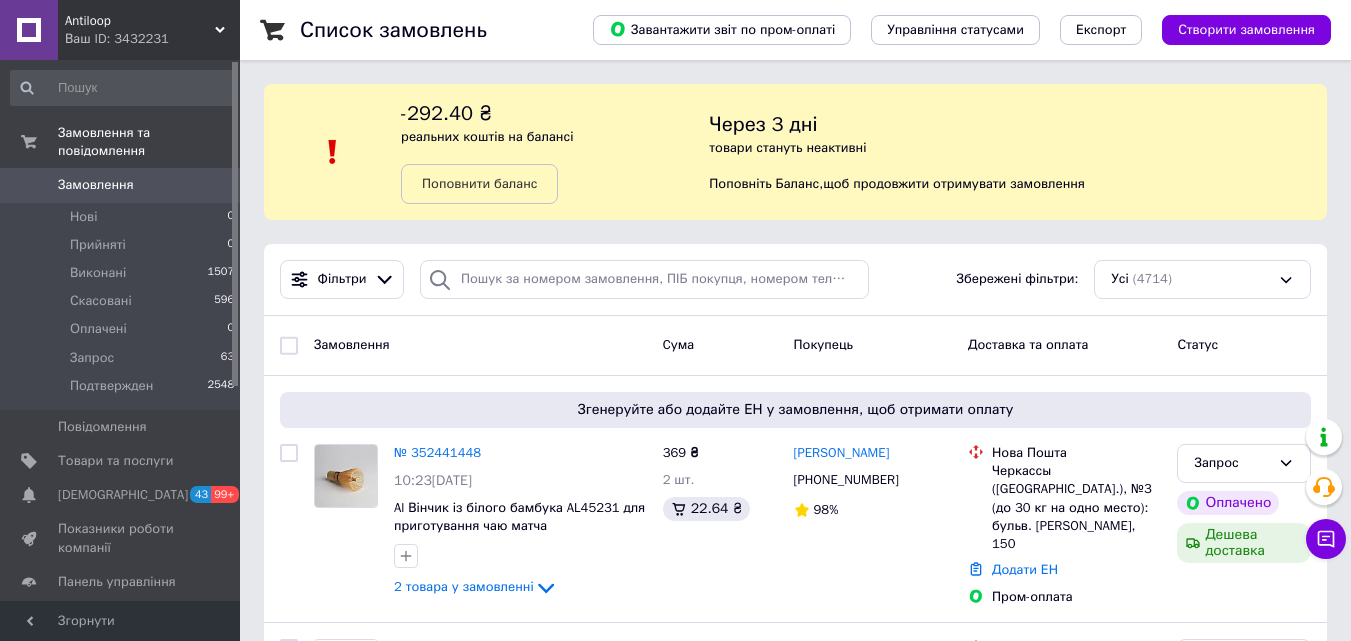 scroll, scrollTop: 0, scrollLeft: 0, axis: both 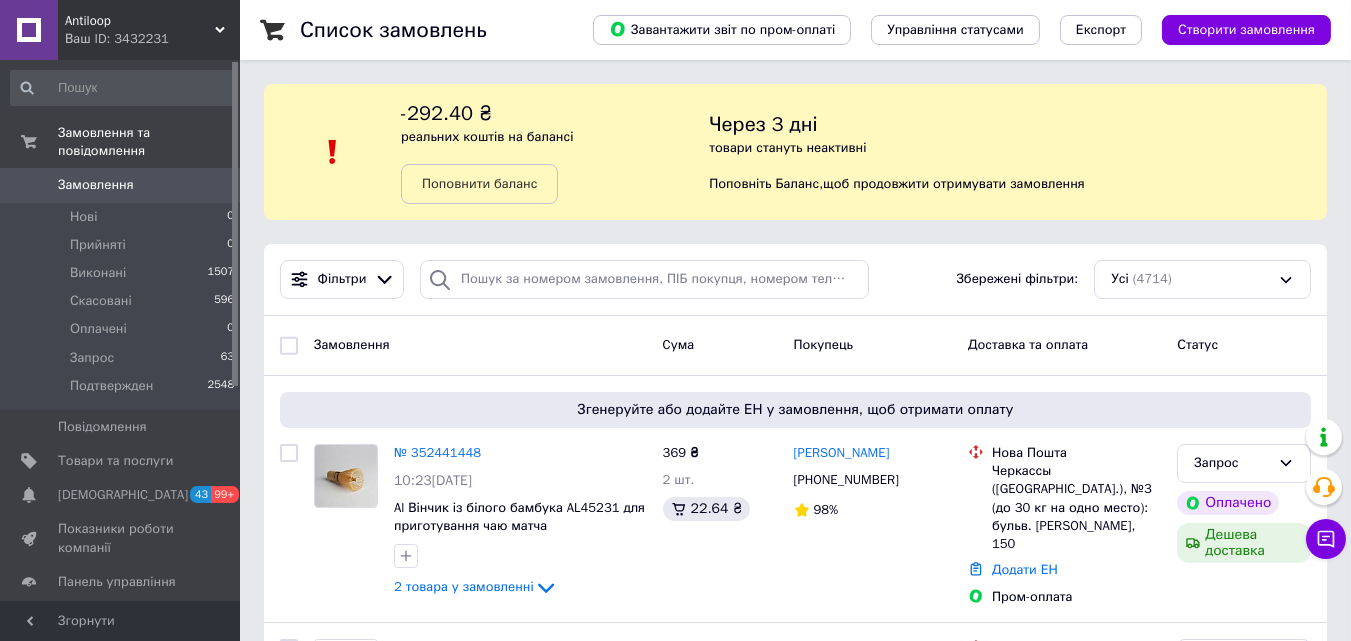 click on "Список замовлень   Завантажити звіт по пром-оплаті Управління статусами Експорт Створити замовлення -292.40 ₴ реальних коштів на балансі Поповнити баланс Через 3 дні товари стануть неактивні Поповніть Баланс ,  щоб продовжити отримувати замовлення Фільтри Збережені фільтри: Усі (4714) Замовлення Cума Покупець Доставка та оплата Статус Згенеруйте або додайте ЕН у замовлення, щоб отримати оплату № 352441448 10:23[DATE] Al Вінчик із білого бамбука AL45231 для приготування чаю матча [PERSON_NAME] 120 ворсинок 2 товара у замовленні 369 ₴ 2 шт. 22.64 ₴ [PERSON_NAME] [PHONE_NUMBER] 98% 190 ₴ 84%" at bounding box center (795, 2309) 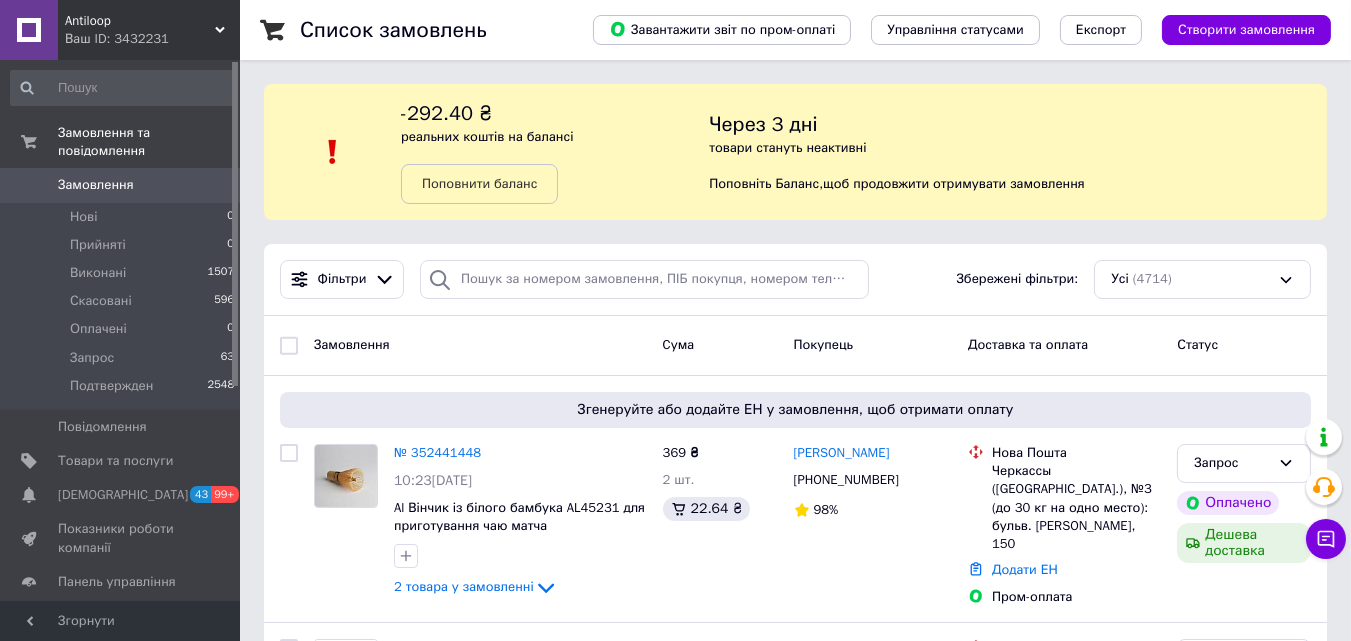 click on "Список замовлень   Завантажити звіт по пром-оплаті Управління статусами Експорт Створити замовлення -292.40 ₴ реальних коштів на балансі Поповнити баланс Через 3 дні товари стануть неактивні Поповніть Баланс ,  щоб продовжити отримувати замовлення Фільтри Збережені фільтри: Усі (4714) Замовлення Cума Покупець Доставка та оплата Статус Згенеруйте або додайте ЕН у замовлення, щоб отримати оплату № 352441448 10:23[DATE] Al Вінчик із білого бамбука AL45231 для приготування чаю матча [PERSON_NAME] 120 ворсинок 2 товара у замовленні 369 ₴ 2 шт. 22.64 ₴ [PERSON_NAME] [PHONE_NUMBER] 98% 190 ₴ 84%" at bounding box center (795, 2309) 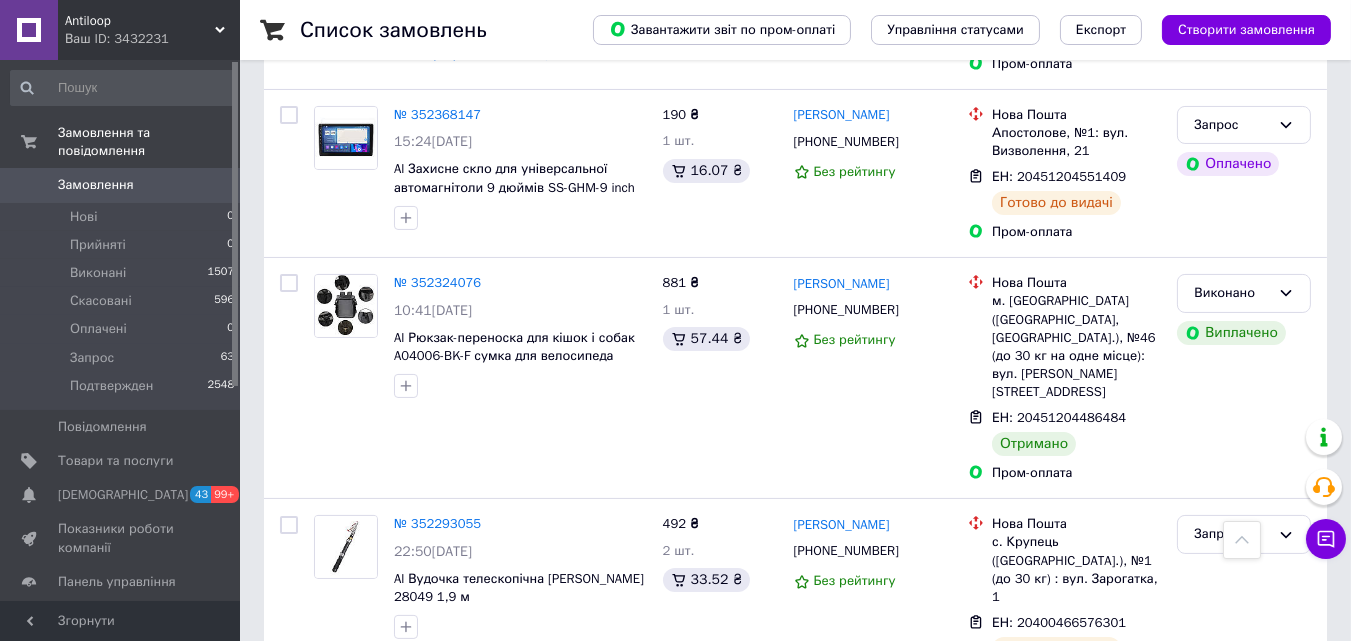 scroll, scrollTop: 0, scrollLeft: 0, axis: both 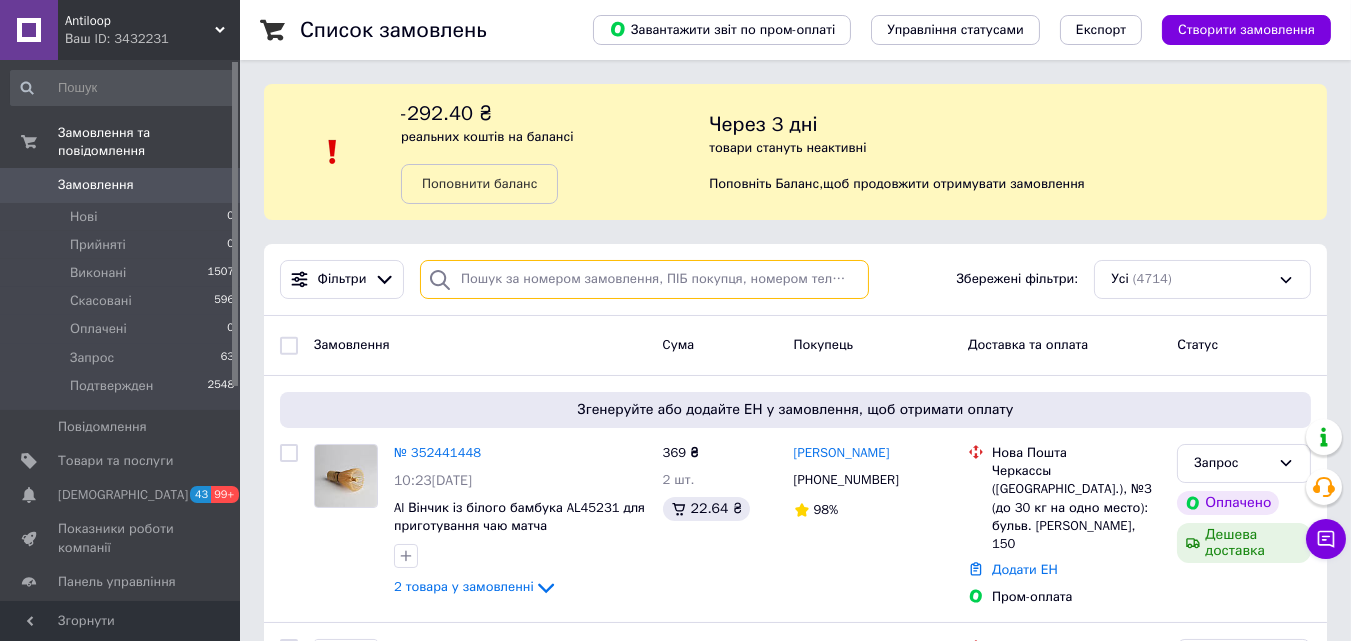 click at bounding box center (644, 279) 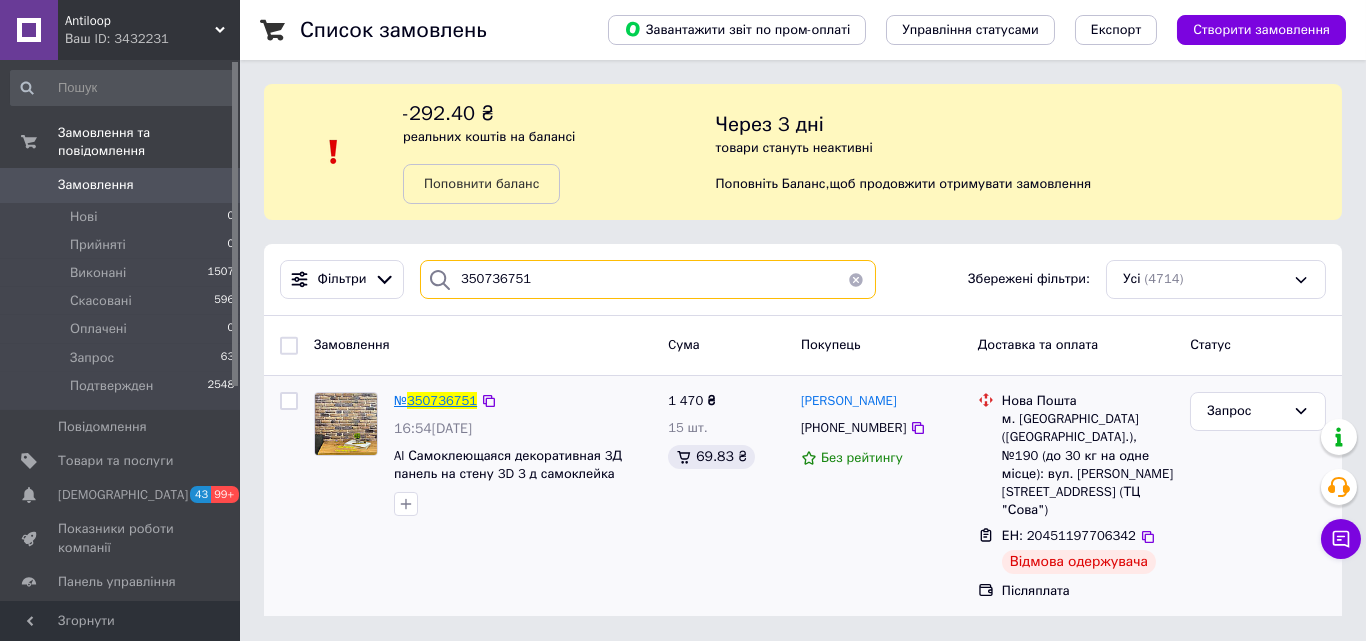 type on "350736751" 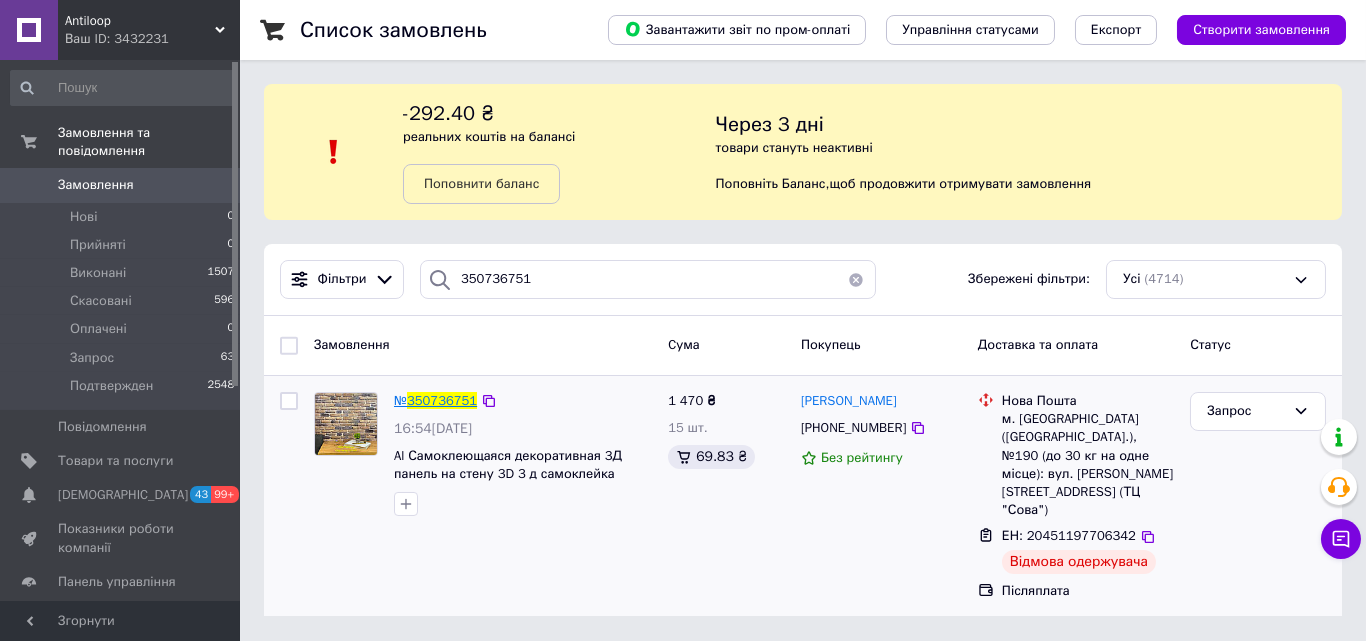 click on "350736751" at bounding box center (442, 400) 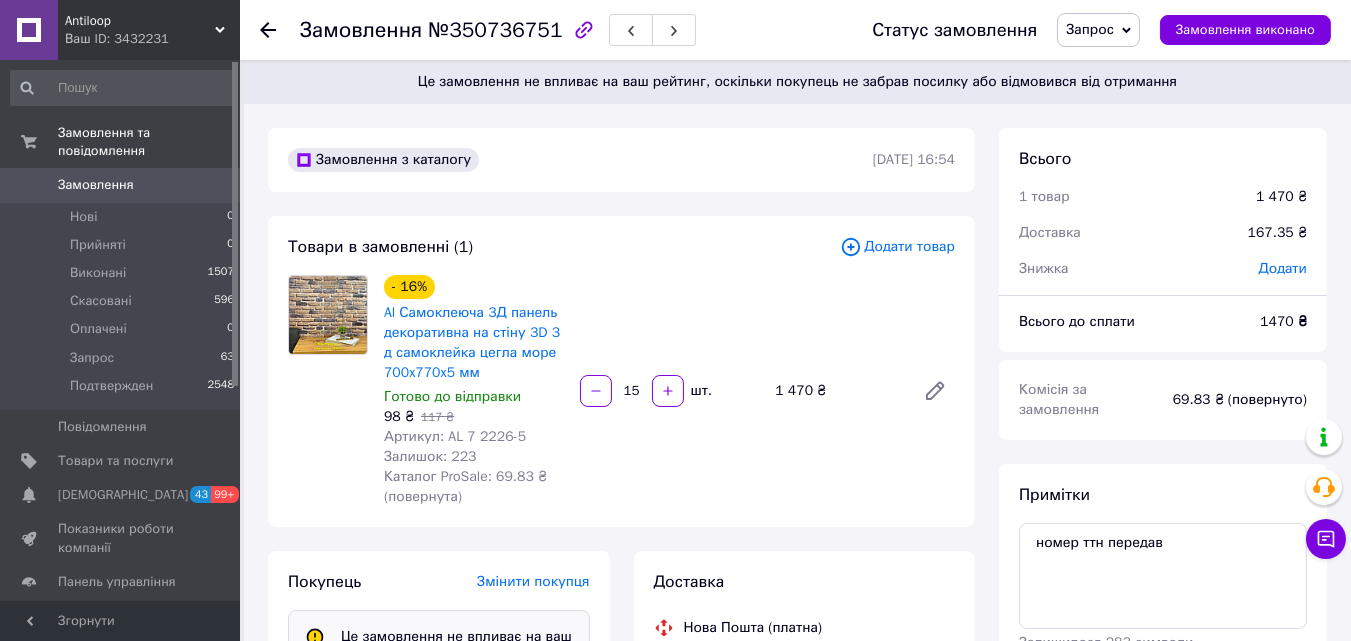 click on "Запрос" at bounding box center [1098, 30] 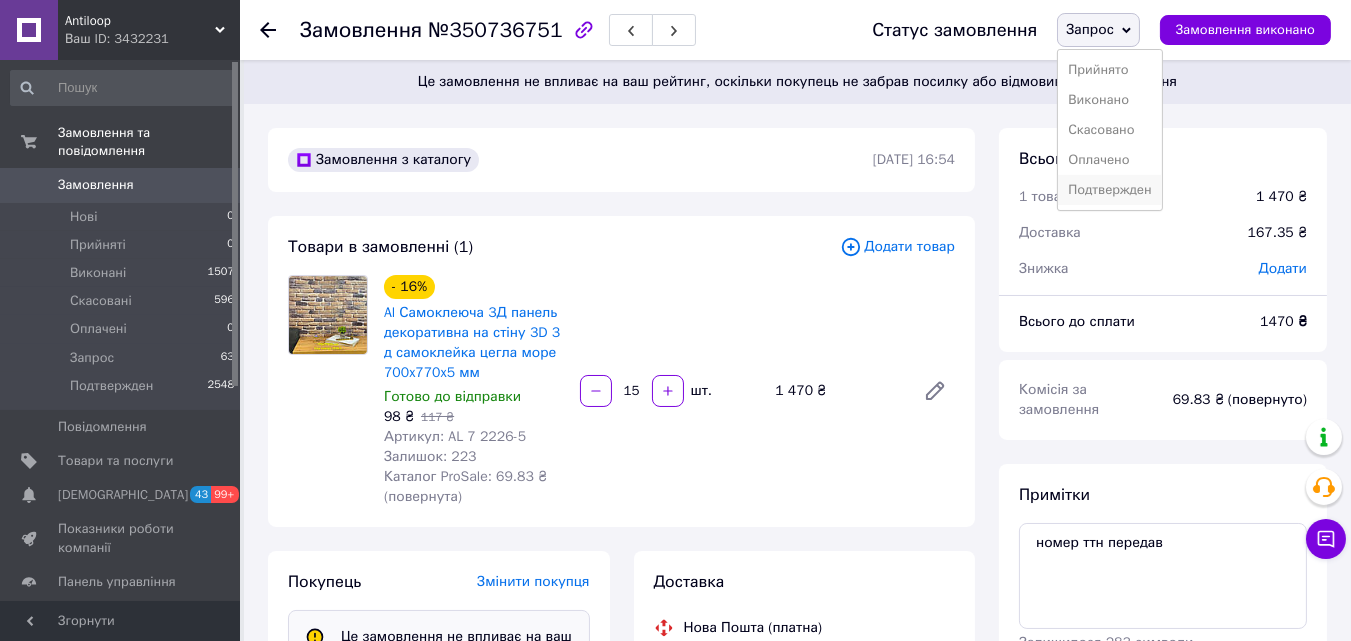 click on "Подтвержден" at bounding box center (1109, 190) 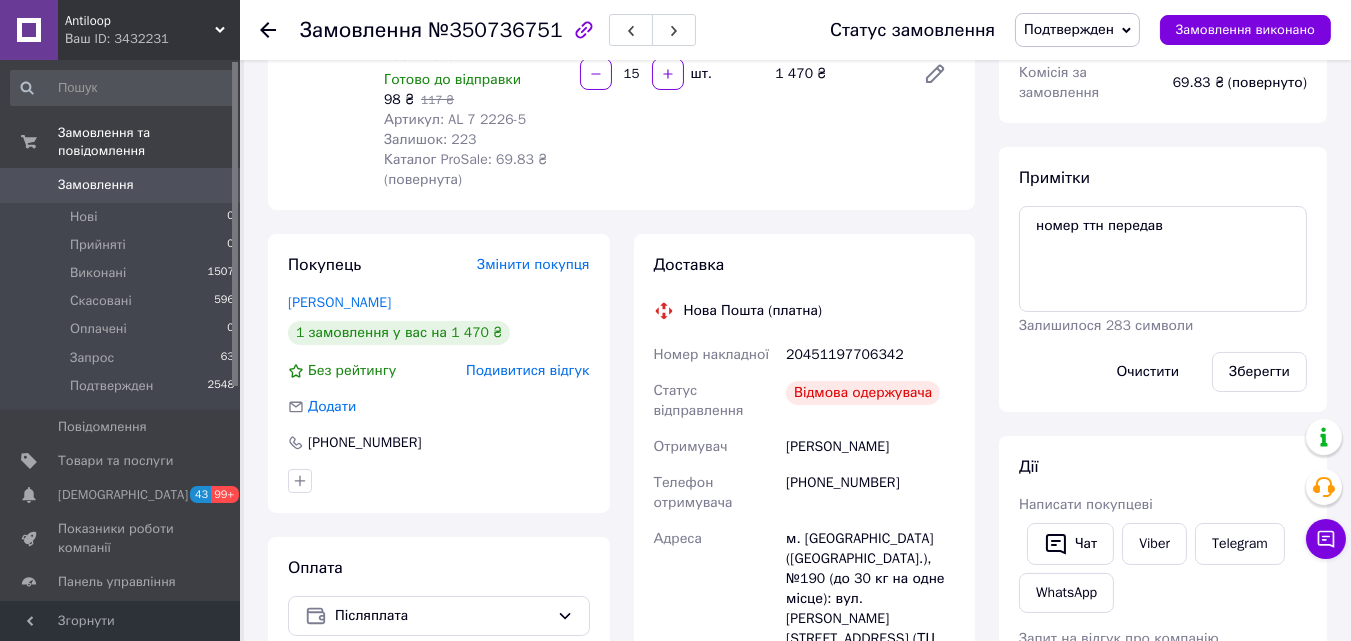 scroll, scrollTop: 278, scrollLeft: 0, axis: vertical 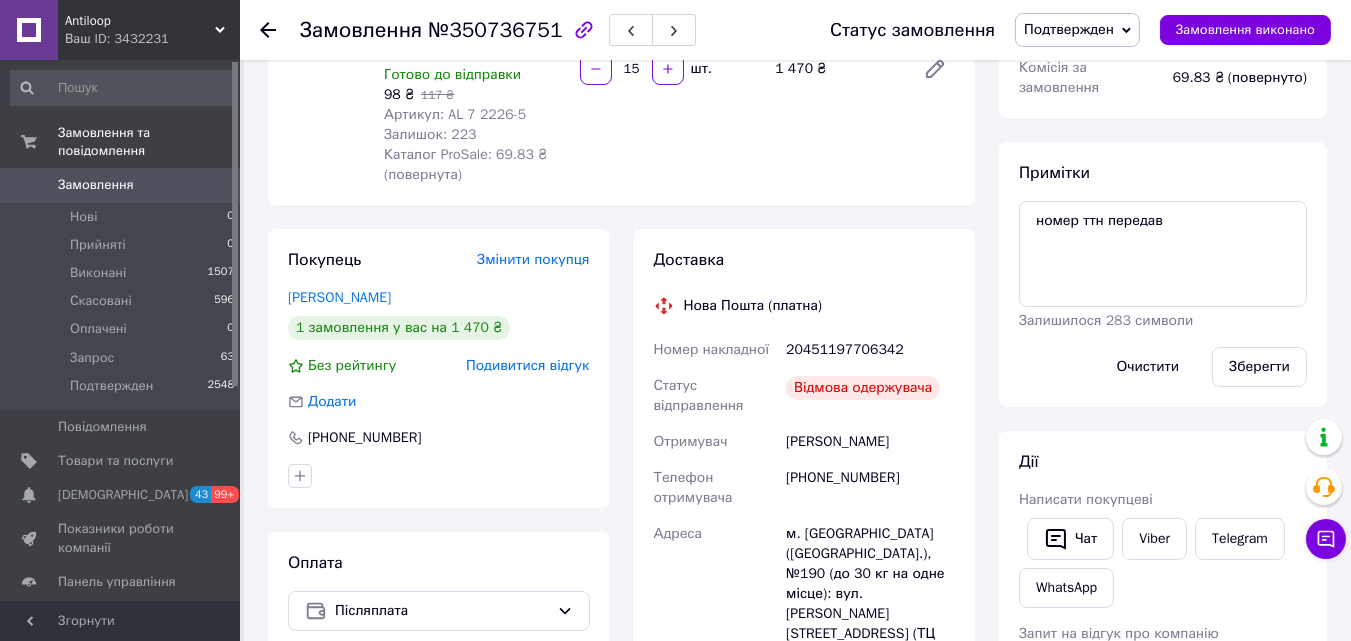 click on "20451197706342" at bounding box center (870, 350) 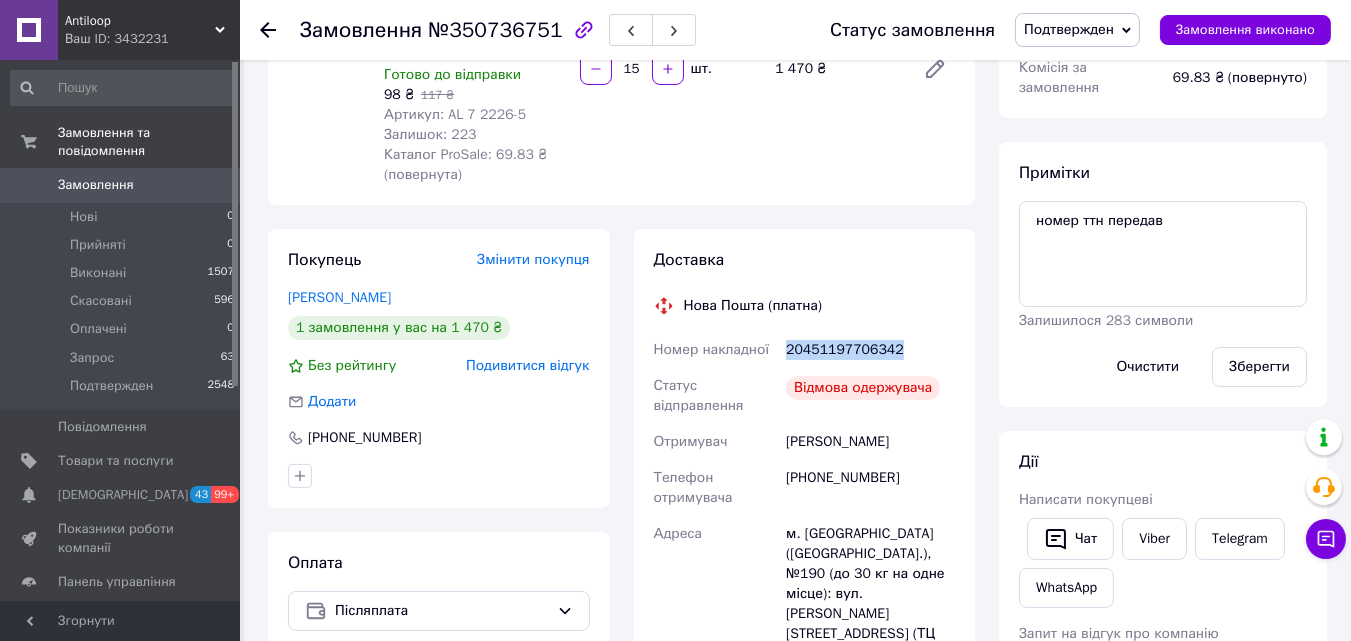 click on "20451197706342" at bounding box center [870, 350] 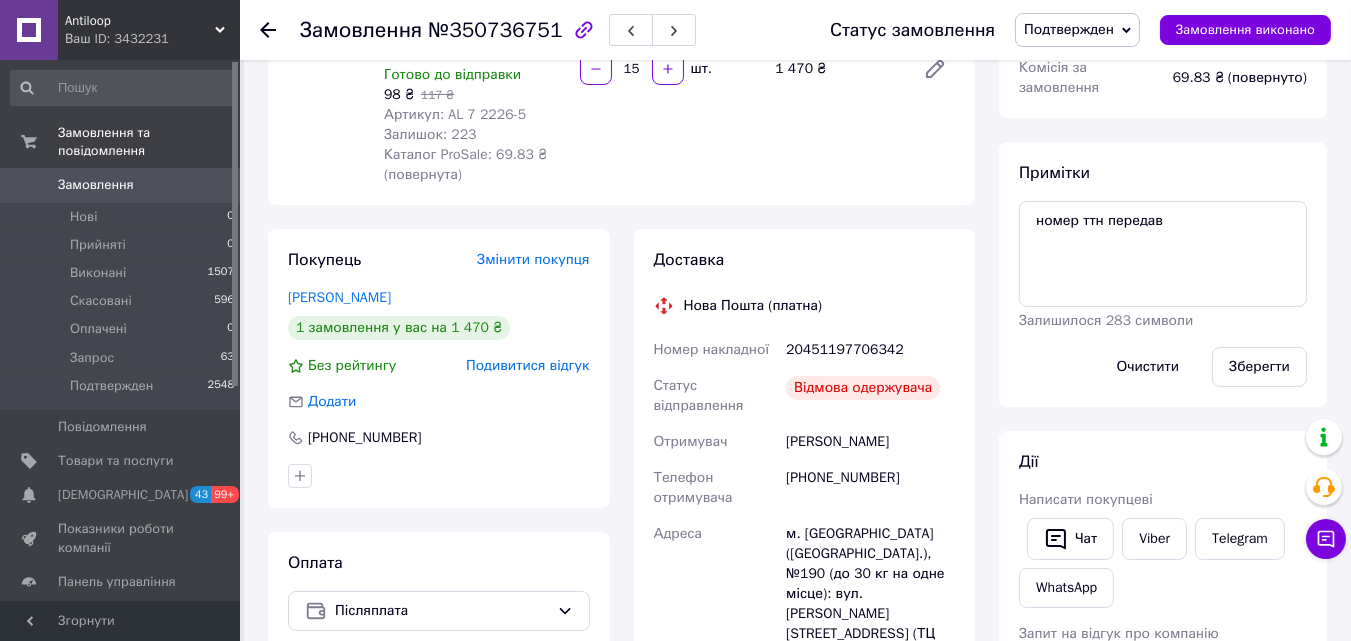 click on "[PHONE_NUMBER]" at bounding box center [870, 488] 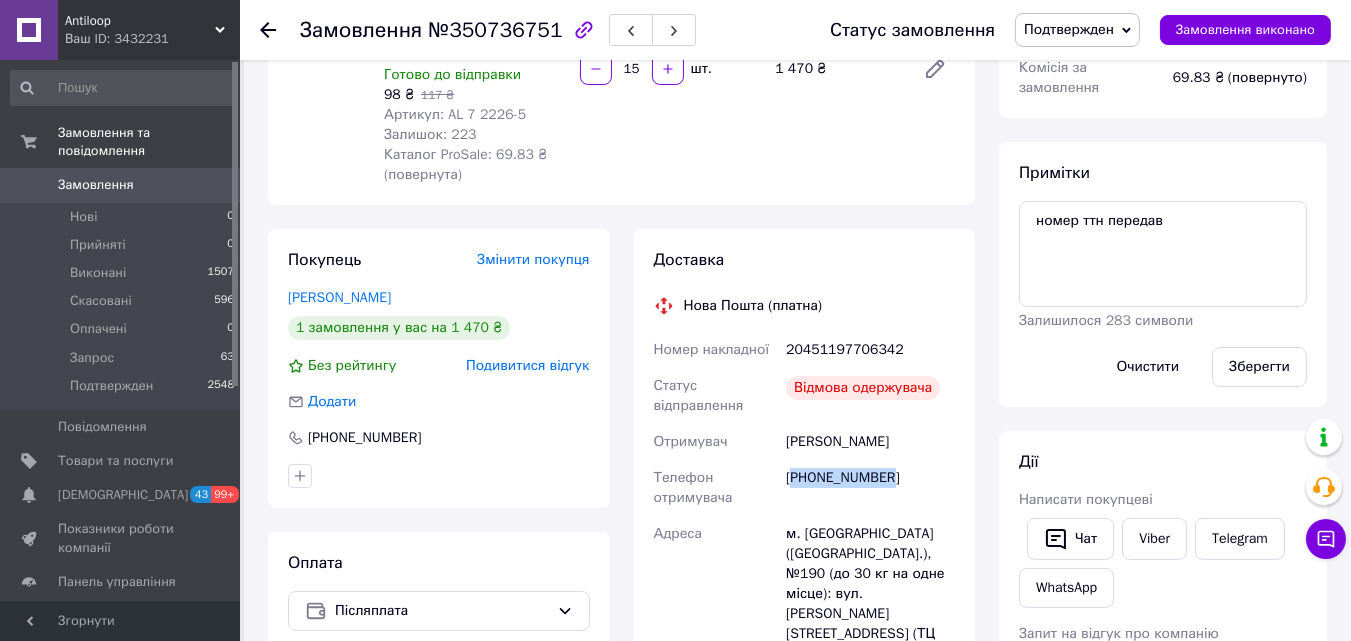 click on "[PHONE_NUMBER]" at bounding box center (870, 488) 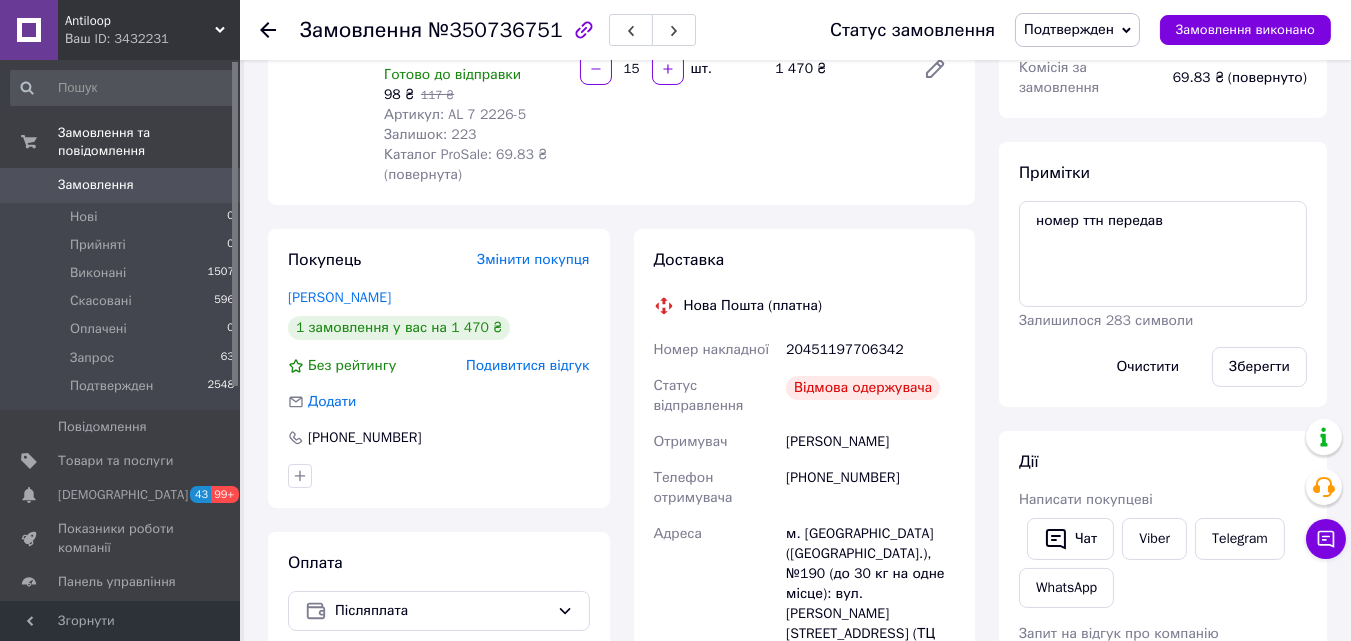 click on "20451197706342" at bounding box center (870, 350) 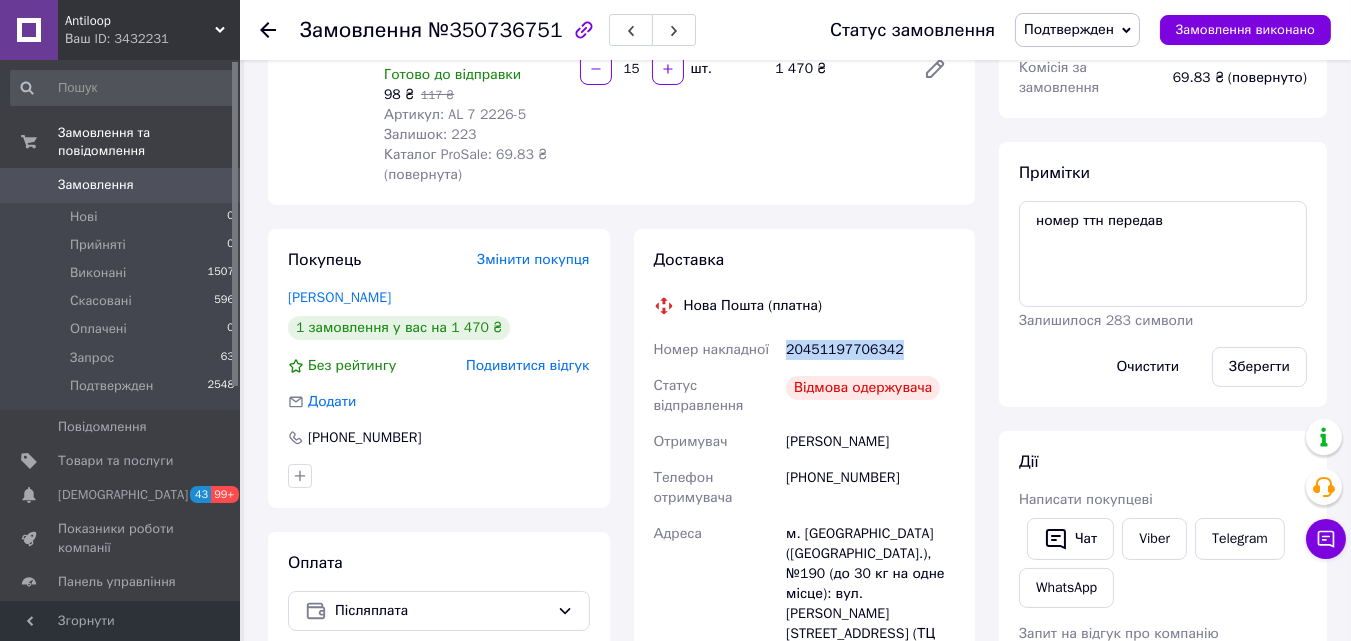 copy on "20451197706342" 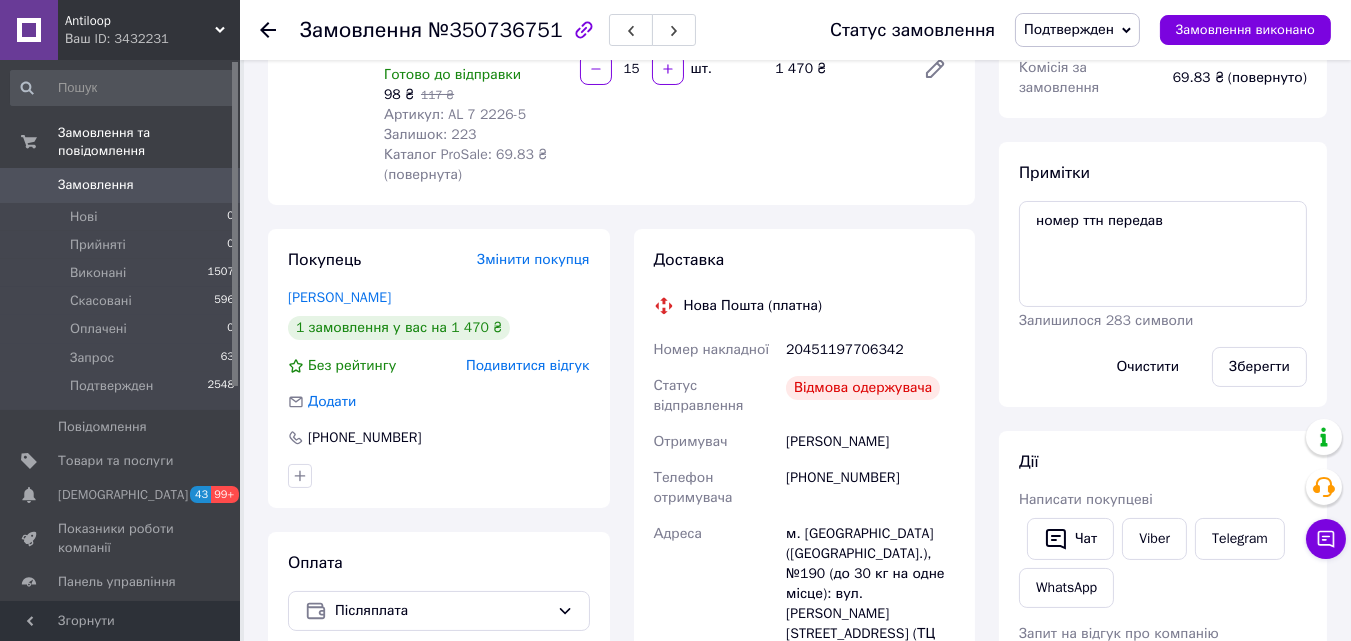 click on "[PHONE_NUMBER]" at bounding box center (870, 488) 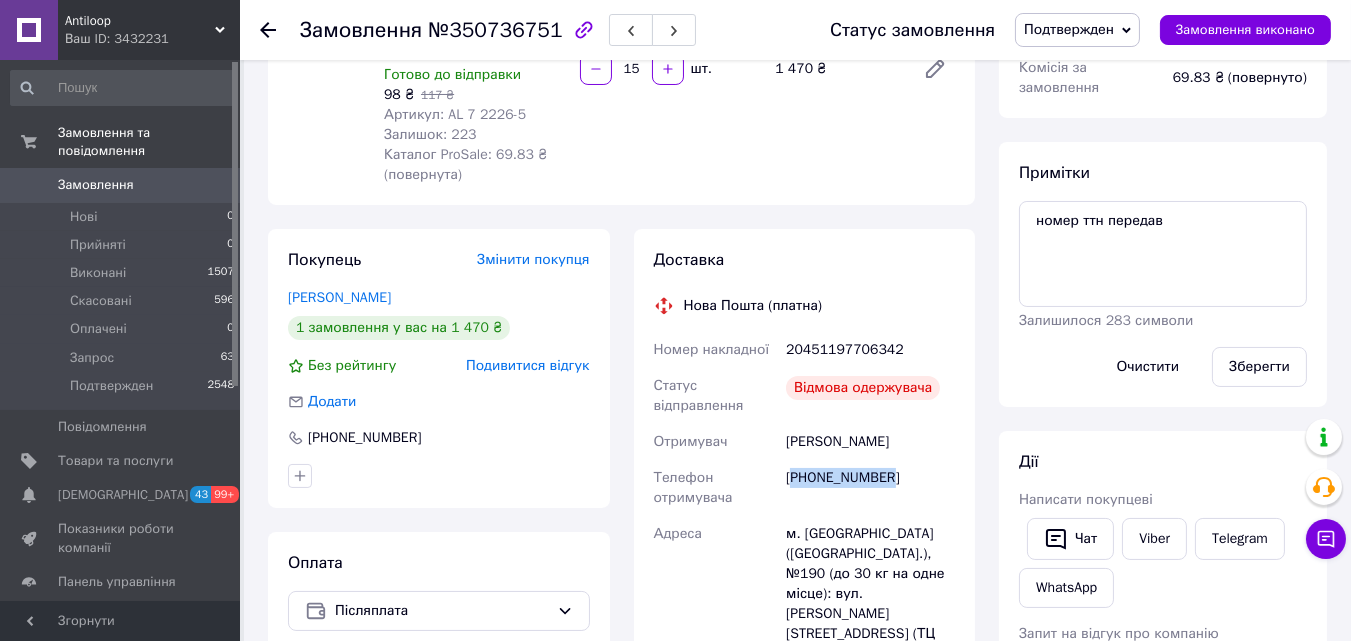 copy on "380998659980" 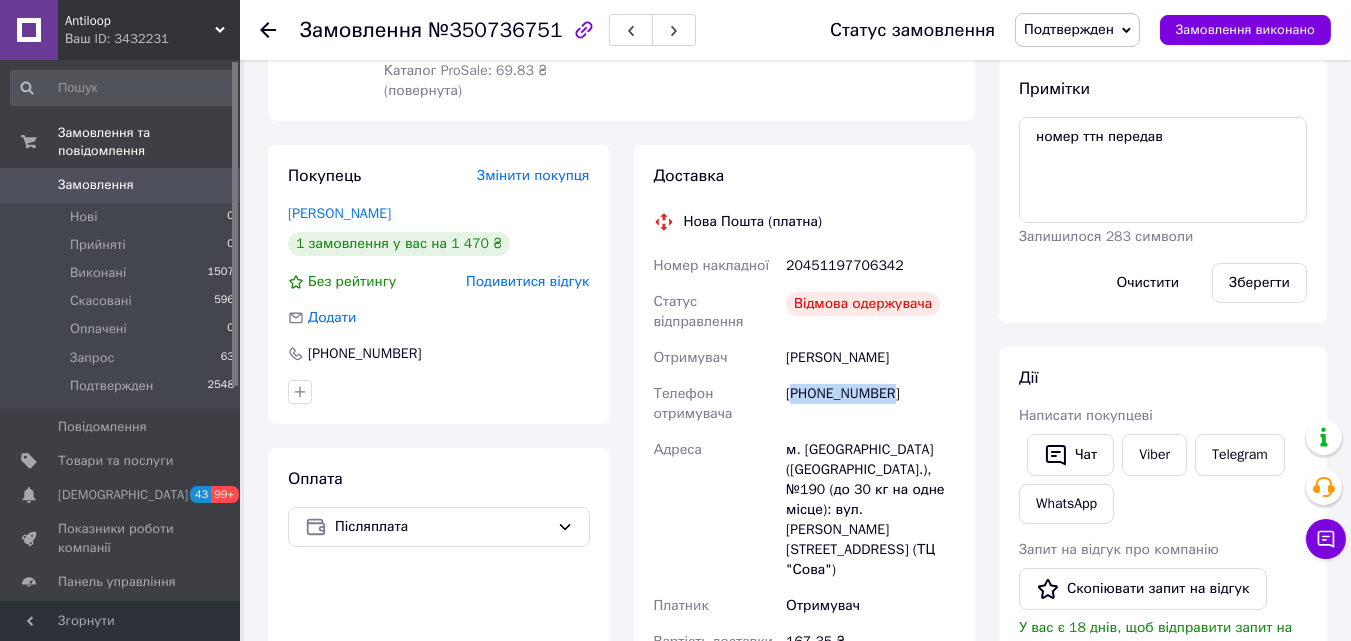 scroll, scrollTop: 379, scrollLeft: 0, axis: vertical 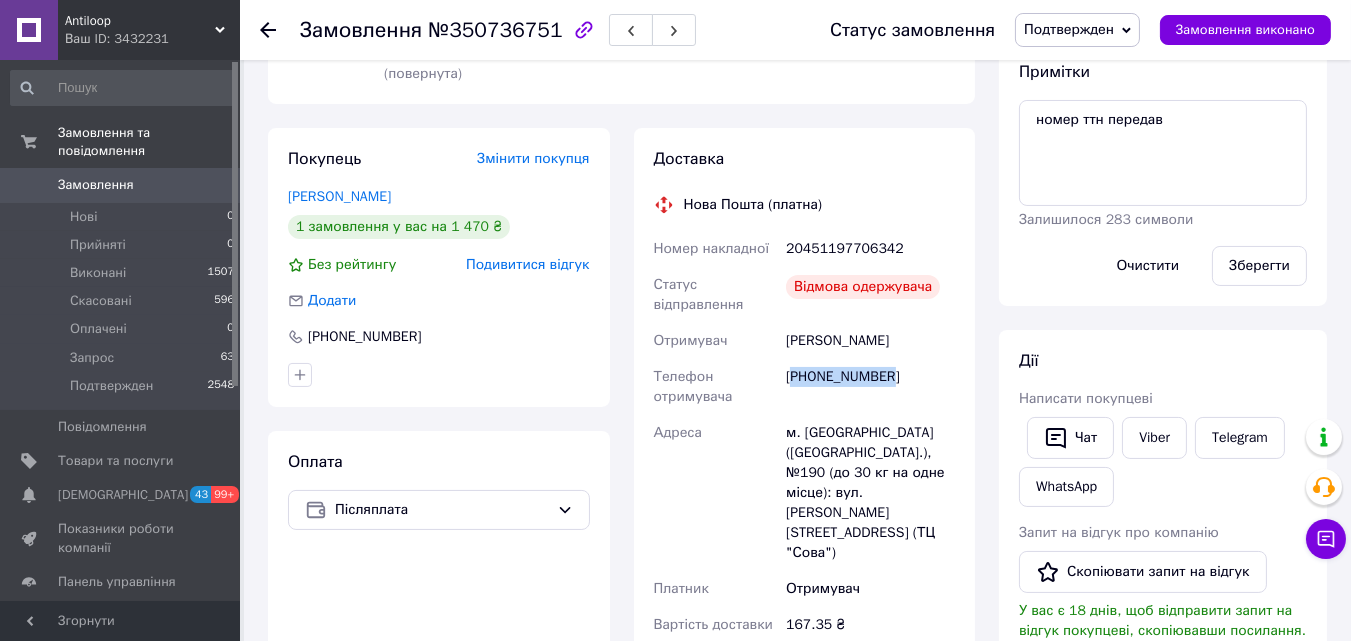 click on "Замовлення" at bounding box center (121, 185) 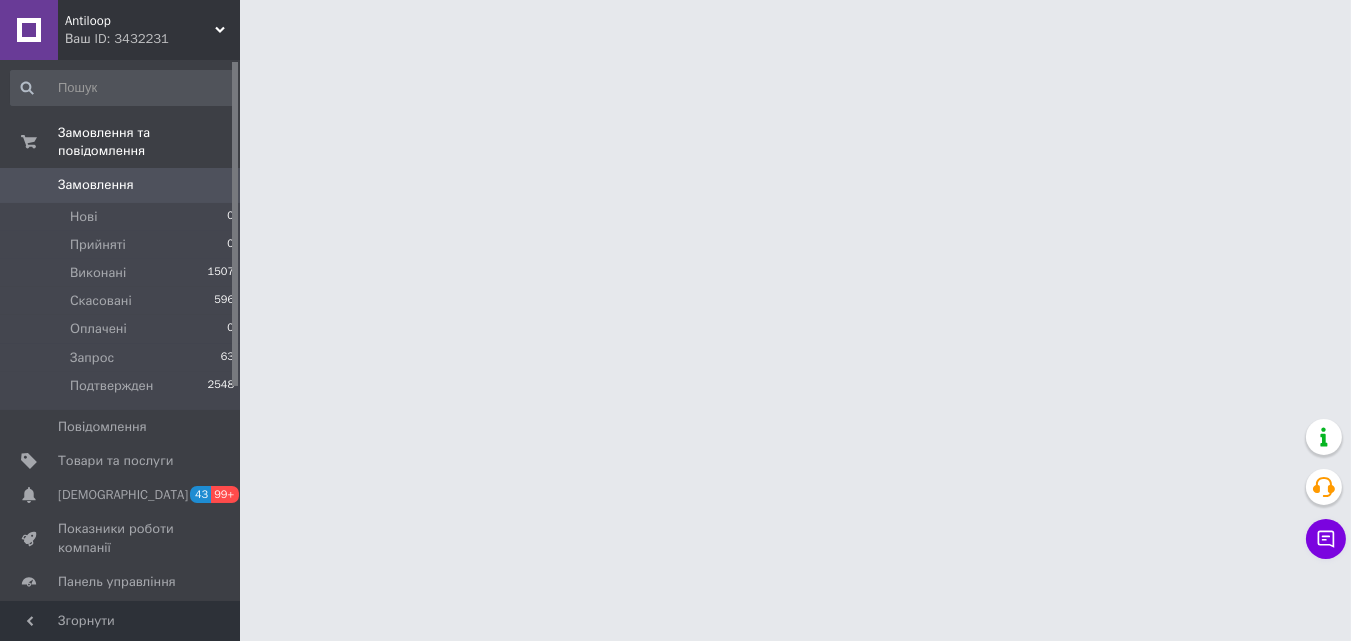 scroll, scrollTop: 0, scrollLeft: 0, axis: both 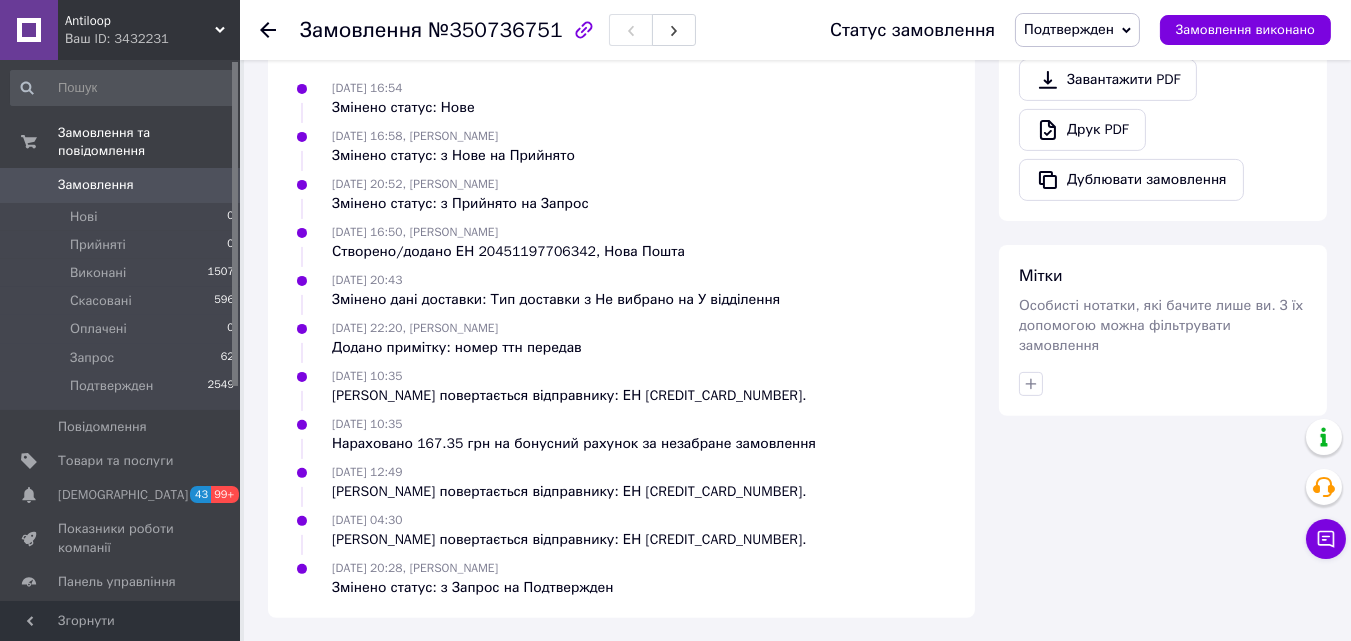 click on "Всього 1 товар 1 470 ₴ Доставка 167.35 ₴ Знижка Додати Всього до сплати 1470 ₴ Комісія за замовлення 69.83 ₴ (повернуто) Примітки номер ттн передав Залишилося 283 символи Очистити Зберегти Дії Написати покупцеві   Чат Viber Telegram WhatsApp Запит на відгук про компанію   Скопіювати запит на відгук У вас є 18 днів, щоб відправити запит на відгук покупцеві, скопіювавши посилання. Оплата за замовлення повернута     Видати чек   Завантажити PDF   Друк PDF   Дублювати замовлення Мітки Особисті нотатки, які бачите лише ви. З їх допомогою можна фільтрувати замовлення" at bounding box center (1163, -181) 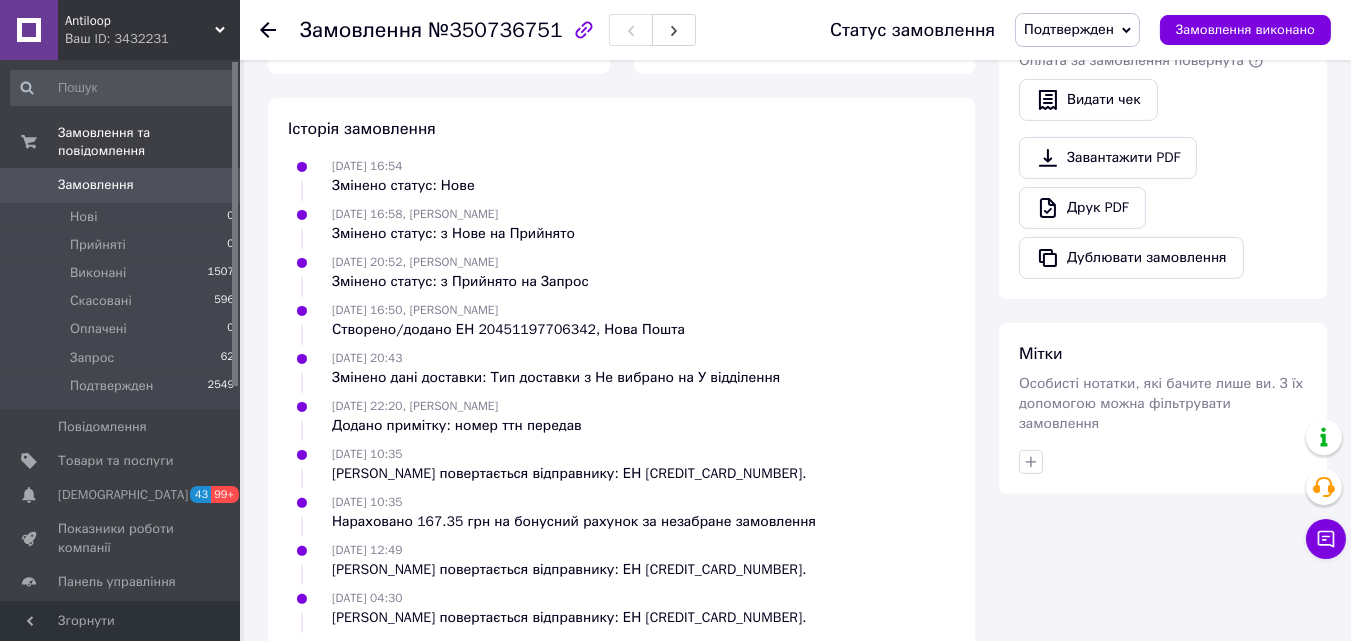 scroll, scrollTop: 1107, scrollLeft: 0, axis: vertical 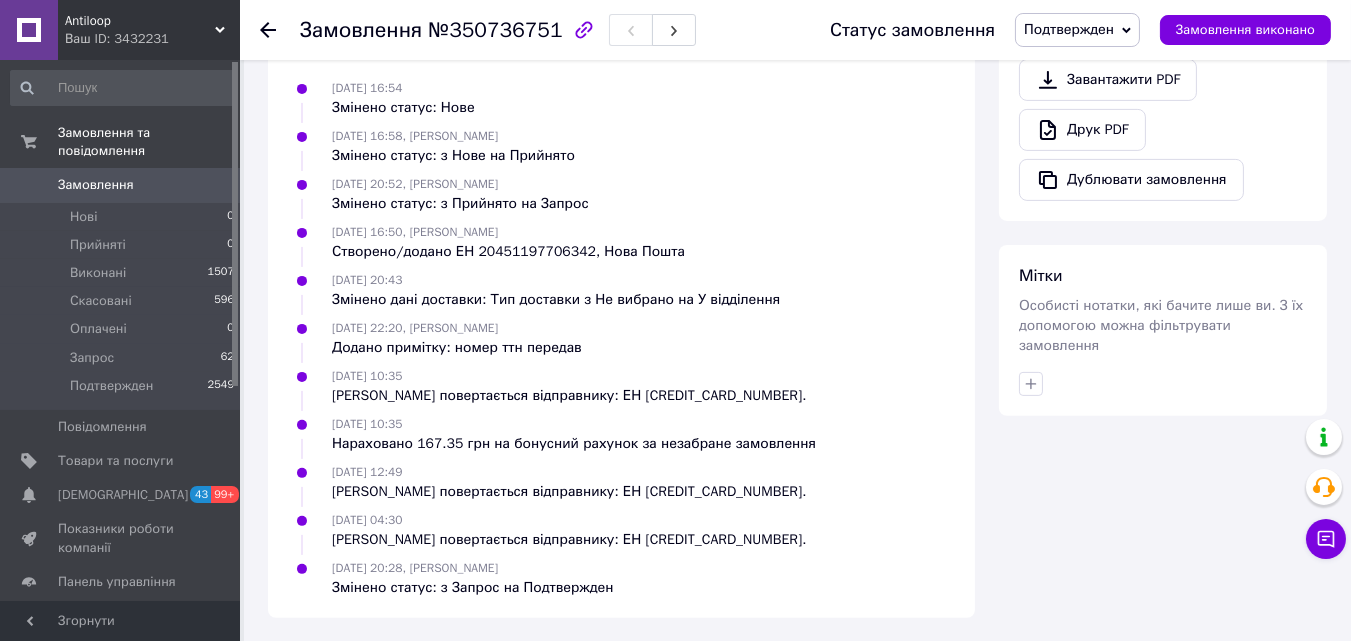 click on "Замовлення" at bounding box center (96, 185) 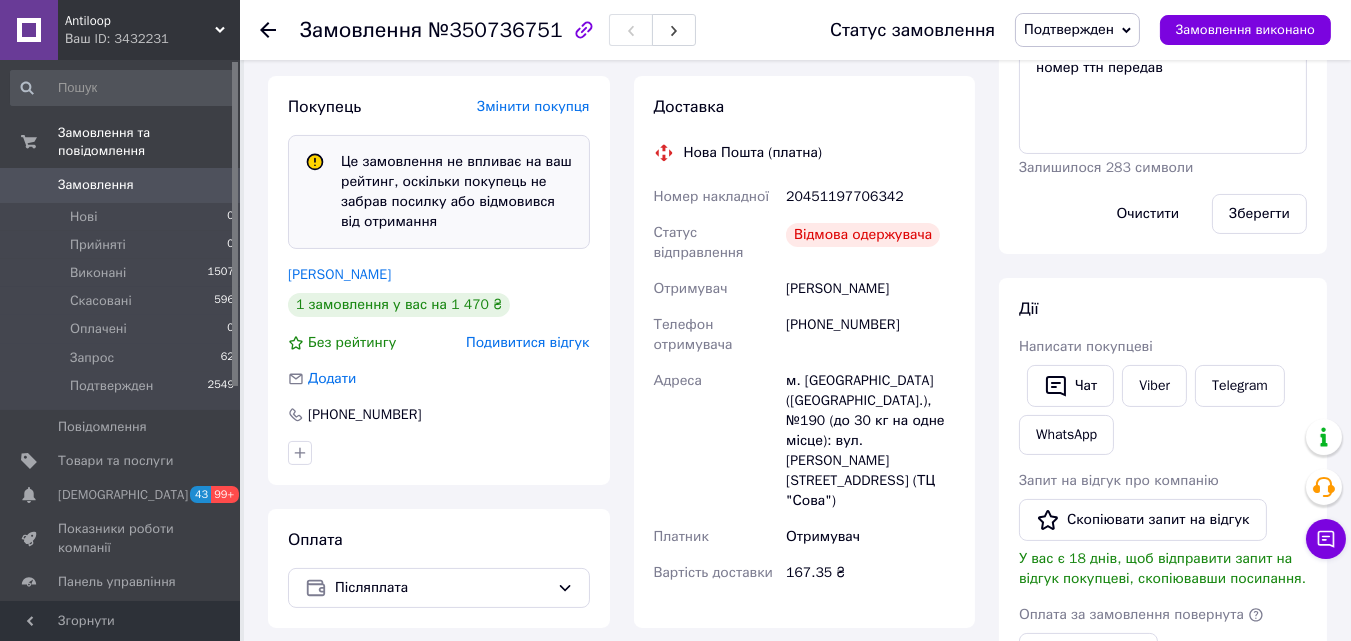 scroll, scrollTop: 476, scrollLeft: 0, axis: vertical 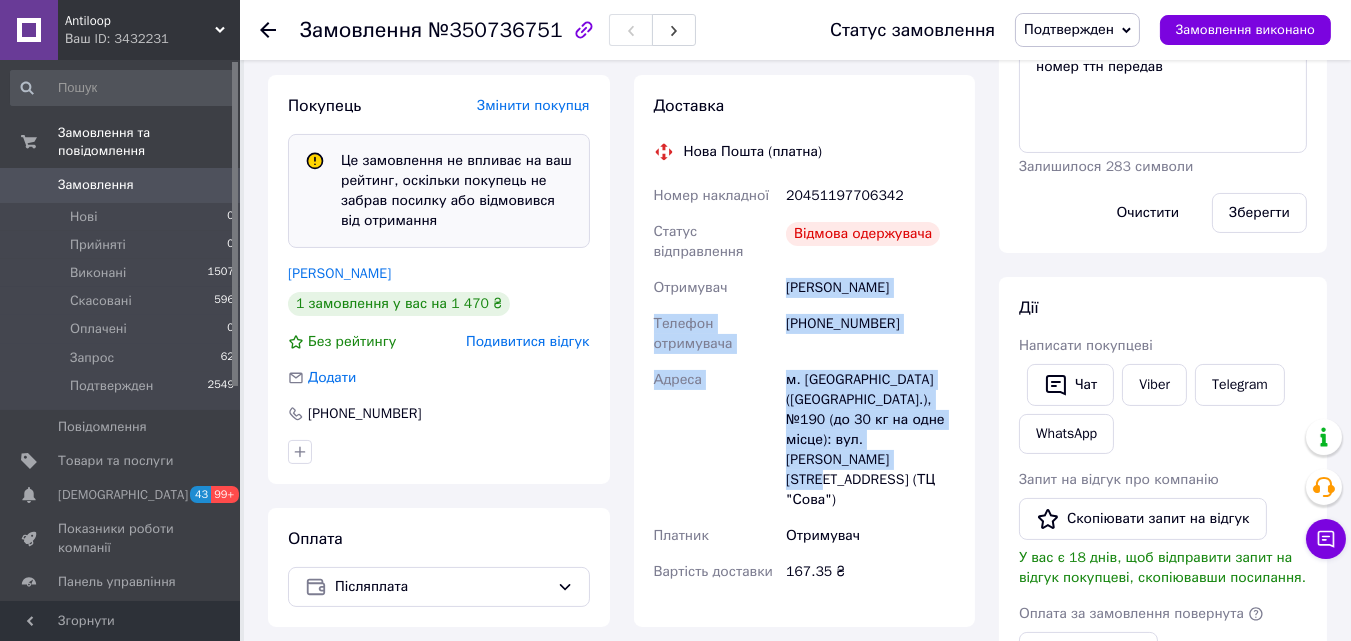 drag, startPoint x: 954, startPoint y: 438, endPoint x: 787, endPoint y: 291, distance: 222.48146 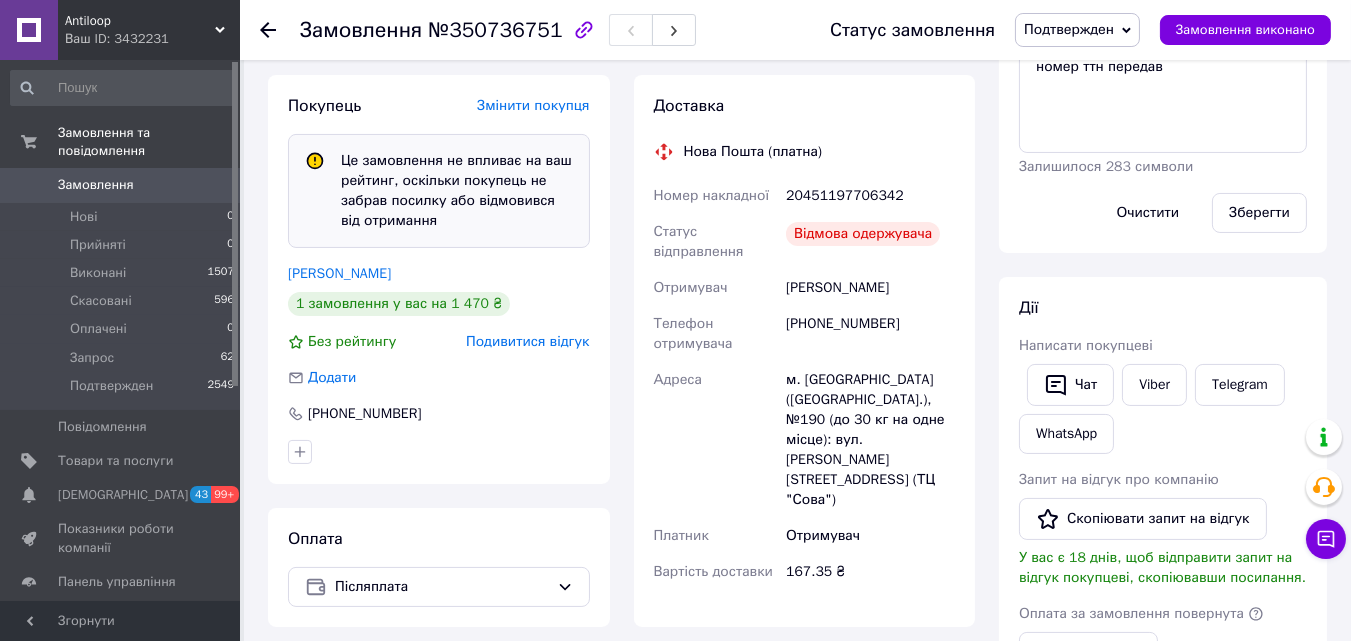 click on "Всього 1 товар 1 470 ₴ Доставка 167.35 ₴ Знижка Додати Всього до сплати 1470 ₴ Комісія за замовлення 69.83 ₴ (повернуто) Примітки номер ттн передав Залишилося 283 символи Очистити Зберегти Дії Написати покупцеві   Чат Viber Telegram WhatsApp Запит на відгук про компанію   Скопіювати запит на відгук У вас є 18 днів, щоб відправити запит на відгук покупцеві, скопіювавши посилання. Оплата за замовлення повернута     Видати чек   Завантажити PDF   Друк PDF   Дублювати замовлення Мітки Особисті нотатки, які бачите лише ви. З їх допомогою можна фільтрувати замовлення" at bounding box center [1163, 450] 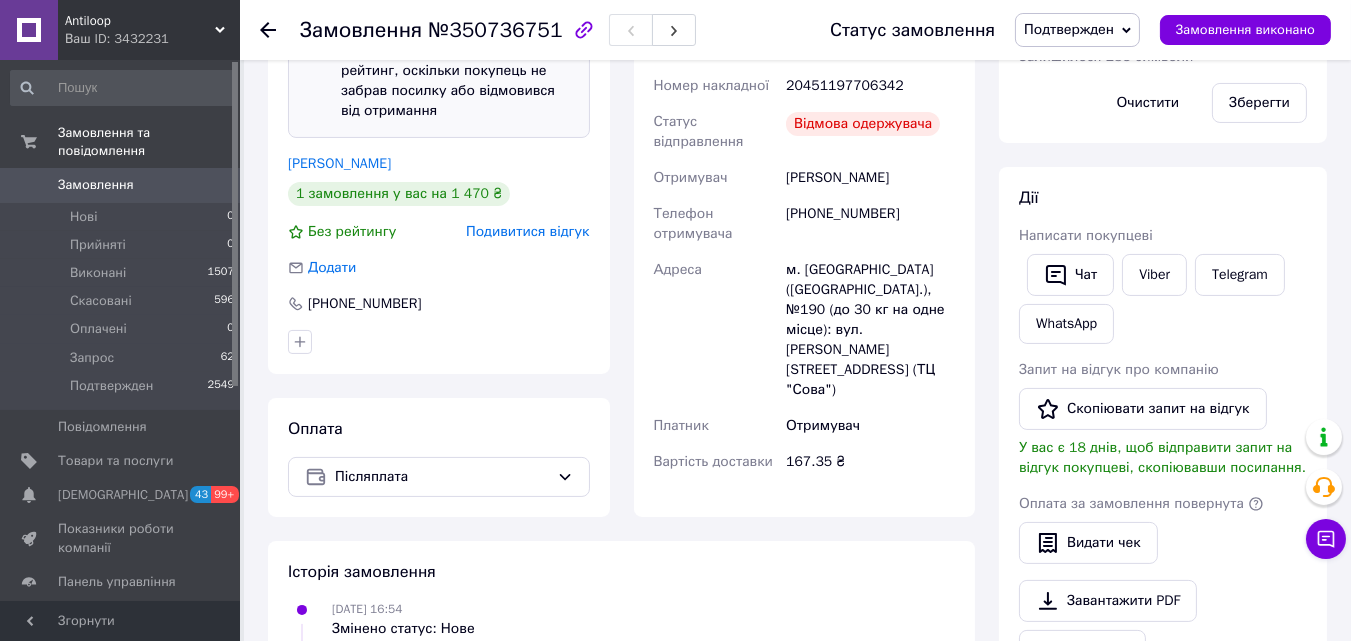 scroll, scrollTop: 221, scrollLeft: 0, axis: vertical 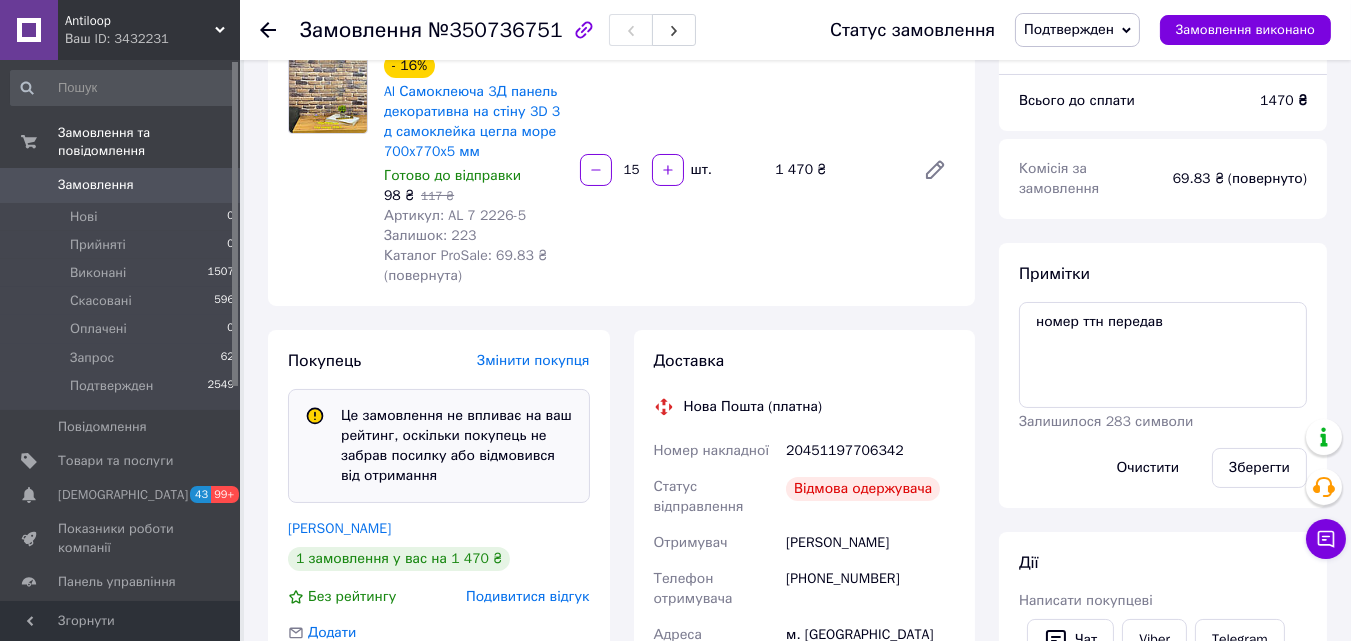 click on "Примітки номер ттн передав Залишилося 283 символи Очистити Зберегти" at bounding box center (1163, 375) 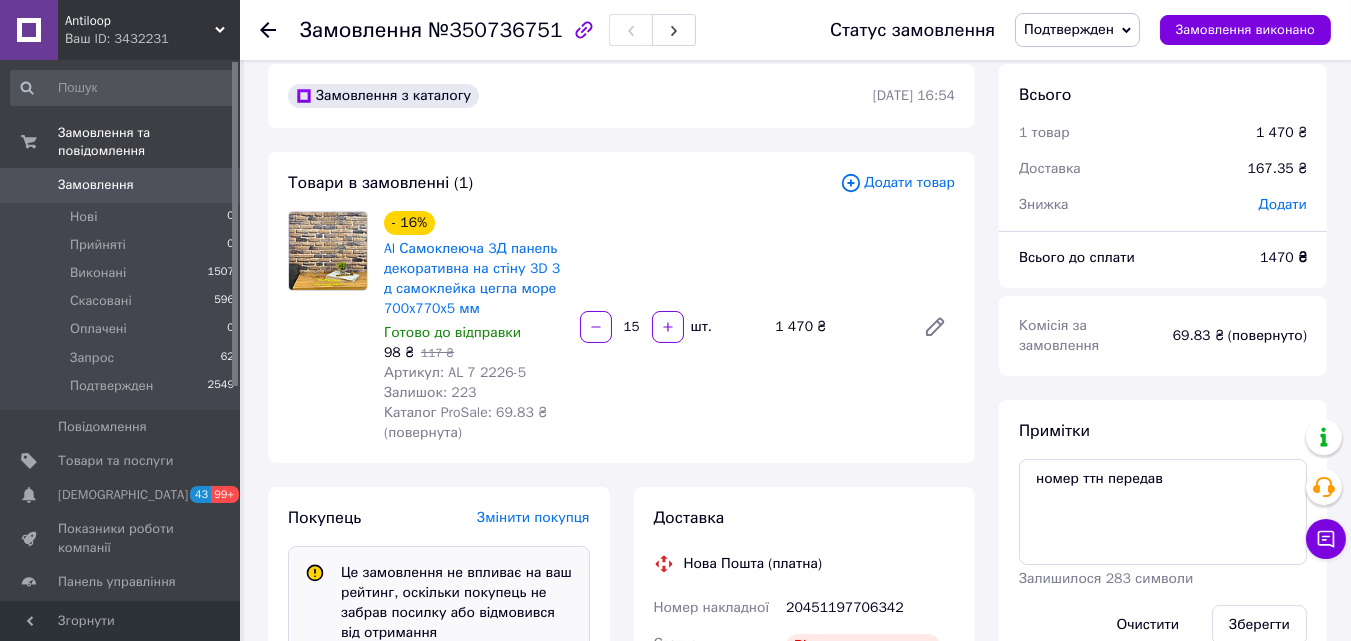 scroll, scrollTop: 0, scrollLeft: 0, axis: both 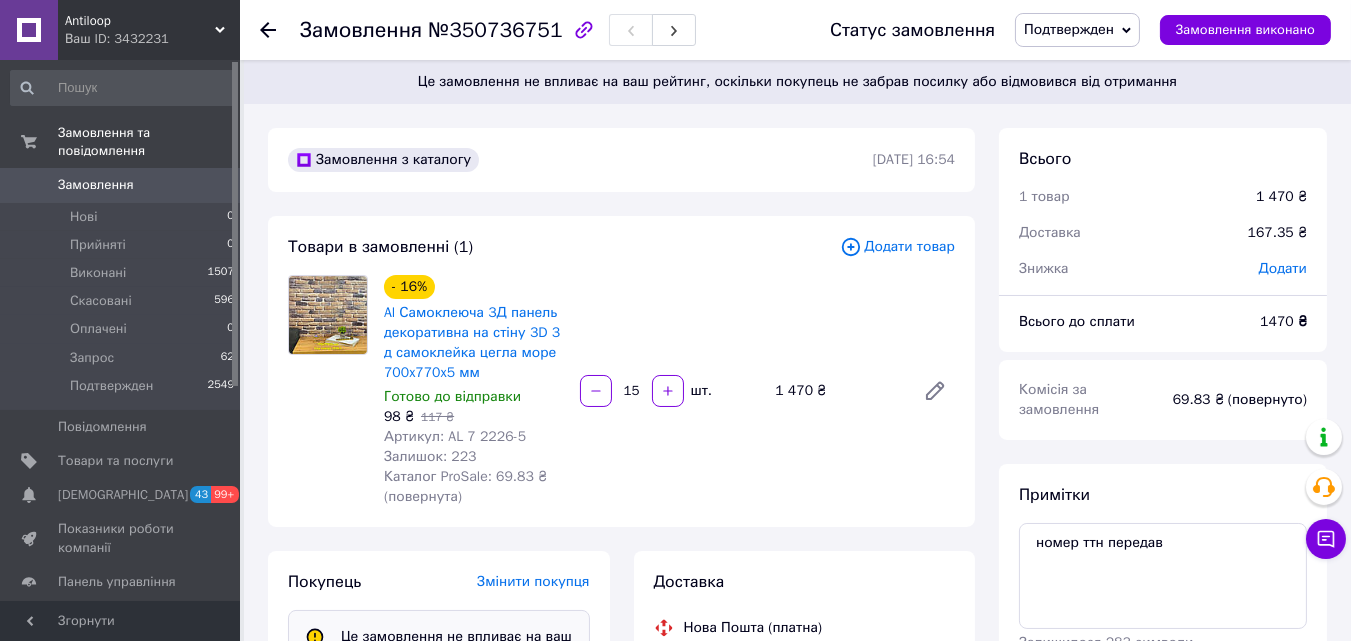 click on "Всього 1 товар 1 470 ₴ Доставка 167.35 ₴ Знижка Додати Всього до сплати 1470 ₴ Комісія за замовлення 69.83 ₴ (повернуто) Примітки номер ттн передав Залишилося 283 символи Очистити Зберегти Дії Написати покупцеві   Чат Viber Telegram WhatsApp Запит на відгук про компанію   Скопіювати запит на відгук У вас є 18 днів, щоб відправити запит на відгук покупцеві, скопіювавши посилання. Оплата за замовлення повернута     Видати чек   Завантажити PDF   Друк PDF   Дублювати замовлення Мітки Особисті нотатки, які бачите лише ви. З їх допомогою можна фільтрувати замовлення" at bounding box center [1163, 926] 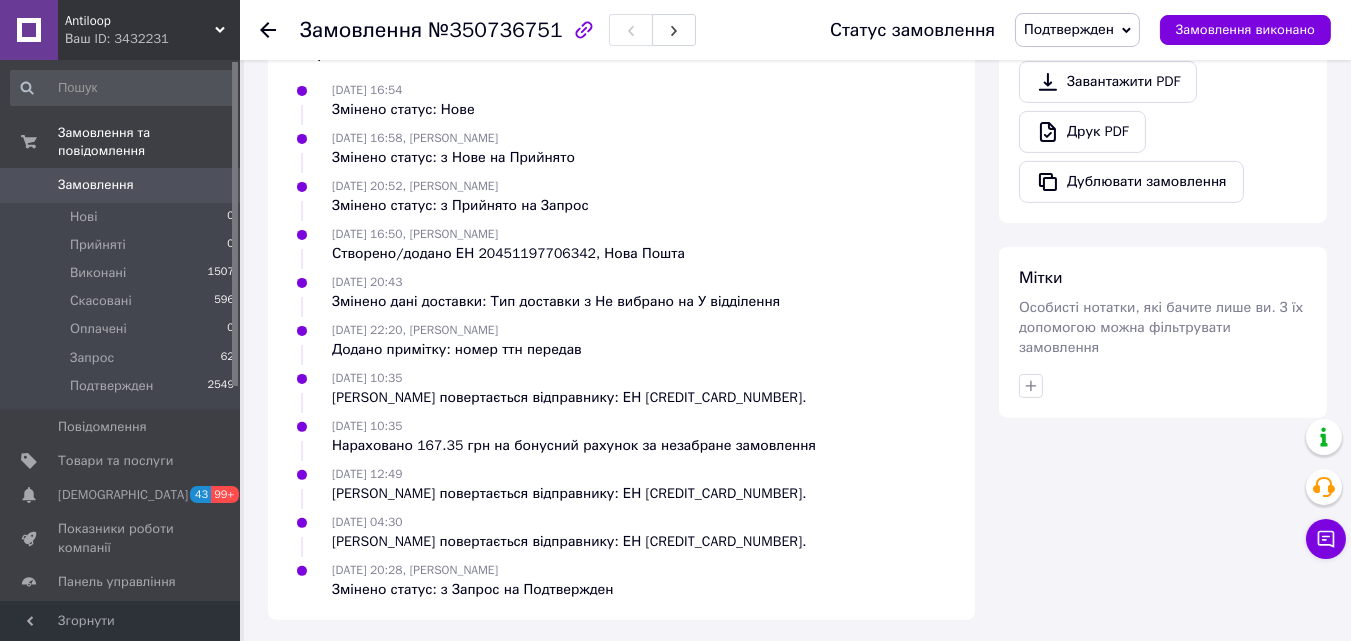 scroll, scrollTop: 1107, scrollLeft: 0, axis: vertical 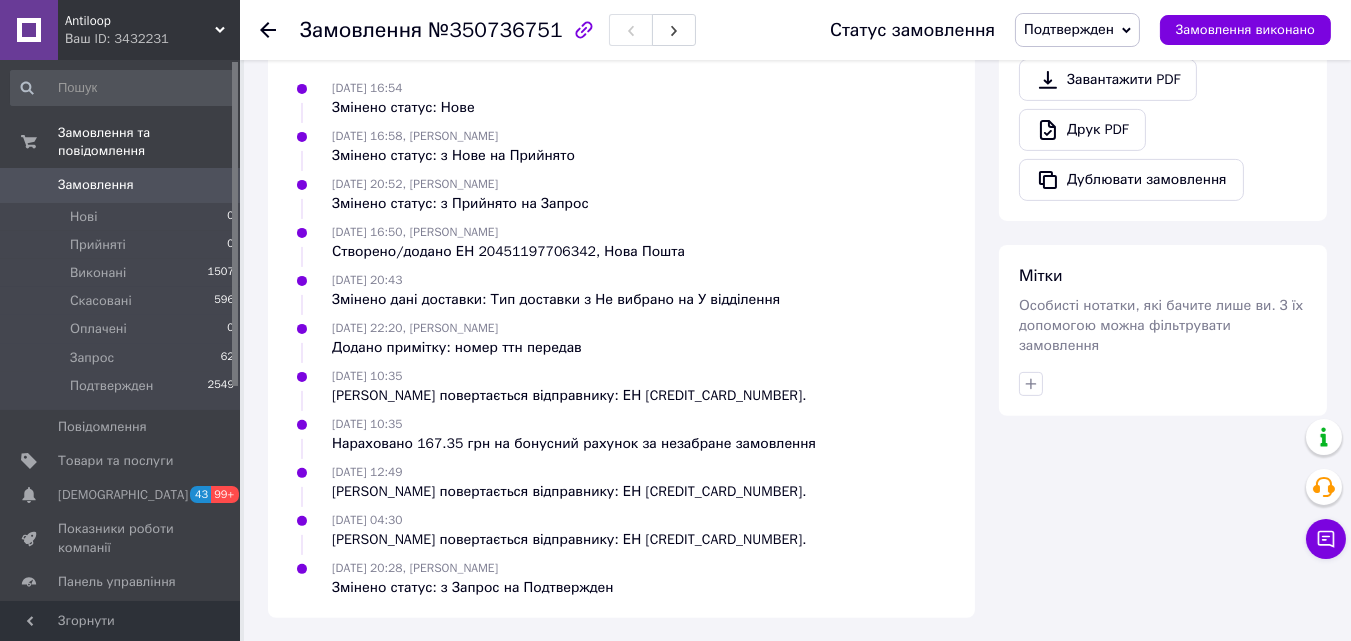 click on "0" at bounding box center (212, 185) 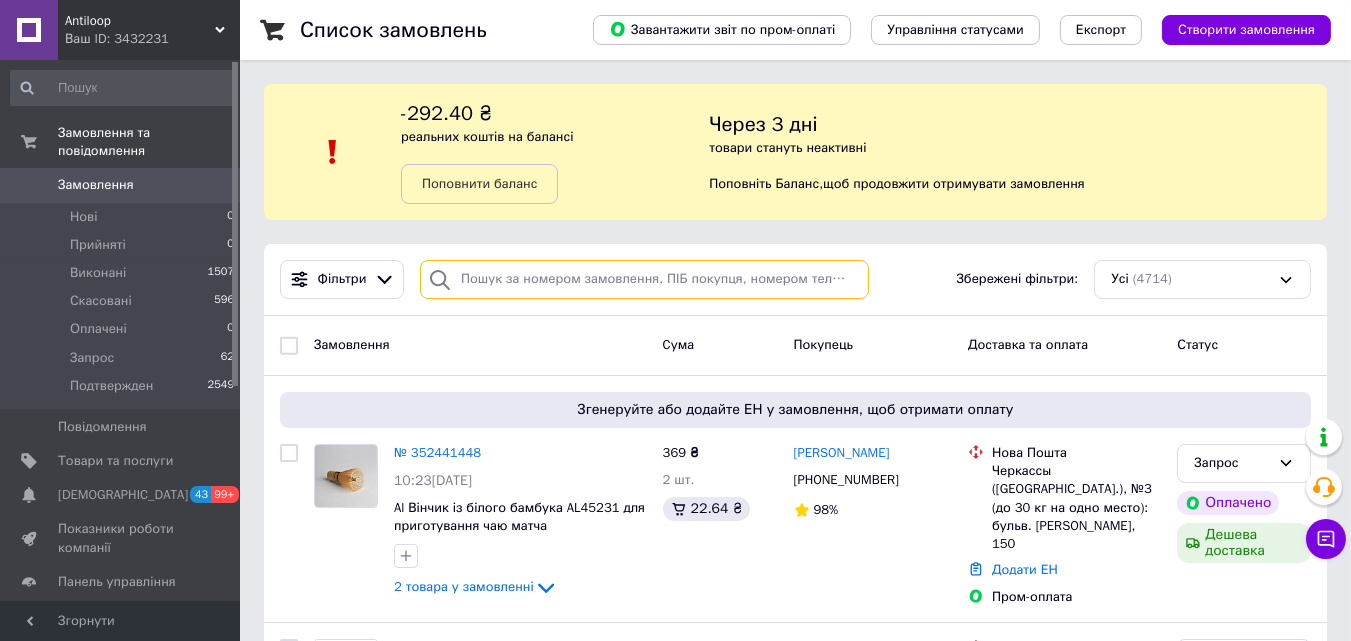 click at bounding box center [644, 279] 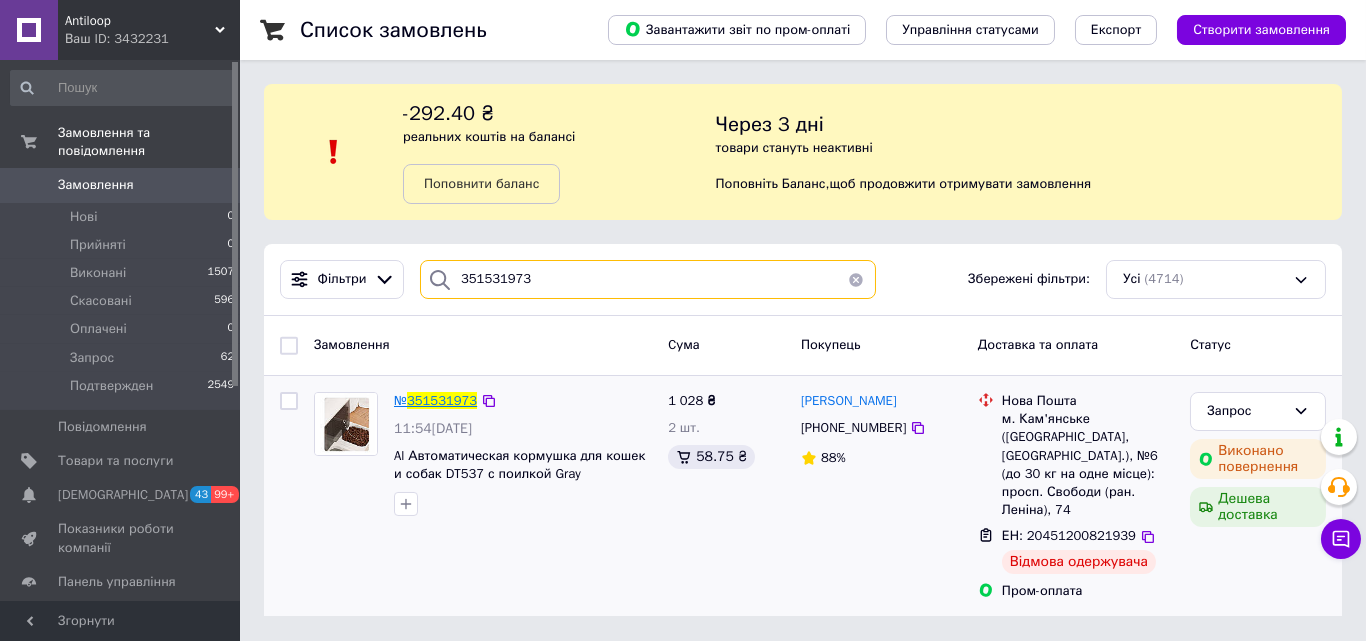 type on "351531973" 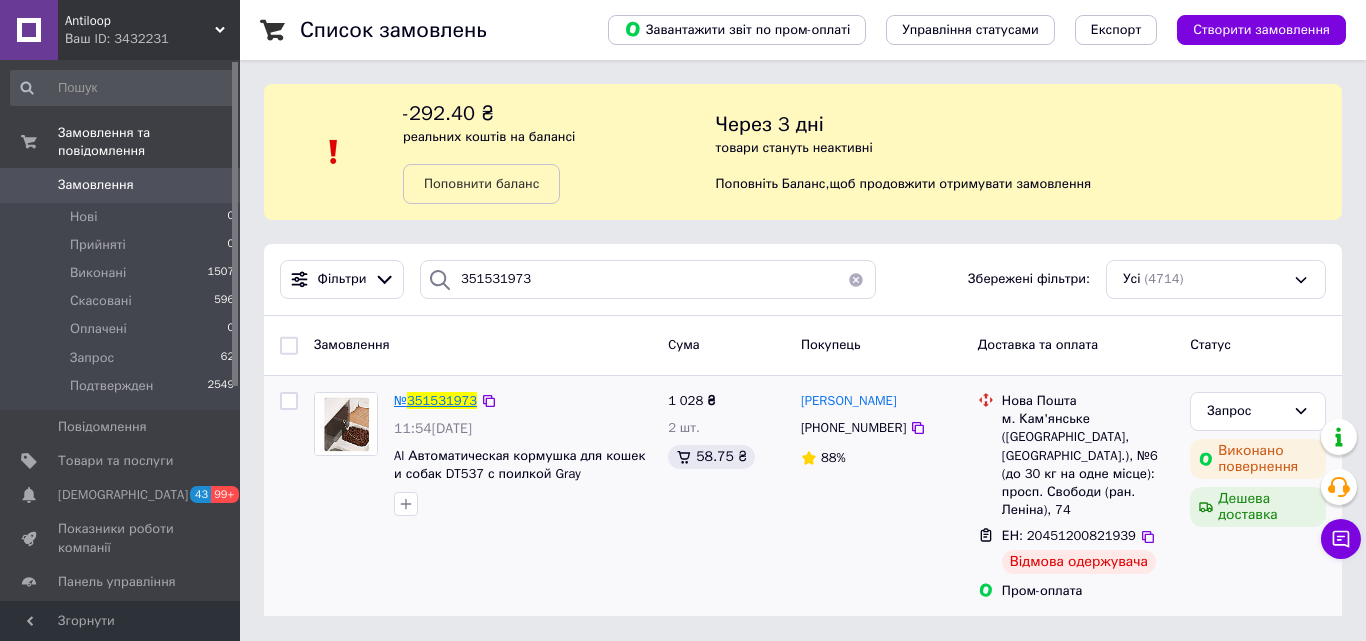 click on "351531973" at bounding box center [442, 400] 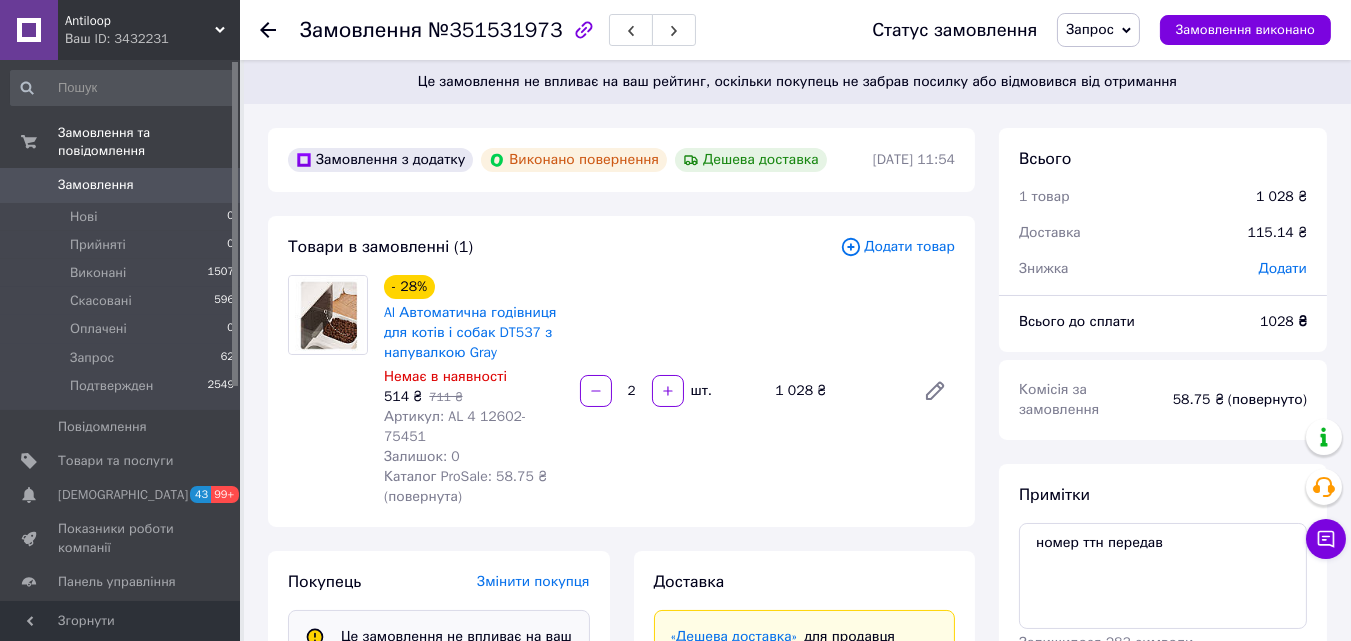 scroll, scrollTop: 200, scrollLeft: 0, axis: vertical 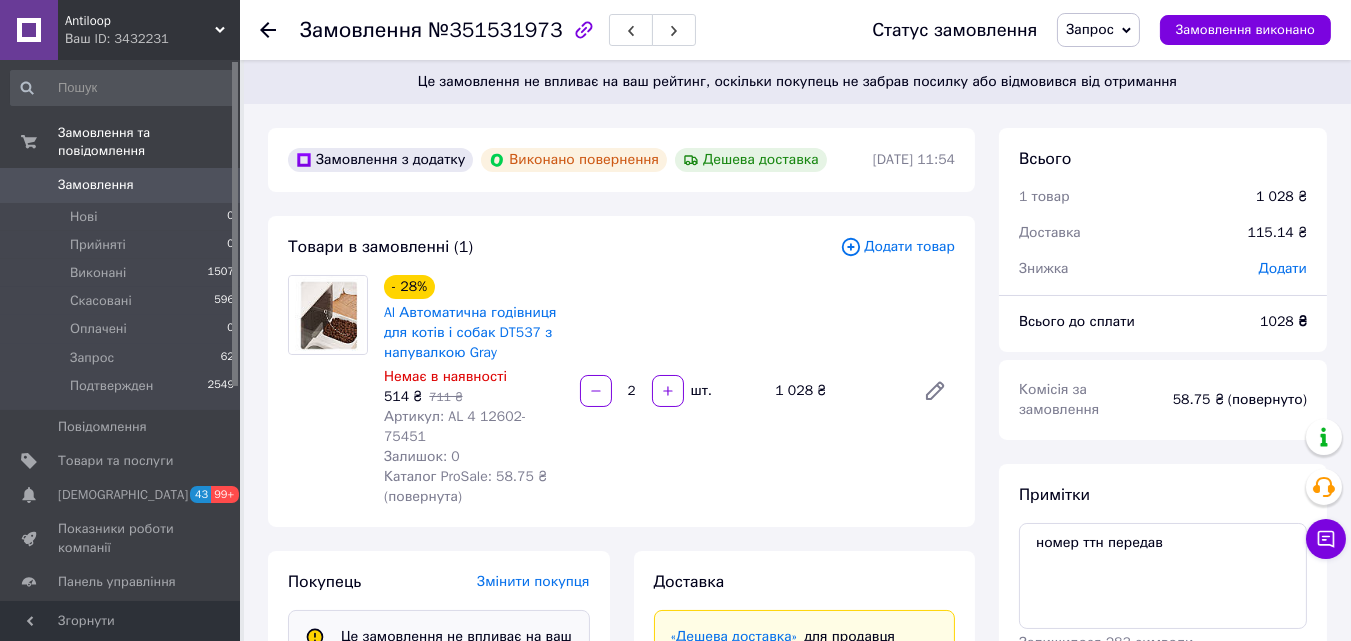 click on "Всього 1 товар 1 028 ₴ Доставка 115.14 ₴ Знижка Додати Всього до сплати 1028 ₴ Комісія за замовлення 58.75 ₴ (повернуто) Примітки номер ттн передав Залишилося 283 символи Очистити Зберегти Дії Написати покупцеві   Надіслати інструкцію   Чат Viber Telegram WhatsApp Запит на відгук про компанію   Скопіювати запит на відгук У вас є 24 дні, щоб відправити запит на відгук покупцеві, скопіювавши посилання. Оплата за замовлення повернута     Видати чек   Завантажити PDF   Друк PDF Мітки Особисті нотатки, які бачите лише ви. З їх допомогою можна фільтрувати замовлення" at bounding box center [1163, 1145] 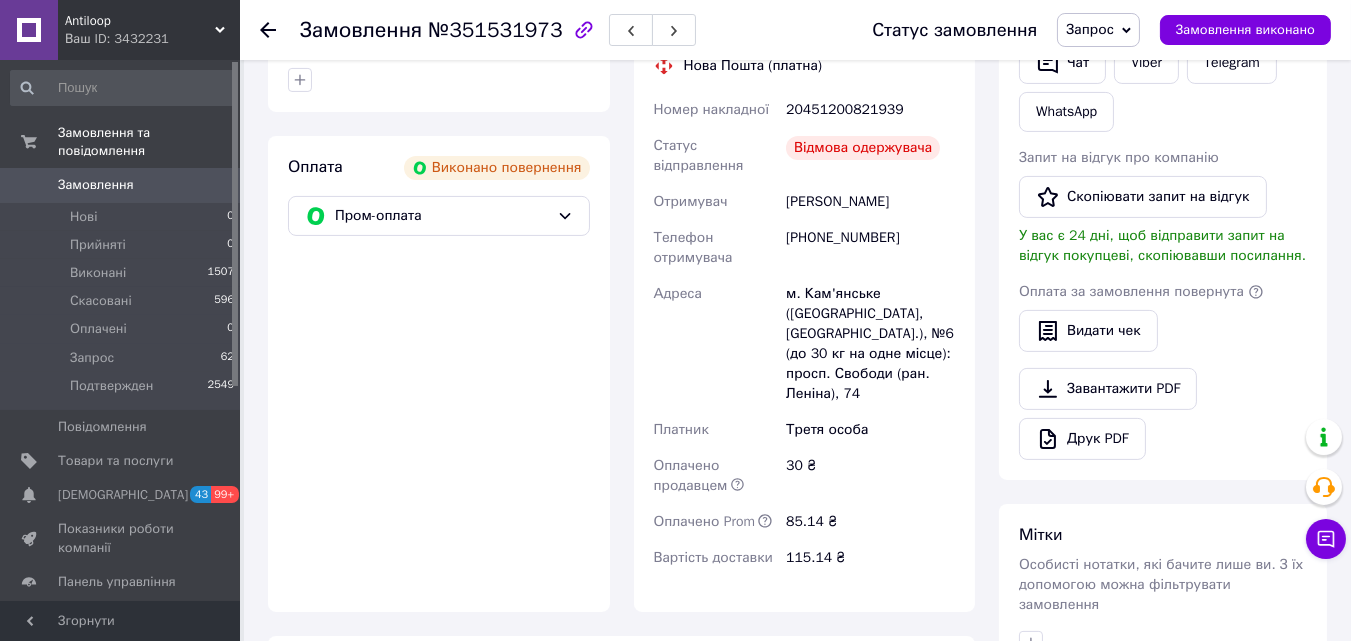 scroll, scrollTop: 859, scrollLeft: 0, axis: vertical 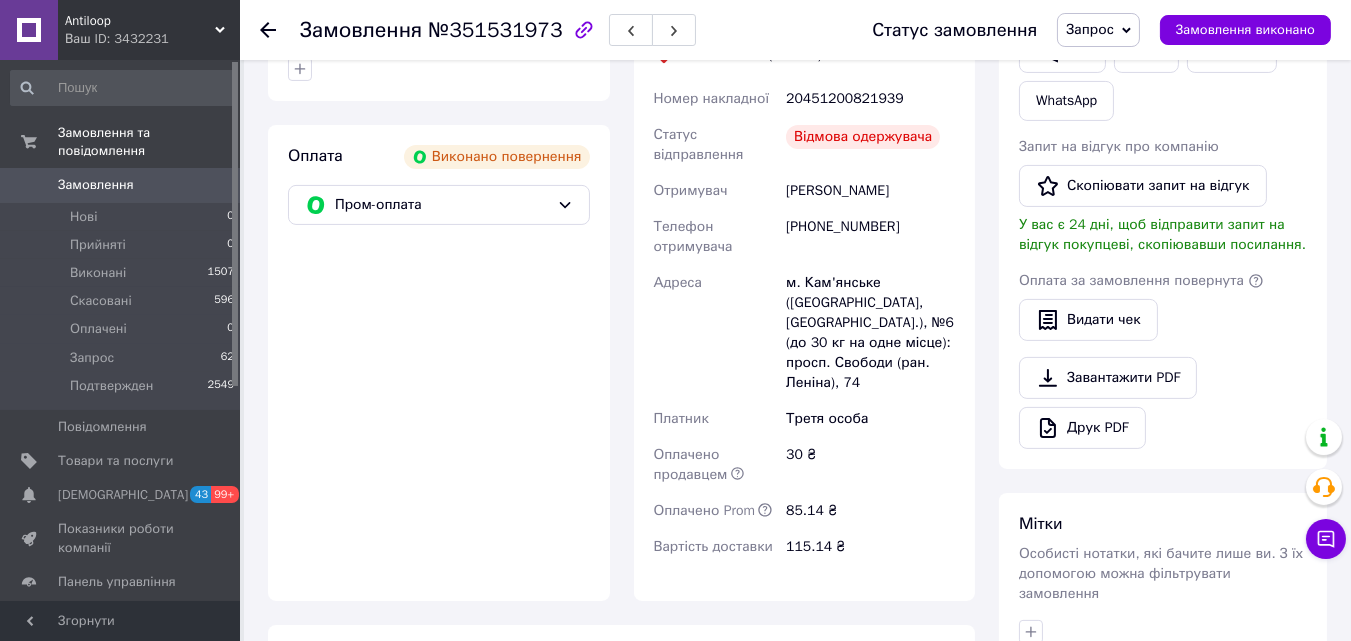 drag, startPoint x: 785, startPoint y: 161, endPoint x: 875, endPoint y: 362, distance: 220.22943 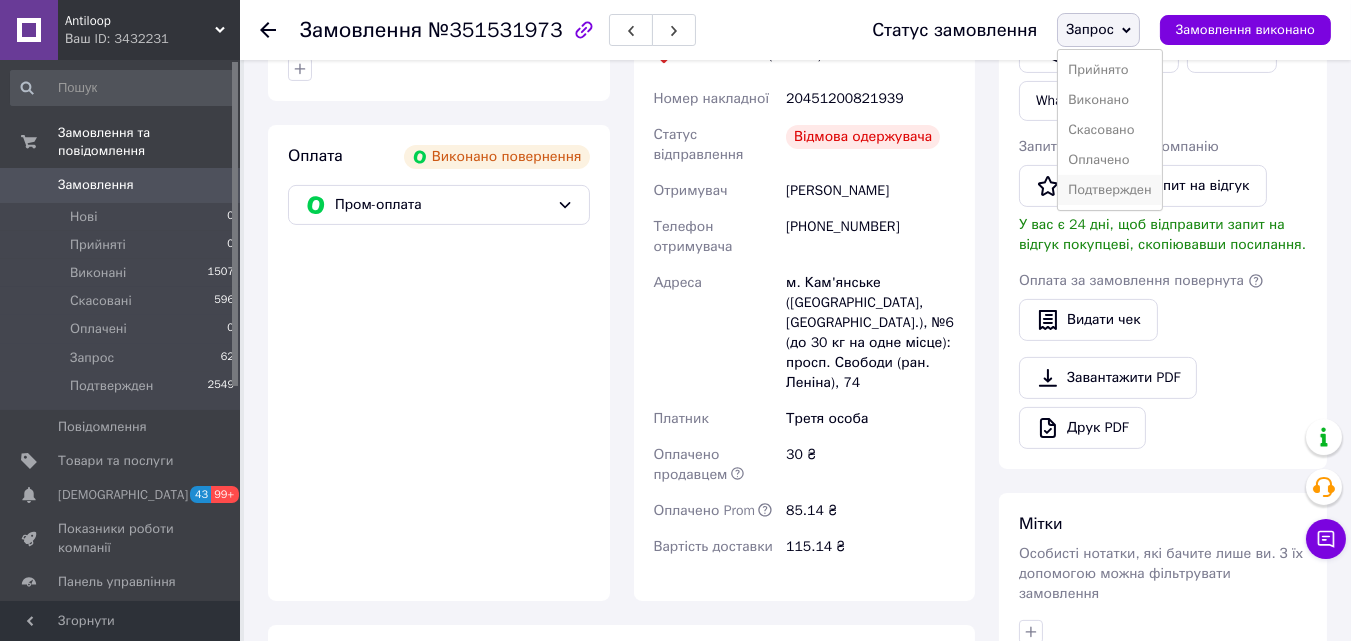 click on "Подтвержден" at bounding box center (1109, 190) 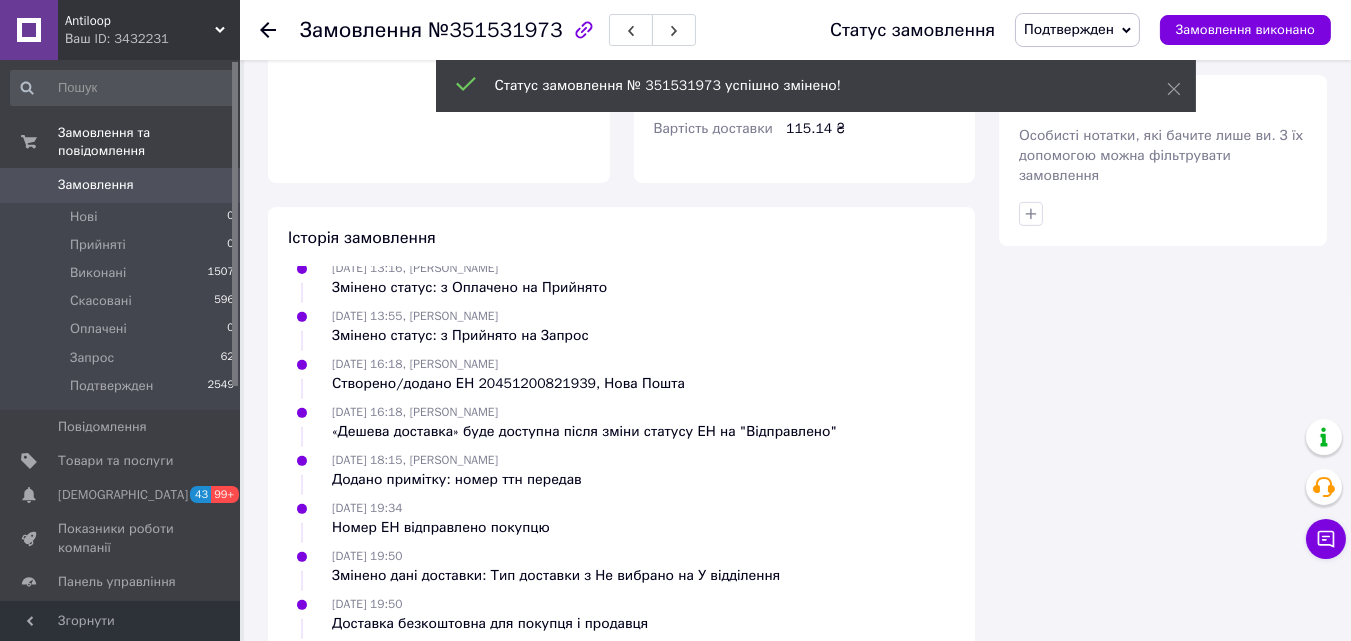 scroll, scrollTop: 1059, scrollLeft: 0, axis: vertical 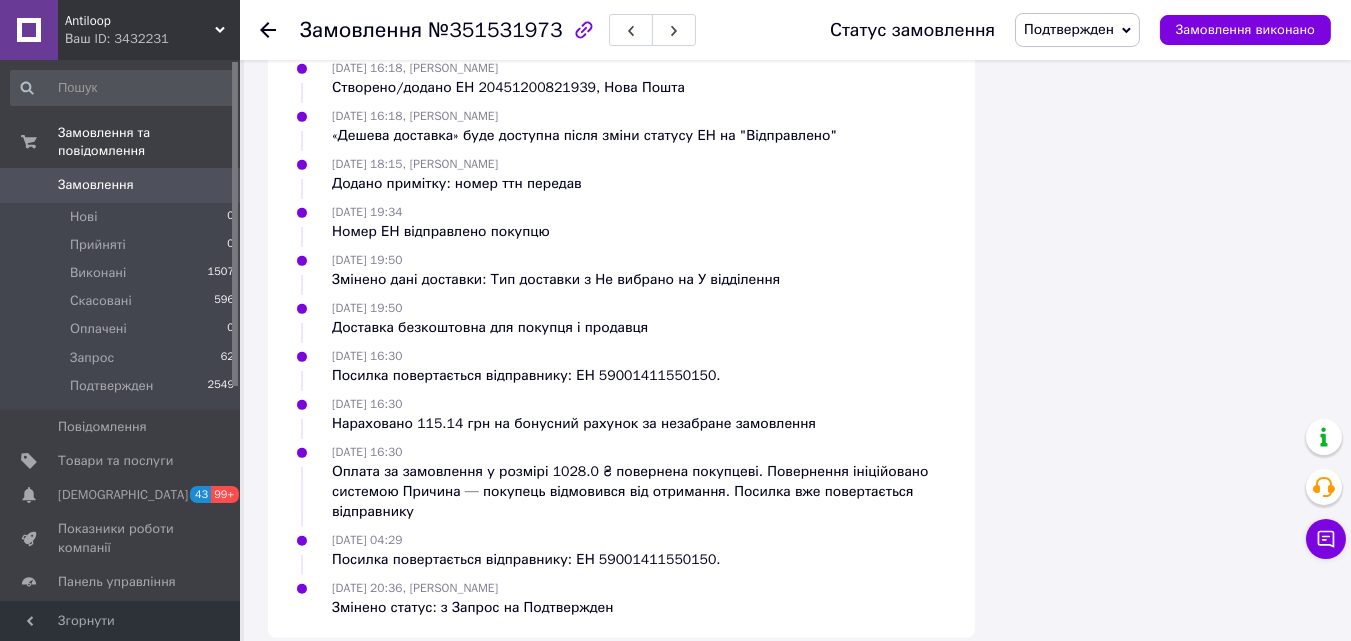 click on "Всього 1 товар 1 028 ₴ Доставка 115.14 ₴ Знижка Додати Всього до сплати 1028 ₴ Комісія за замовлення 58.75 ₴ (повернуто) Примітки номер ттн передав Залишилося 283 символи Очистити Зберегти Дії Написати покупцеві   Надіслати інструкцію   Чат Viber Telegram WhatsApp Запит на відгук про компанію   Скопіювати запит на відгук У вас є 24 дні, щоб відправити запит на відгук покупцеві, скопіювавши посилання. Оплата за замовлення повернута     Видати чек   Завантажити PDF   Друк PDF Мітки Особисті нотатки, які бачите лише ви. З їх допомогою можна фільтрувати замовлення" at bounding box center [1163, -380] 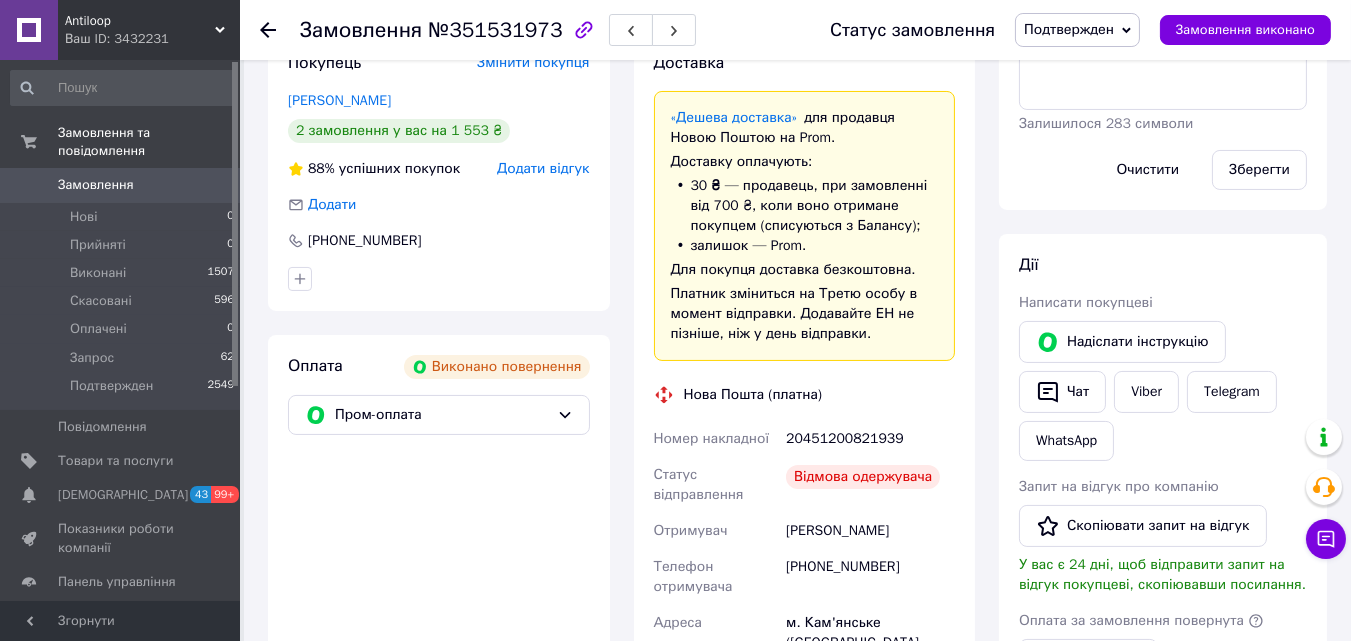 scroll, scrollTop: 475, scrollLeft: 0, axis: vertical 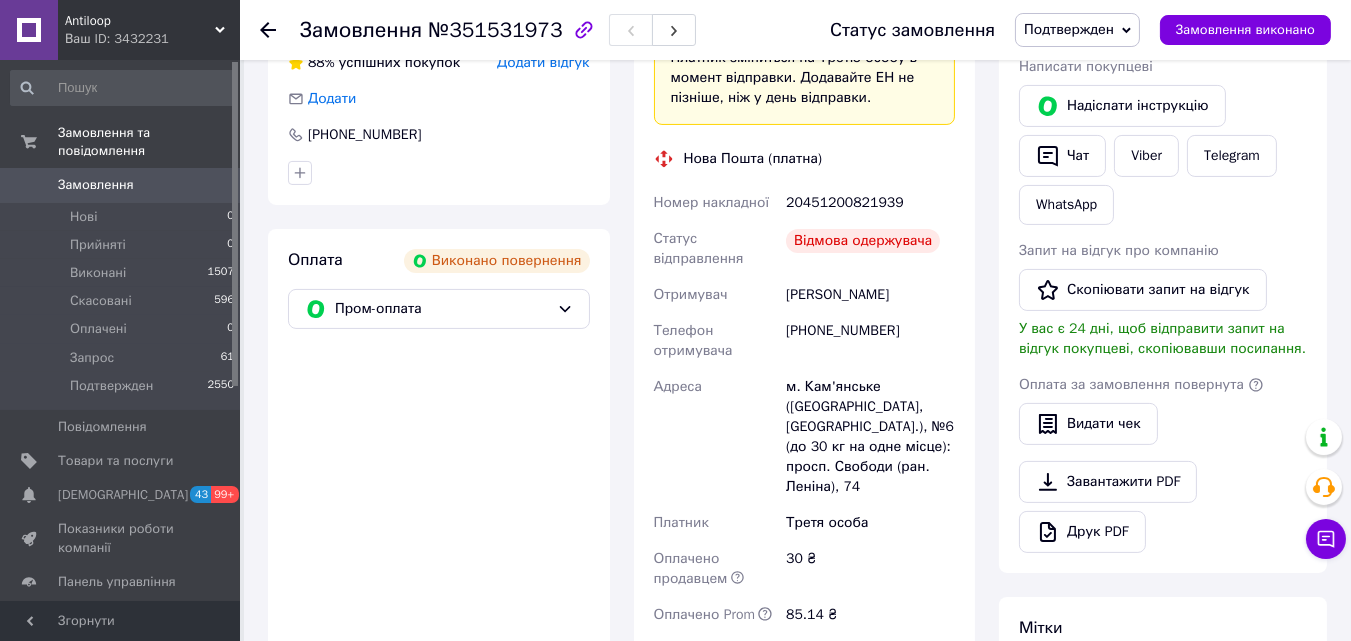 click on "20451200821939" at bounding box center [870, 203] 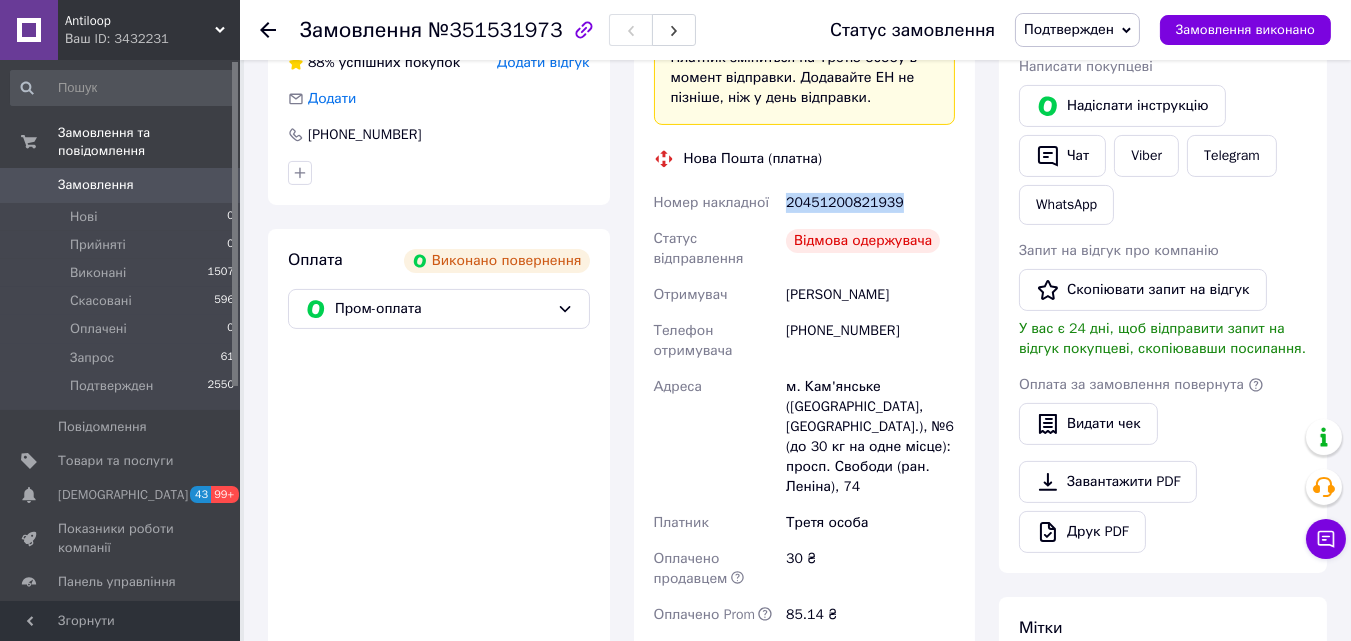 copy on "20451200821939" 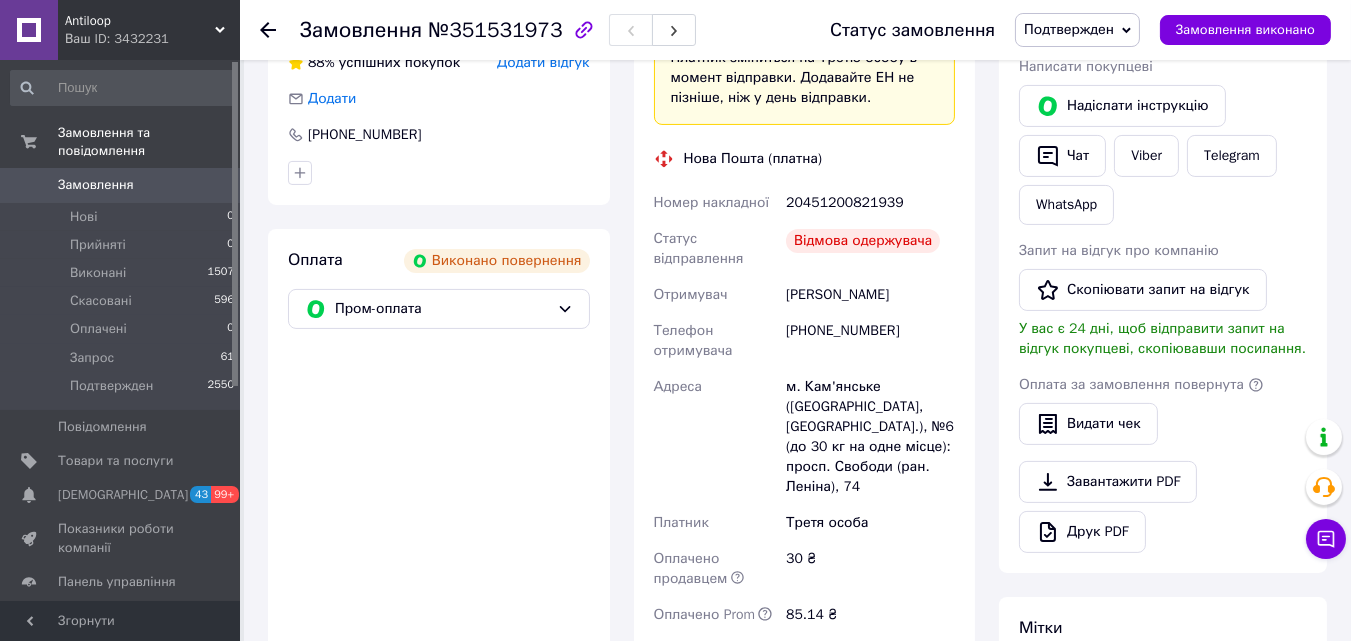 click on "+380958724352" at bounding box center (870, 341) 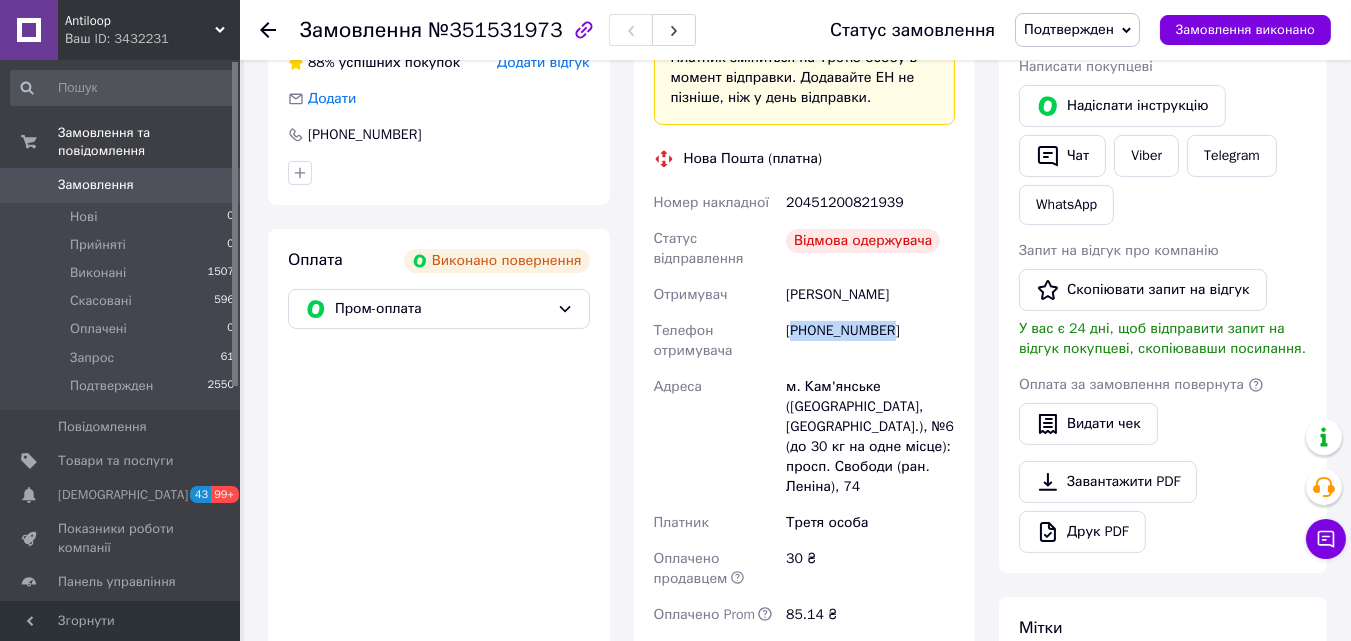 copy on "380958724352" 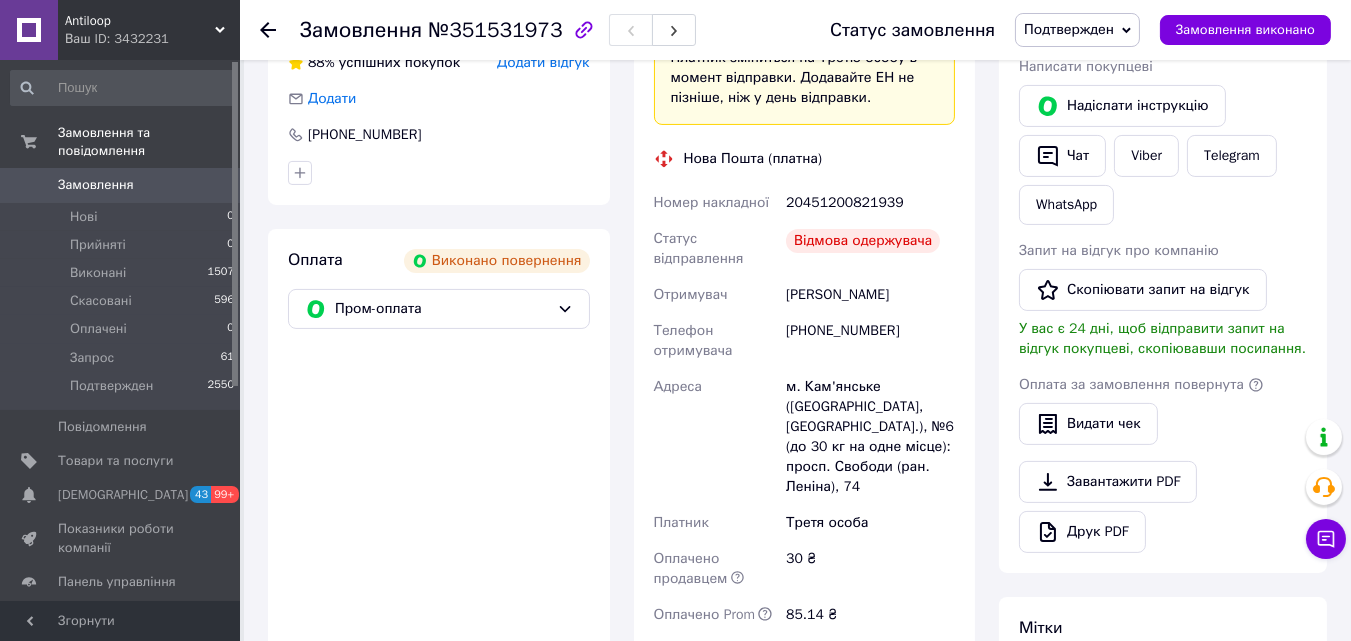 click on "Доставка «Дешева доставка»   для продавця Новою Поштою на Prom. Доставку оплачують: 30 ₴   — продавець , при замовленні від 700 ₴, коли воно отримане покупцем (списуються з Балансу); залишок — Prom. Для покупця доставка безкоштовна. Платник зміниться на Третю особу в момент відправки. Додавайте ЕН не пізніше, ніж у день відправки. Нова Пошта (платна) Номер накладної 20451200821939 Статус відправлення Відмова одержувача Отримувач Харламова Ірина Телефон отримувача +380958724352 Адреса Платник Третя особа Оплачено продавцем   30 ₴ Оплачено Prom   85.14 ₴ Вартість доставки 1028 <" at bounding box center (805, 250) 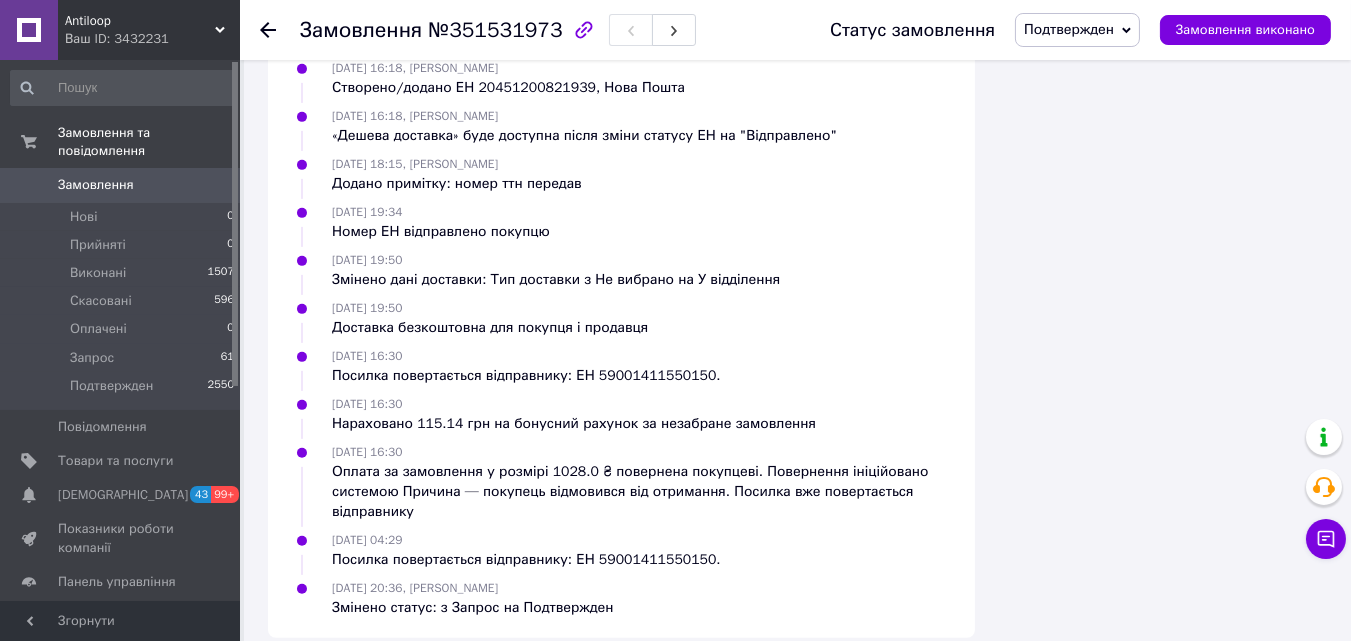 click on "Всього 1 товар 1 028 ₴ Доставка 115.14 ₴ Знижка Додати Всього до сплати 1028 ₴ Комісія за замовлення 58.75 ₴ (повернуто) Примітки номер ттн передав Залишилося 283 символи Очистити Зберегти Дії Написати покупцеві   Надіслати інструкцію   Чат Viber Telegram WhatsApp Запит на відгук про компанію   Скопіювати запит на відгук У вас є 24 дні, щоб відправити запит на відгук покупцеві, скопіювавши посилання. Оплата за замовлення повернута     Видати чек   Завантажити PDF   Друк PDF Мітки Особисті нотатки, які бачите лише ви. З їх допомогою можна фільтрувати замовлення" at bounding box center [1163, -380] 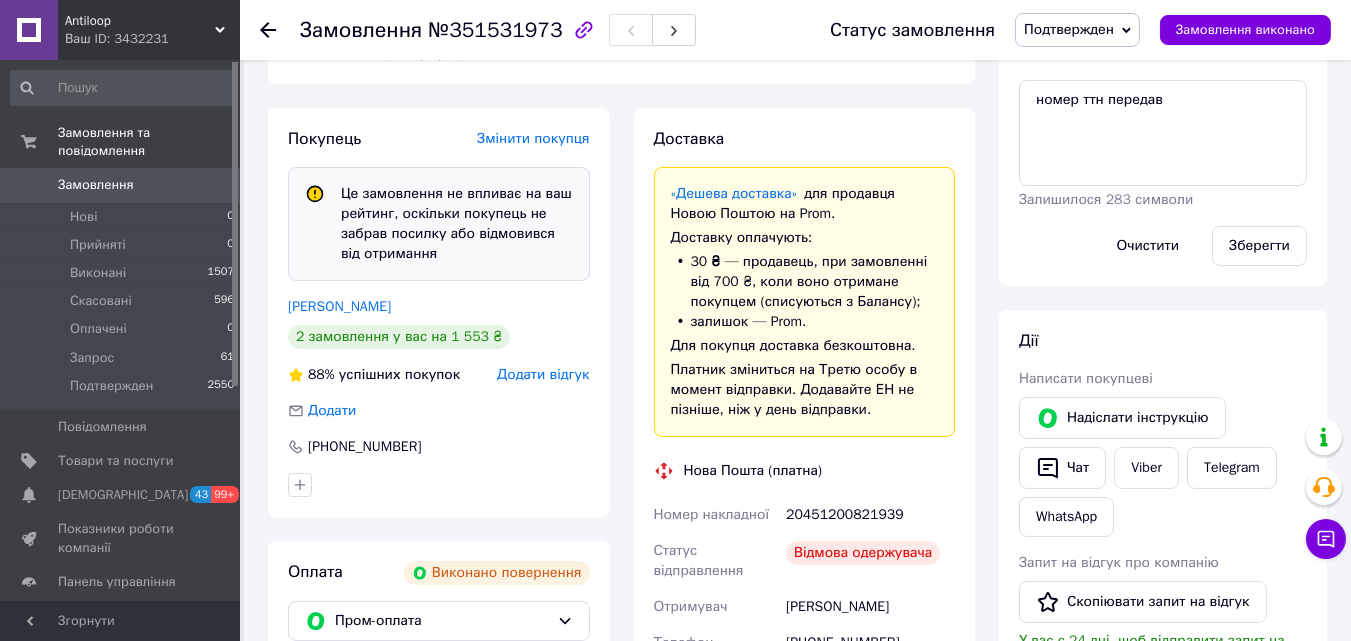 scroll, scrollTop: 443, scrollLeft: 0, axis: vertical 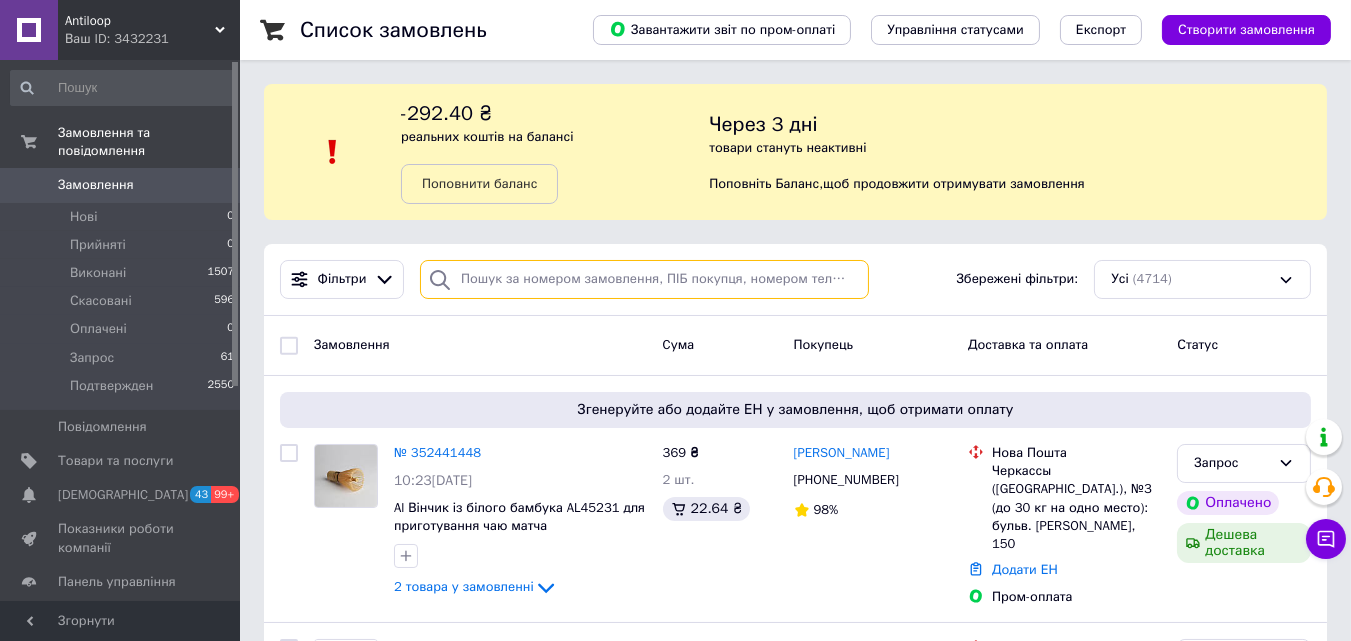 click at bounding box center [644, 279] 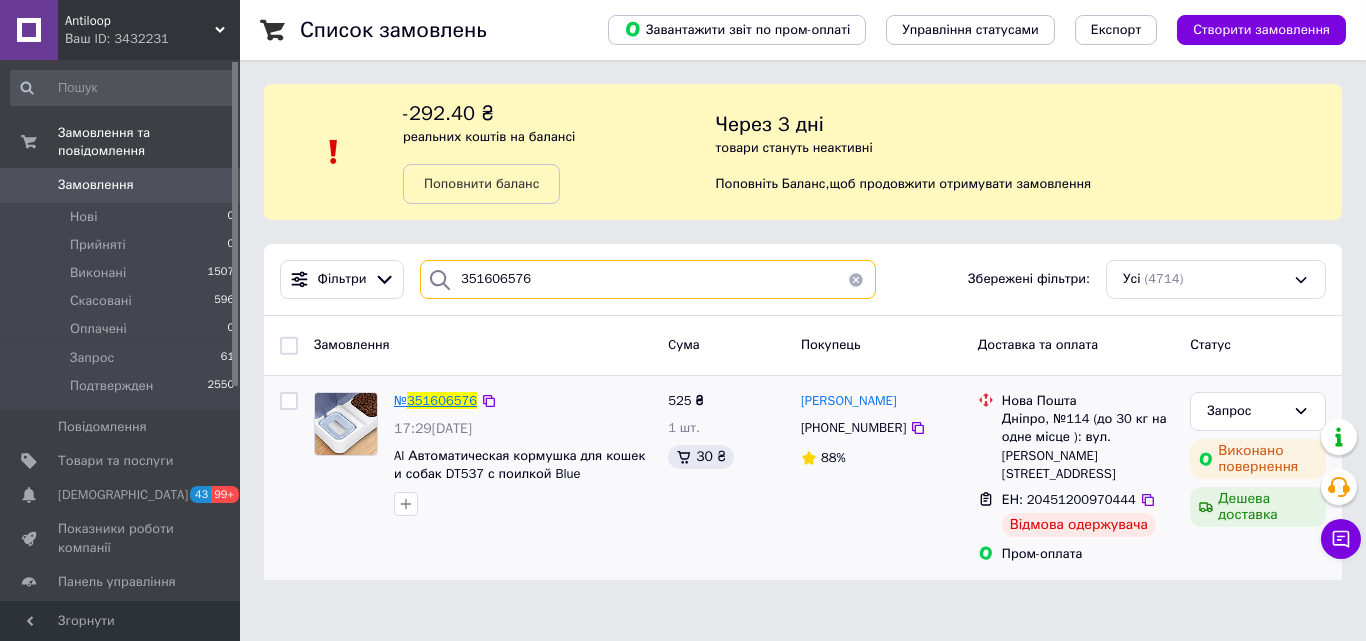 type on "351606576" 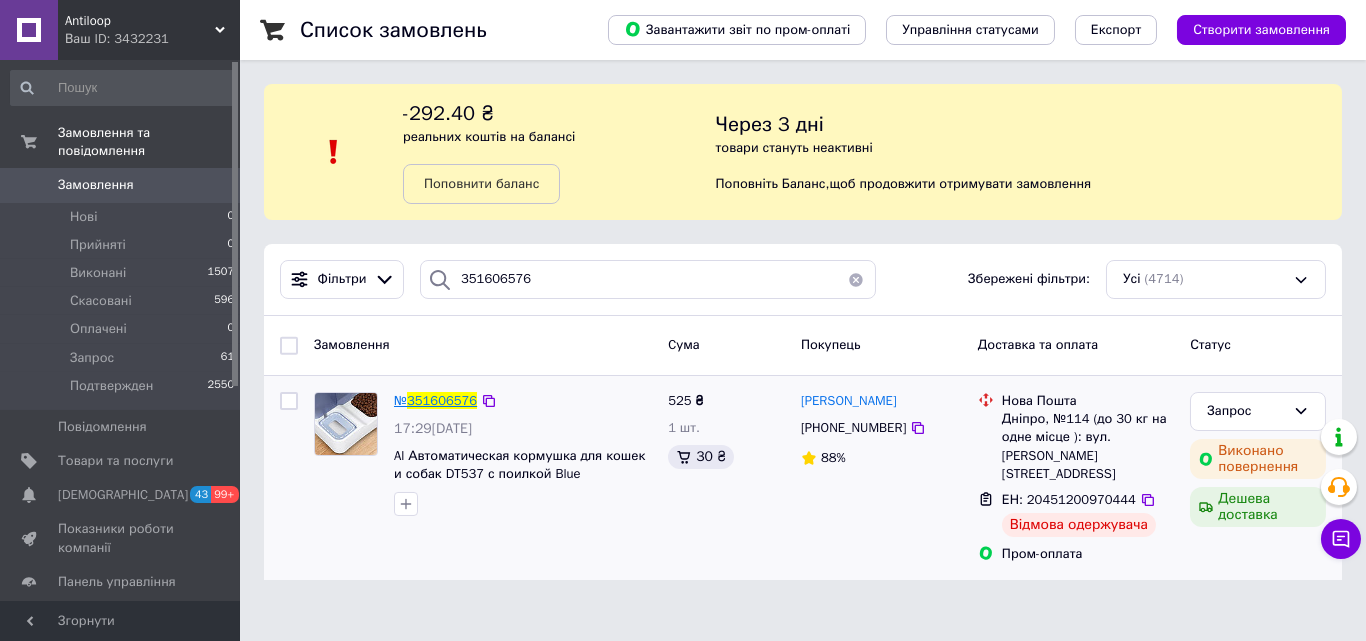 click on "351606576" at bounding box center [442, 400] 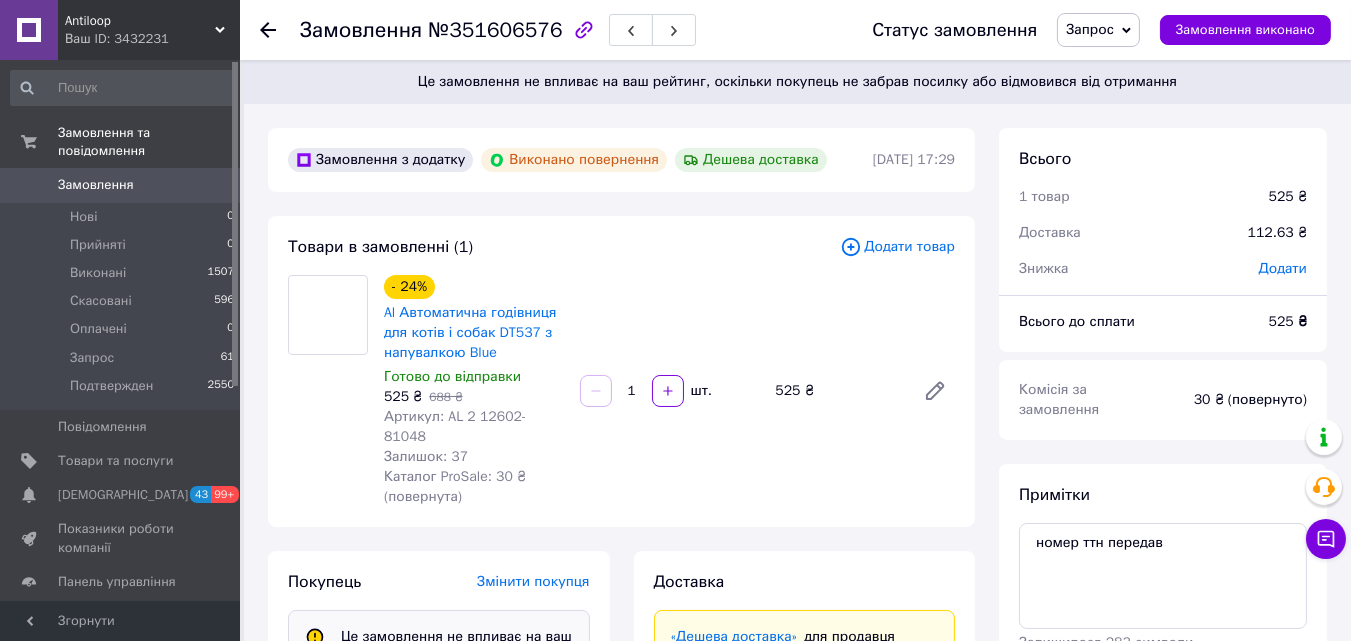 scroll, scrollTop: 200, scrollLeft: 0, axis: vertical 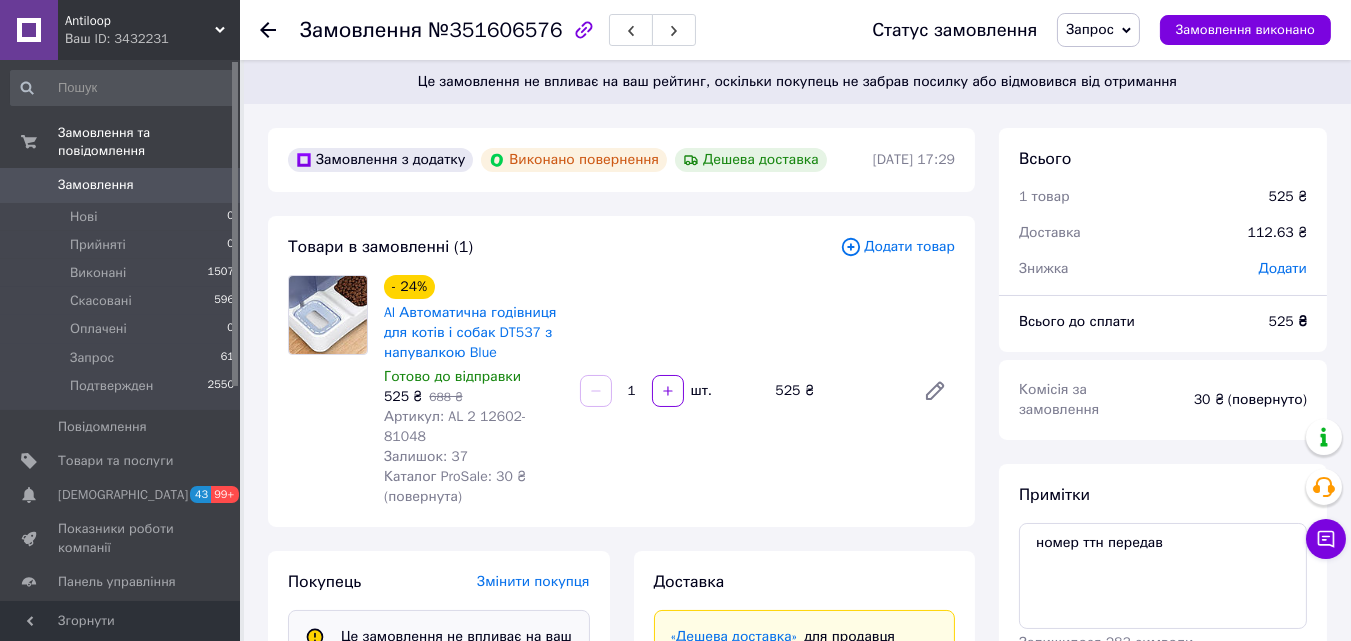 click on "Запрос" at bounding box center (1090, 29) 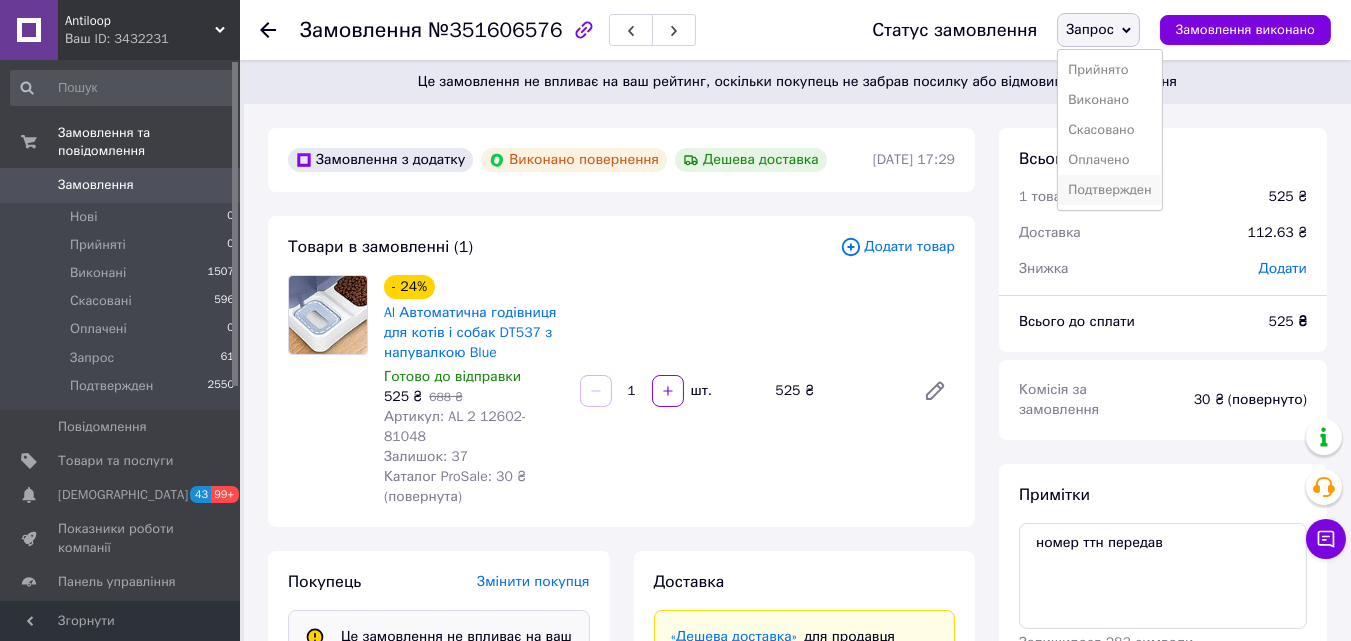 click on "Подтвержден" at bounding box center (1109, 190) 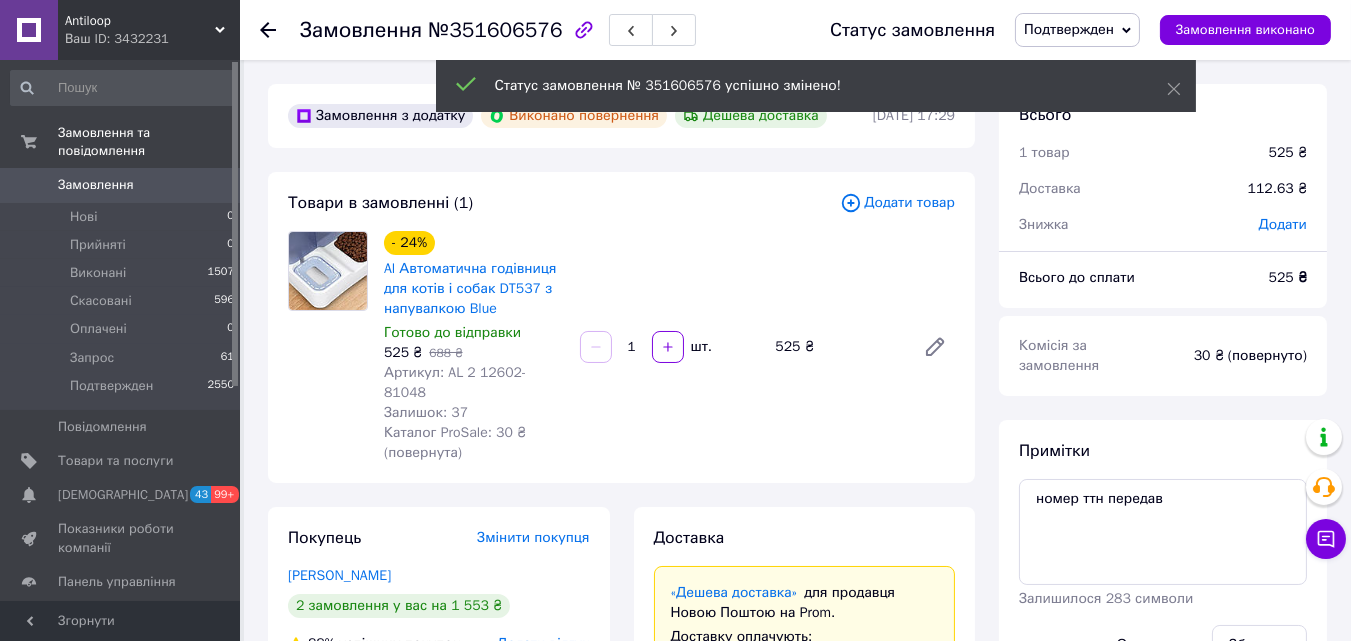 scroll, scrollTop: 248, scrollLeft: 0, axis: vertical 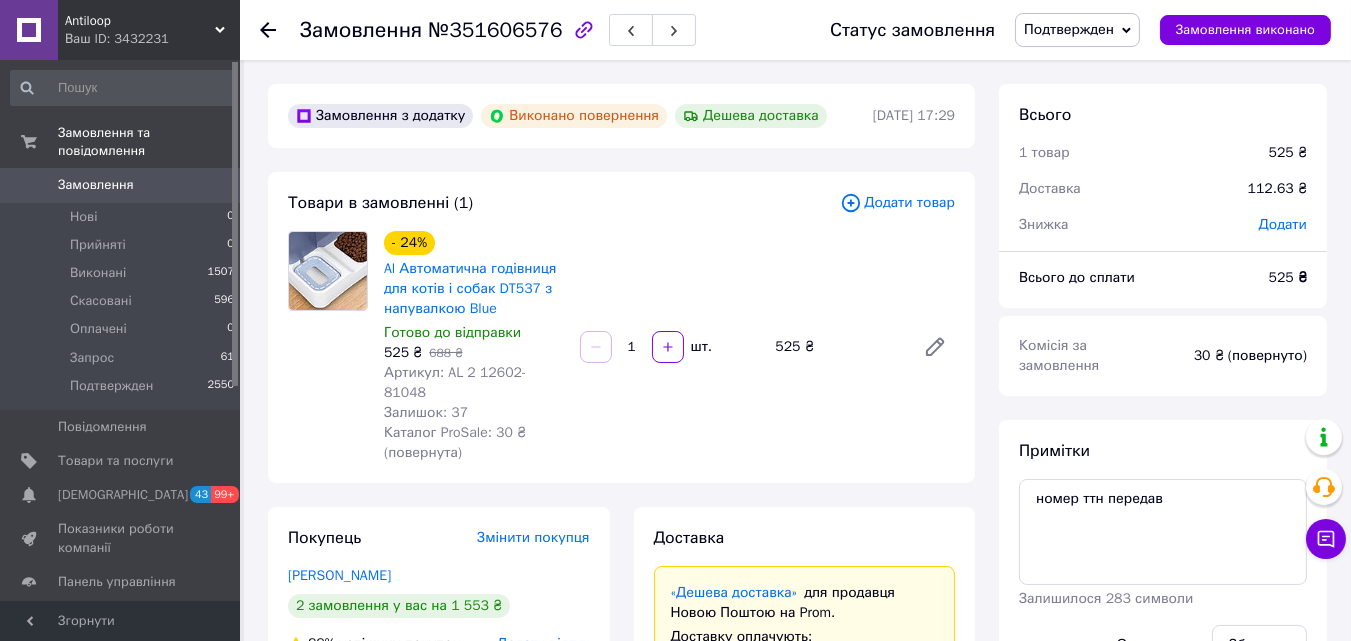 click on "Замовлення з додатку Виконано повернення Дешева доставка 07.07.2025 | 17:29 Товари в замовленні (1) Додати товар - 24% Al Автоматична годівниця для котів і собак DT537 з напувалкою Blue Готово до відправки 525 ₴   688 ₴ Артикул: AL 2 12602-81048 Залишок: 37 Каталог ProSale: 30 ₴ (повернута) 1   шт. 525 ₴ Покупець Змінити покупця Шевчук Олена 2 замовлення у вас на 1 553 ₴ 88%   успішних покупок Додати відгук Додати +380968700496 Оплата Виконано повернення Пром-оплата Доставка «Дешева доставка»   для продавця Новою Поштою на Prom. Доставку оплачують: 30 ₴   — продавець залишок — Prom. Нова Пошта (платна) 525" at bounding box center [621, 1035] 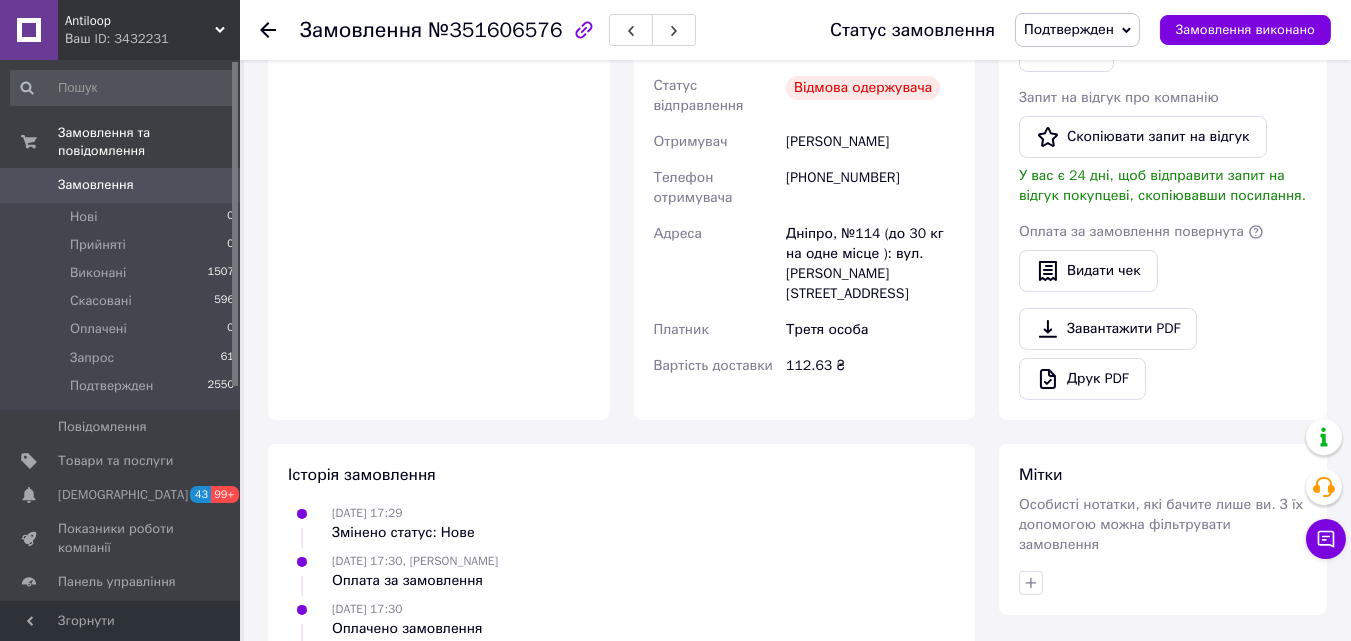 scroll, scrollTop: 1329, scrollLeft: 0, axis: vertical 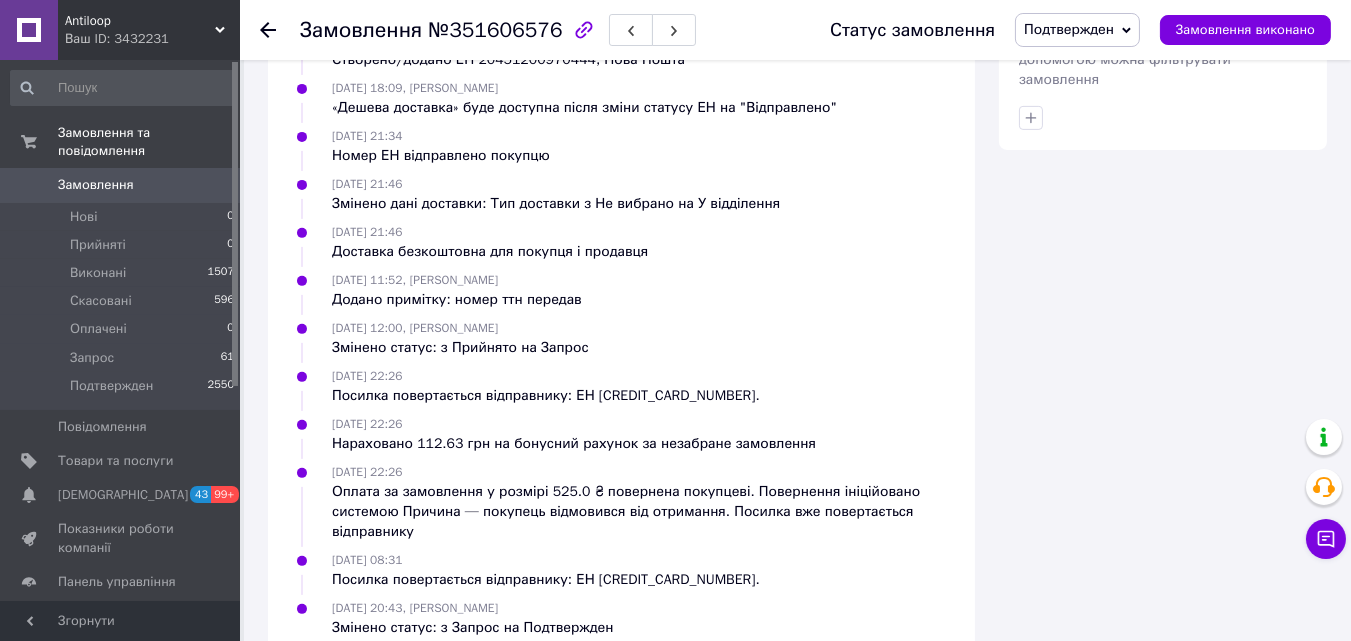 click on "Всього 1 товар 525 ₴ Доставка 112.63 ₴ Знижка Додати Всього до сплати 525 ₴ Комісія за замовлення 30 ₴ (повернуто) Примітки номер ттн передав Залишилося 283 символи Очистити Зберегти Дії Написати покупцеві   Надіслати інструкцію   Чат Viber Telegram WhatsApp Запит на відгук про компанію   Скопіювати запит на відгук У вас є 24 дні, щоб відправити запит на відгук покупцеві, скопіювавши посилання. Оплата за замовлення повернута     Видати чек   Завантажити PDF   Друк PDF Мітки Особисті нотатки, які бачите лише ви. З їх допомогою можна фільтрувати замовлення" at bounding box center (1163, -294) 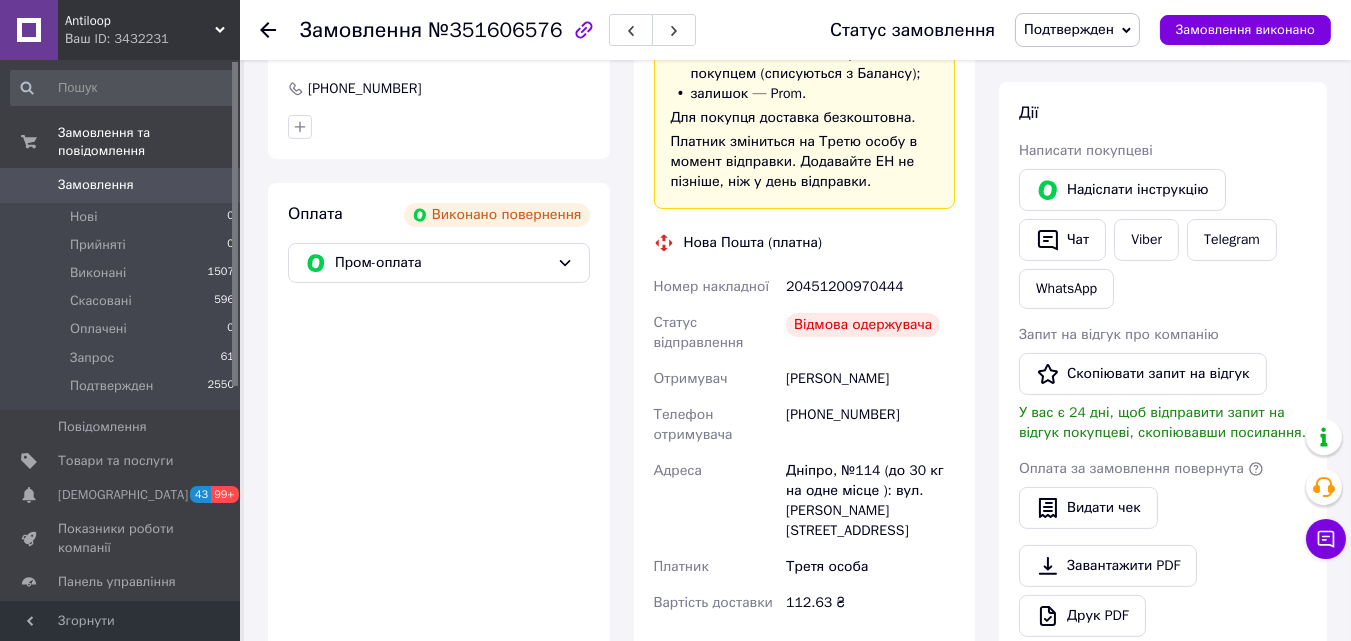 scroll, scrollTop: 632, scrollLeft: 0, axis: vertical 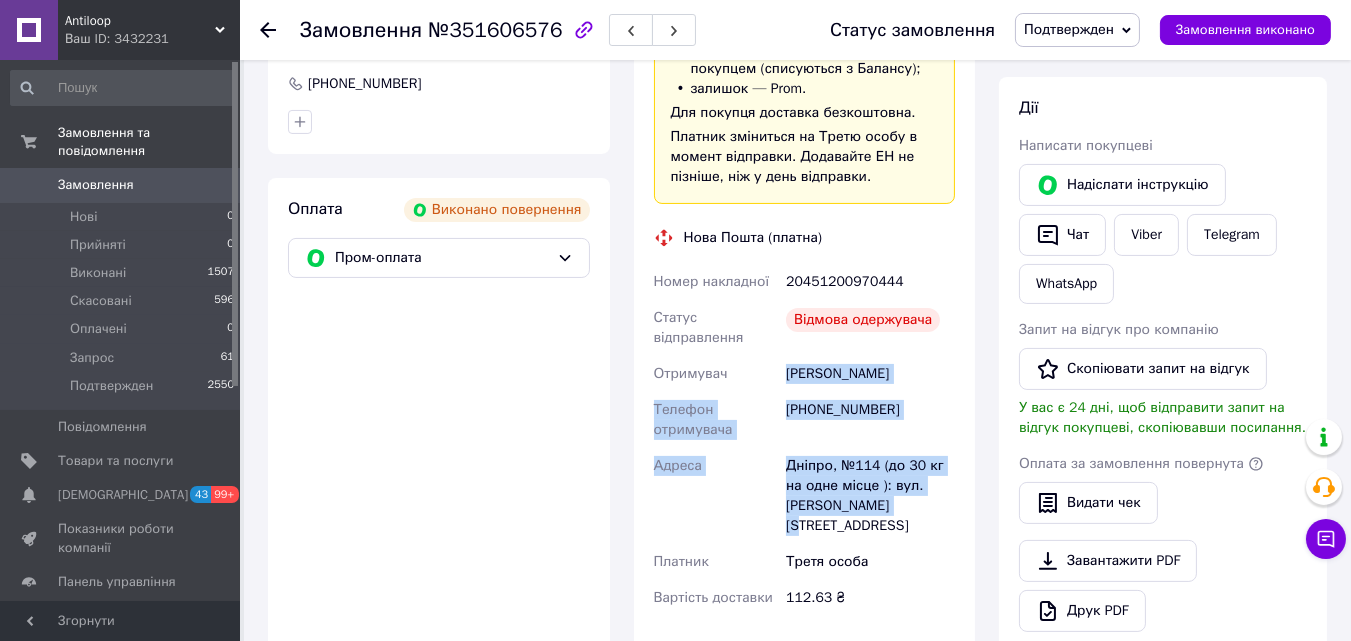 drag, startPoint x: 780, startPoint y: 351, endPoint x: 874, endPoint y: 483, distance: 162.04938 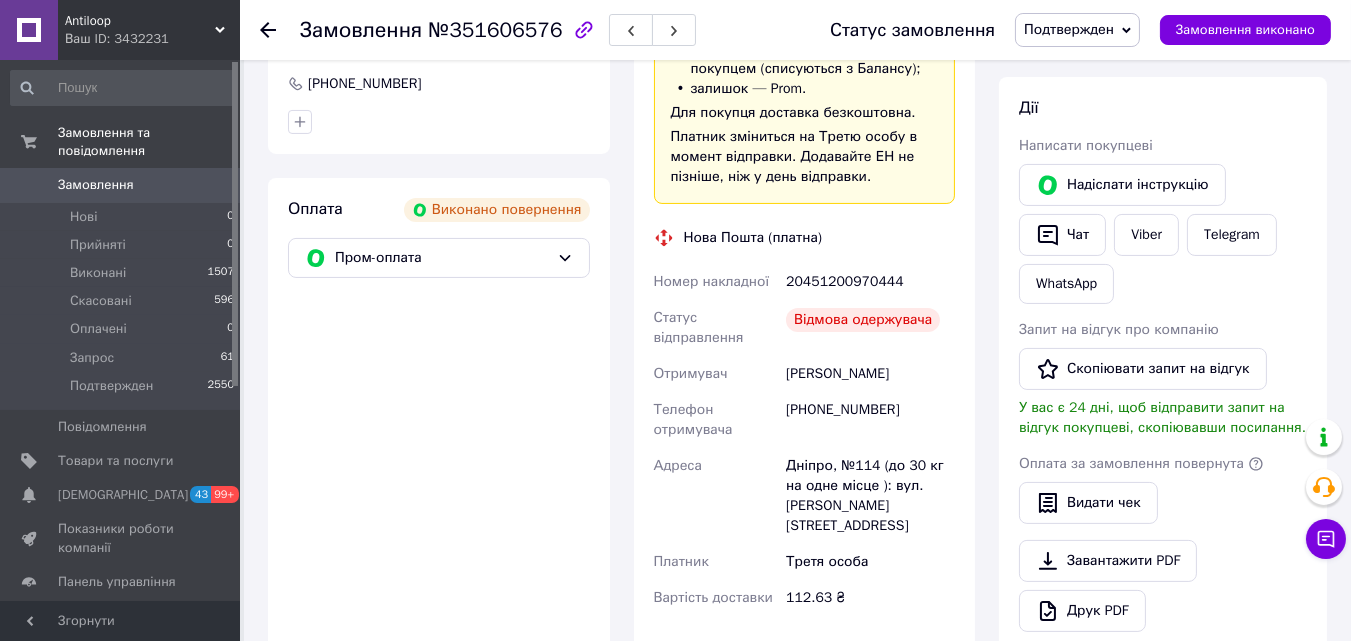 click on "Доставка «Дешева доставка»   для продавця Новою Поштою на Prom. Доставку оплачують: 30 ₴   — продавець , при замовленні від 700 ₴, коли воно отримане покупцем (списуються з Балансу); залишок — Prom. Для покупця доставка безкоштовна. Платник зміниться на Третю особу в момент відправки. Додавайте ЕН не пізніше, ніж у день відправки. Нова Пошта (платна) Номер накладної 20451200970444 Статус відправлення Відмова одержувача Отримувач Шевчук Олена Телефон отримувача +380968700496 Адреса Дніпро, №114 (до 30 кг на одне місце ): вул. Марії Сокіл, 14 Платник Третя особа Вартість доставки <" at bounding box center (805, 263) 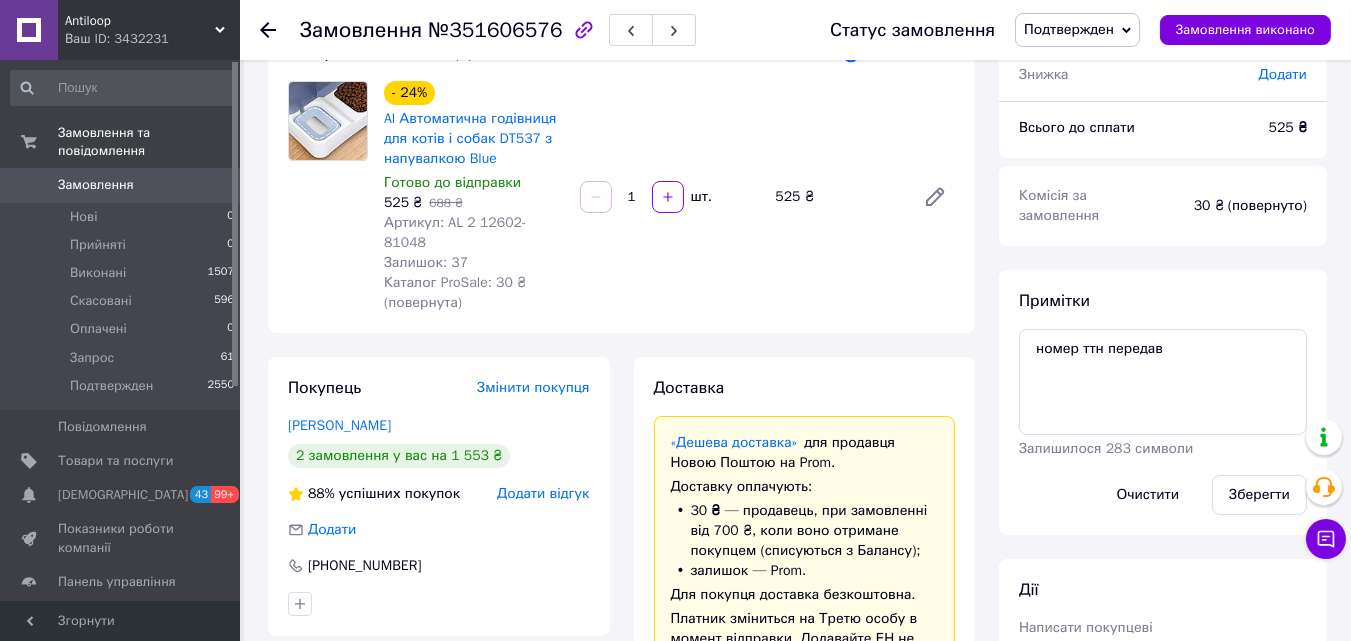 scroll, scrollTop: 0, scrollLeft: 0, axis: both 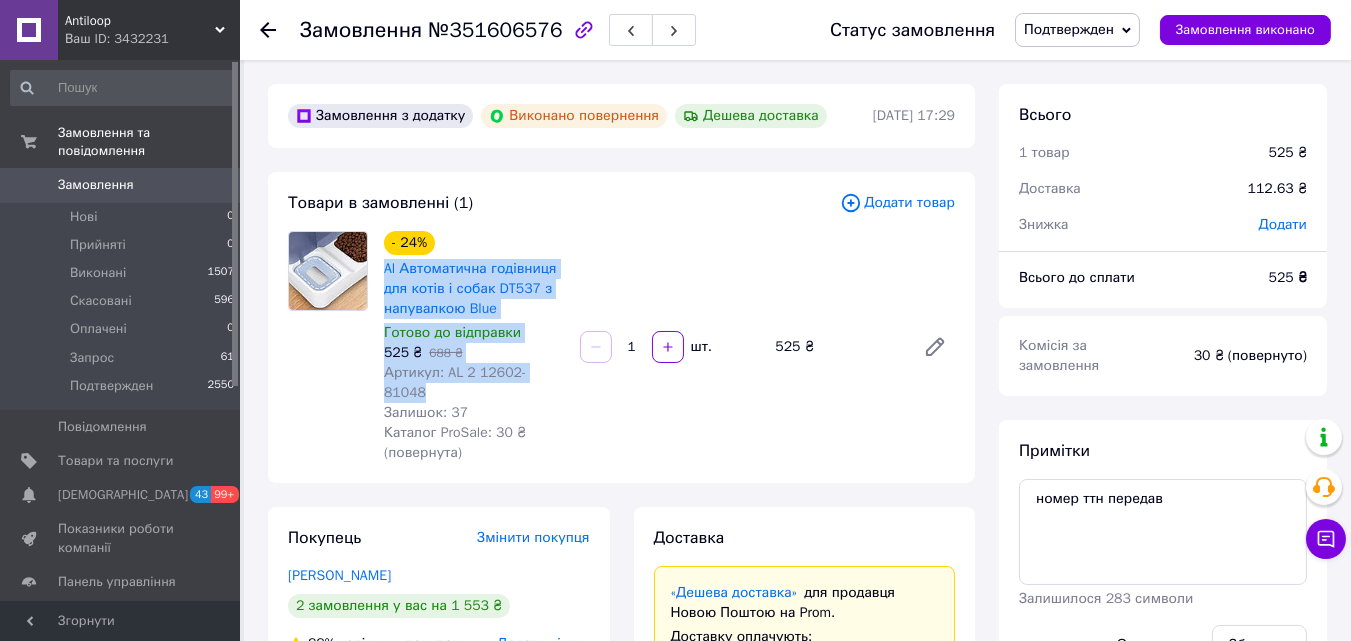 drag, startPoint x: 567, startPoint y: 375, endPoint x: 381, endPoint y: 267, distance: 215.08138 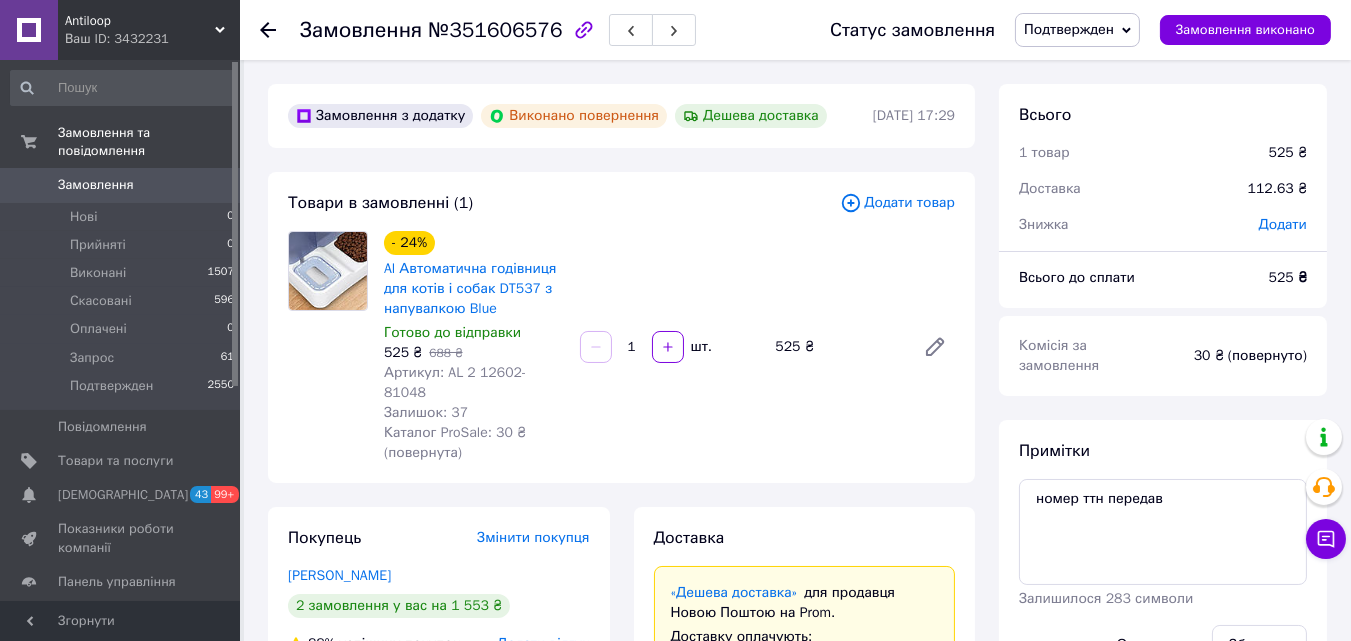 click on "Замовлення з додатку Виконано повернення Дешева доставка 07.07.2025 | 17:29 Товари в замовленні (1) Додати товар - 24% Al Автоматична годівниця для котів і собак DT537 з напувалкою Blue Готово до відправки 525 ₴   688 ₴ Артикул: AL 2 12602-81048 Залишок: 37 Каталог ProSale: 30 ₴ (повернута) 1   шт. 525 ₴ Покупець Змінити покупця Шевчук Олена 2 замовлення у вас на 1 553 ₴ 88%   успішних покупок Додати відгук Додати +380968700496 Оплата Виконано повернення Пром-оплата Доставка «Дешева доставка»   для продавця Новою Поштою на Prom. Доставку оплачують: 30 ₴   — продавець залишок — Prom. Нова Пошта (платна) 525" at bounding box center [621, 1035] 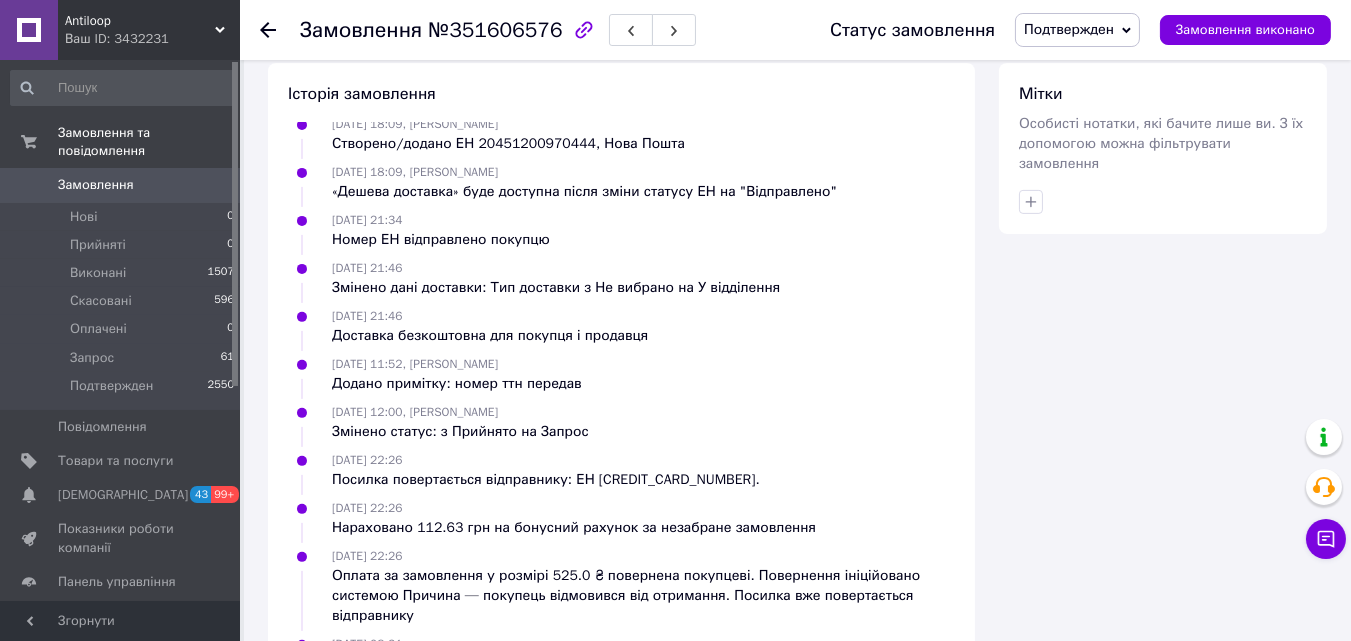 scroll, scrollTop: 1329, scrollLeft: 0, axis: vertical 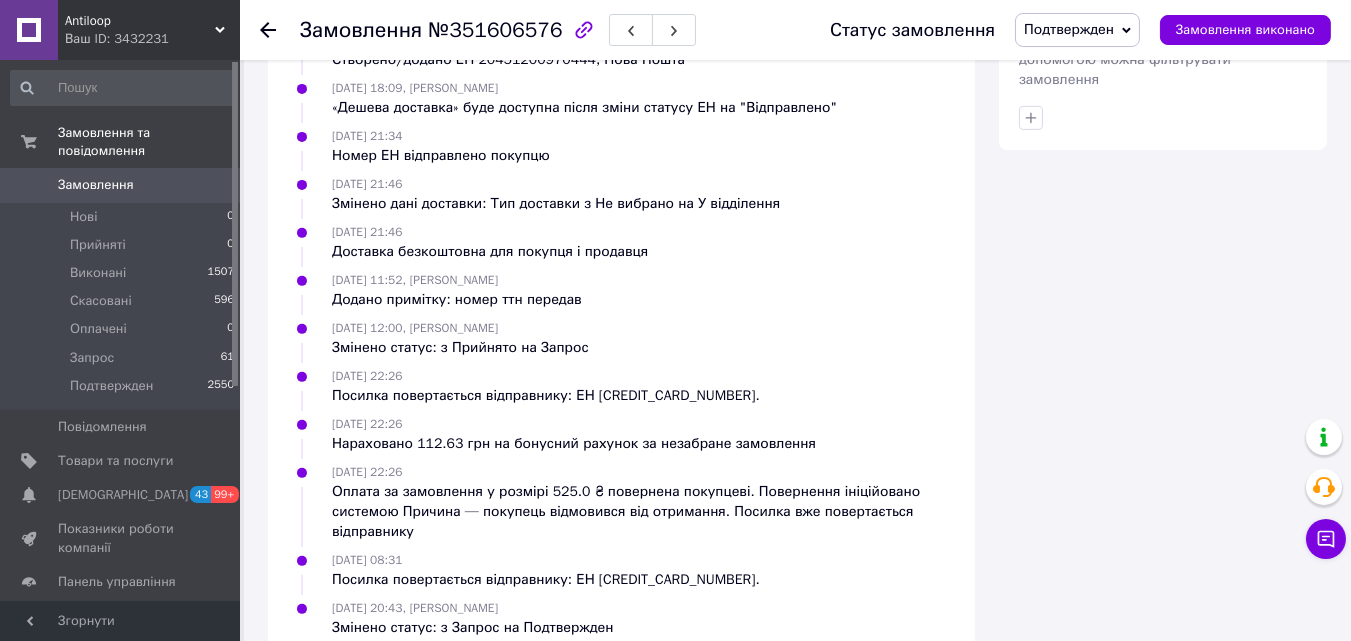 click on "Всього 1 товар 525 ₴ Доставка 112.63 ₴ Знижка Додати Всього до сплати 525 ₴ Комісія за замовлення 30 ₴ (повернуто) Примітки номер ттн передав Залишилося 283 символи Очистити Зберегти Дії Написати покупцеві   Надіслати інструкцію   Чат Viber Telegram WhatsApp Запит на відгук про компанію   Скопіювати запит на відгук У вас є 24 дні, щоб відправити запит на відгук покупцеві, скопіювавши посилання. Оплата за замовлення повернута     Видати чек   Завантажити PDF   Друк PDF Мітки Особисті нотатки, які бачите лише ви. З їх допомогою можна фільтрувати замовлення" at bounding box center [1163, -294] 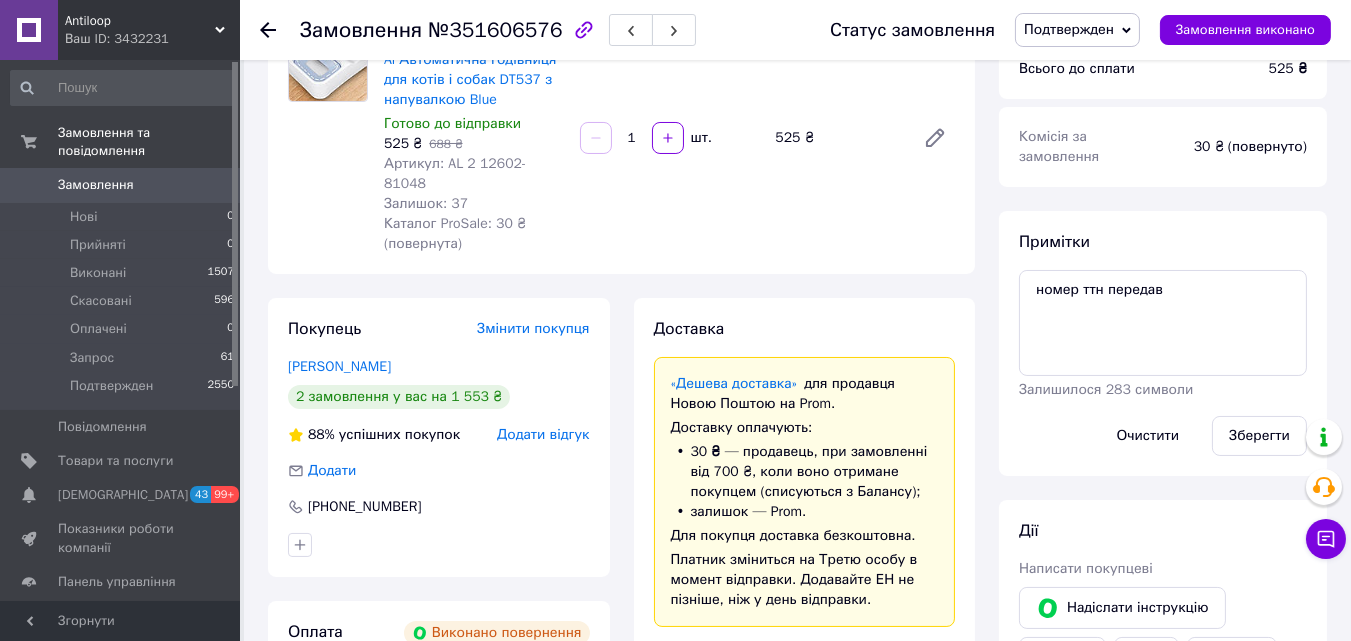 scroll, scrollTop: 0, scrollLeft: 0, axis: both 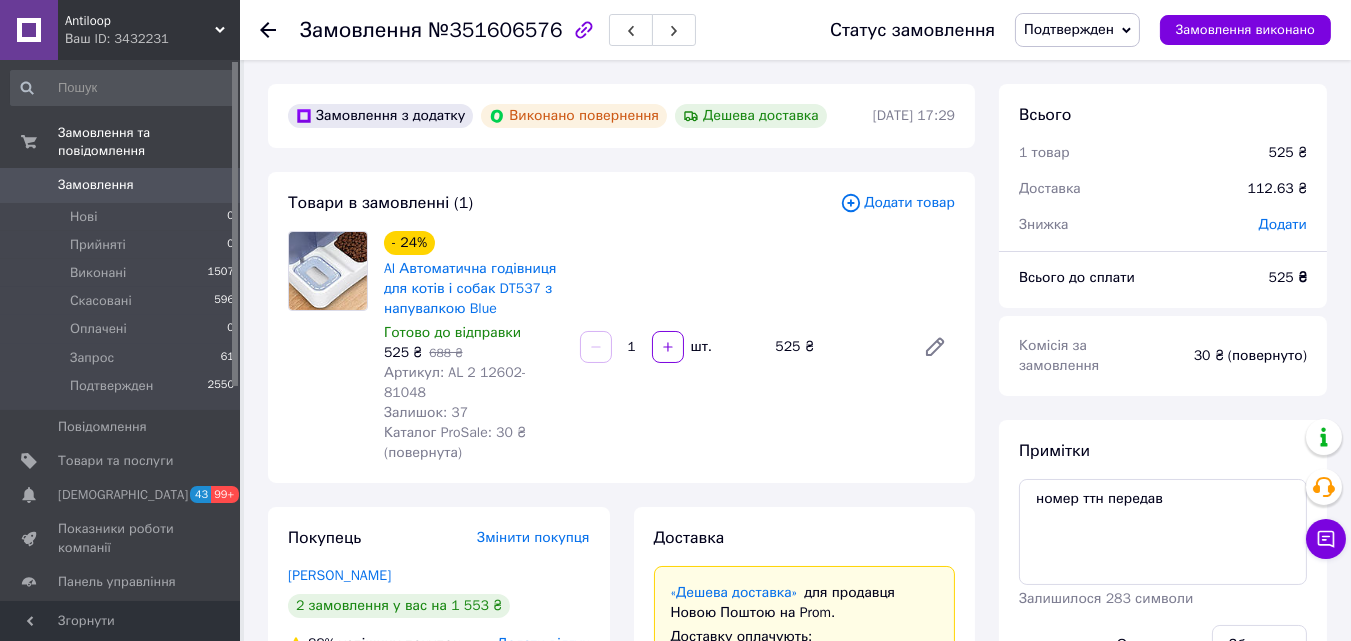 click on "Замовлення" at bounding box center (121, 185) 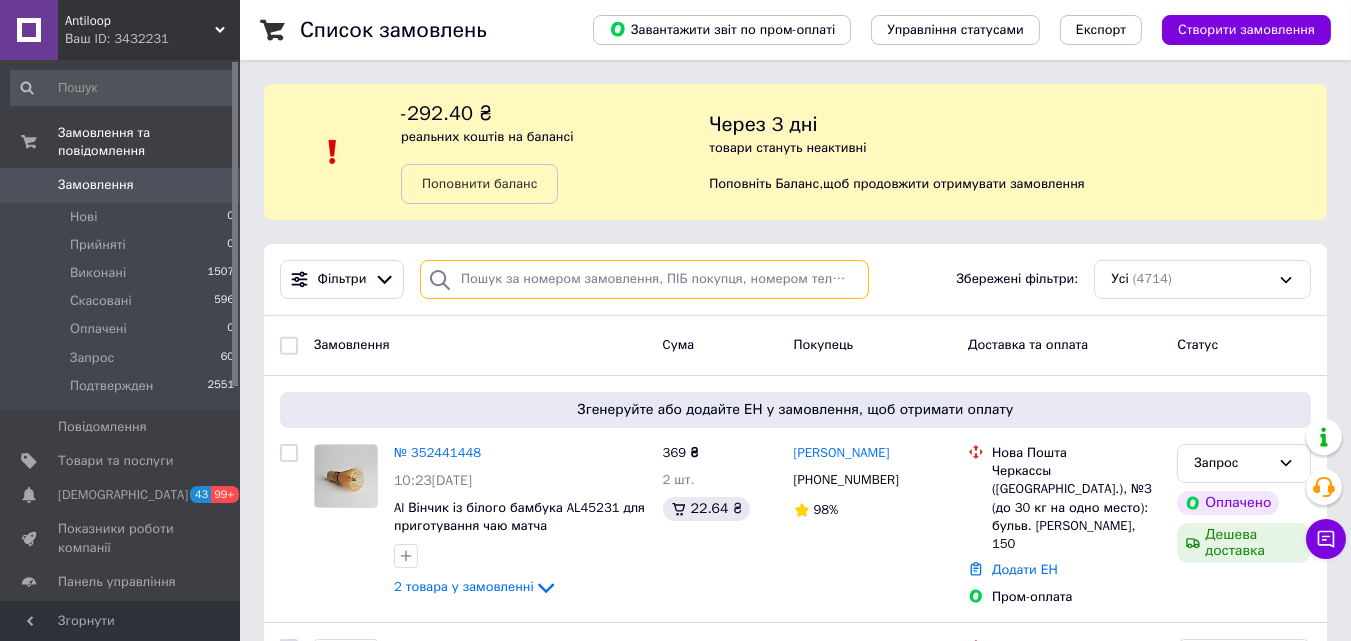 click at bounding box center (644, 279) 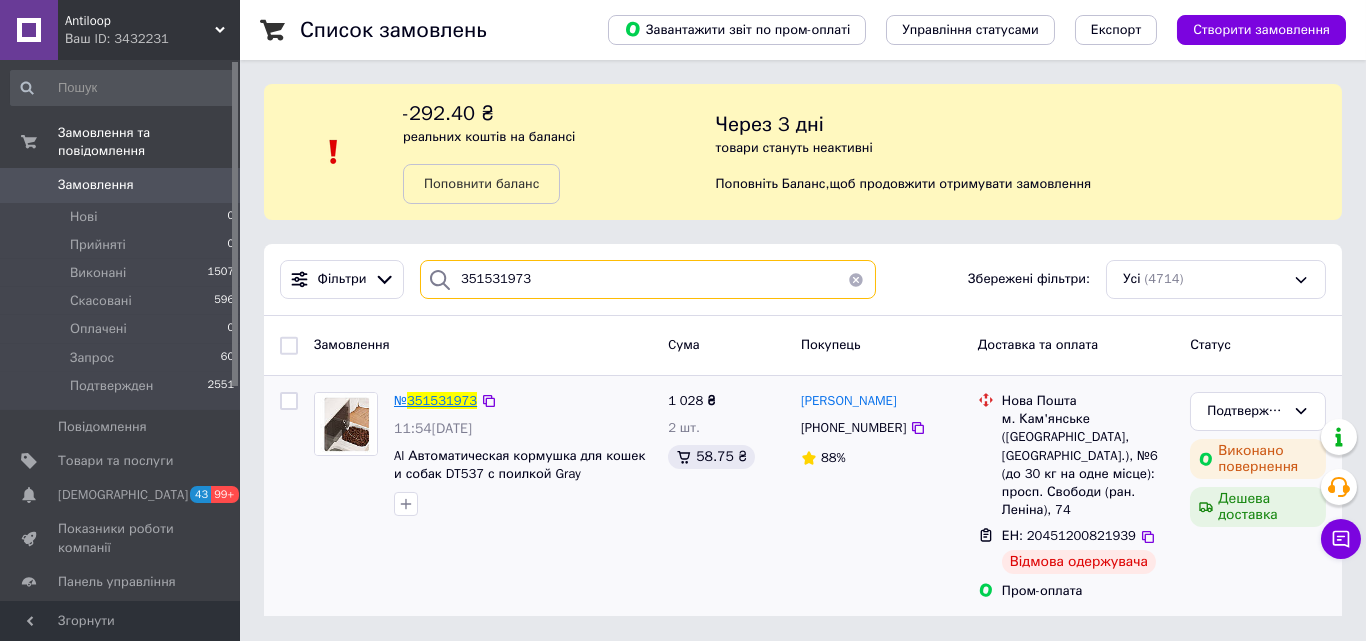 type on "351531973" 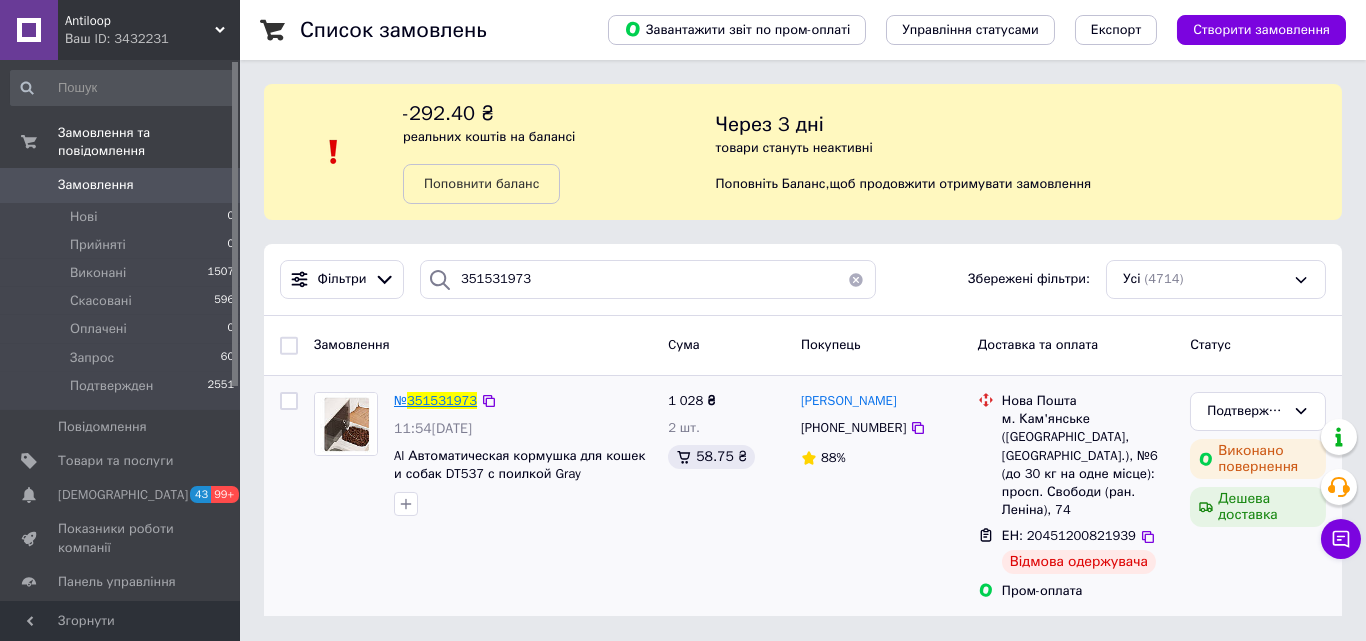 click on "351531973" at bounding box center [442, 400] 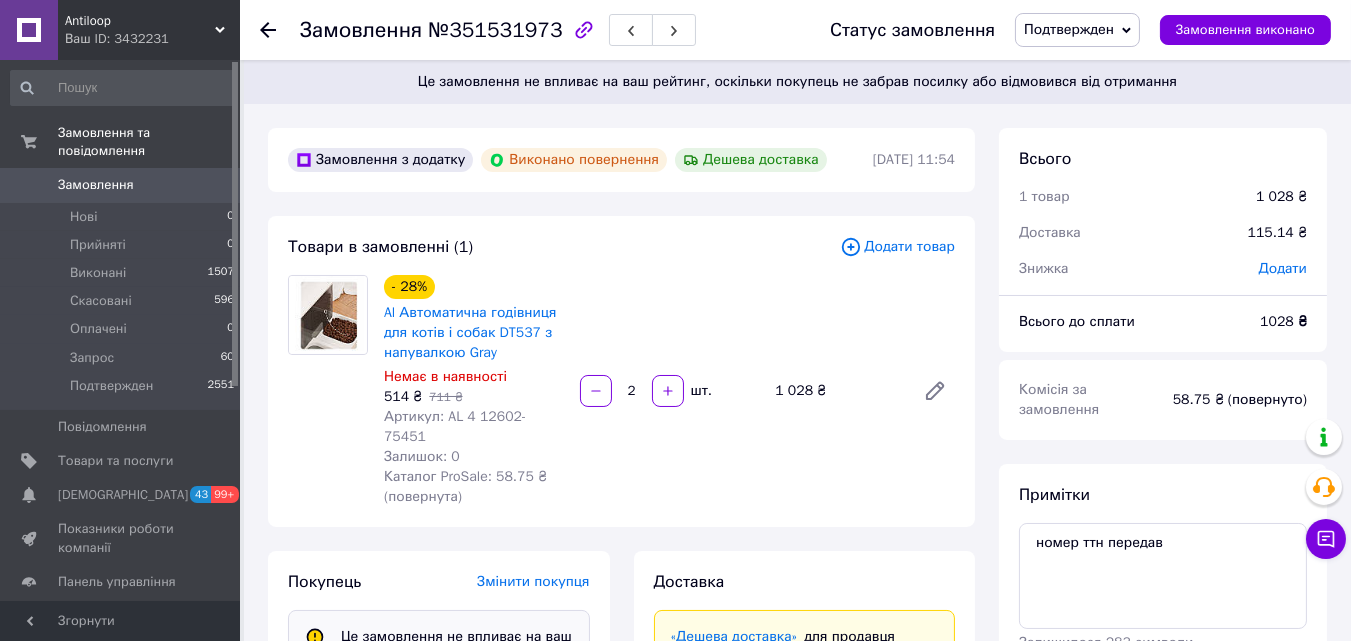 scroll, scrollTop: 248, scrollLeft: 0, axis: vertical 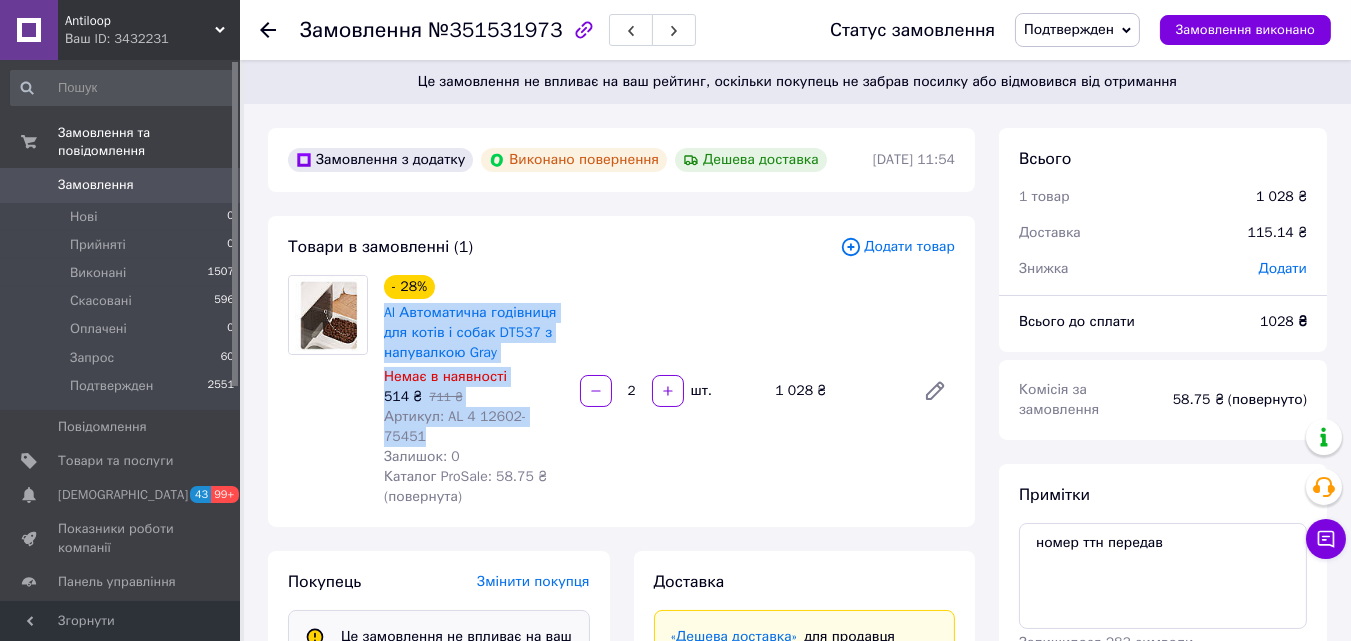 drag, startPoint x: 563, startPoint y: 416, endPoint x: 379, endPoint y: 311, distance: 211.85136 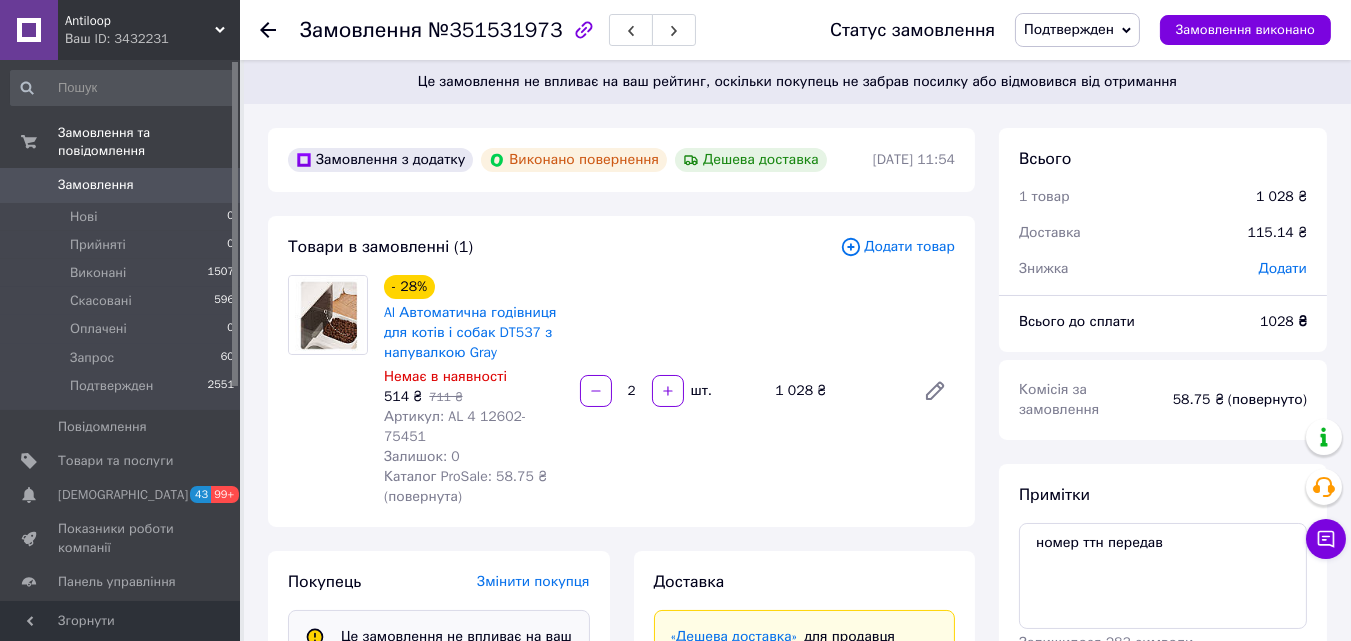 scroll, scrollTop: 248, scrollLeft: 0, axis: vertical 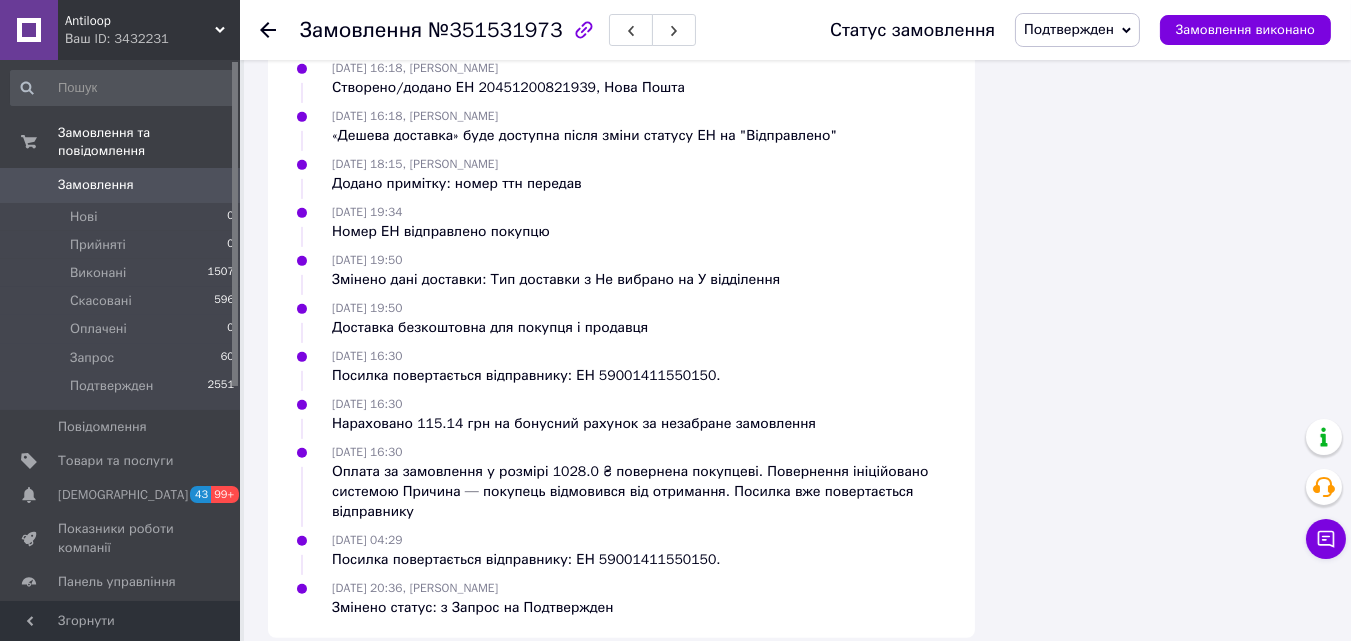 click on "Всього 1 товар 1 028 ₴ Доставка 115.14 ₴ Знижка Додати Всього до сплати 1028 ₴ Комісія за замовлення 58.75 ₴ (повернуто) Примітки номер ттн передав Залишилося 283 символи Очистити Зберегти Дії Написати покупцеві   Надіслати інструкцію   Чат Viber Telegram WhatsApp Запит на відгук про компанію   Скопіювати запит на відгук У вас є 24 дні, щоб відправити запит на відгук покупцеві, скопіювавши посилання. Оплата за замовлення повернута     Видати чек   Завантажити PDF   Друк PDF Мітки Особисті нотатки, які бачите лише ви. З їх допомогою можна фільтрувати замовлення" at bounding box center (1163, -380) 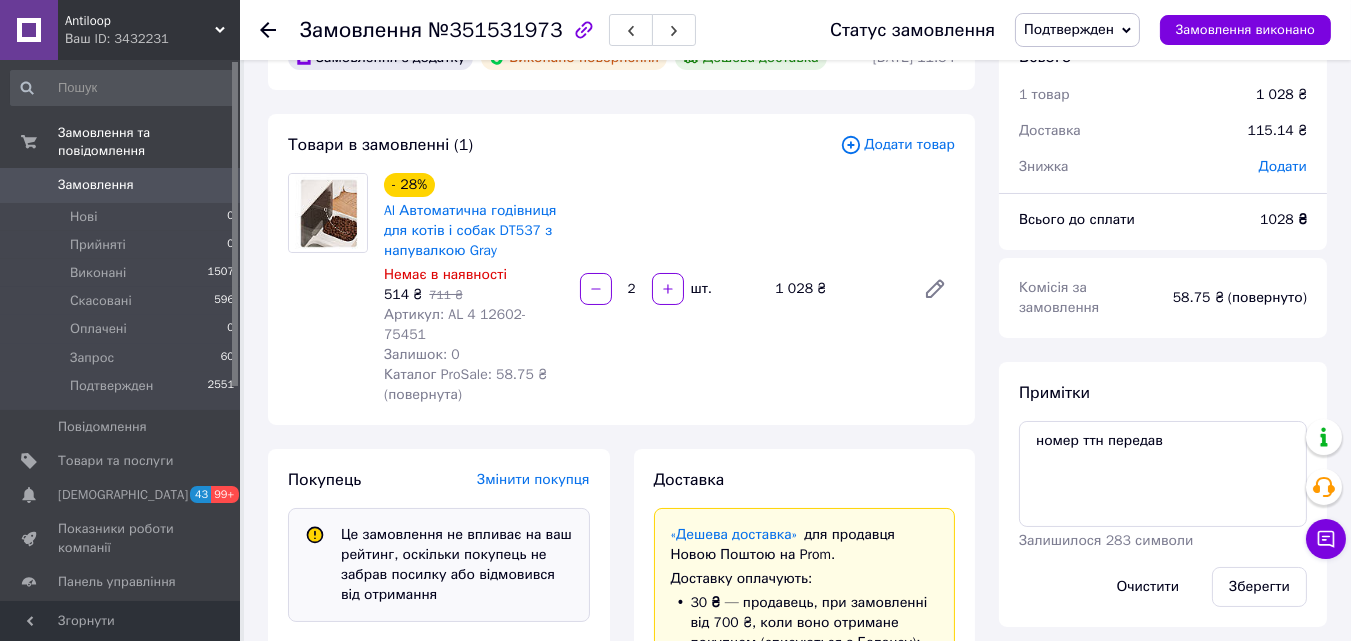 scroll, scrollTop: 0, scrollLeft: 0, axis: both 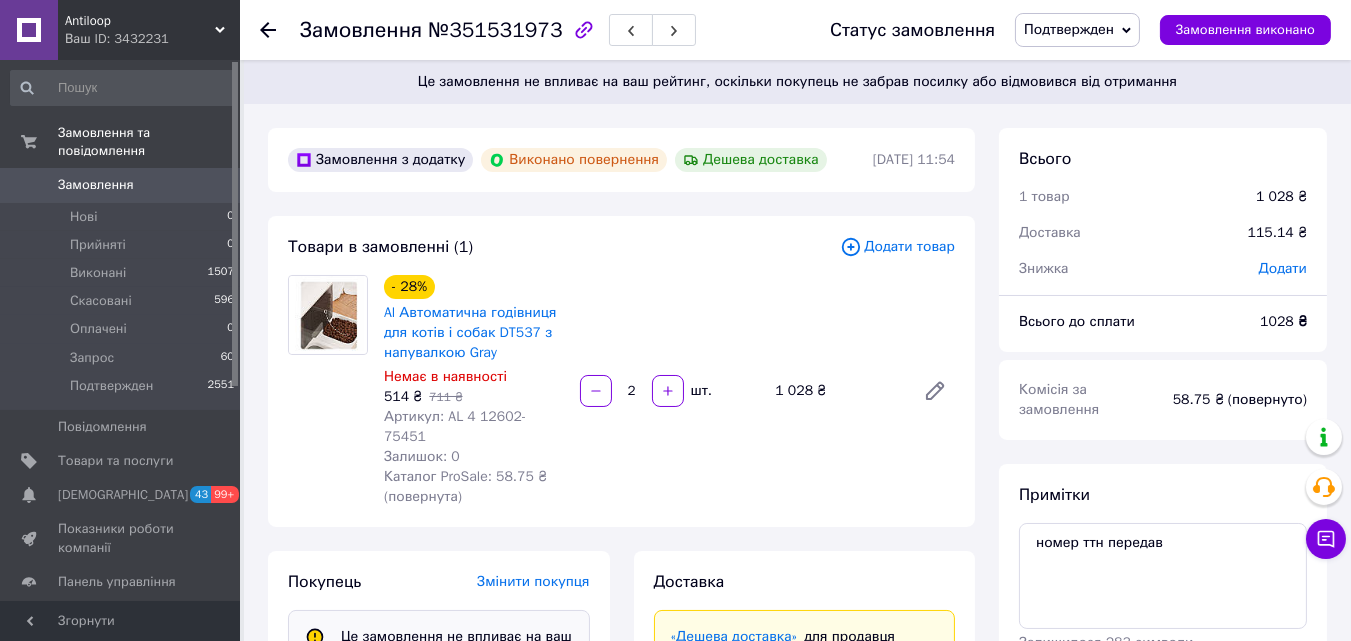 click on "Замовлення" at bounding box center (121, 185) 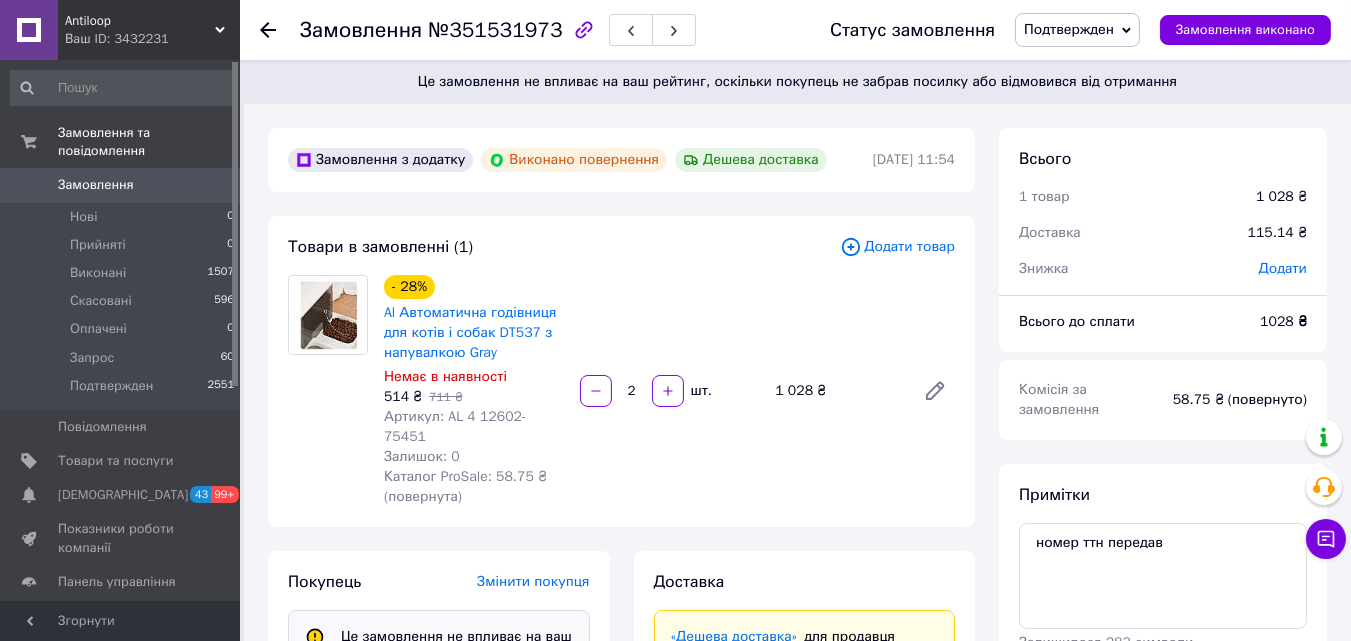 scroll, scrollTop: 248, scrollLeft: 0, axis: vertical 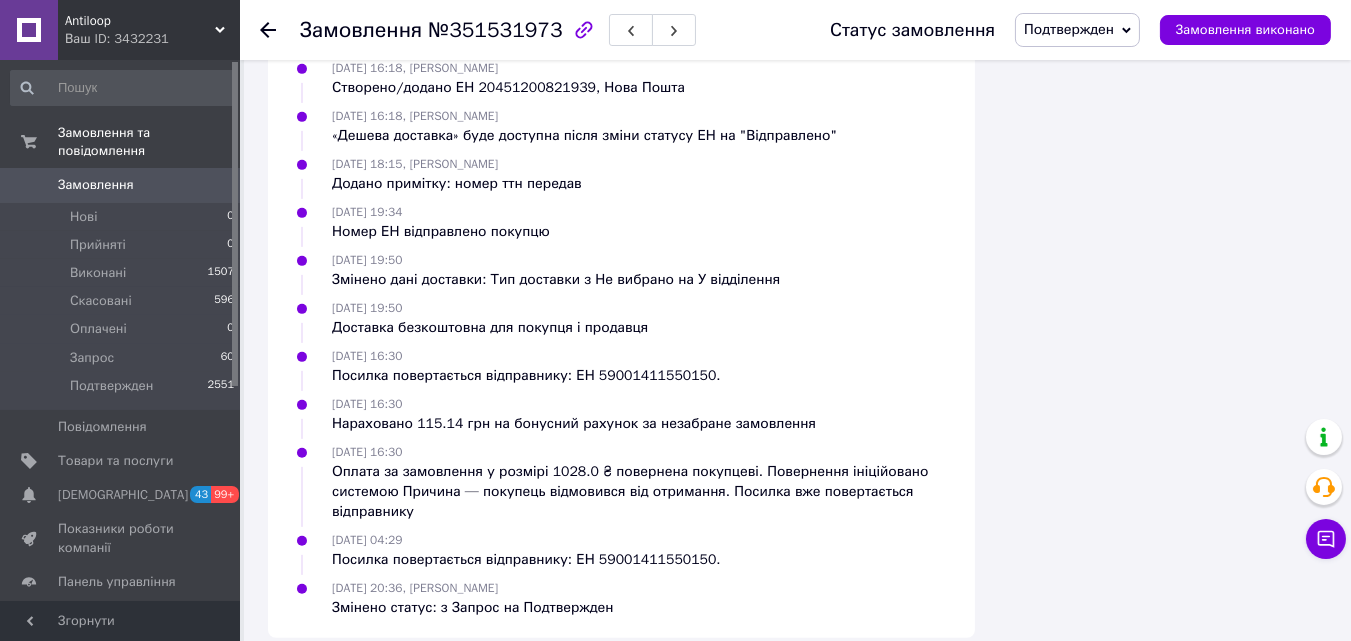 click on "Замовлення" at bounding box center (96, 185) 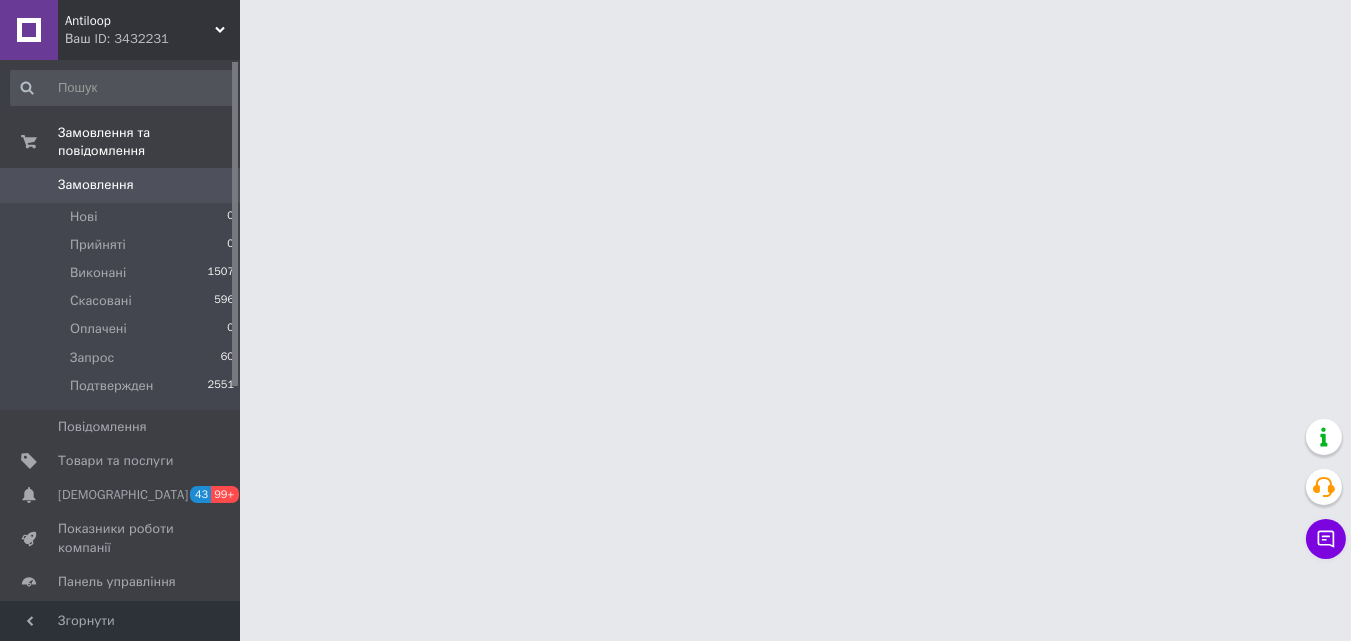 scroll, scrollTop: 0, scrollLeft: 0, axis: both 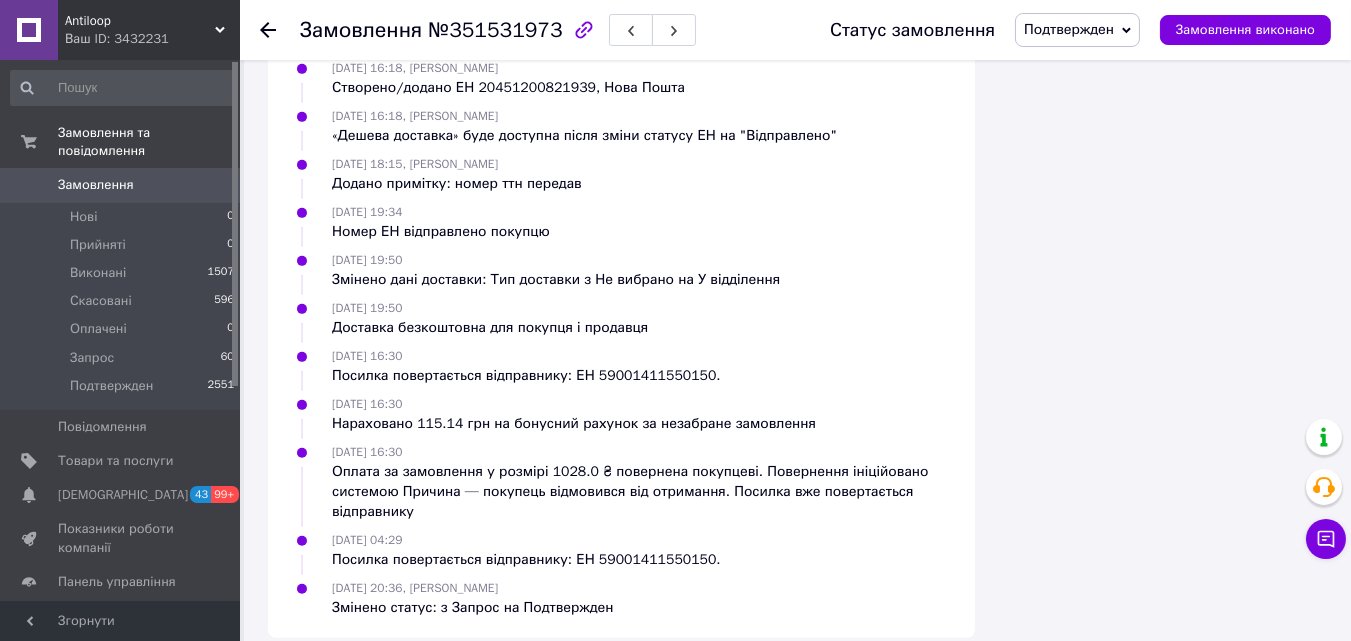 click on "Замовлення" at bounding box center (96, 185) 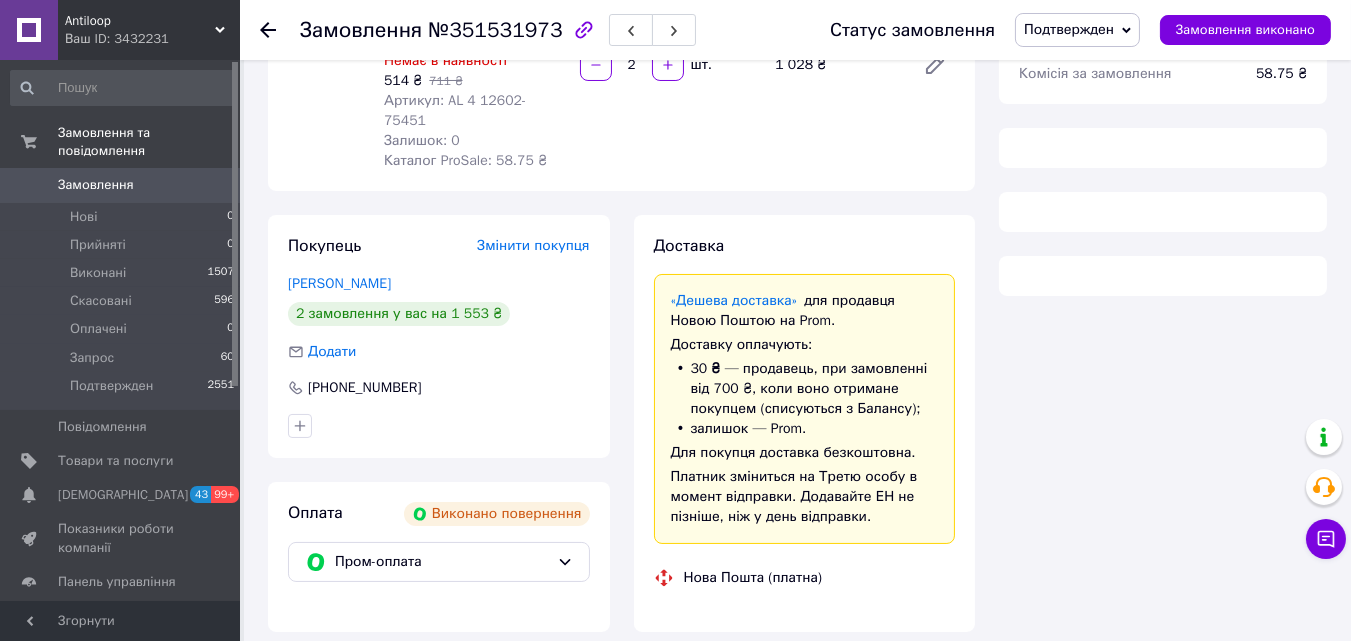 scroll, scrollTop: 0, scrollLeft: 0, axis: both 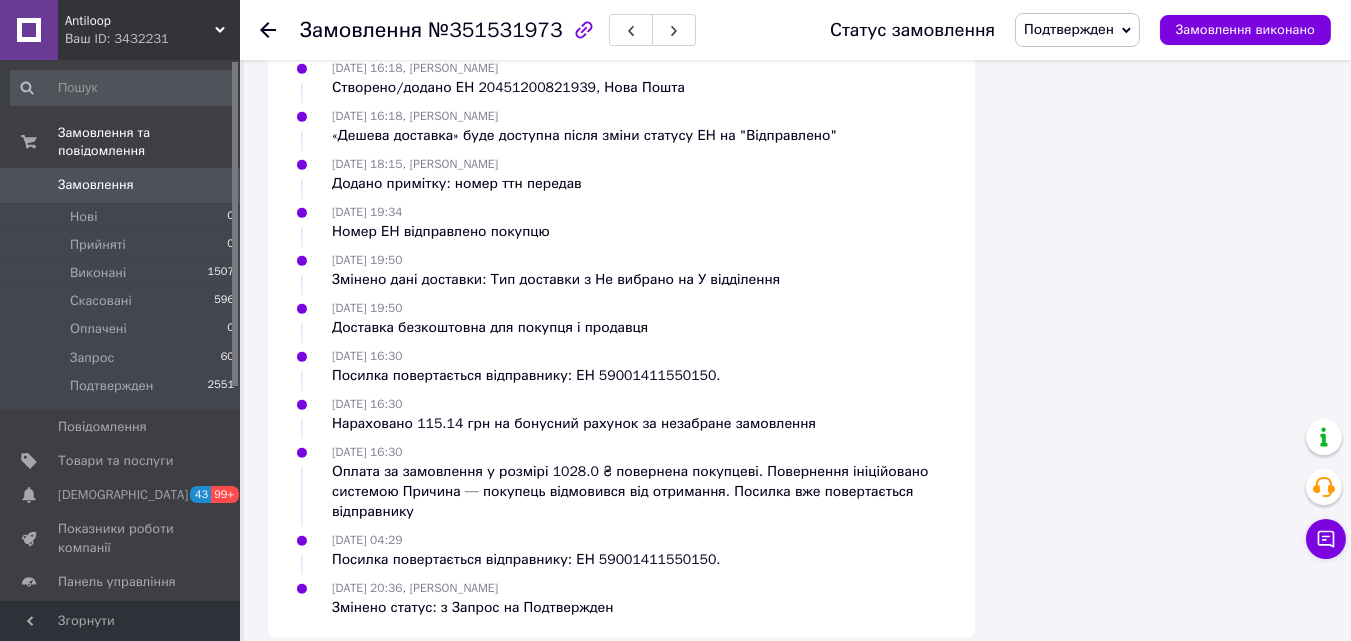 click on "Замовлення" at bounding box center [96, 185] 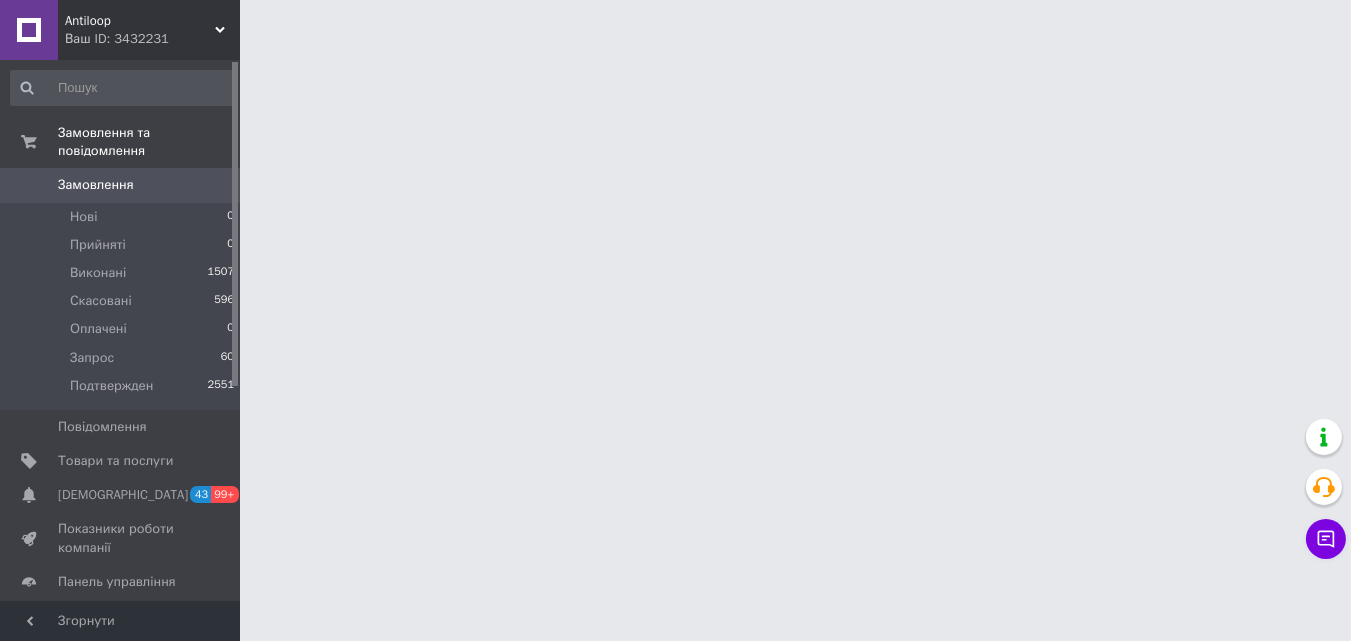 scroll, scrollTop: 0, scrollLeft: 0, axis: both 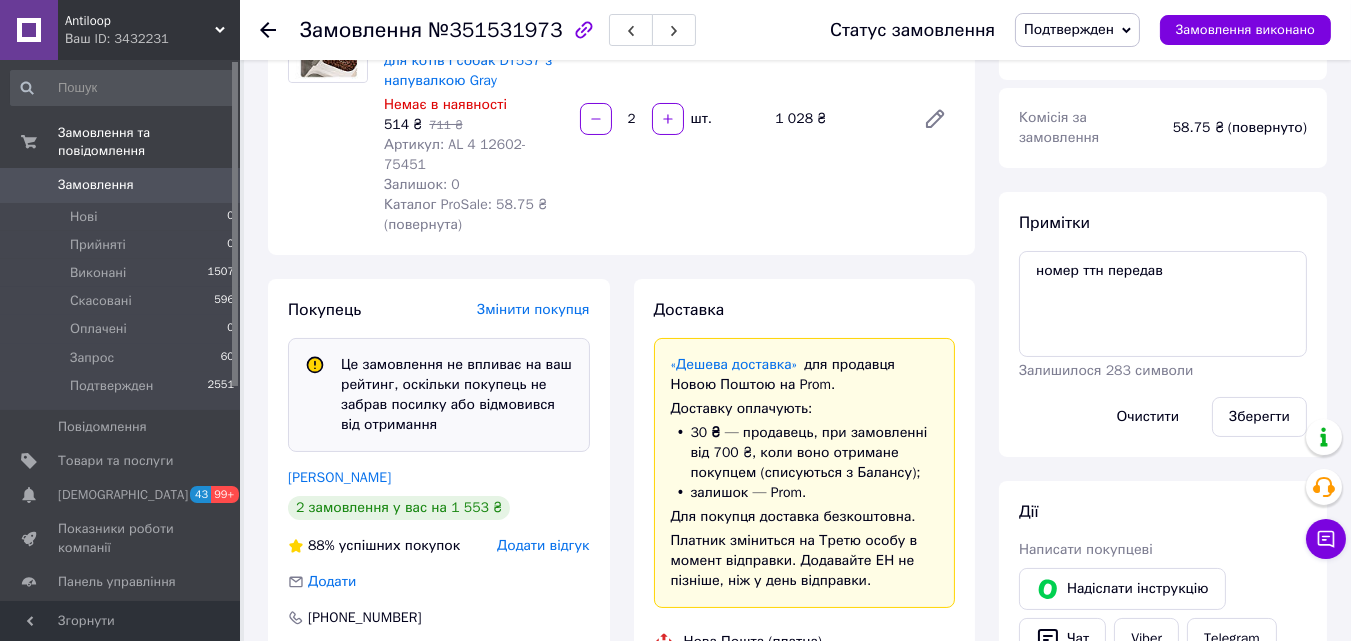 click on "Замовлення" at bounding box center (96, 185) 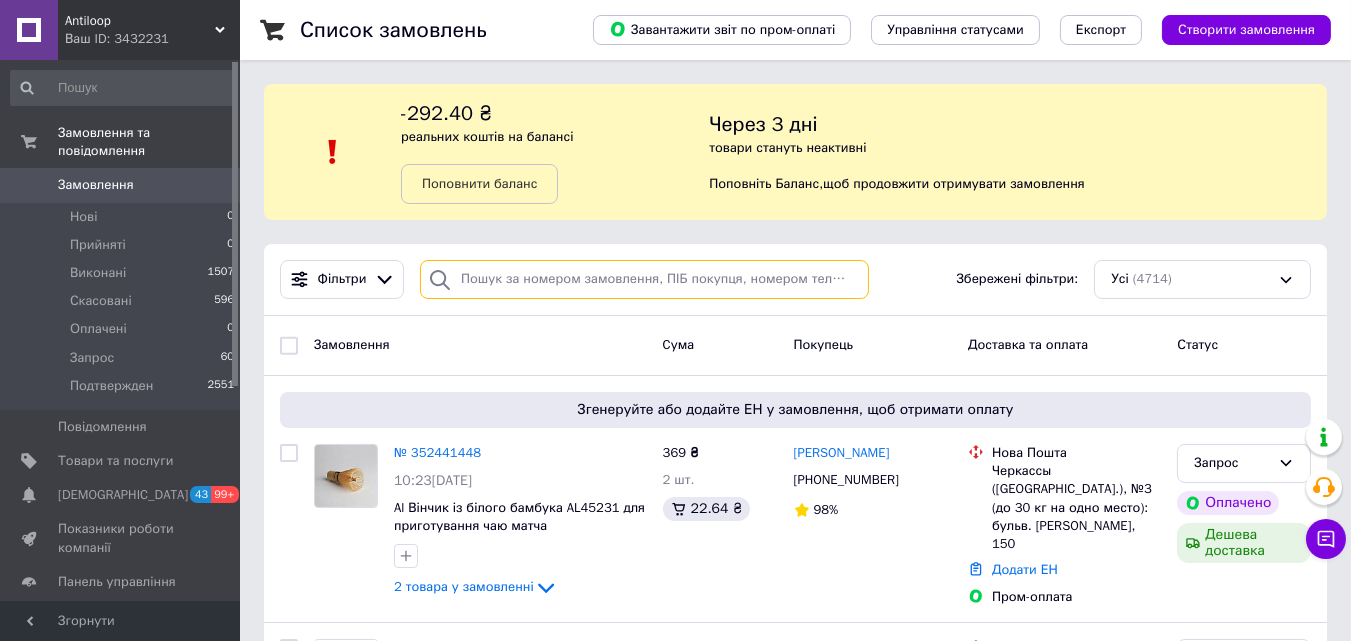 click at bounding box center (644, 279) 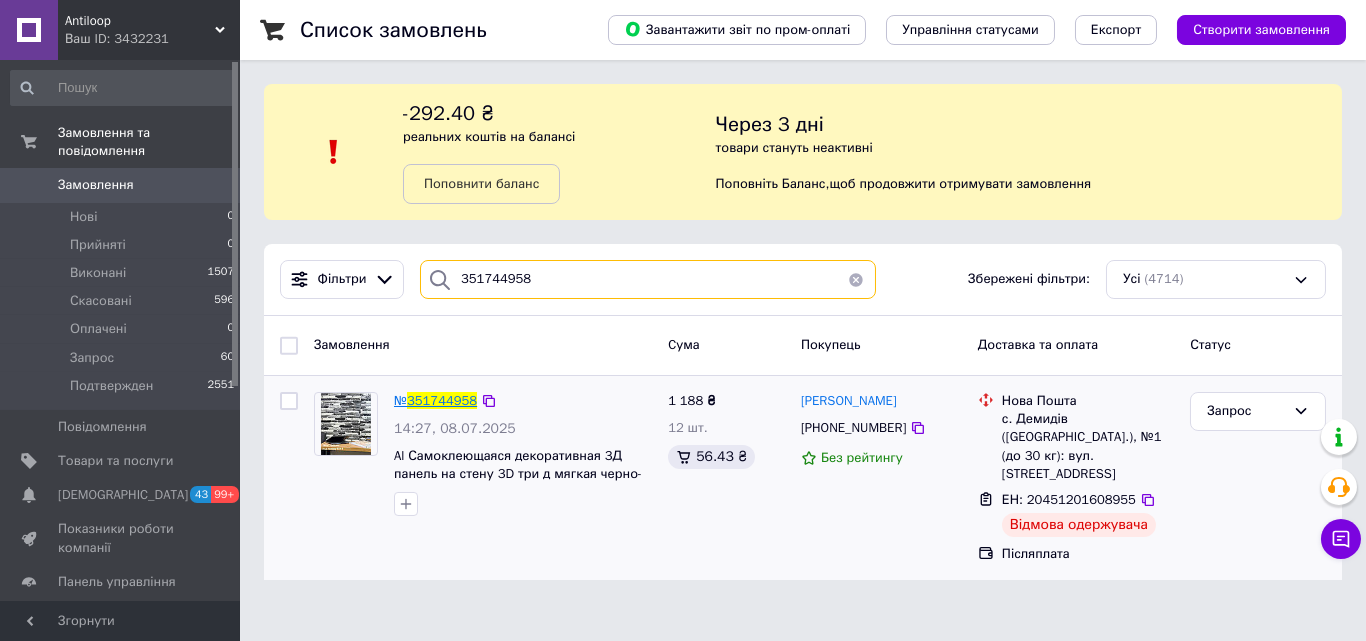 type on "351744958" 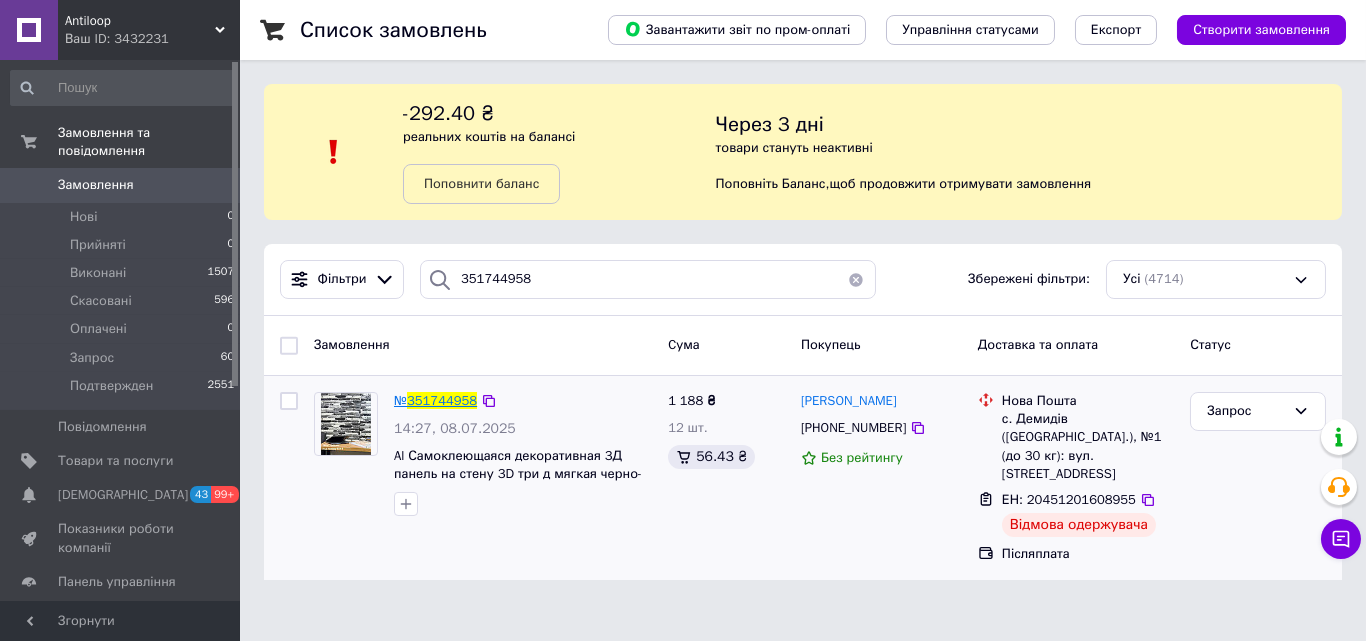 click on "351744958" at bounding box center (442, 400) 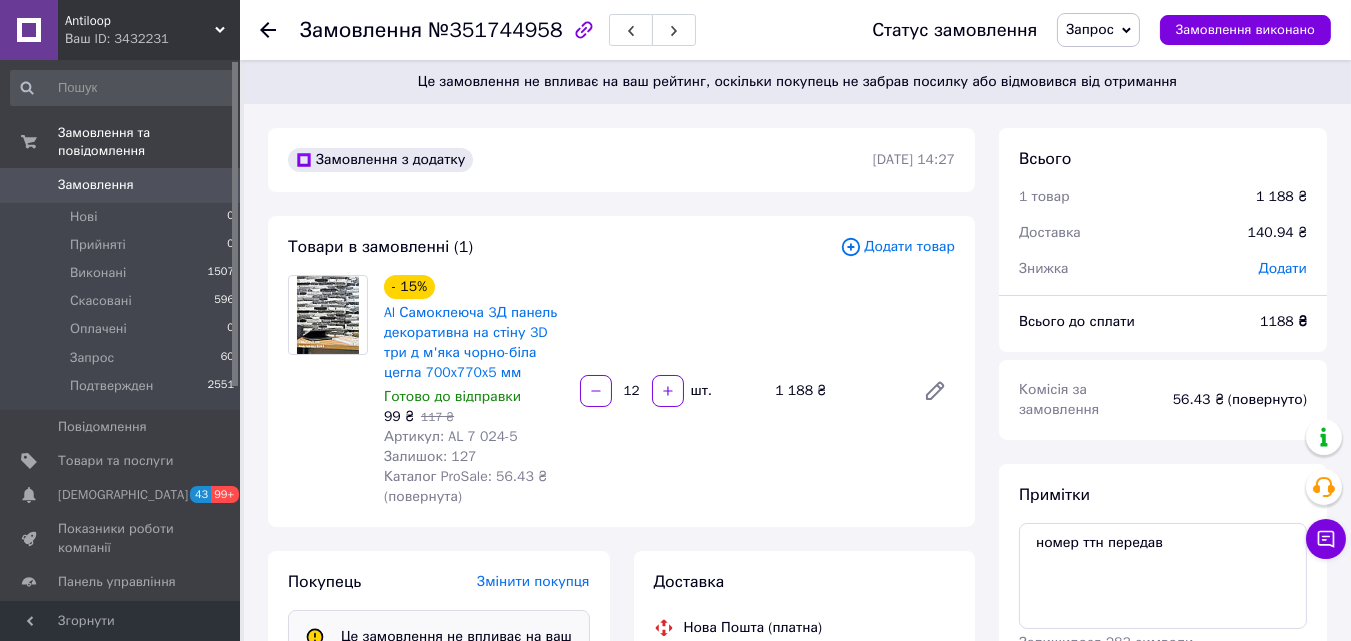 click on "Запрос" at bounding box center (1090, 29) 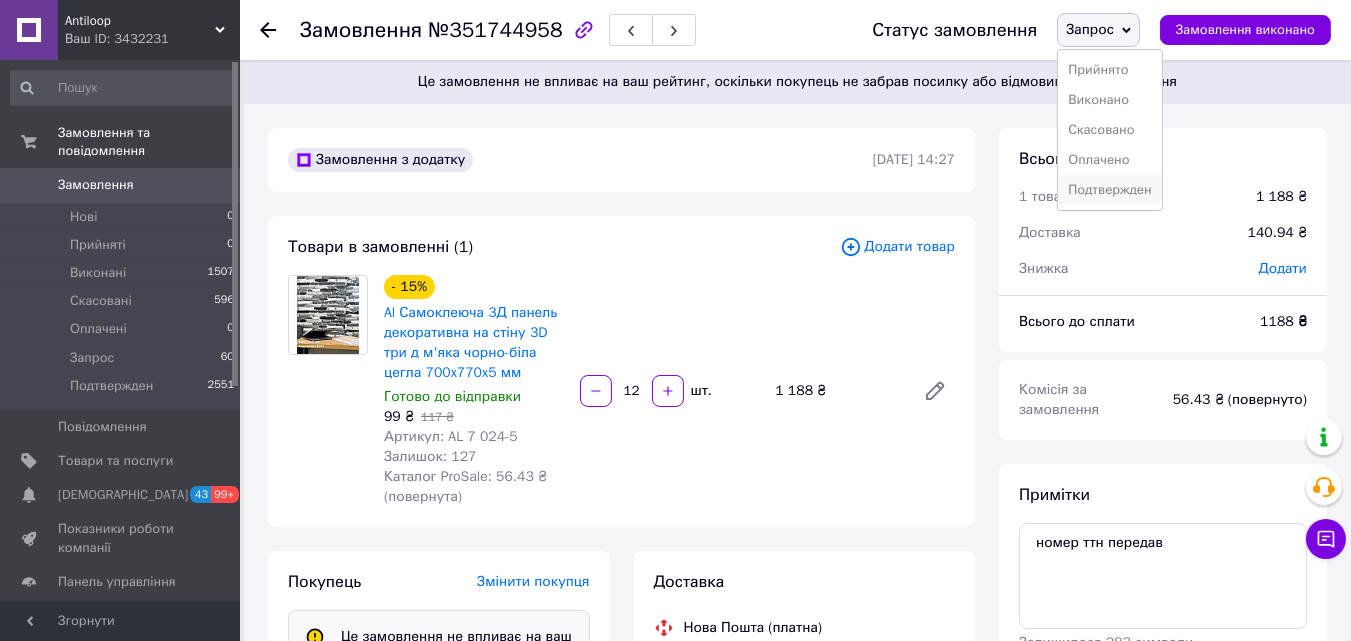 click on "Подтвержден" at bounding box center (1109, 190) 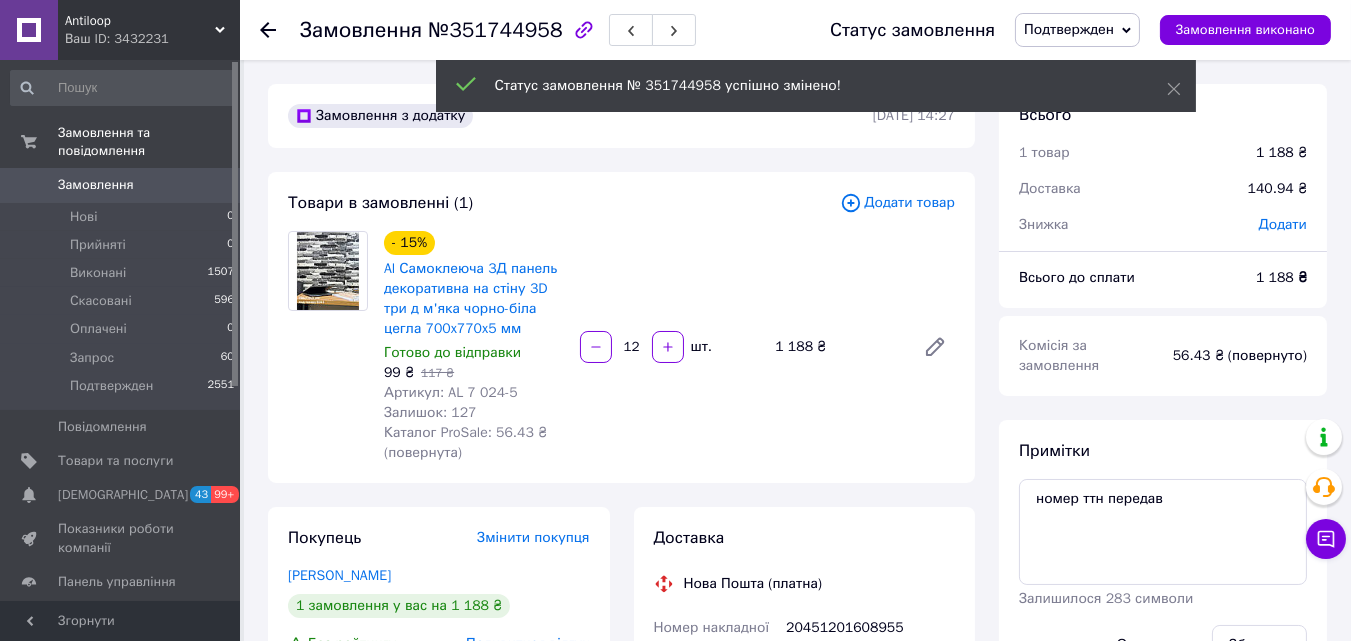 click on "Замовлення з додатку 08.07.2025 | 14:27 Товари в замовленні (1) Додати товар - 15% Al  Самоклеюча 3Д панель декоративна на стіну 3D три д м'яка чорно-біла цегла 700x770x5 мм Готово до відправки 99 ₴   117 ₴ Артикул: AL 7 024-5 Залишок: 127 Каталог ProSale: 56.43 ₴ (повернута) 12   шт. 1 188 ₴ Покупець Змінити покупця Прокопенко Анатолий 1 замовлення у вас на 1 188 ₴ Без рейтингу   Подивитися відгук Додати +380688751524 Оплата Післяплата Доставка Нова Пошта (платна) Номер накладної 20451201608955 Статус відправлення Відмова одержувача Отримувач Прокопенко Анатолий Телефон отримувача +380688751524 Адреса Платник" at bounding box center [621, 852] 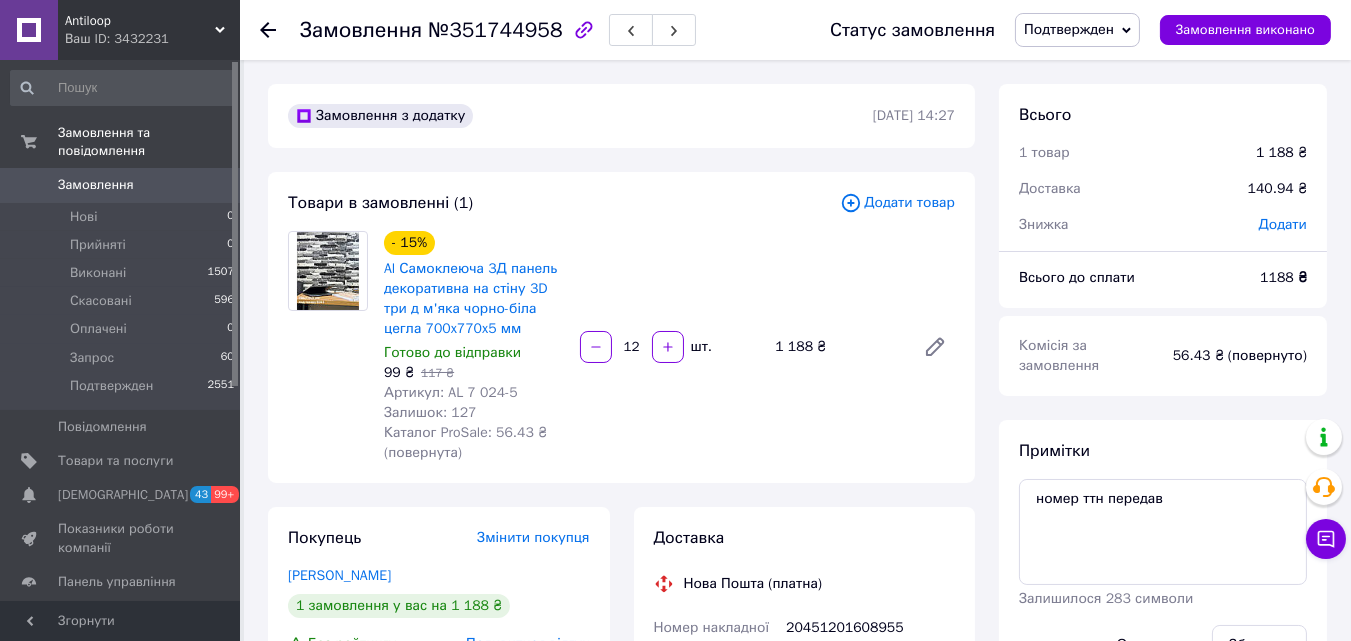 scroll, scrollTop: 437, scrollLeft: 0, axis: vertical 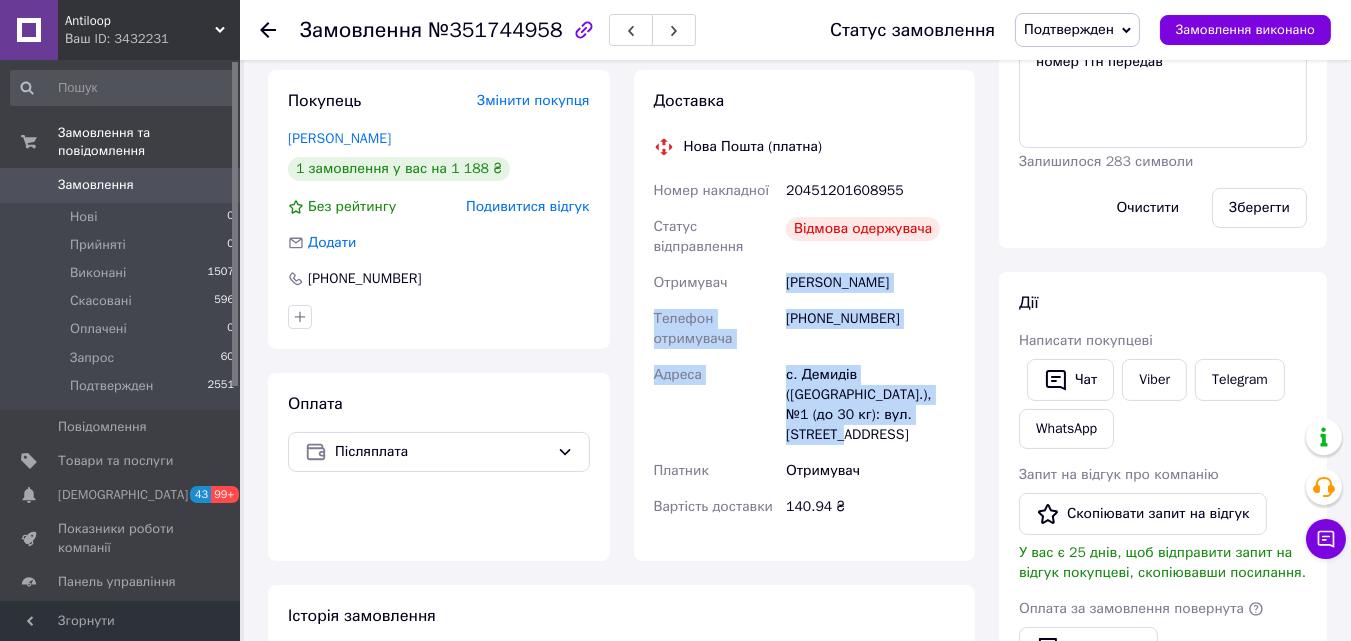 drag, startPoint x: 883, startPoint y: 423, endPoint x: 784, endPoint y: 285, distance: 169.83817 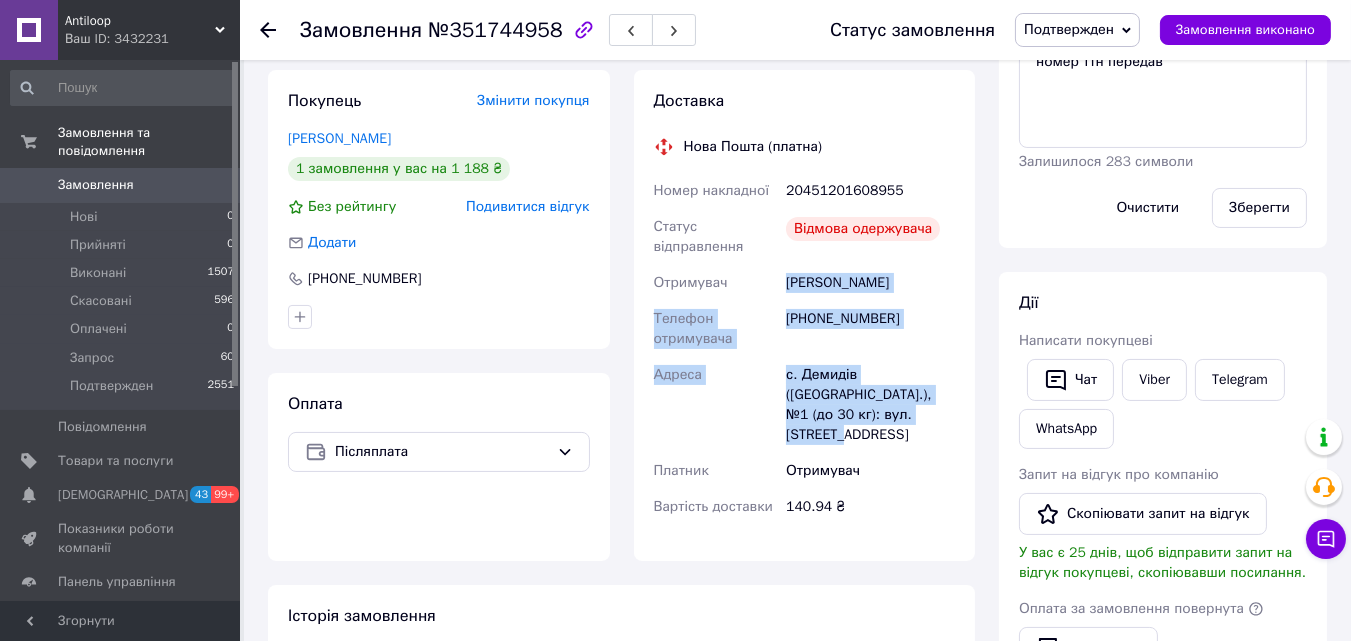 scroll, scrollTop: 0, scrollLeft: 0, axis: both 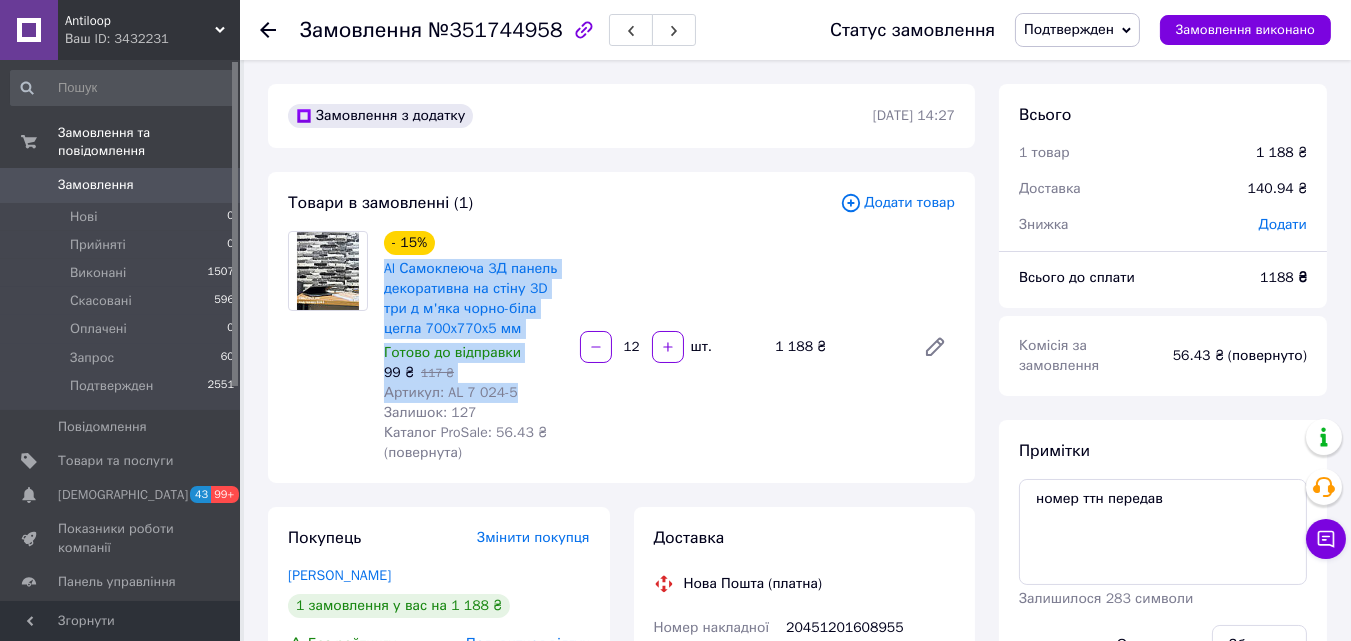 drag, startPoint x: 526, startPoint y: 395, endPoint x: 376, endPoint y: 268, distance: 196.54262 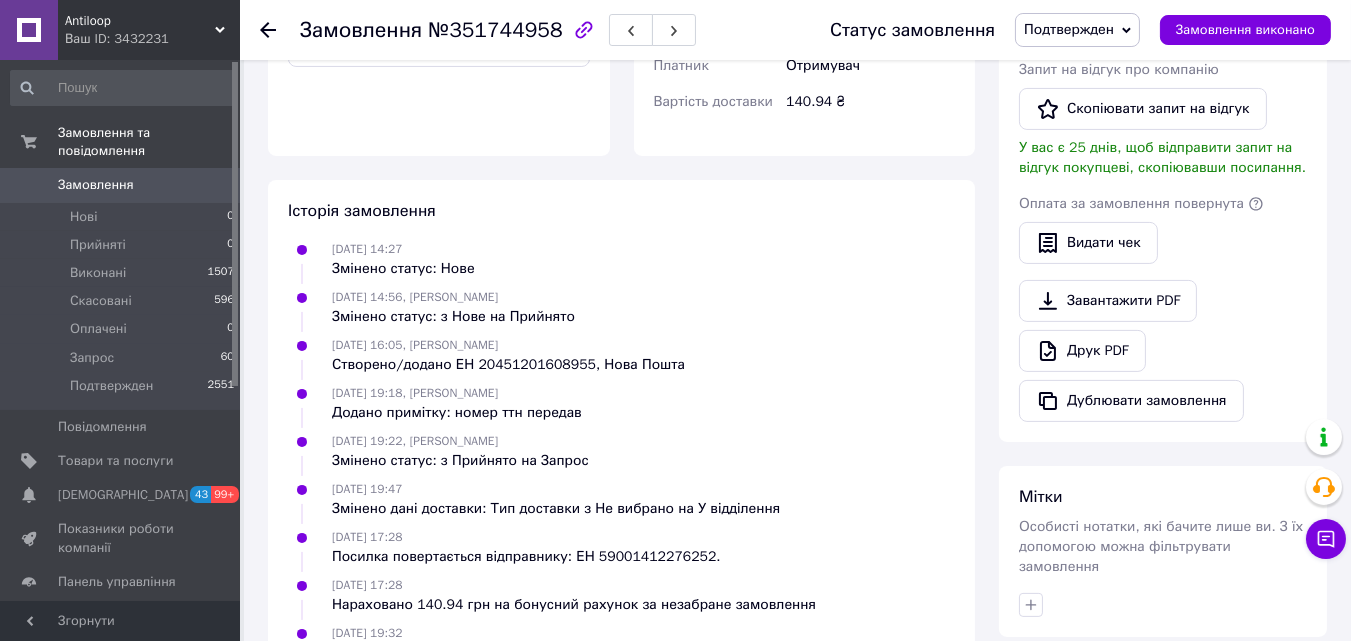 scroll, scrollTop: 984, scrollLeft: 0, axis: vertical 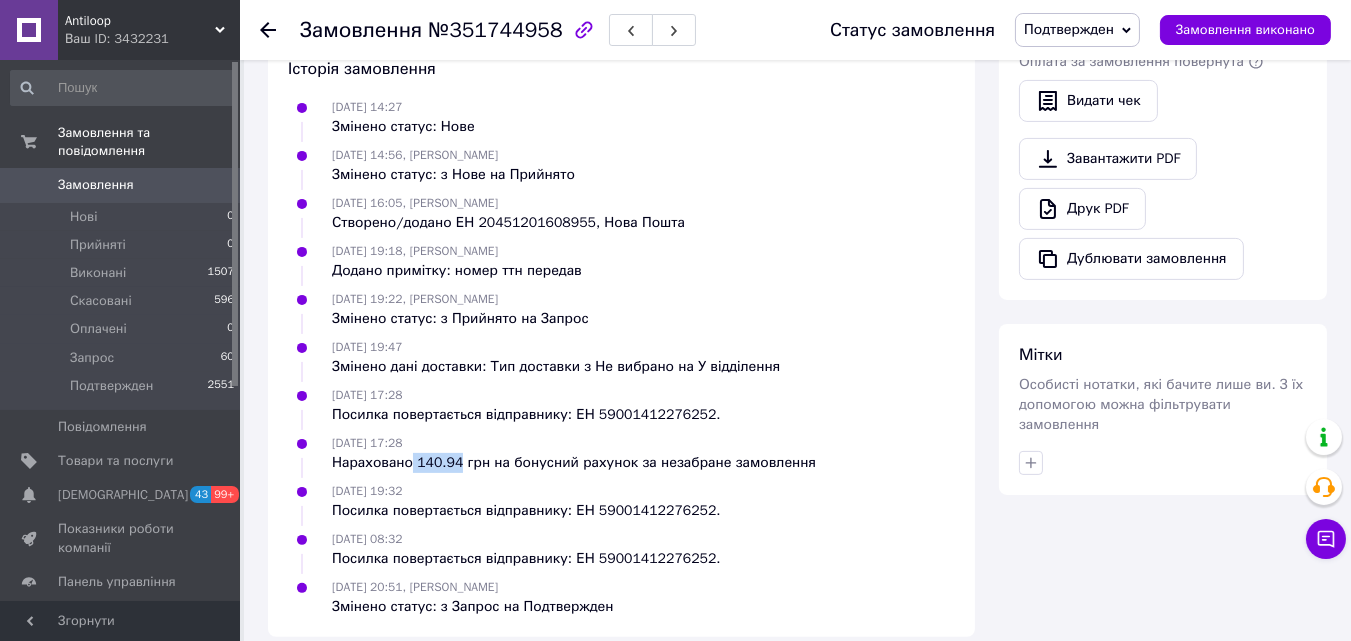 drag, startPoint x: 411, startPoint y: 444, endPoint x: 455, endPoint y: 444, distance: 44 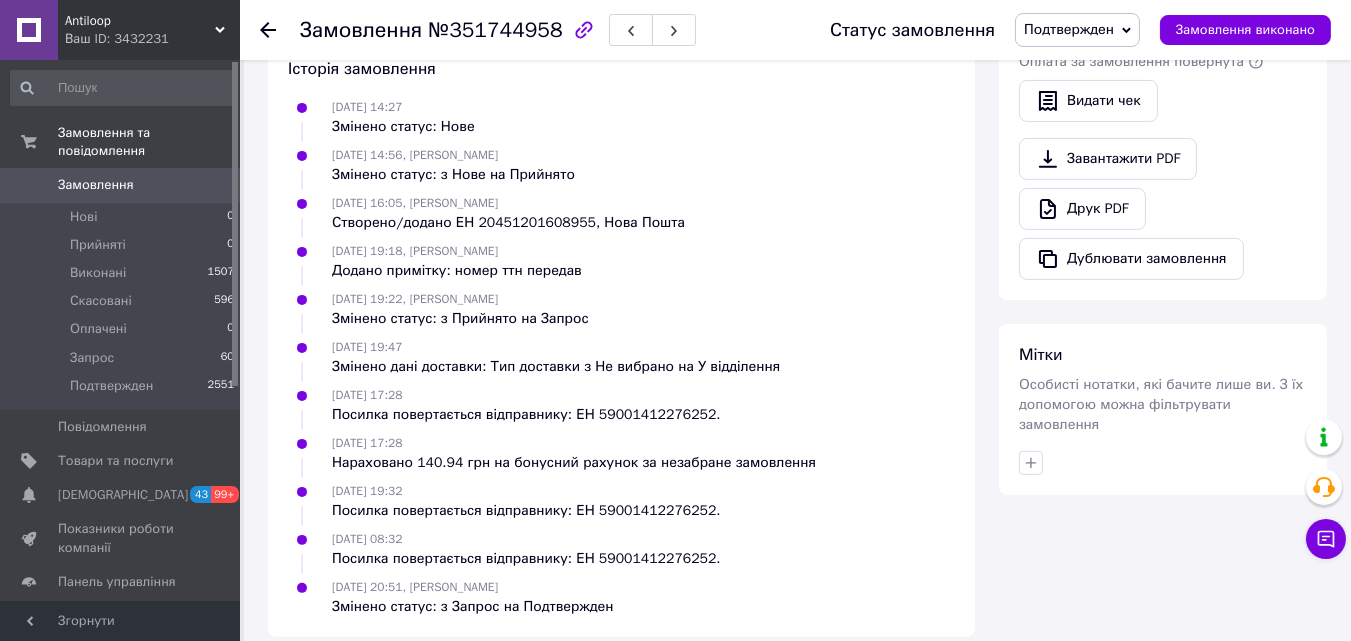 click on "Всього 1 товар 1 188 ₴ Доставка 140.94 ₴ Знижка Додати Всього до сплати 1188 ₴ Комісія за замовлення 56.43 ₴ (повернуто) Примітки номер ттн передав Залишилося 283 символи Очистити Зберегти Дії Написати покупцеві   Чат Viber Telegram WhatsApp Запит на відгук про компанію   Скопіювати запит на відгук У вас є 25 днів, щоб відправити запит на відгук покупцеві, скопіювавши посилання. Оплата за замовлення повернута     Видати чек   Завантажити PDF   Друк PDF   Дублювати замовлення Мітки Особисті нотатки, які бачите лише ви. З їх допомогою можна фільтрувати замовлення" at bounding box center (1163, -132) 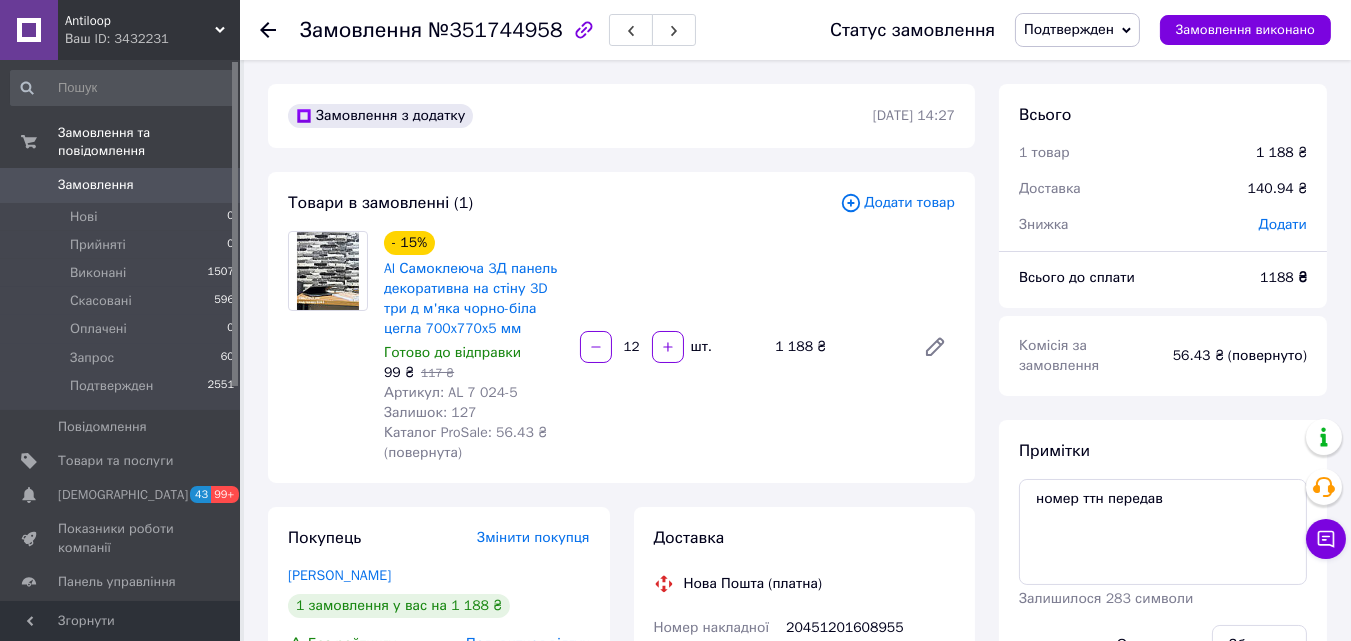 scroll, scrollTop: 984, scrollLeft: 0, axis: vertical 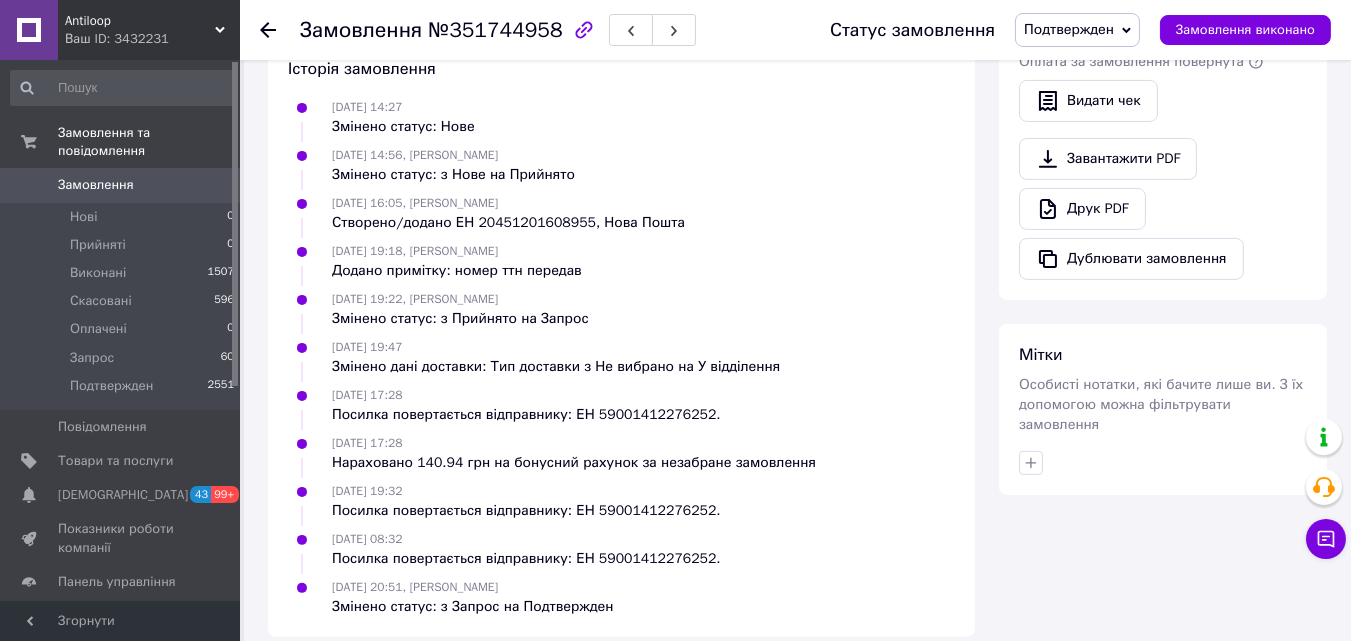 click on "Всього 1 товар 1 188 ₴ Доставка 140.94 ₴ Знижка Додати Всього до сплати 1188 ₴ Комісія за замовлення 56.43 ₴ (повернуто) Примітки номер ттн передав Залишилося 283 символи Очистити Зберегти Дії Написати покупцеві   Чат Viber Telegram WhatsApp Запит на відгук про компанію   Скопіювати запит на відгук У вас є 25 днів, щоб відправити запит на відгук покупцеві, скопіювавши посилання. Оплата за замовлення повернута     Видати чек   Завантажити PDF   Друк PDF   Дублювати замовлення Мітки Особисті нотатки, які бачите лише ви. З їх допомогою можна фільтрувати замовлення" at bounding box center [1163, -132] 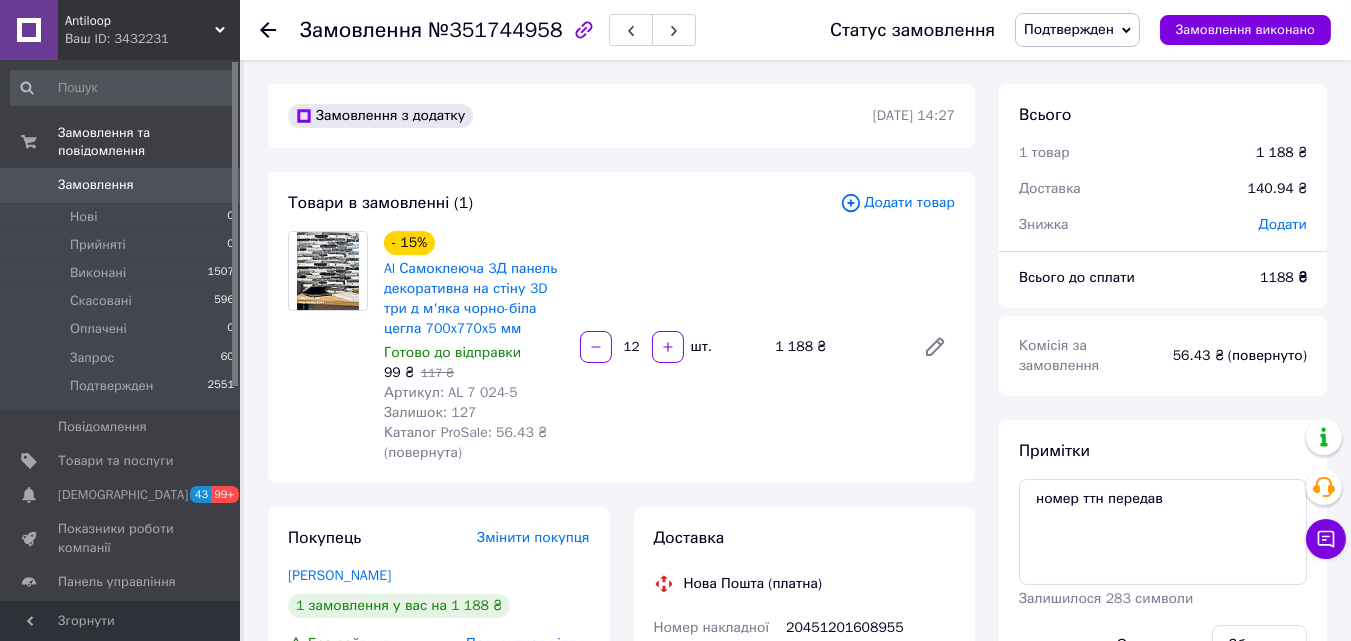 click on "Замовлення" at bounding box center [96, 185] 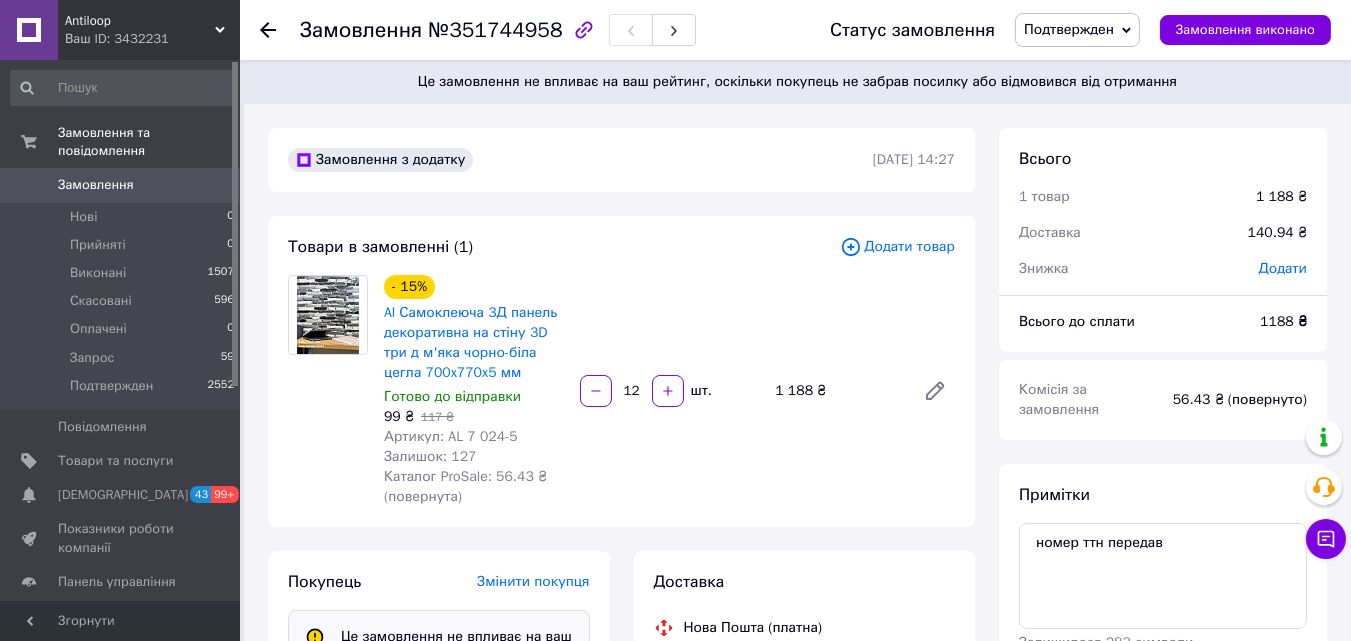 click on "Замовлення" at bounding box center [121, 185] 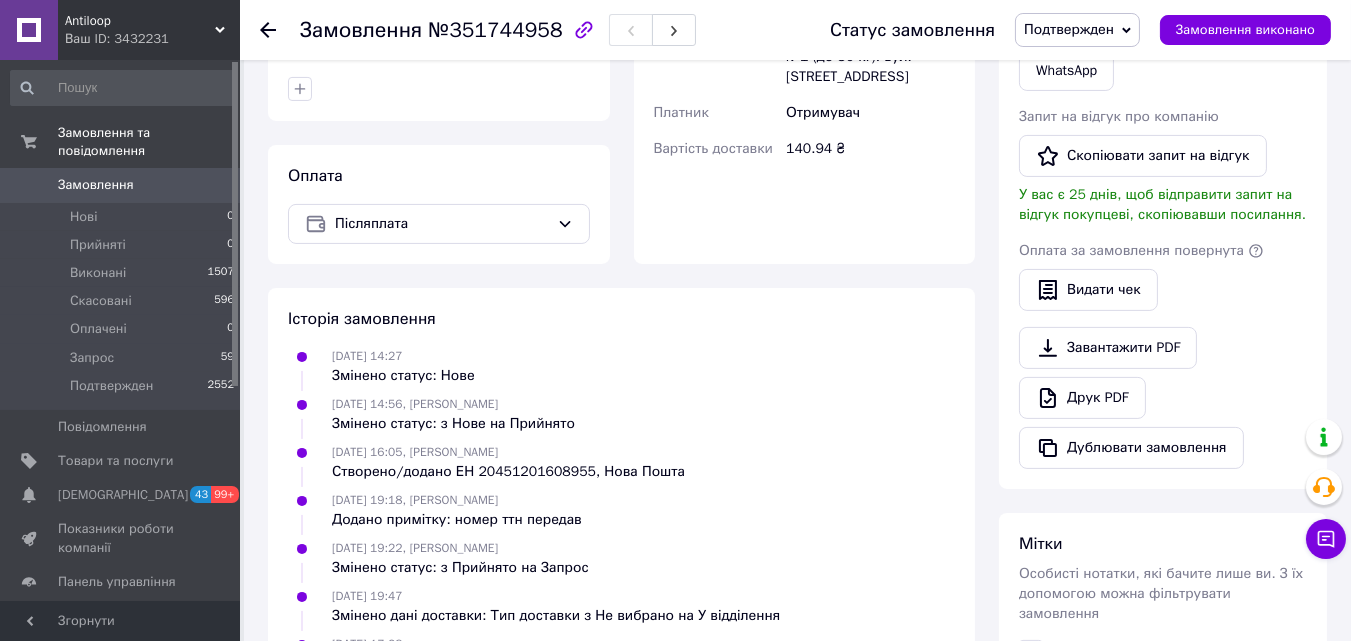 scroll, scrollTop: 1107, scrollLeft: 0, axis: vertical 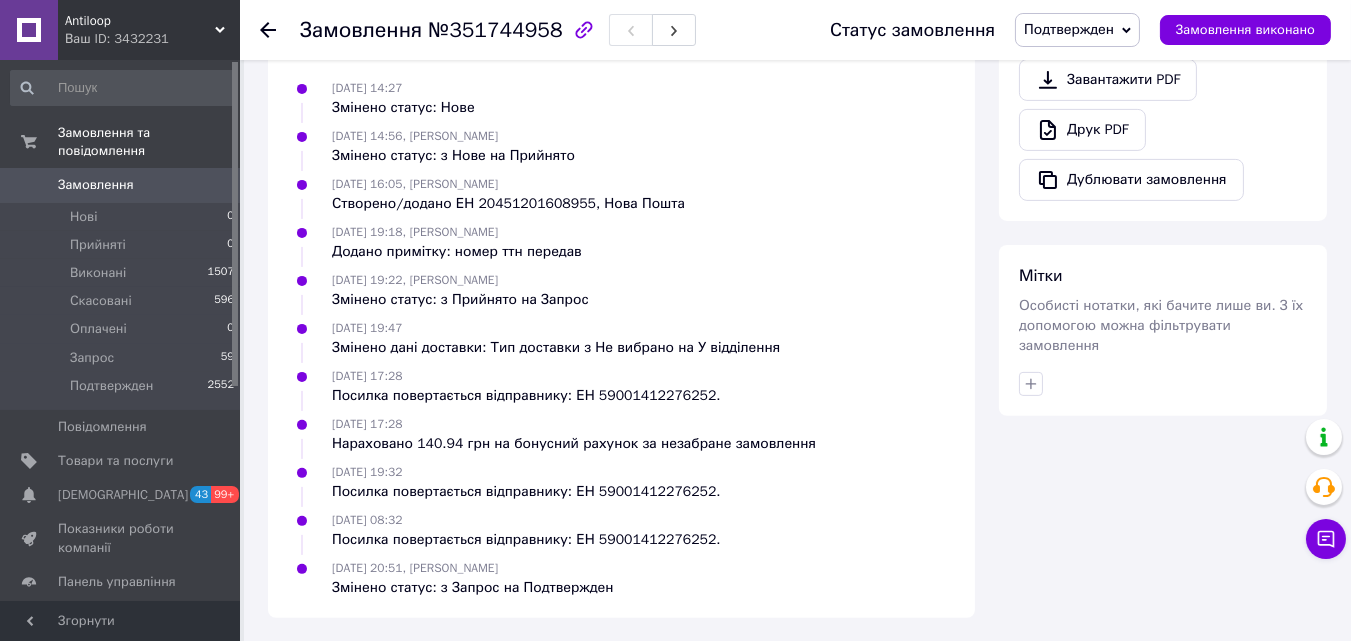 click on "Всього 1 товар 1 188 ₴ Доставка 140.94 ₴ Знижка Додати Всього до сплати 1188 ₴ Комісія за замовлення 56.43 ₴ (повернуто) Примітки номер ттн передав Залишилося 283 символи Очистити Зберегти Дії Написати покупцеві   Чат Viber Telegram WhatsApp Запит на відгук про компанію   Скопіювати запит на відгук У вас є 25 днів, щоб відправити запит на відгук покупцеві, скопіювавши посилання. Оплата за замовлення повернута     Видати чек   Завантажити PDF   Друк PDF   Дублювати замовлення Мітки Особисті нотатки, які бачите лише ви. З їх допомогою можна фільтрувати замовлення" at bounding box center (1163, -181) 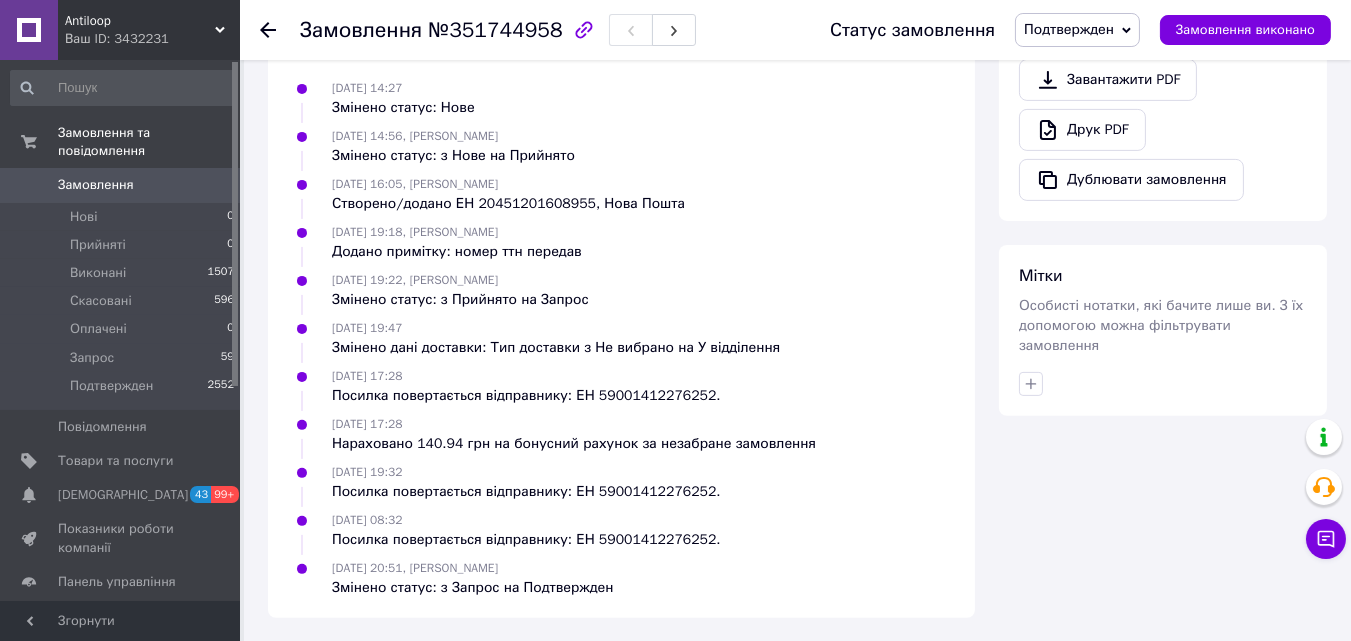 scroll, scrollTop: 0, scrollLeft: 0, axis: both 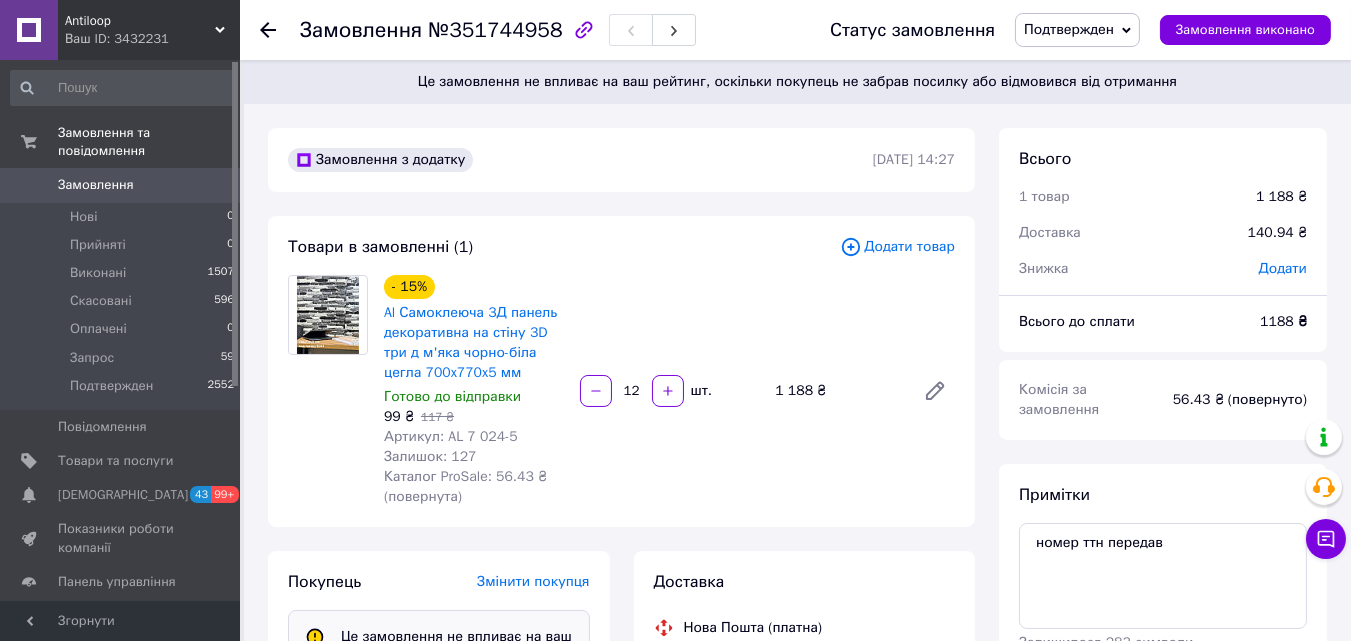 click on "Замовлення з додатку 08.07.2025 | 14:27 Товари в замовленні (1) Додати товар - 15% Al  Самоклеюча 3Д панель декоративна на стіну 3D три д м'яка чорно-біла цегла 700x770x5 мм Готово до відправки 99 ₴   117 ₴ Артикул: AL 7 024-5 Залишок: 127 Каталог ProSale: 56.43 ₴ (повернута) 12   шт. 1 188 ₴ Покупець Змінити покупця Це замовлення не впливає на ваш рейтинг, оскільки покупець не забрав посилку або відмовився від отримання Прокопенко Анатолий 1 замовлення у вас на 1 188 ₴ Без рейтингу   Подивитися відгук Додати +380688751524 Оплата Післяплата Доставка Нова Пошта (платна) Номер накладної 20451201608955 +380688751524" at bounding box center (621, 926) 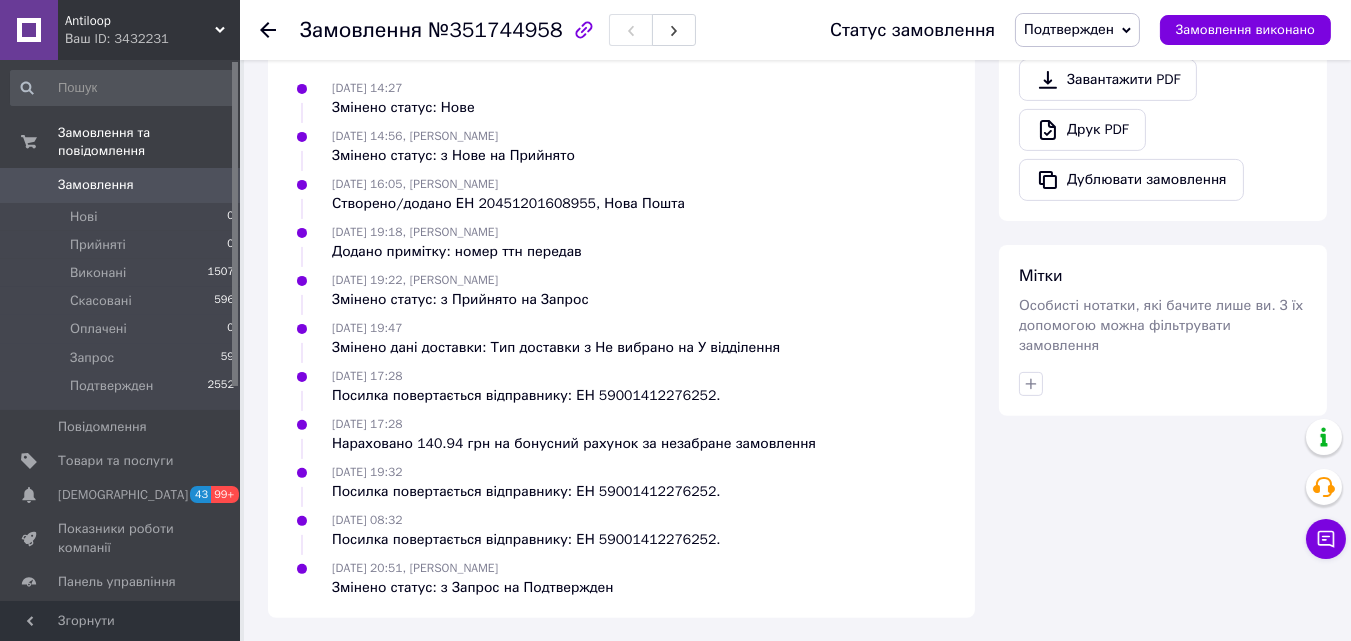 click on "Замовлення" at bounding box center (96, 185) 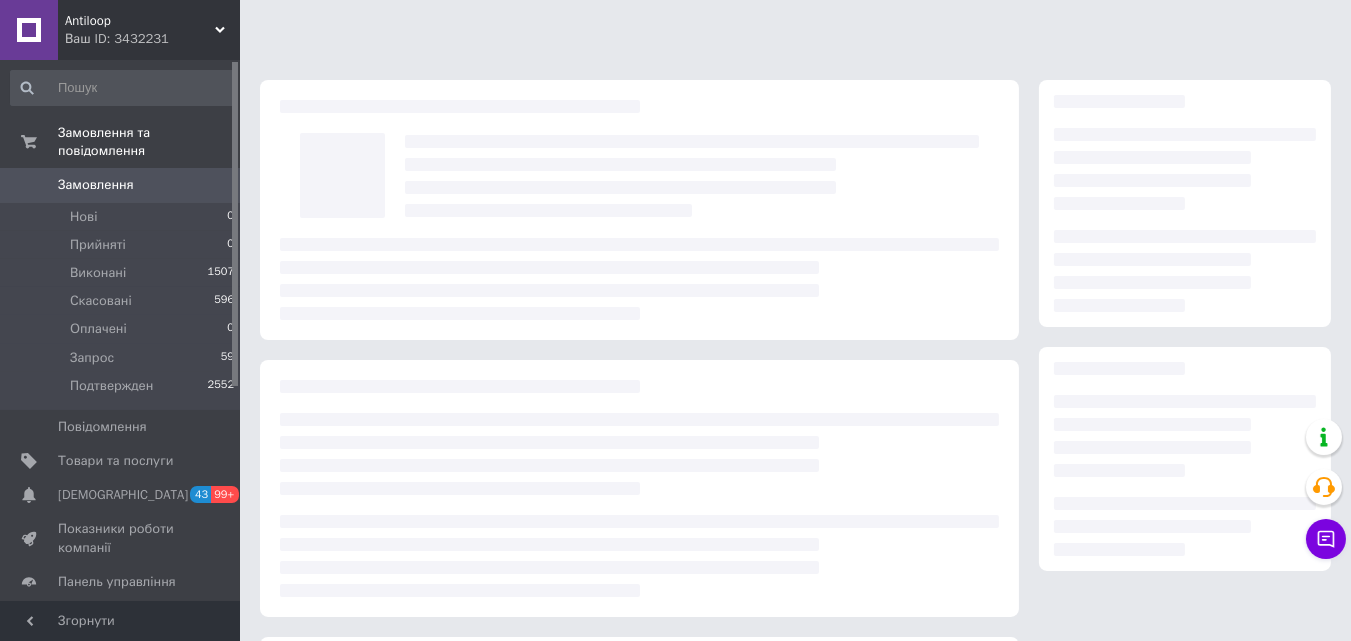 scroll, scrollTop: 272, scrollLeft: 0, axis: vertical 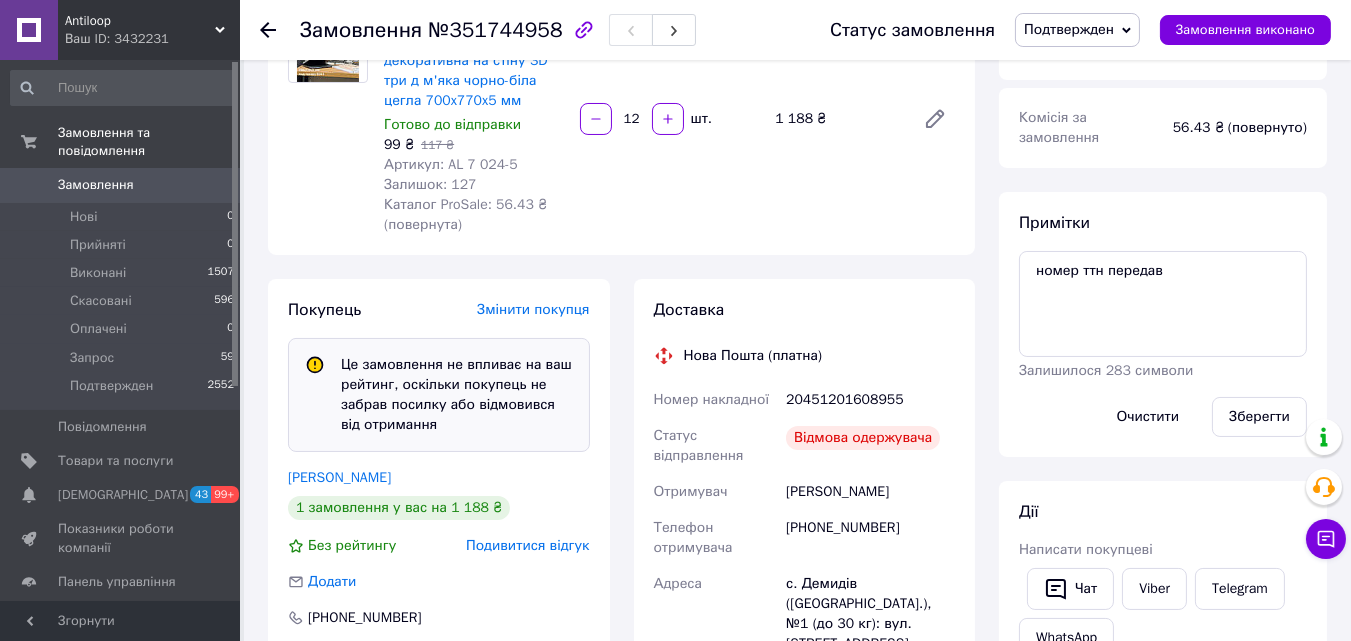 click on "Замовлення" at bounding box center [96, 185] 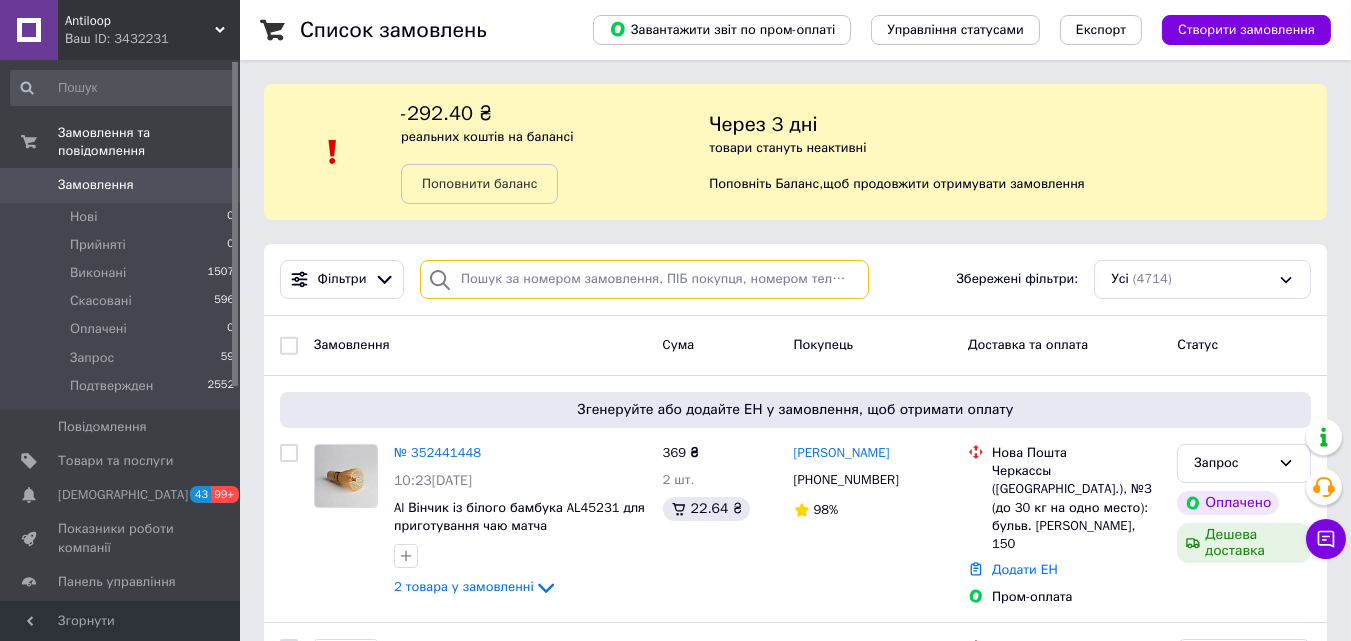 click at bounding box center [644, 279] 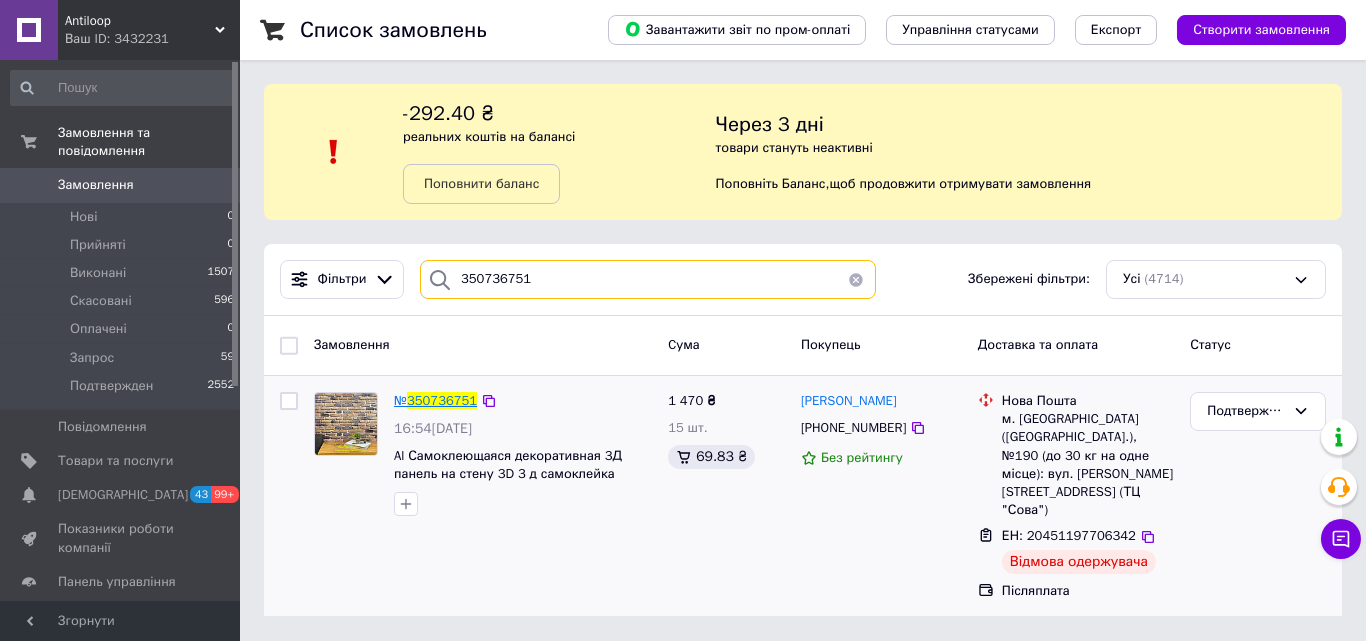type on "350736751" 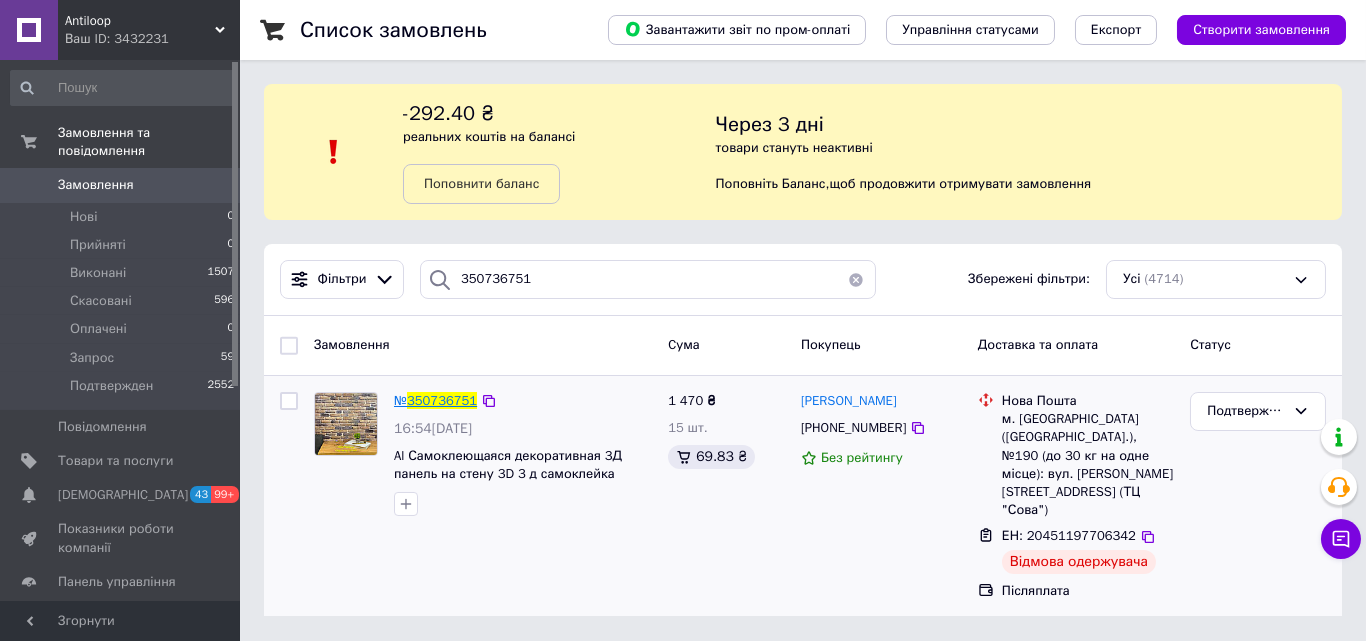 click on "350736751" at bounding box center [442, 400] 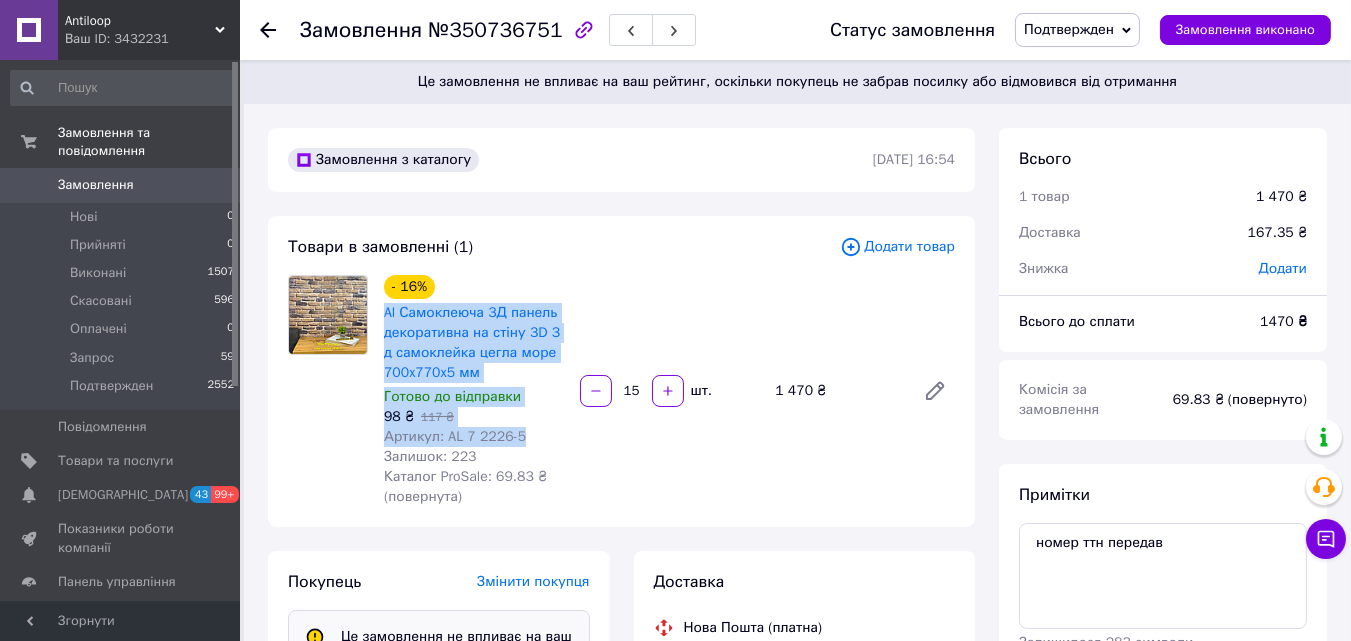 drag, startPoint x: 537, startPoint y: 436, endPoint x: 381, endPoint y: 311, distance: 199.90248 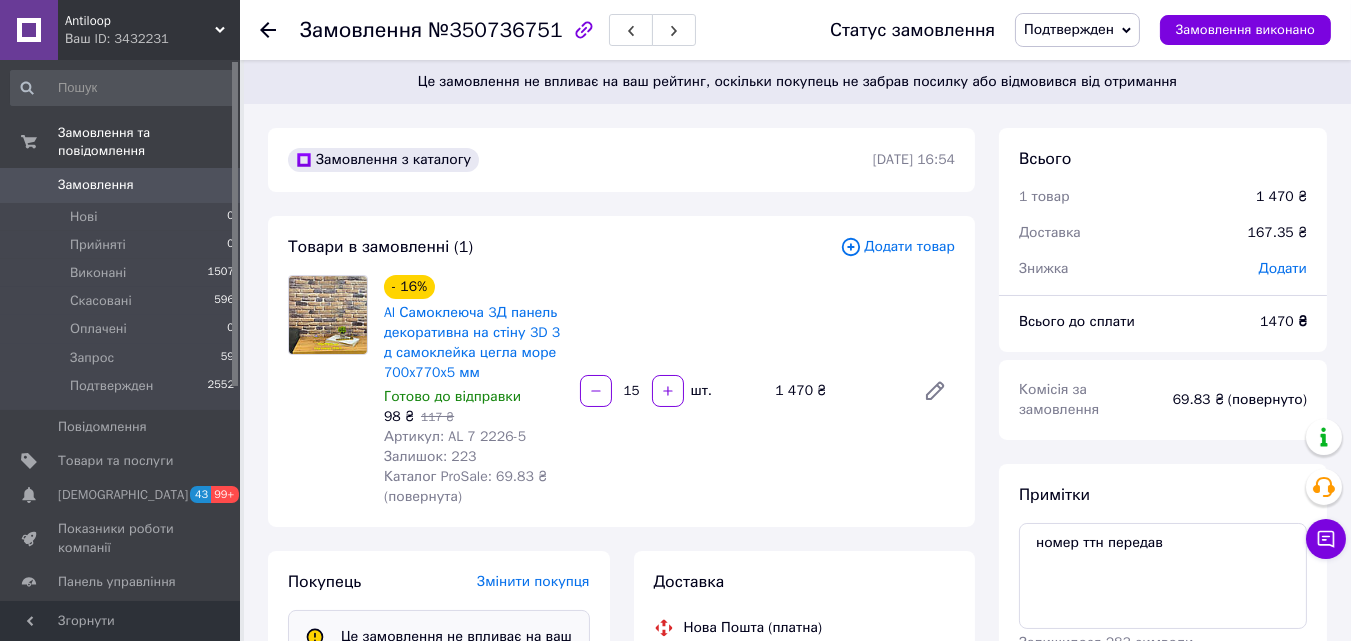 click on "Замовлення" at bounding box center (96, 185) 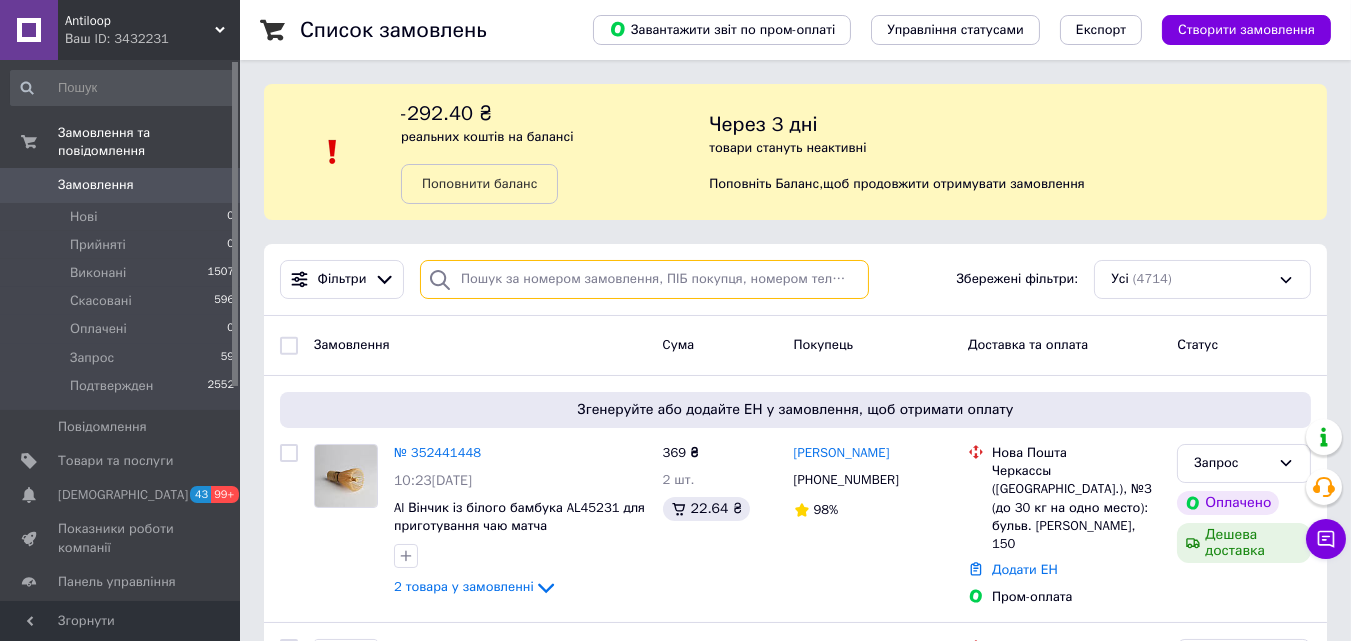 click at bounding box center [644, 279] 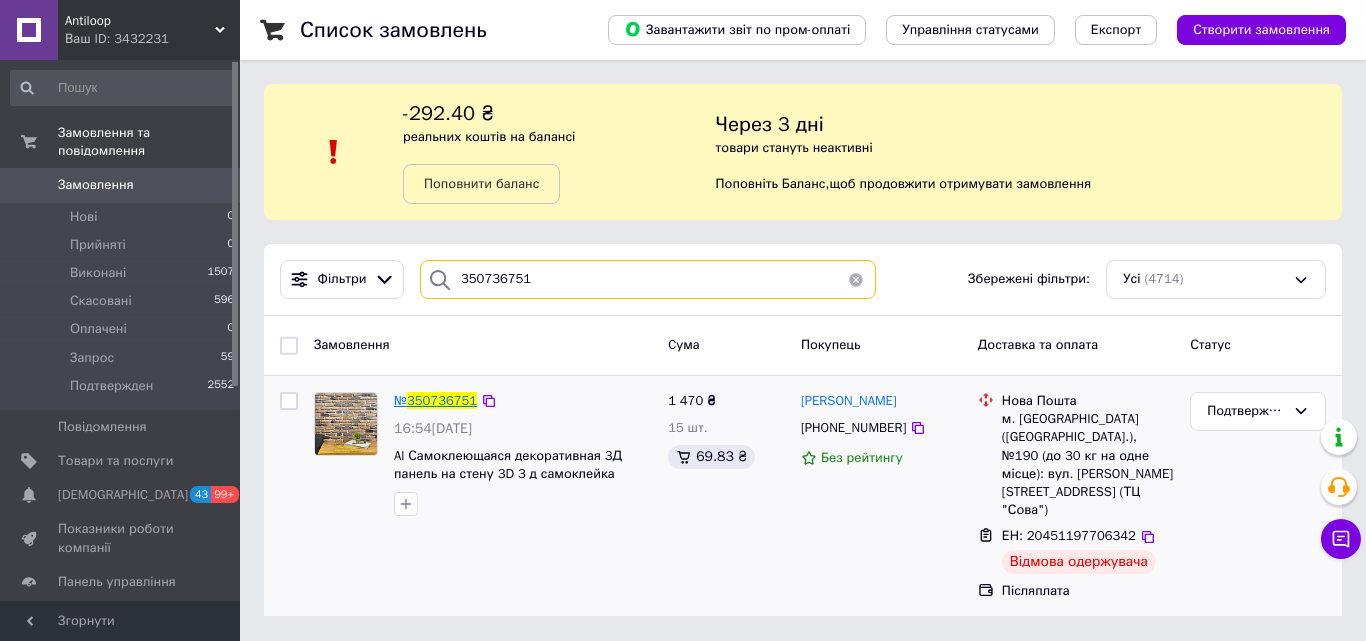 type on "350736751" 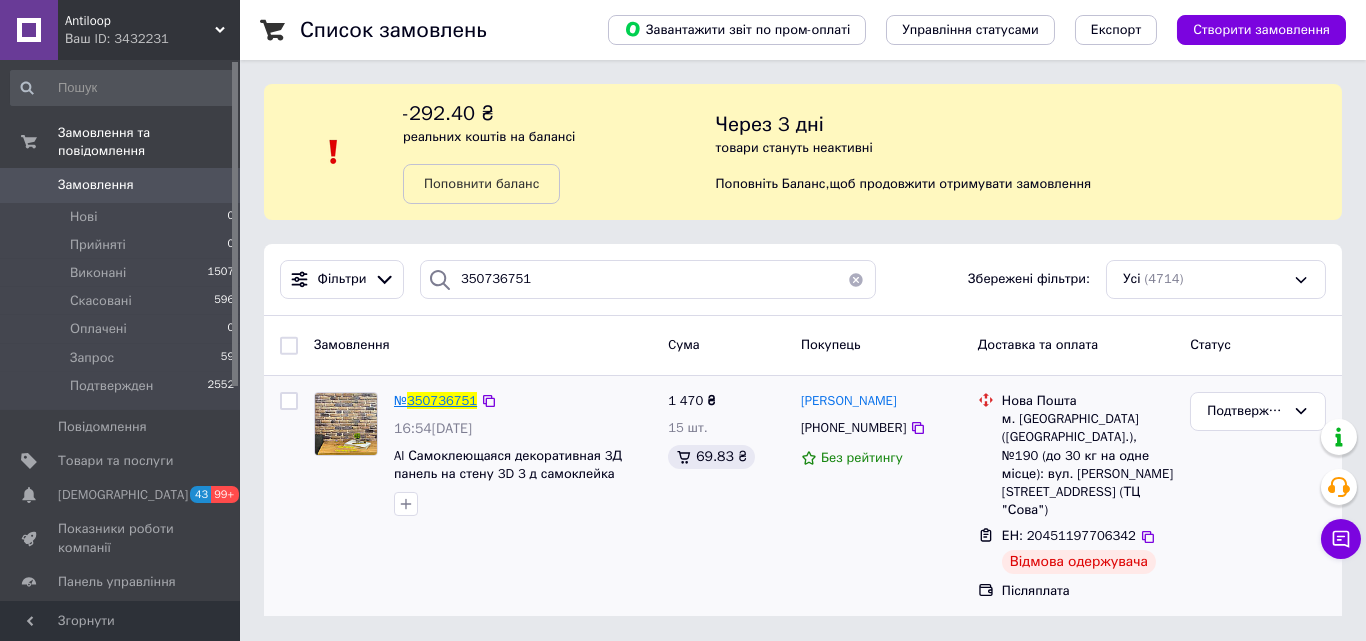 click on "350736751" at bounding box center [442, 400] 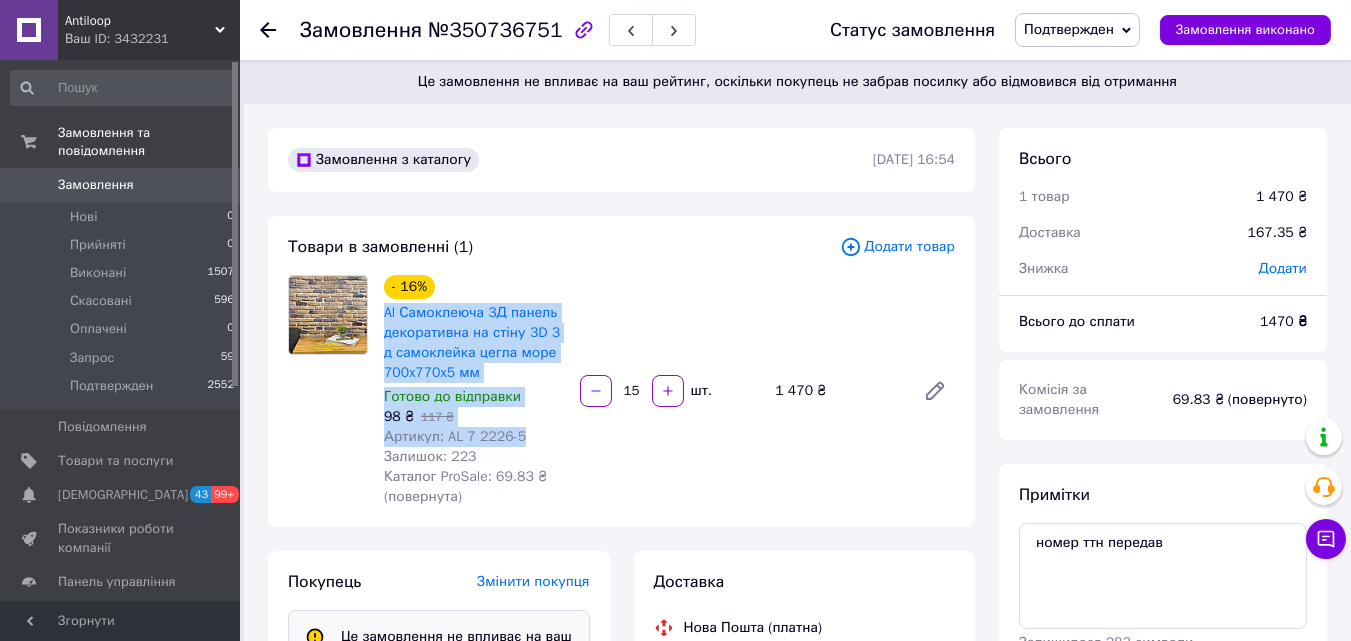 drag, startPoint x: 543, startPoint y: 433, endPoint x: 381, endPoint y: 314, distance: 201.00995 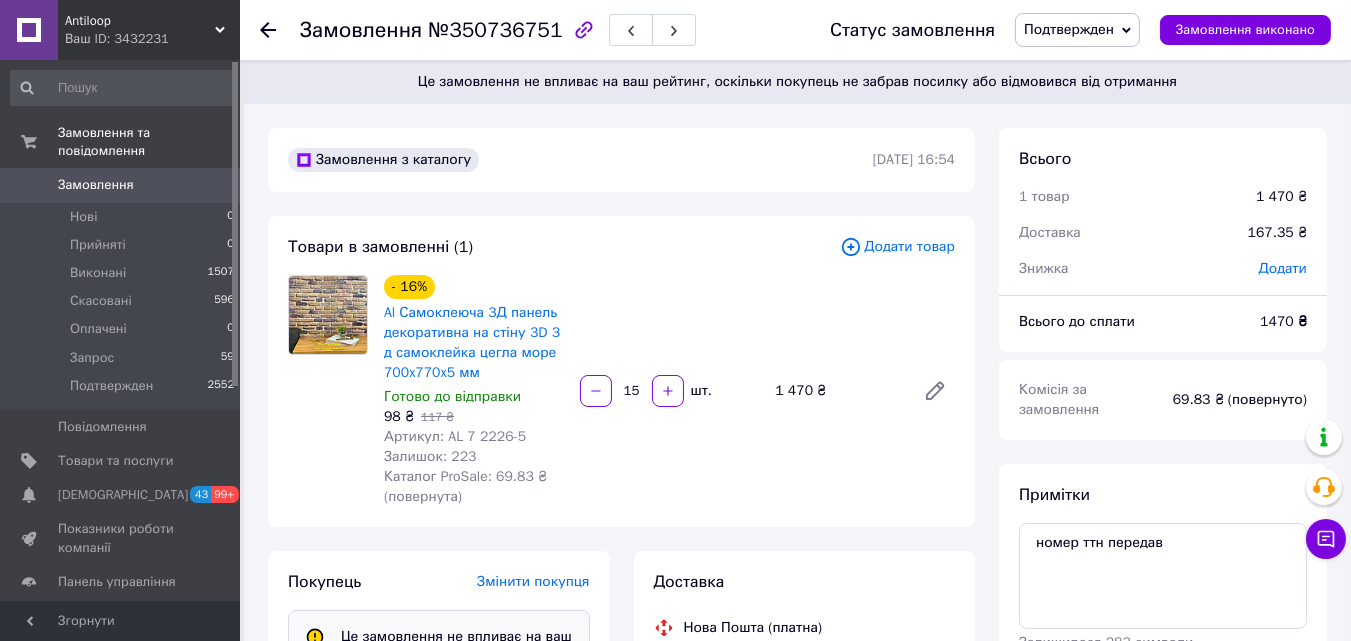 click on "Замовлення з каталогу 01.07.2025 | 16:54 Товари в замовленні (1) Додати товар - 16% Al  Самоклеюча 3Д панель декоративна на стіну 3D 3 д самоклейка цегла море 700x770x5 мм Готово до відправки 98 ₴   117 ₴ Артикул: AL 7 2226-5 Залишок: 223 Каталог ProSale: 69.83 ₴ (повернута) 15   шт. 1 470 ₴ Покупець Змінити покупця Це замовлення не впливає на ваш рейтинг, оскільки покупець не забрав посилку або відмовився від отримання Шевченко Дарина 1 замовлення у вас на 1 470 ₴ Без рейтингу   Подивитися відгук Додати +380998659980 Оплата Післяплата Доставка Нова Пошта (платна) Номер накладної 20451197706342 Отримувач 1470" at bounding box center (621, 926) 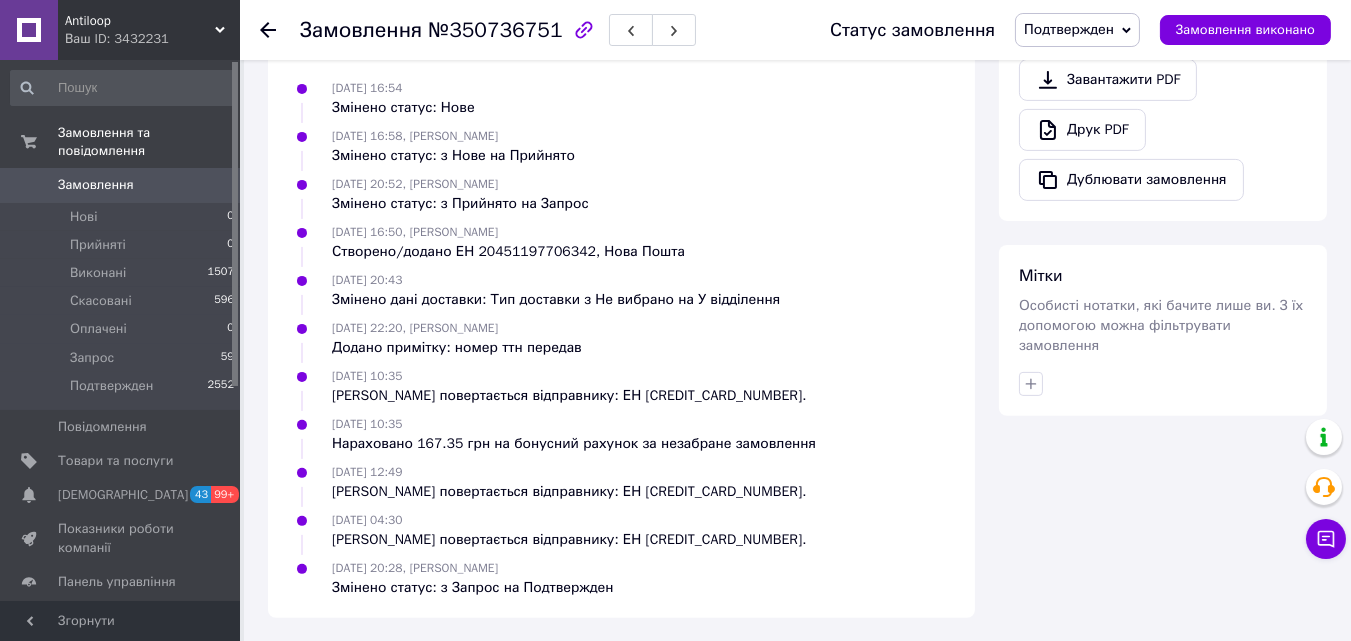 scroll, scrollTop: 0, scrollLeft: 0, axis: both 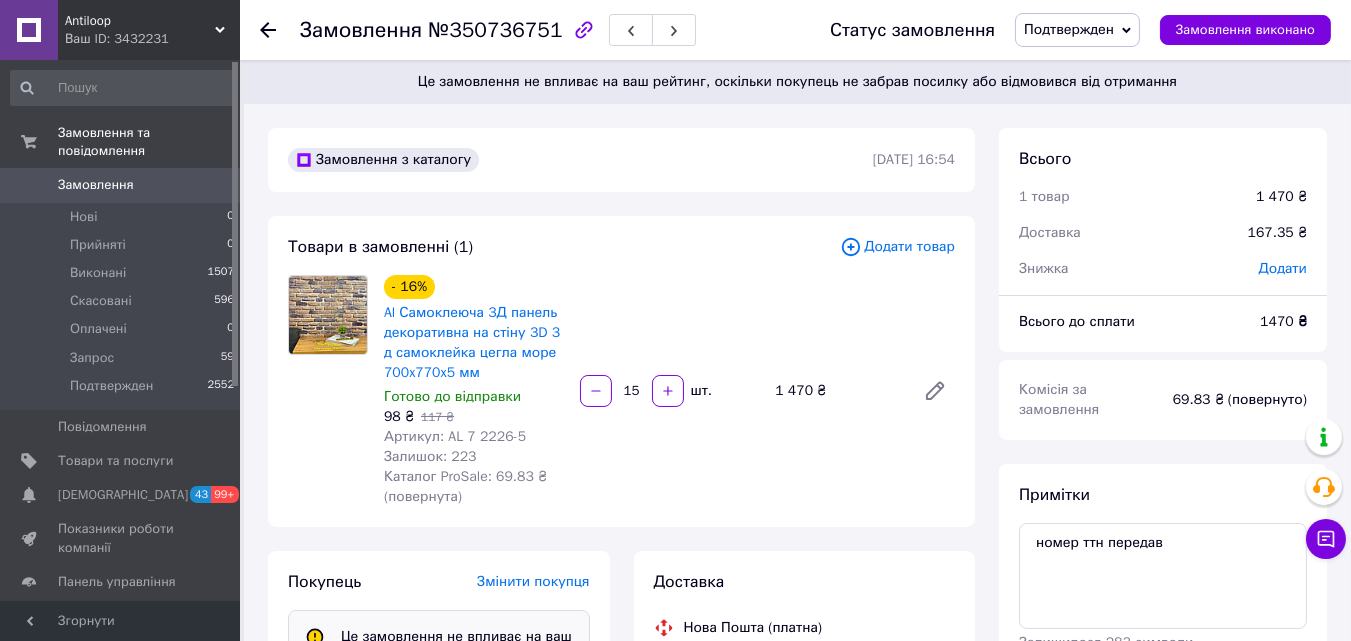 click on "Замовлення" at bounding box center [96, 185] 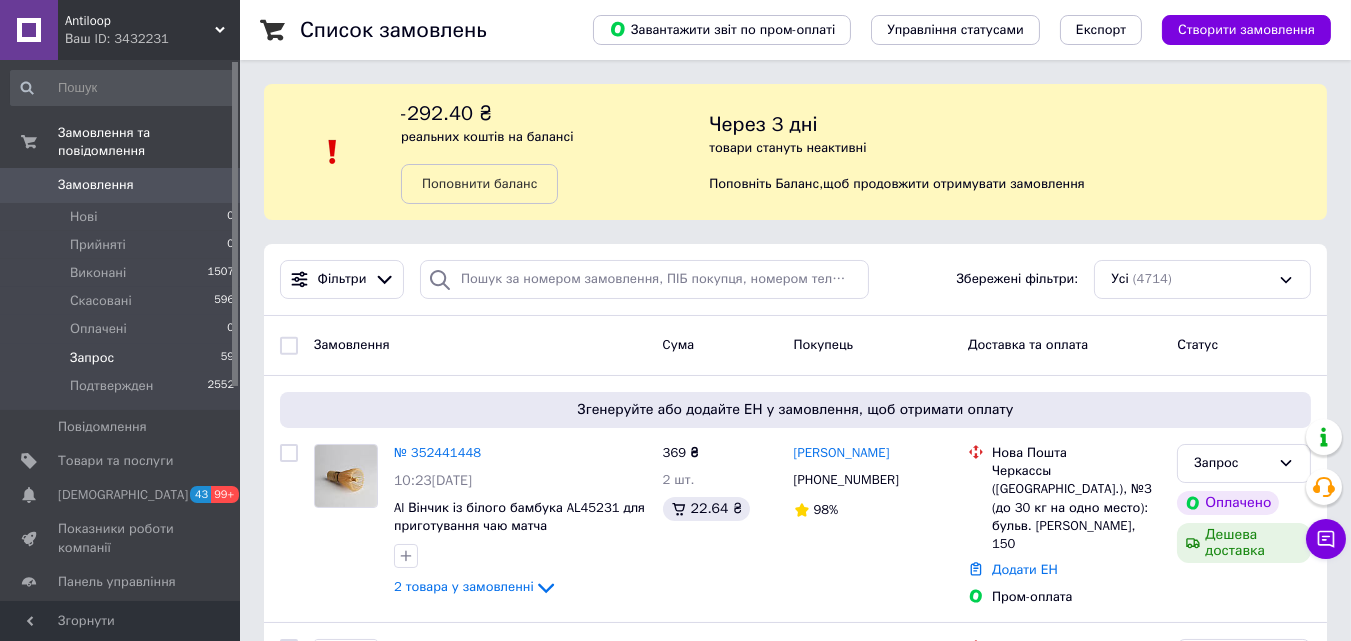 click on "Запрос" at bounding box center (92, 358) 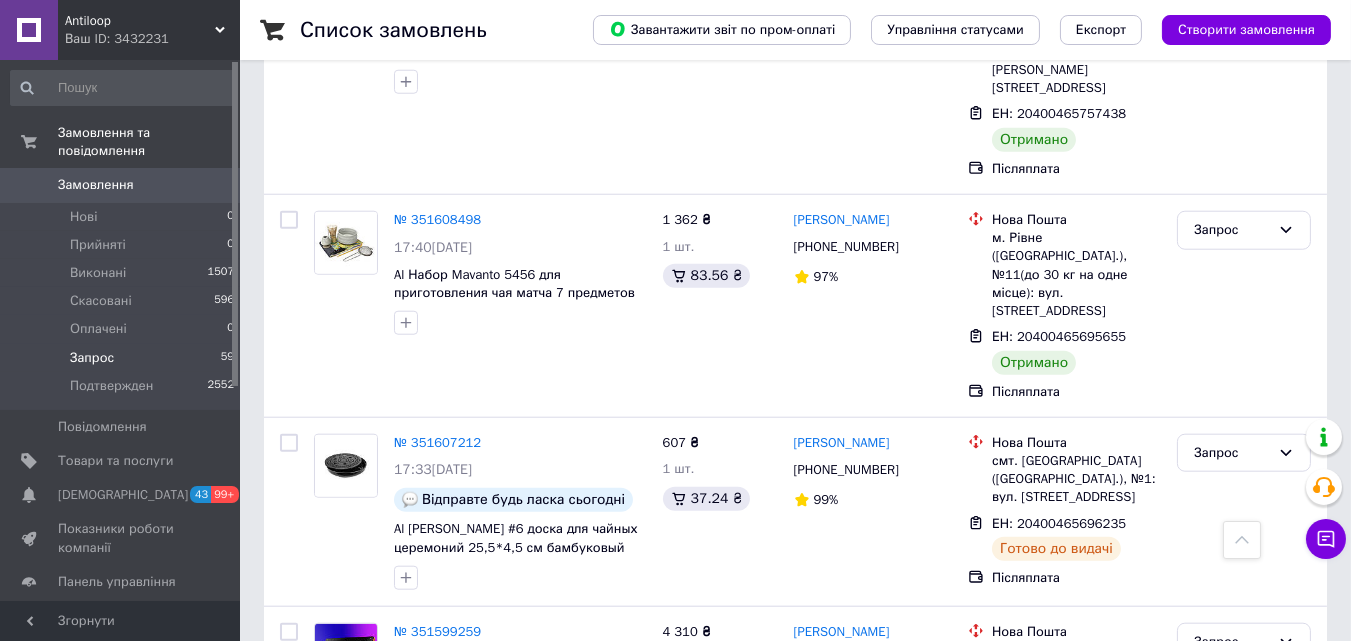 scroll, scrollTop: 3854, scrollLeft: 0, axis: vertical 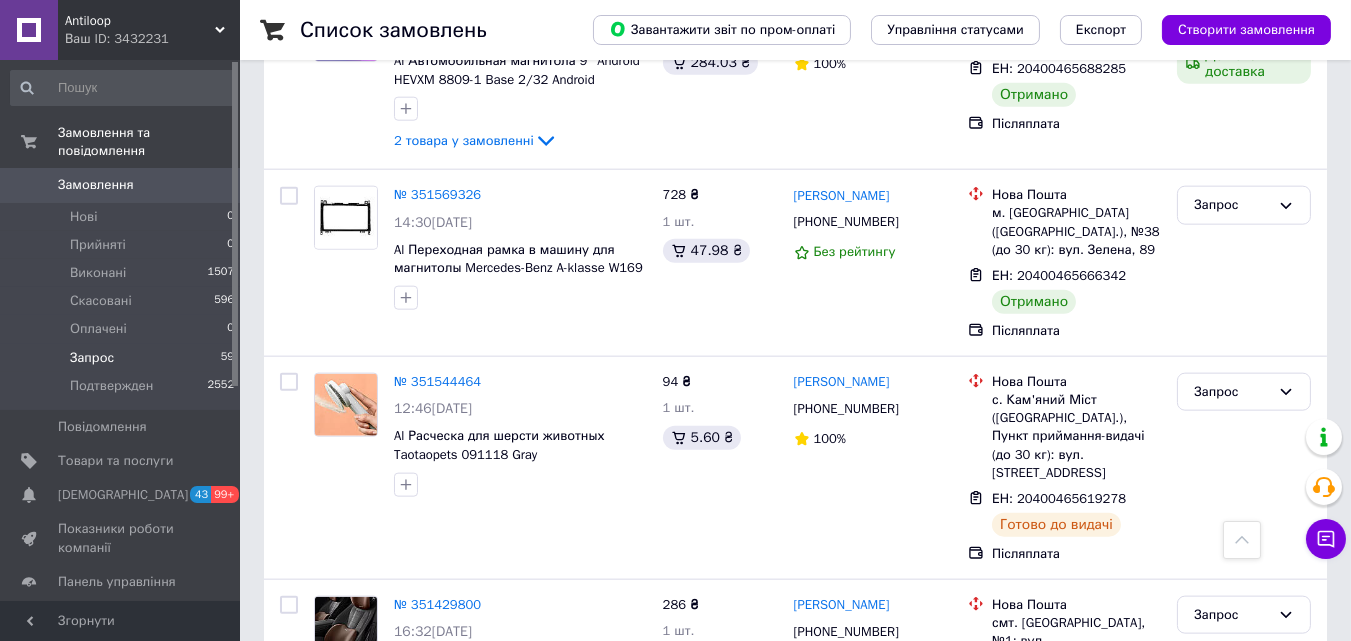 click on "3" at bounding box center [371, 810] 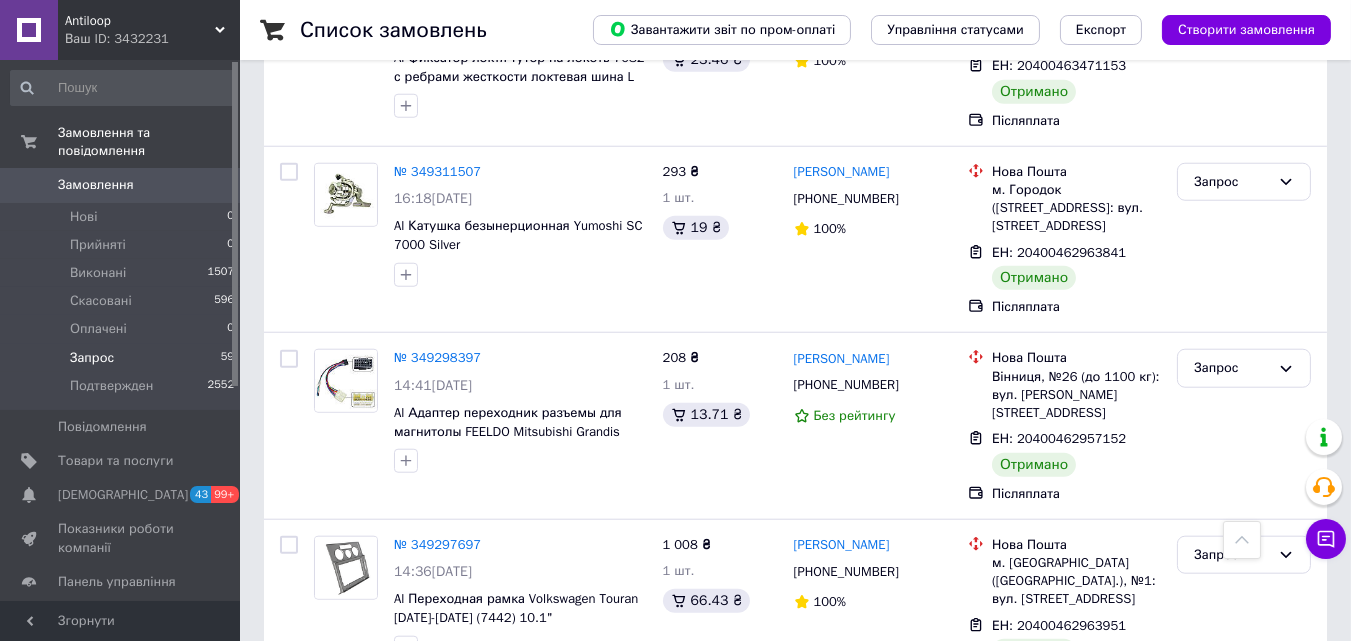 scroll, scrollTop: 3290, scrollLeft: 0, axis: vertical 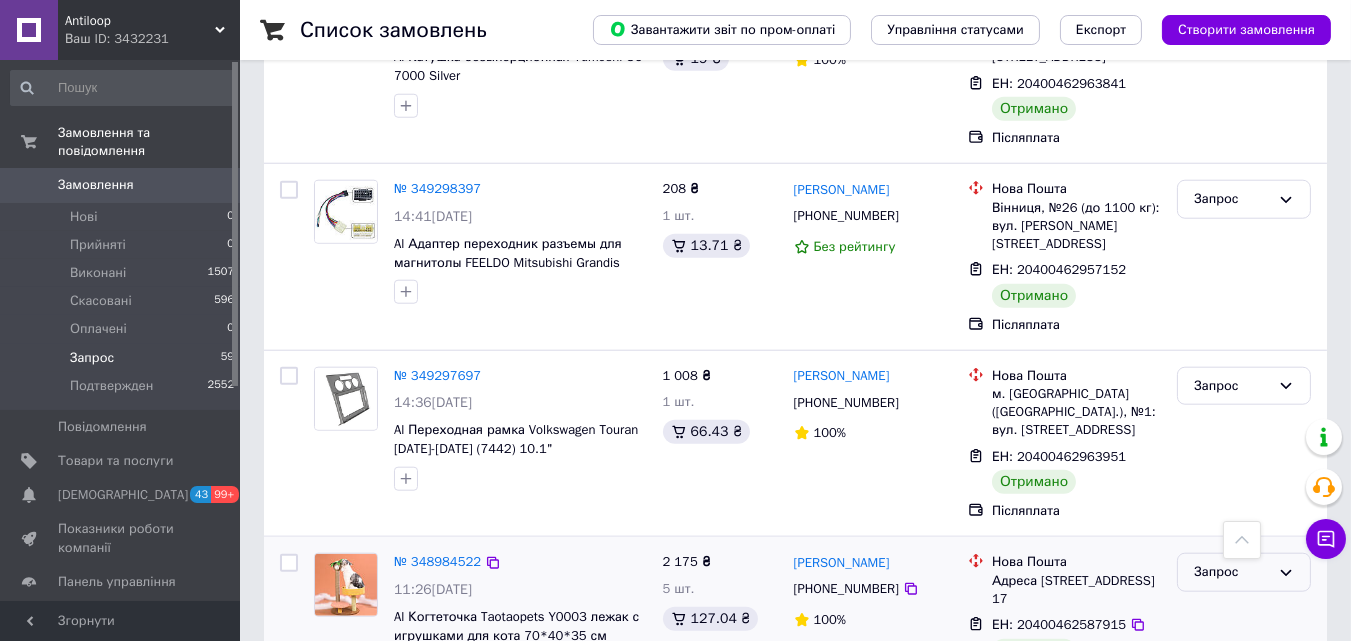 click on "Запрос" at bounding box center (1232, 572) 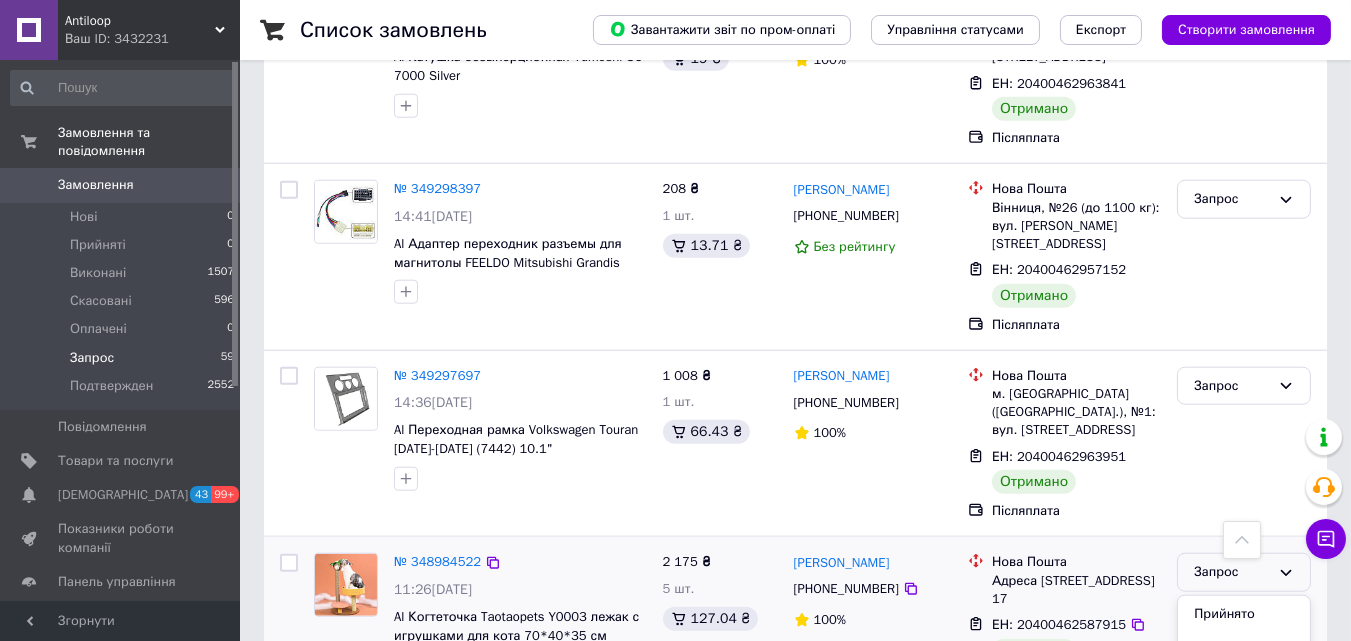 click on "Подтвержден" at bounding box center [1244, 760] 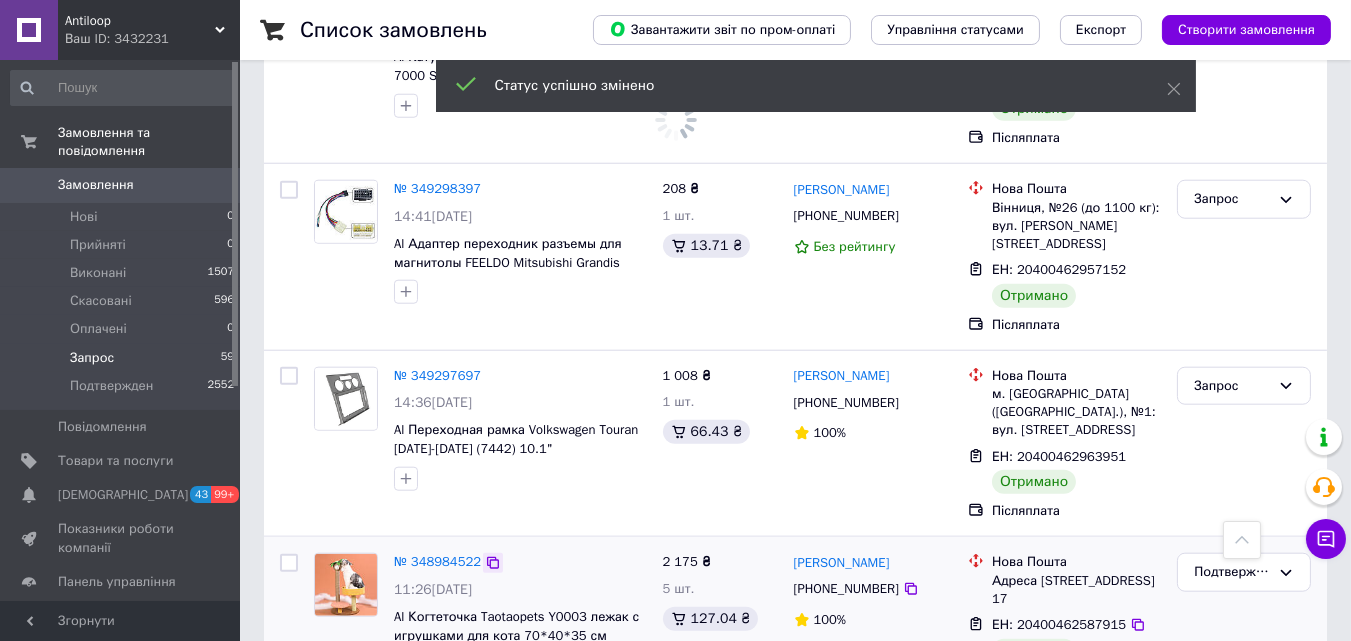 click 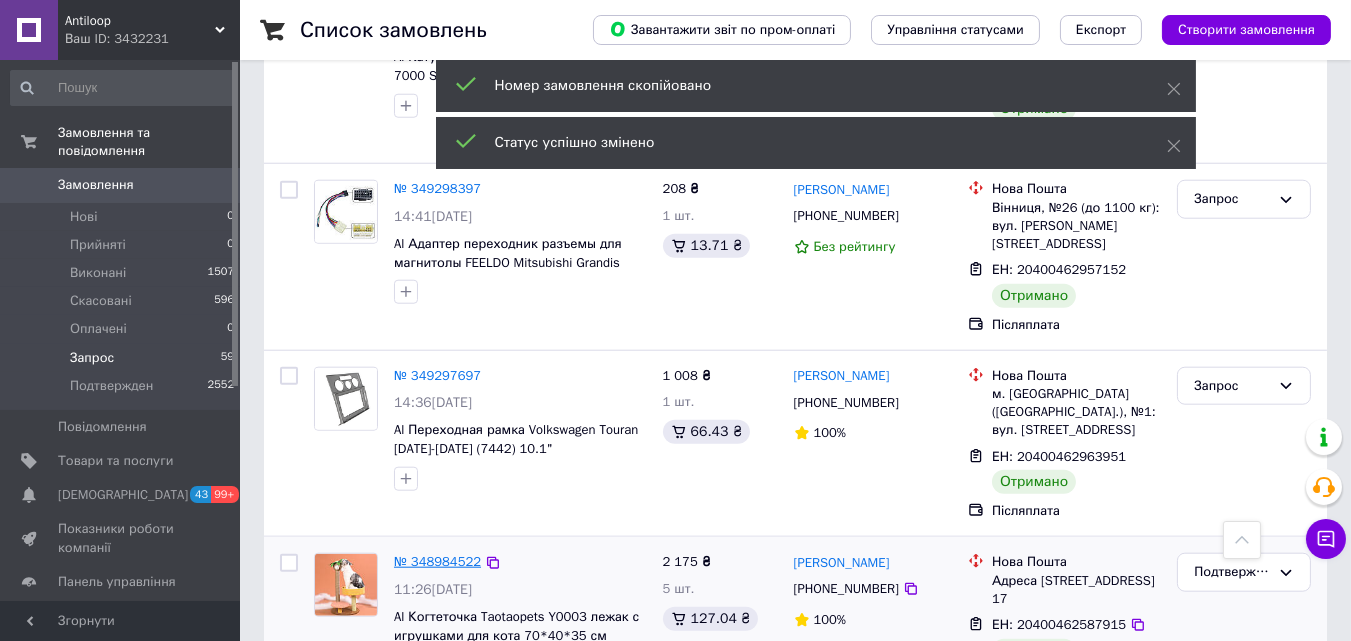 click on "№ 348984522" at bounding box center (437, 561) 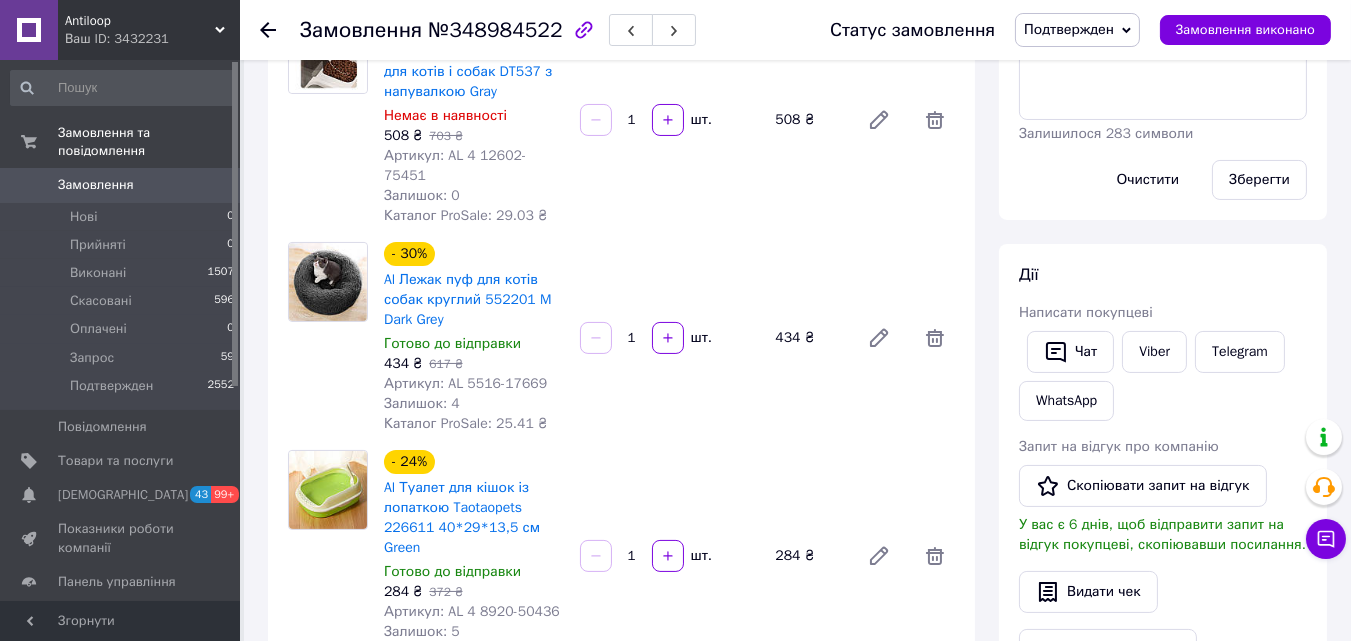 scroll, scrollTop: 0, scrollLeft: 0, axis: both 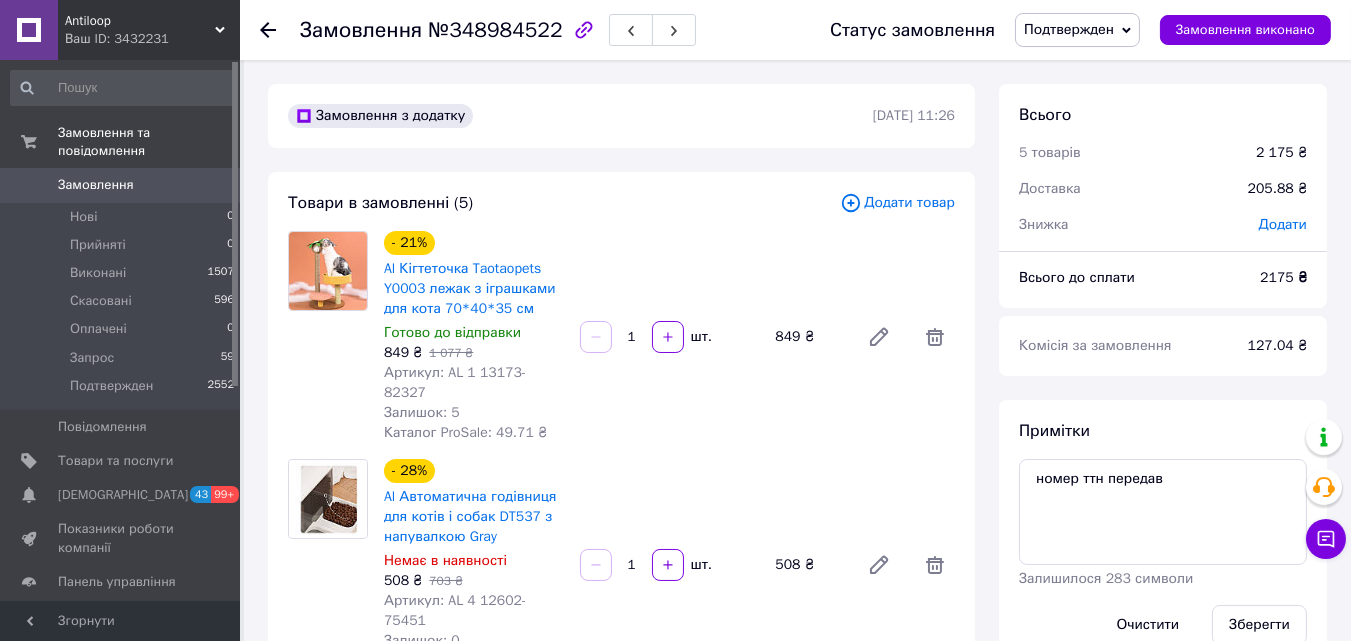 click on "Товари в замовленні (5) Додати товар - 21% Al Кігтеточка Taotaopets Y0003 лежак з іграшками для кота 70*40*35 см Готово до відправки 849 ₴   1 077 ₴ Артикул: AL 1 13173-82327 Залишок: 5 Каталог ProSale: 49.71 ₴  1   шт. 849 ₴ - 28% Al Автоматична годівниця для котів і собак DT537 з напувалкою Gray Немає в наявності 508 ₴   703 ₴ Артикул: AL 4 12602-75451 Залишок: 0 Каталог ProSale: 29.03 ₴  1   шт. 508 ₴ - 30% Al Лежак пуф для котів собак круглий 552201 M Dark Grey Готово до відправки 434 ₴   617 ₴ Артикул: AL 5516-17669 Залишок: 4 Каталог ProSale: 25.41 ₴  1   шт. 434 ₴ - 24% Al Туалет для кішок із лопаткою Taotaopets 226611 40*29*13,5 см Green Готово до відправки 284 ₴   1" at bounding box center [621, 781] 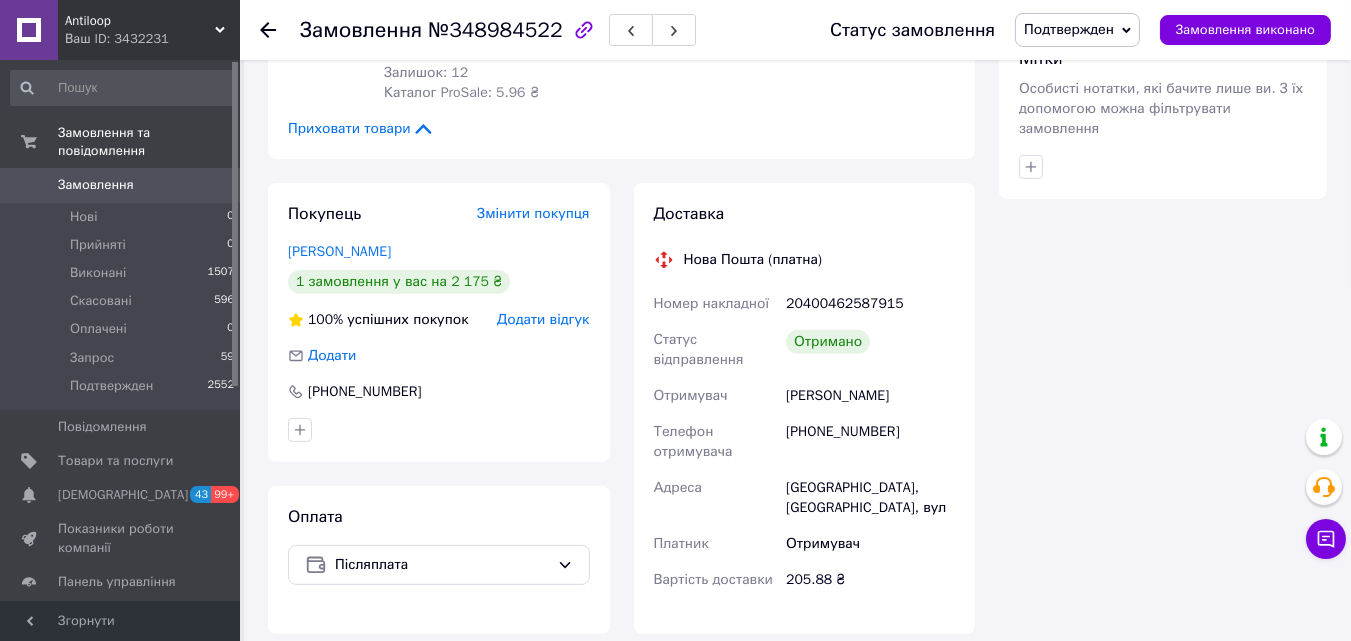 scroll, scrollTop: 1233, scrollLeft: 0, axis: vertical 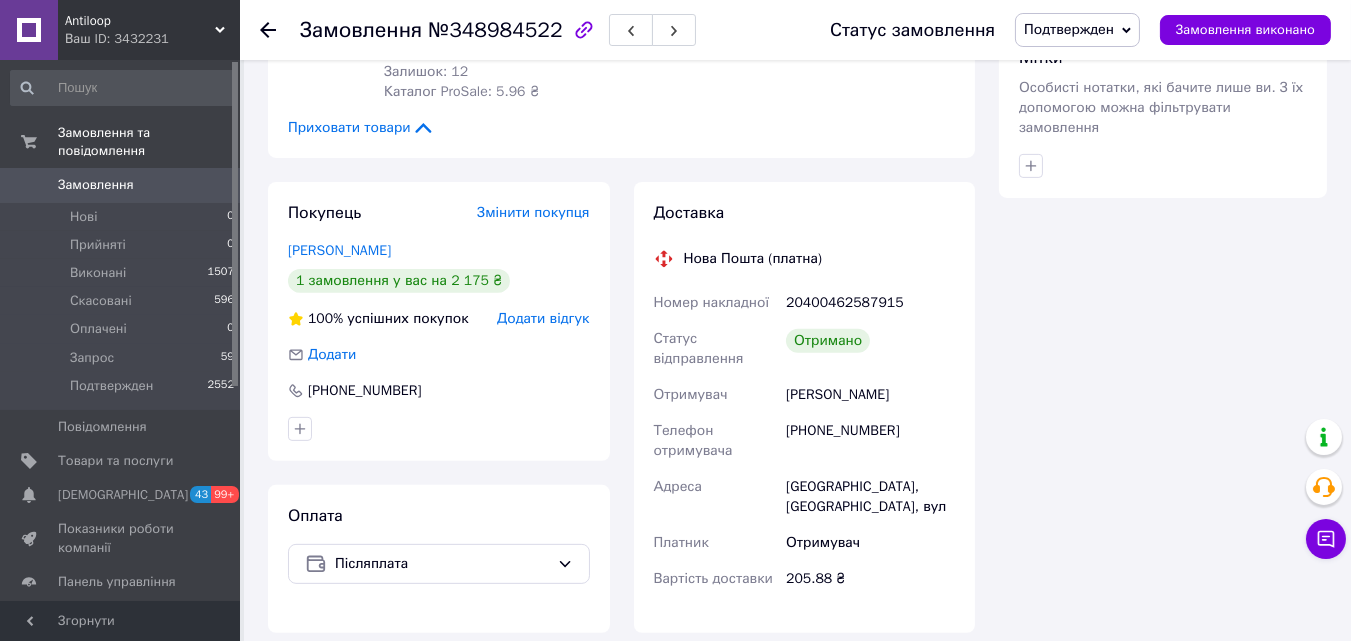 click on "Замовлення" at bounding box center [121, 185] 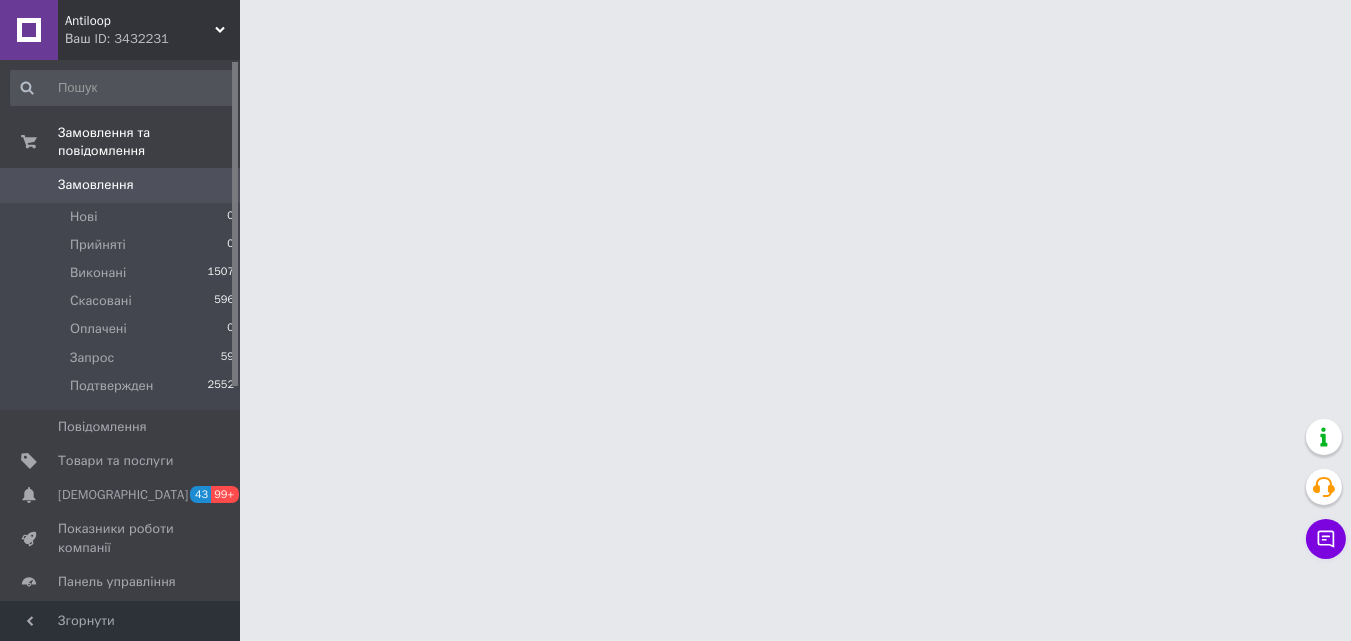 scroll, scrollTop: 0, scrollLeft: 0, axis: both 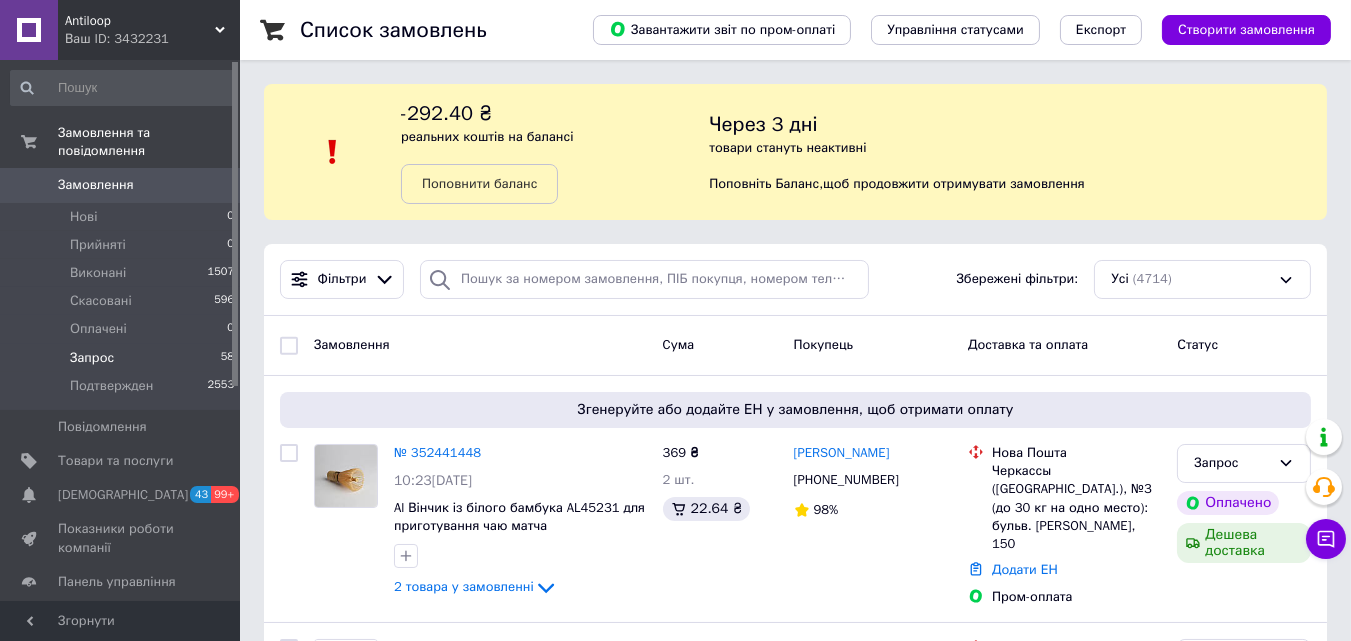 click on "Запрос" at bounding box center [92, 358] 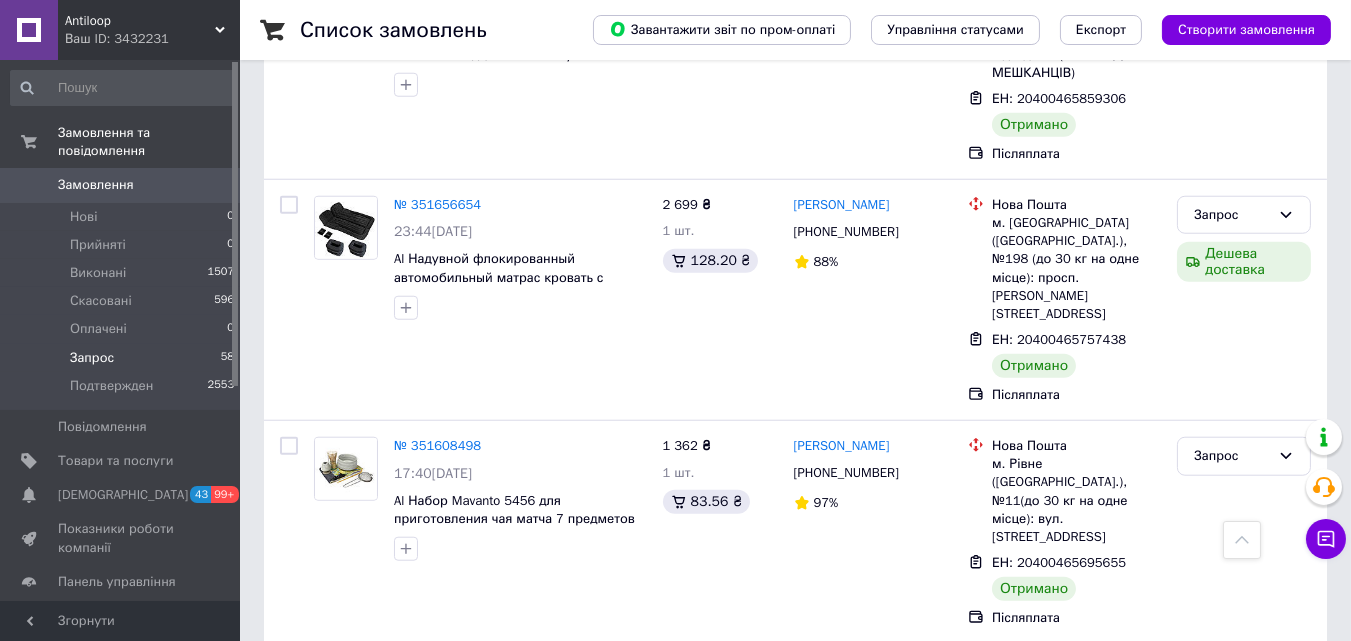 scroll, scrollTop: 3854, scrollLeft: 0, axis: vertical 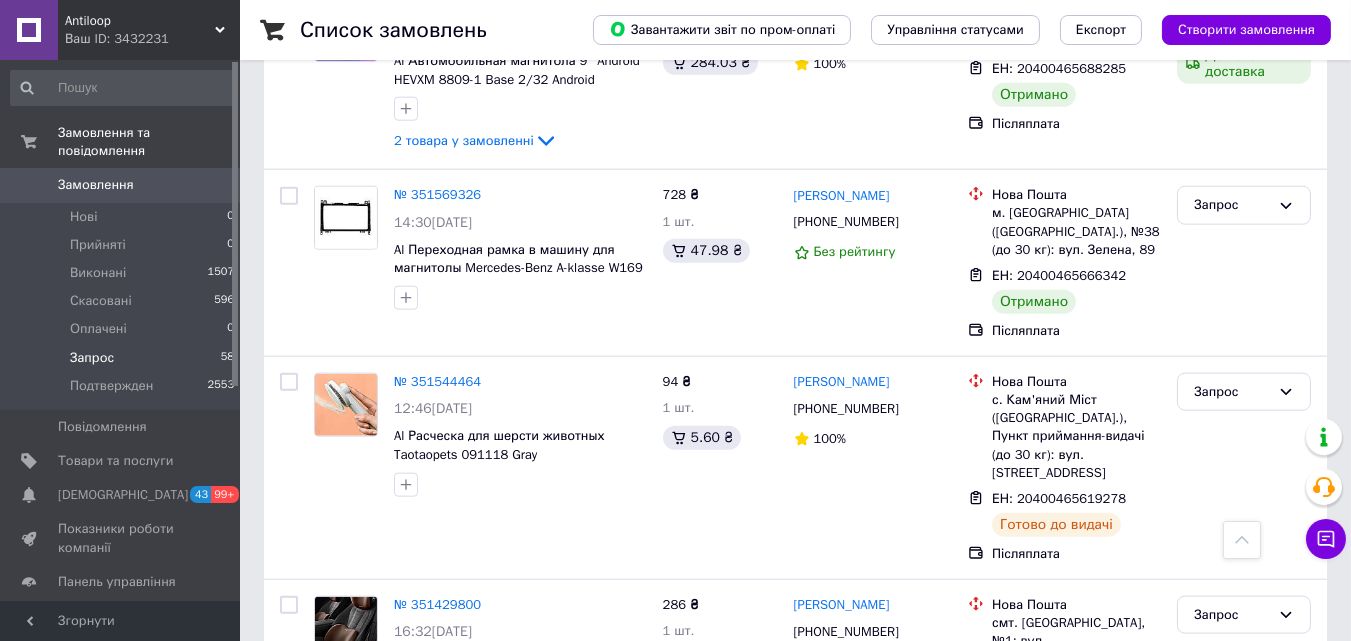 click on "3" at bounding box center [371, 810] 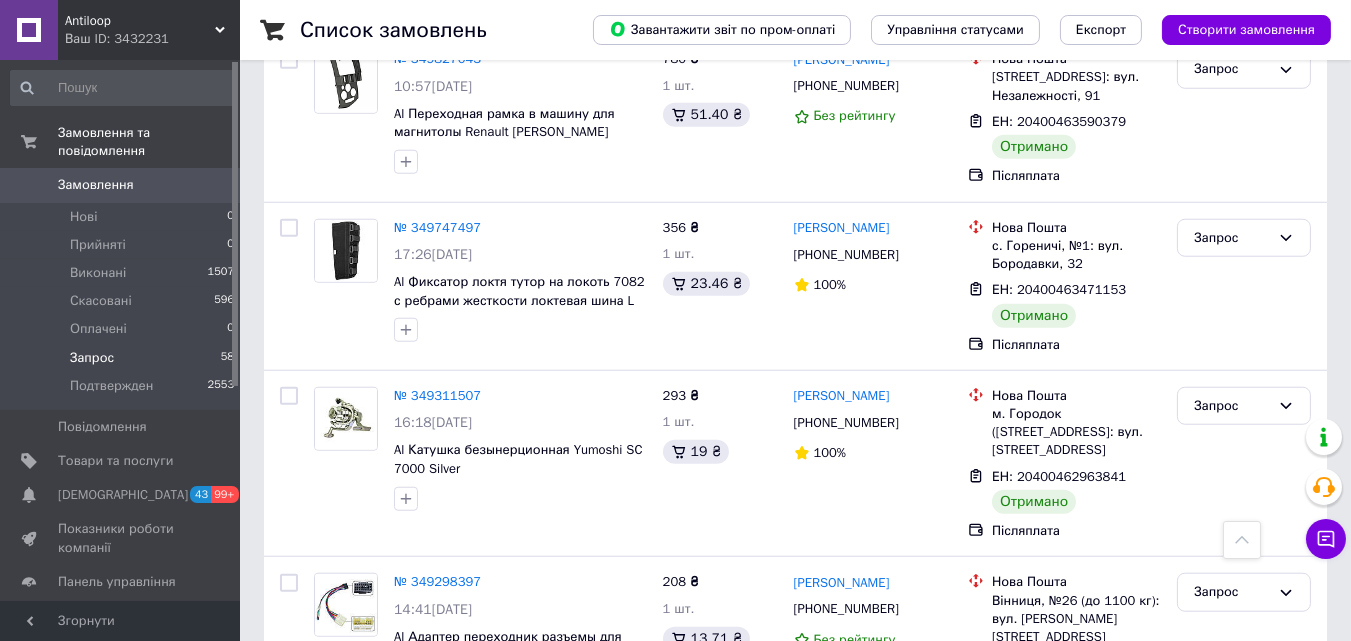 scroll, scrollTop: 3101, scrollLeft: 0, axis: vertical 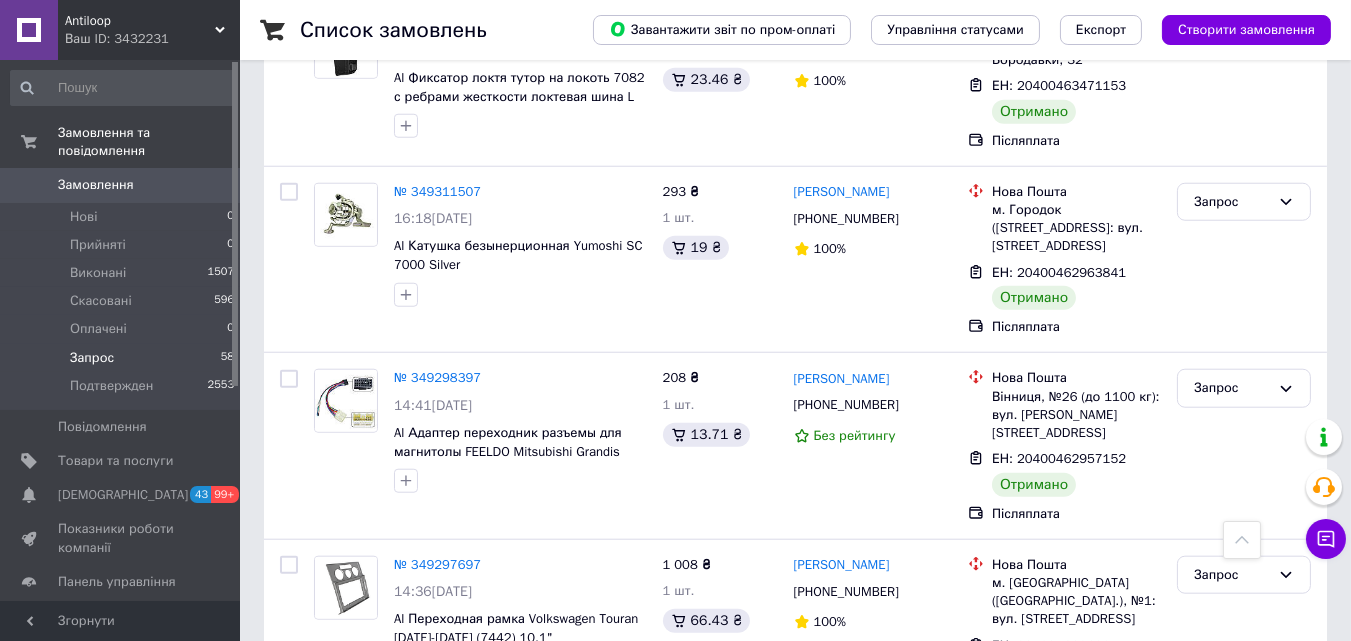 click on "Antiloop" at bounding box center (140, 21) 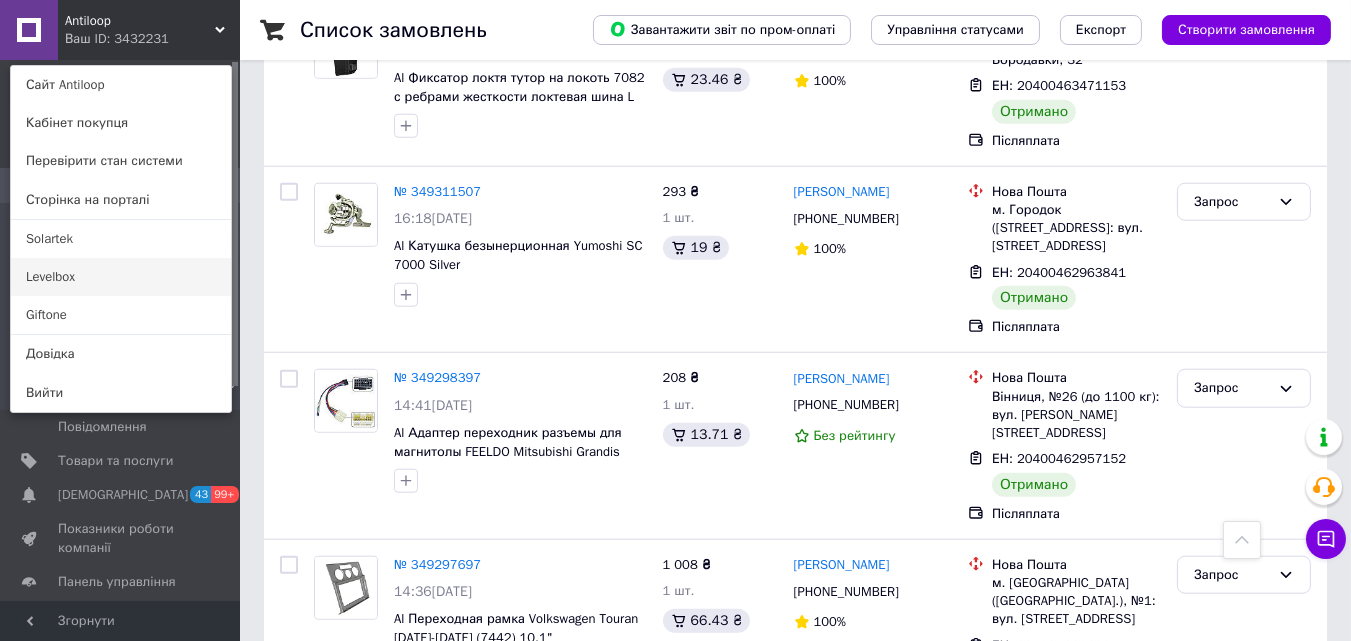 click on "Levelbox" at bounding box center [121, 277] 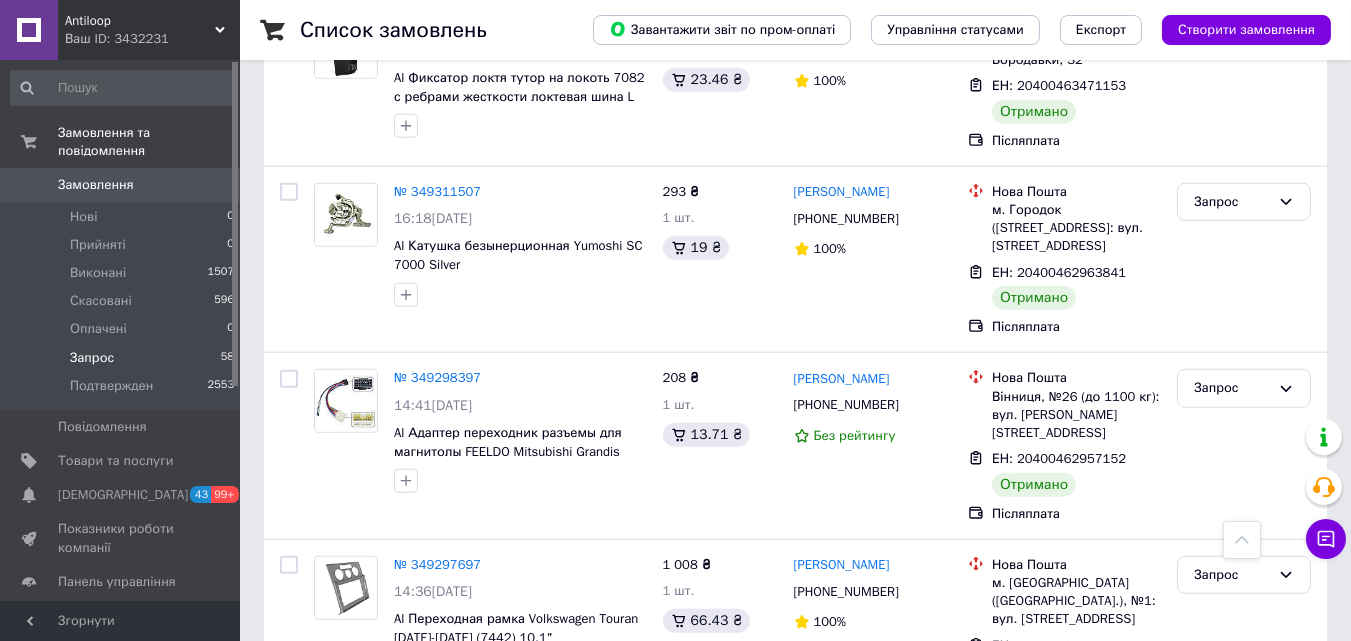 click on "Список замовлень   Завантажити звіт по пром-оплаті Управління статусами Експорт Створити замовлення -292.40 ₴ реальних коштів на балансі Поповнити баланс Через 3 дні товари стануть неактивні Поповніть Баланс ,  щоб продовжити отримувати замовлення 1 Фільтри Збережені фільтри: Запрос (58) Статус: Запрос Cкинути все Замовлення Cума Покупець Доставка та оплата Статус № 350565811 15:43, 30.06.2025 Al Магнитола 2 din W-09 2/32Gb Wi-Fi GPS Base Android 2 товара у замовленні 3 688 ₴ 2 шт. 243.04 ₴ Сергей Шевченко +380673179819 97% Нова Пошта смт. Калинівка (Київська обл., Фастівський р-н.), №1: вул. Центральна, 57" at bounding box center [795, -1145] 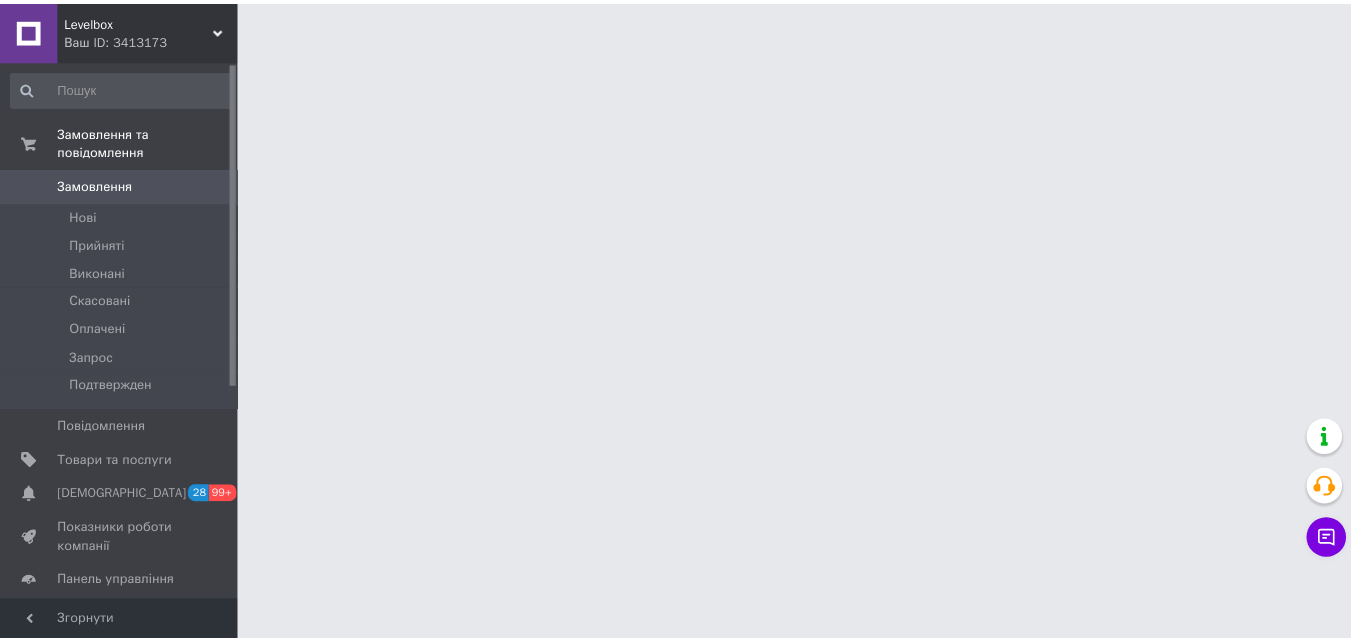 scroll, scrollTop: 0, scrollLeft: 0, axis: both 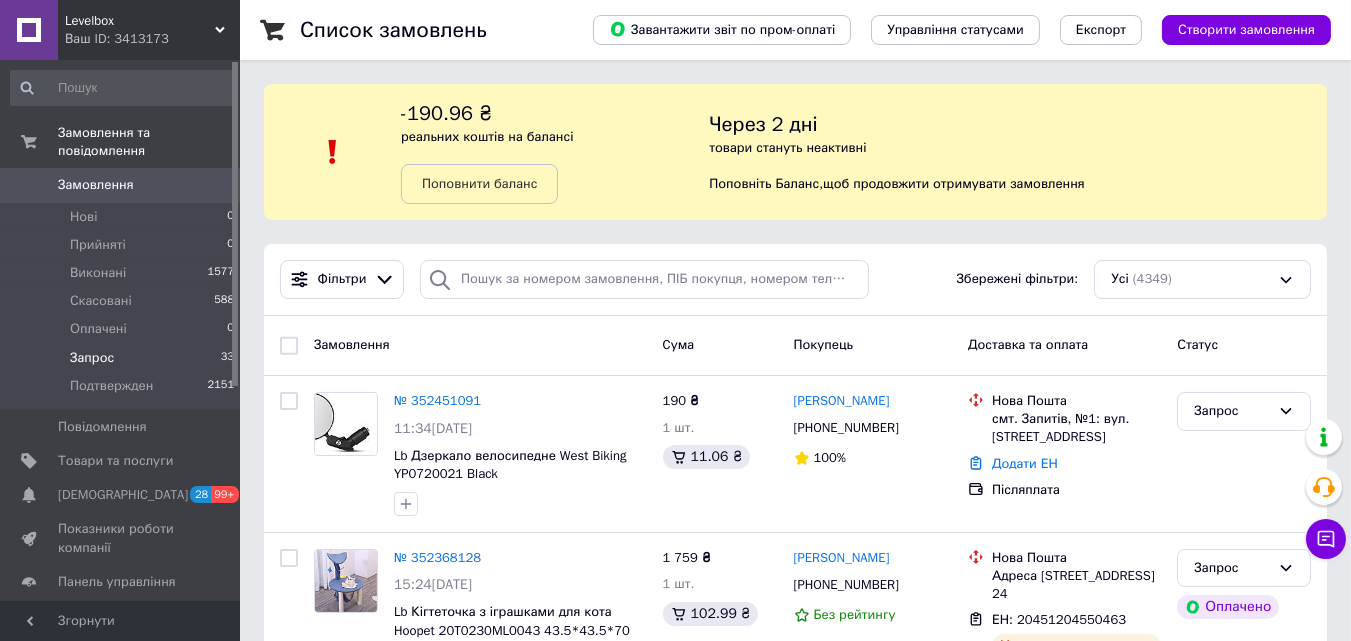 click on "Запрос" at bounding box center (92, 358) 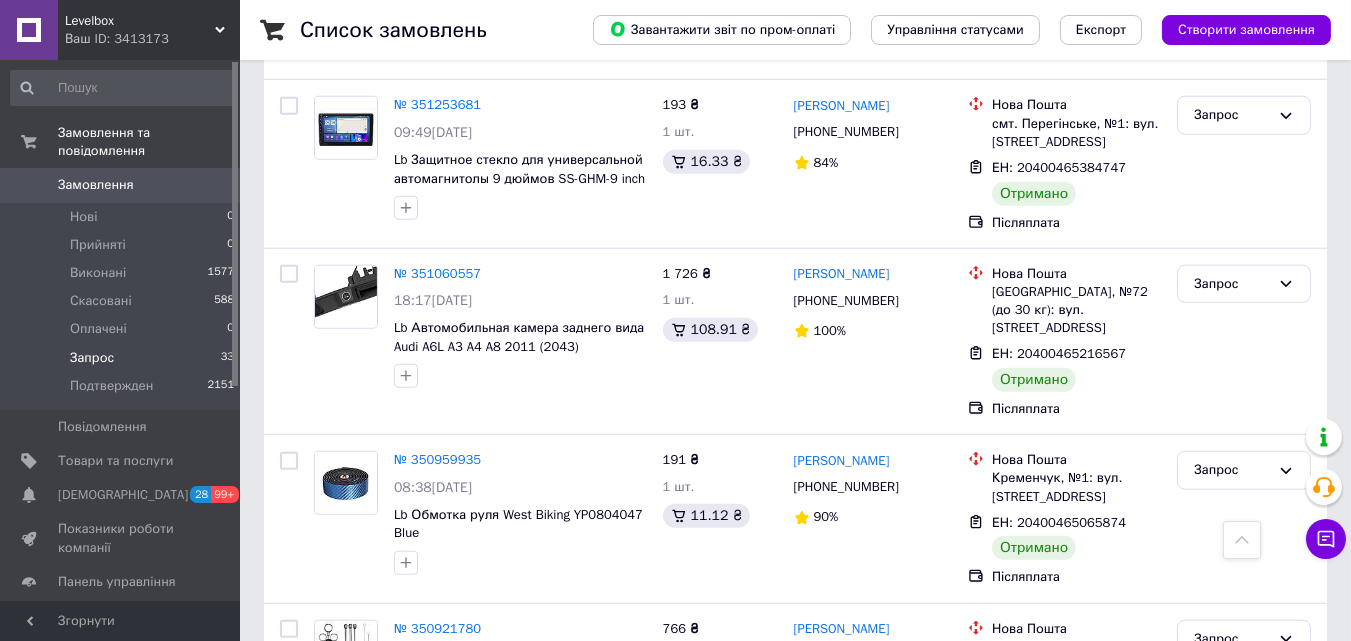 scroll, scrollTop: 3658, scrollLeft: 0, axis: vertical 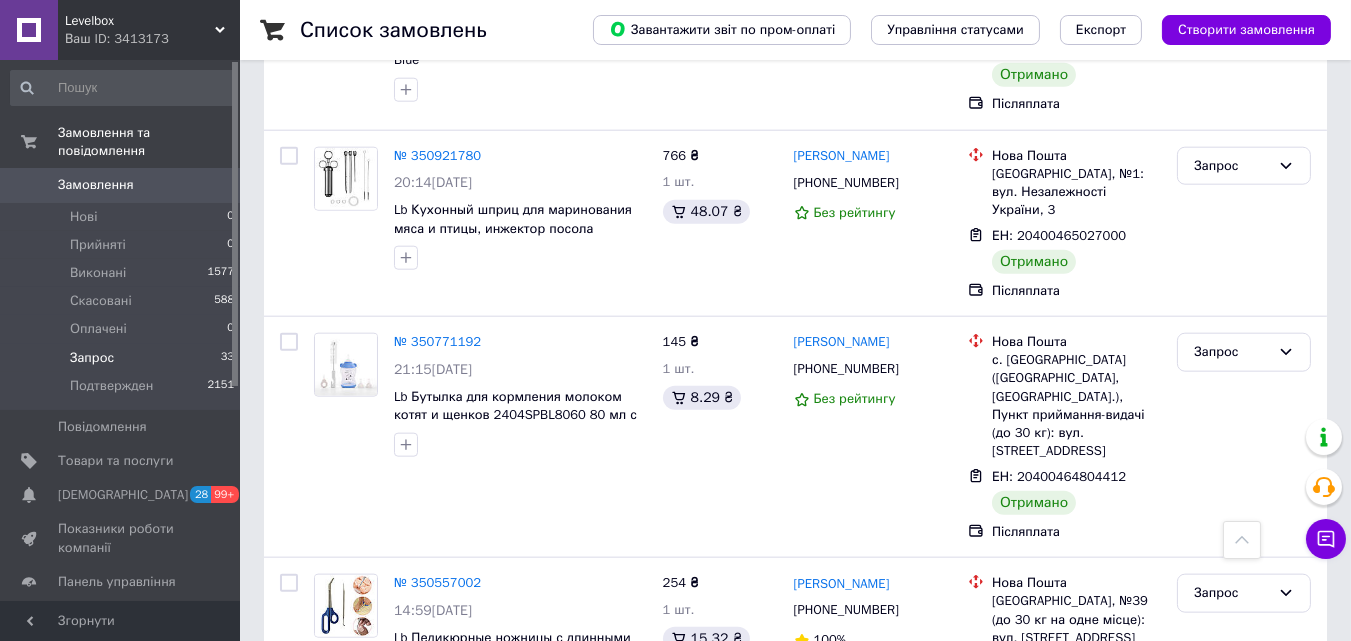click on "2" at bounding box center [327, 789] 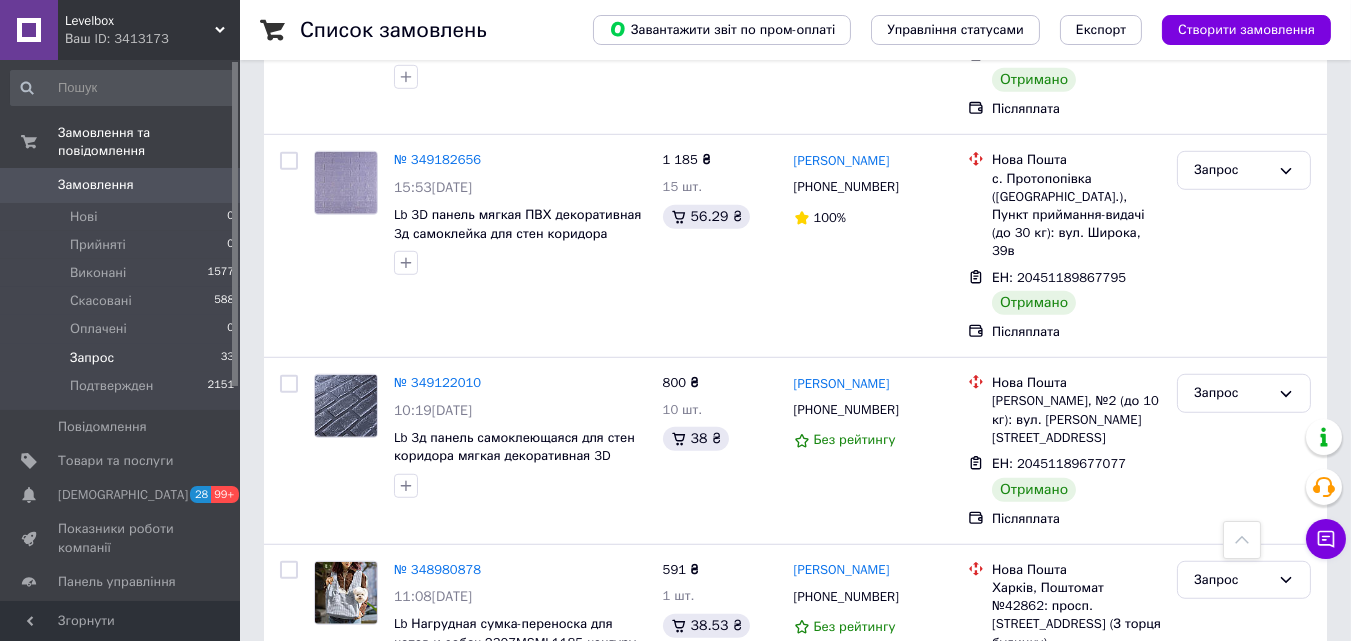 scroll, scrollTop: 2300, scrollLeft: 0, axis: vertical 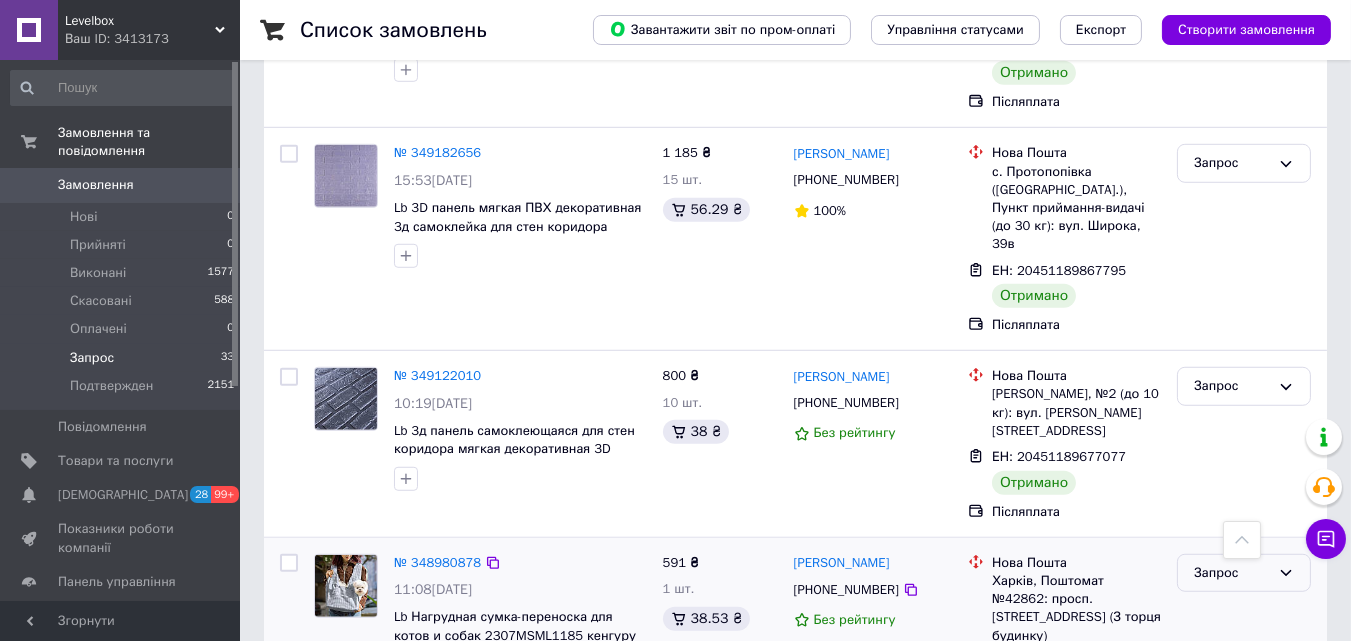 click on "Запрос" at bounding box center [1232, 573] 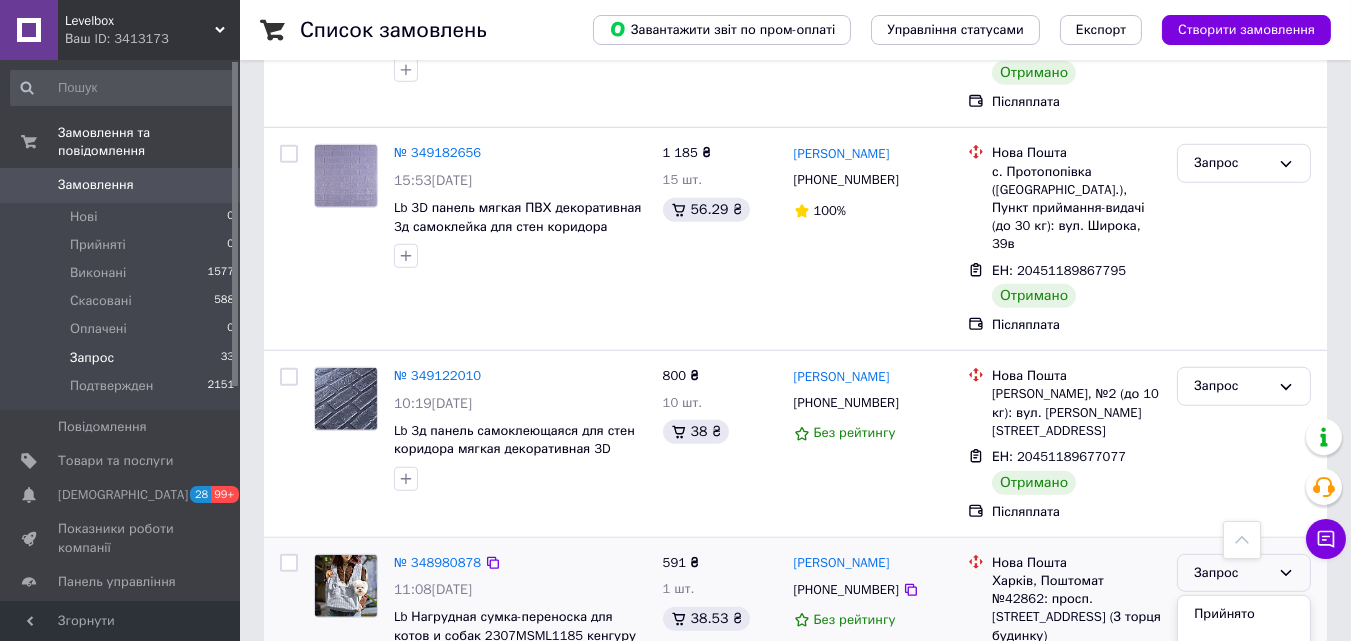 click on "Подтвержден" at bounding box center [1244, 761] 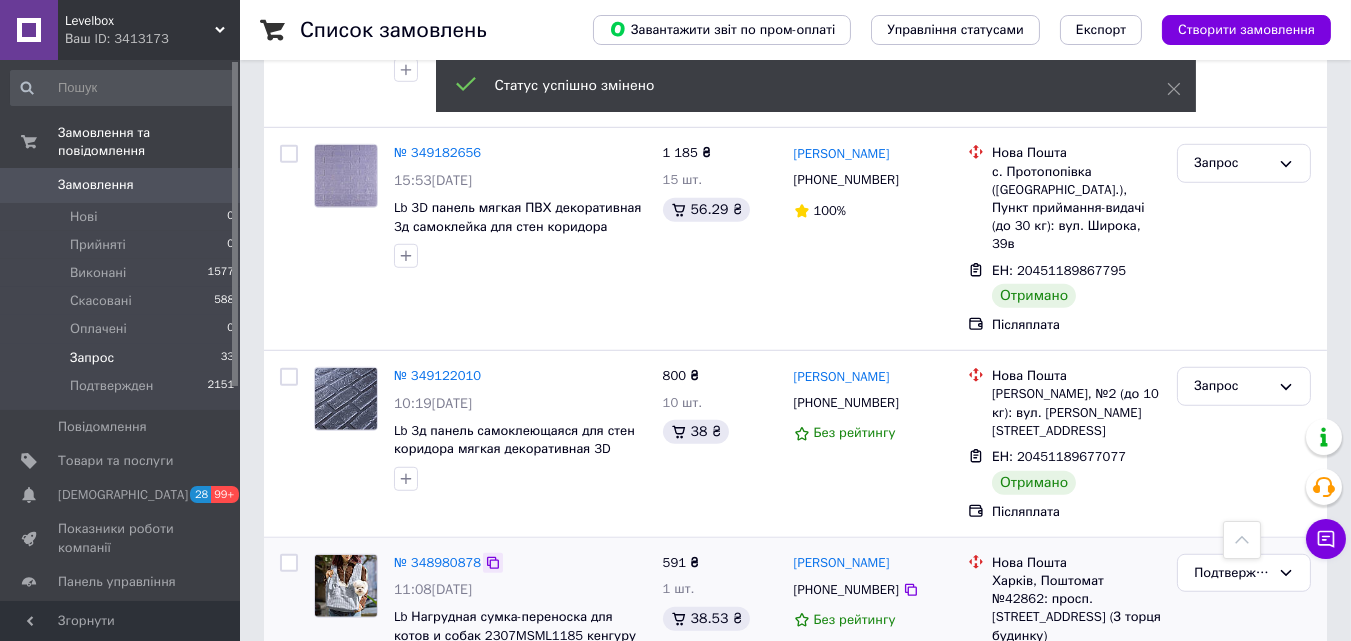 click 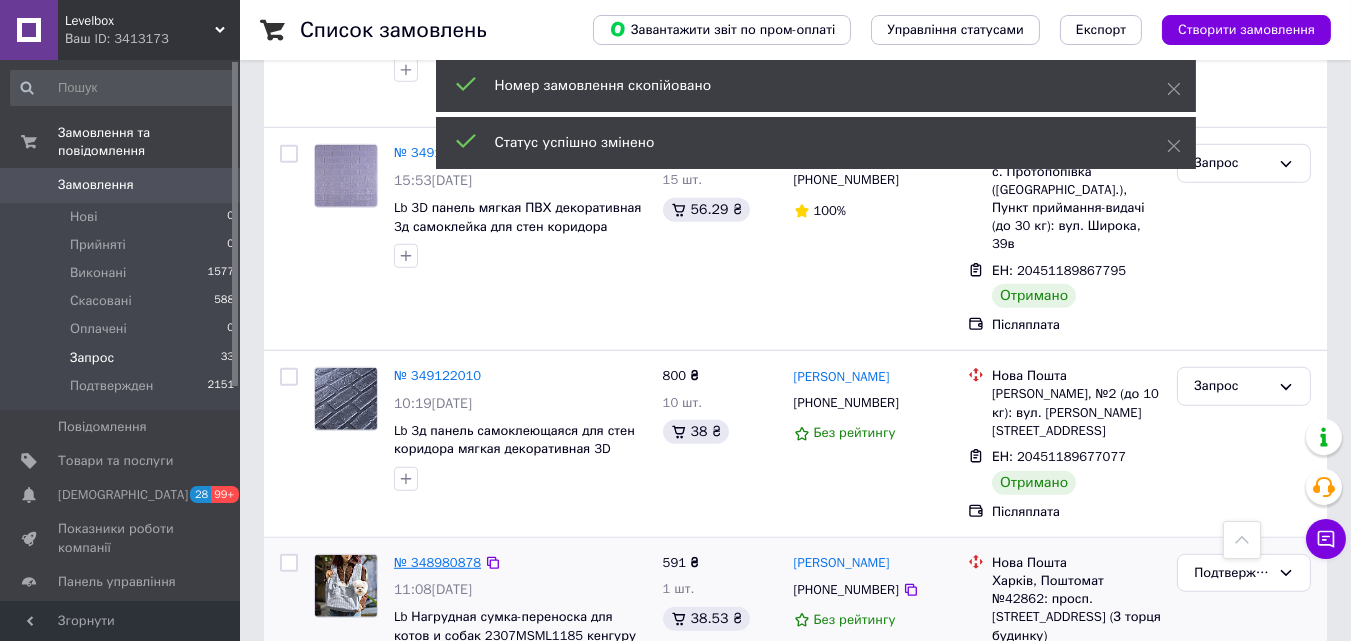 click on "№ 348980878" at bounding box center (437, 562) 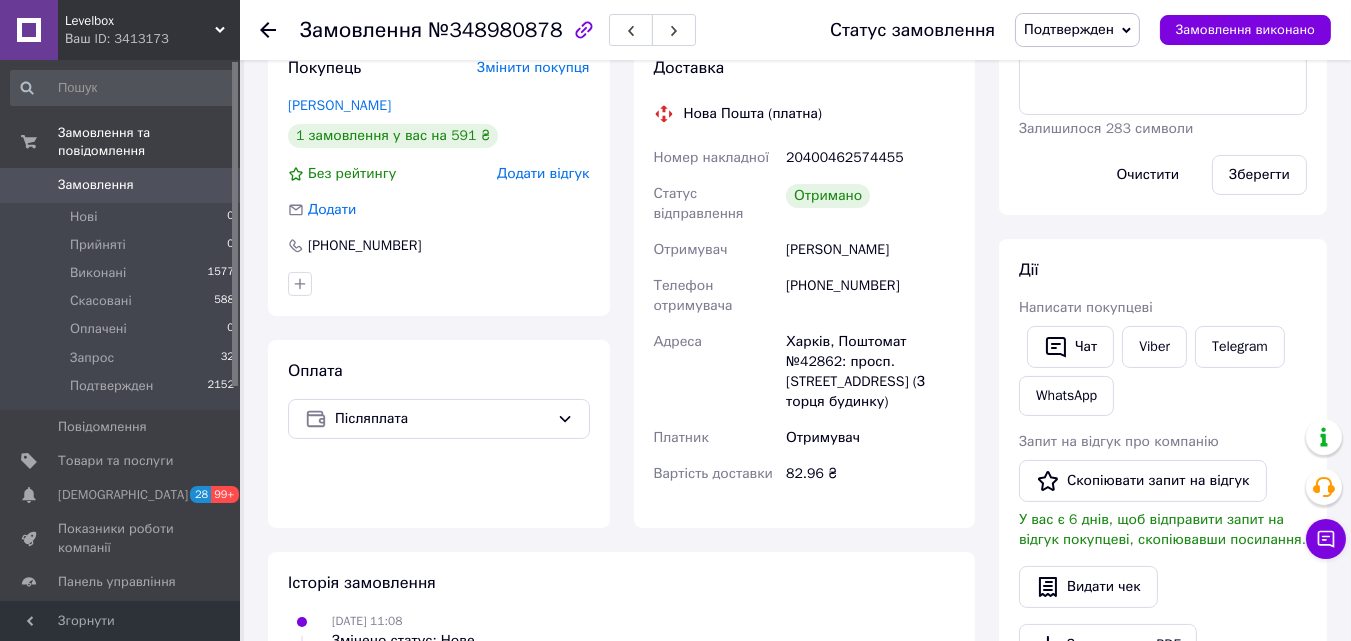 scroll, scrollTop: 0, scrollLeft: 0, axis: both 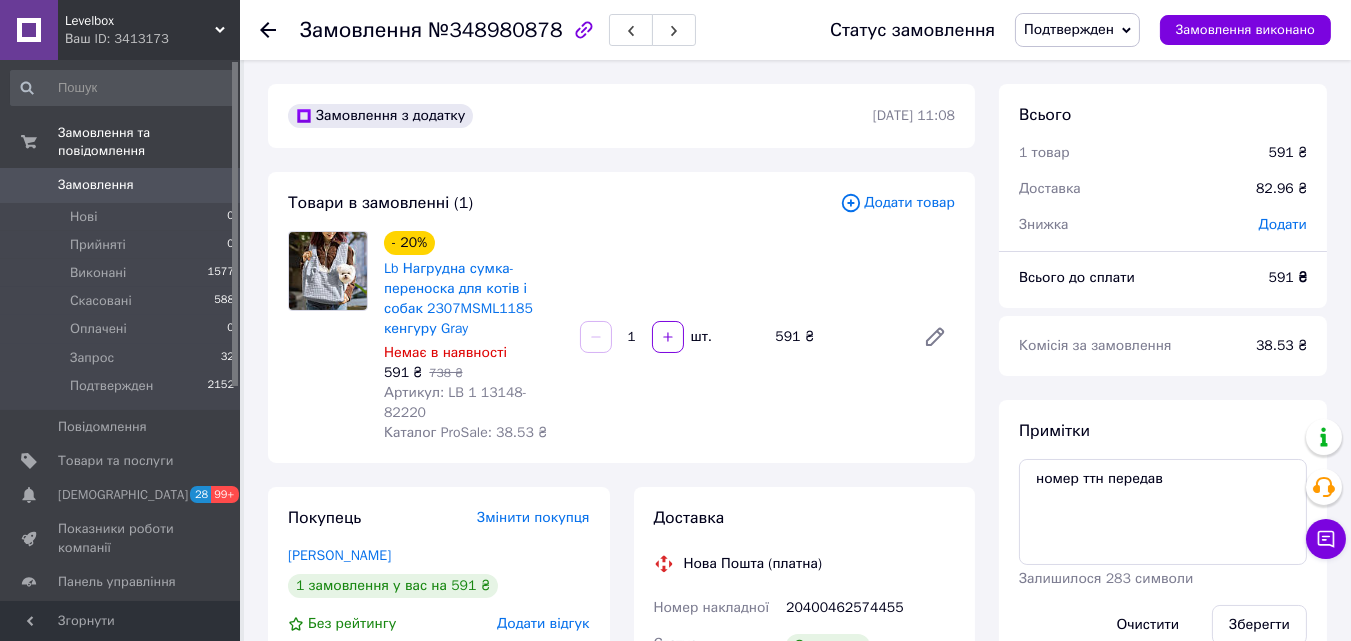 click on "- 20% Lb Нагрудна сумка-переноска для котів і собак 2307MSML1185 кенгуру Gray Немає в наявності 591 ₴   738 ₴ Артикул: LB 1 13148-82220 Каталог ProSale: 38.53 ₴  1   шт. 591 ₴" at bounding box center [669, 337] 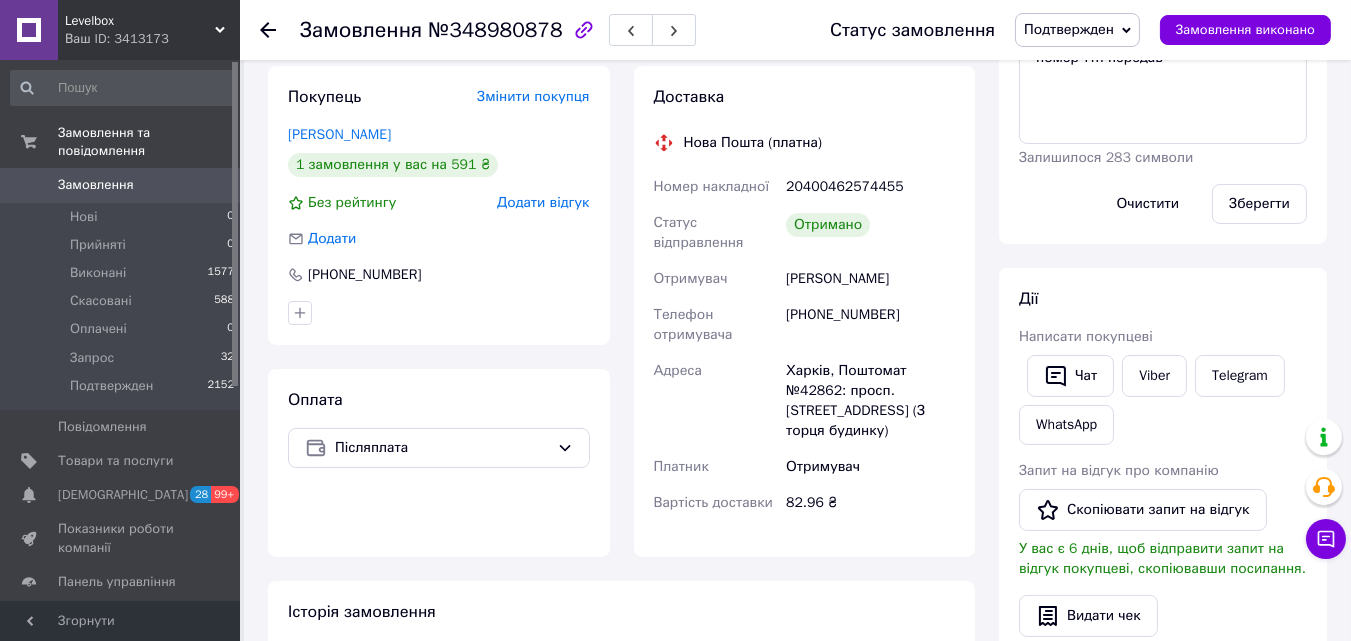 scroll, scrollTop: 423, scrollLeft: 0, axis: vertical 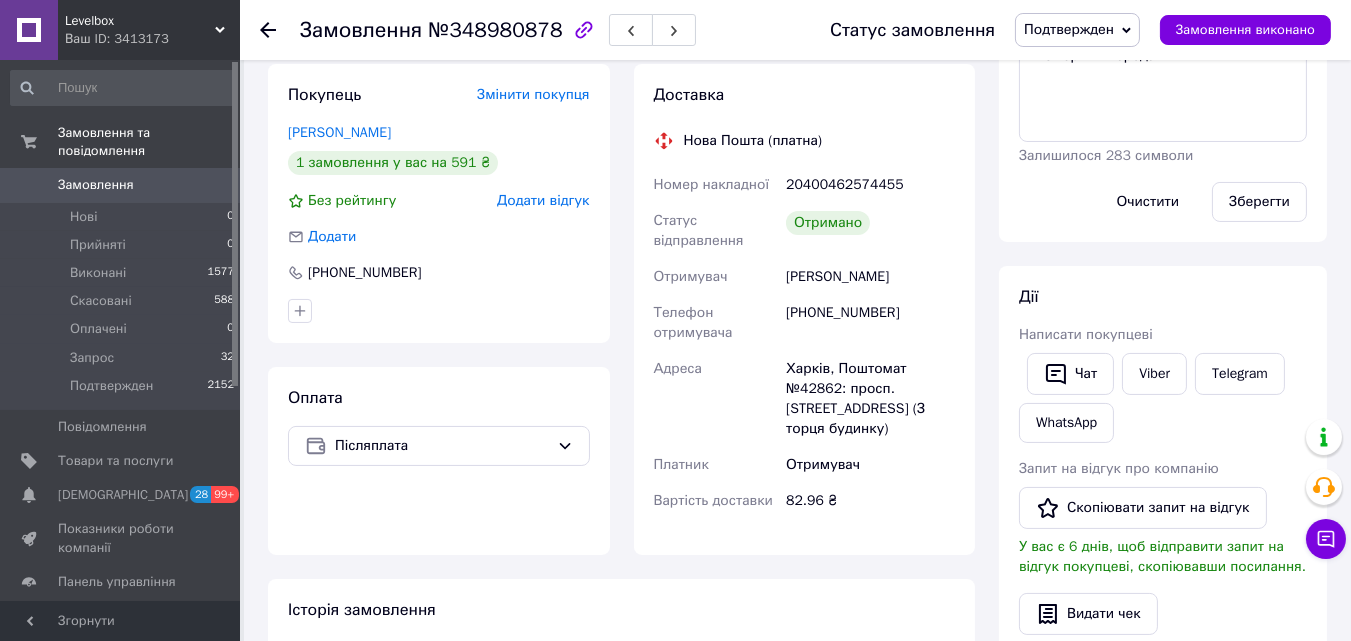 click on "Замовлення" at bounding box center [96, 185] 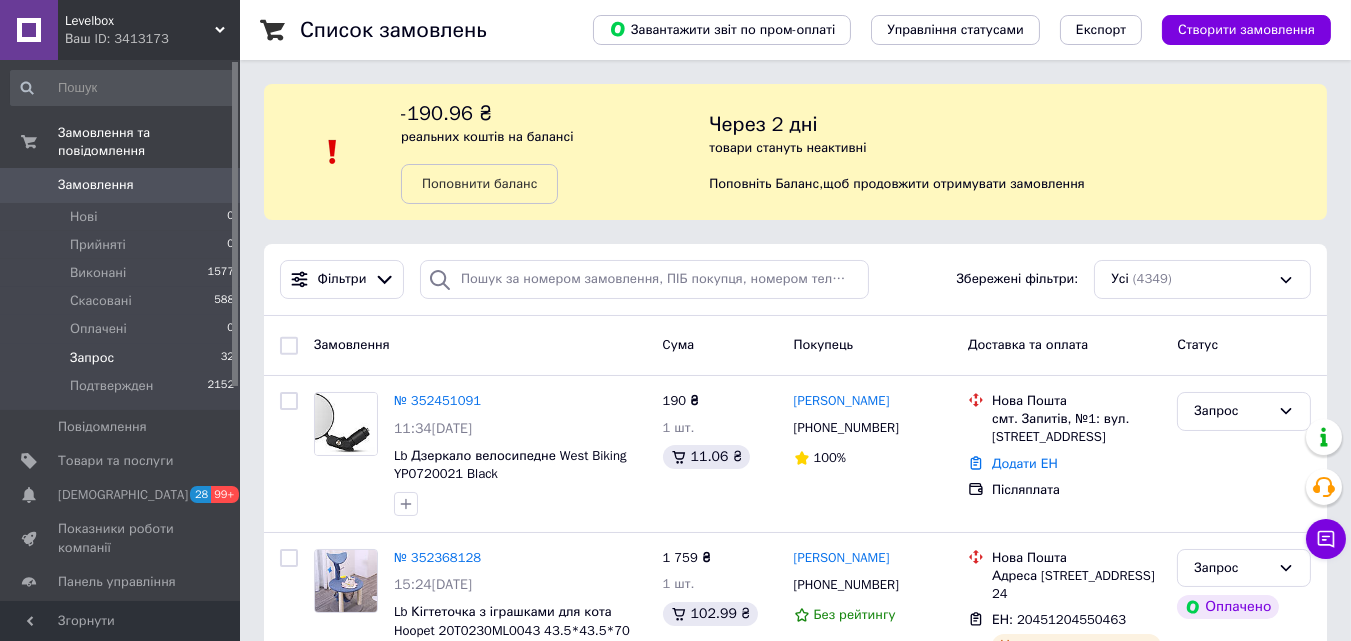 click on "Запрос" at bounding box center [92, 358] 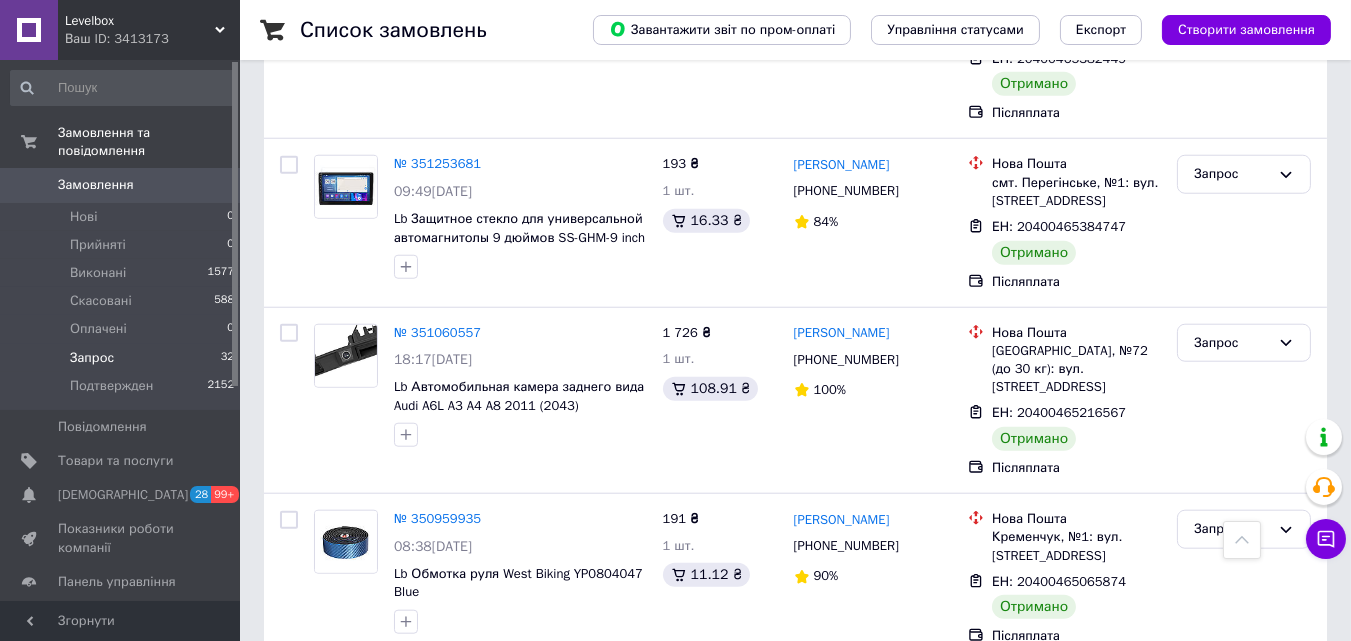 scroll, scrollTop: 3658, scrollLeft: 0, axis: vertical 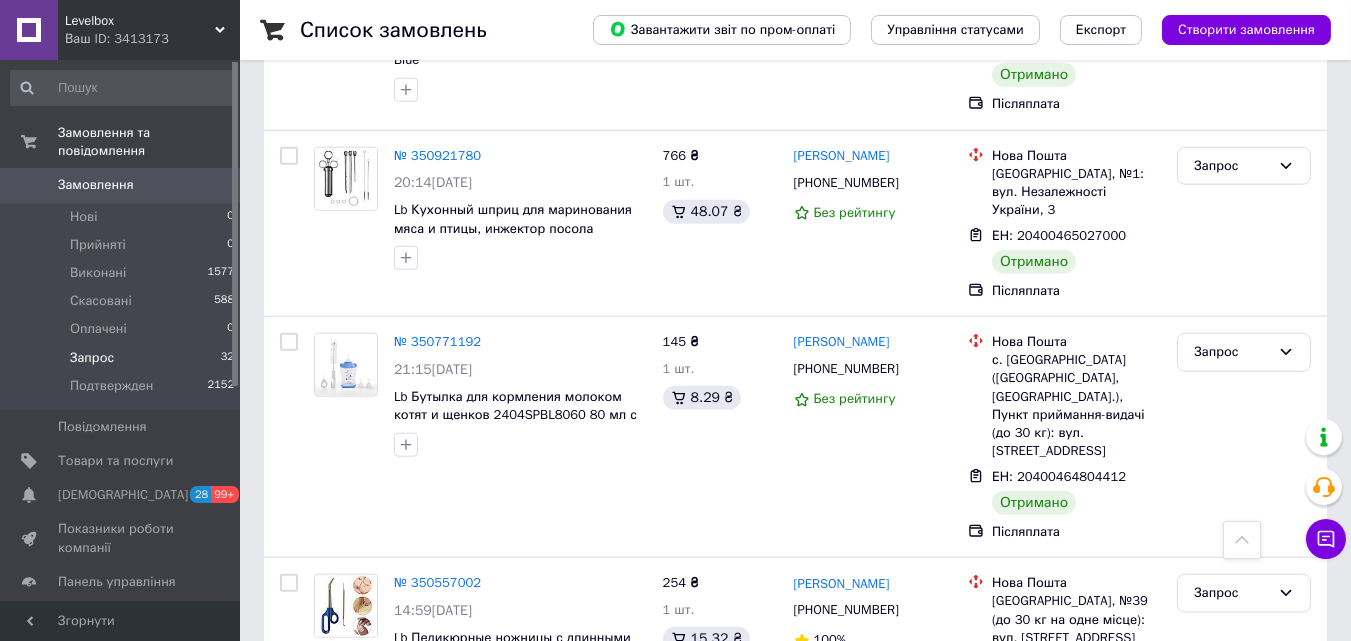 click on "2" at bounding box center (327, 789) 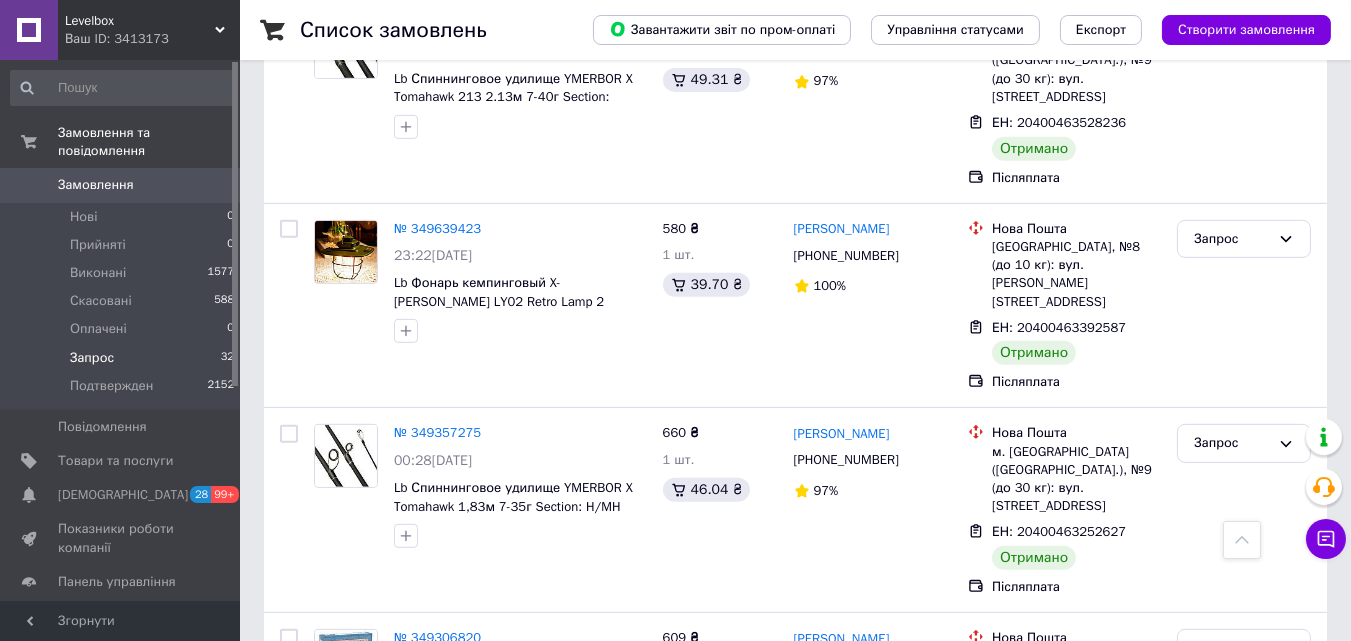 scroll, scrollTop: 2114, scrollLeft: 0, axis: vertical 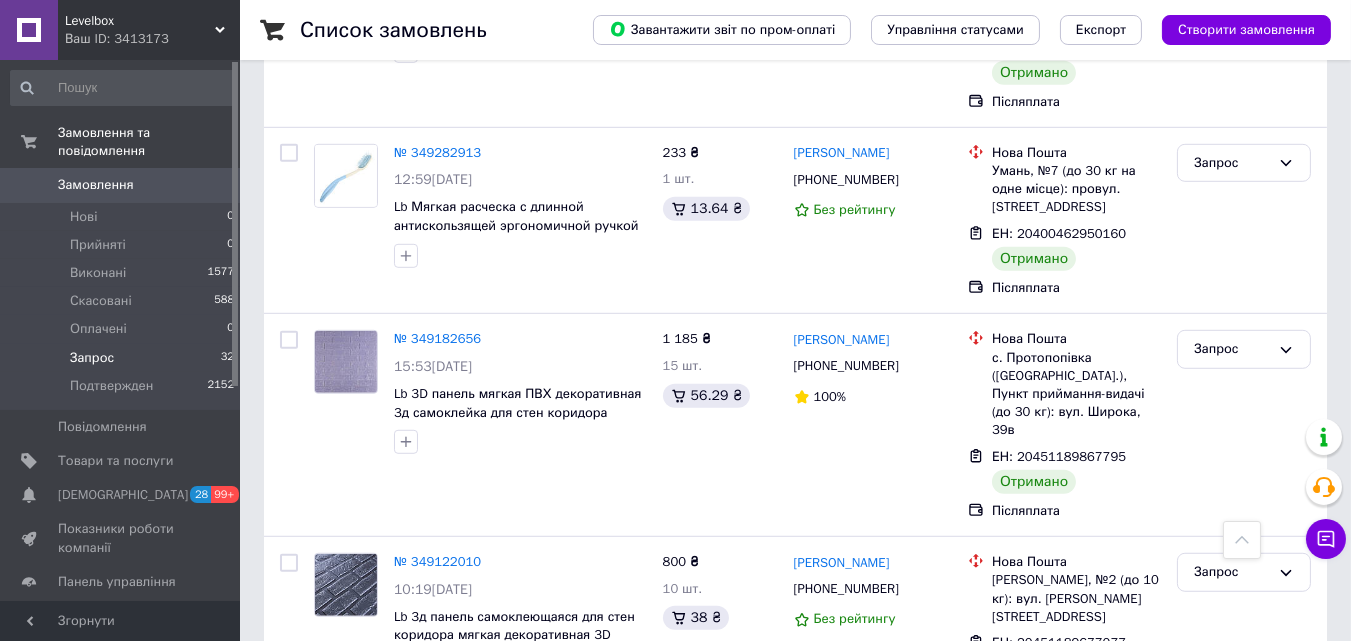 click on "Levelbox" at bounding box center (140, 21) 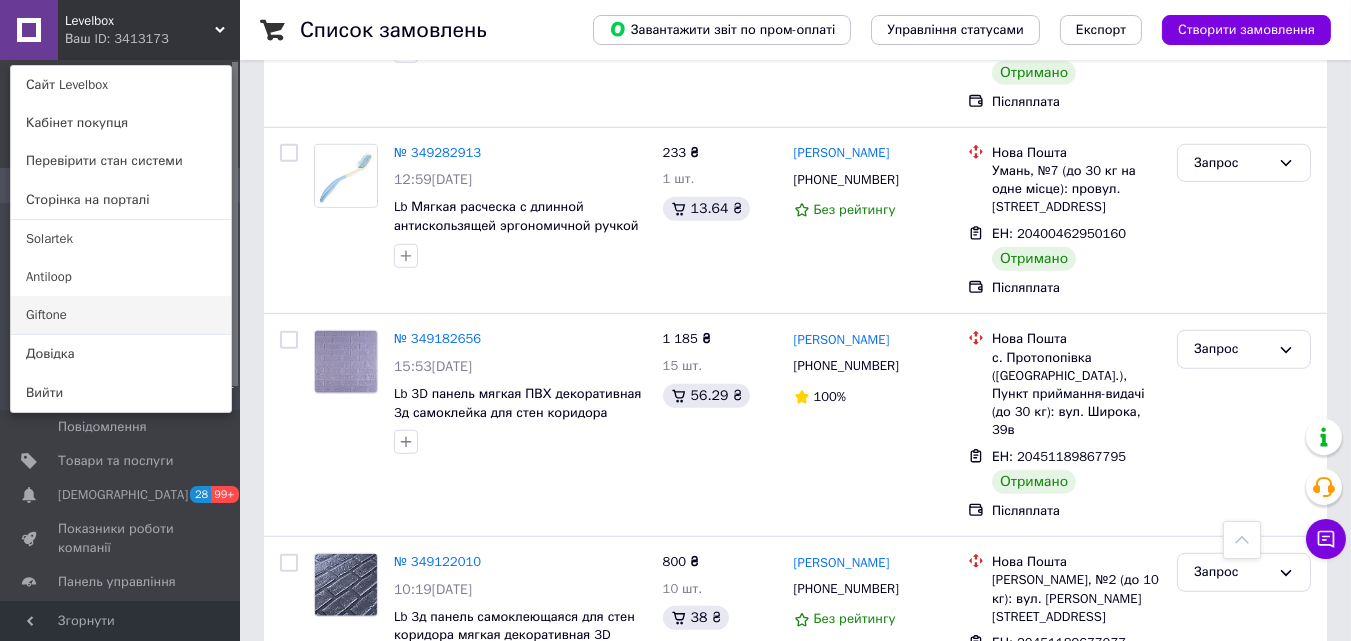 click on "Giftone" at bounding box center (121, 315) 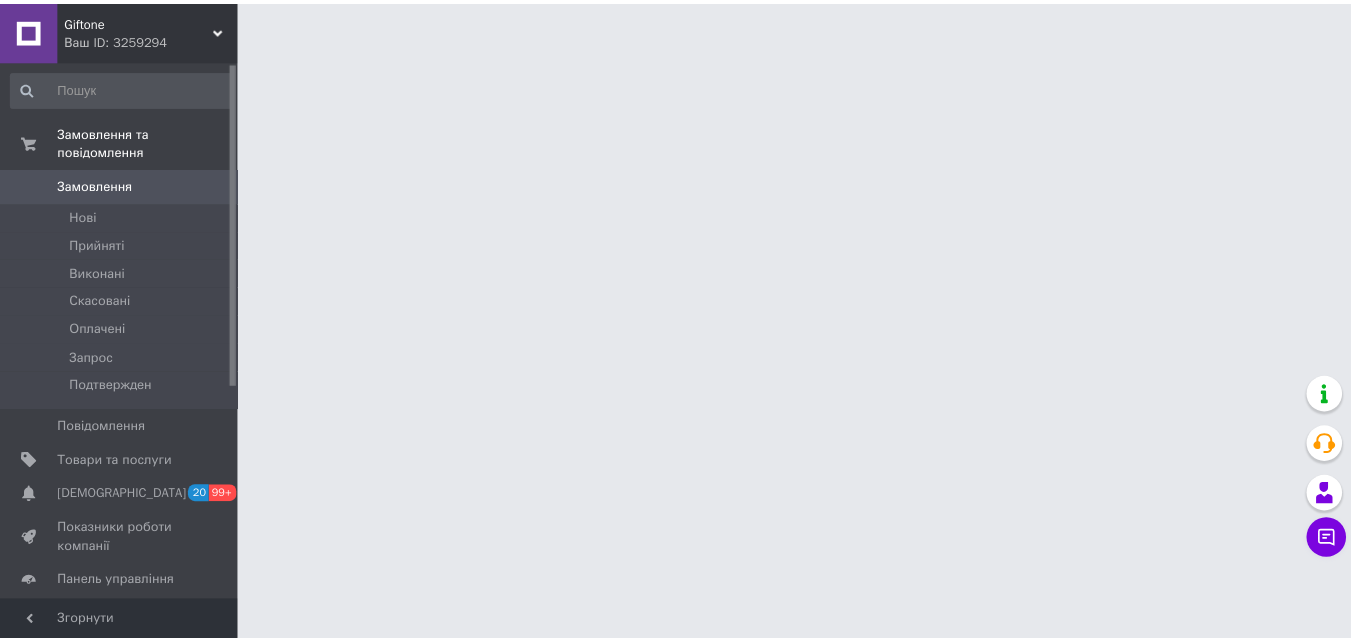 scroll, scrollTop: 0, scrollLeft: 0, axis: both 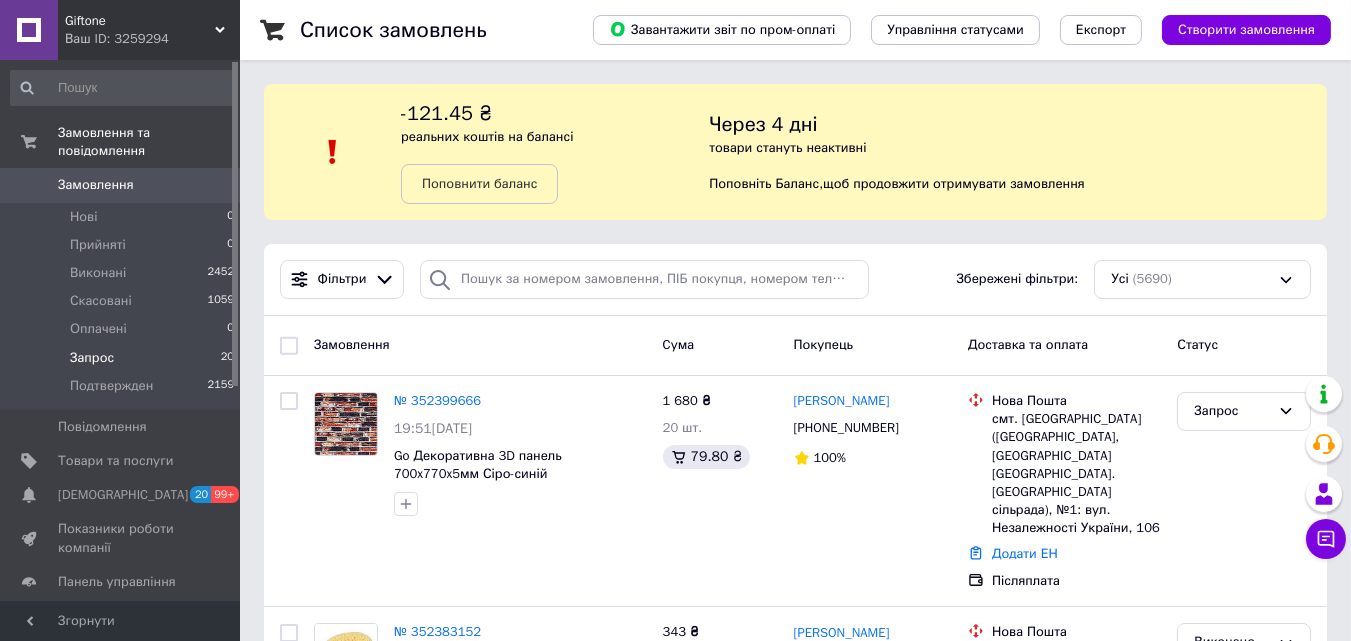 click on "Запрос 20" at bounding box center [123, 358] 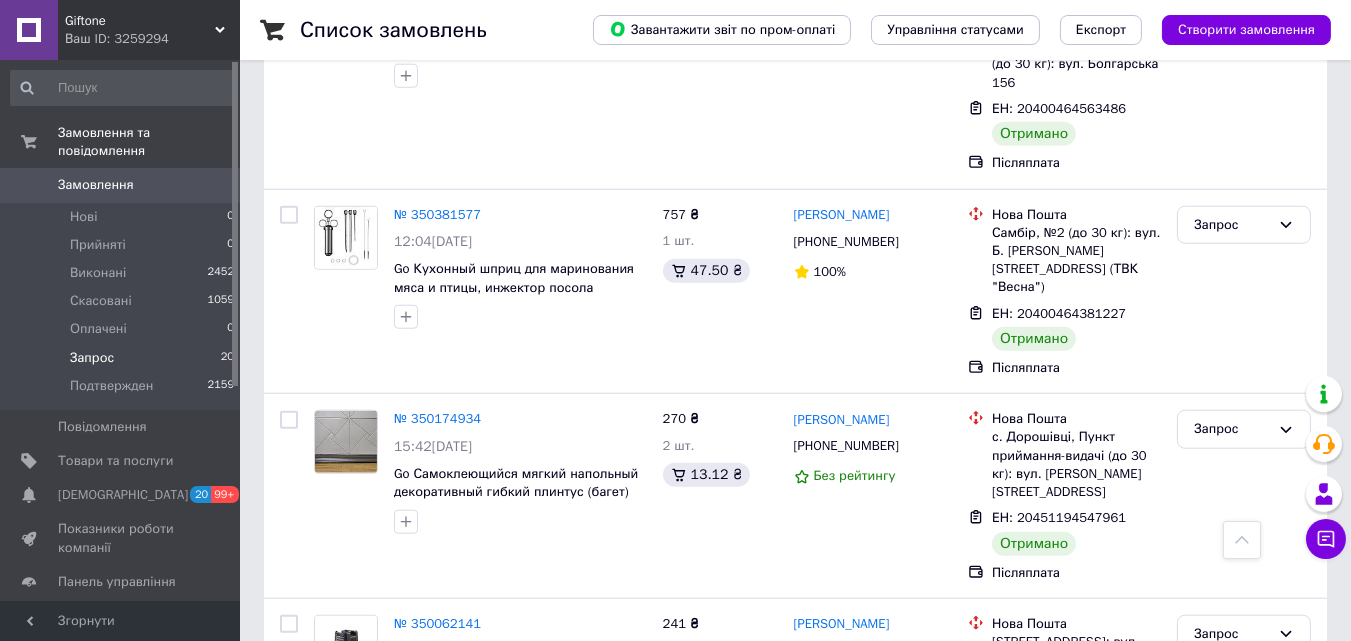 scroll, scrollTop: 3590, scrollLeft: 0, axis: vertical 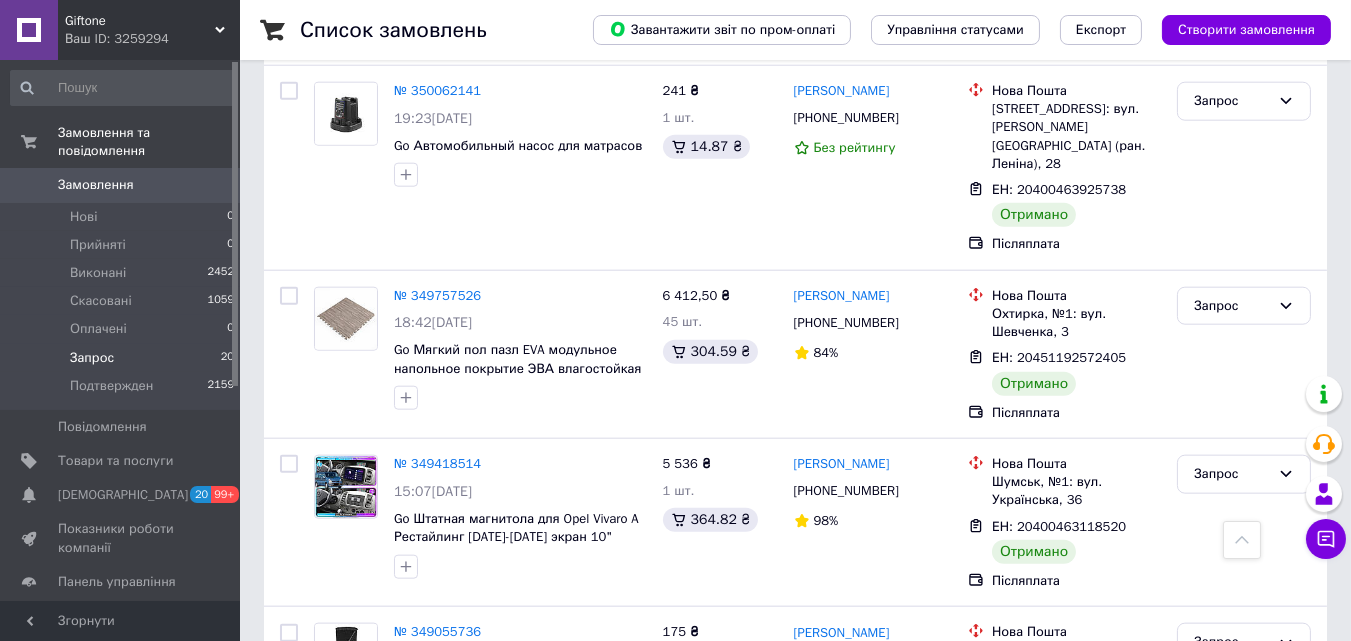 click on "Запрос" at bounding box center (1244, 799) 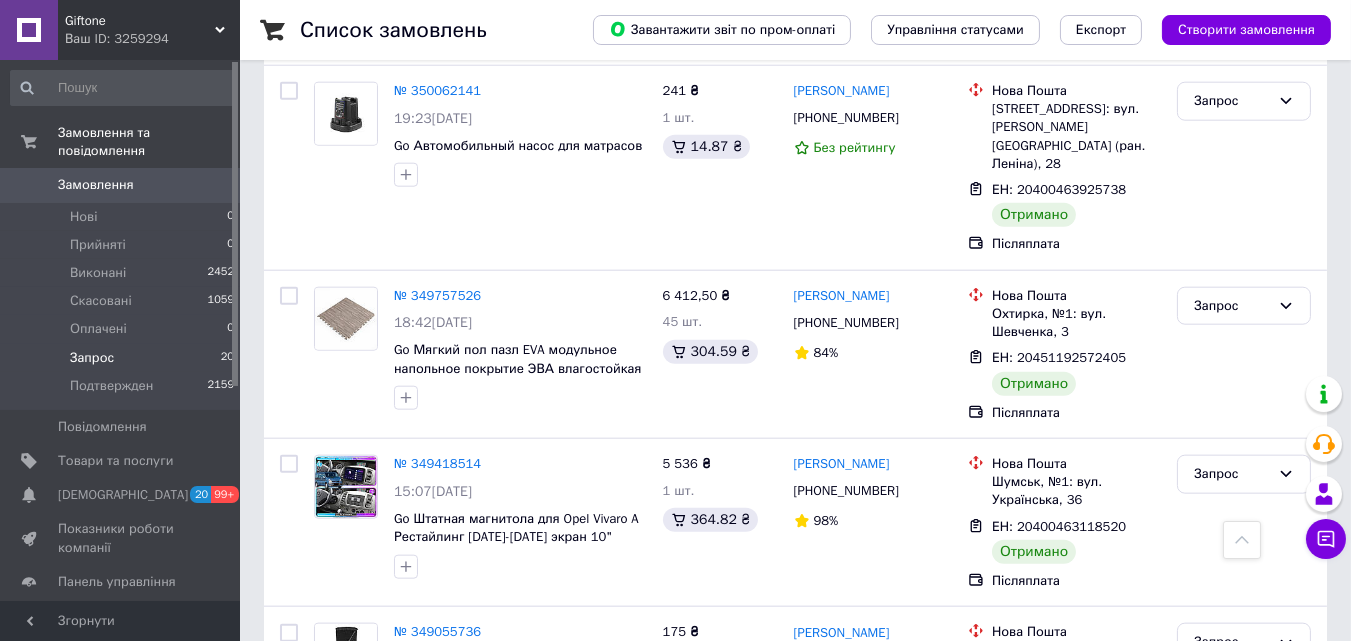click on "Подтвержден" at bounding box center (1244, 970) 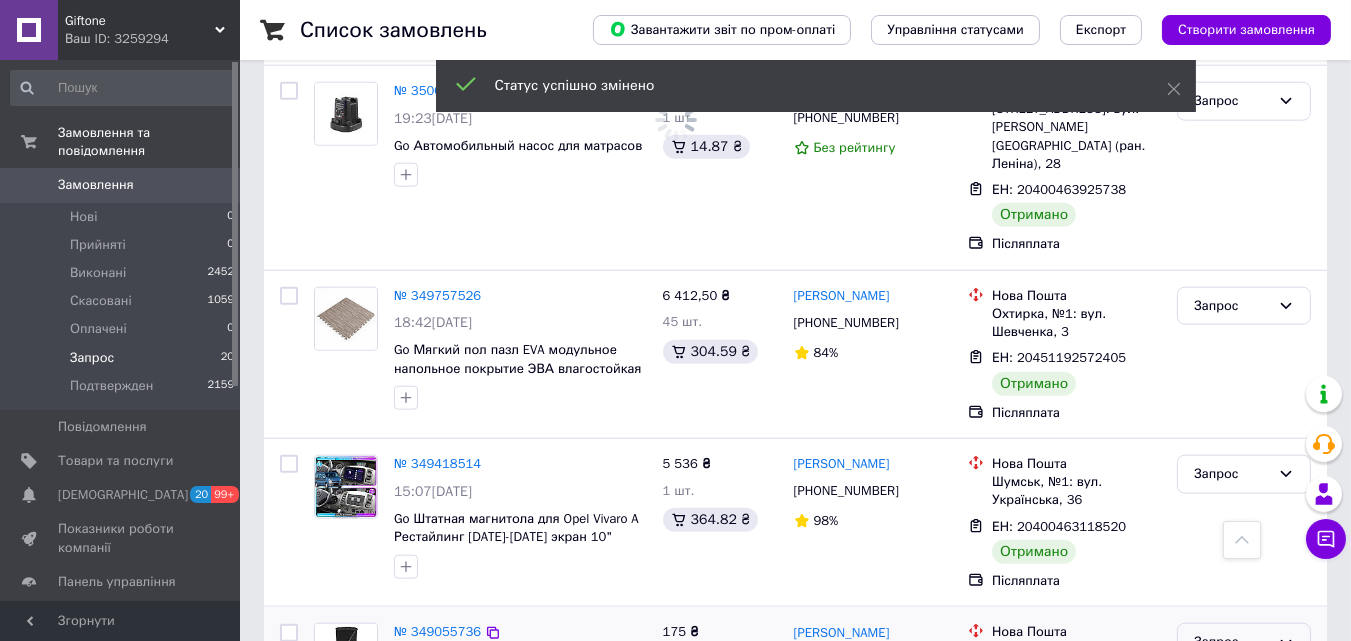 click on "Запрос" at bounding box center (1232, 642) 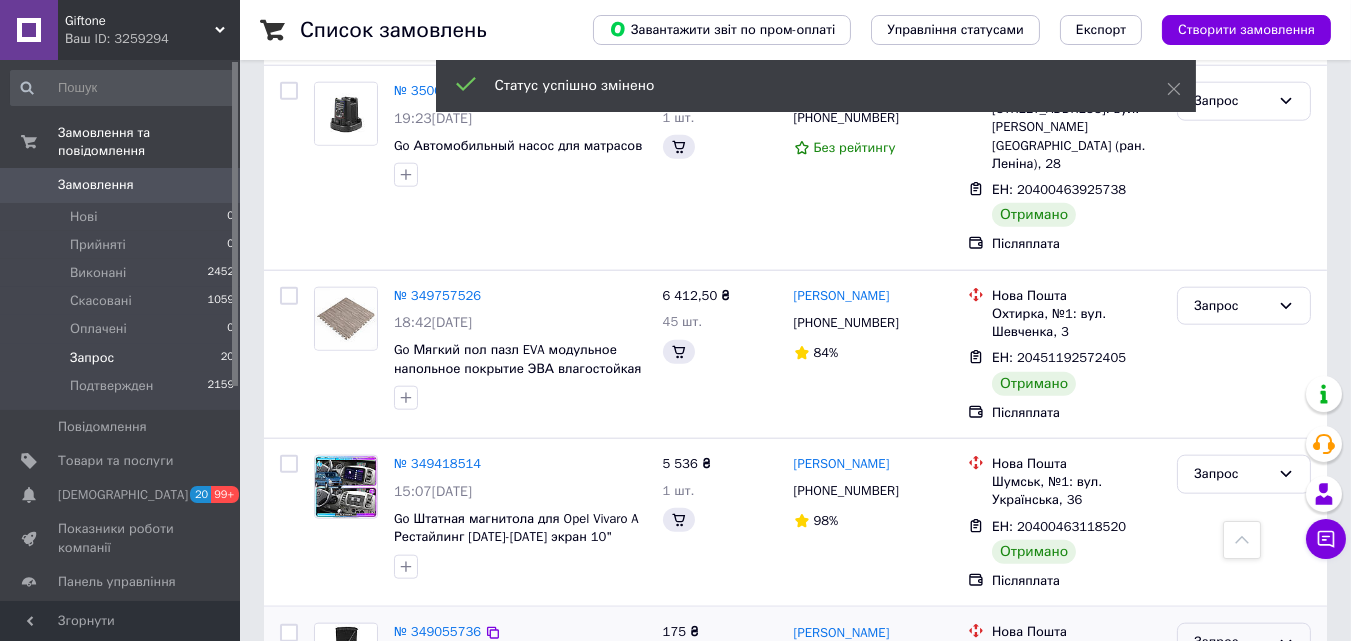 click on "Подтвержден" at bounding box center (1244, 830) 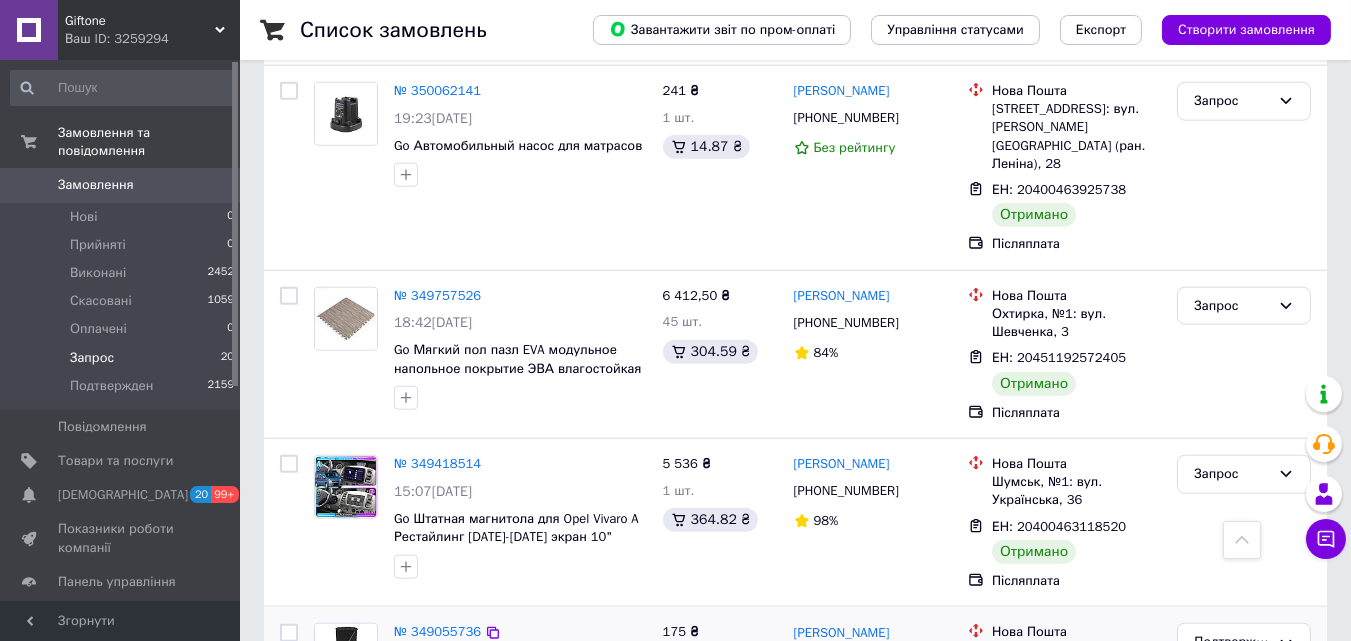 click 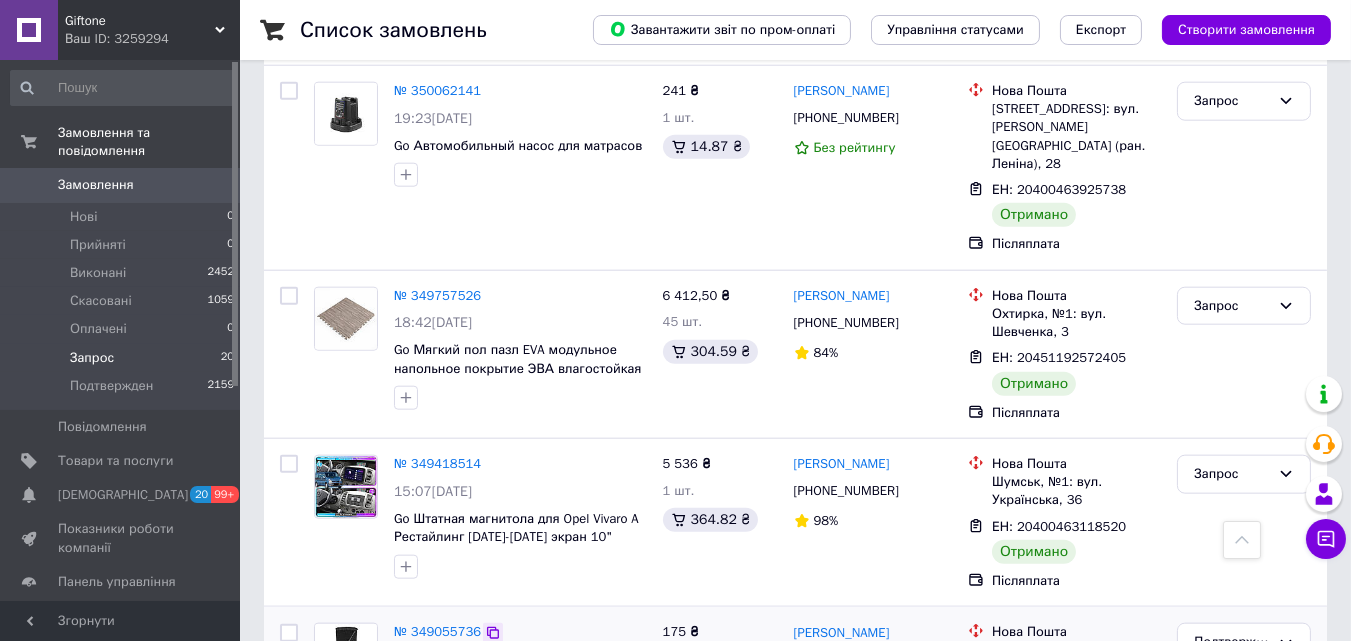 click 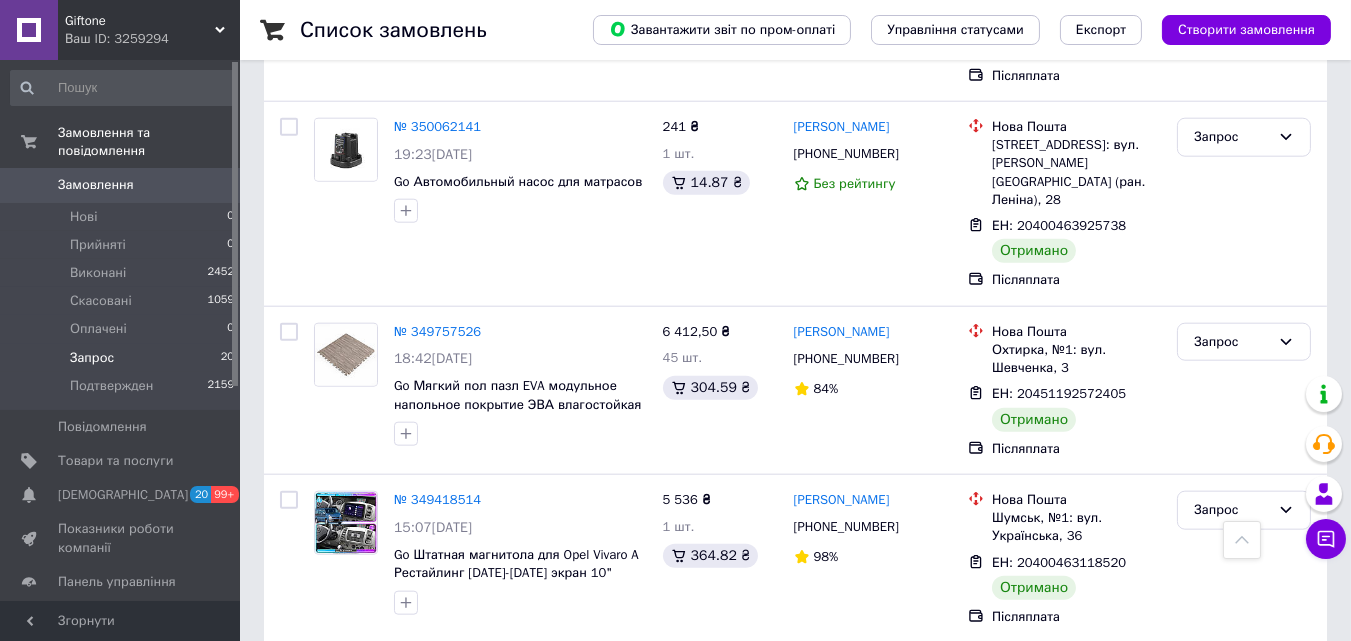scroll, scrollTop: 3590, scrollLeft: 0, axis: vertical 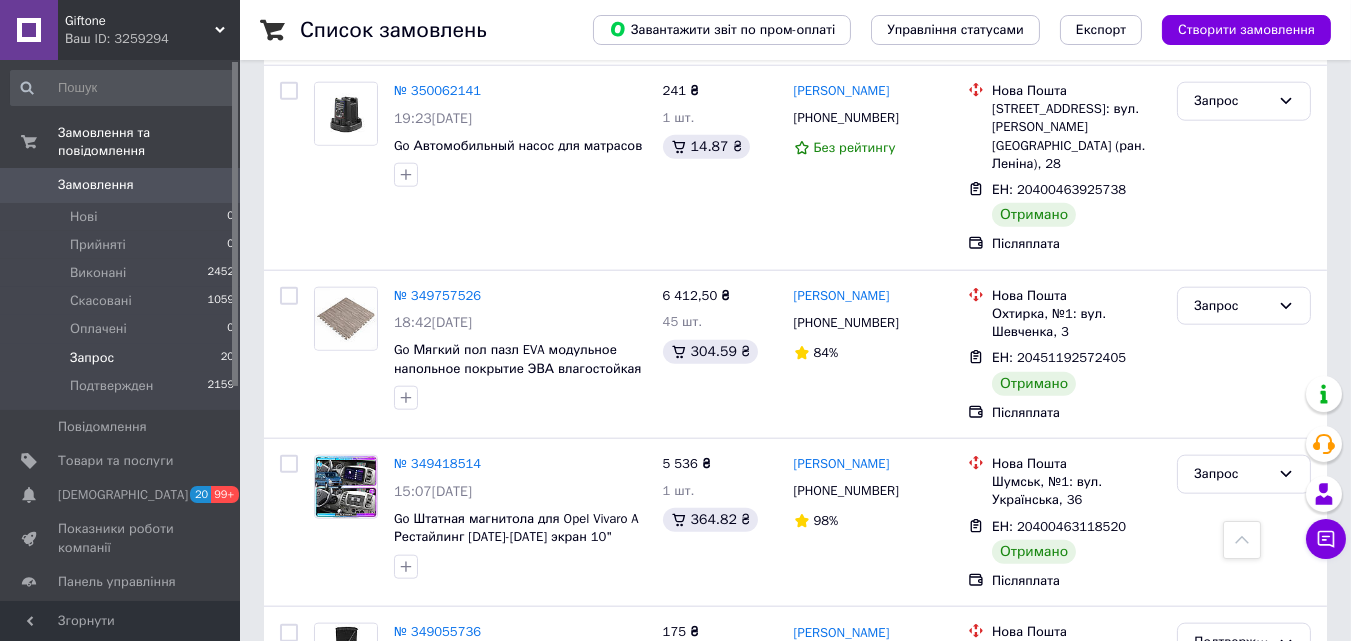 click on "№ 349054667" at bounding box center (437, 788) 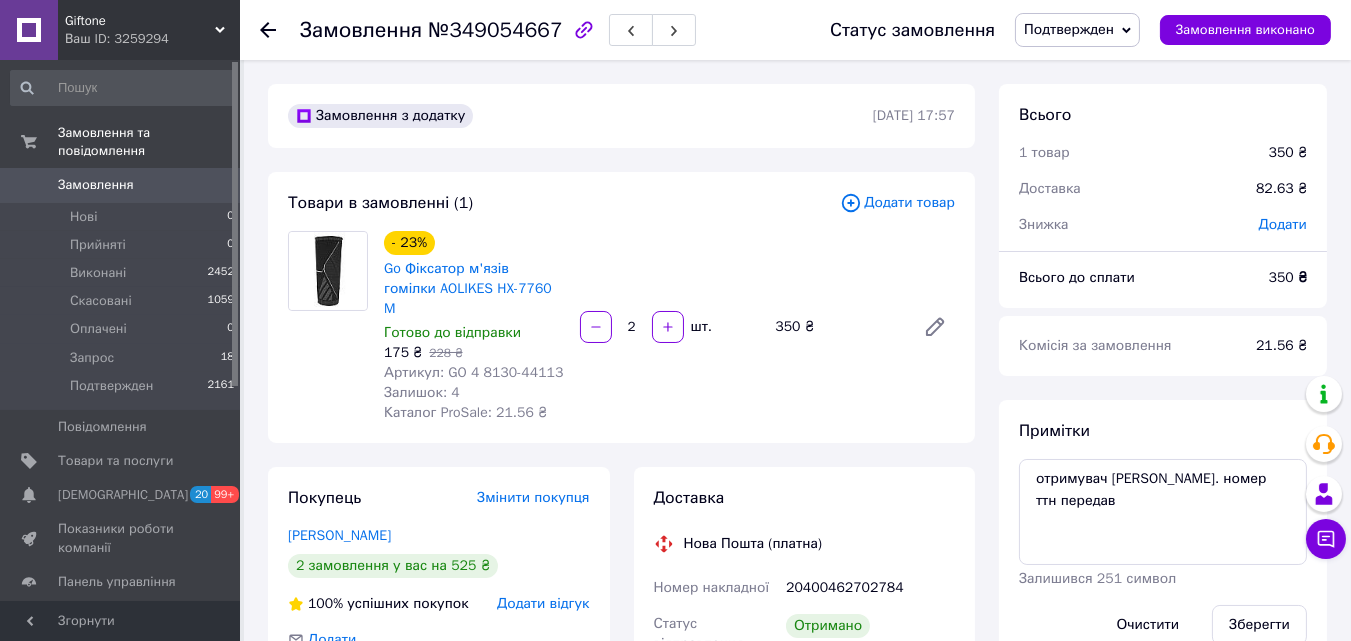 click on "Замовлення" at bounding box center (96, 185) 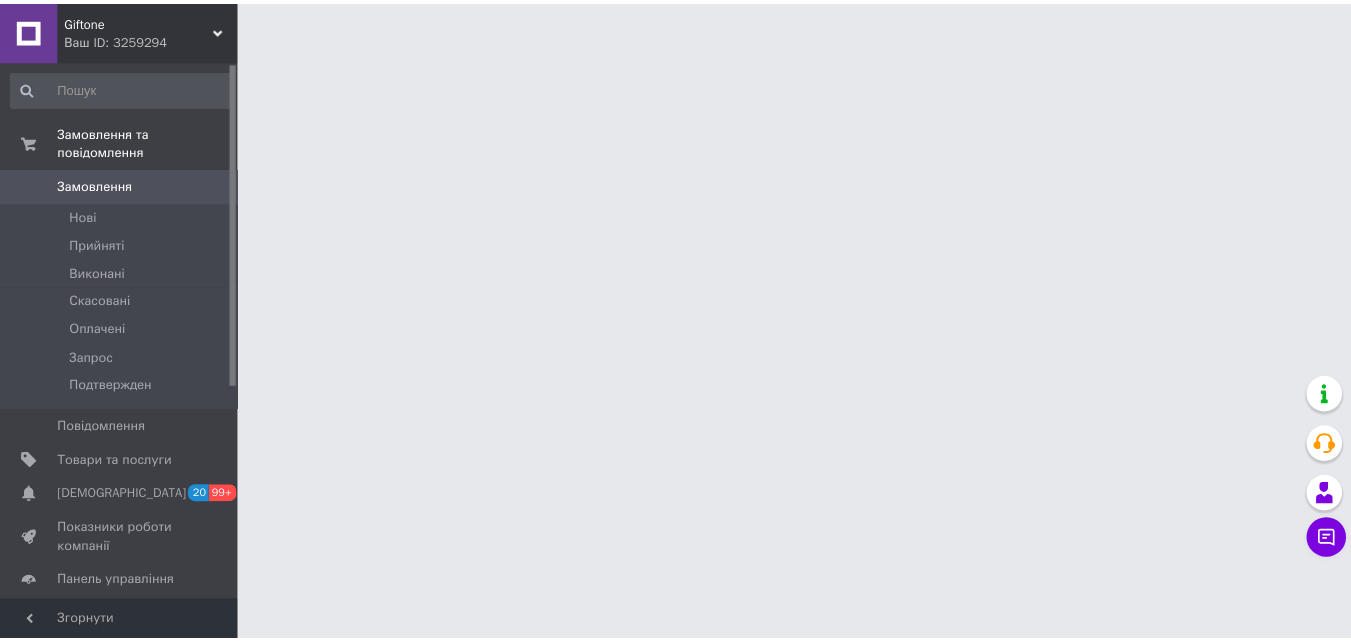 scroll, scrollTop: 0, scrollLeft: 0, axis: both 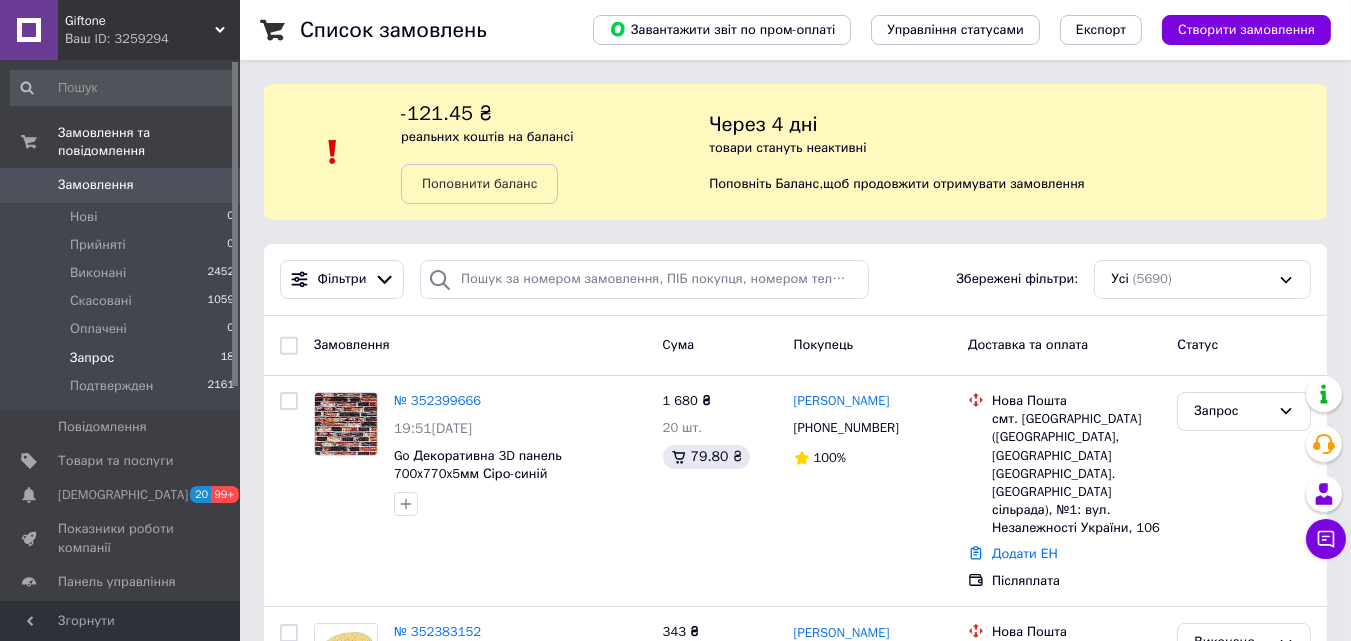 click on "Запрос" at bounding box center (92, 358) 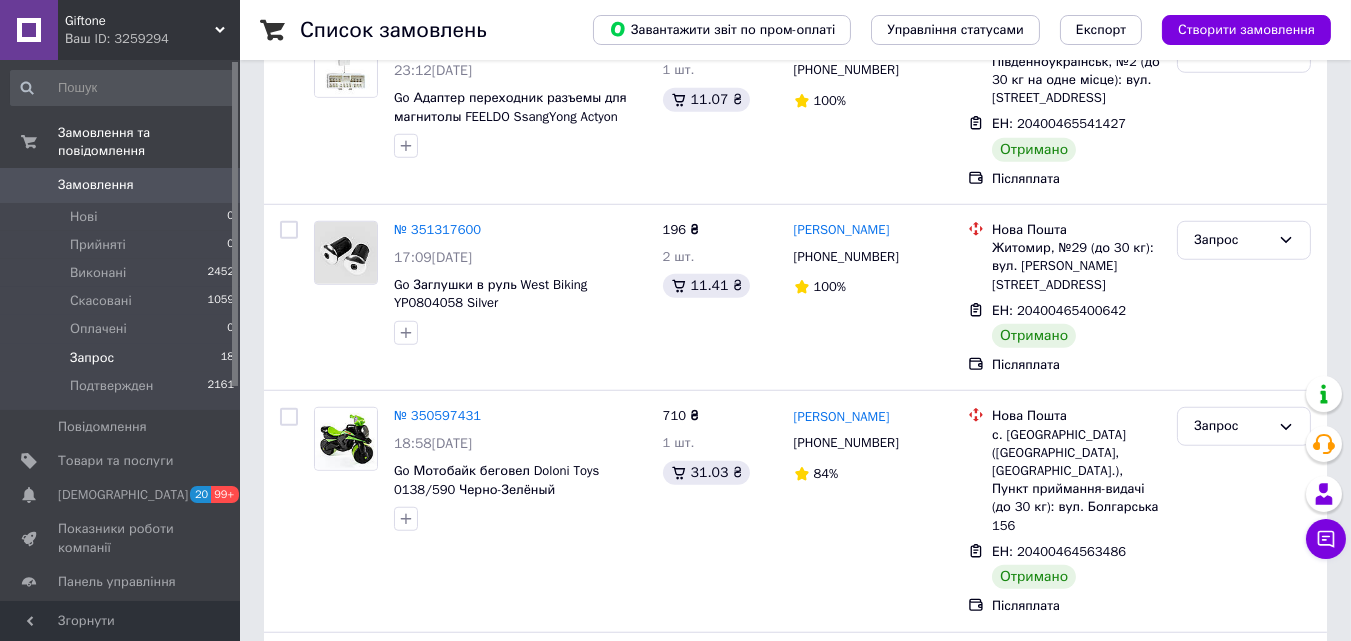 scroll, scrollTop: 3246, scrollLeft: 0, axis: vertical 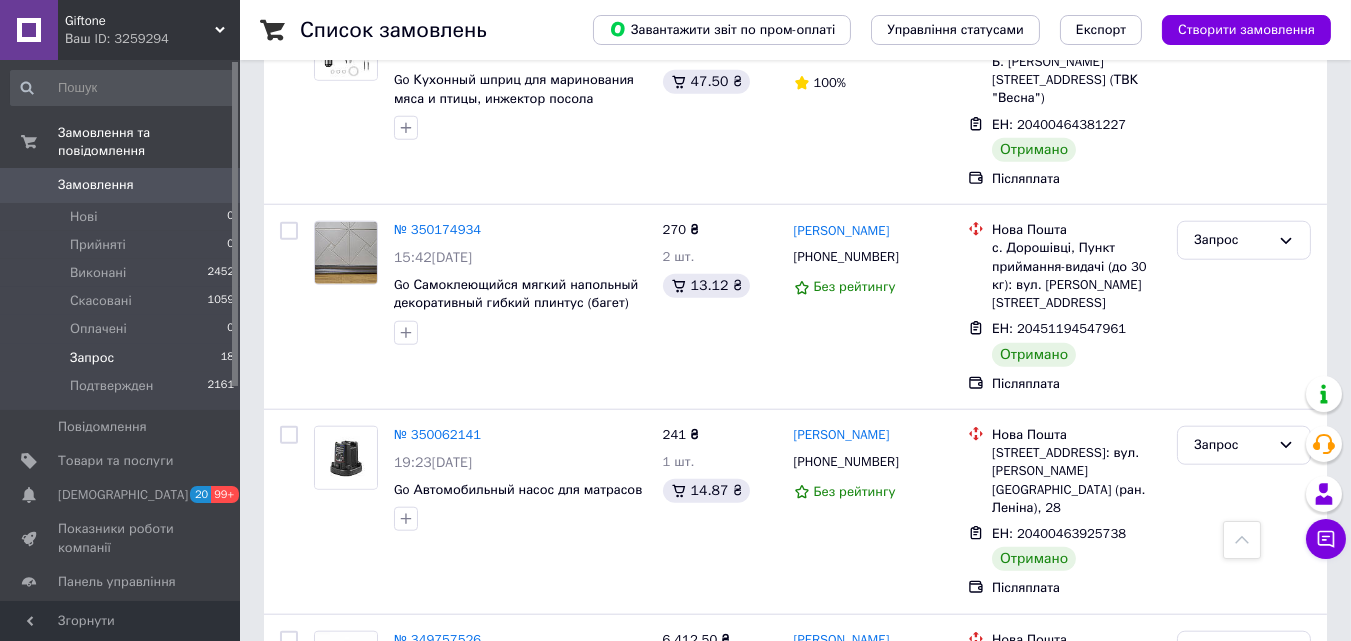 click on "Ваш ID: 3259294" at bounding box center [152, 39] 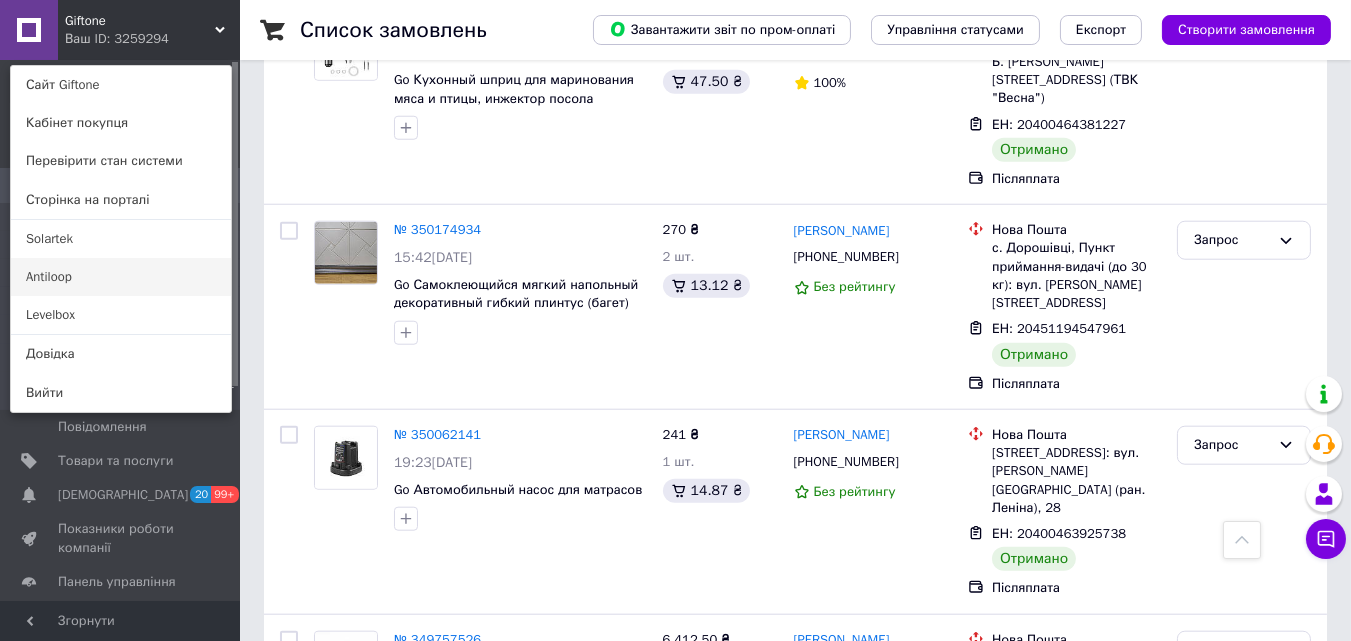 click on "Antiloop" at bounding box center (121, 277) 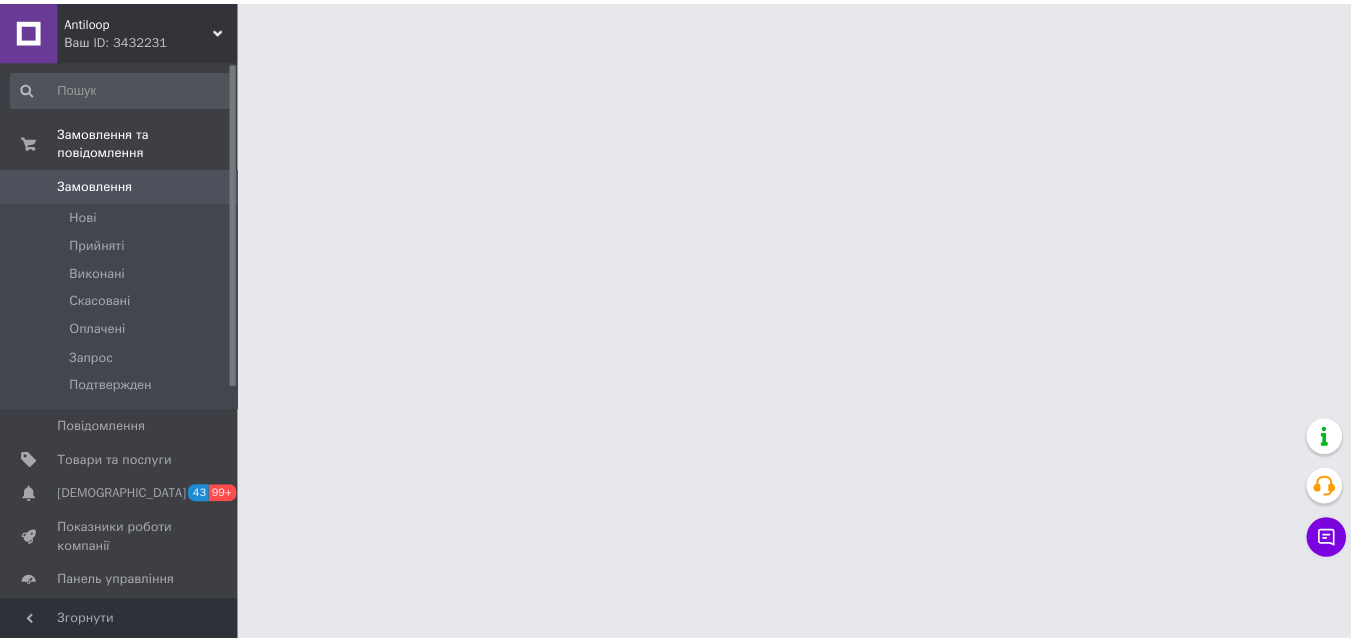 scroll, scrollTop: 0, scrollLeft: 0, axis: both 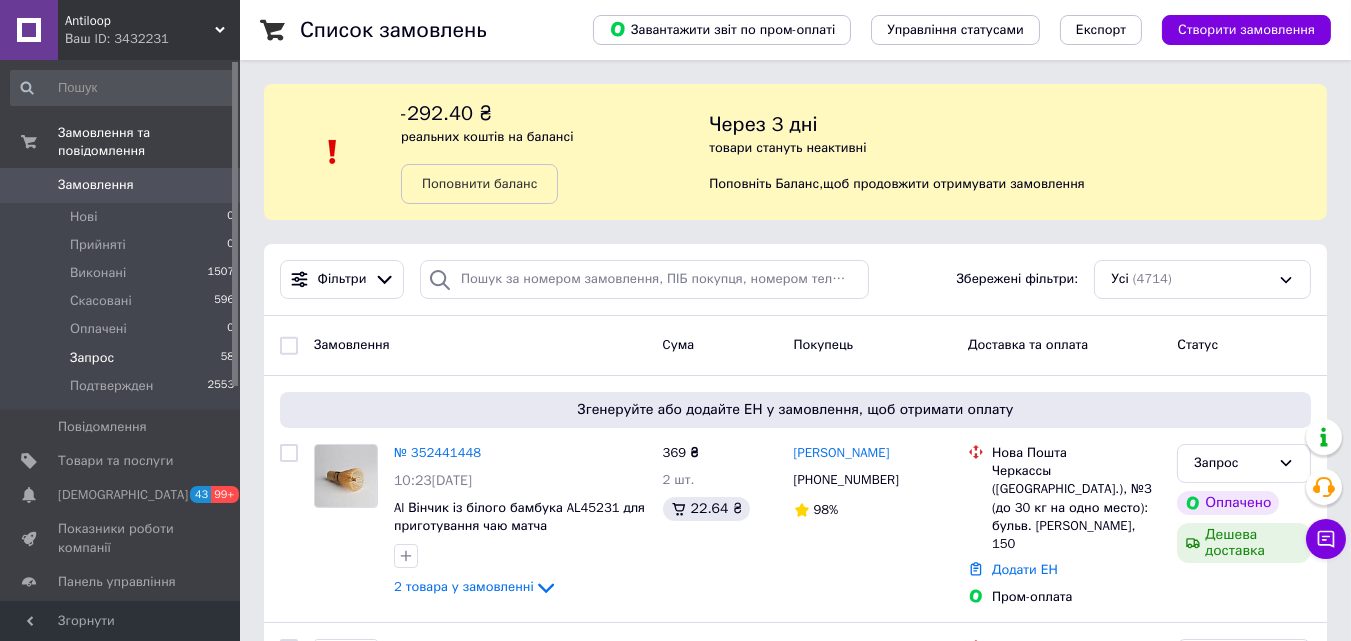 click on "Запрос" at bounding box center [92, 358] 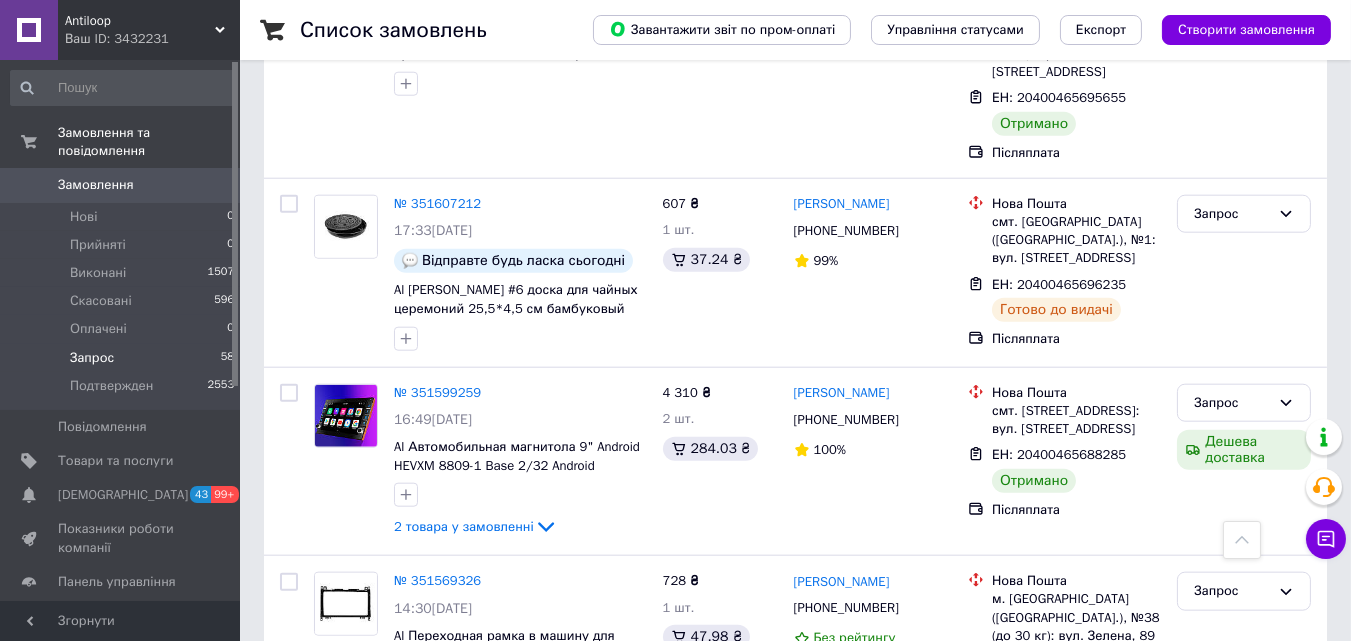 scroll, scrollTop: 3854, scrollLeft: 0, axis: vertical 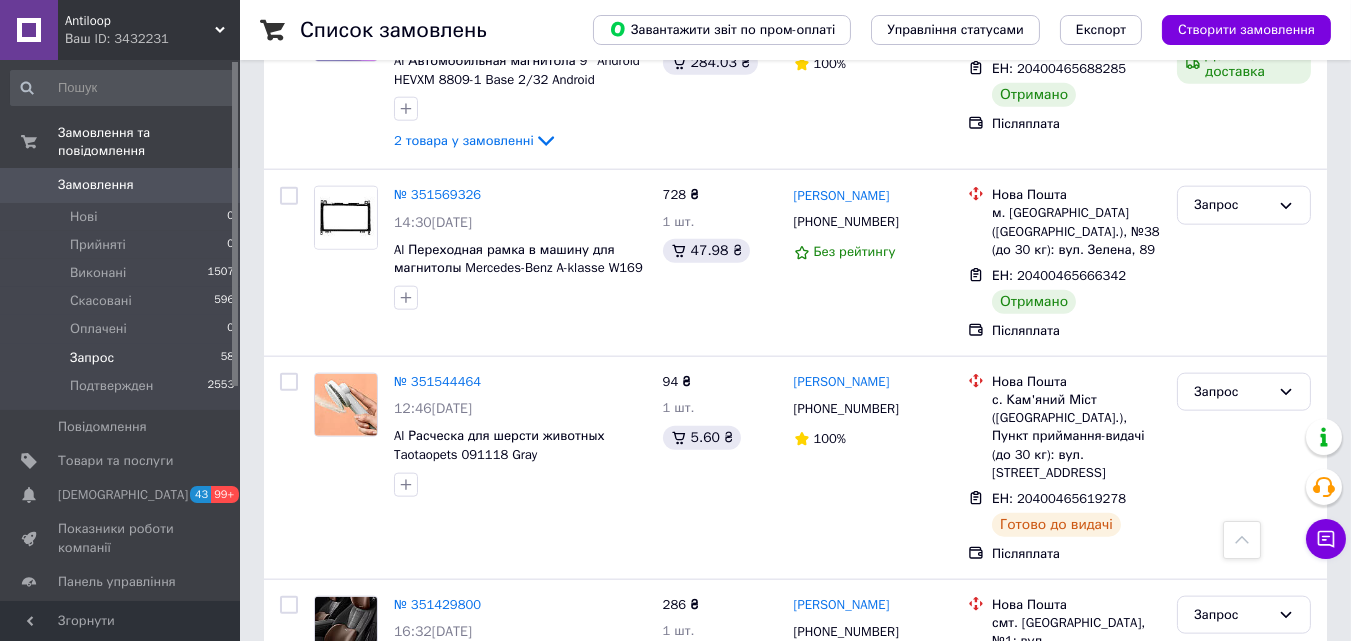 click on "3" at bounding box center [371, 810] 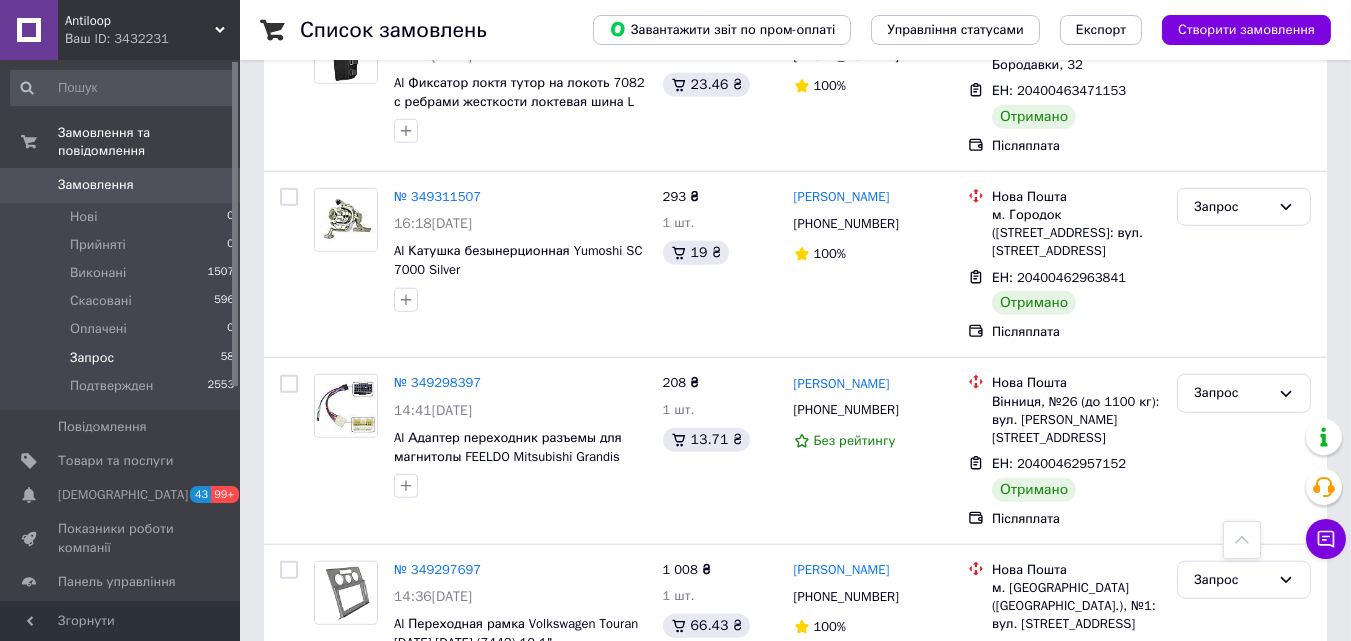scroll, scrollTop: 3101, scrollLeft: 0, axis: vertical 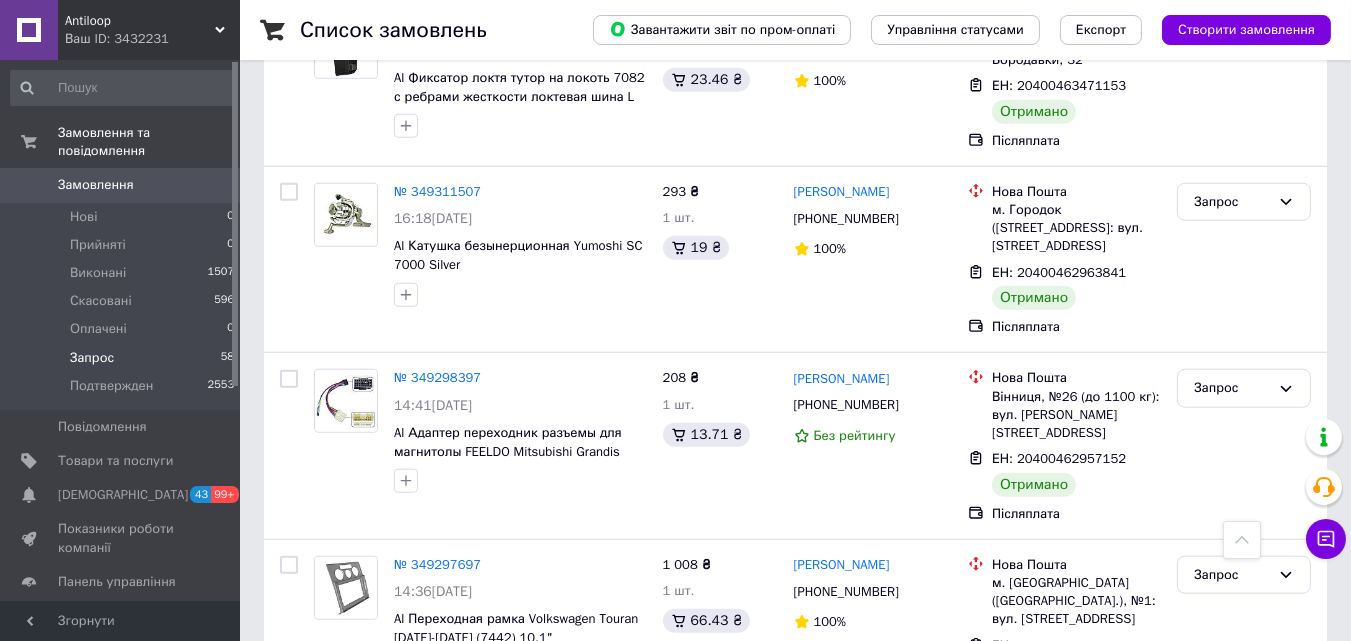 click on "Antiloop" at bounding box center [140, 21] 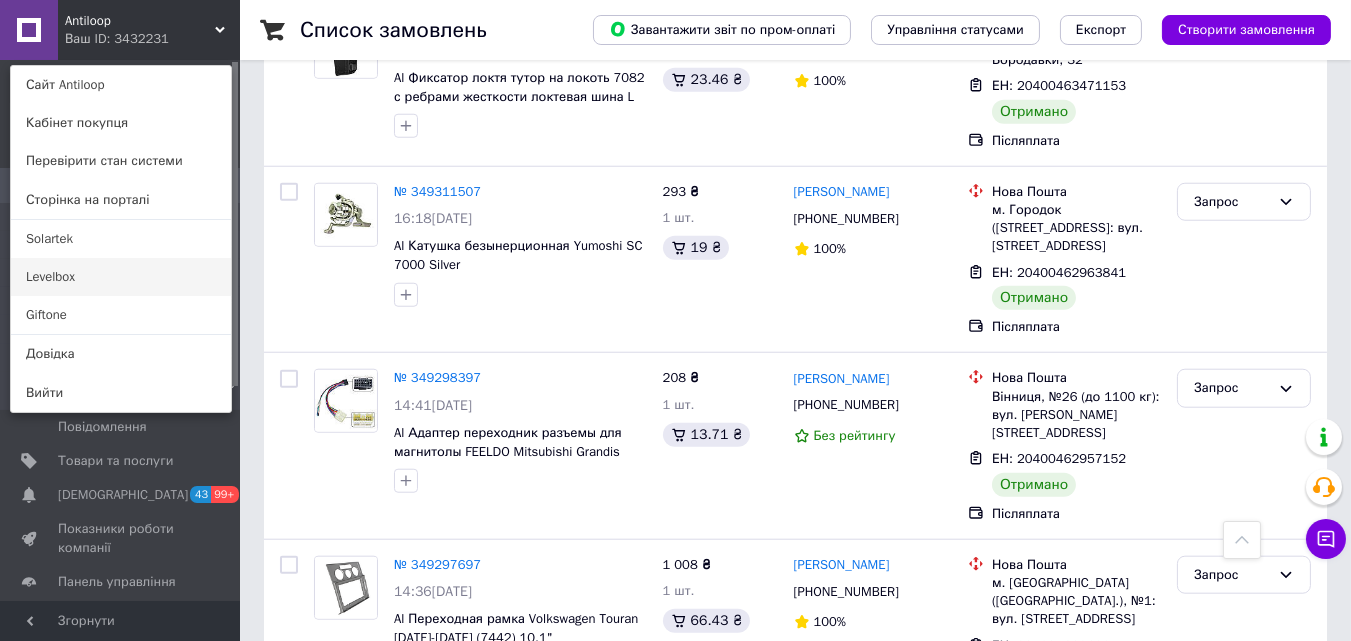 click on "Levelbox" at bounding box center (121, 277) 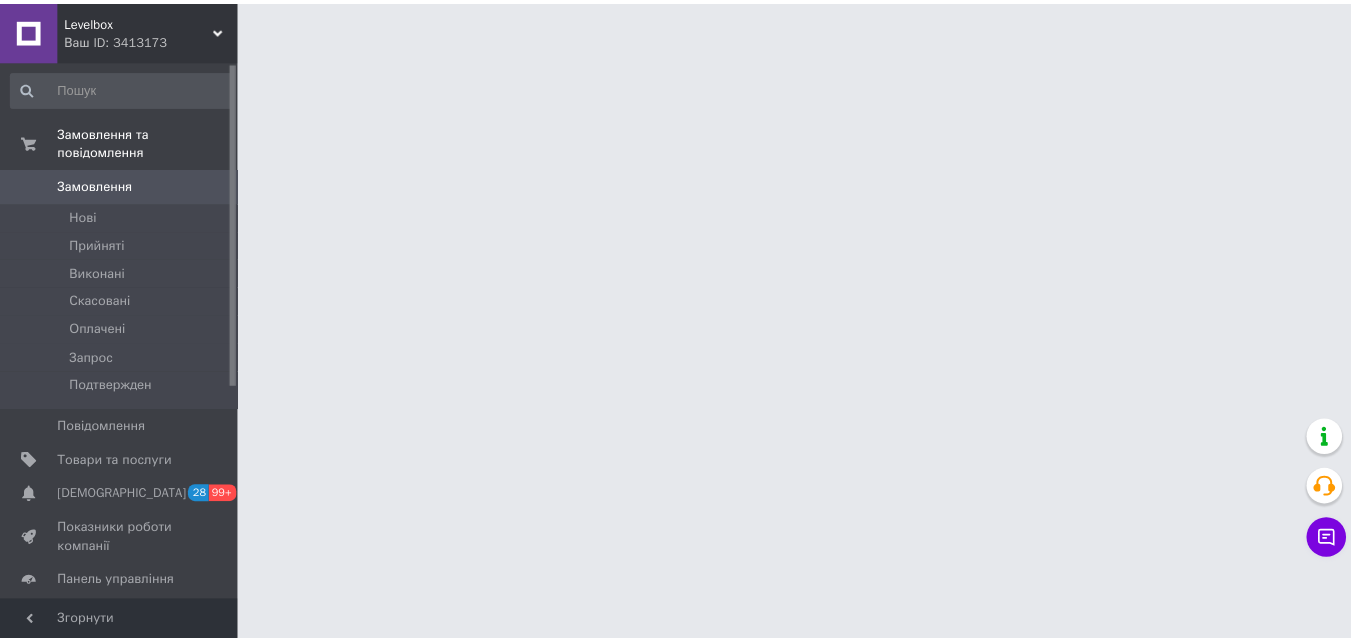scroll, scrollTop: 0, scrollLeft: 0, axis: both 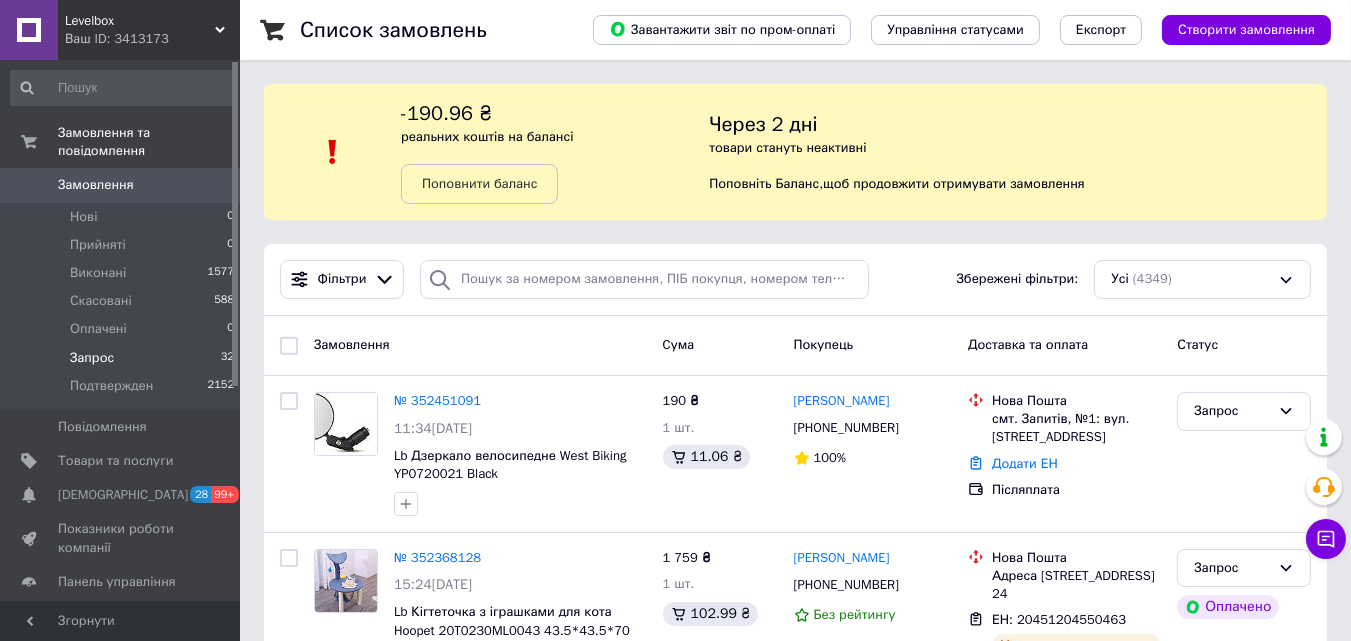 click on "Запрос 32" at bounding box center [123, 358] 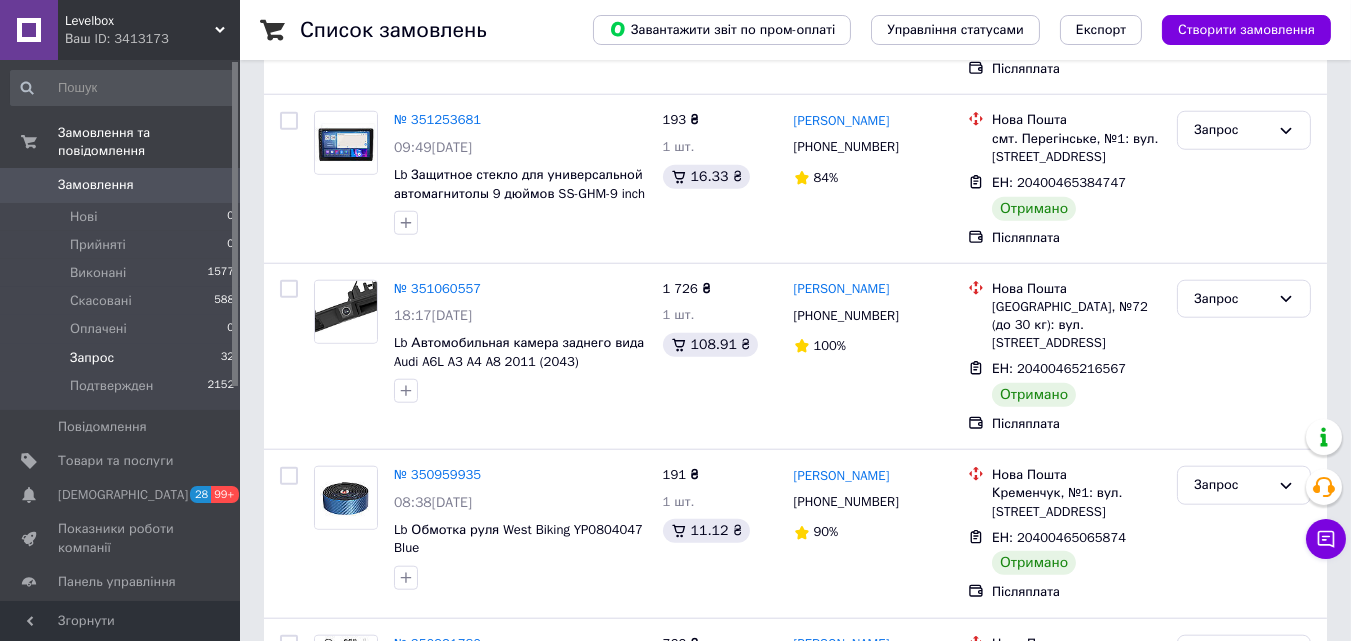 scroll, scrollTop: 3658, scrollLeft: 0, axis: vertical 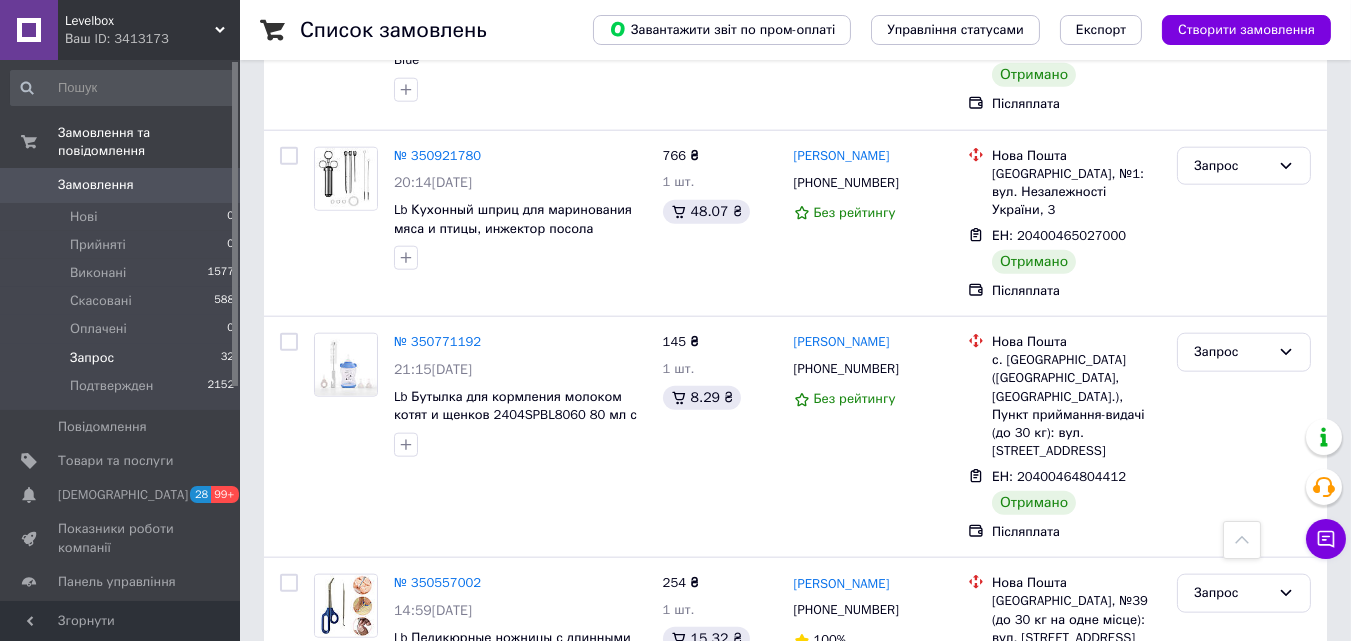 click on "Список замовлень   Завантажити звіт по пром-оплаті Управління статусами Експорт Створити замовлення -190.96 ₴ реальних коштів на балансі Поповнити баланс Через 2 дні товари стануть неактивні Поповніть Баланс ,  щоб продовжити отримувати замовлення 1 Фільтри Збережені фільтри: Запрос (32) Статус: Запрос Cкинути все Замовлення Cума Покупець Доставка та оплата Статус № 352451091 11:34[DATE] Lb Зеркало велосипедное West Biking YP0720021 Black 190 ₴ 1 шт. 11.06 ₴ [PERSON_NAME] [PHONE_NUMBER] 100% [GEOGRAPHIC_DATA]. Запитів, №1: вул. Київська, 234 Додати ЕН Післяплата Запрос № 352368128 15:24[DATE] 1 759 ₴ 100%" at bounding box center (795, -1414) 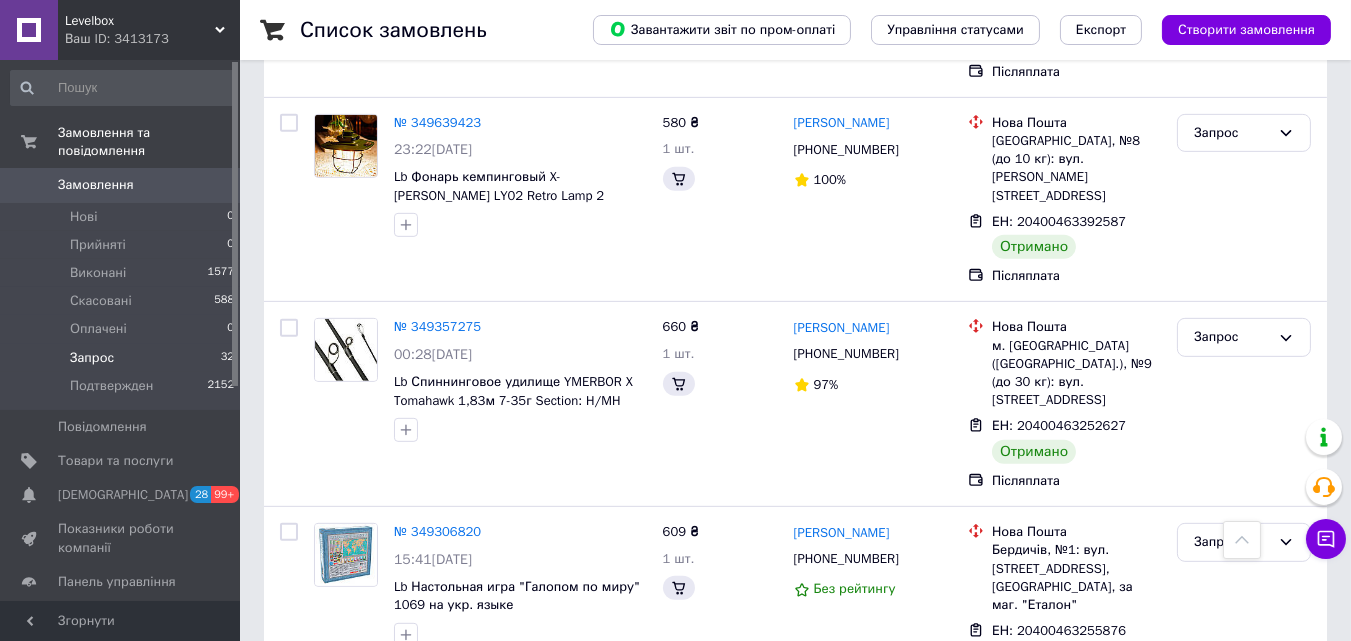 scroll, scrollTop: 2114, scrollLeft: 0, axis: vertical 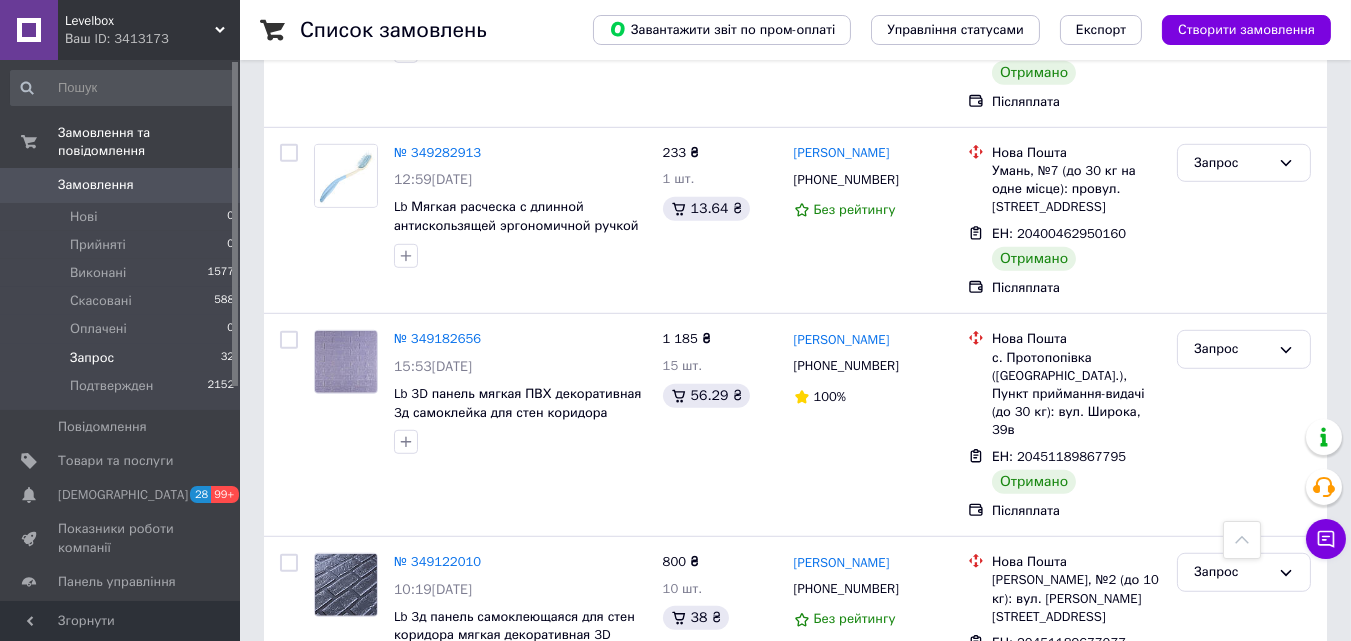 click on "Ваш ID: 3413173" at bounding box center (152, 39) 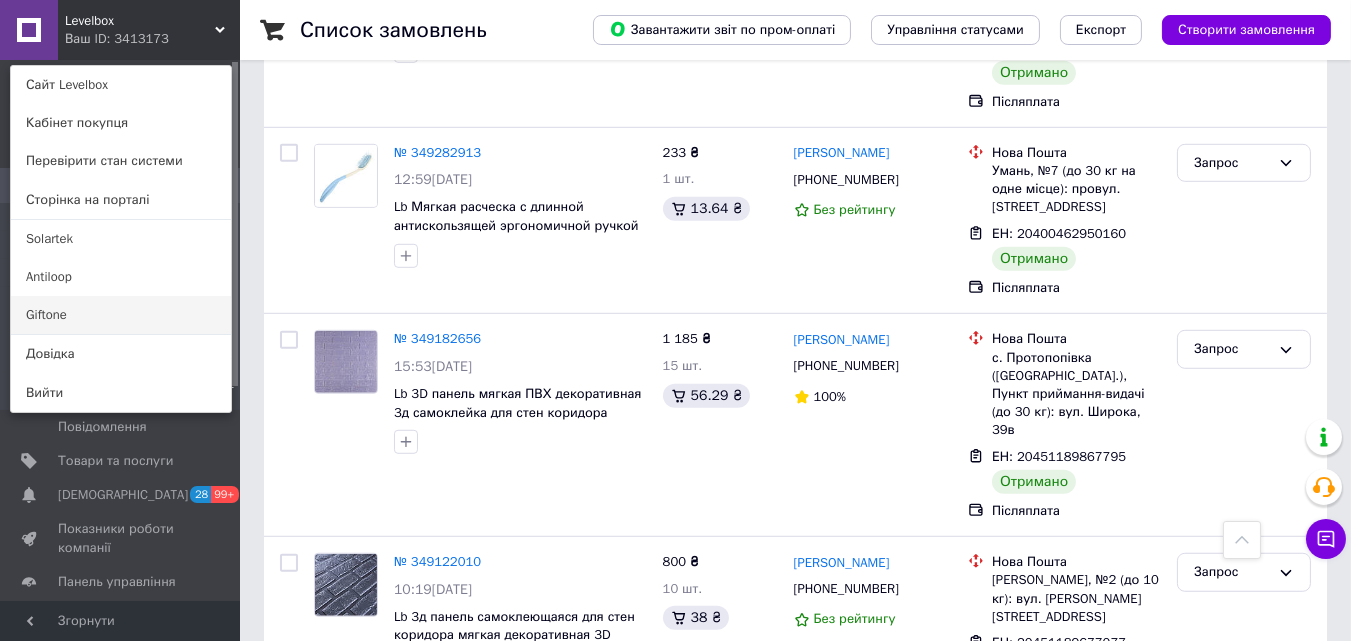 click on "Giftone" at bounding box center [121, 315] 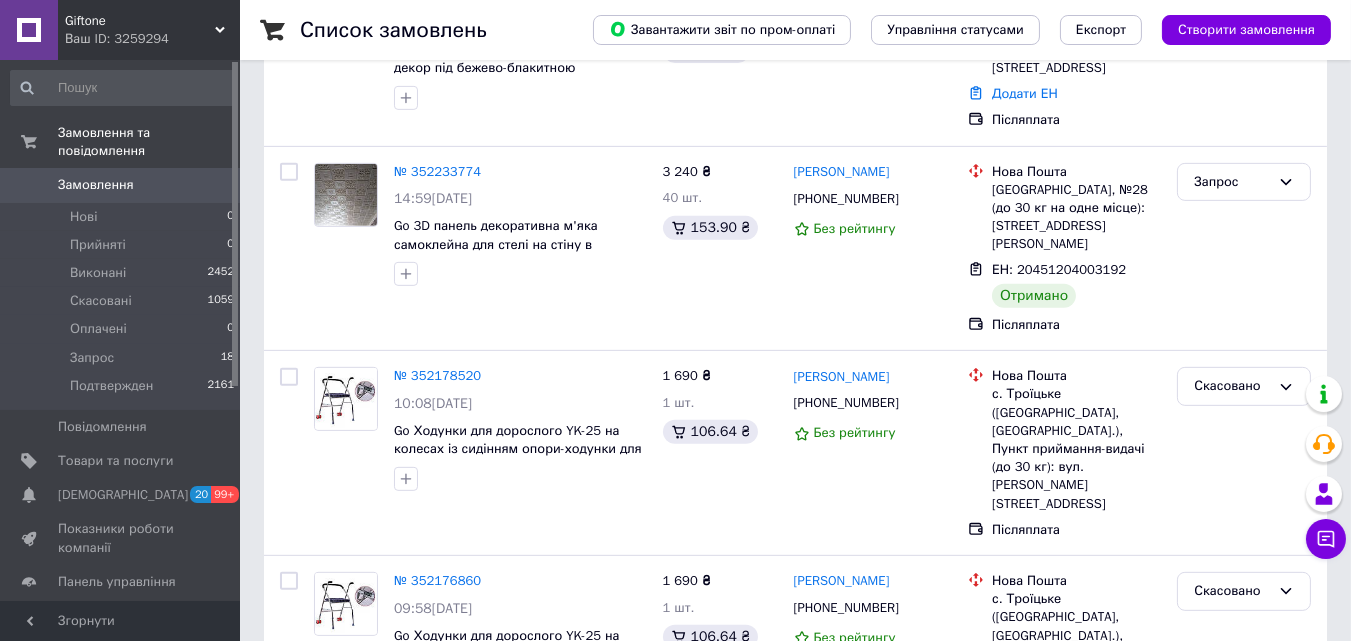 scroll, scrollTop: 1435, scrollLeft: 0, axis: vertical 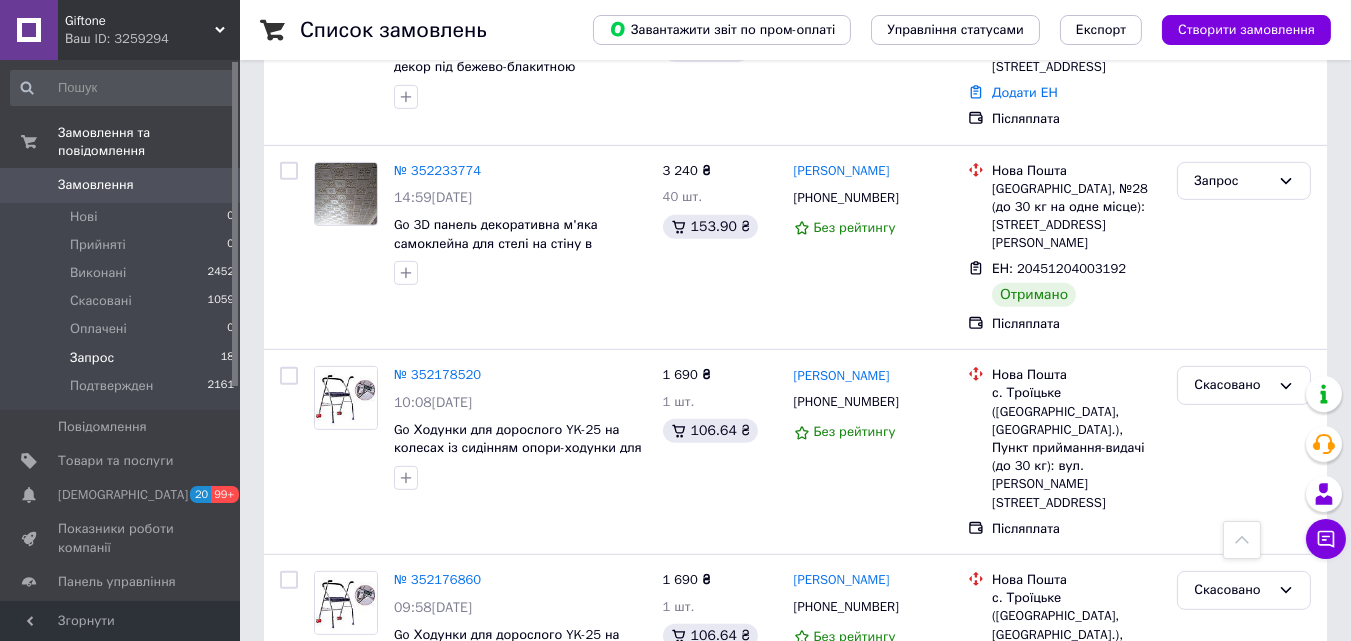 click on "Запрос" at bounding box center [92, 358] 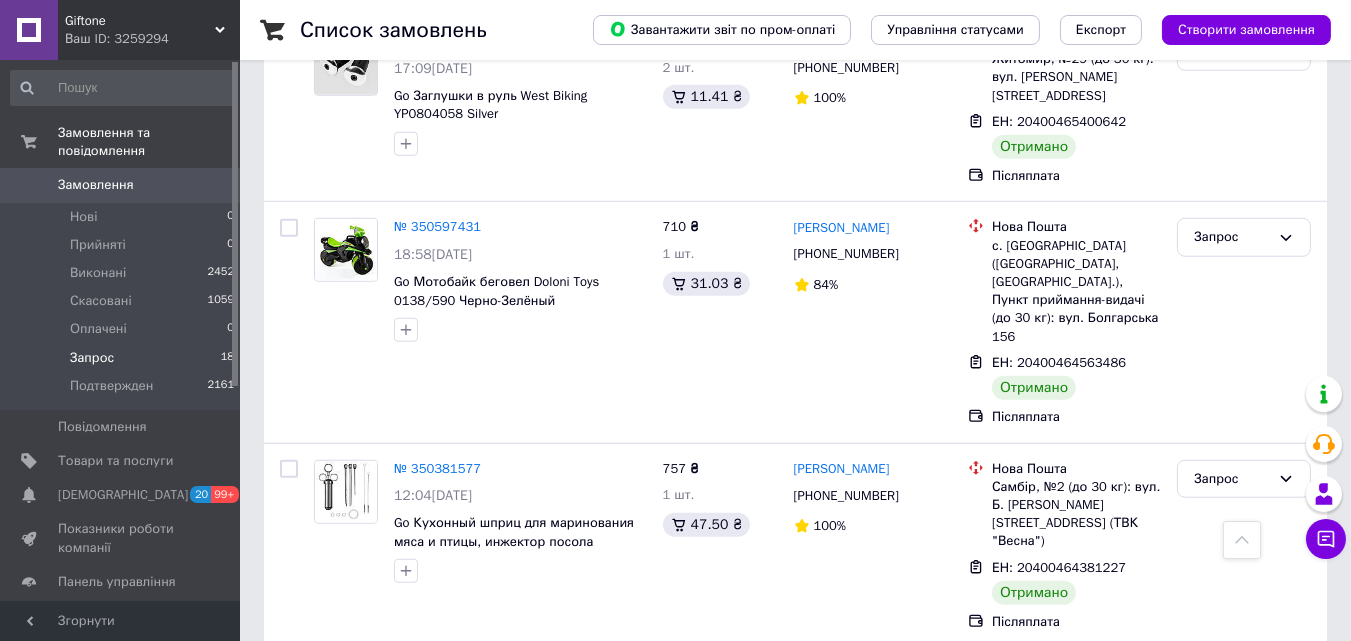 scroll, scrollTop: 3246, scrollLeft: 0, axis: vertical 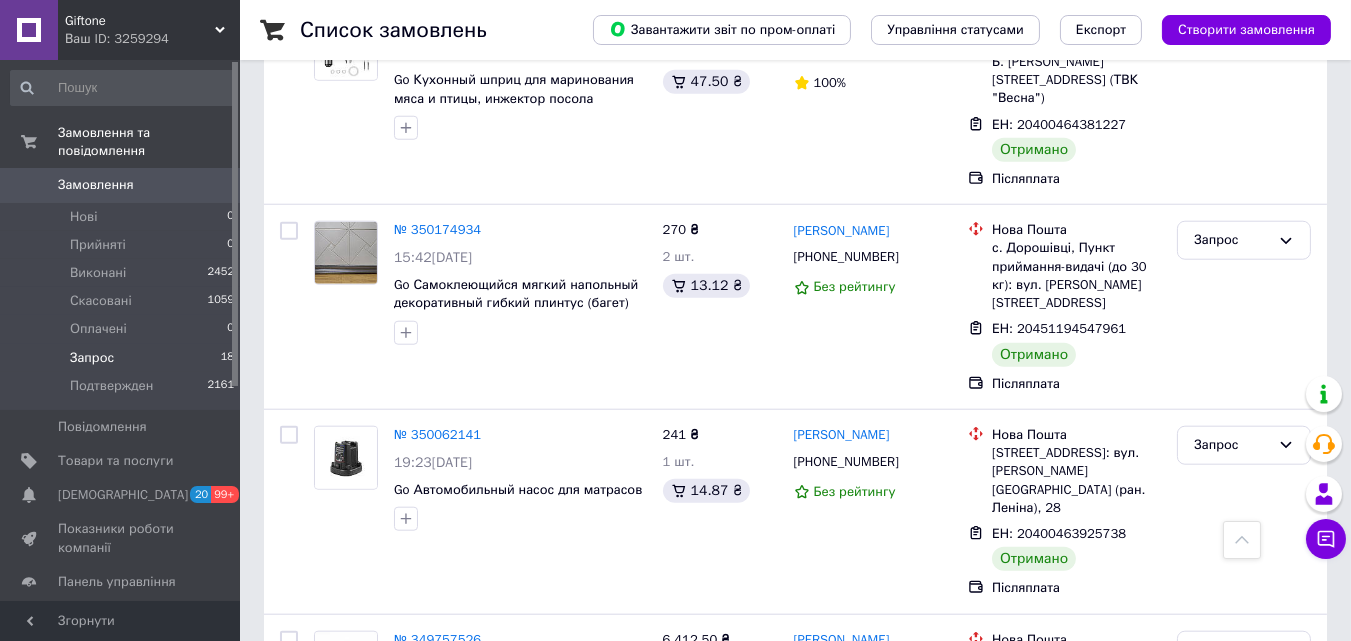 click on "Запрос 18" at bounding box center [123, 358] 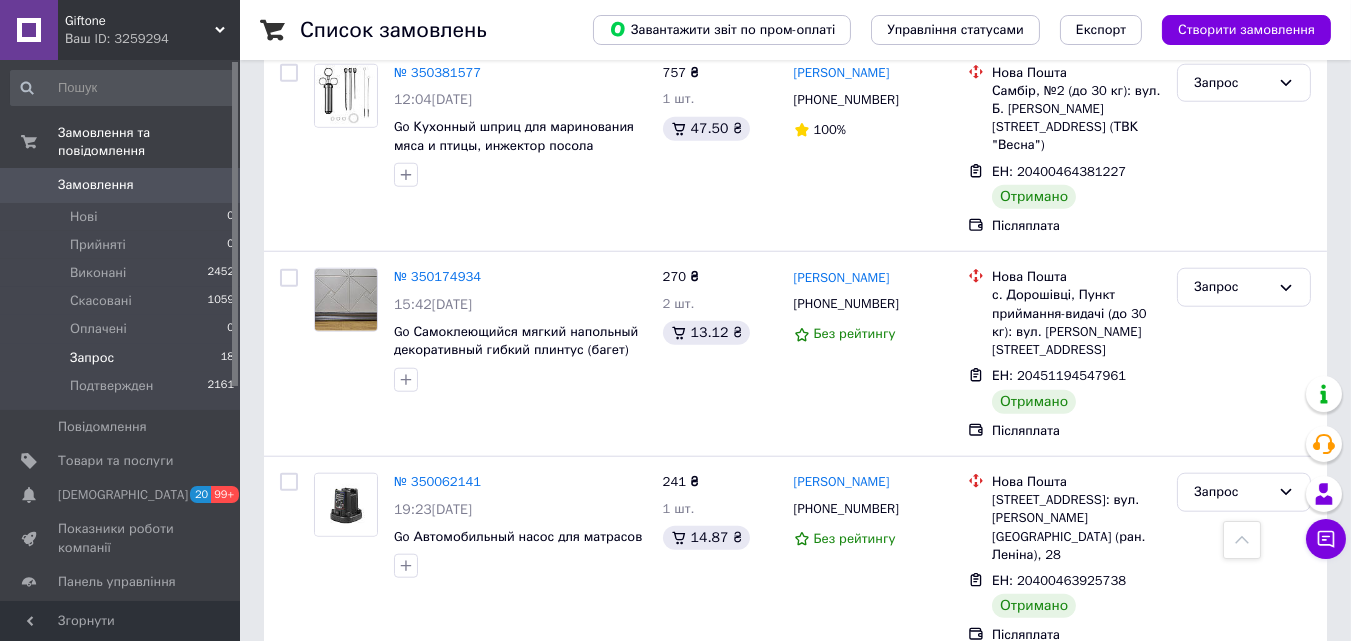 scroll, scrollTop: 3246, scrollLeft: 0, axis: vertical 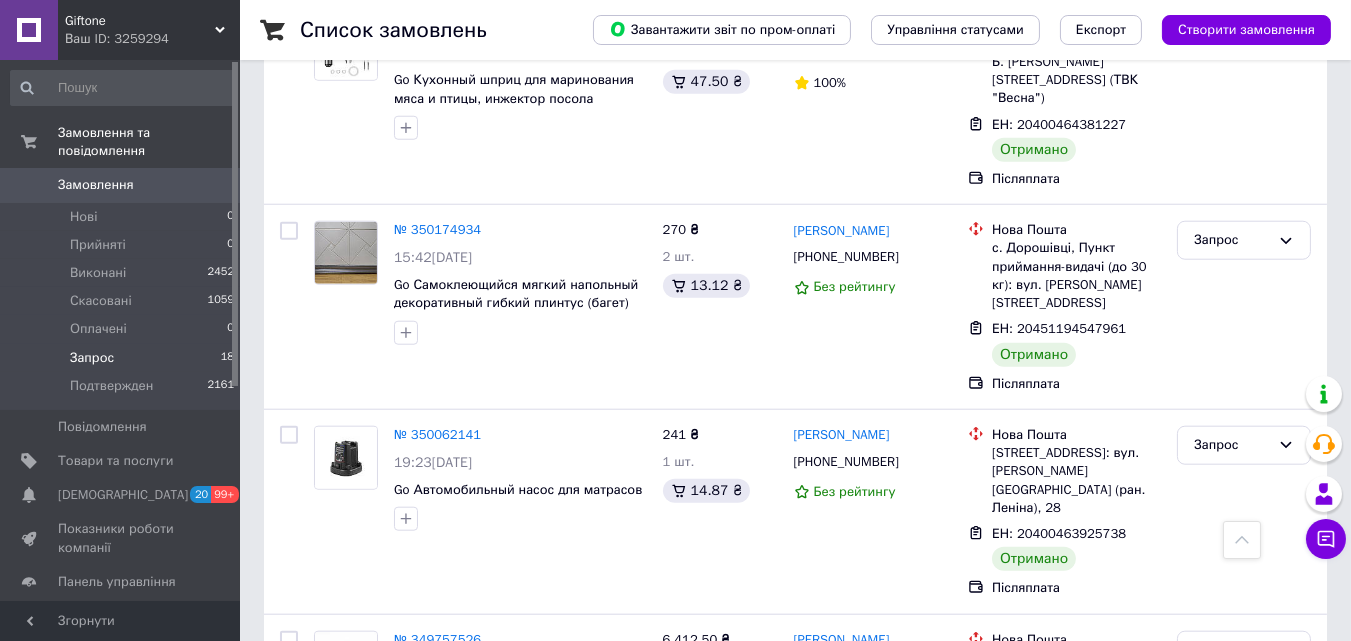 click on "Замовлення" at bounding box center (96, 185) 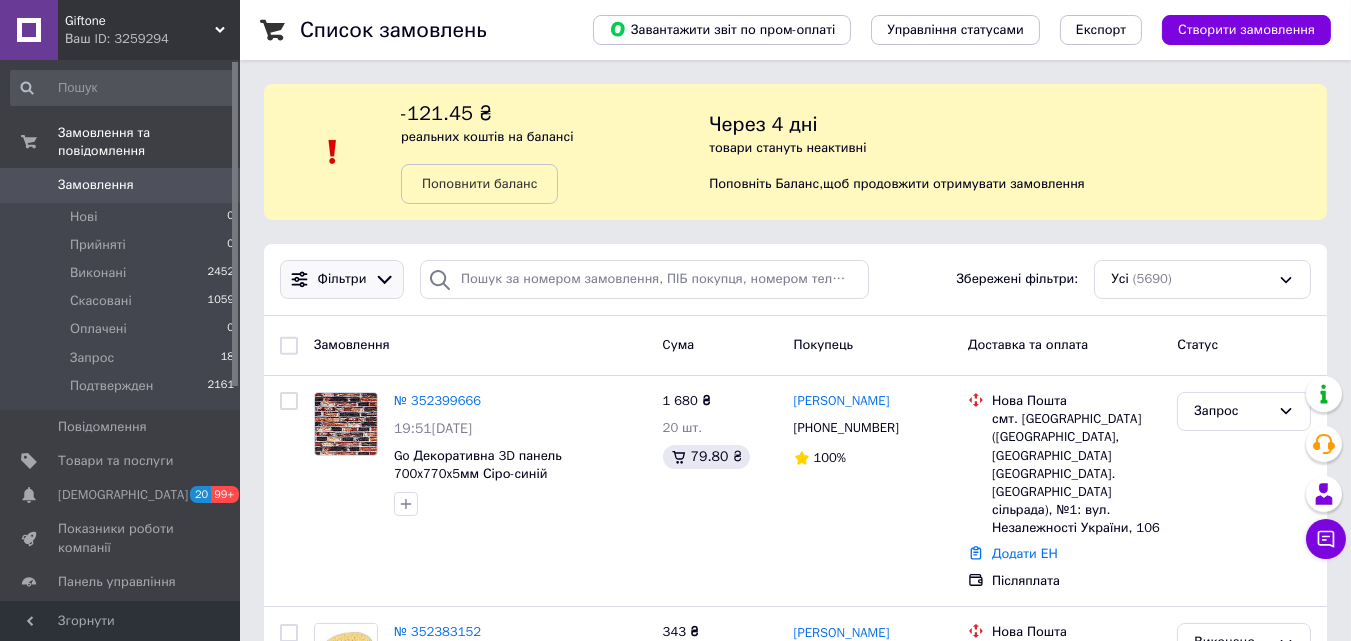click on "Фільтри" at bounding box center [342, 279] 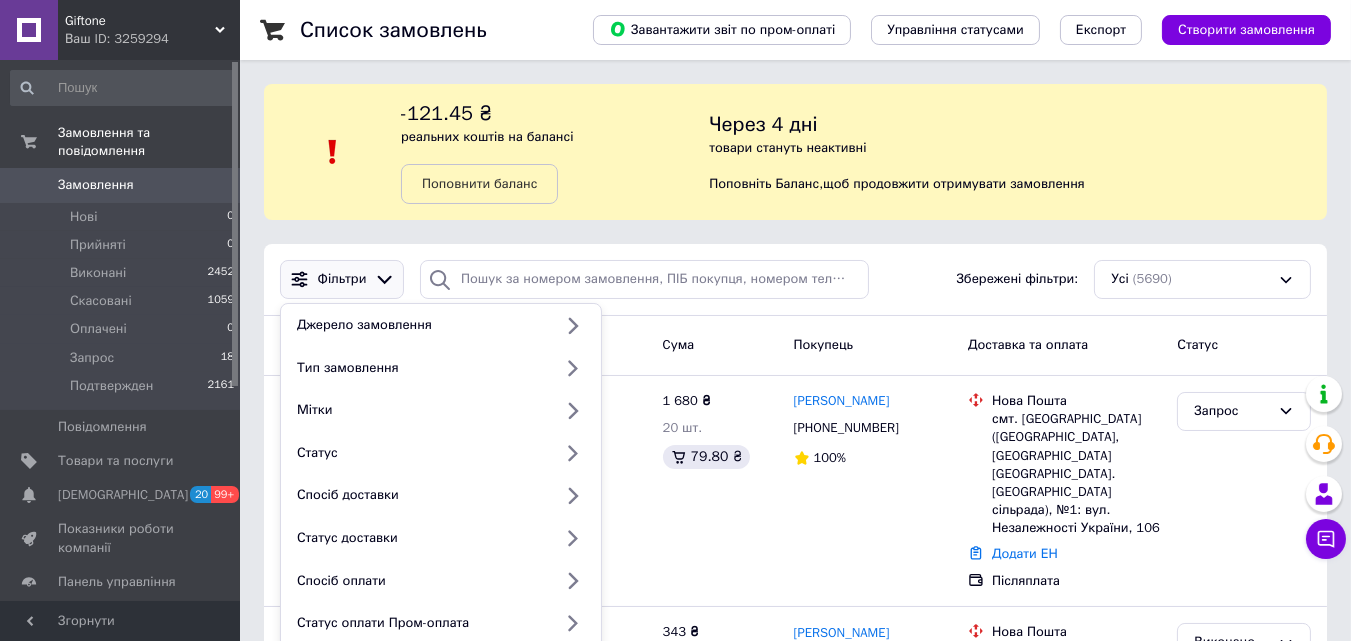 scroll, scrollTop: 228, scrollLeft: 0, axis: vertical 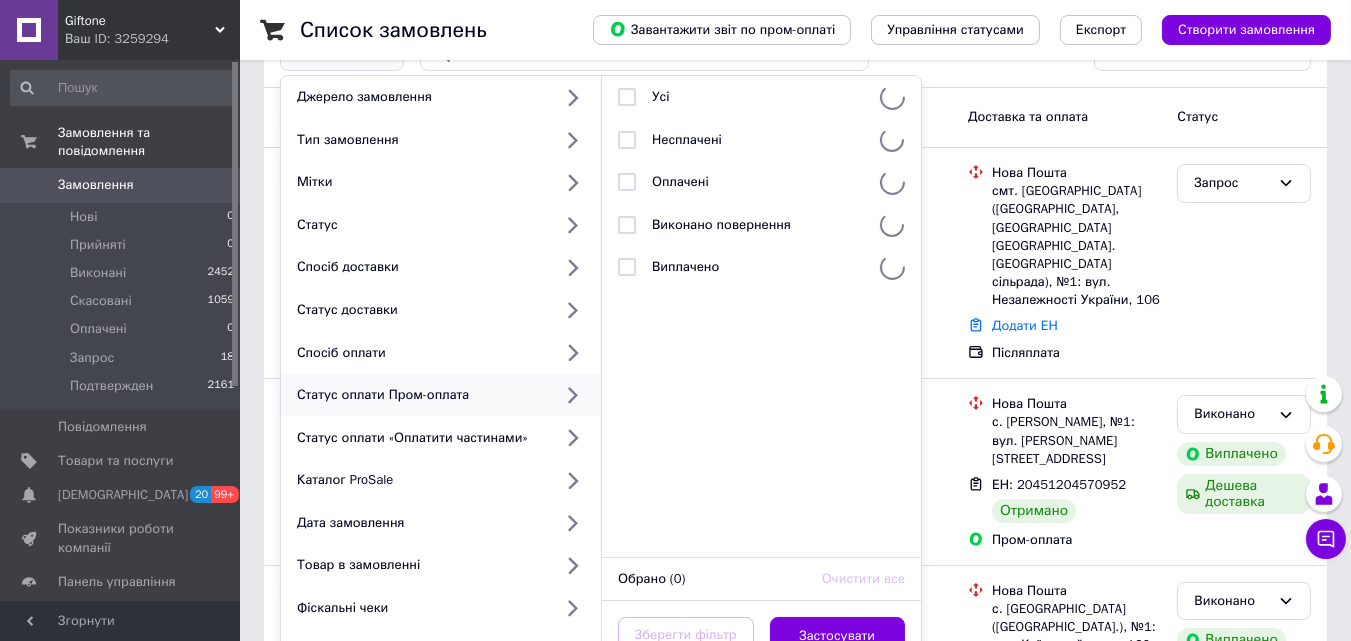 click on "Статус оплати Пром-оплата" at bounding box center [441, 395] 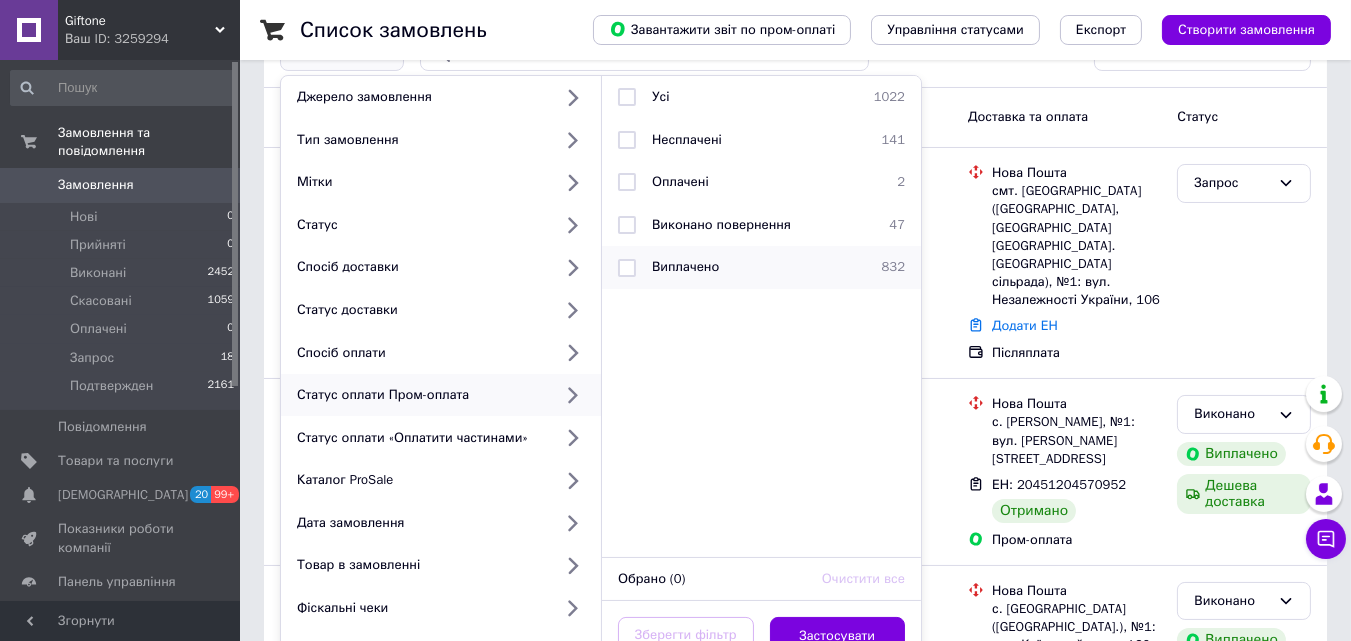 click on "Виплачено" at bounding box center (685, 266) 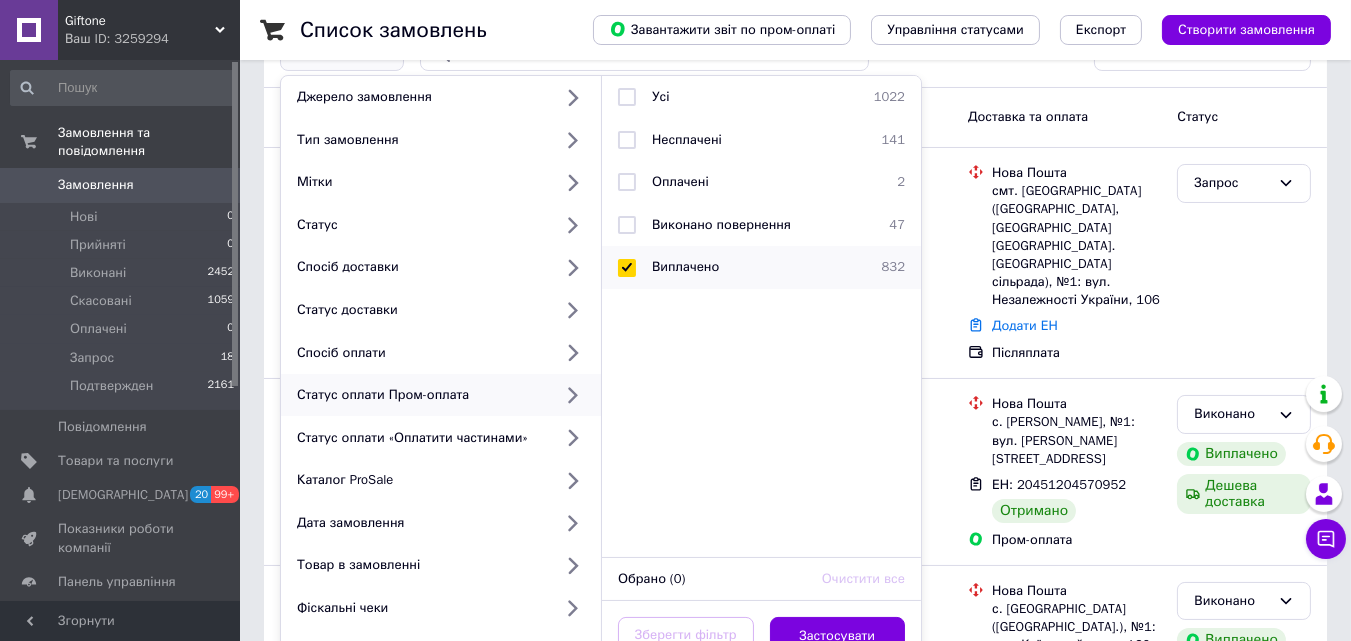 checkbox on "true" 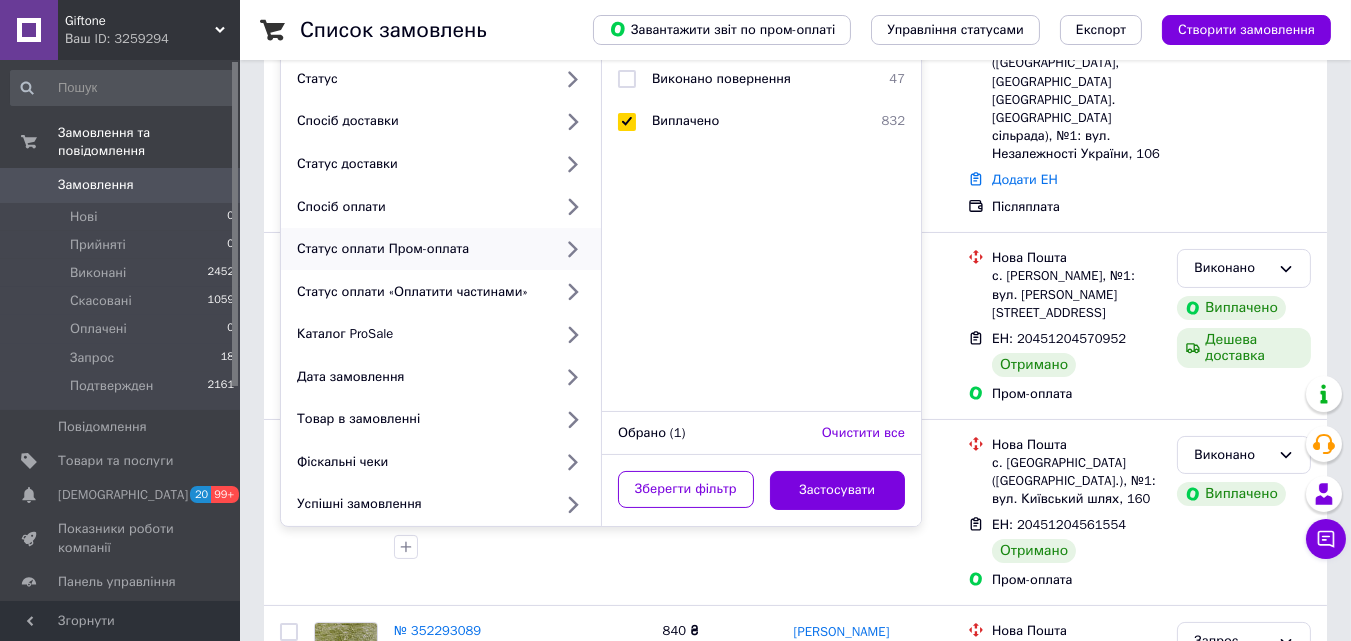 scroll, scrollTop: 374, scrollLeft: 0, axis: vertical 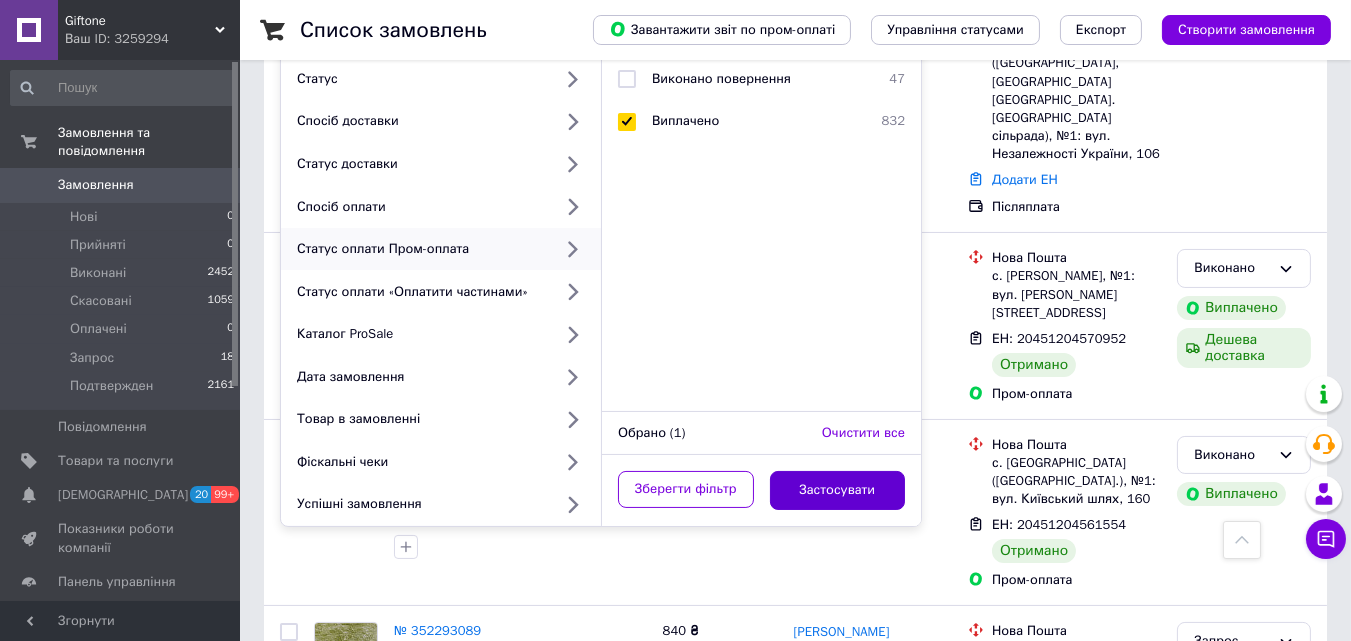 click on "Застосувати" at bounding box center [838, 490] 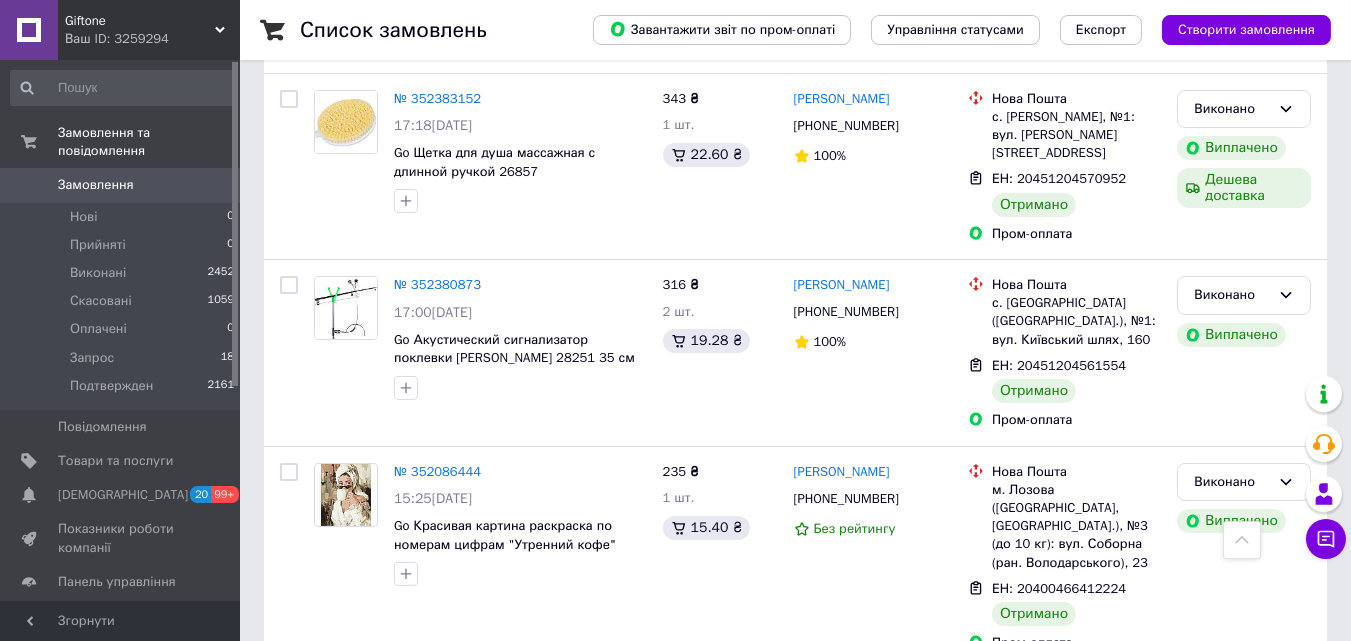 scroll, scrollTop: 0, scrollLeft: 0, axis: both 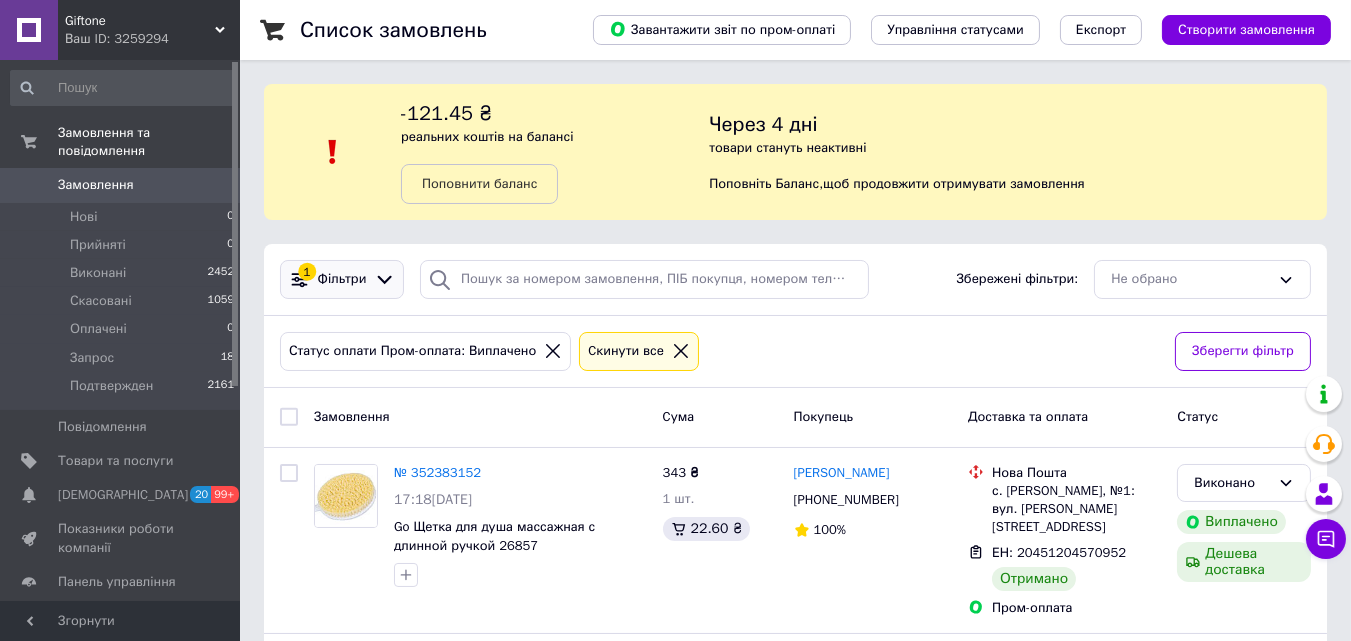 click on "1 Фільтри" at bounding box center [342, 279] 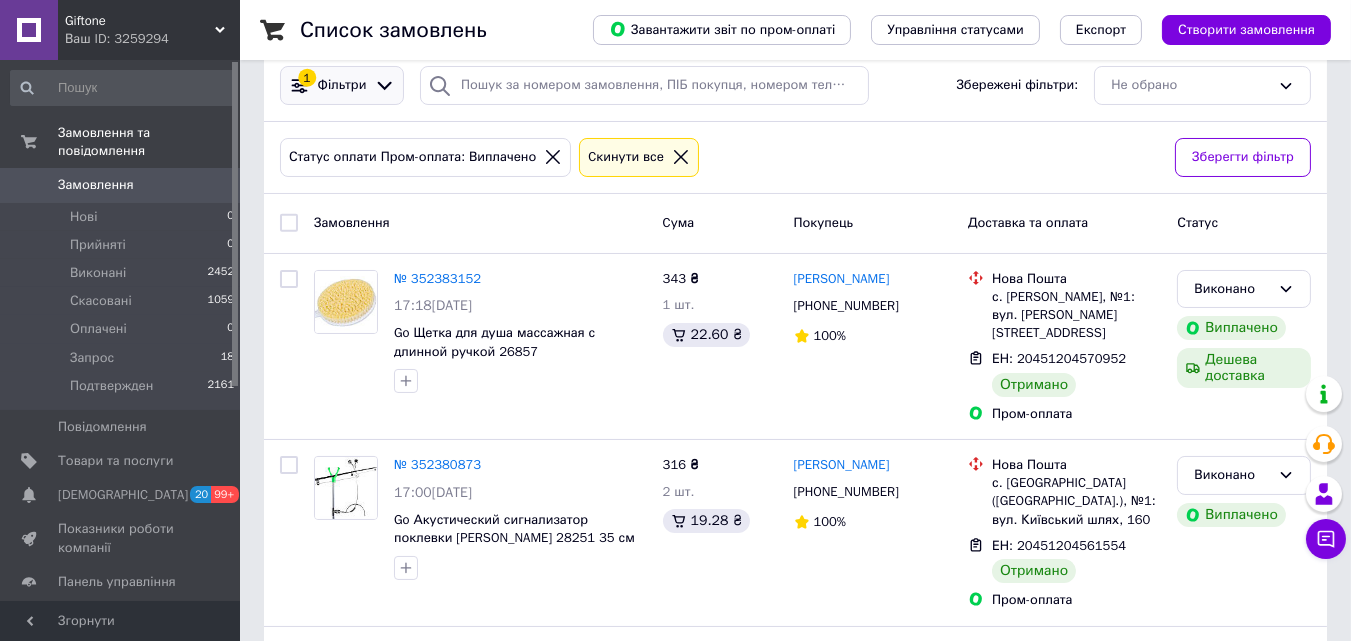 scroll, scrollTop: 200, scrollLeft: 0, axis: vertical 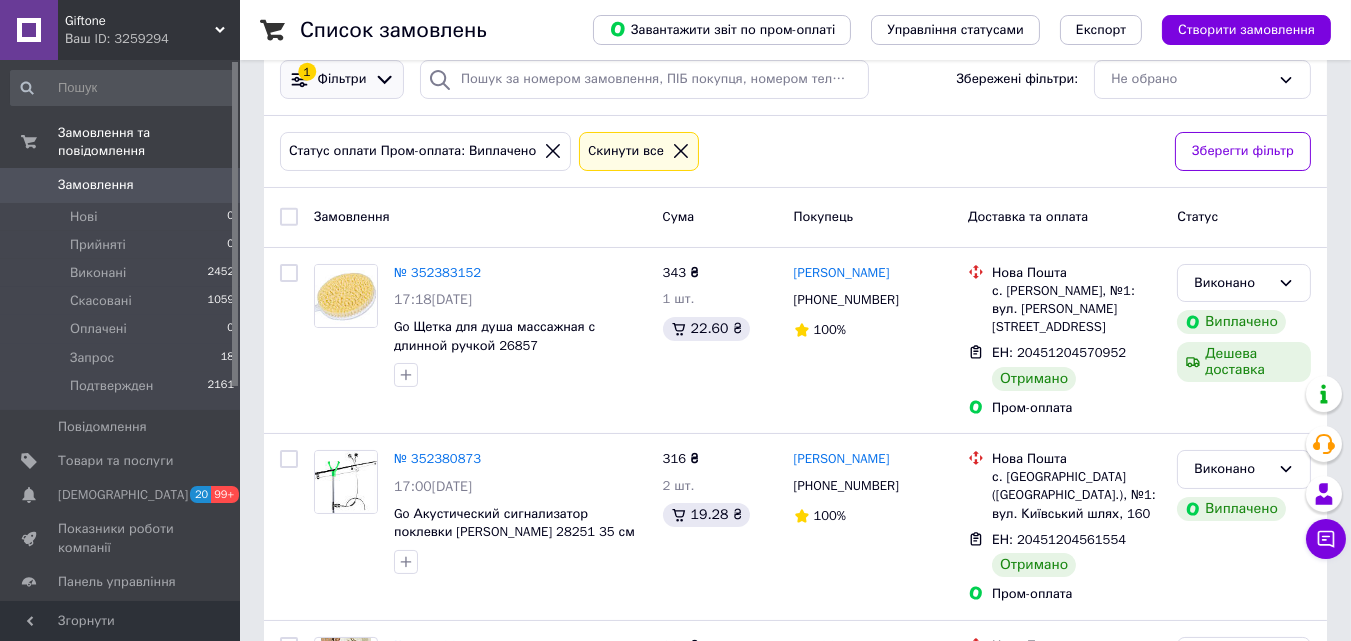 click on "Фільтри" at bounding box center [342, 79] 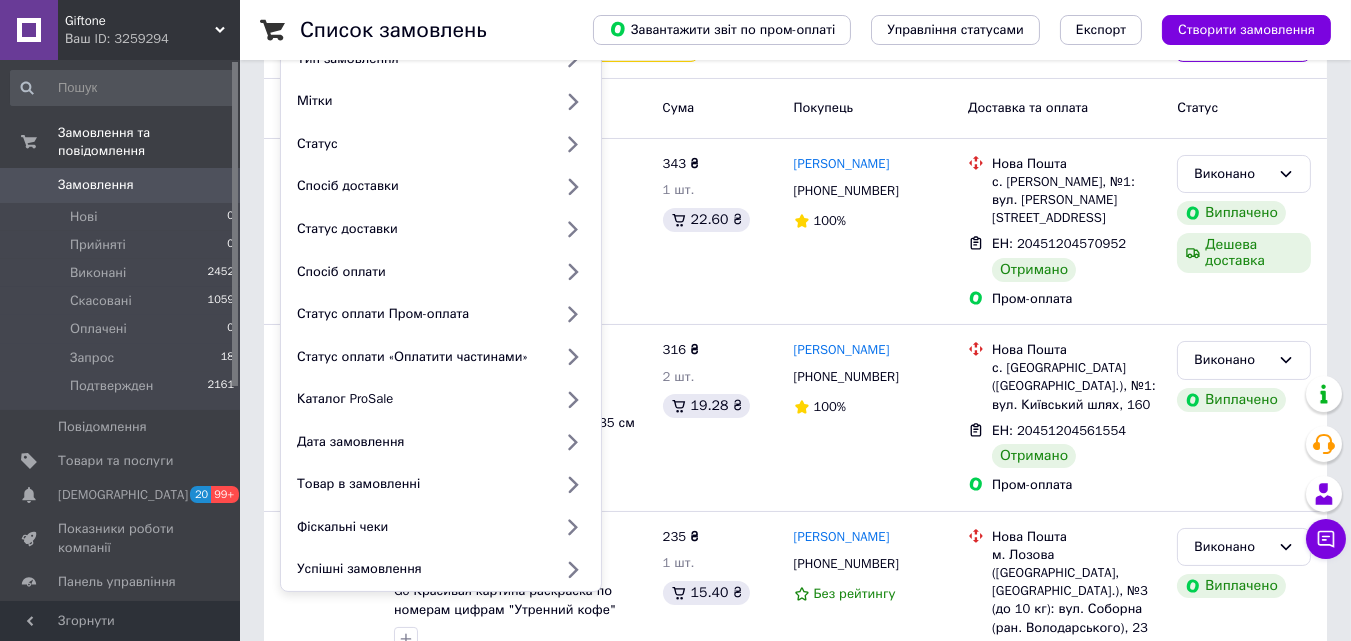 scroll, scrollTop: 310, scrollLeft: 0, axis: vertical 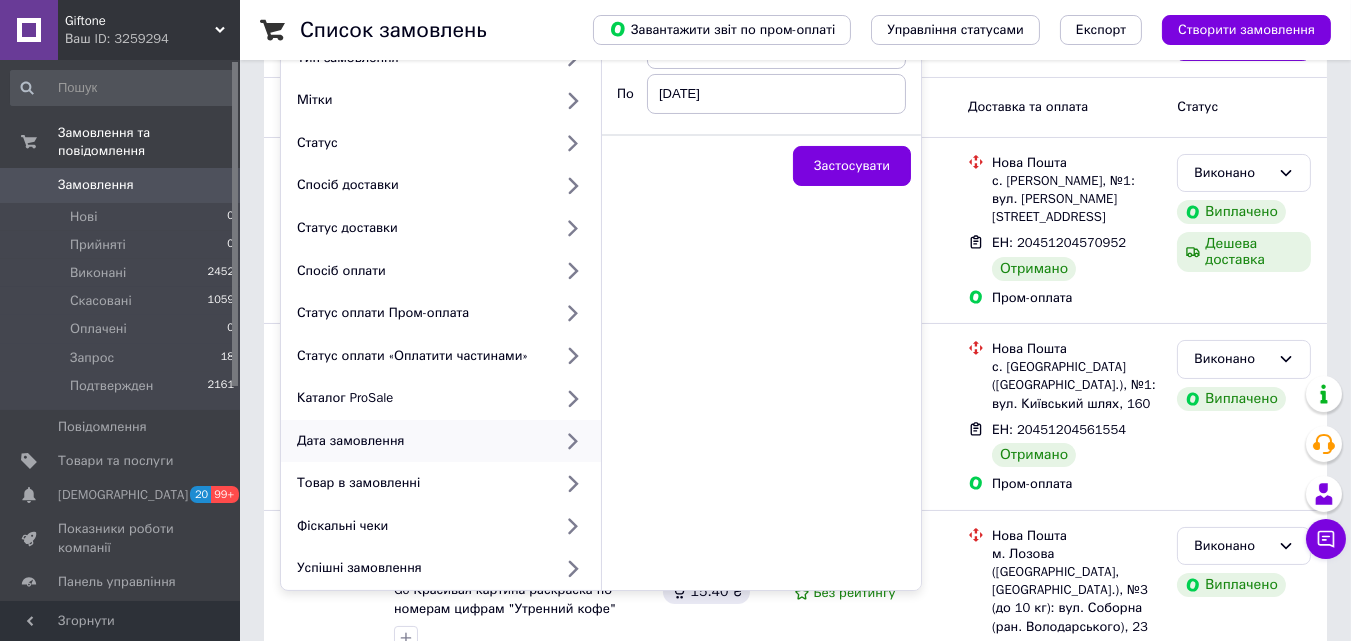 click on "Дата замовлення" at bounding box center [420, 441] 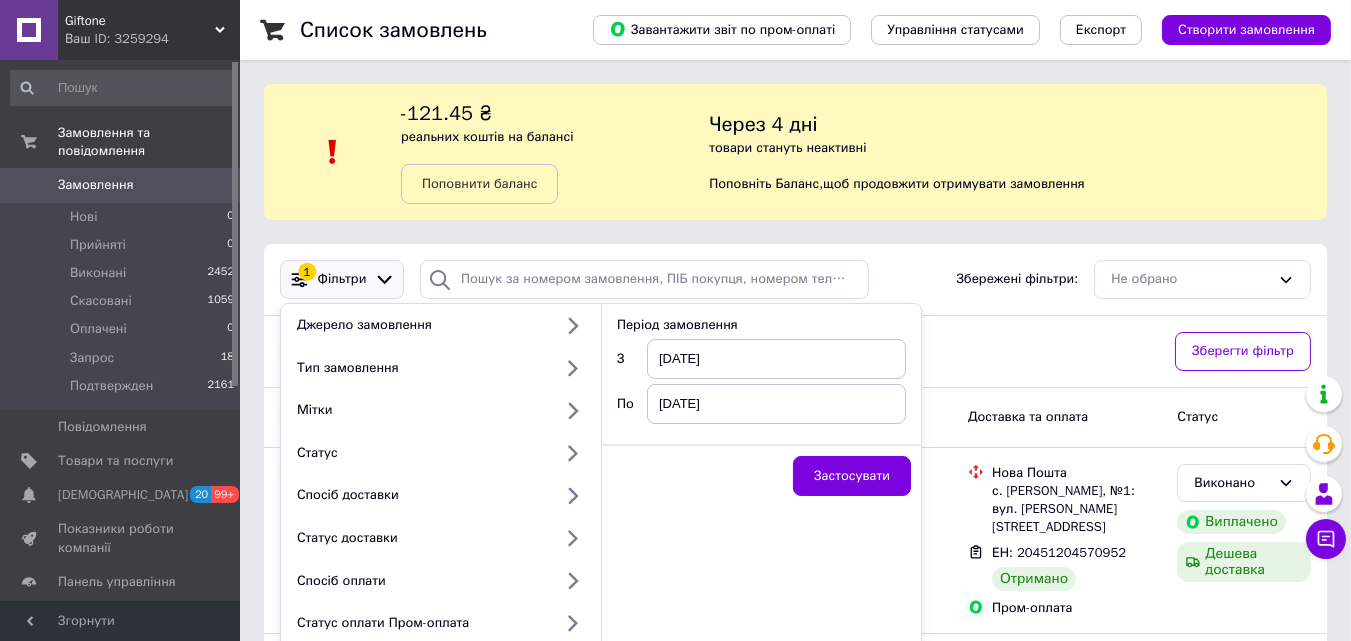 click on "[DATE]" at bounding box center (776, 359) 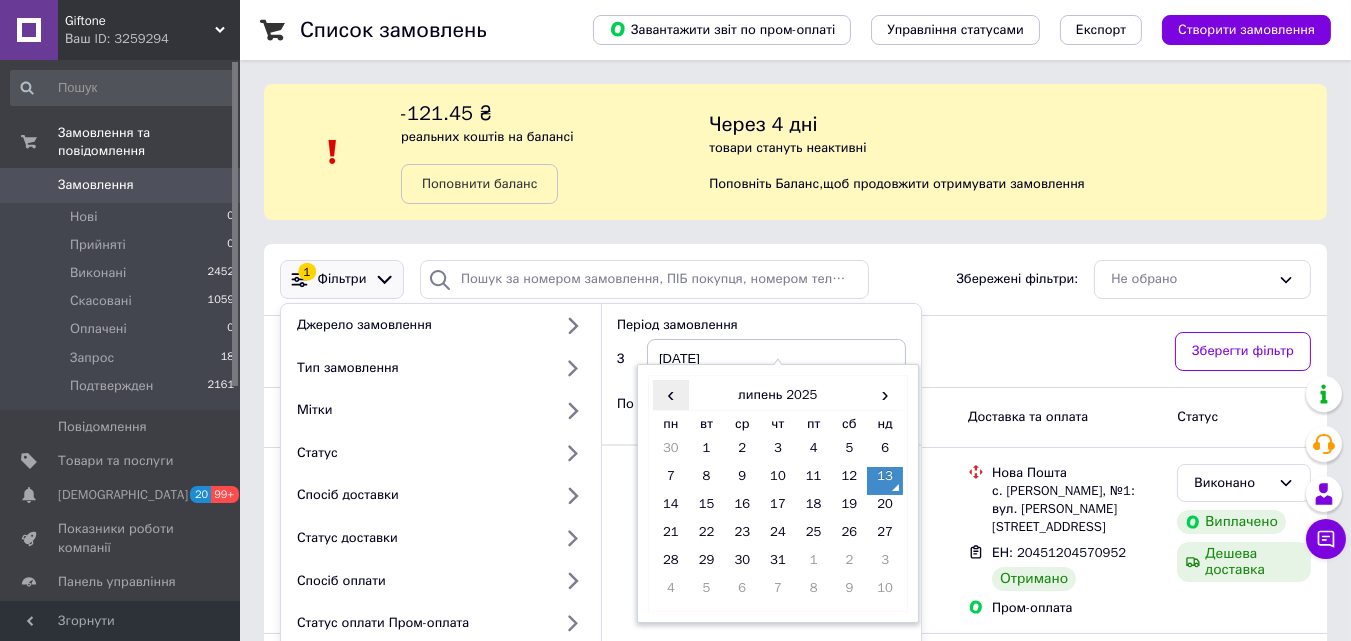 click on "‹" at bounding box center (671, 394) 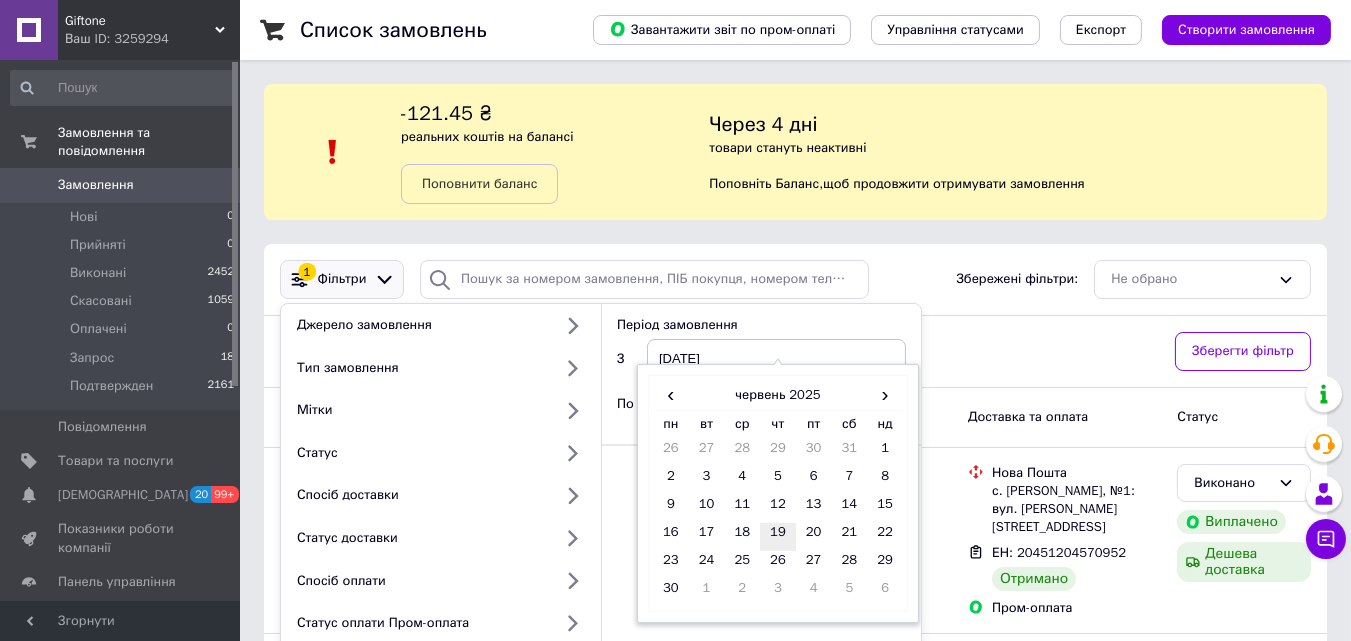 click on "19" at bounding box center (778, 537) 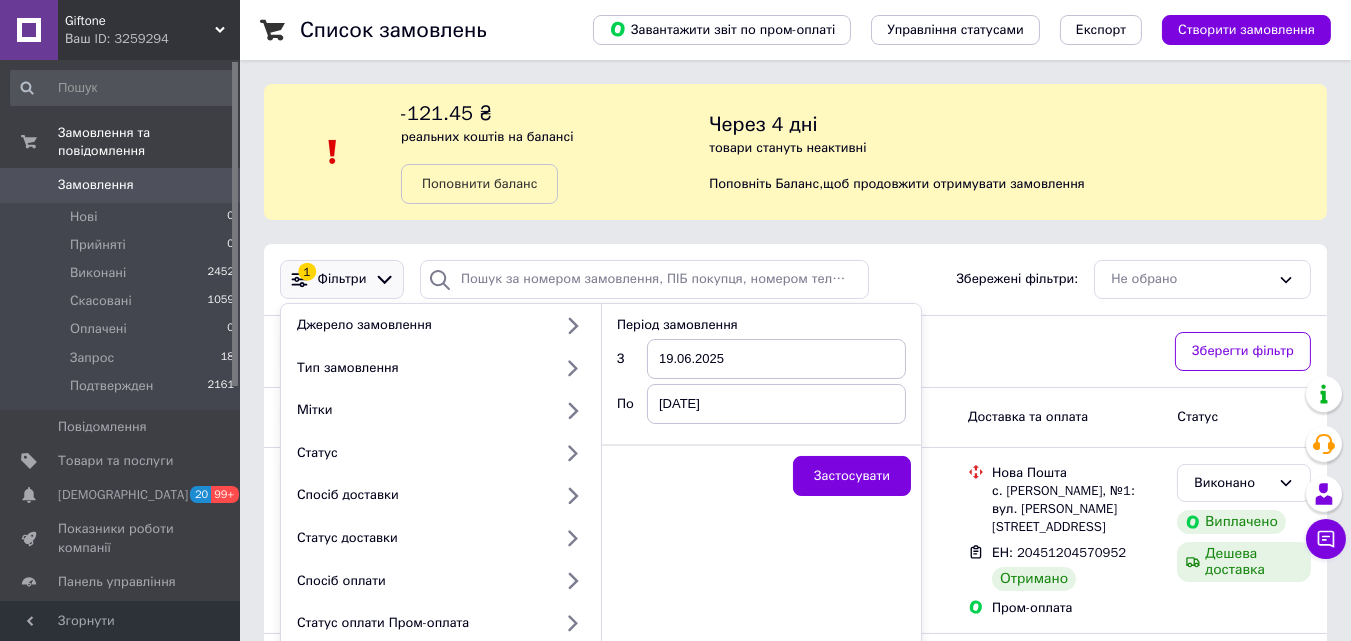 click on "[DATE]" at bounding box center (776, 404) 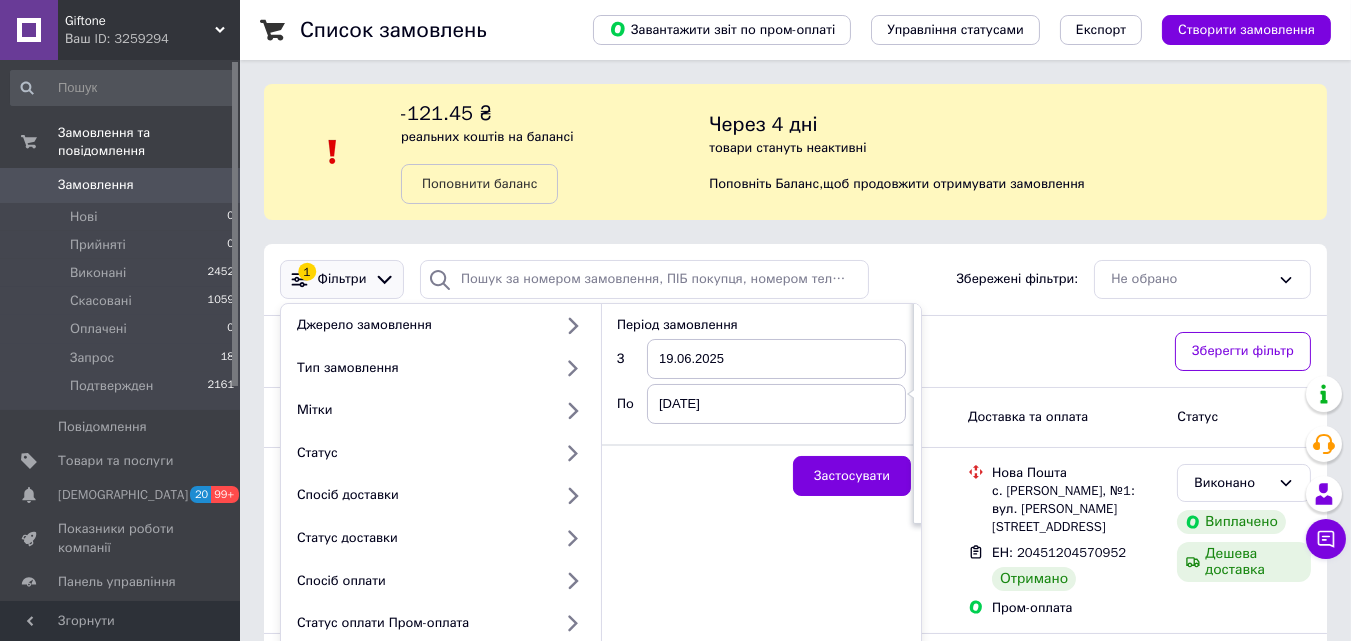 click on "[DATE]" at bounding box center (776, 404) 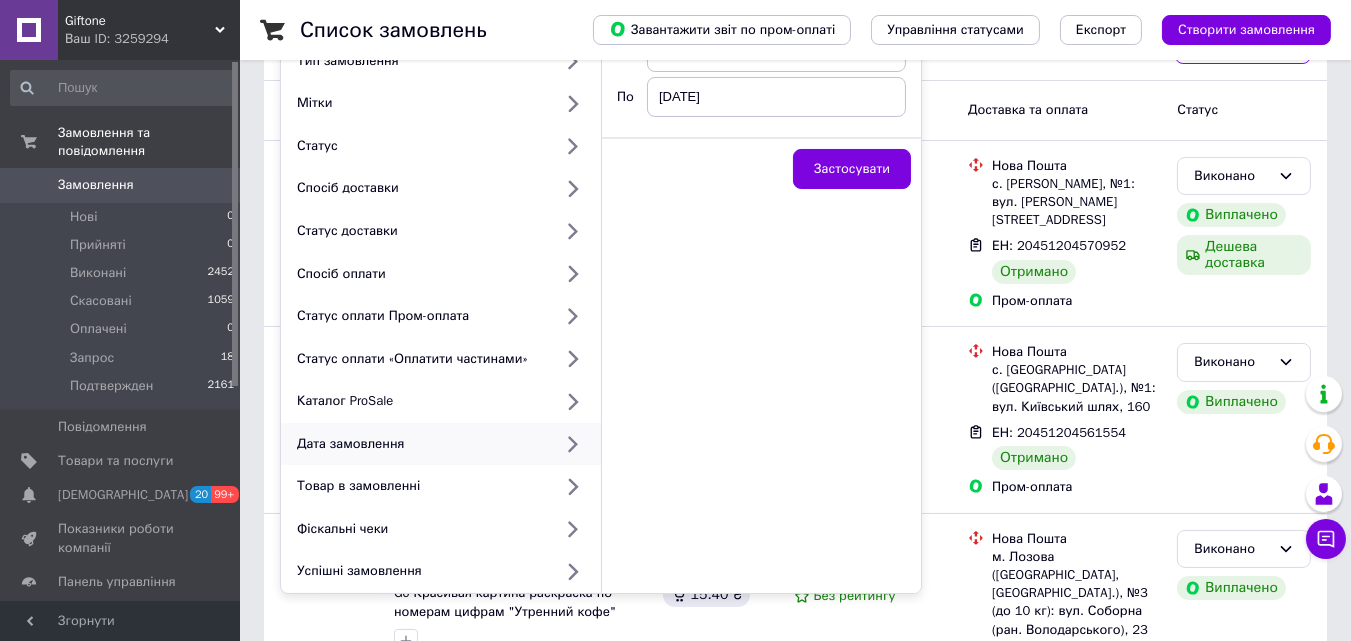 scroll, scrollTop: 142, scrollLeft: 0, axis: vertical 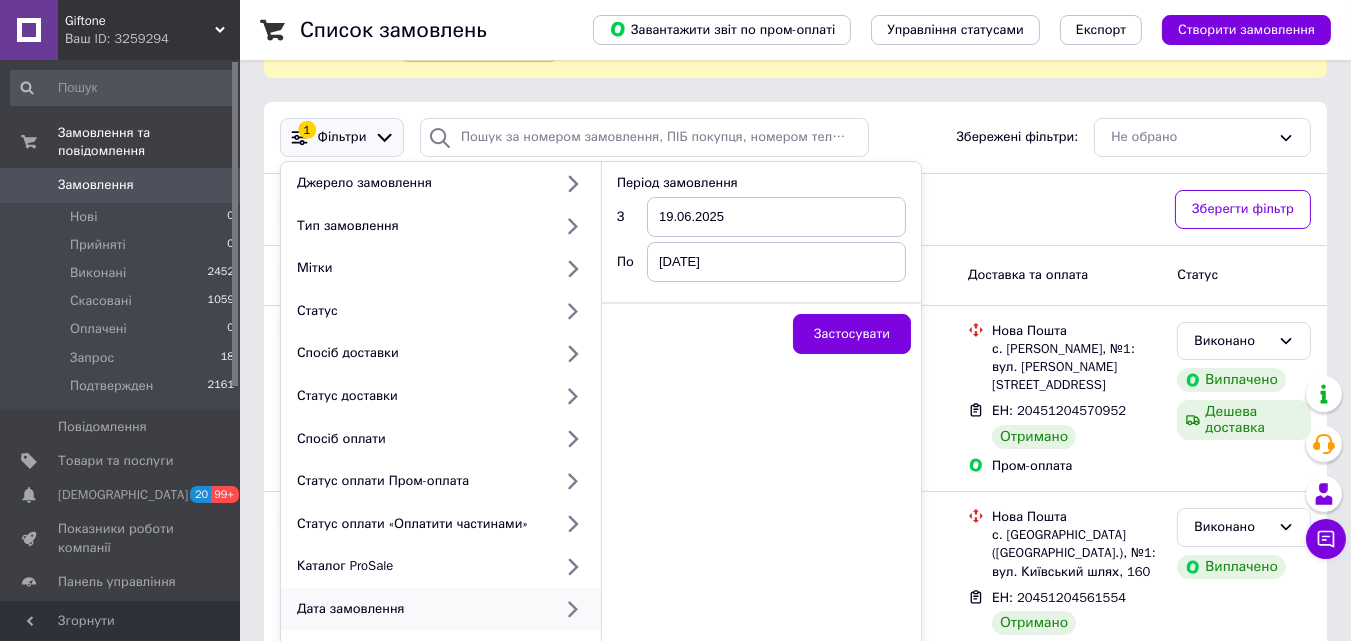 click on "[DATE]" at bounding box center [776, 262] 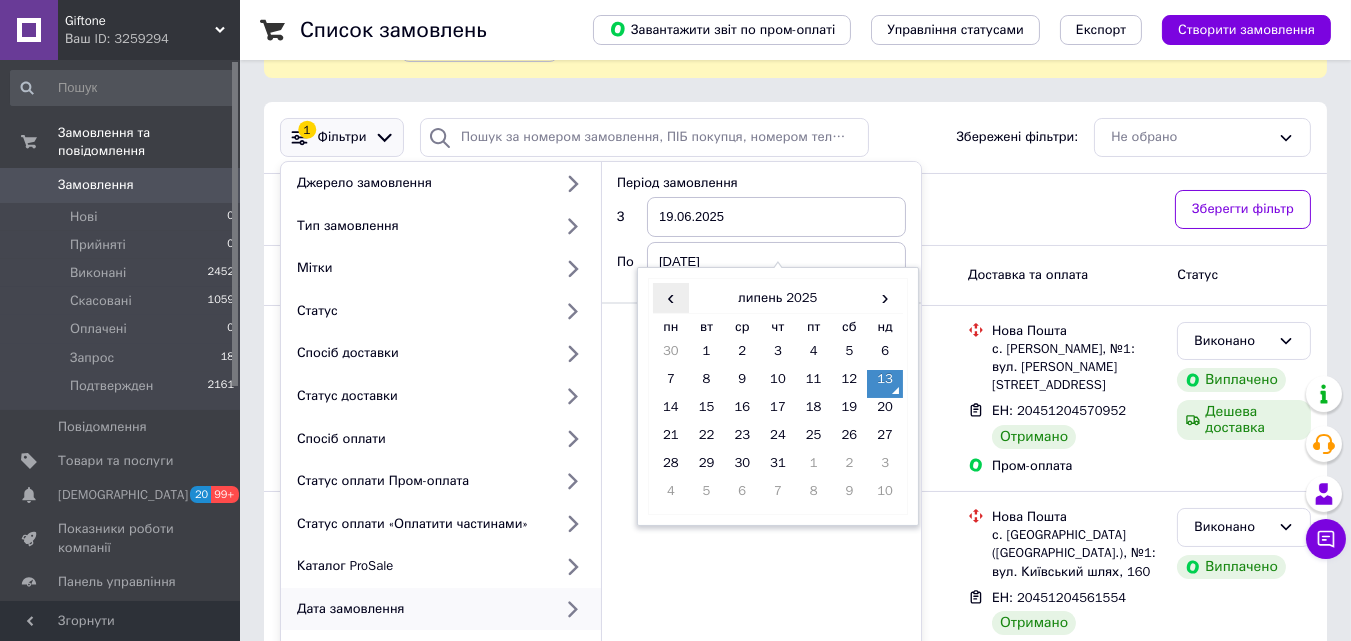 click on "‹" at bounding box center [671, 297] 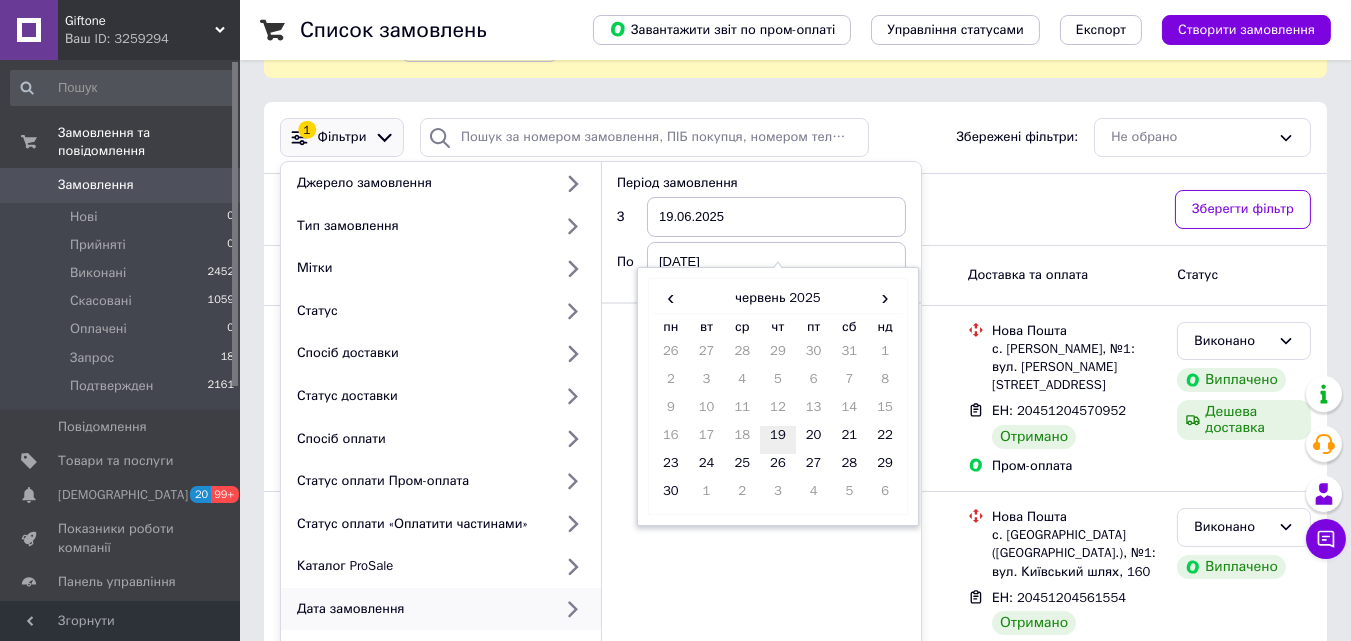 click on "19" at bounding box center (778, 440) 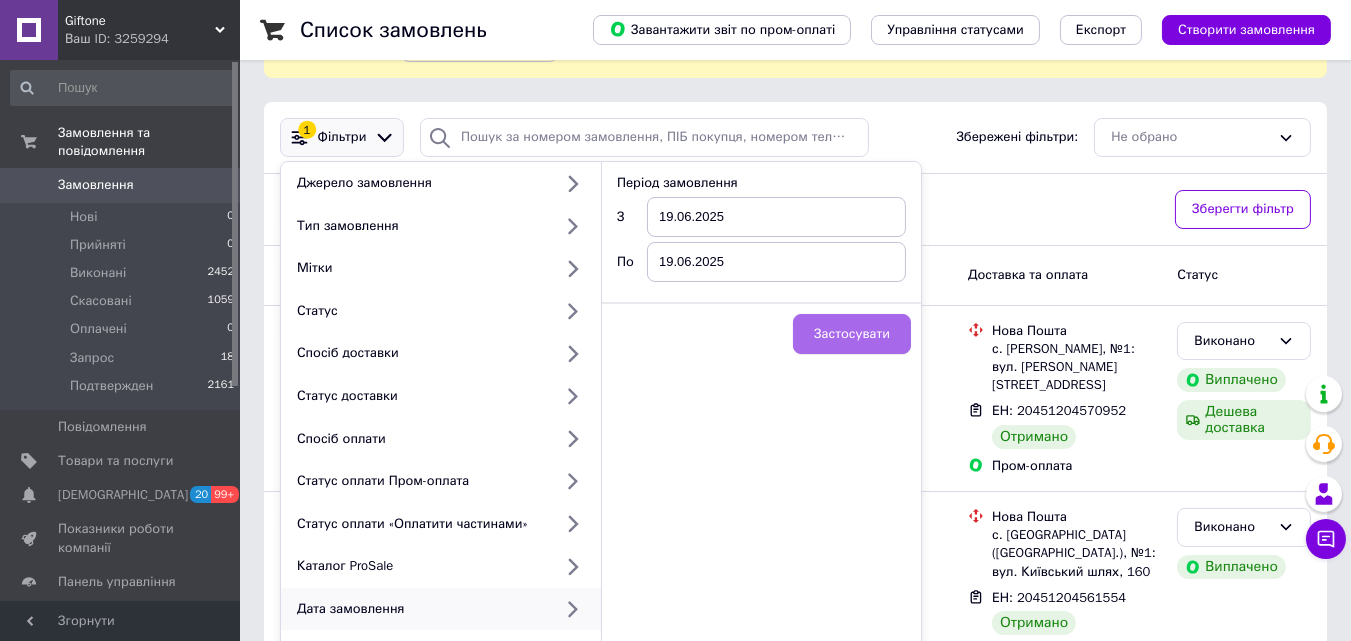 click on "Застосувати" at bounding box center (852, 334) 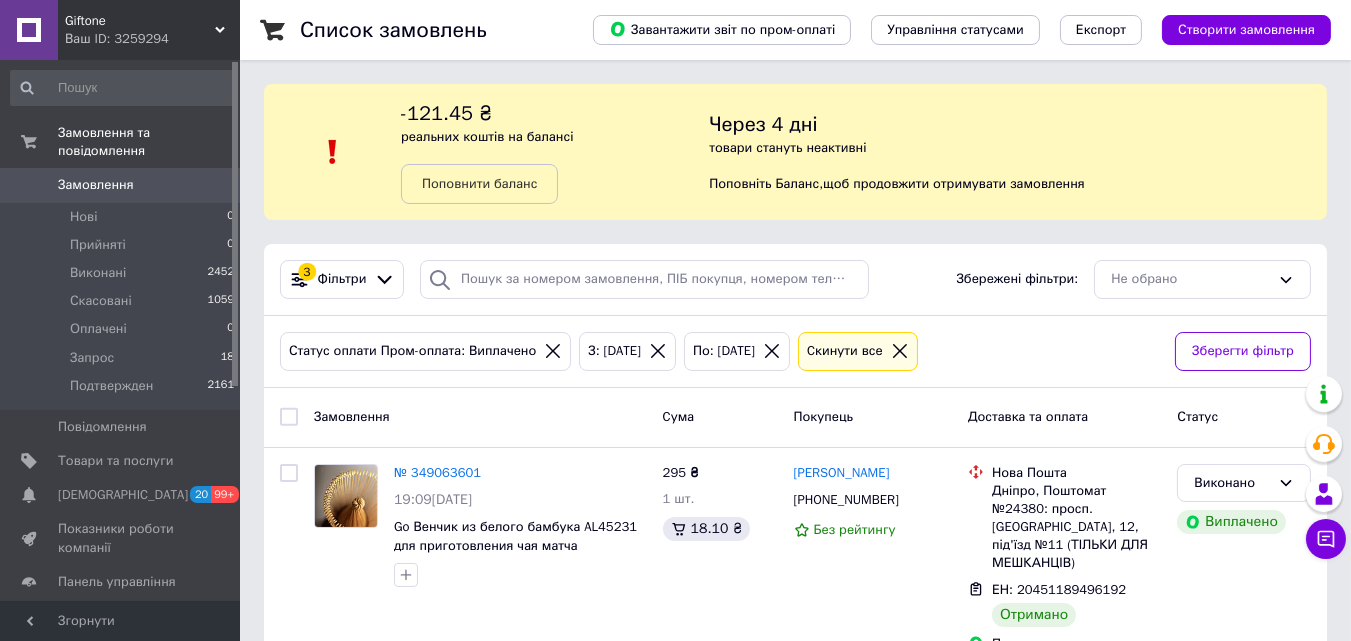 scroll, scrollTop: 236, scrollLeft: 0, axis: vertical 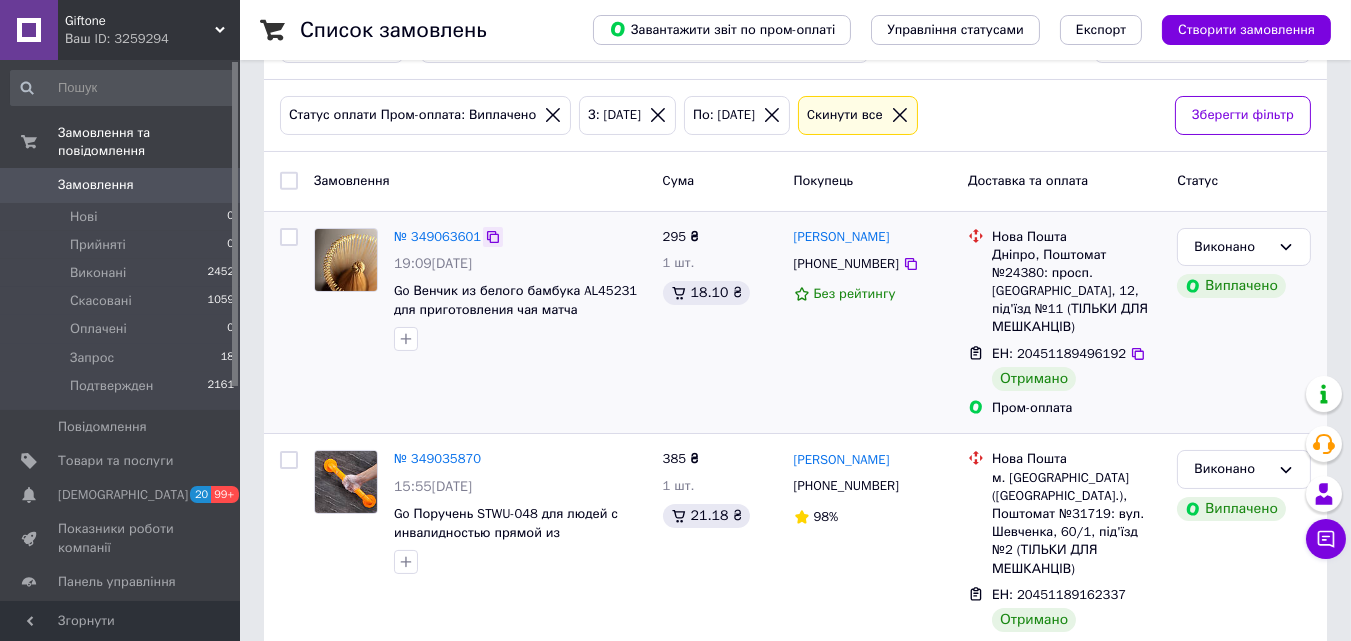 click 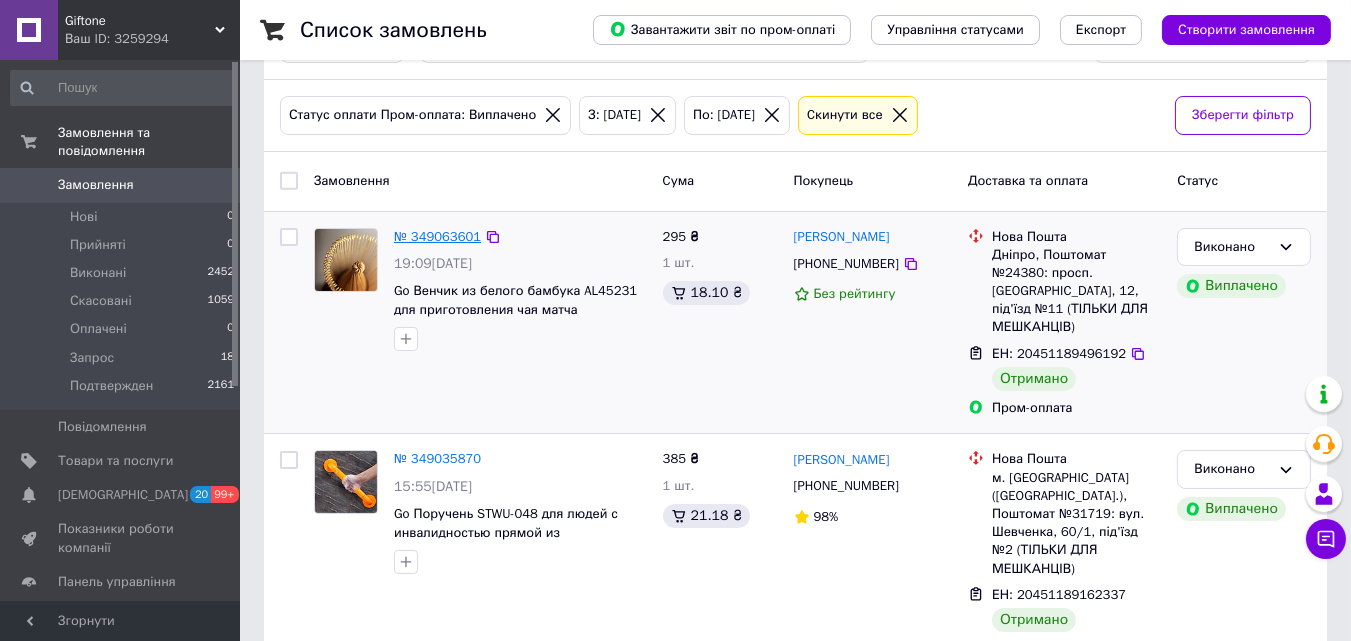 click on "№ 349063601" at bounding box center [437, 236] 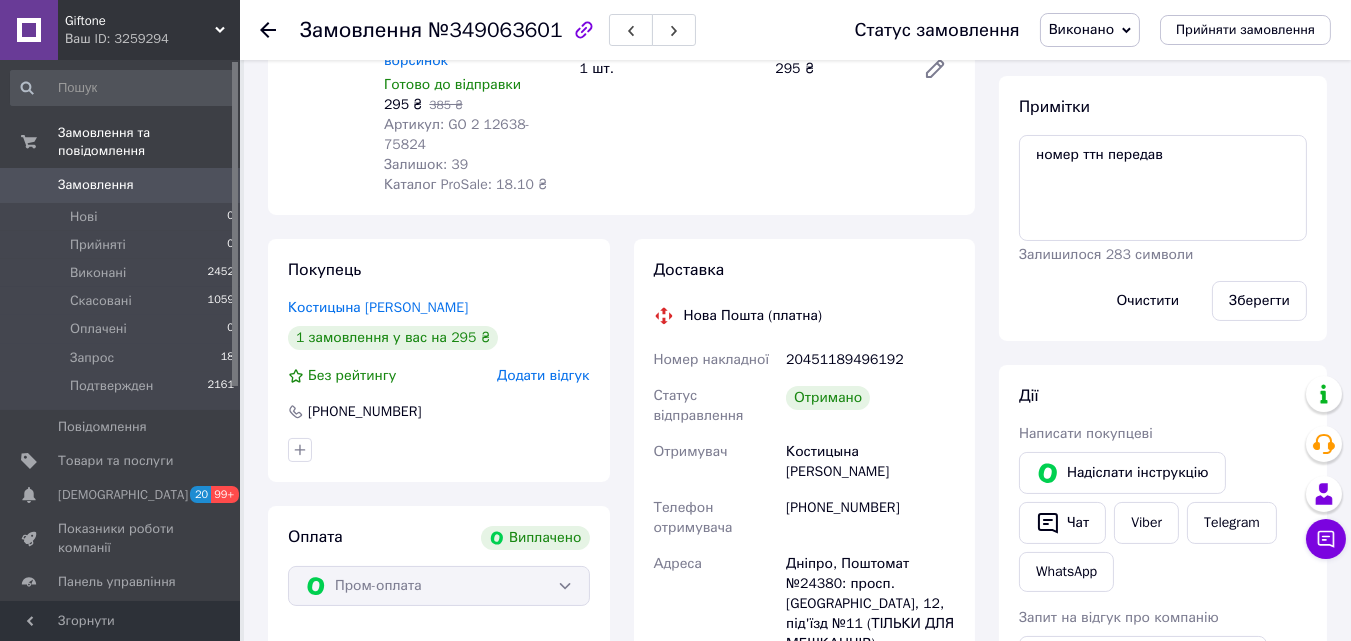 scroll, scrollTop: 0, scrollLeft: 0, axis: both 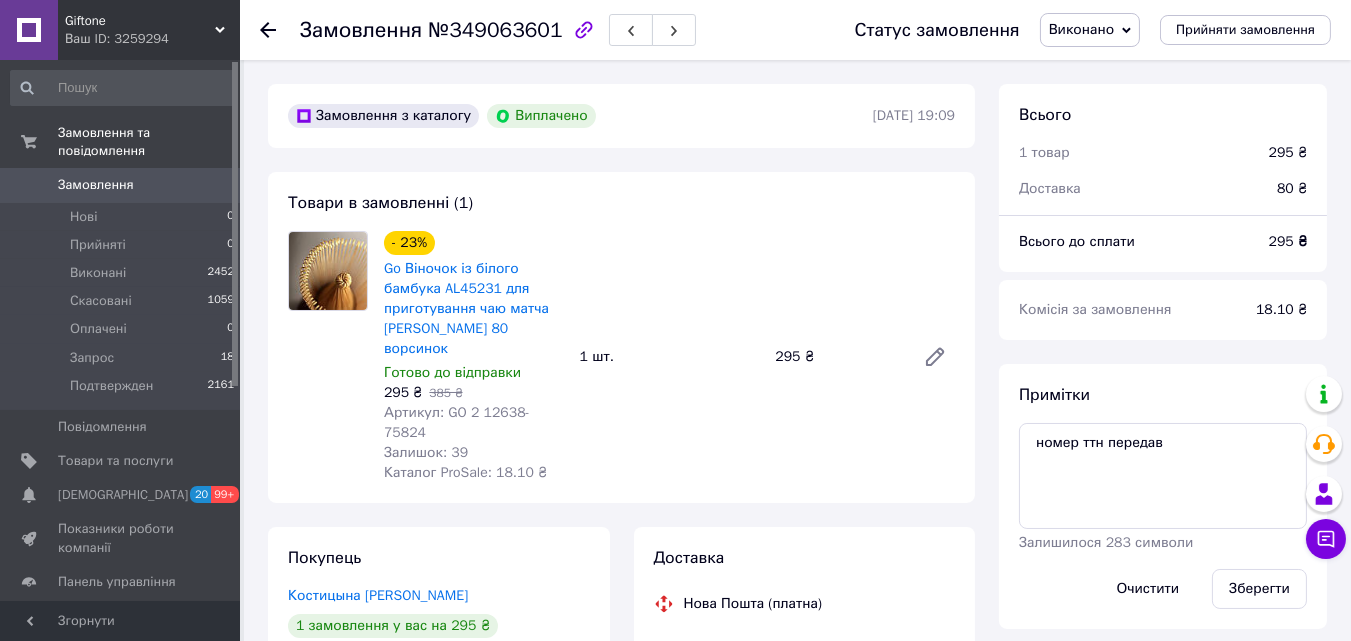 click on "Замовлення з каталогу Виплачено 19.06.2025 | 19:09 Товари в замовленні (1) - 23% Go Віночок із білого бамбука AL45231 для приготування чаю матча Часен Чашн 80 ворсинок Готово до відправки 295 ₴   385 ₴ Артикул: GO 2 12638-75824 Залишок: 39 Каталог ProSale: 18.10 ₴  1 шт. 295 ₴ Покупець Костицына Виктория 1 замовлення у вас на 295 ₴ Без рейтингу   Додати відгук +380956652576 Оплата Виплачено Пром-оплата Доставка Нова Пошта (платна) Номер накладної 20451189496192 Статус відправлення Отримано Отримувач Костицына Виктория Телефон отримувача +380956652576 Адреса Платник Отримувач Вартість доставки 80 ₴ Платник 295 < >" at bounding box center [621, 906] 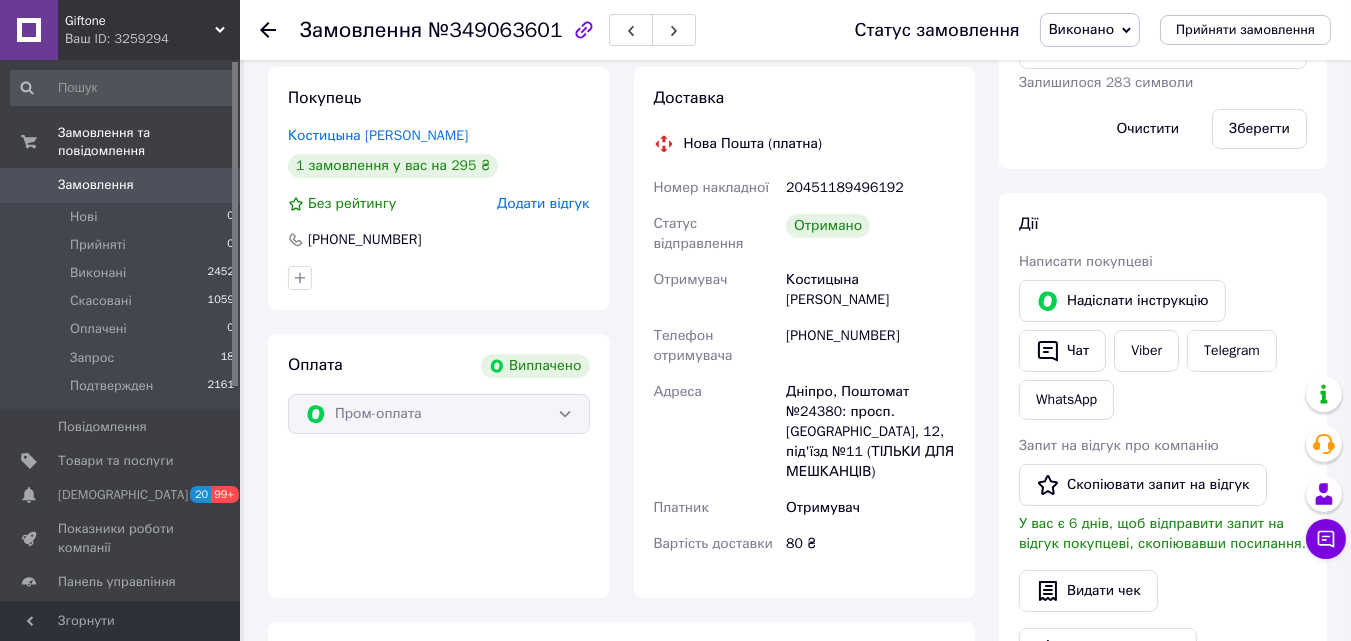 scroll, scrollTop: 0, scrollLeft: 0, axis: both 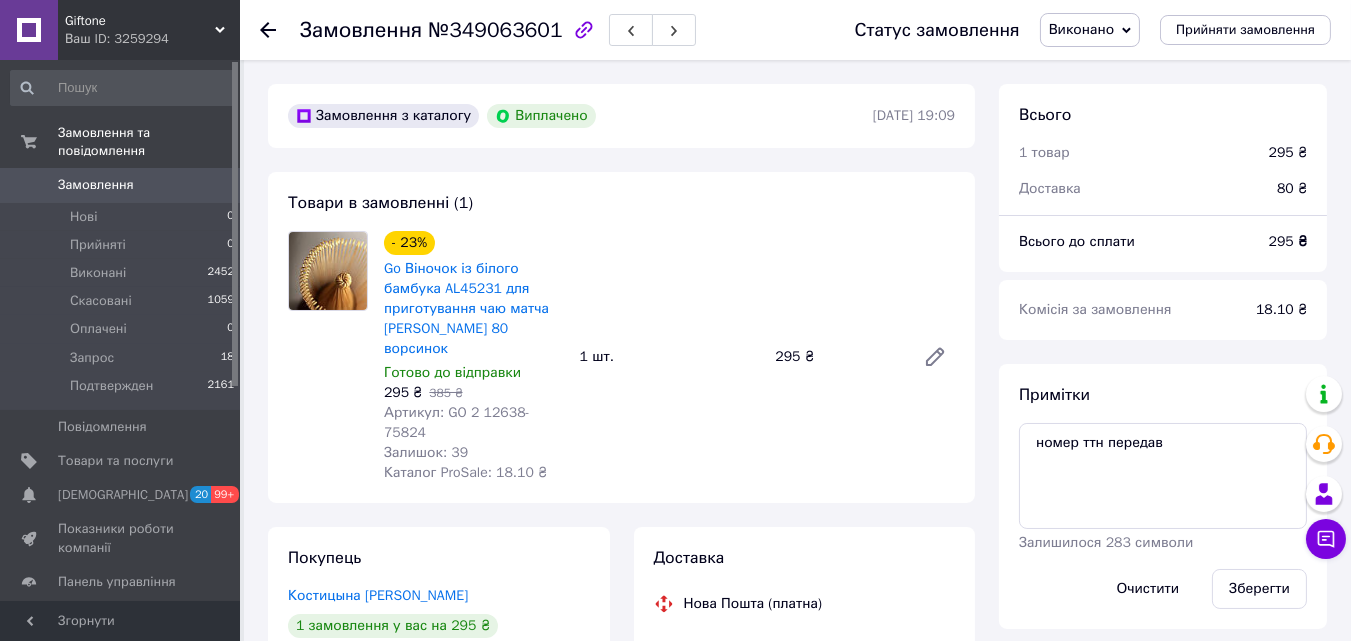 click at bounding box center [280, 30] 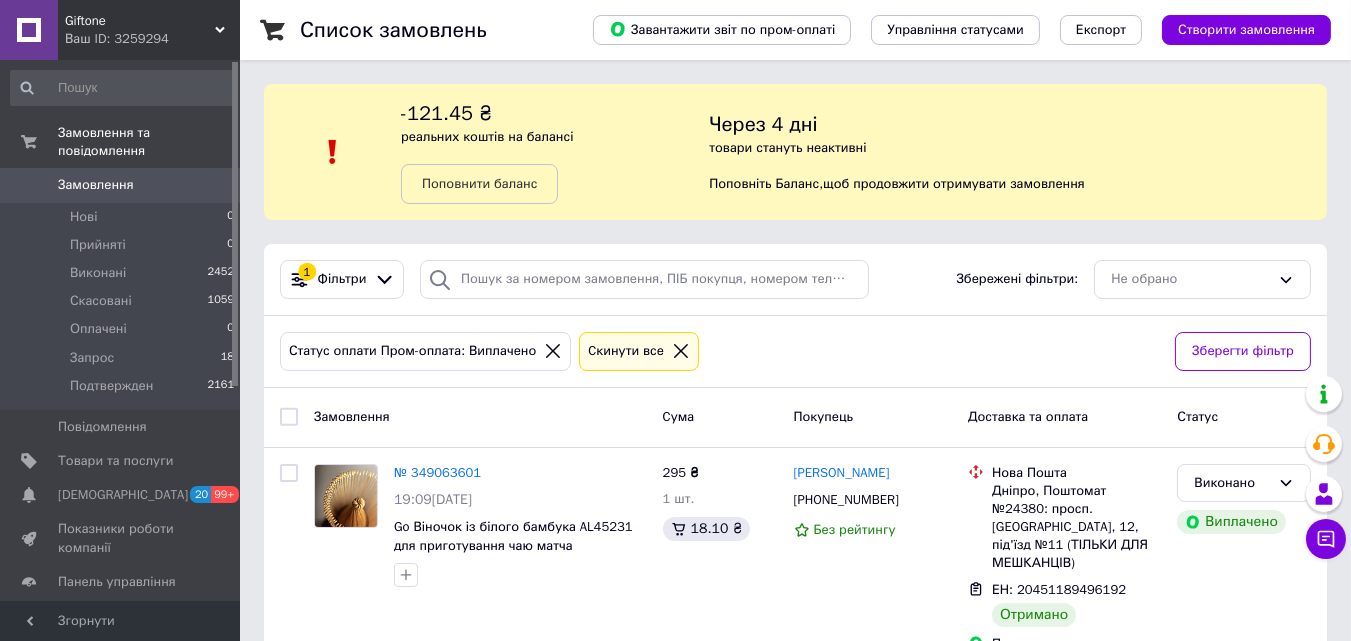 scroll, scrollTop: 236, scrollLeft: 0, axis: vertical 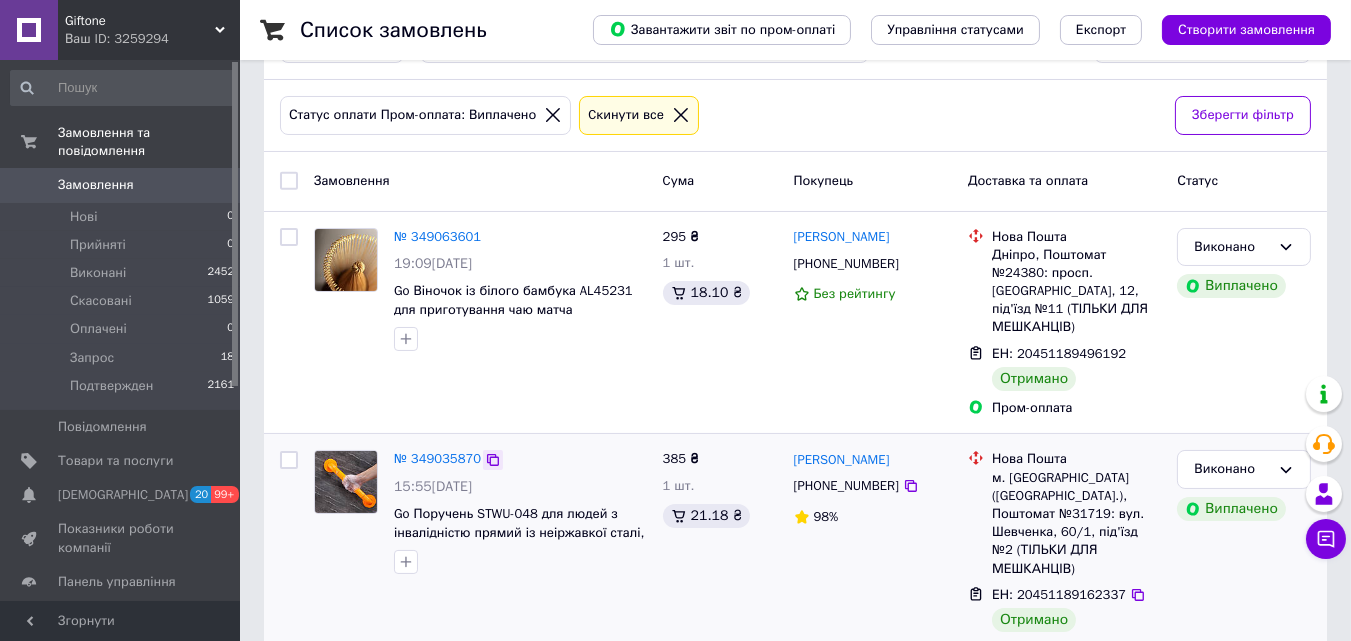 click 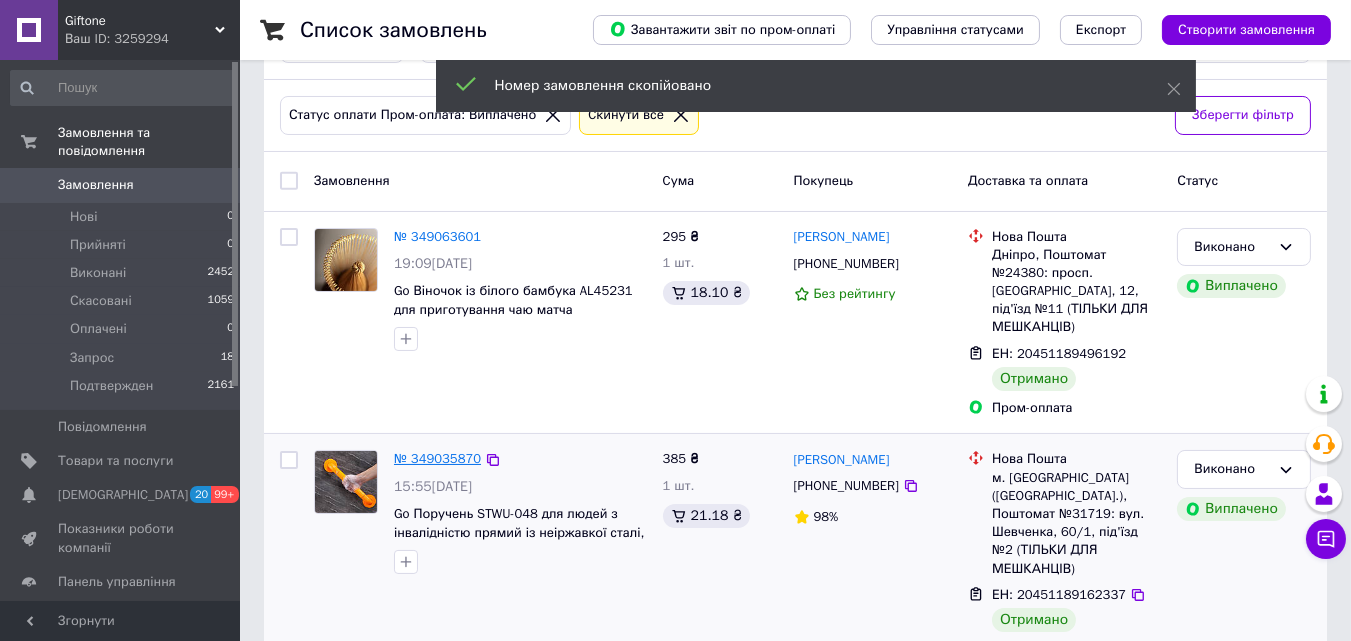 click on "№ 349035870" at bounding box center [437, 458] 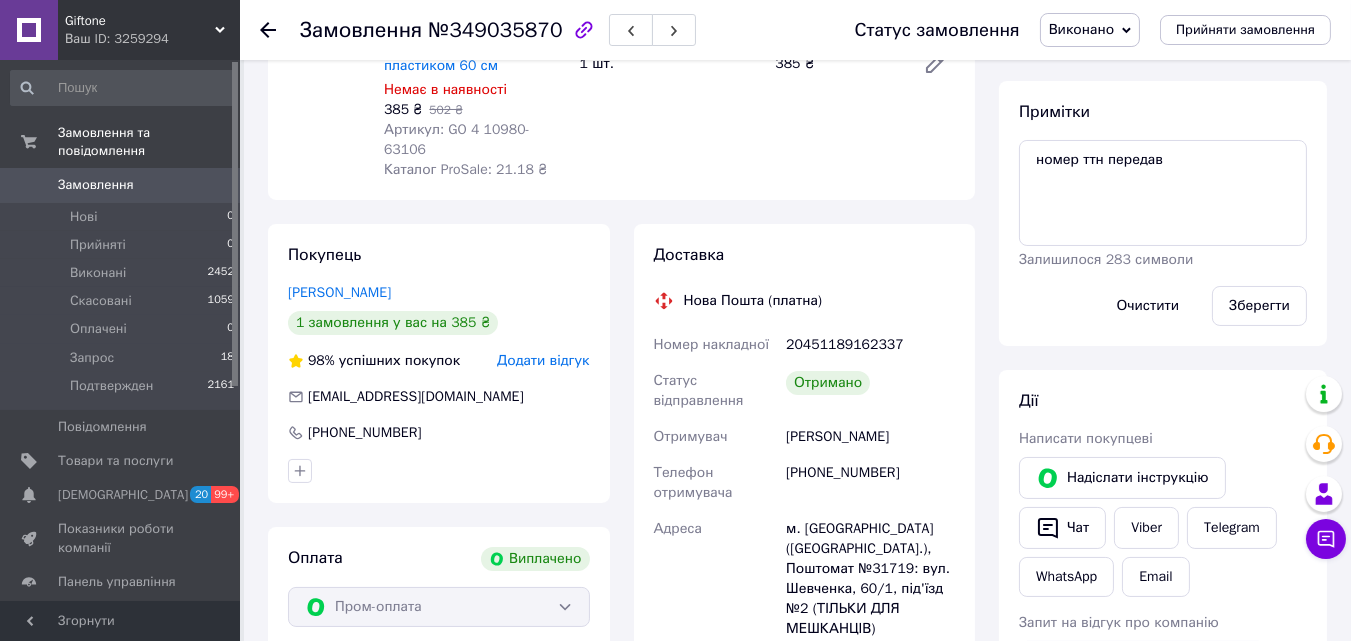 scroll, scrollTop: 0, scrollLeft: 0, axis: both 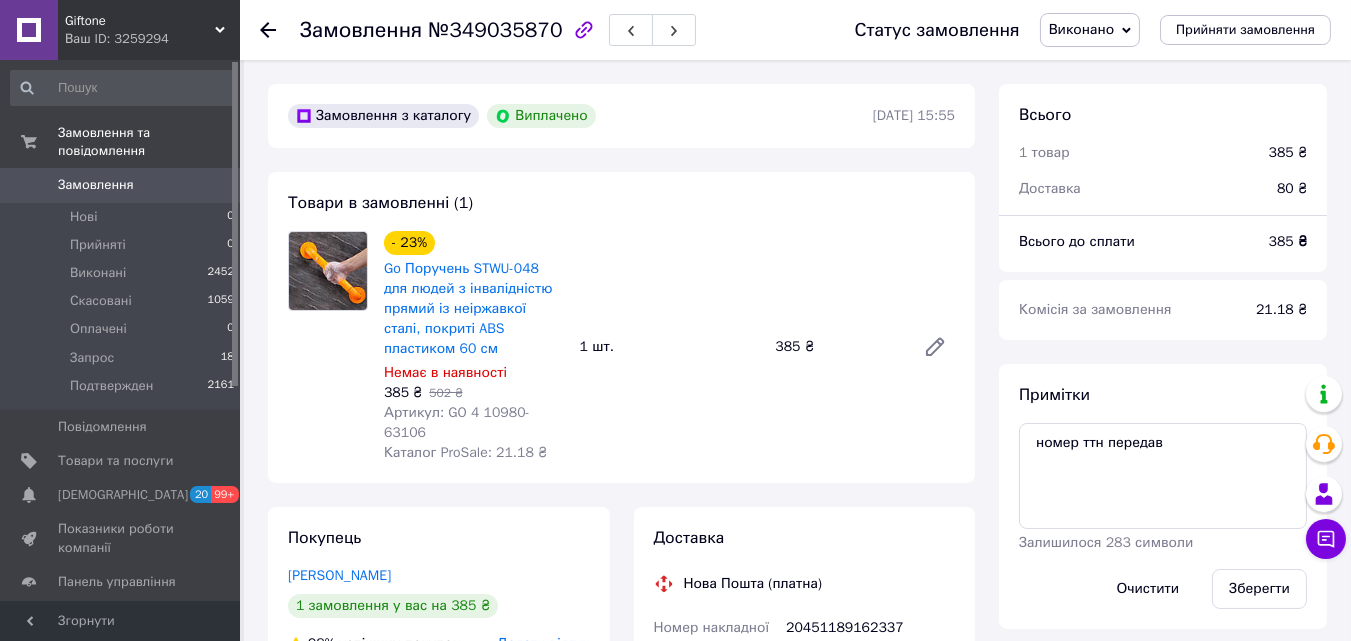 click 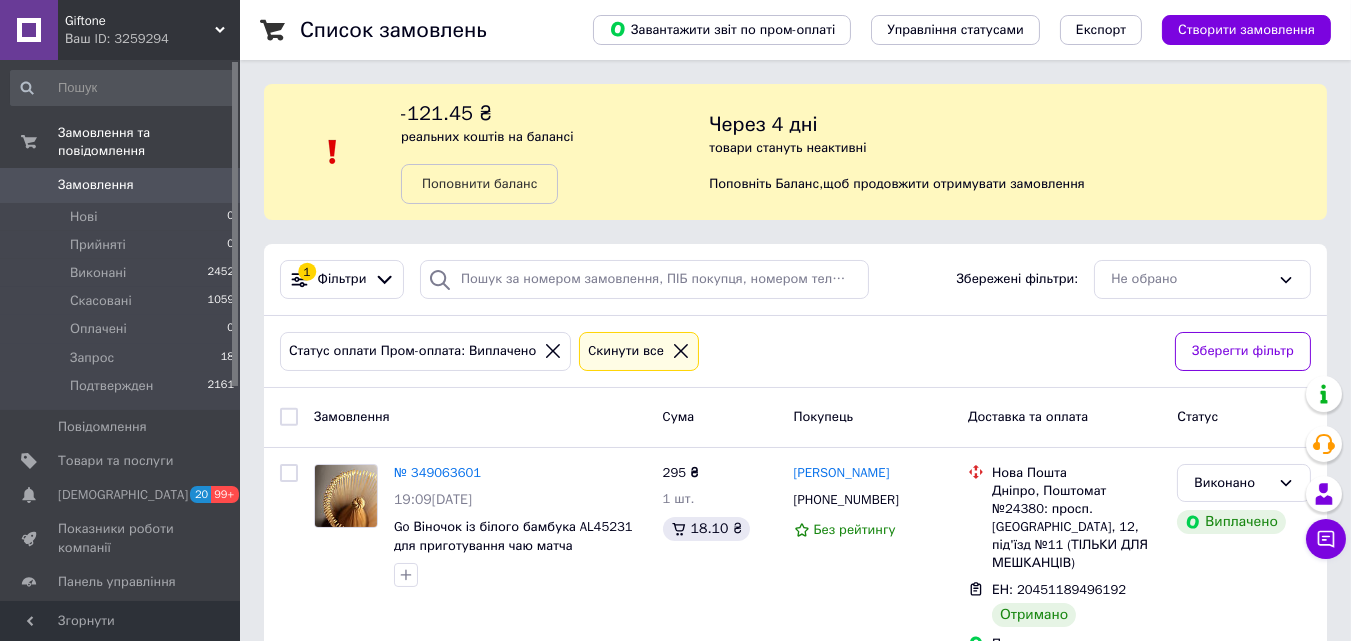 scroll, scrollTop: 236, scrollLeft: 0, axis: vertical 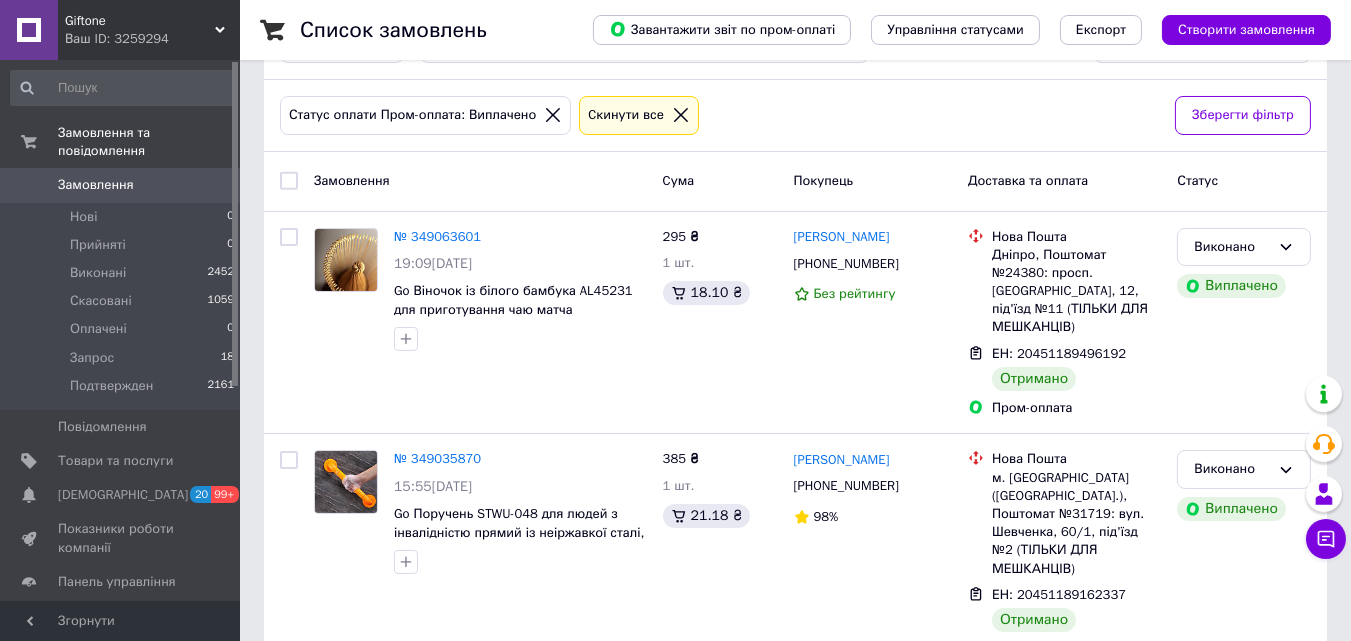 click on "Ваш ID: 3259294" at bounding box center (152, 39) 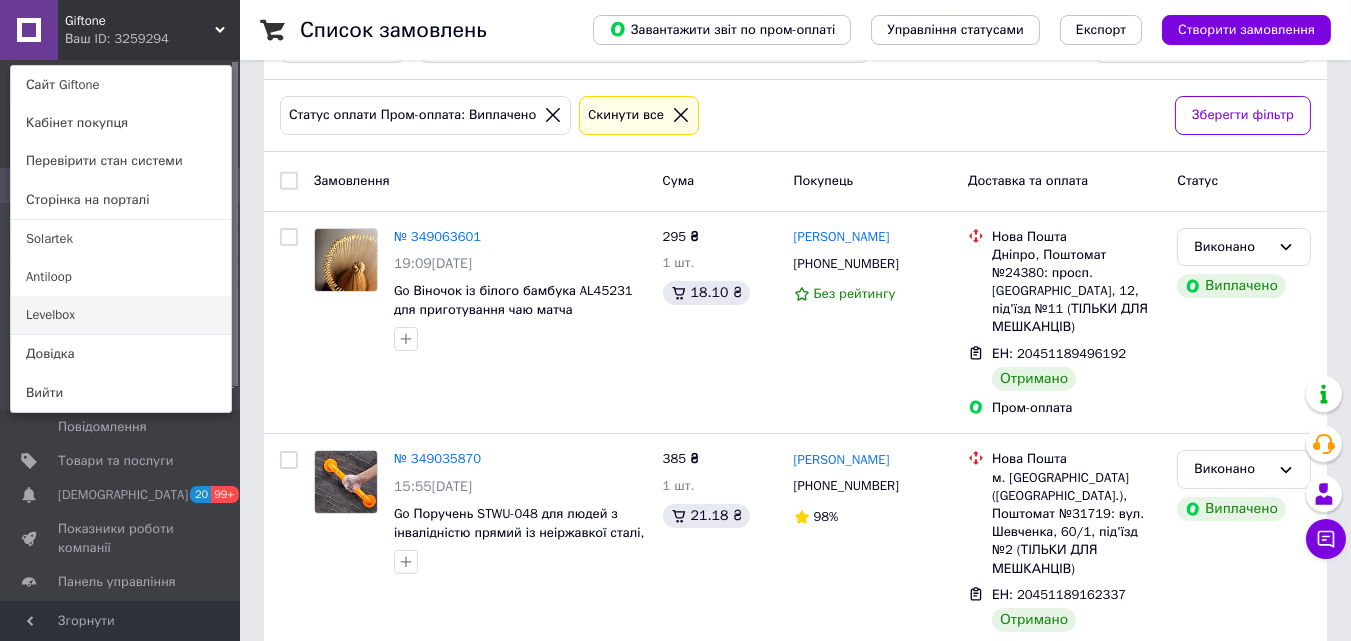 click on "Levelbox" at bounding box center (121, 315) 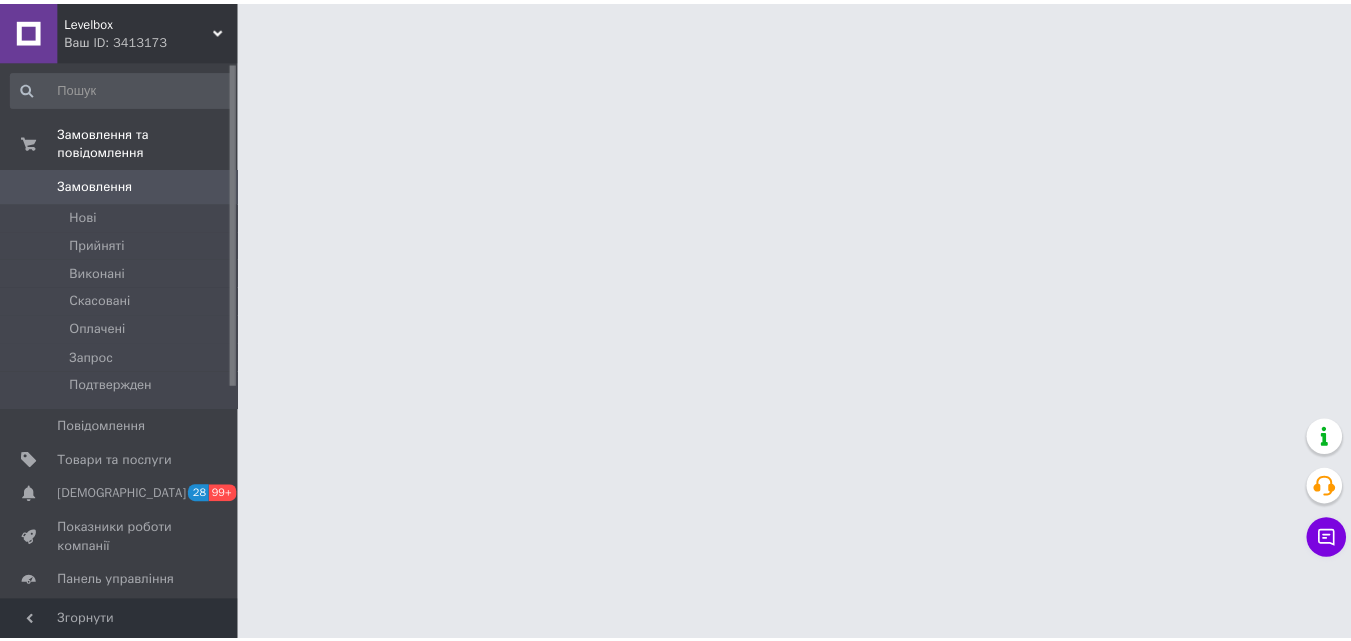 scroll, scrollTop: 0, scrollLeft: 0, axis: both 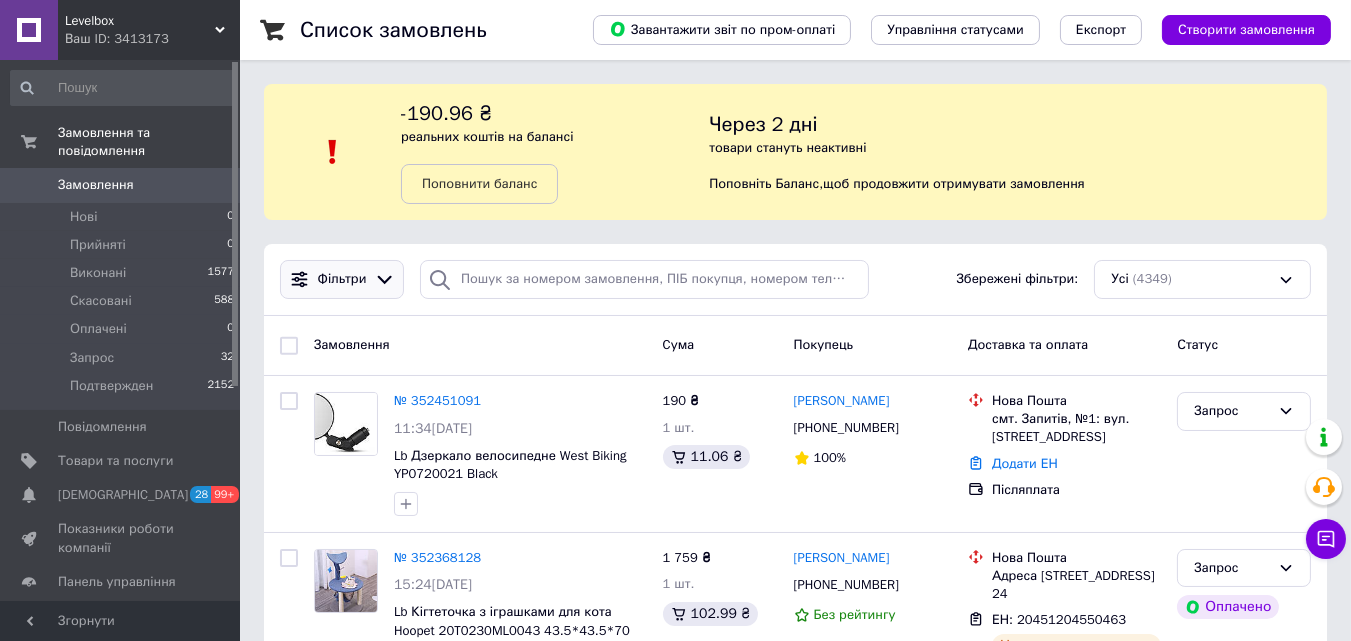 click on "Фільтри" at bounding box center [342, 279] 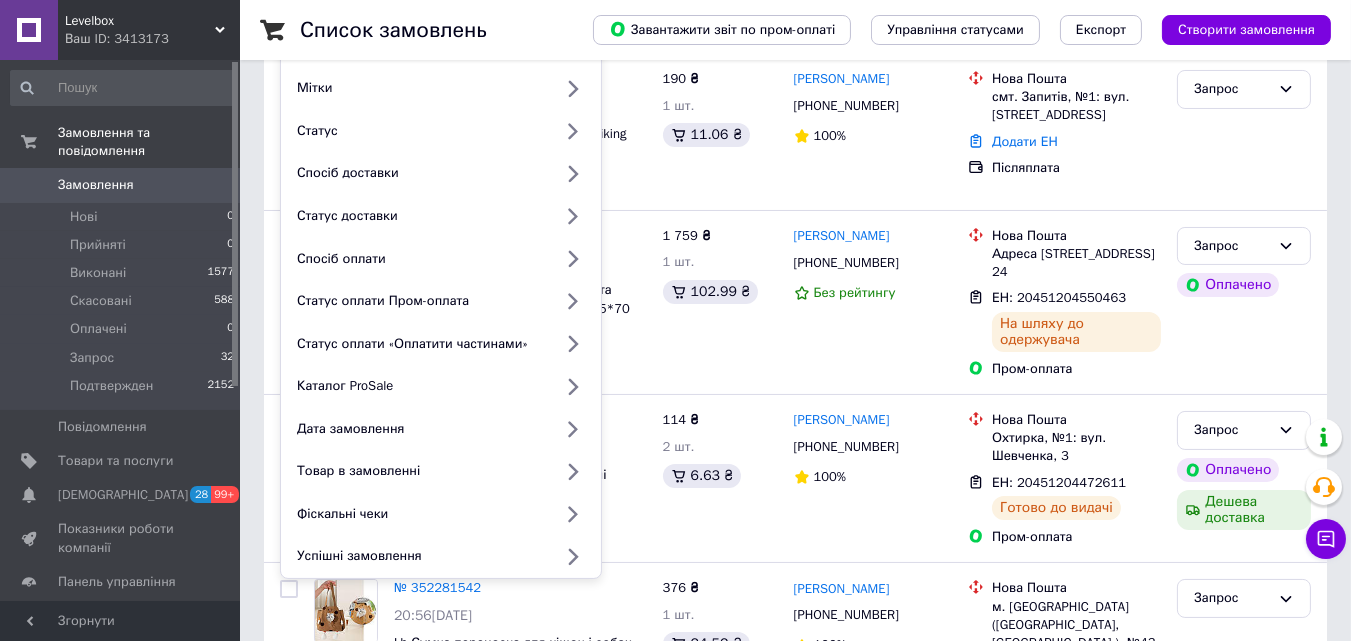 scroll, scrollTop: 330, scrollLeft: 0, axis: vertical 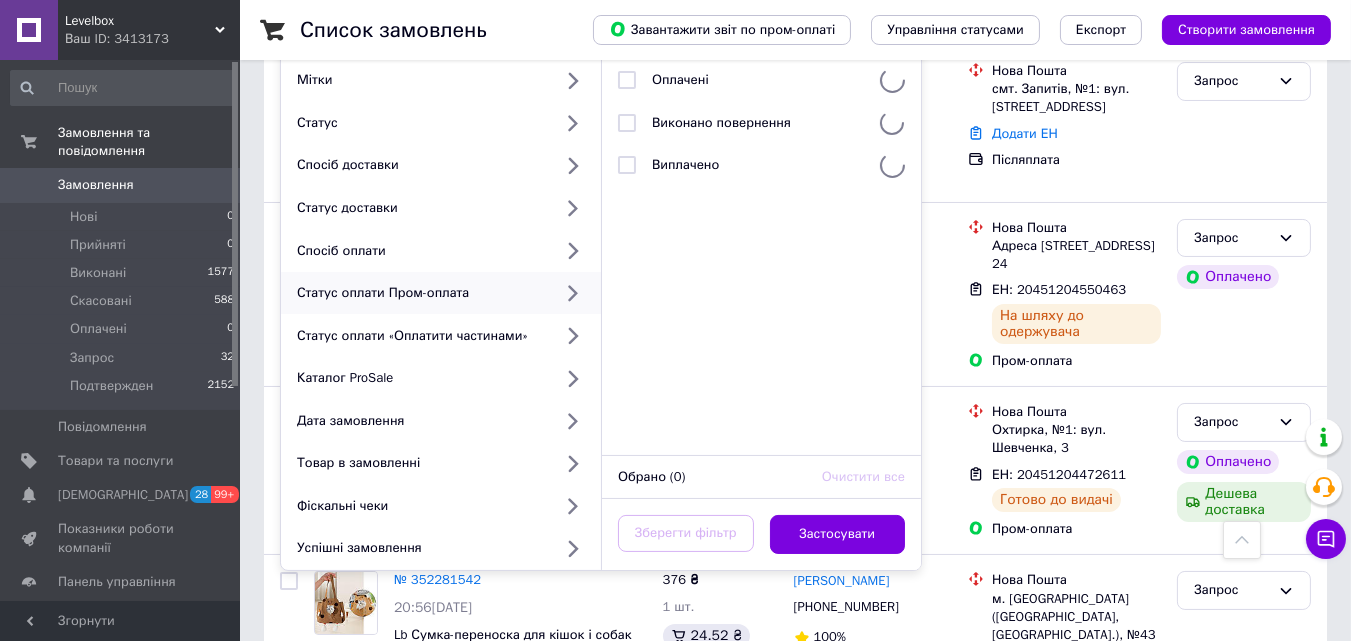 click on "Статус оплати Пром-оплата" at bounding box center (420, 293) 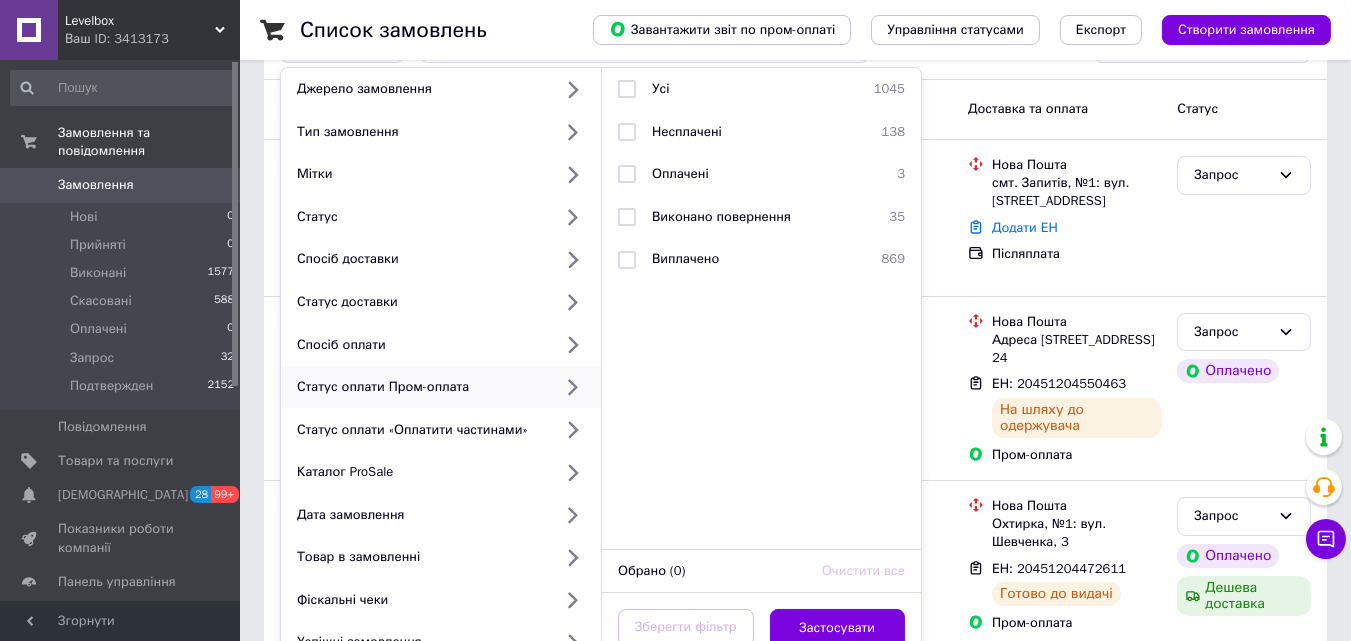scroll, scrollTop: 234, scrollLeft: 0, axis: vertical 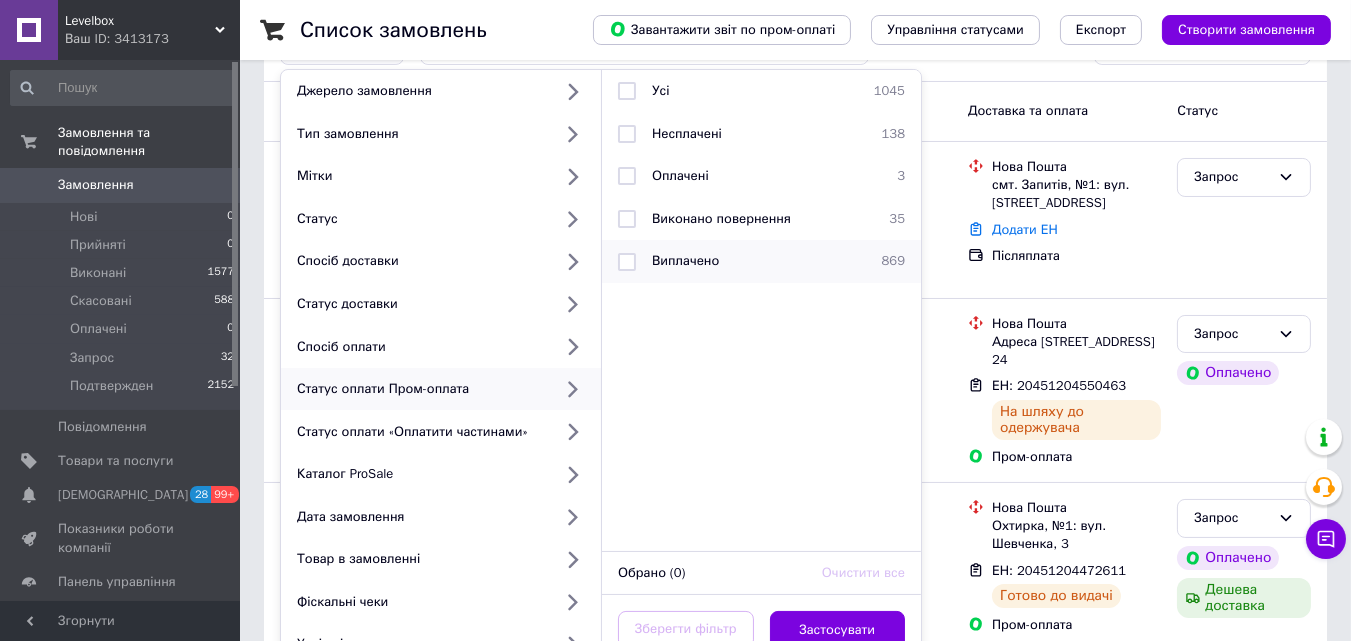 click on "Виплачено" at bounding box center (685, 260) 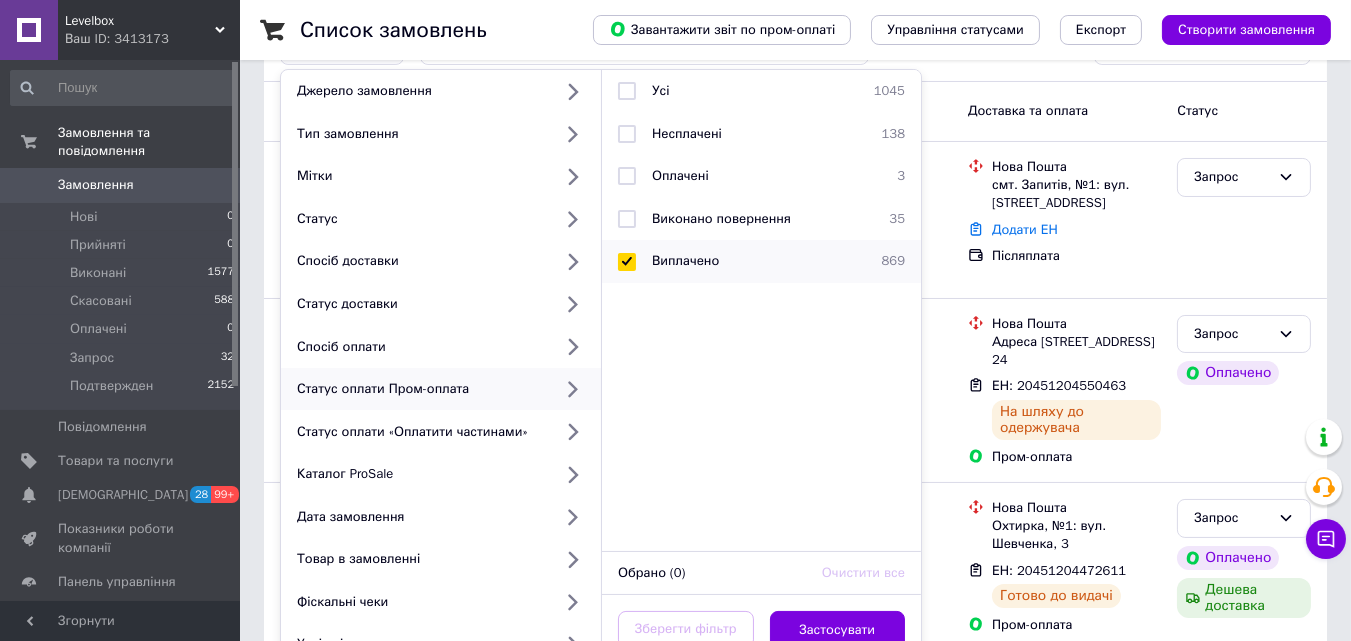 checkbox on "true" 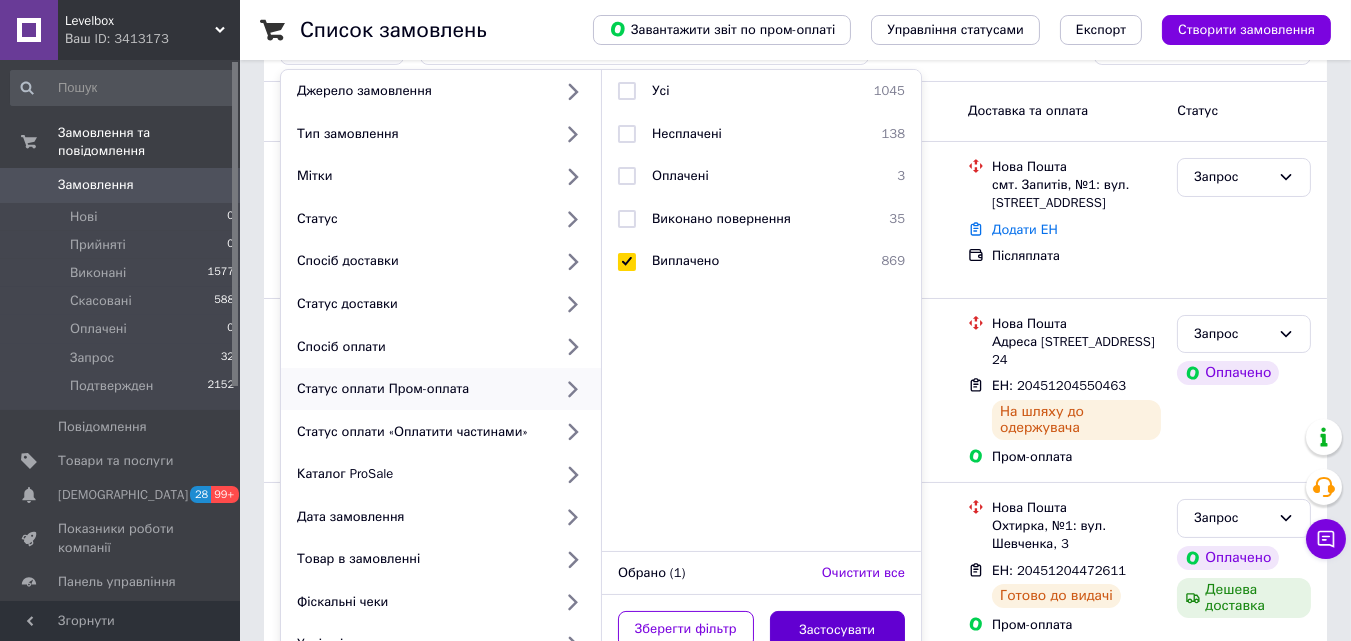 click on "Застосувати" at bounding box center (838, 630) 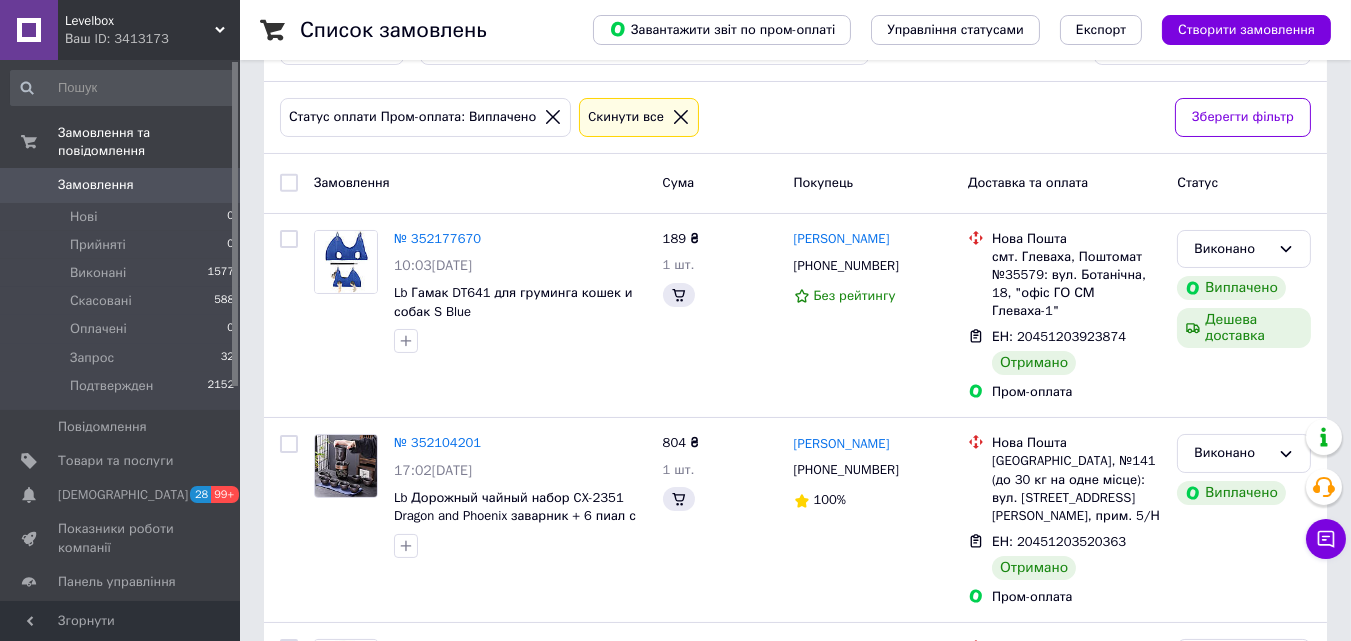 scroll, scrollTop: 0, scrollLeft: 0, axis: both 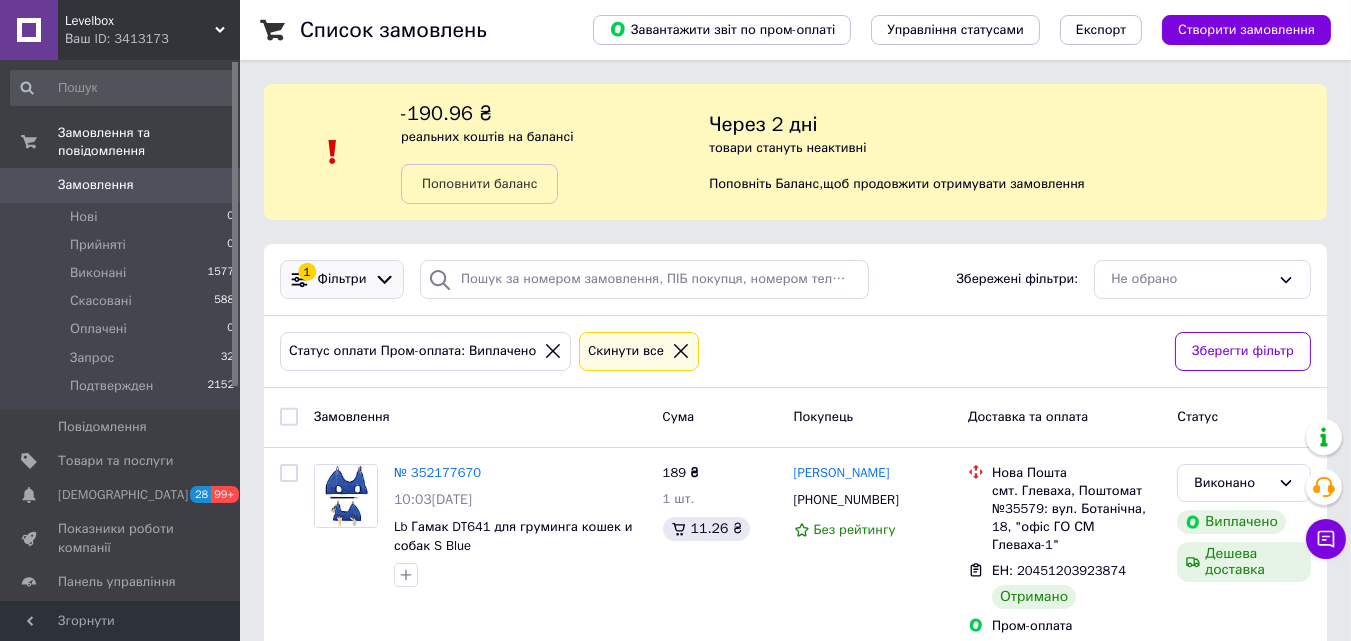 click on "1 Фільтри" at bounding box center [342, 279] 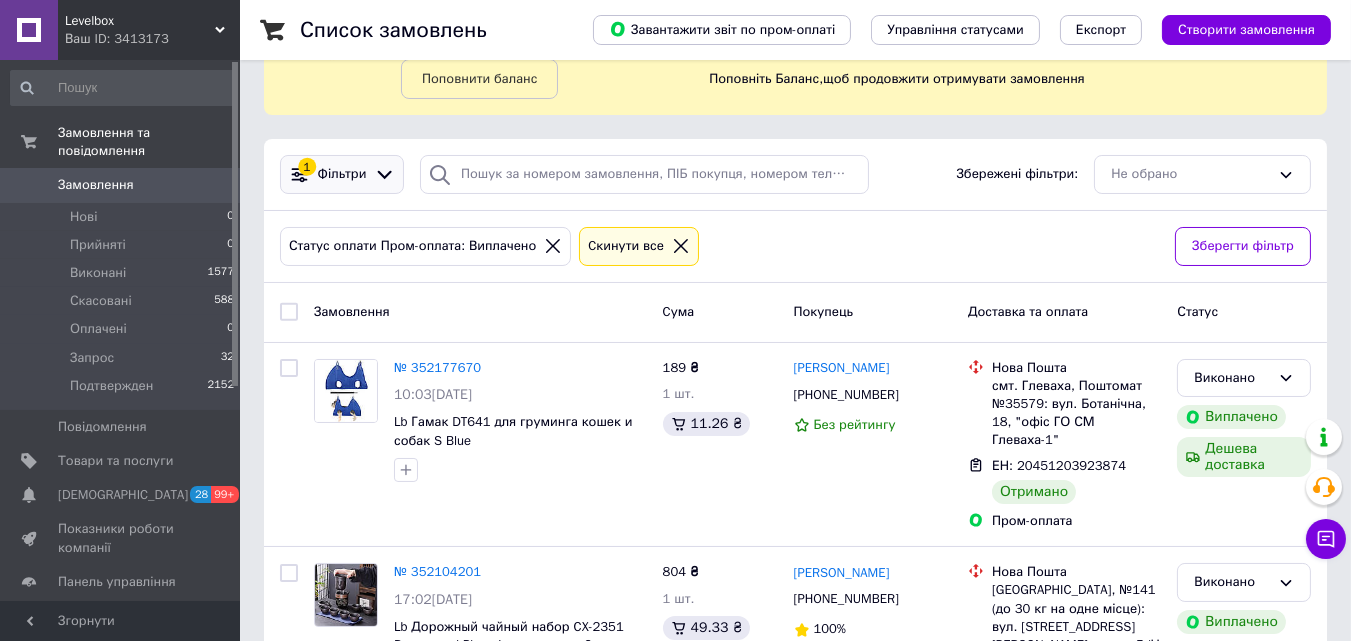 click on "Фільтри" at bounding box center [342, 174] 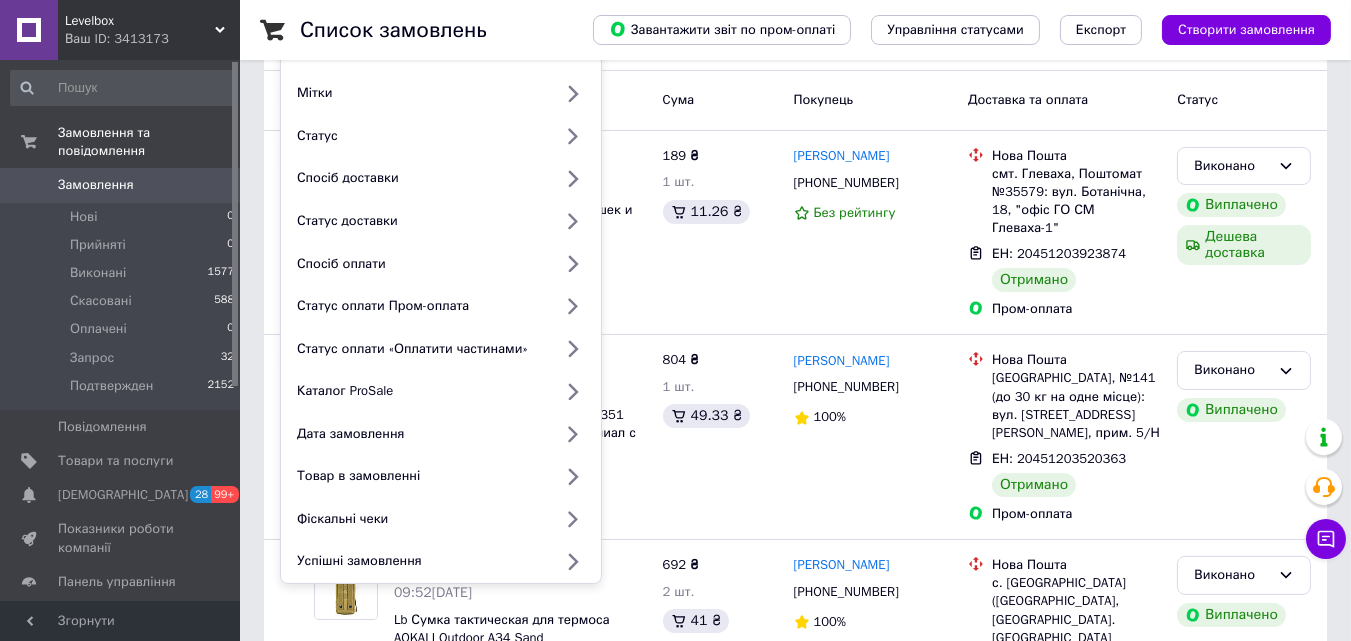 scroll, scrollTop: 318, scrollLeft: 0, axis: vertical 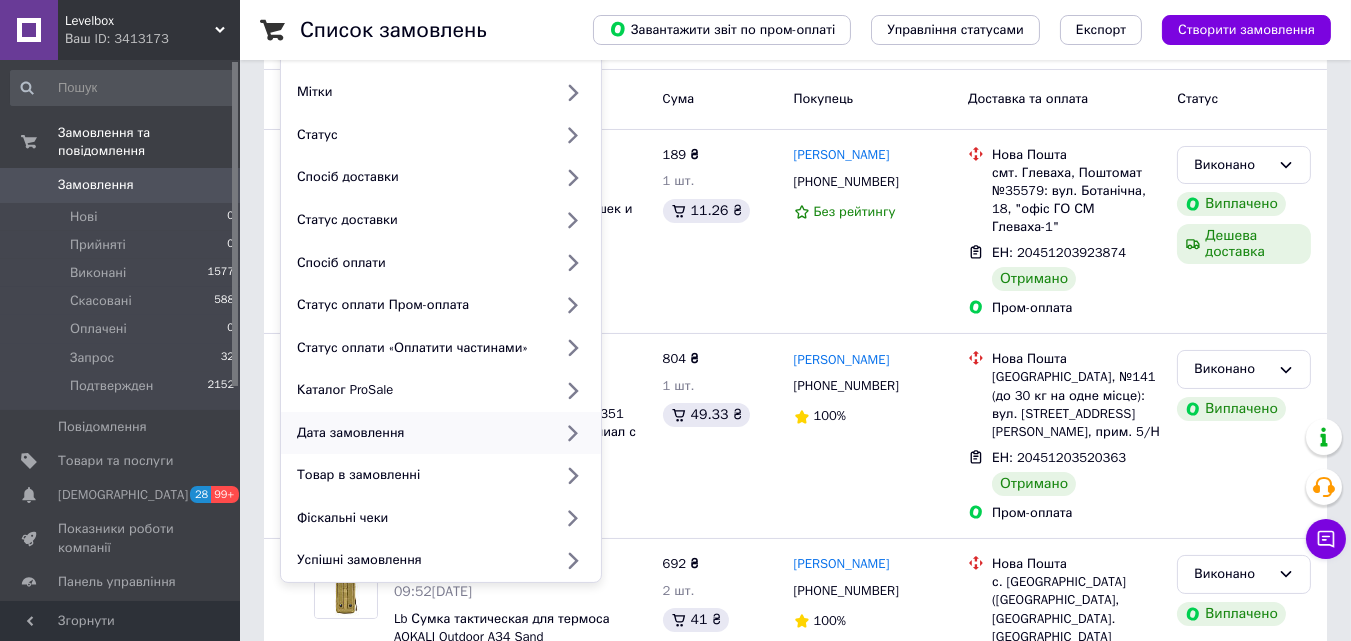 click on "Дата замовлення" at bounding box center [420, 433] 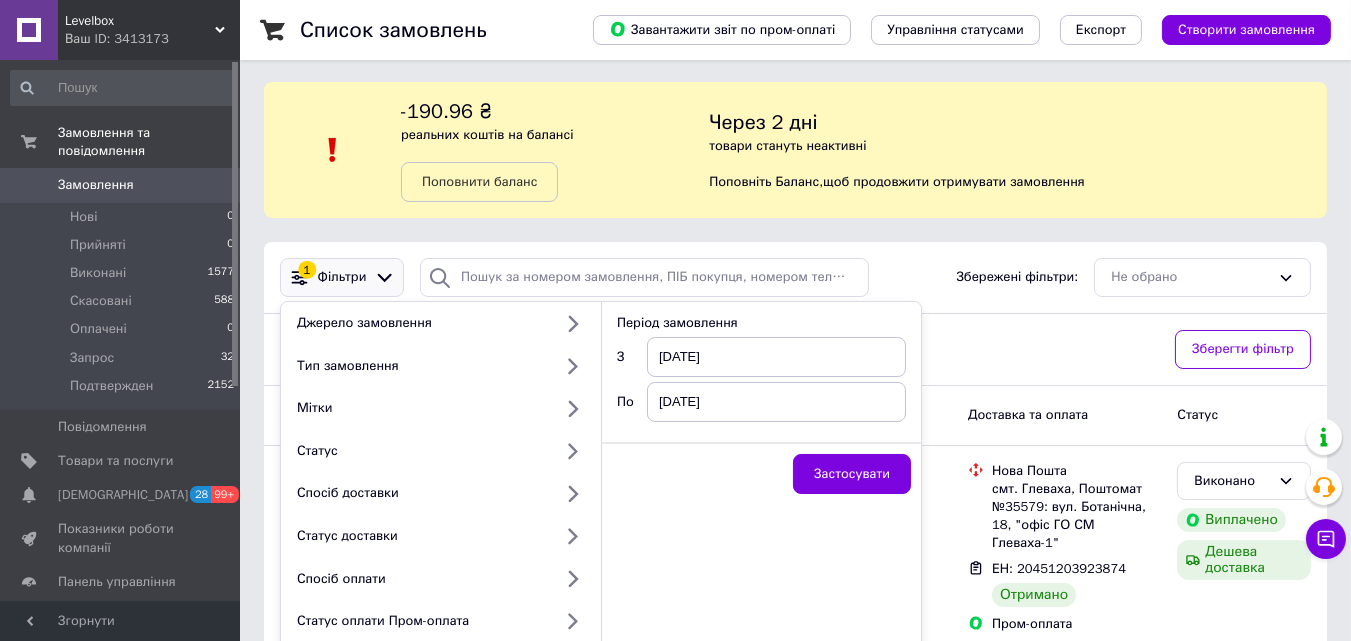scroll, scrollTop: 1, scrollLeft: 0, axis: vertical 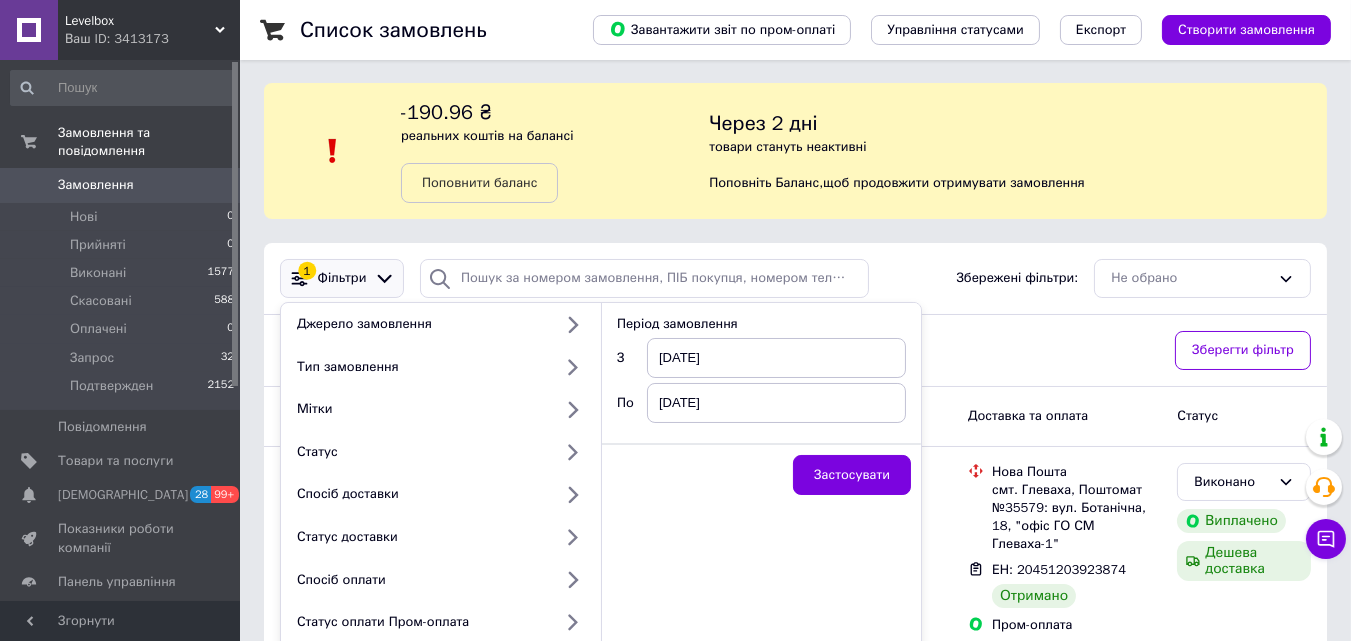 click on "[DATE]" at bounding box center (776, 358) 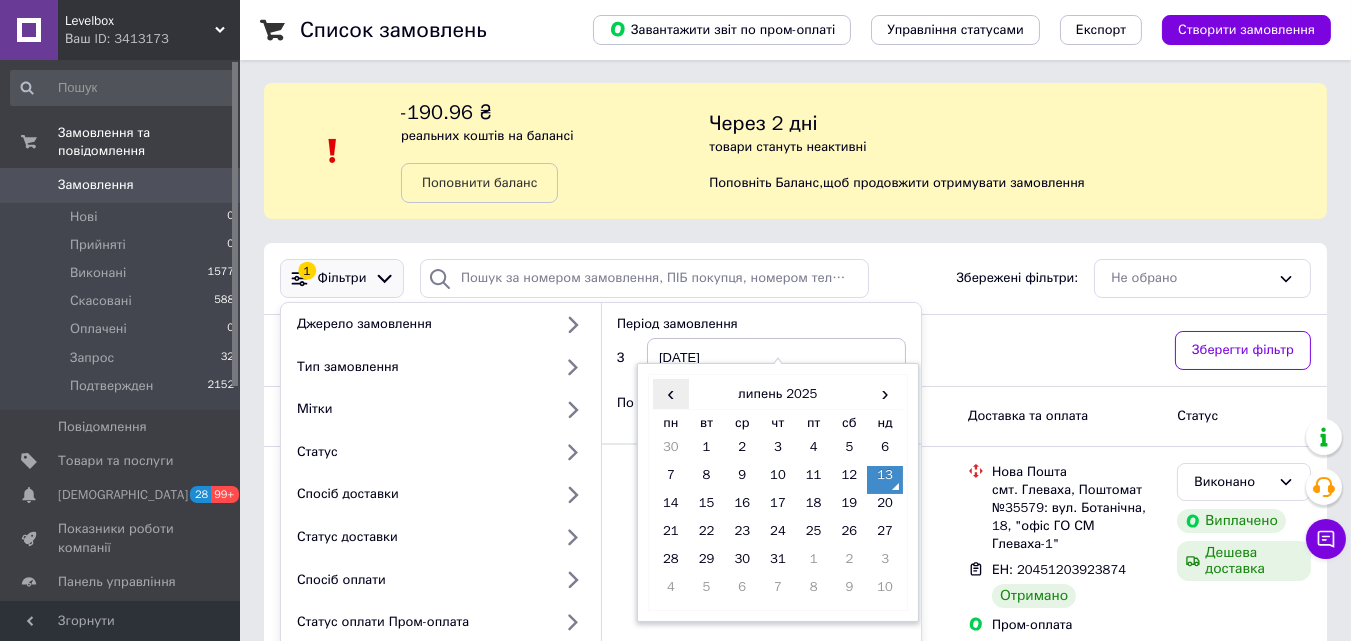 click on "‹" at bounding box center [671, 393] 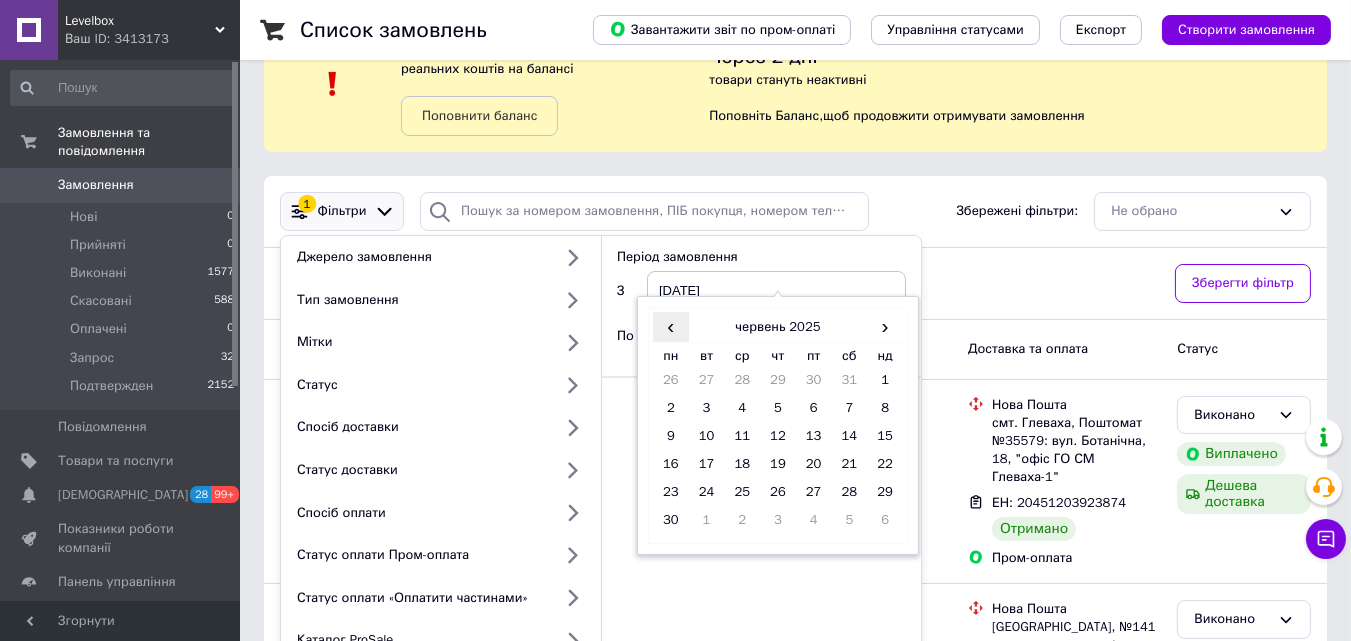 scroll, scrollTop: 72, scrollLeft: 0, axis: vertical 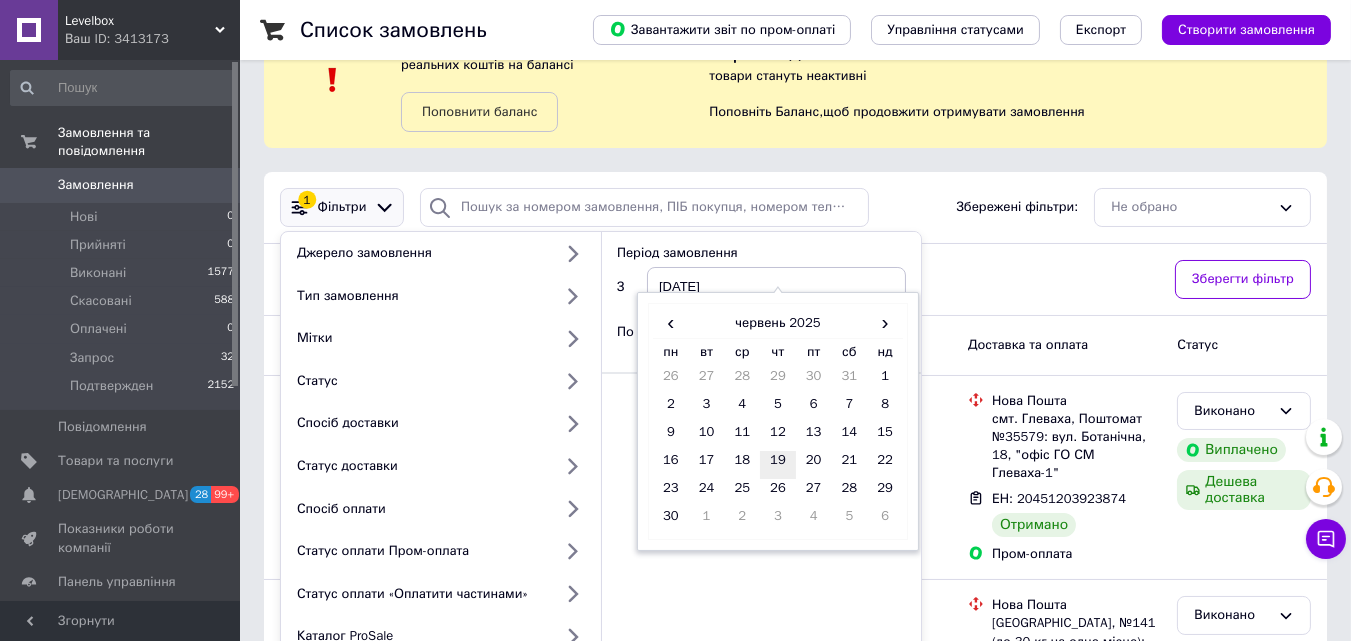click on "19" at bounding box center [778, 465] 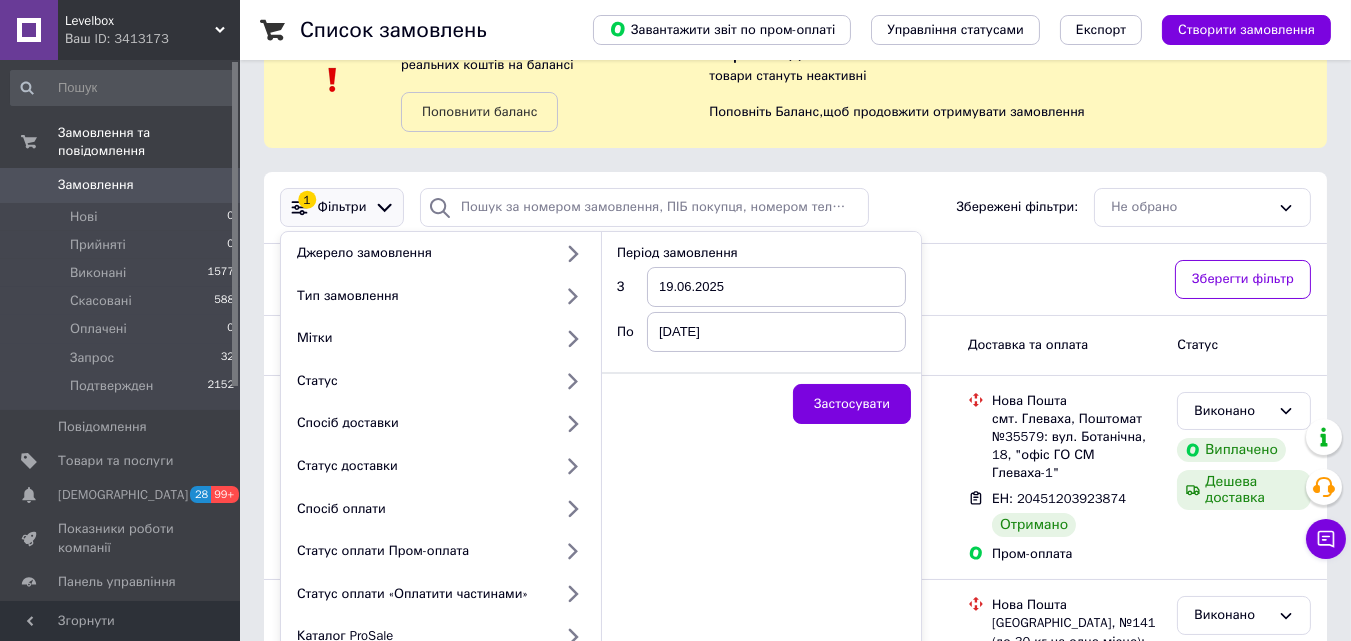 click on "[DATE]" at bounding box center (776, 332) 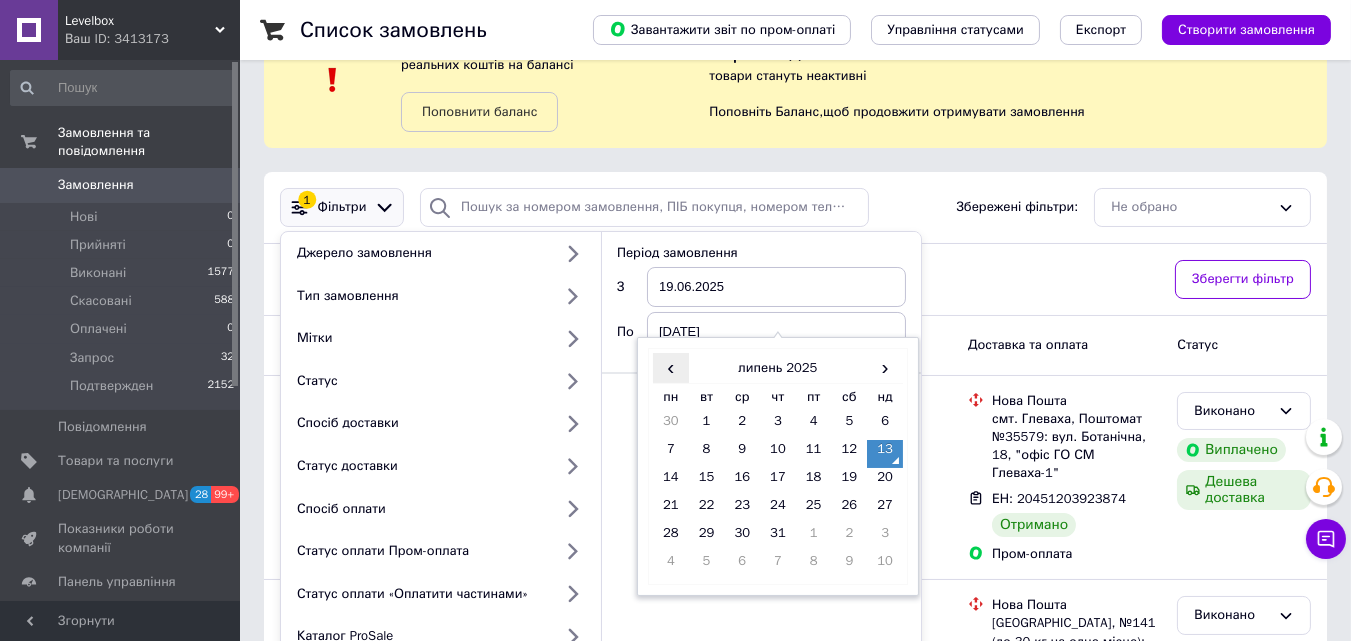 click on "‹" at bounding box center [671, 367] 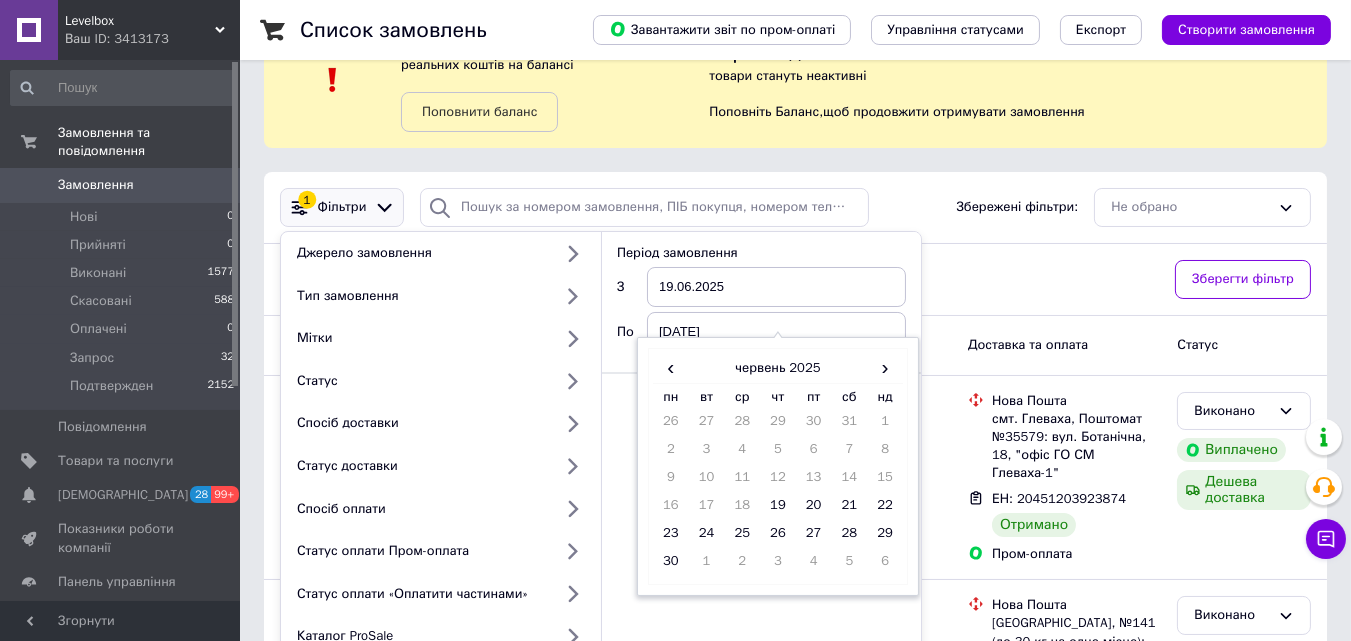 scroll, scrollTop: 166, scrollLeft: 0, axis: vertical 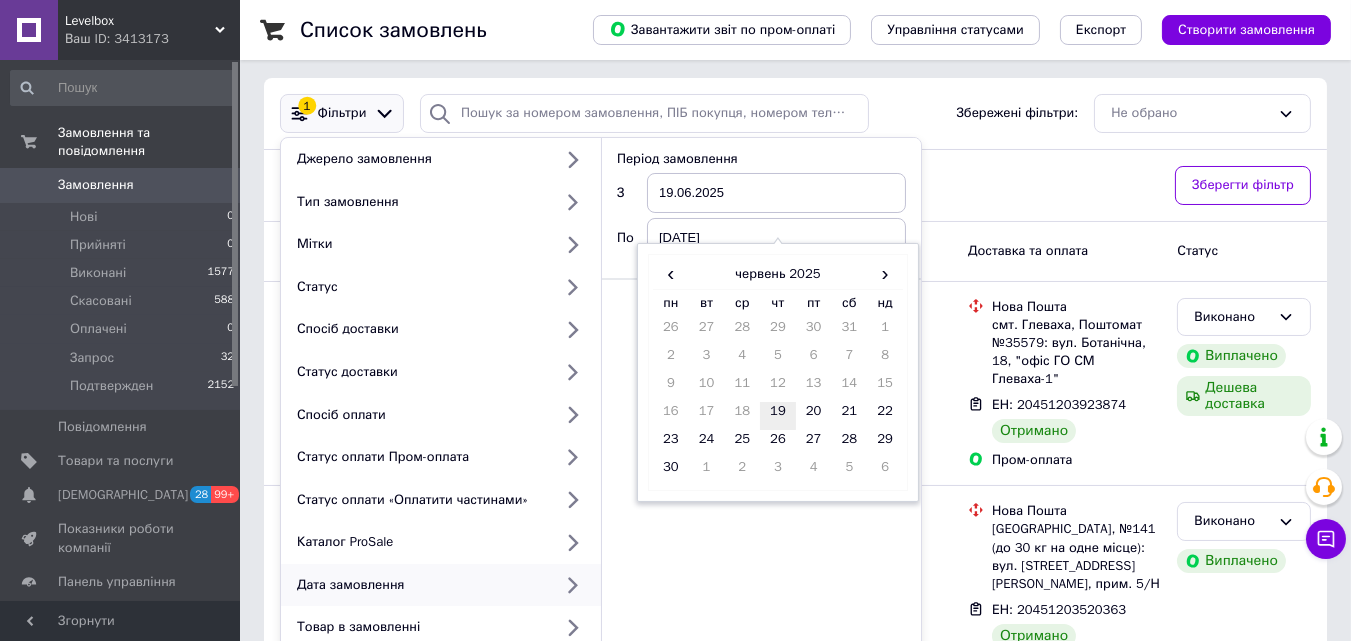 click on "19" at bounding box center (778, 416) 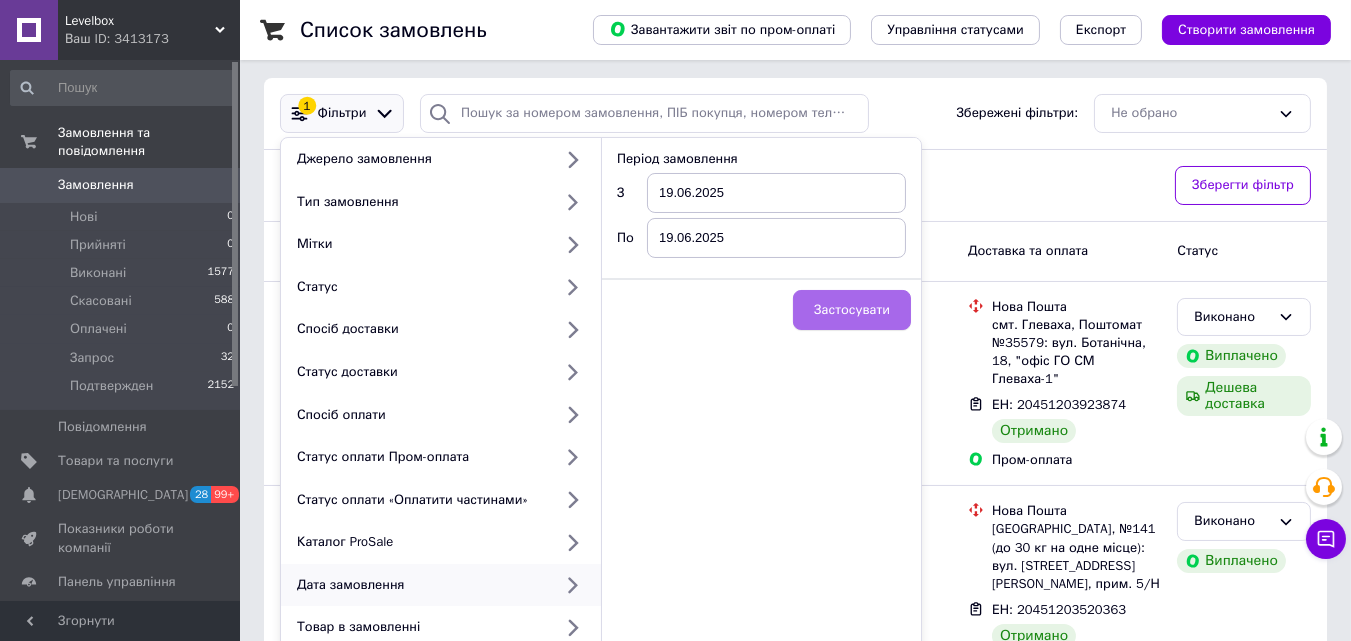 click on "Застосувати" at bounding box center [852, 310] 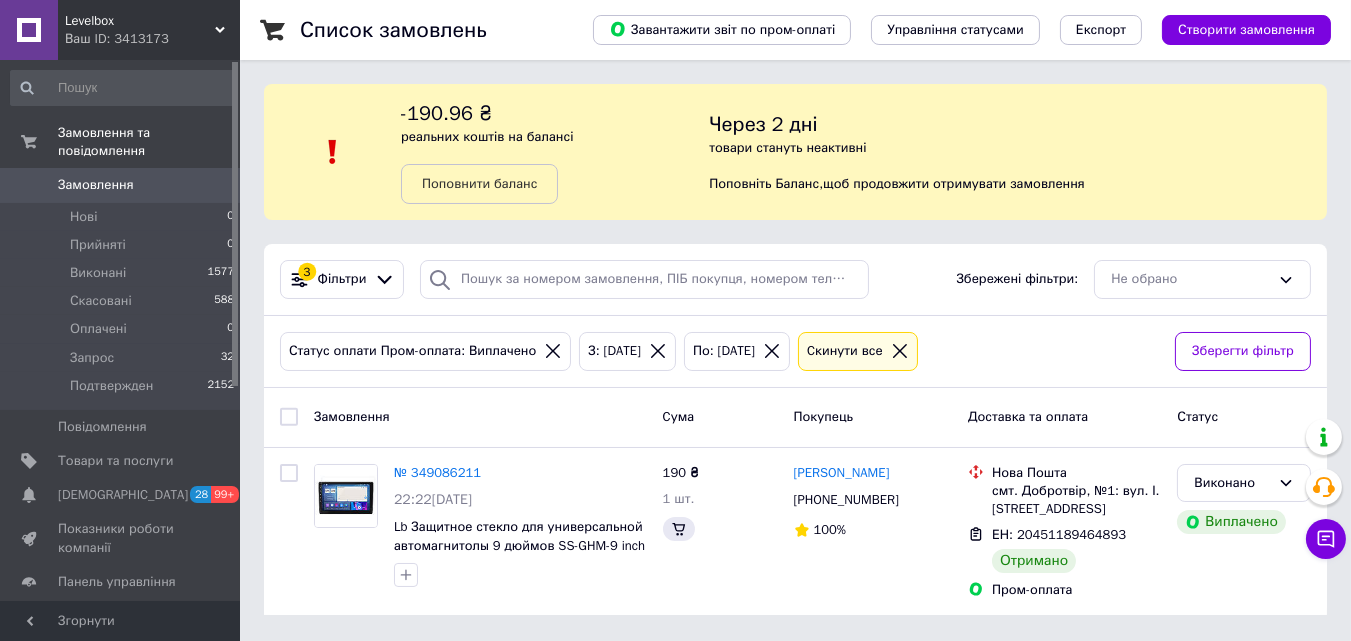 scroll, scrollTop: 0, scrollLeft: 0, axis: both 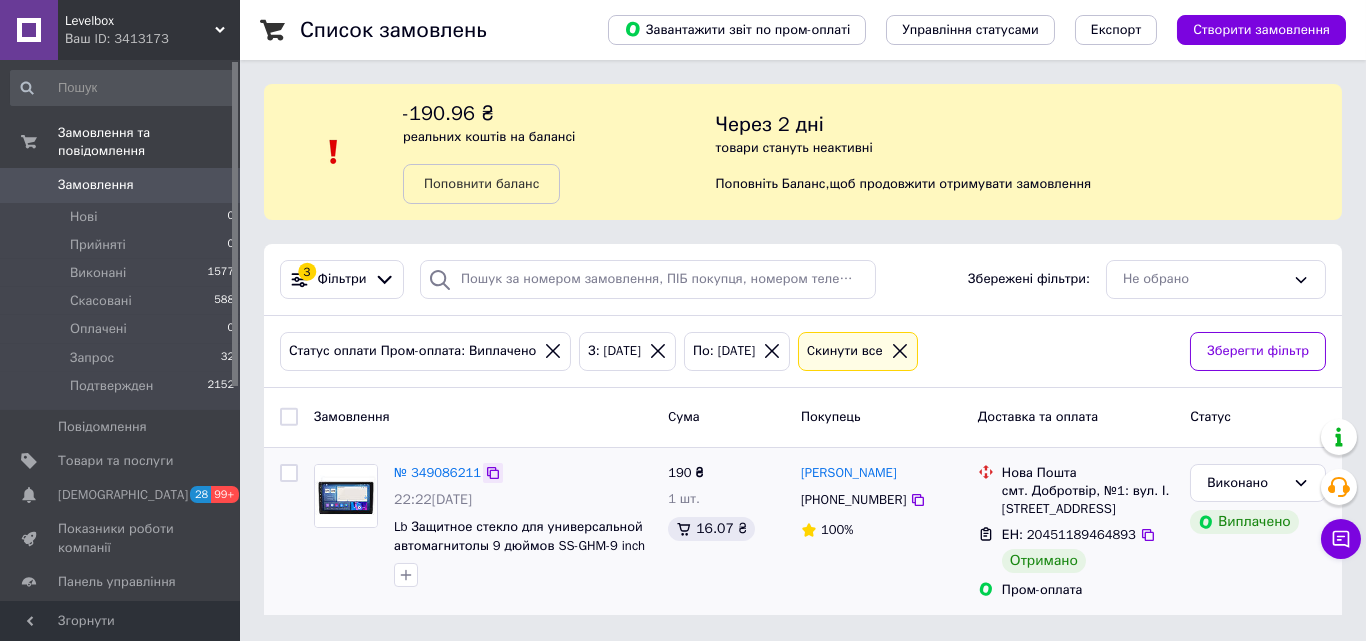 click 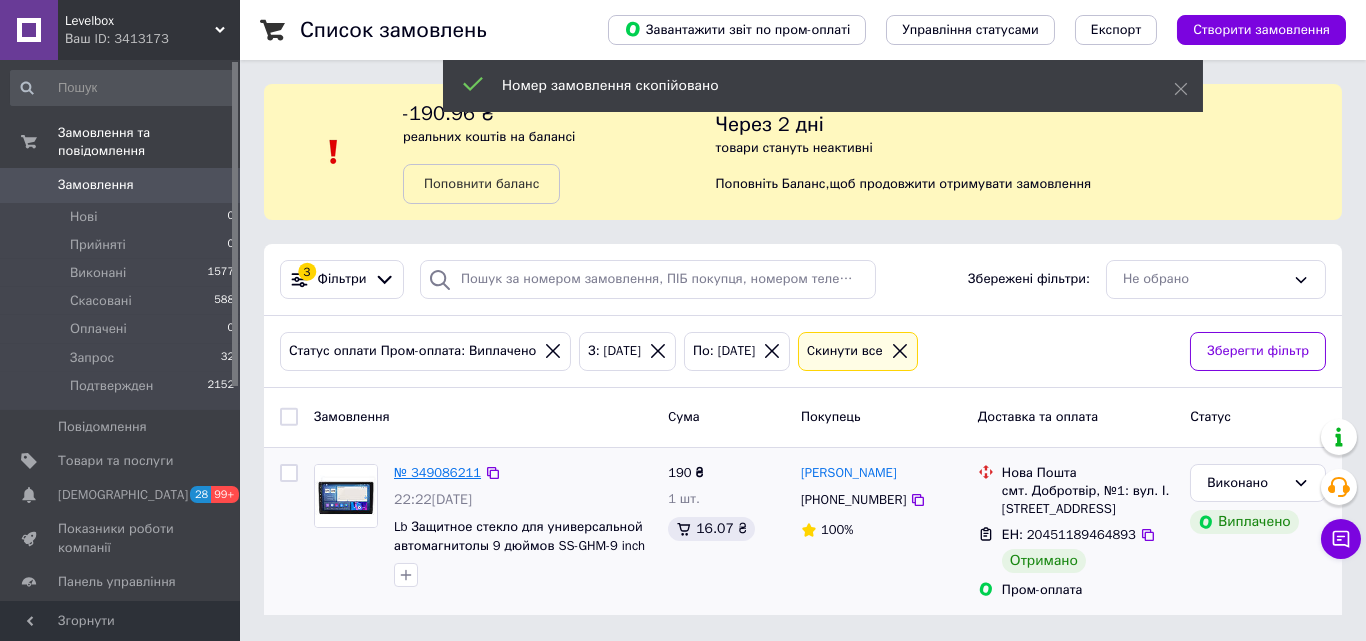click on "№ 349086211" at bounding box center [437, 472] 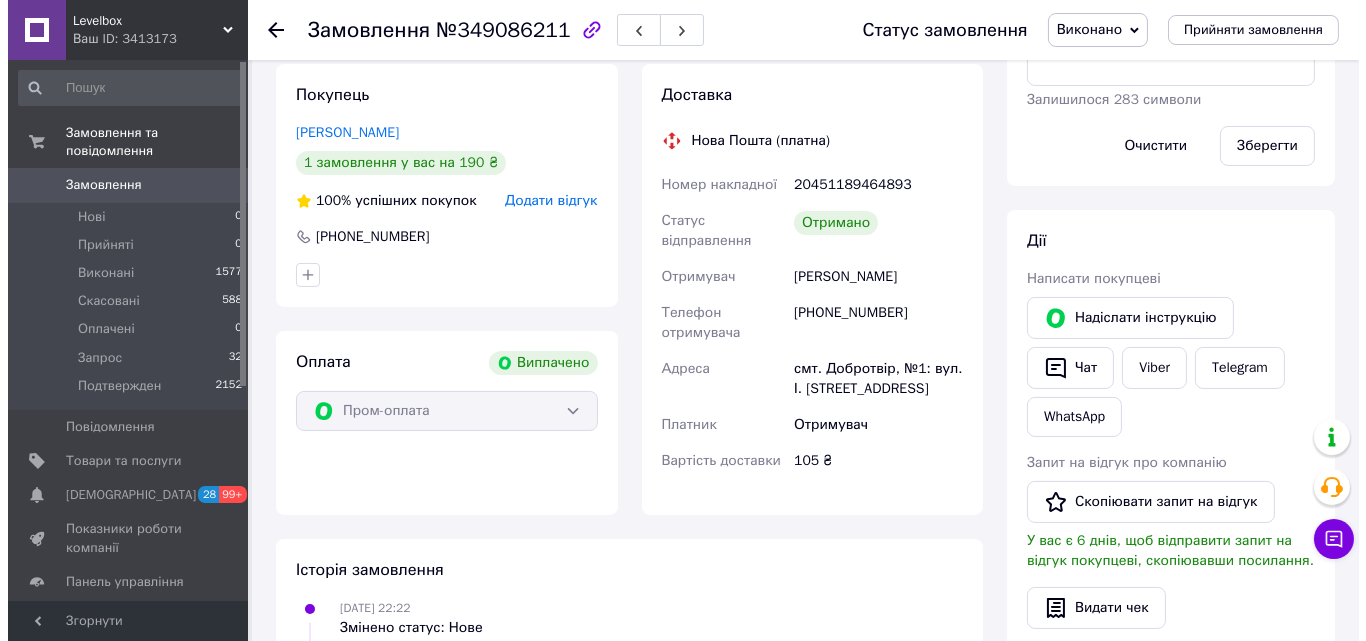 scroll, scrollTop: 0, scrollLeft: 0, axis: both 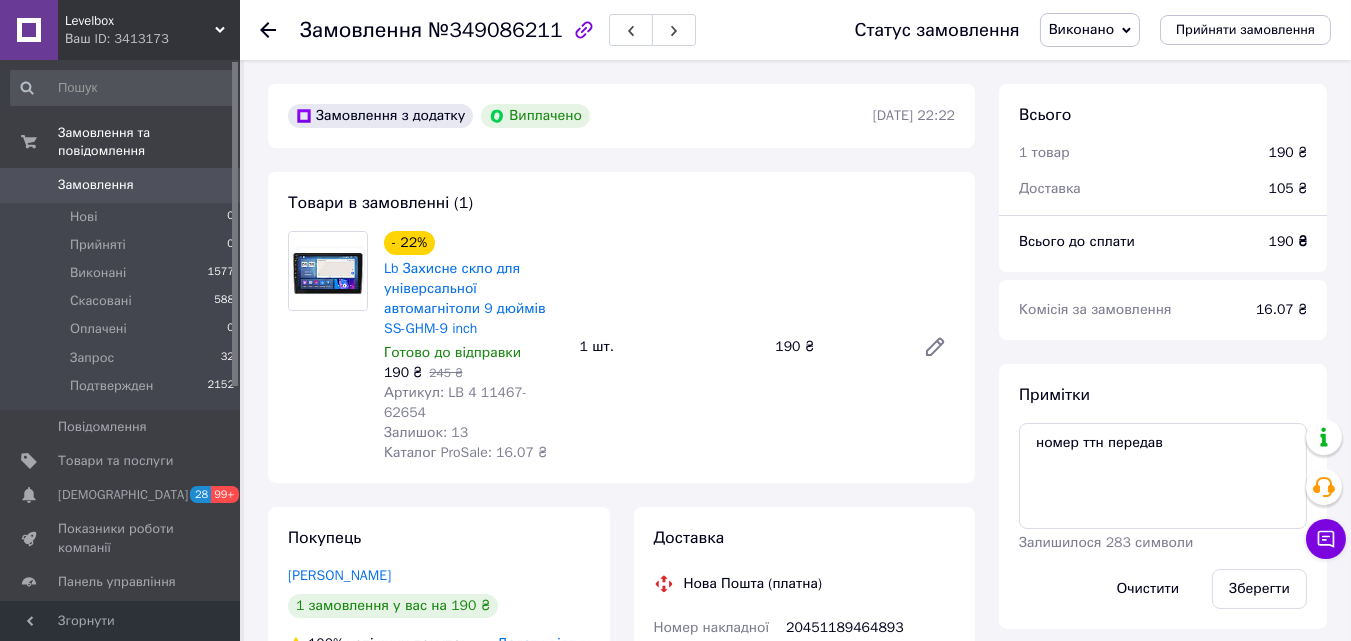 click 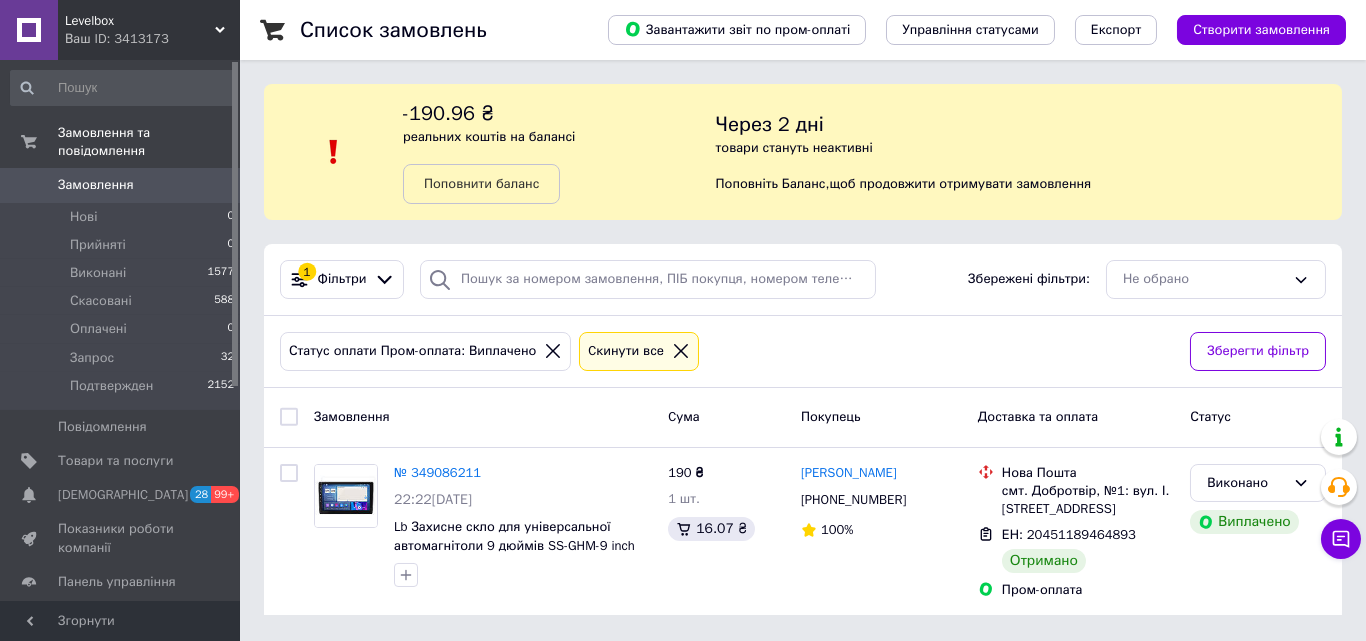 click on "Levelbox" at bounding box center (140, 21) 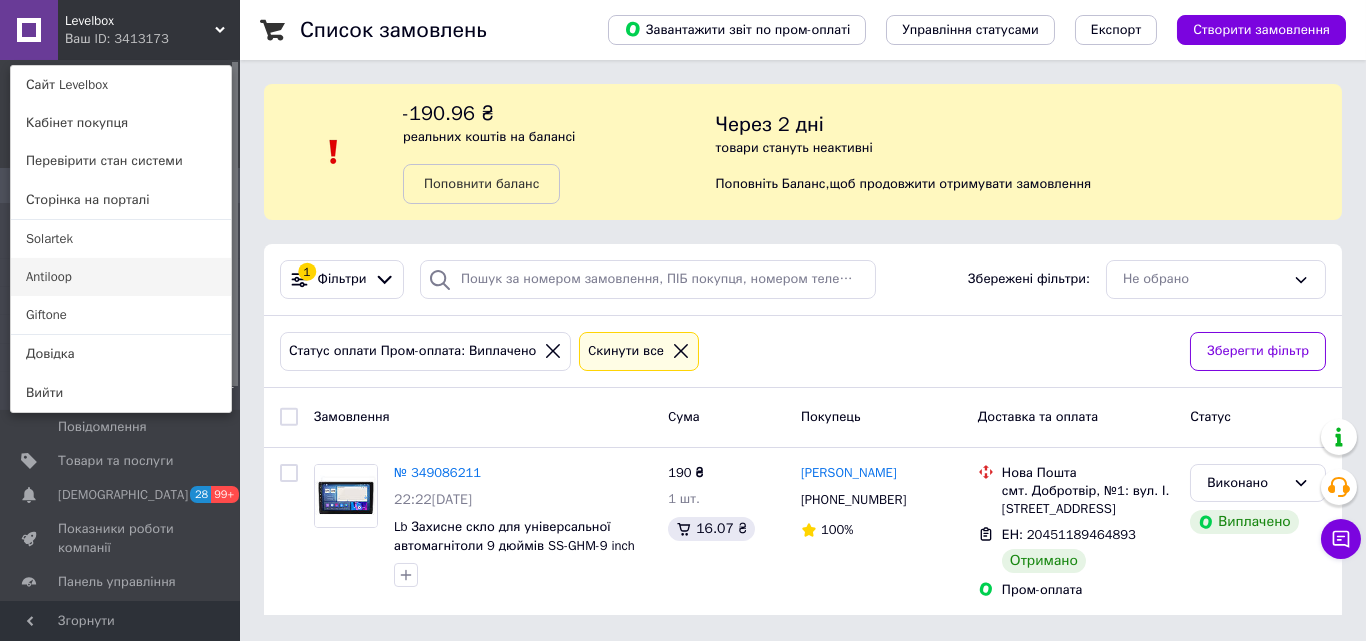 click on "Antiloop" at bounding box center [121, 277] 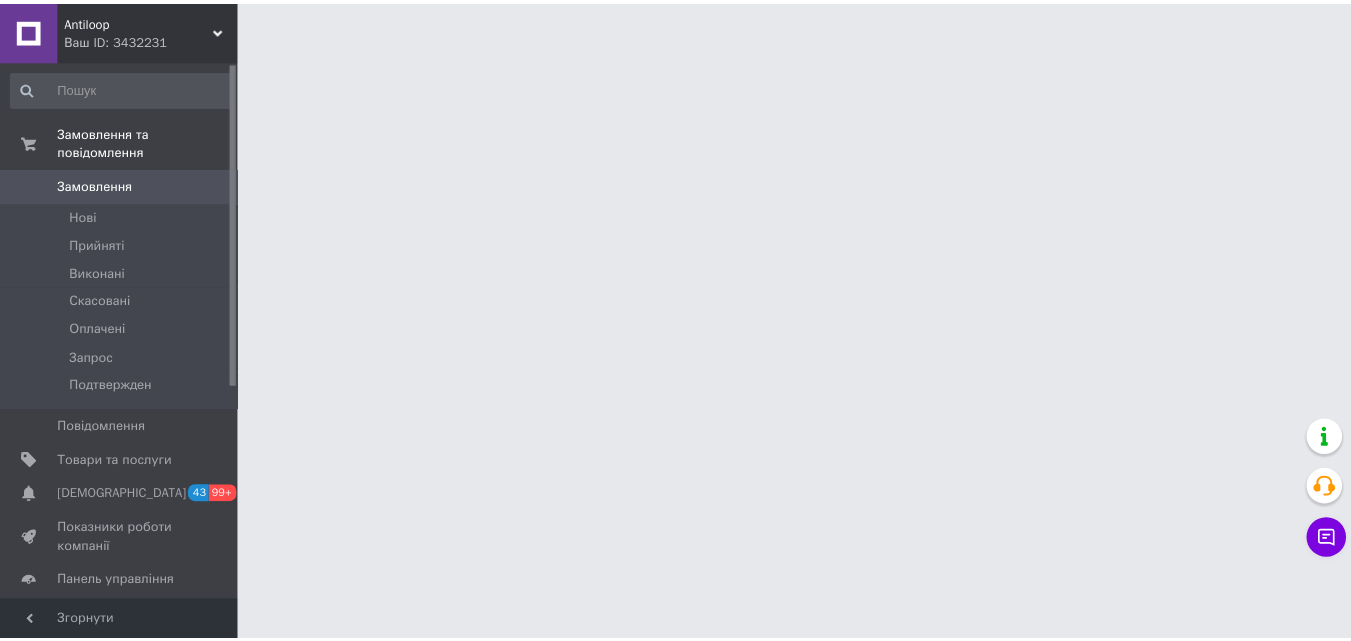 scroll, scrollTop: 0, scrollLeft: 0, axis: both 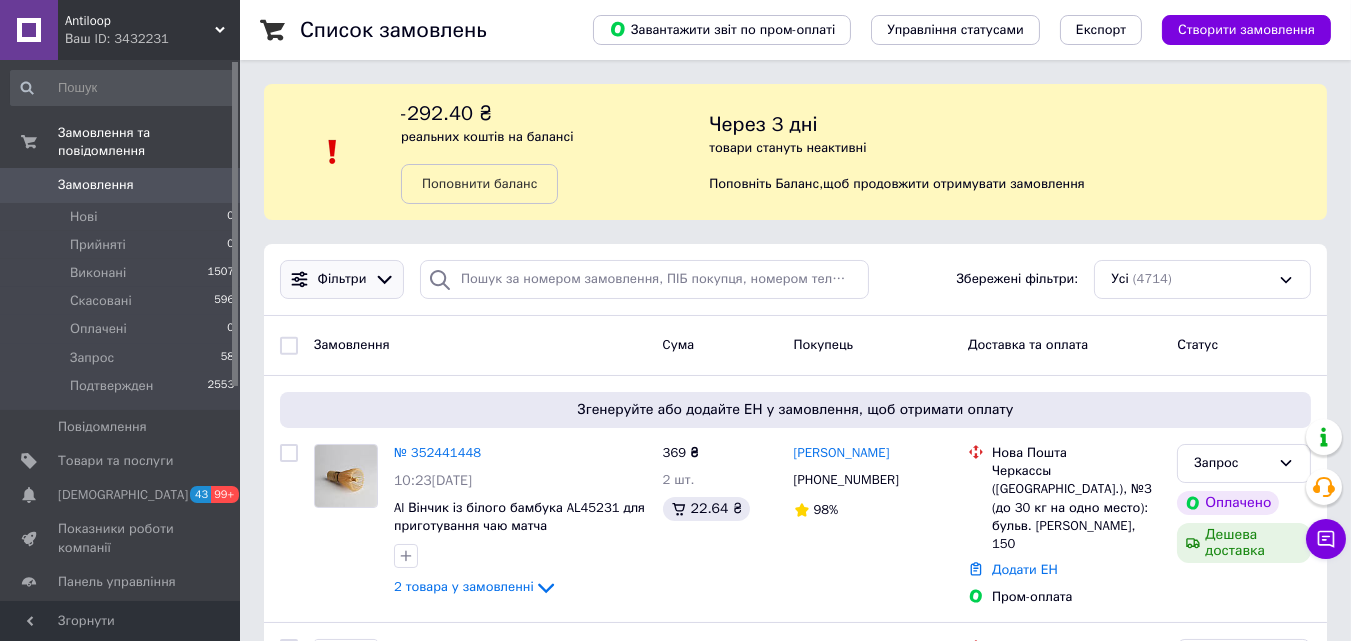 click on "Фільтри" at bounding box center (342, 279) 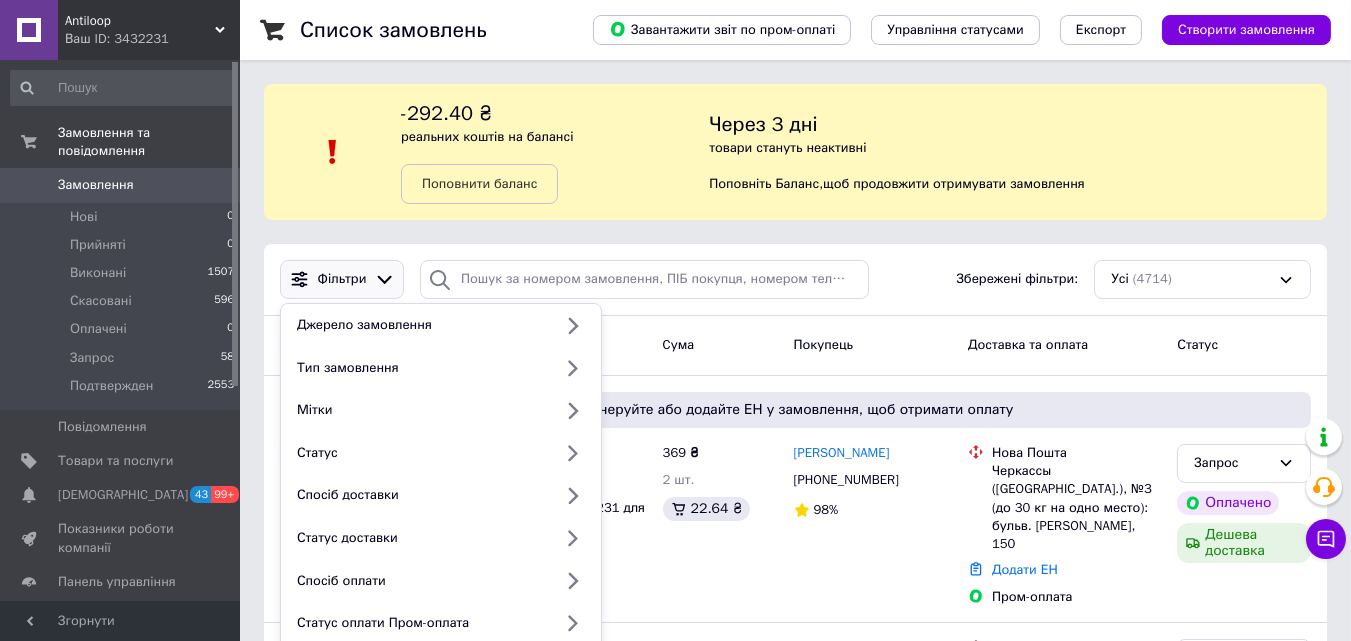 scroll, scrollTop: 238, scrollLeft: 0, axis: vertical 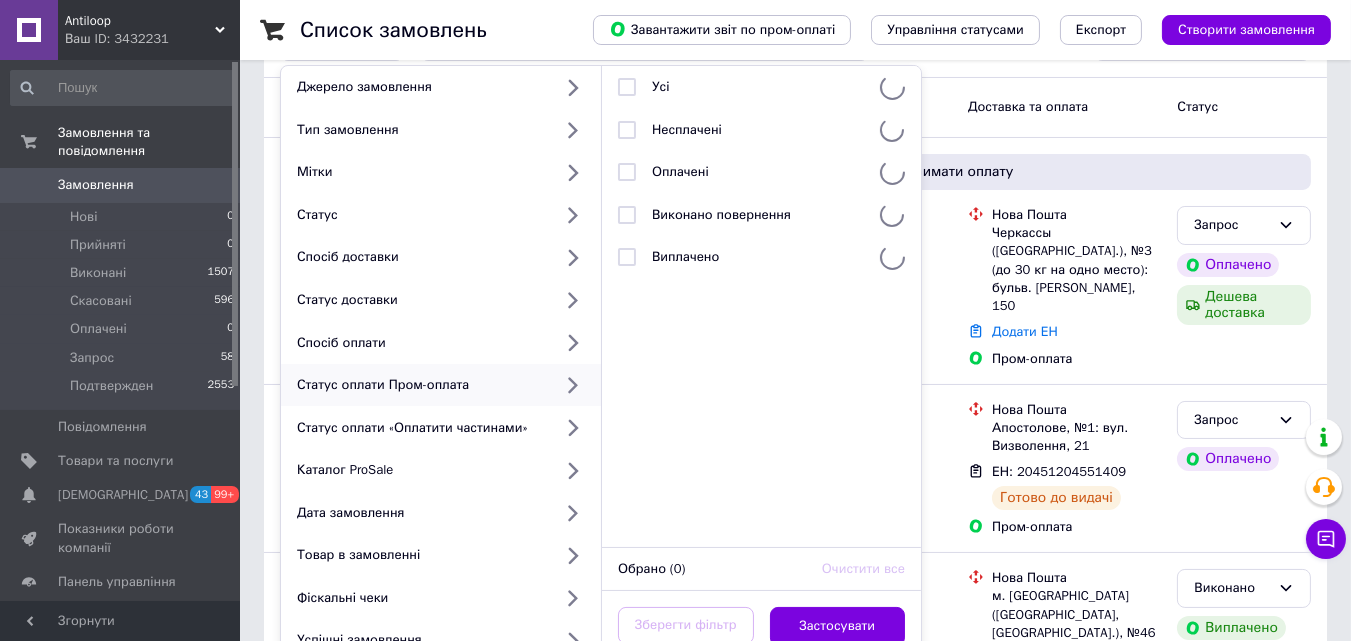 click on "Статус оплати Пром-оплата" at bounding box center (441, 385) 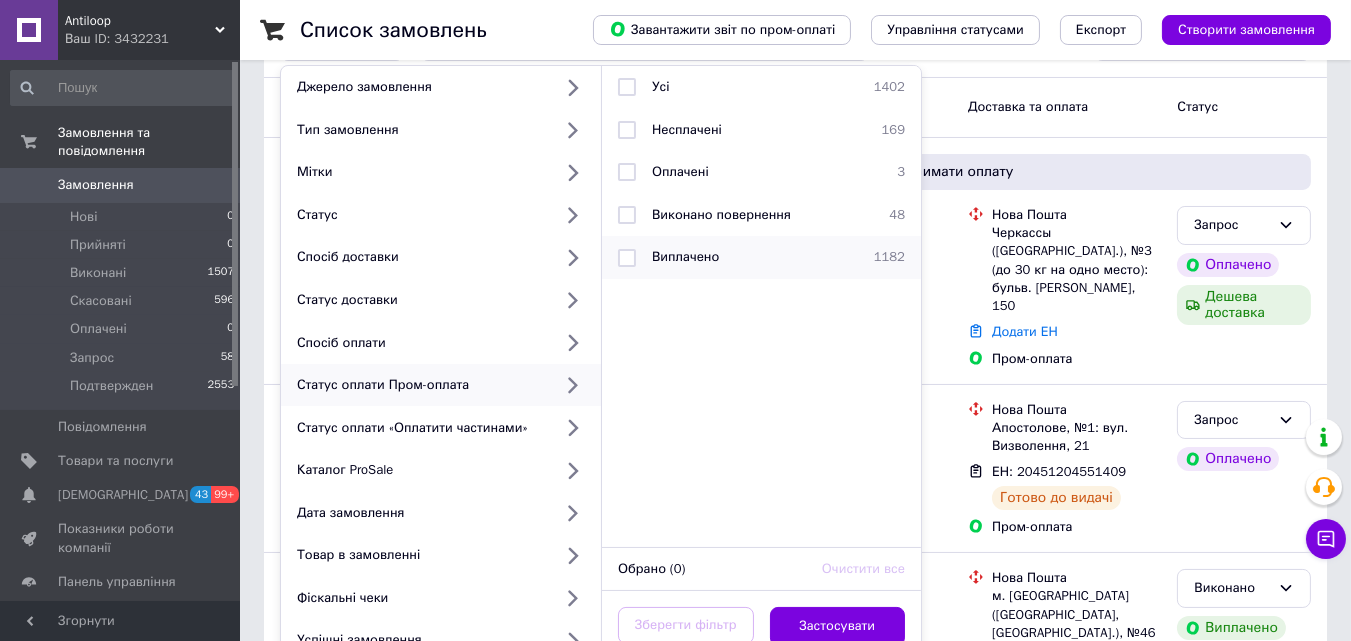 click on "Виплачено" at bounding box center (685, 256) 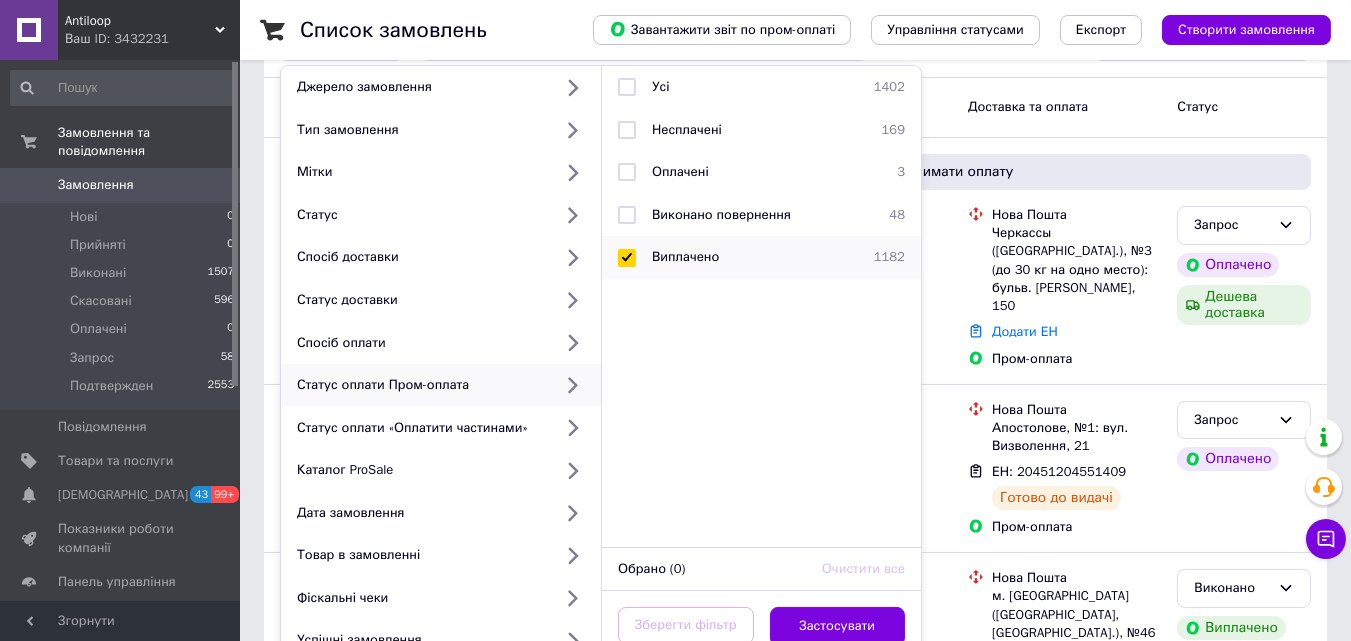 checkbox on "true" 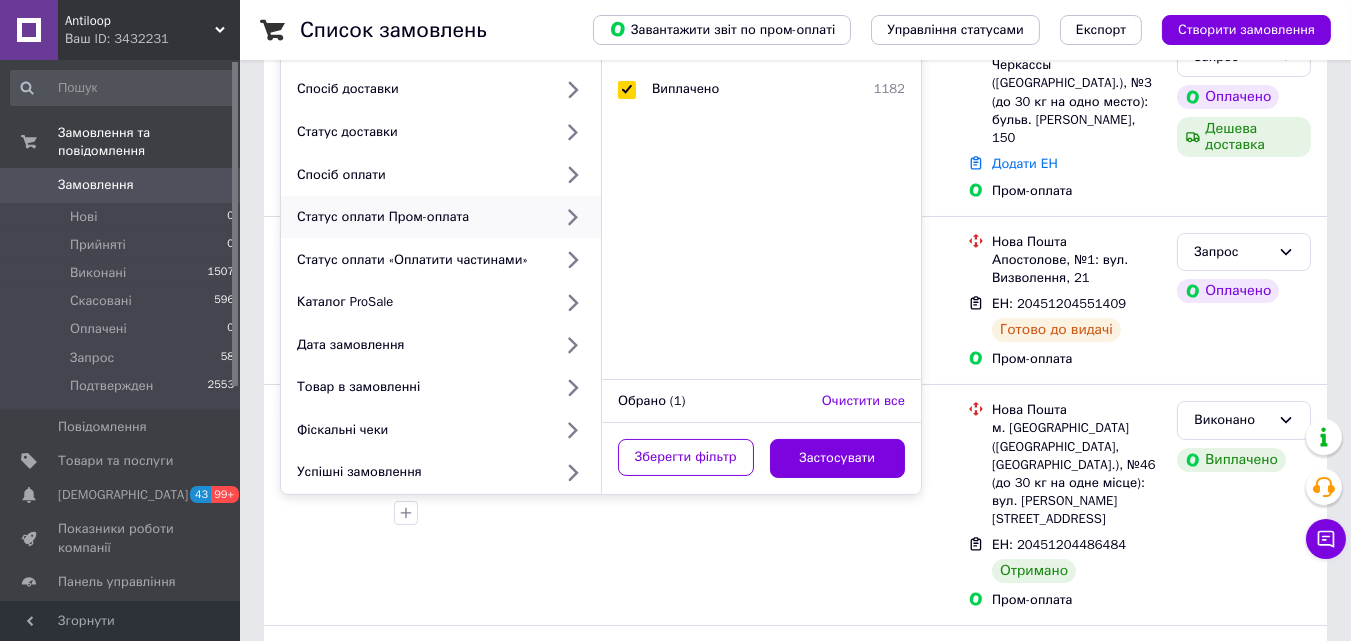 scroll, scrollTop: 406, scrollLeft: 0, axis: vertical 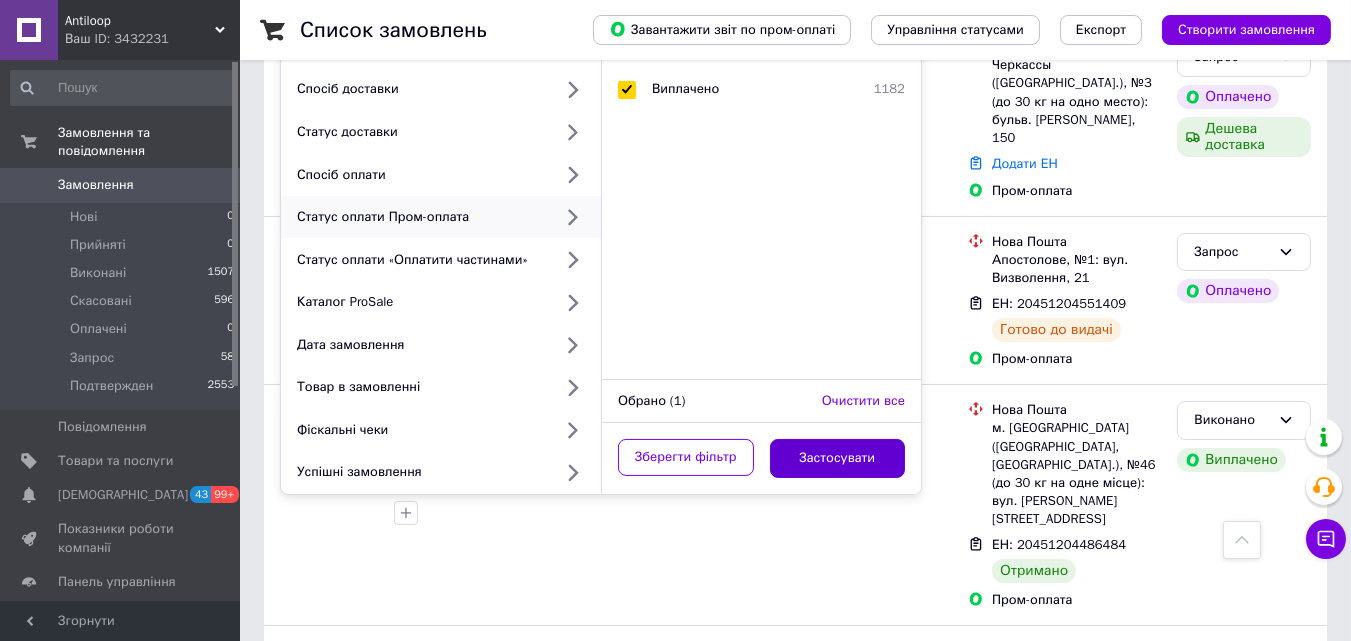 click on "Застосувати" at bounding box center [838, 458] 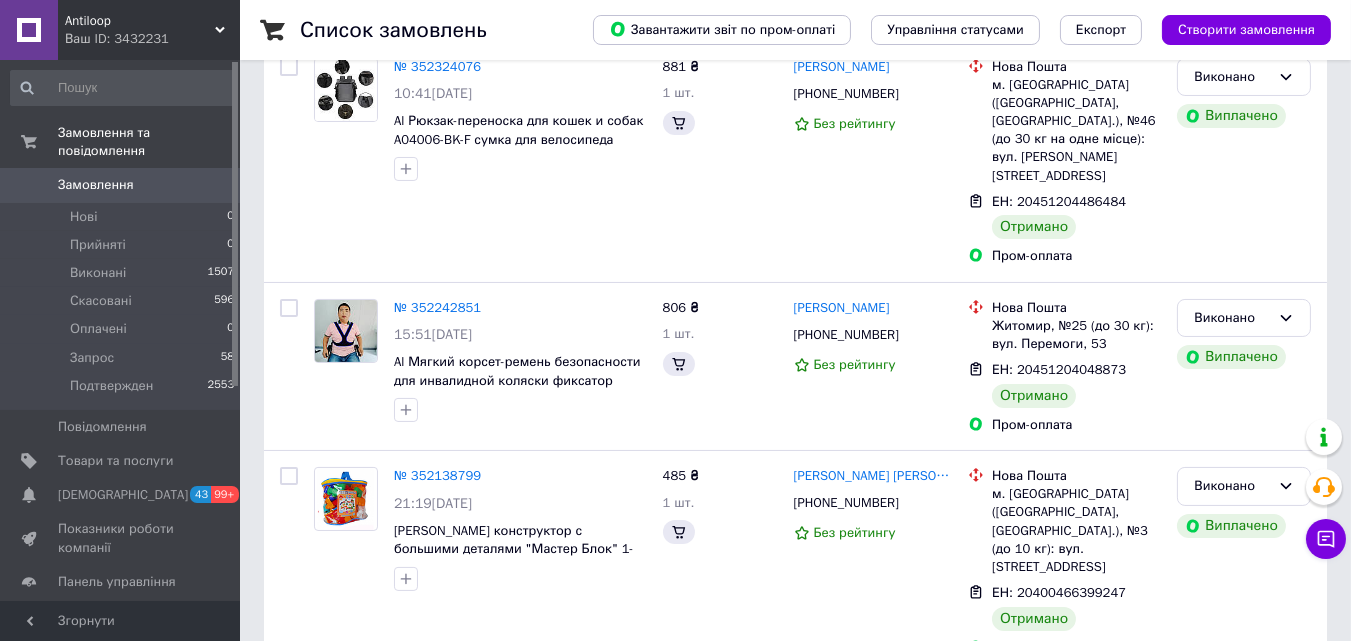 scroll, scrollTop: 0, scrollLeft: 0, axis: both 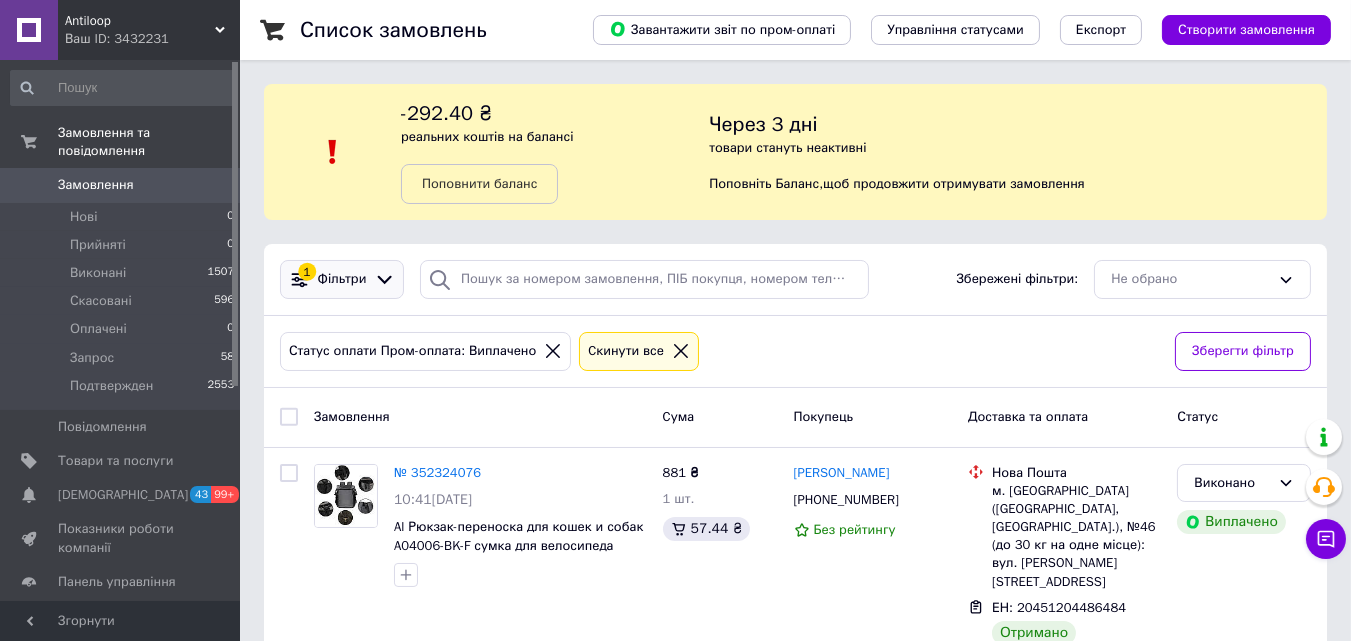 click on "Фільтри" at bounding box center (342, 279) 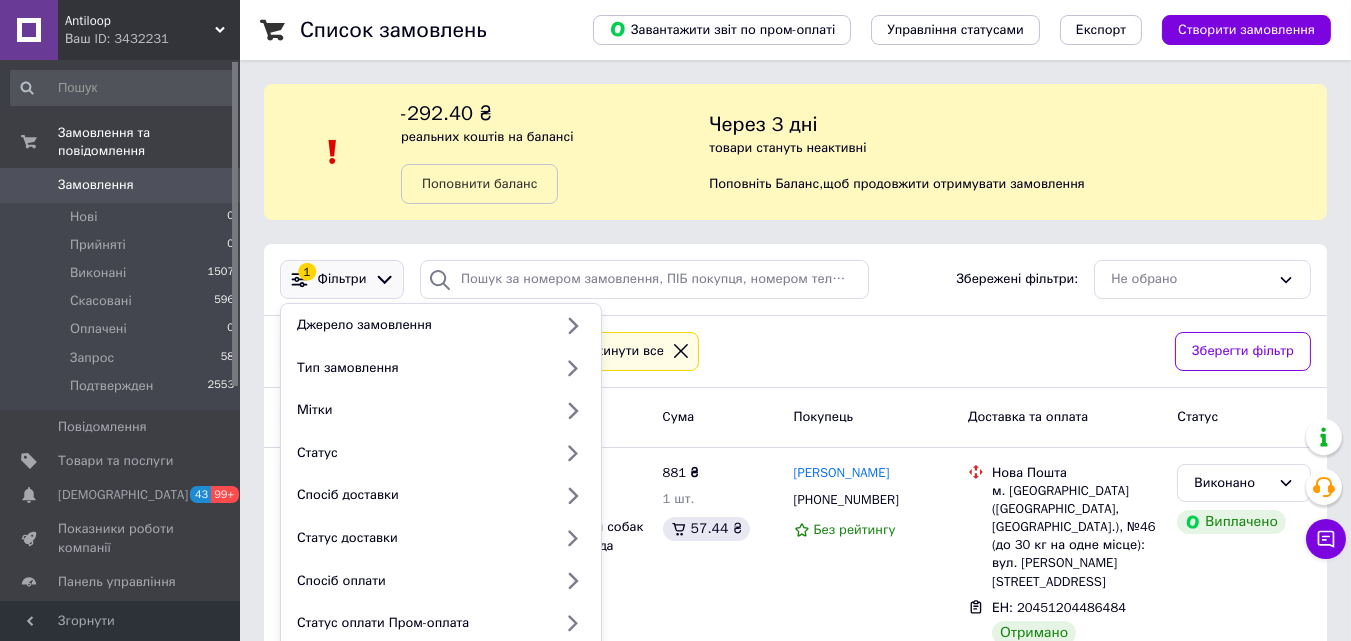 scroll, scrollTop: 292, scrollLeft: 0, axis: vertical 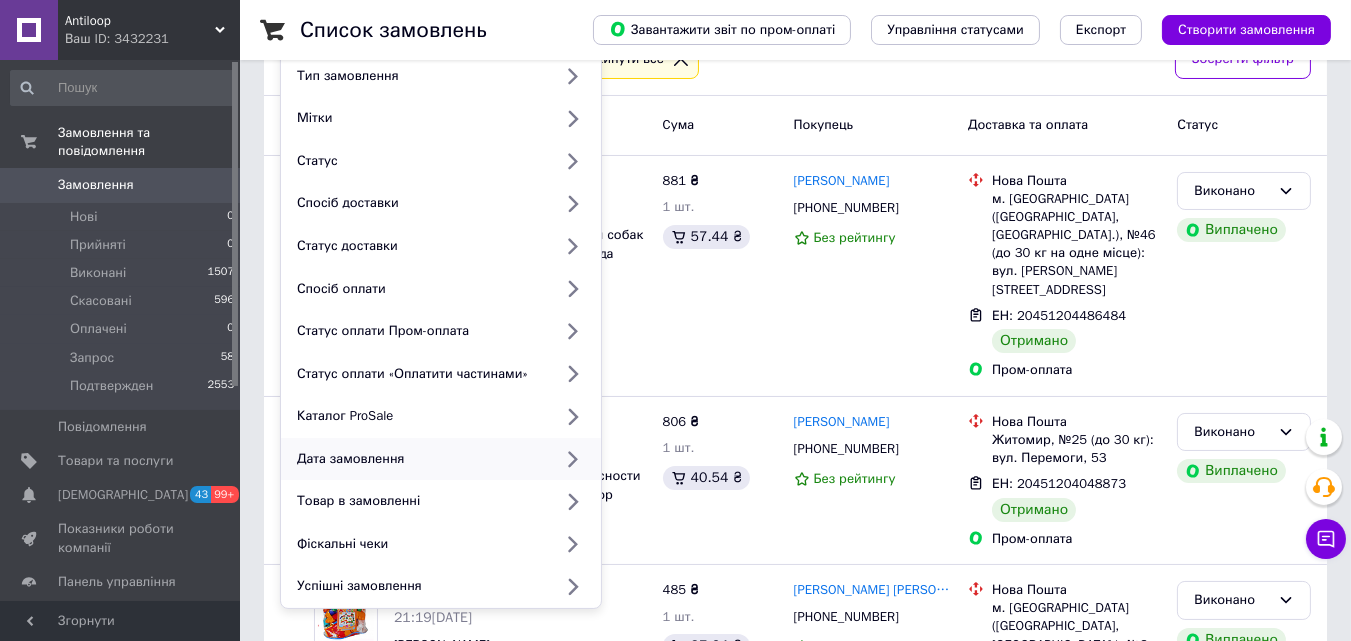 click on "Дата замовлення" at bounding box center (420, 459) 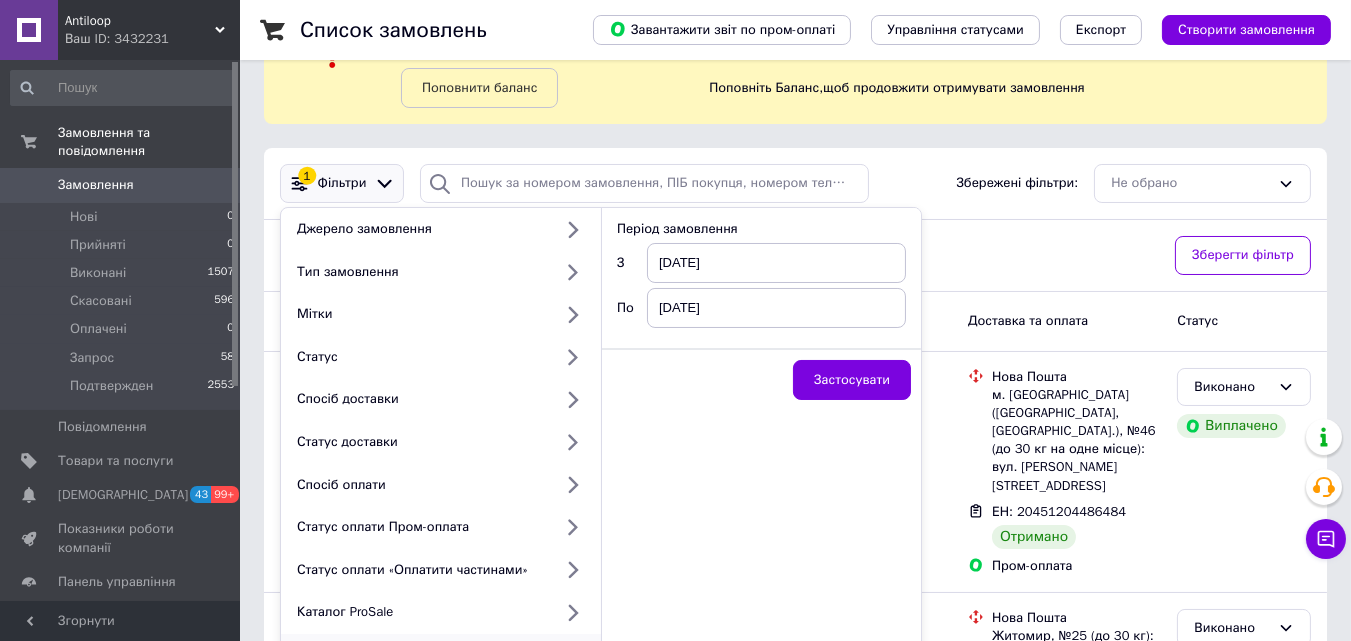 scroll, scrollTop: 94, scrollLeft: 0, axis: vertical 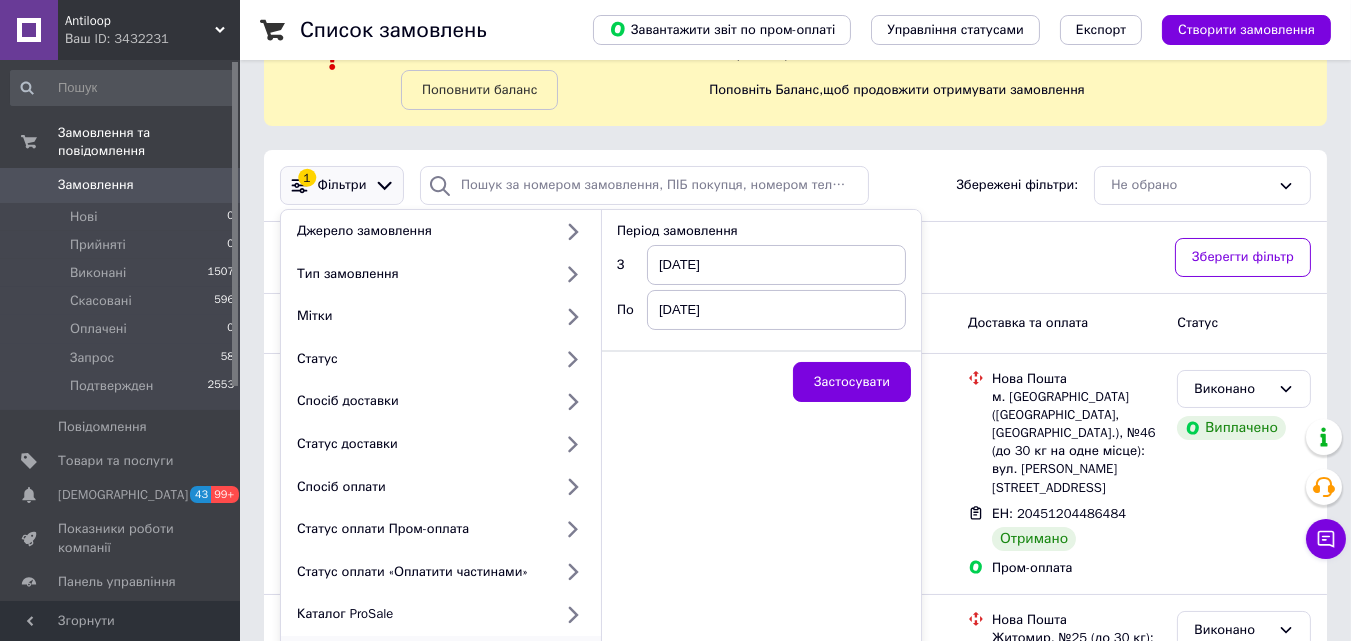 click on "[DATE]" at bounding box center (776, 265) 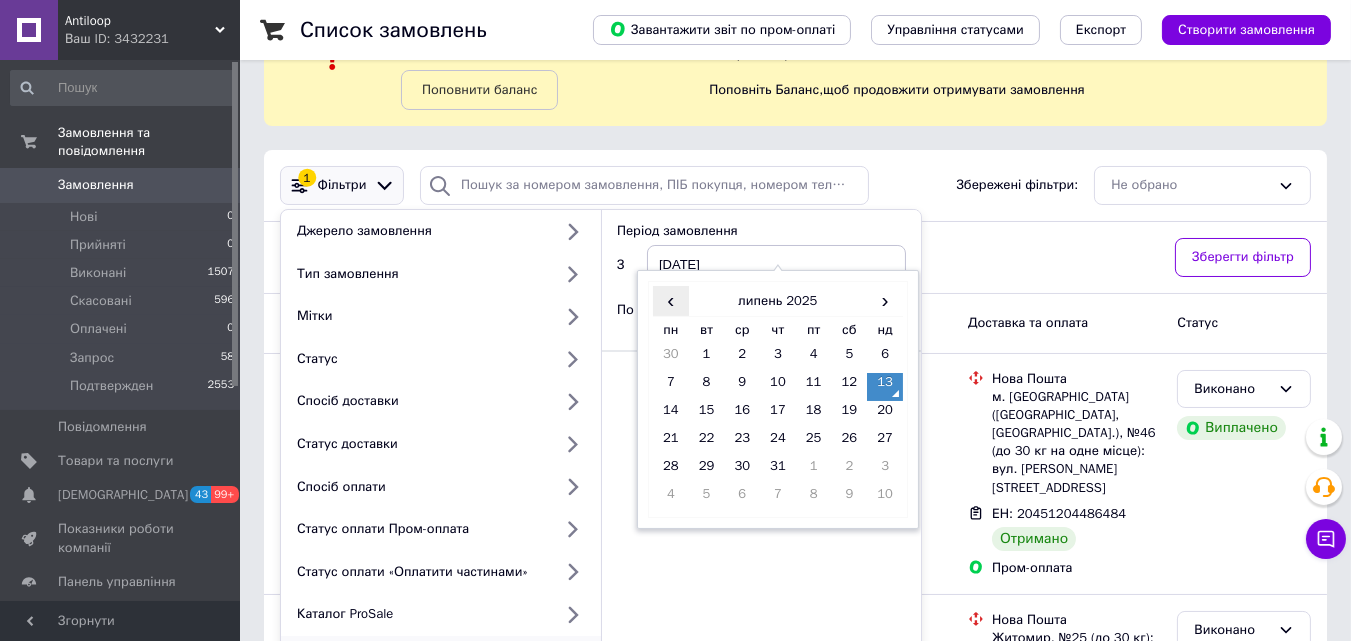 click on "‹" at bounding box center (671, 300) 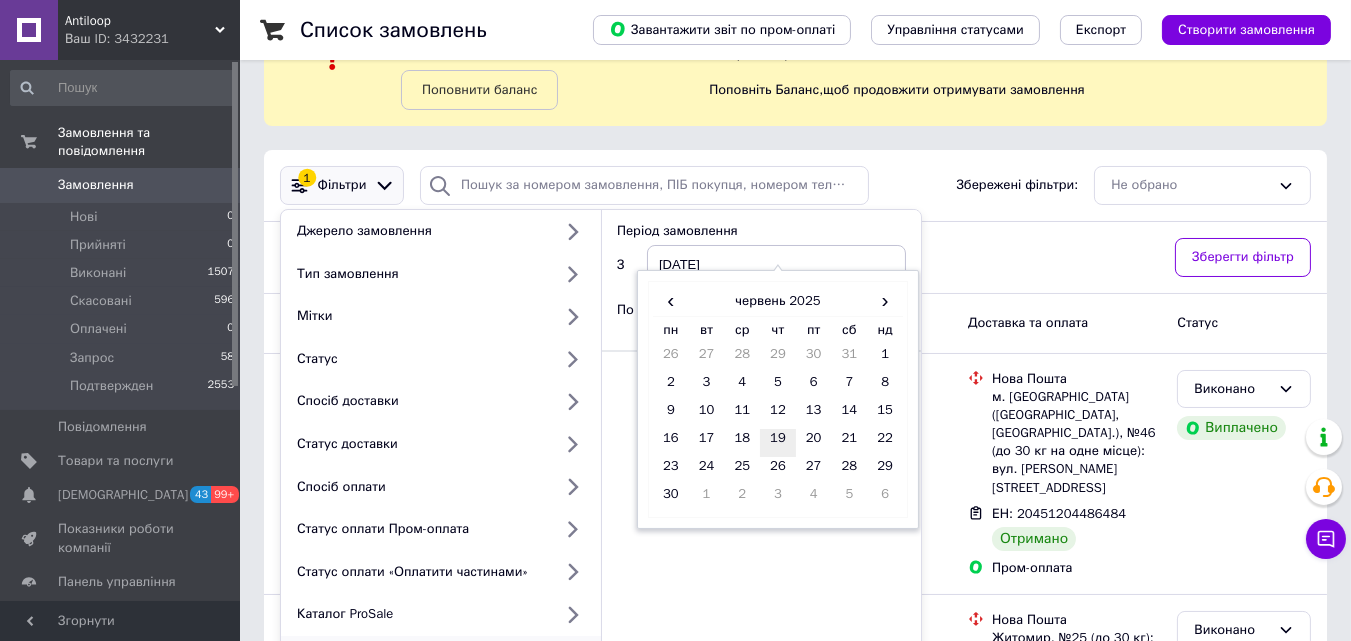 click on "19" at bounding box center [778, 443] 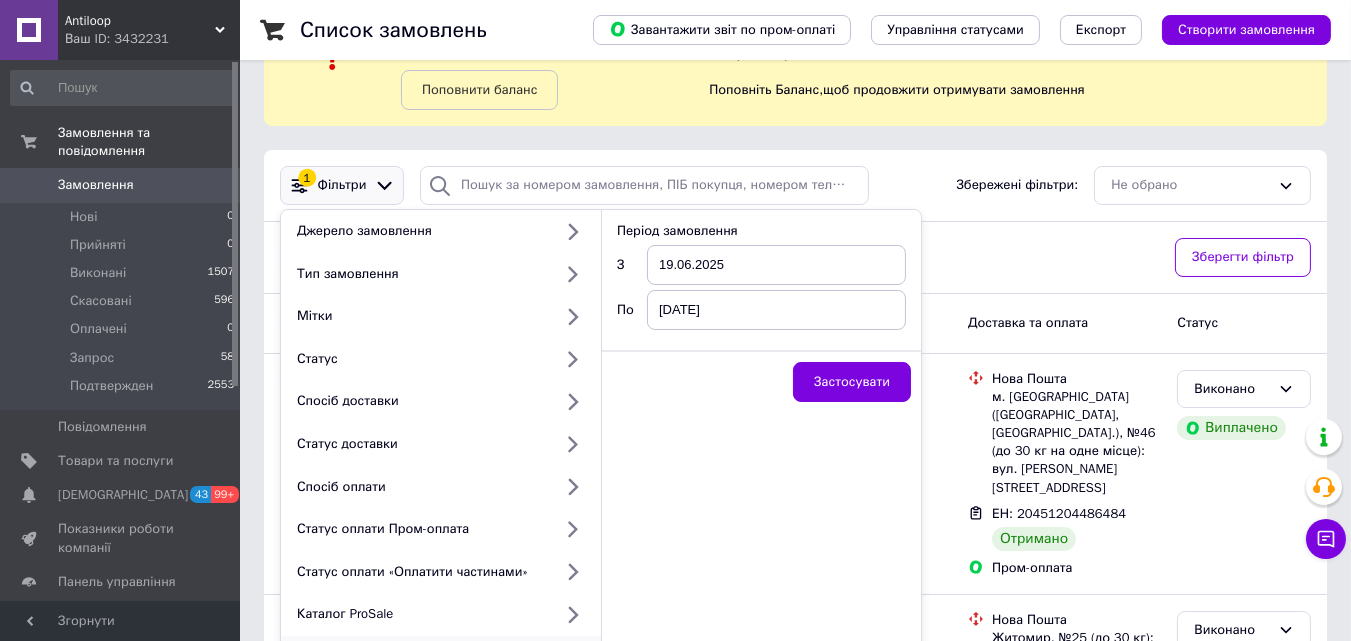 click on "[DATE]" at bounding box center (776, 310) 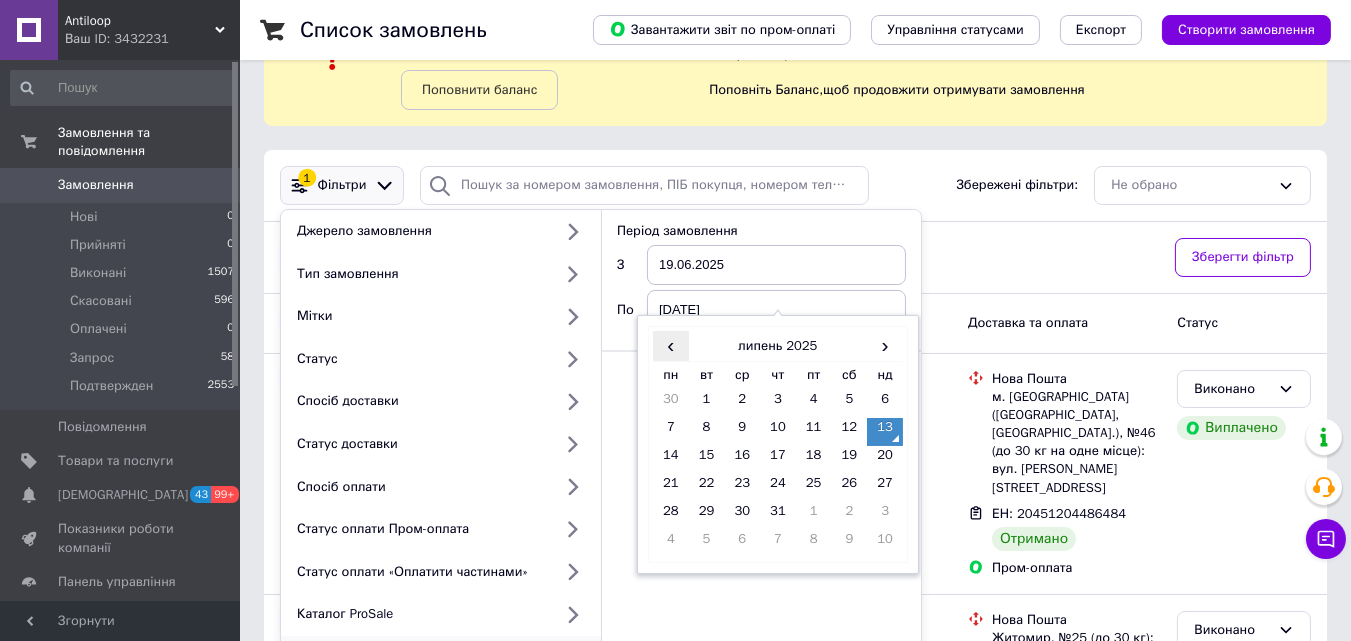 click on "‹" at bounding box center (671, 345) 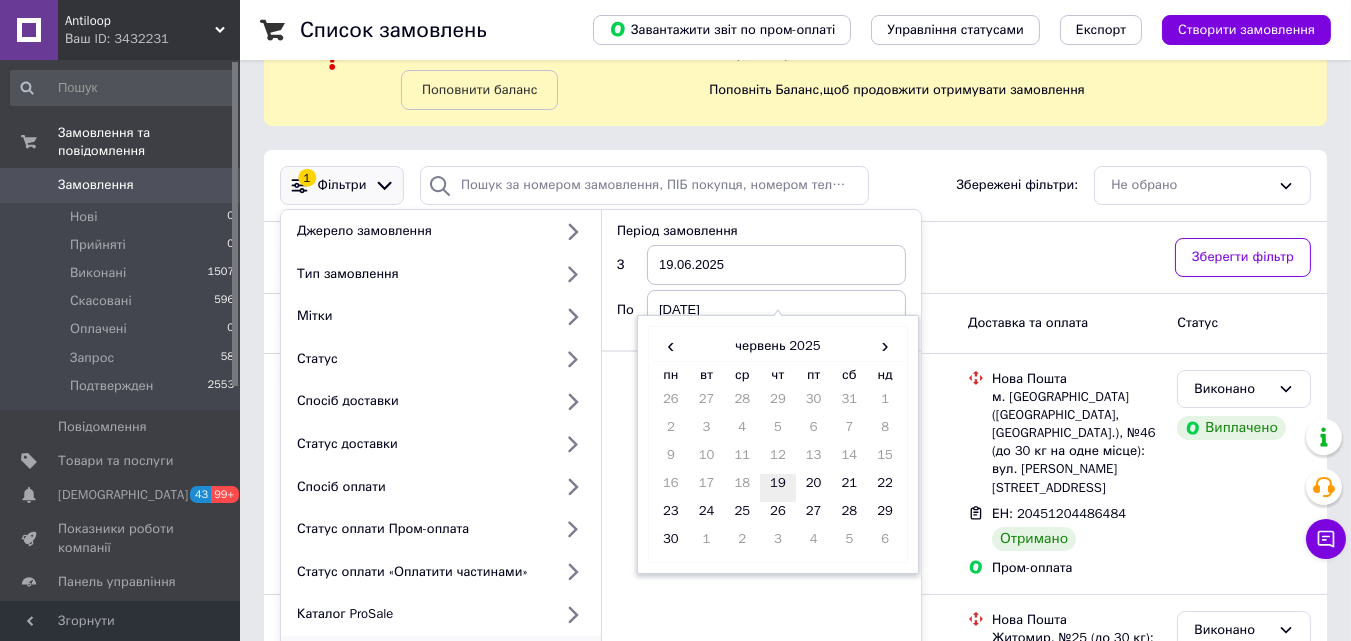click on "19" at bounding box center (778, 488) 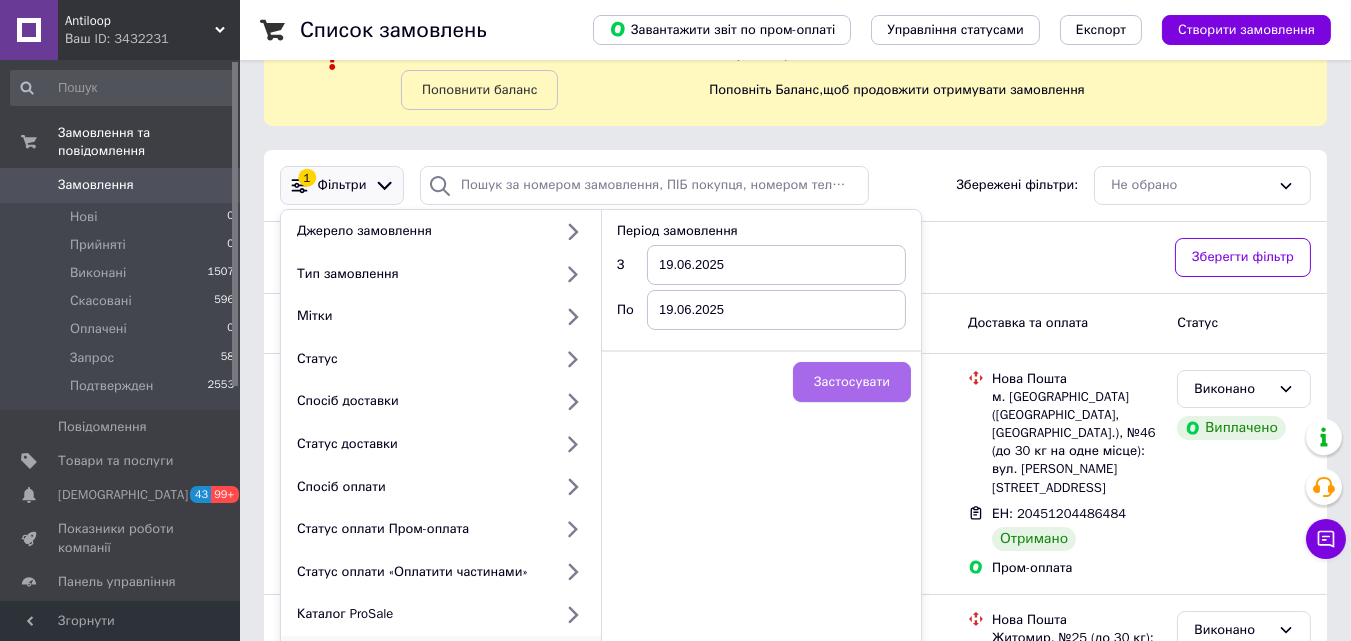 click on "Застосувати" at bounding box center [852, 382] 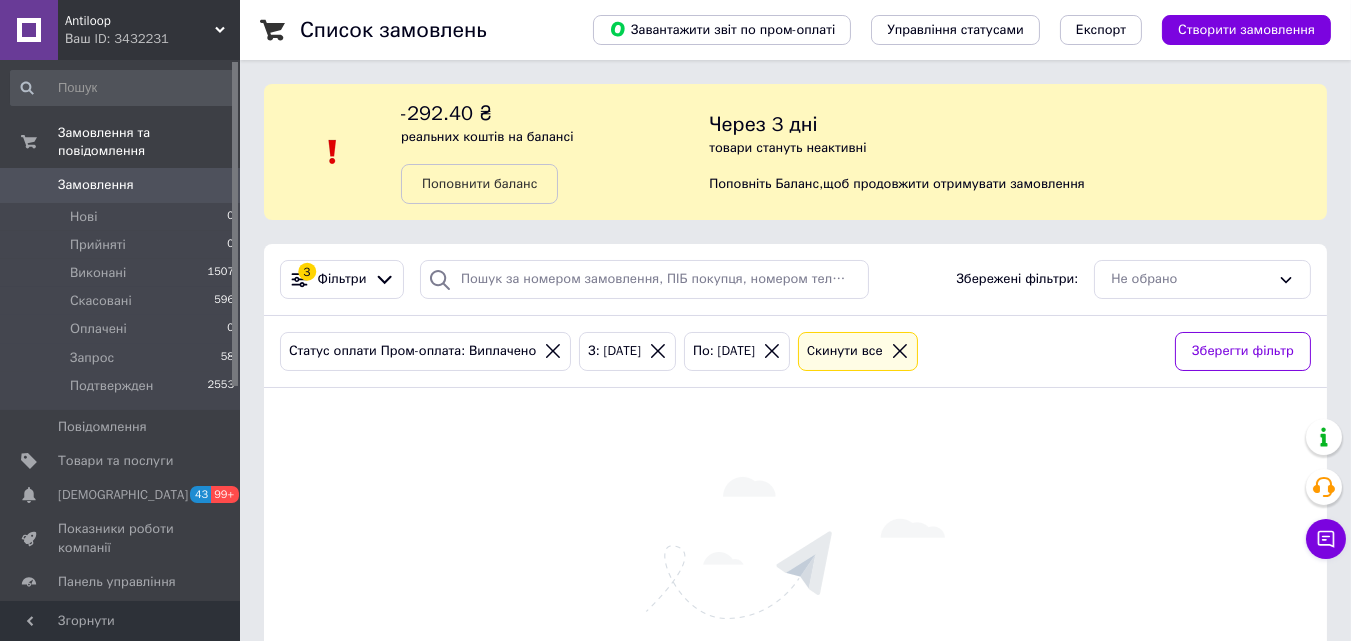 scroll, scrollTop: 164, scrollLeft: 0, axis: vertical 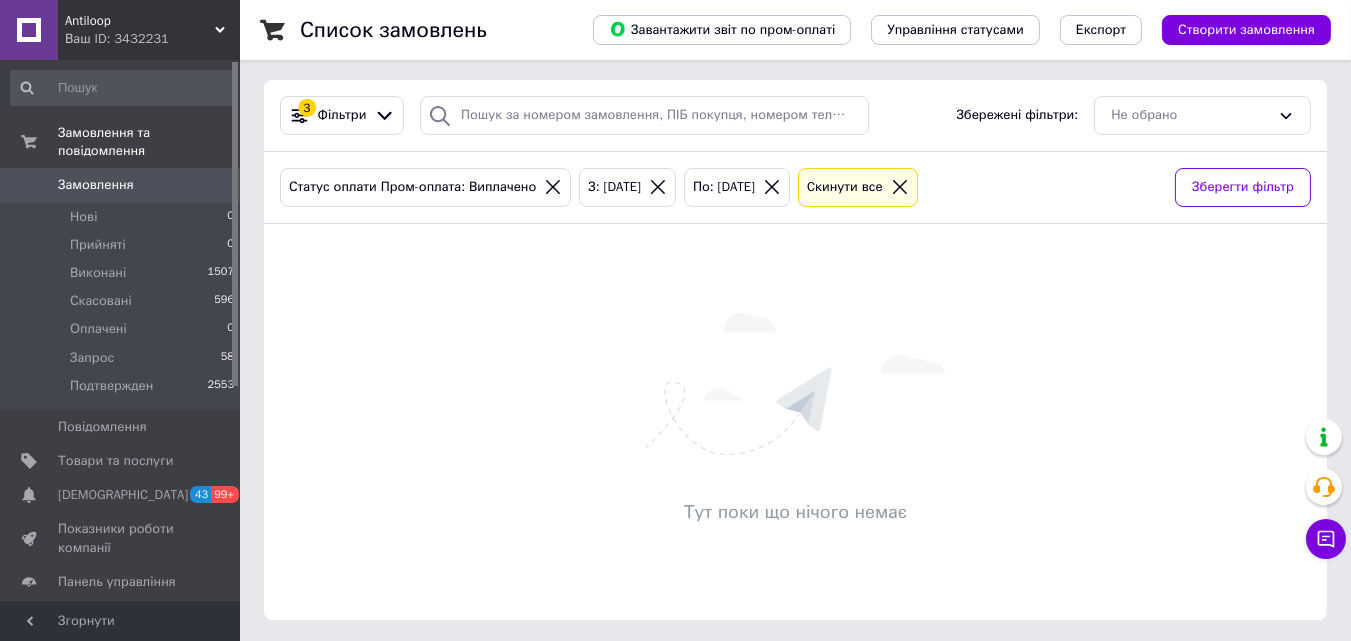 click on "Замовлення" at bounding box center (96, 185) 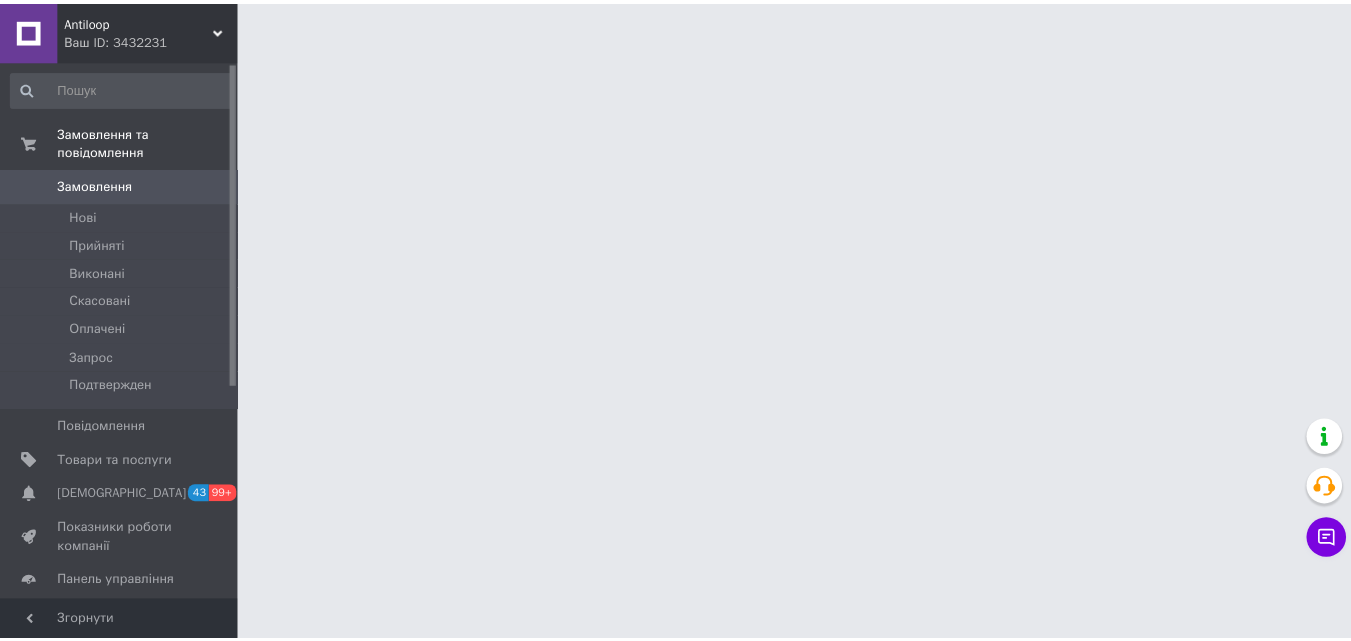 scroll, scrollTop: 0, scrollLeft: 0, axis: both 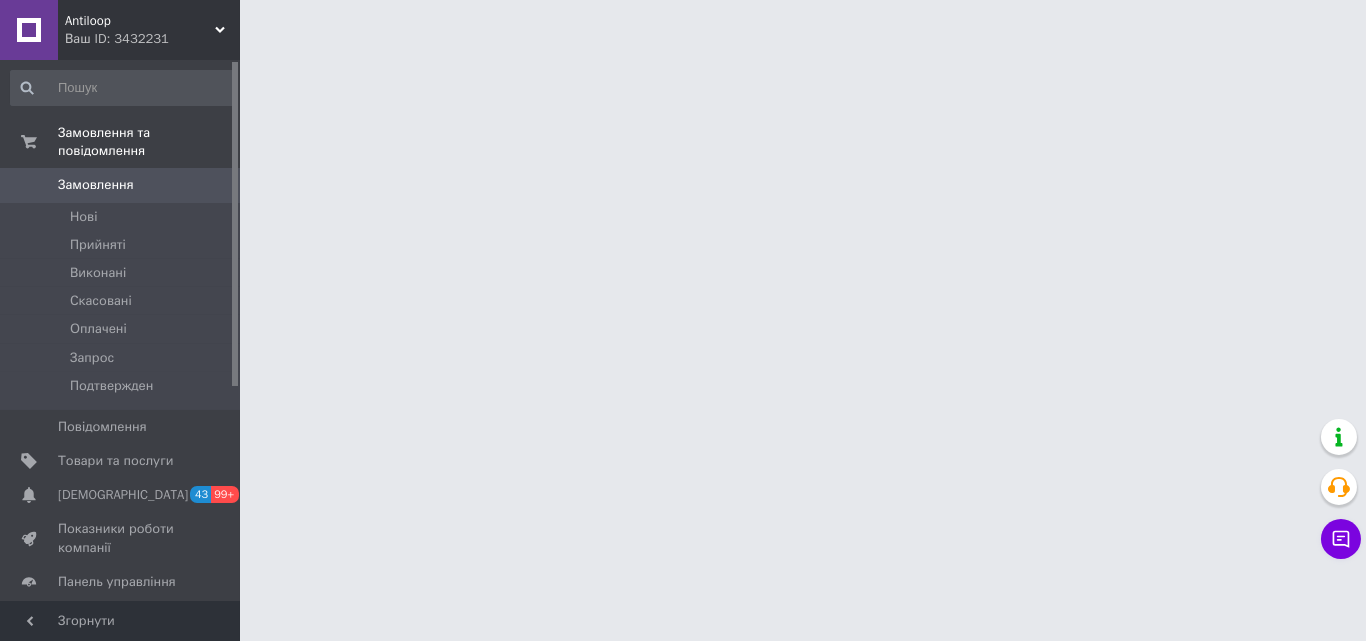 click on "Antiloop Ваш ID: 3432231 Сайт Antiloop Кабінет покупця Перевірити стан системи Сторінка на порталі Solartek Levelbox Giftone Довідка Вийти Замовлення та повідомлення Замовлення 0 [GEOGRAPHIC_DATA] Виконані Скасовані Оплачені Запрос Подтвержден Повідомлення 0 Товари та послуги Сповіщення 43 99+ Показники роботи компанії Панель управління Відгуки Покупці Каталог ProSale Аналітика Інструменти веб-майстра та SEO Управління сайтом Гаманець компанії [PERSON_NAME] Тарифи та рахунки Prom топ Згорнути" at bounding box center [683, 25] 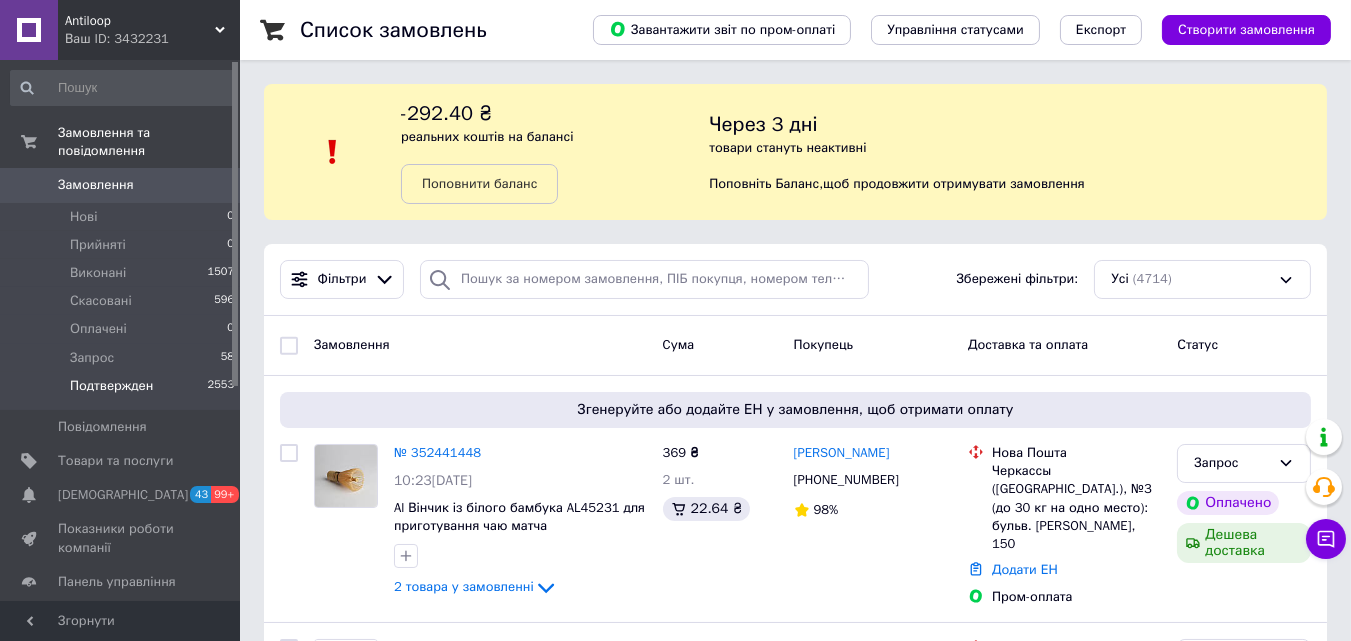 click on "Подтвержден 2553" at bounding box center [123, 391] 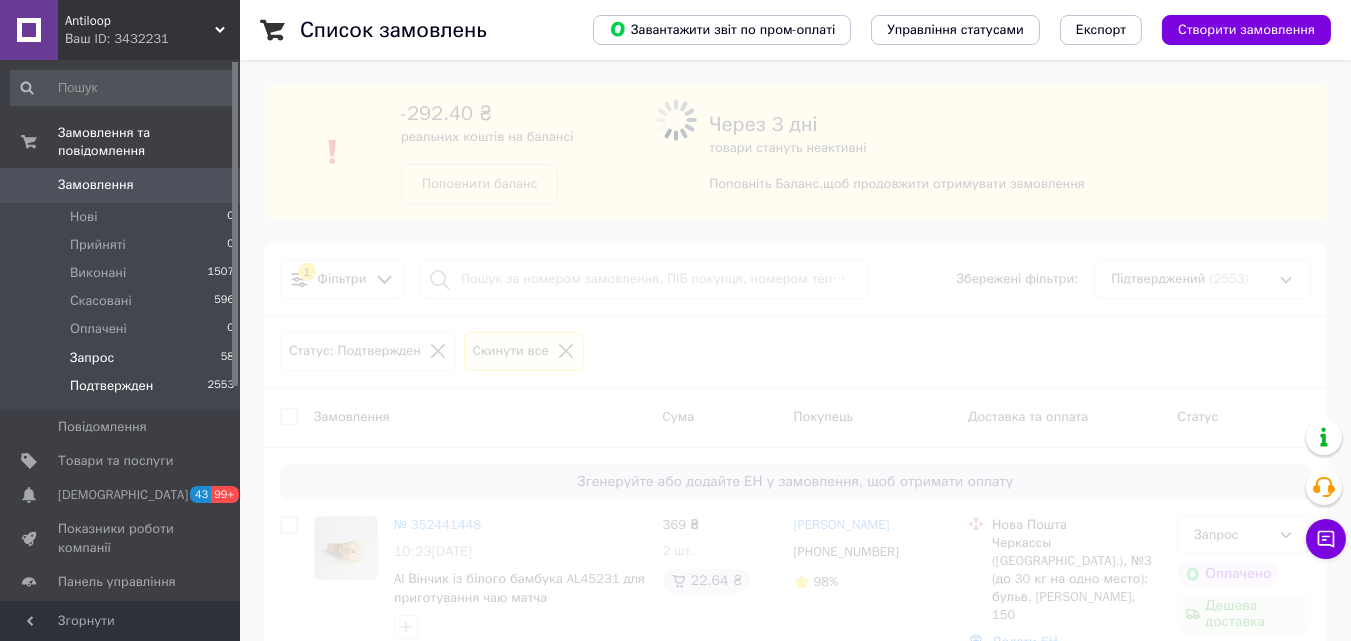 click on "Запрос" at bounding box center [92, 358] 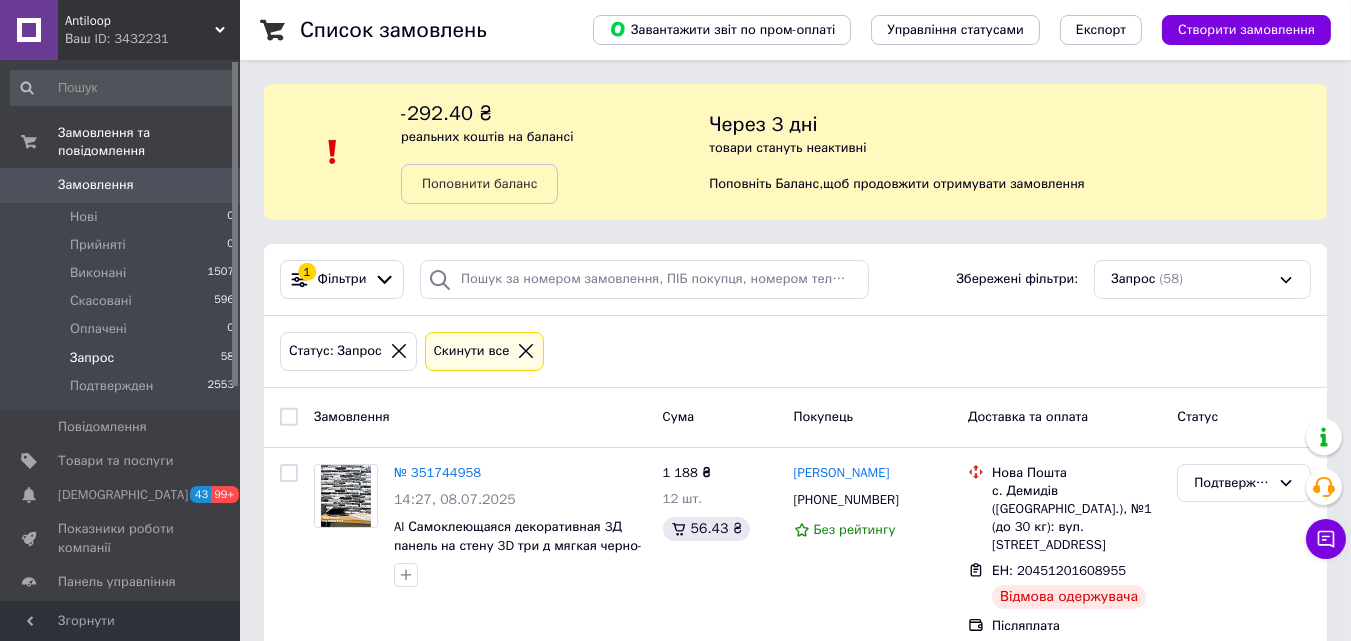 click on "Запрос" at bounding box center (92, 358) 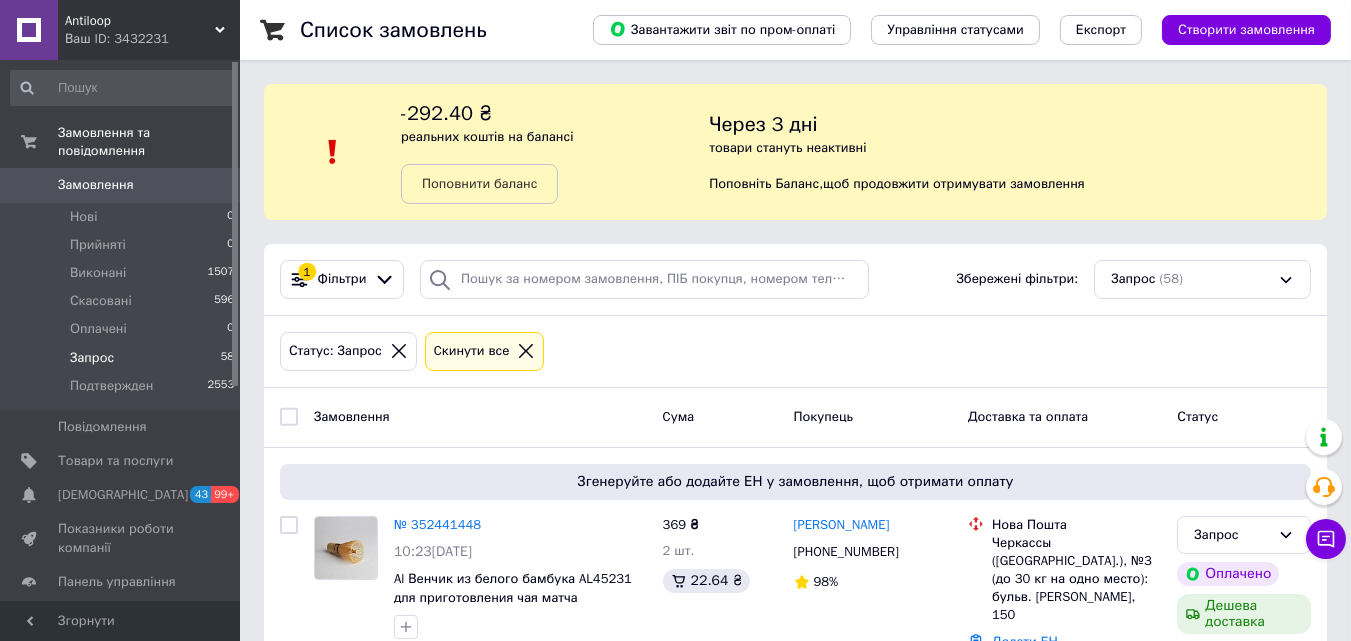 click on "Запрос 58" at bounding box center [123, 358] 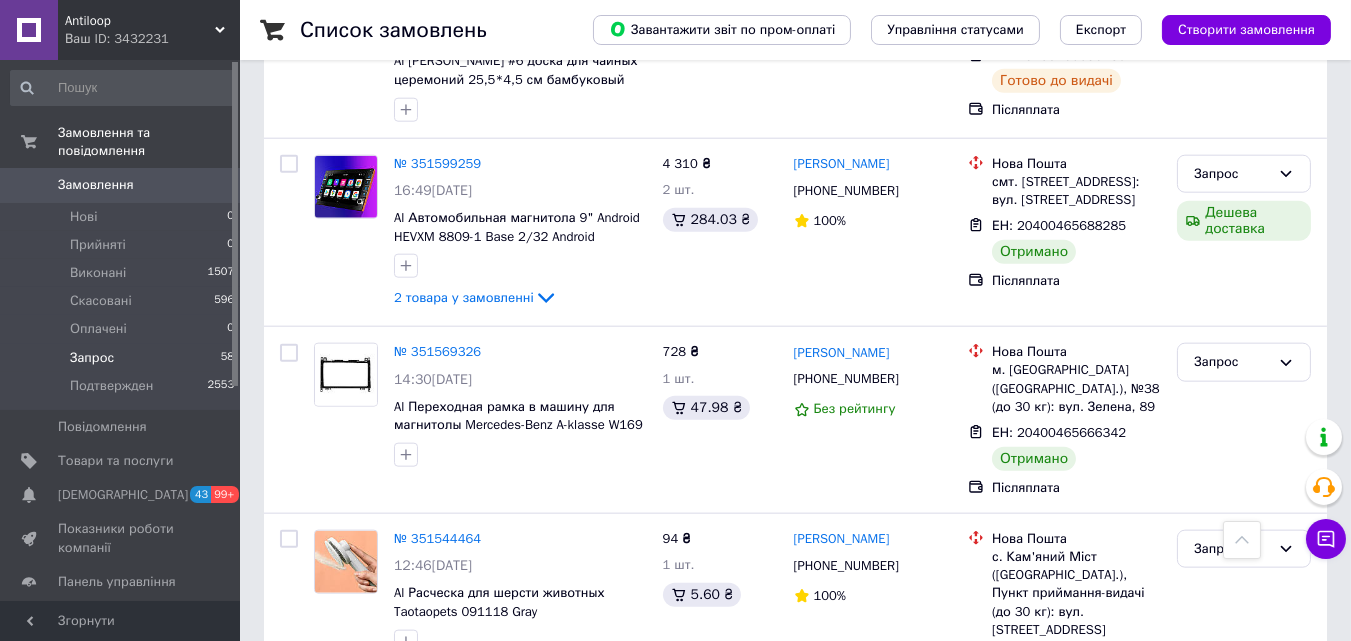 scroll, scrollTop: 3854, scrollLeft: 0, axis: vertical 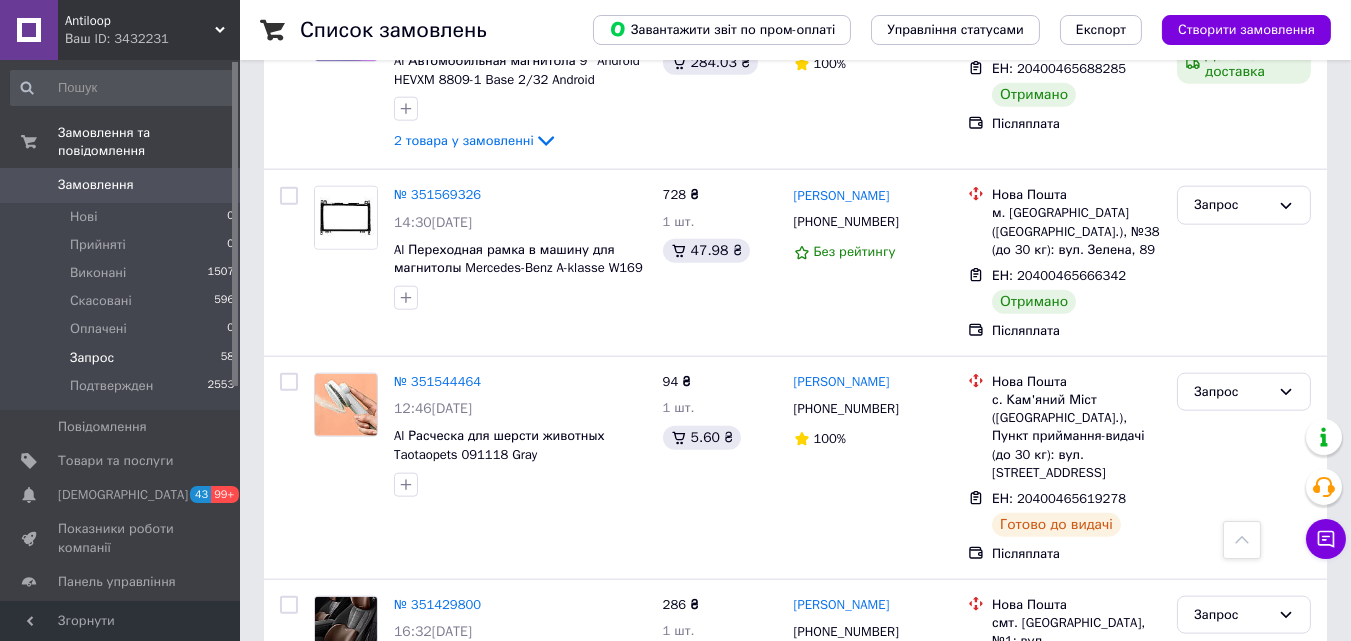 click on "3" at bounding box center [371, 810] 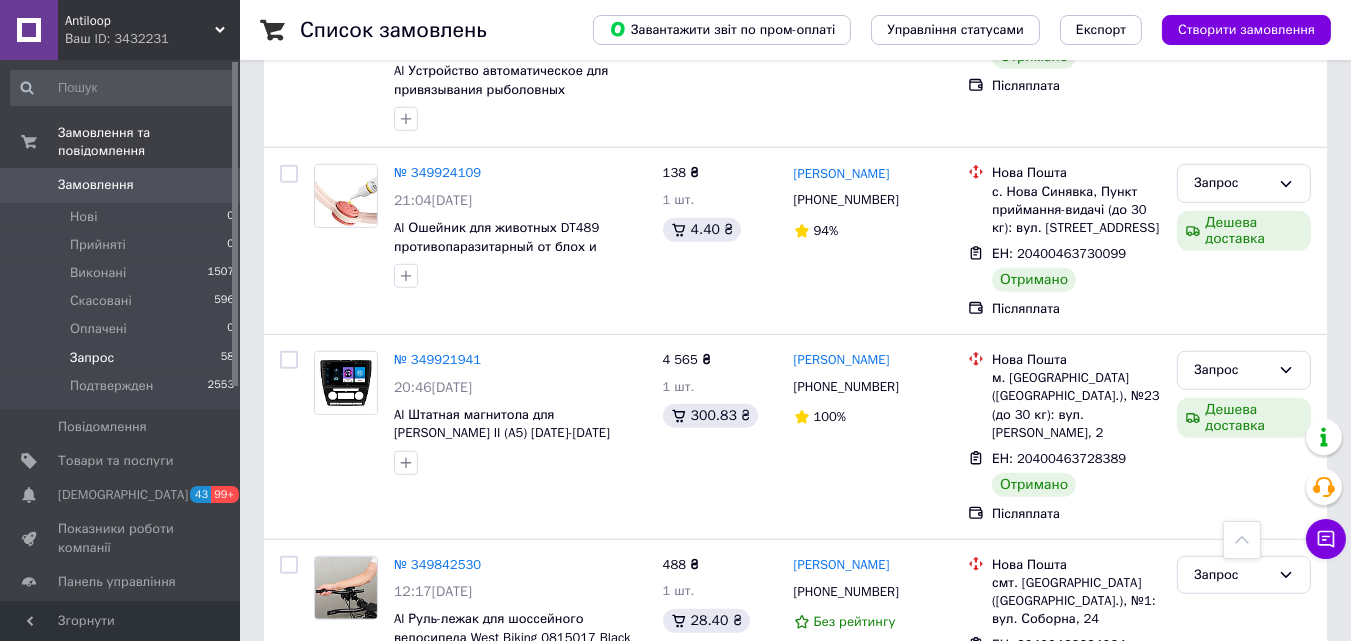 scroll, scrollTop: 3101, scrollLeft: 0, axis: vertical 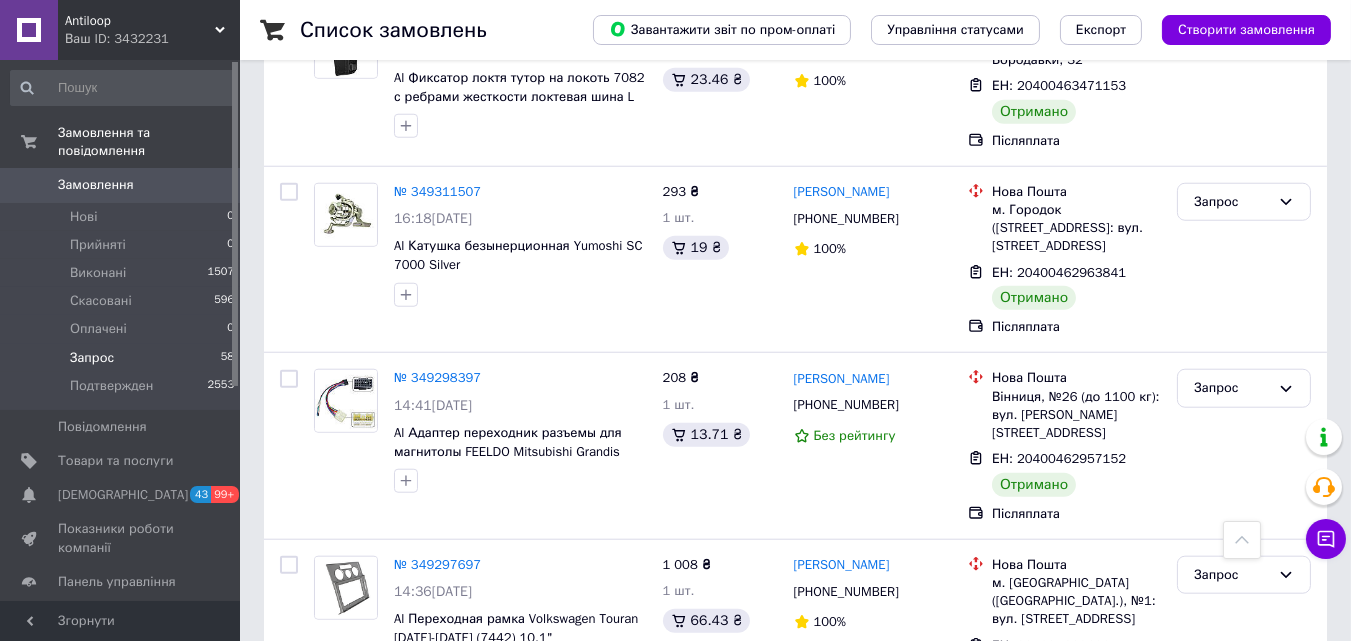click on "Antiloop" at bounding box center (140, 21) 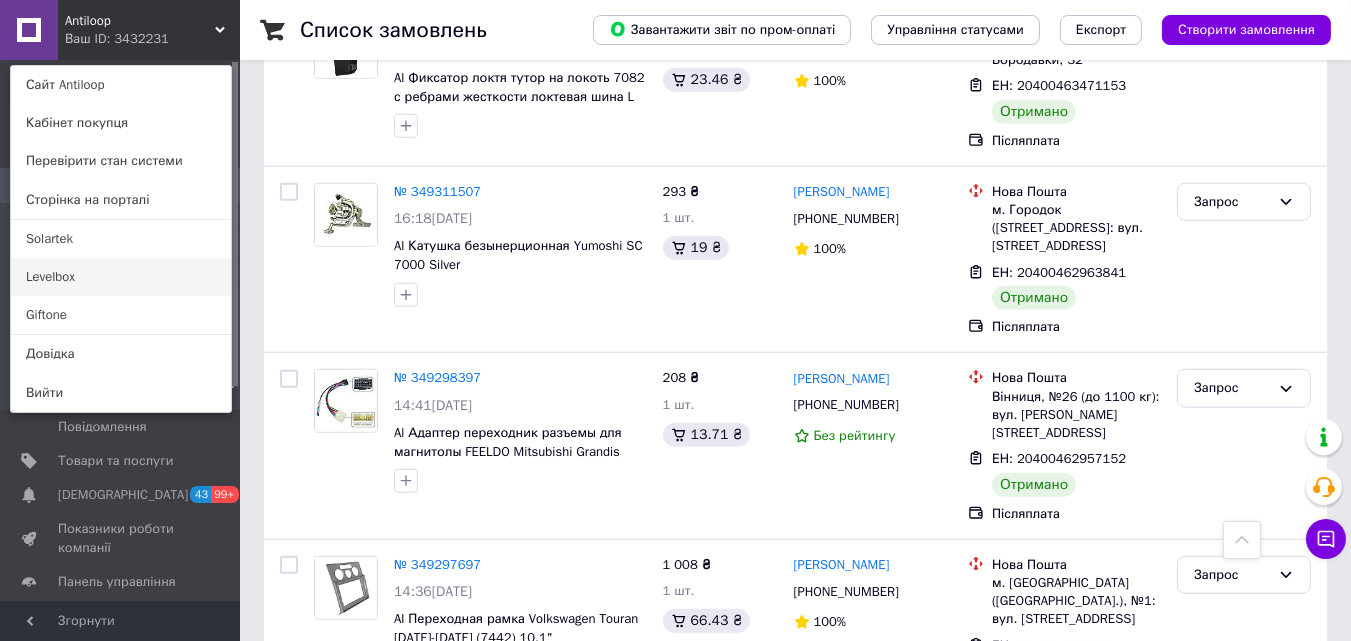 click on "Levelbox" at bounding box center (121, 277) 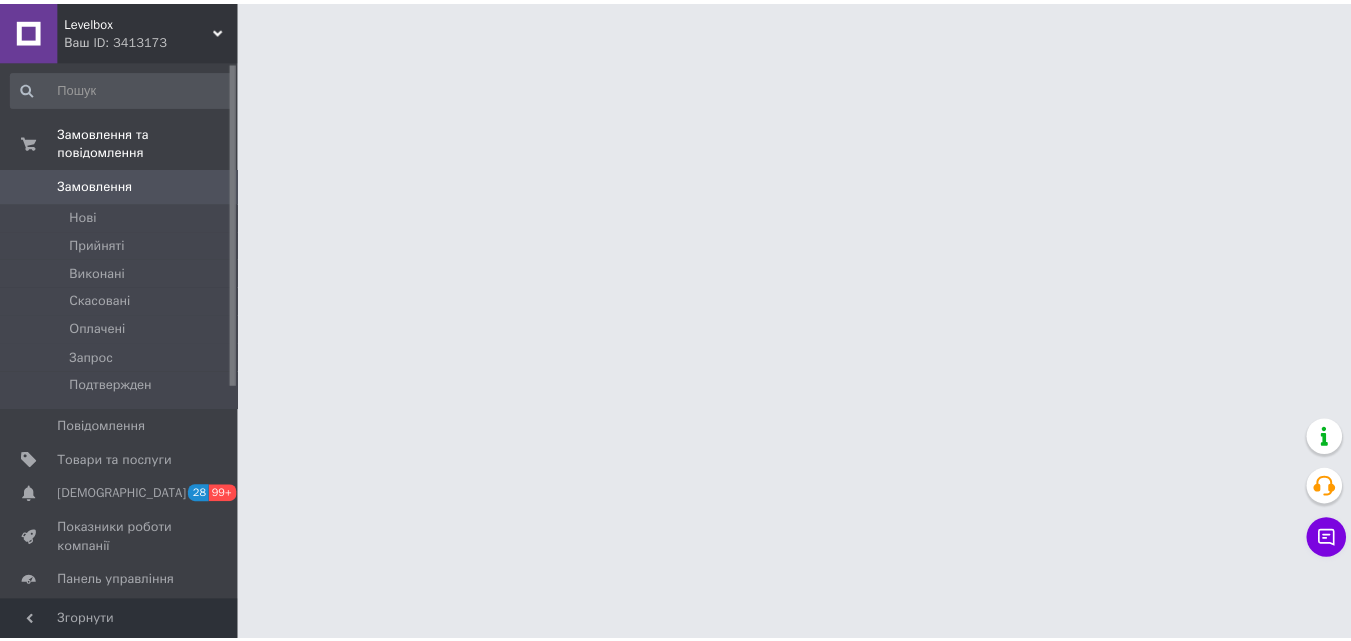 scroll, scrollTop: 0, scrollLeft: 0, axis: both 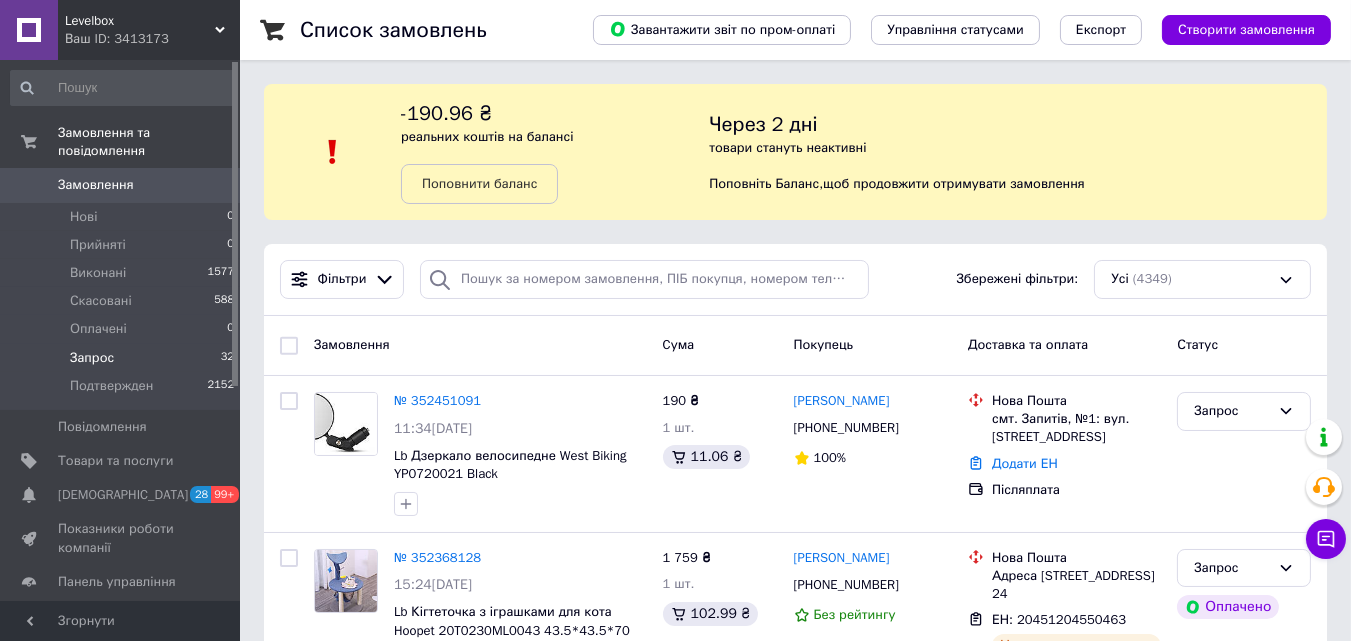 click on "Запрос 32" at bounding box center (123, 358) 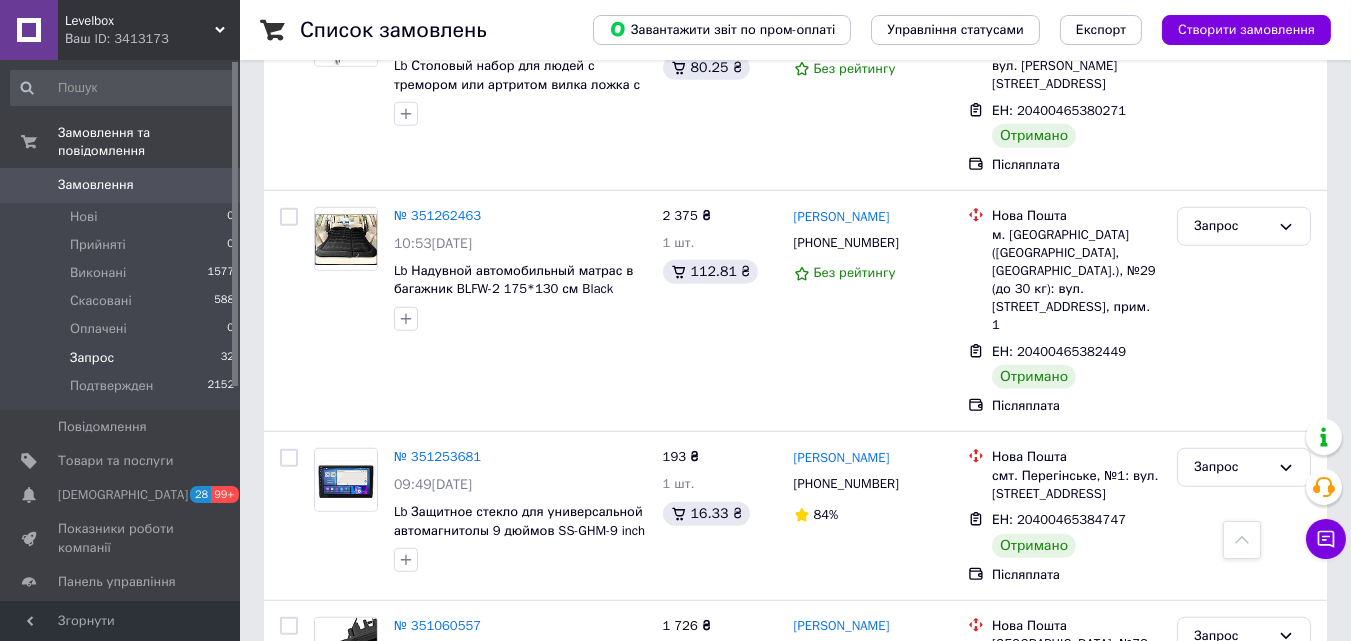 scroll, scrollTop: 3658, scrollLeft: 0, axis: vertical 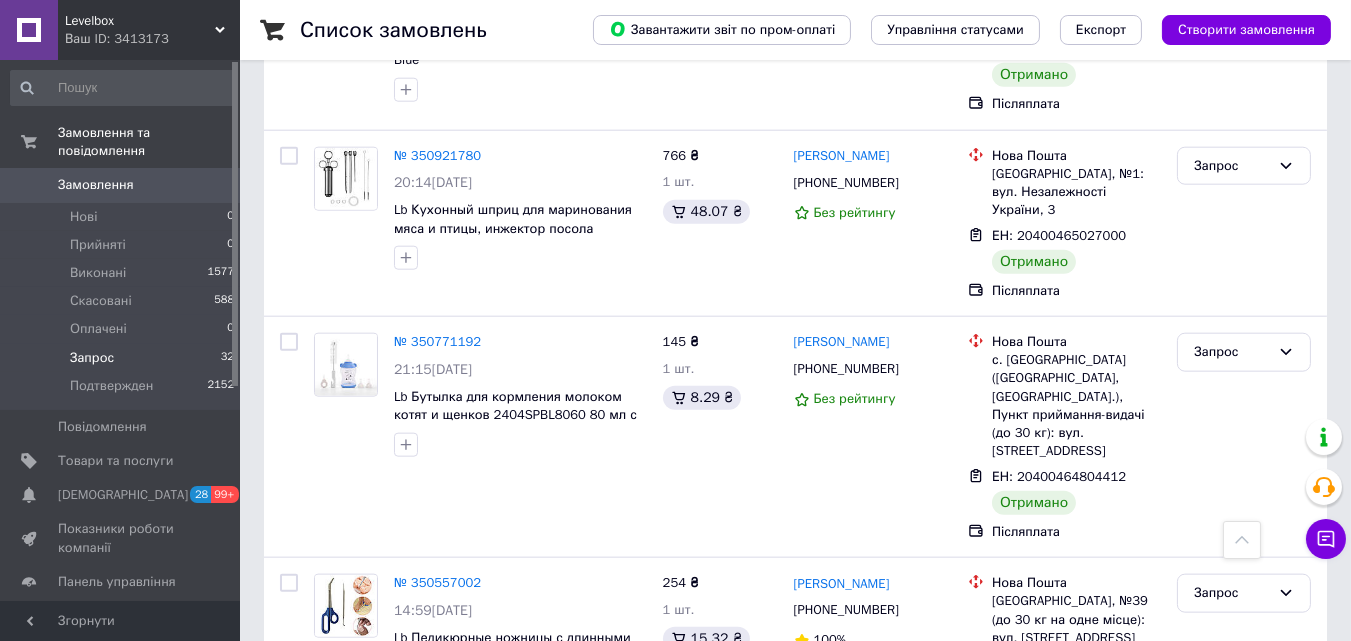 click on "2" at bounding box center (327, 789) 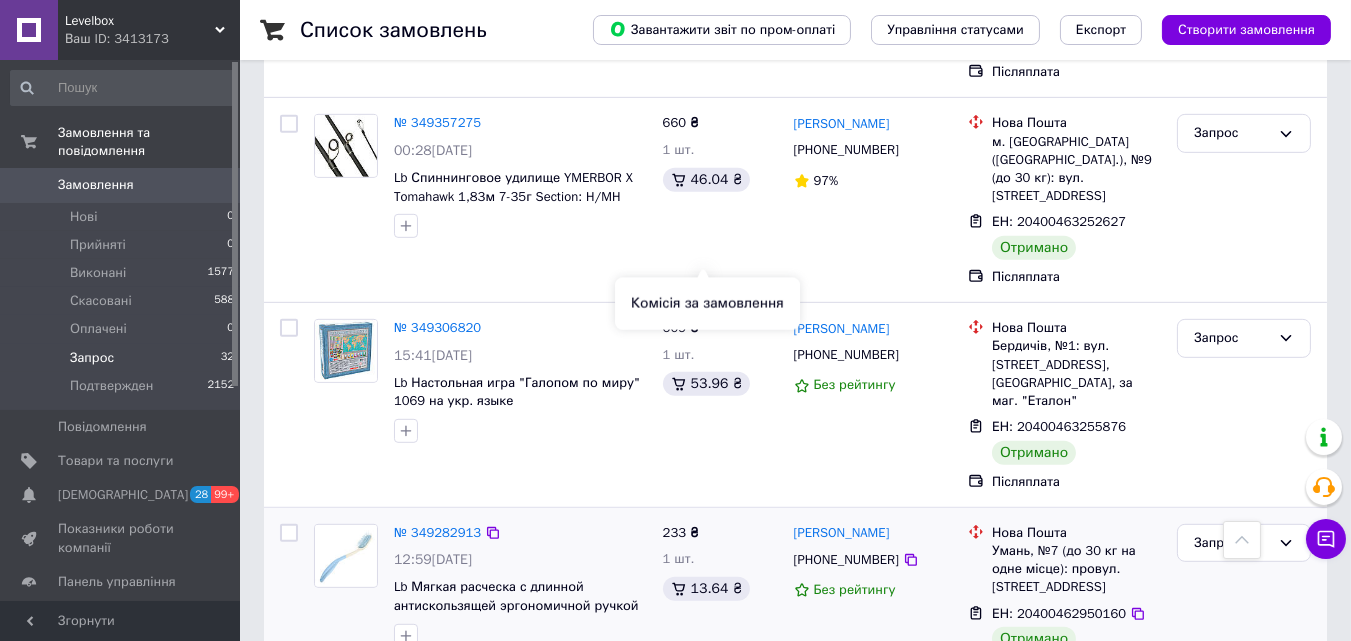 scroll, scrollTop: 2114, scrollLeft: 0, axis: vertical 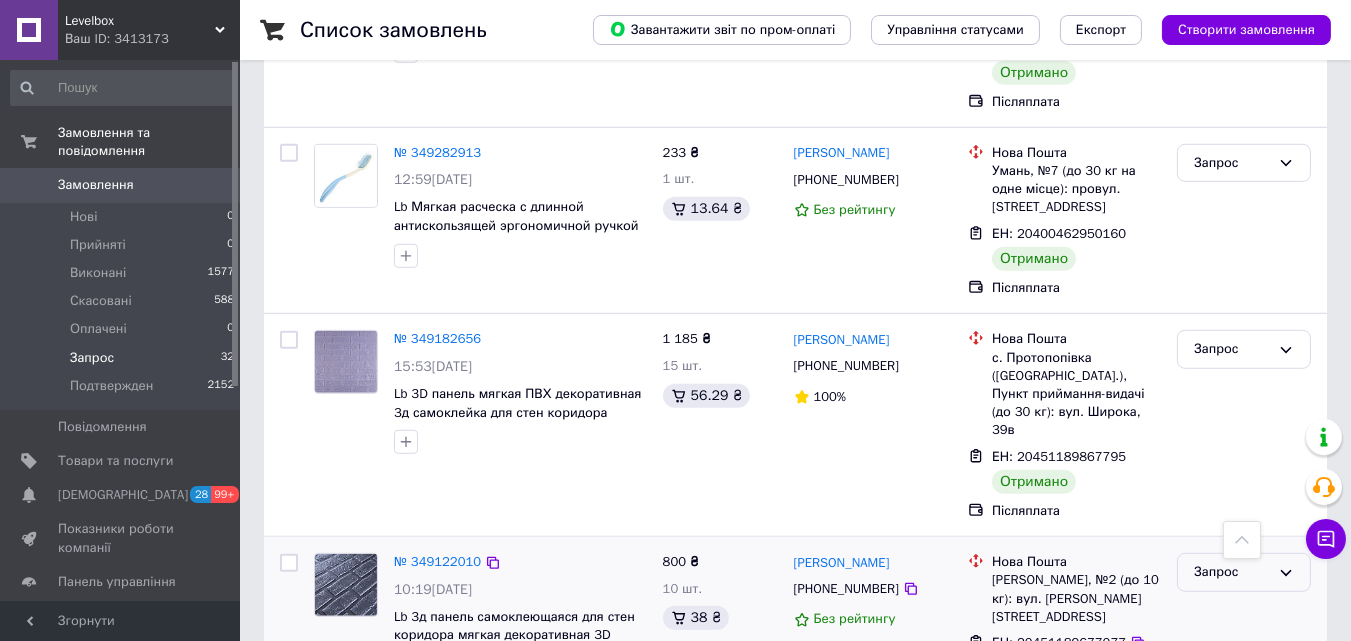 click on "Запрос" at bounding box center (1232, 572) 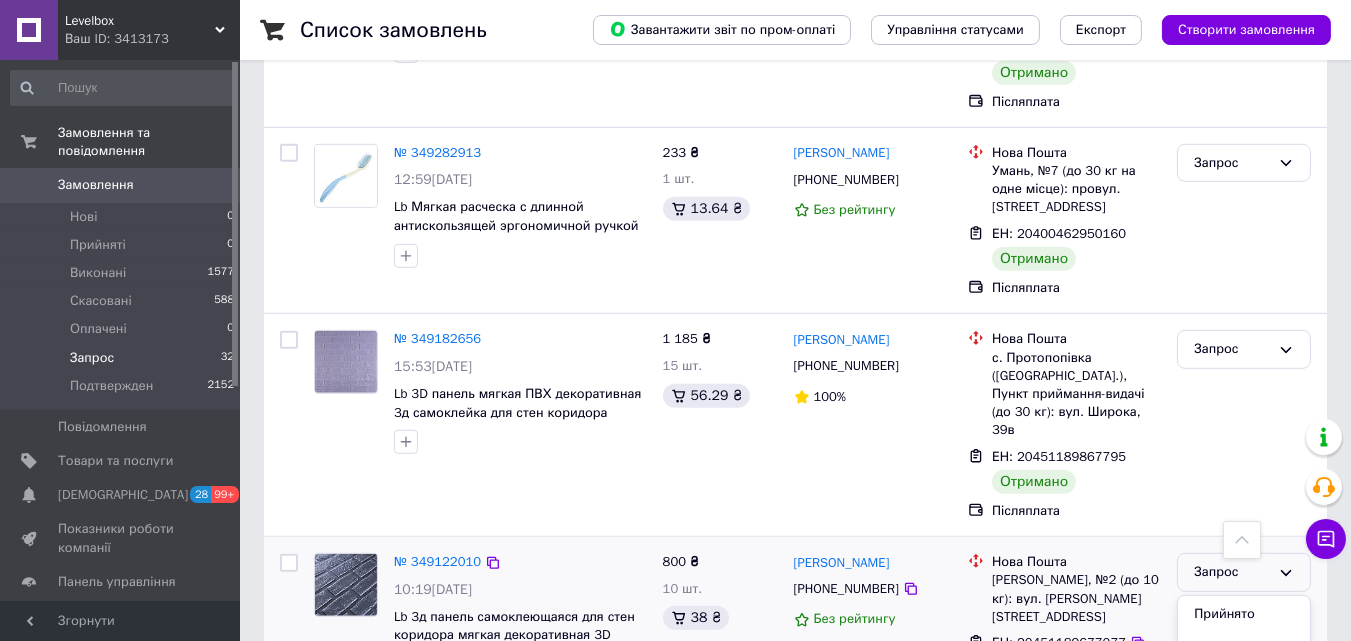 click on "Подтвержден" at bounding box center [1244, 760] 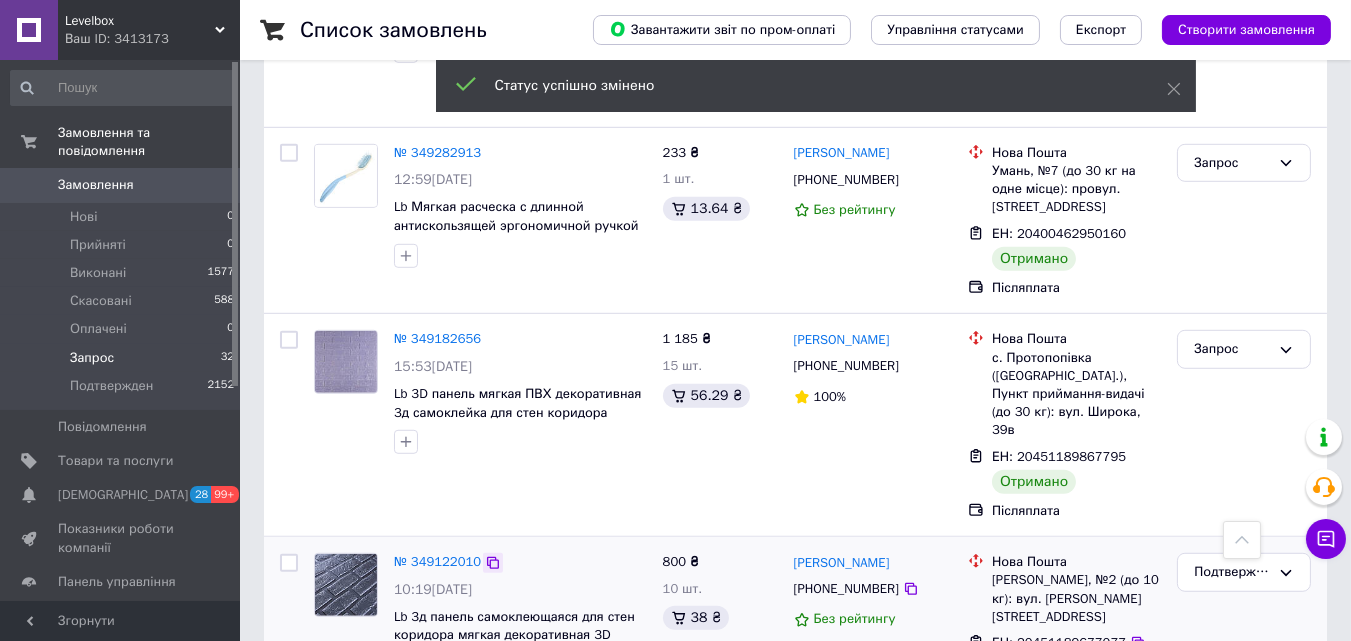 click 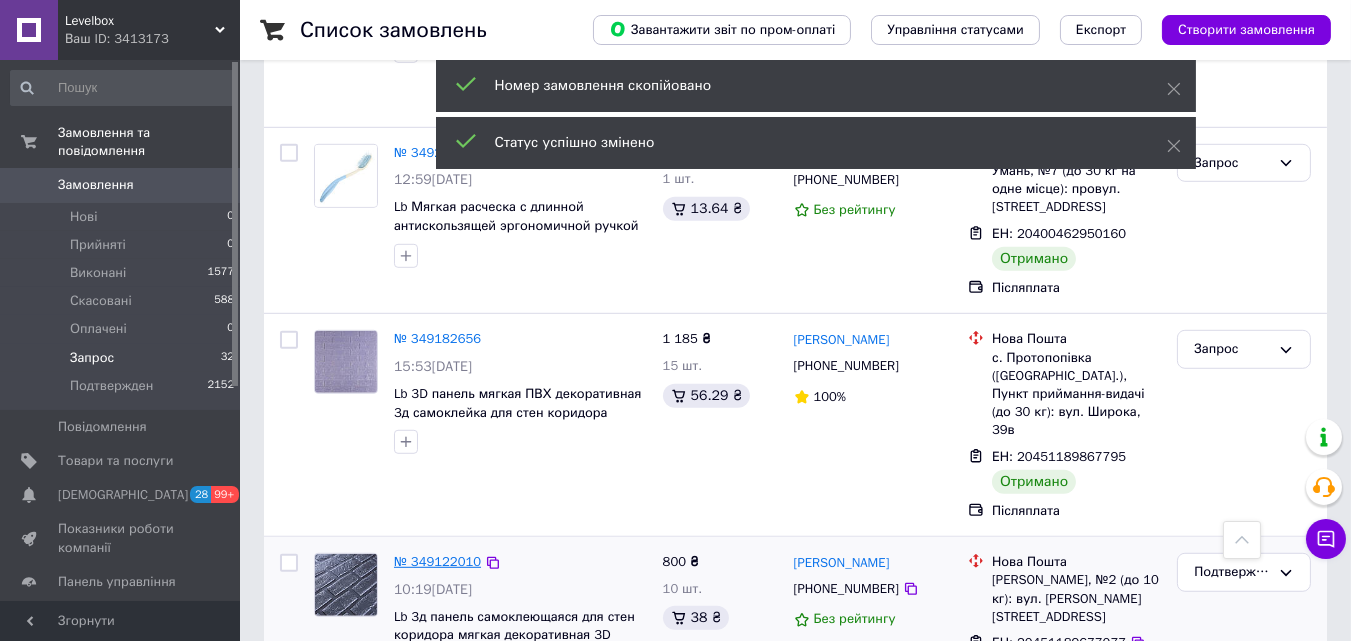 click on "№ 349122010" at bounding box center [437, 561] 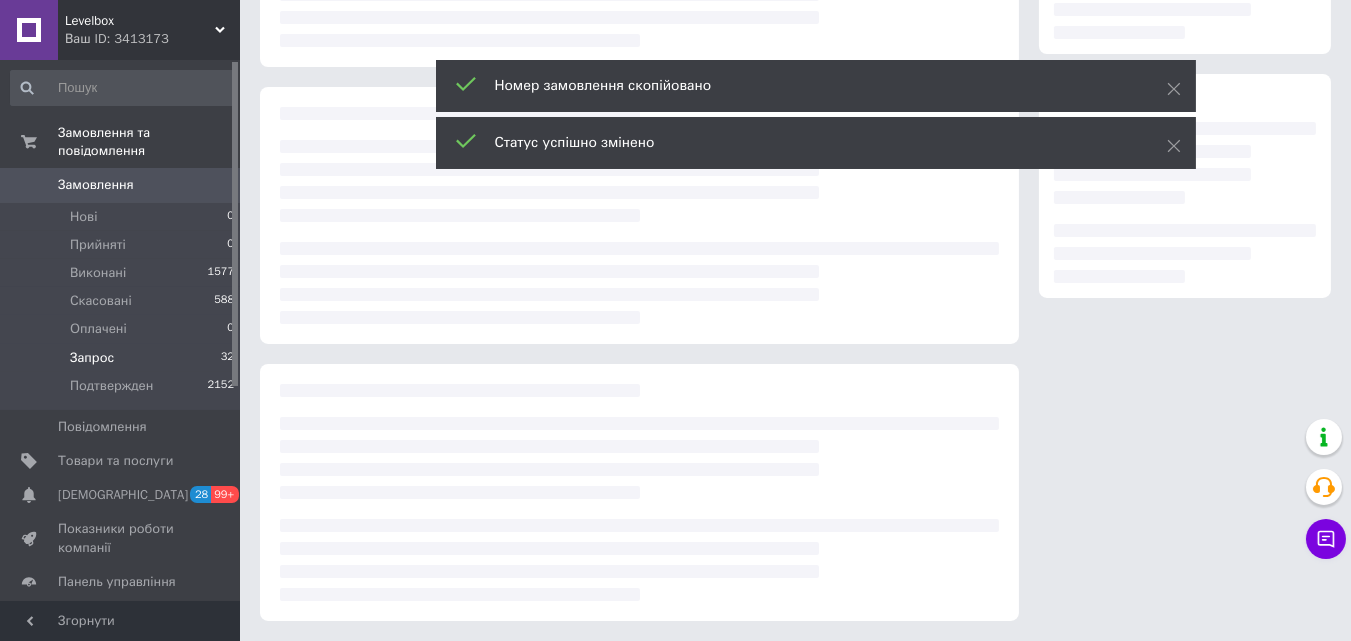 scroll, scrollTop: 0, scrollLeft: 0, axis: both 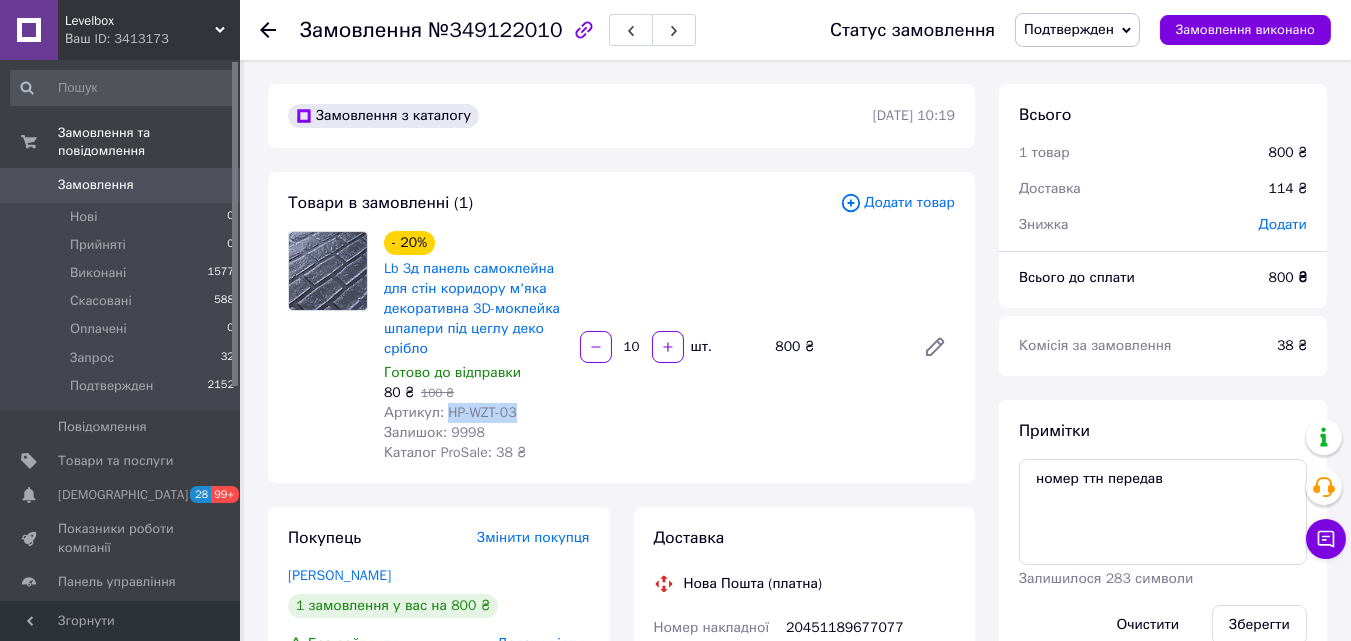 drag, startPoint x: 526, startPoint y: 412, endPoint x: 445, endPoint y: 414, distance: 81.02469 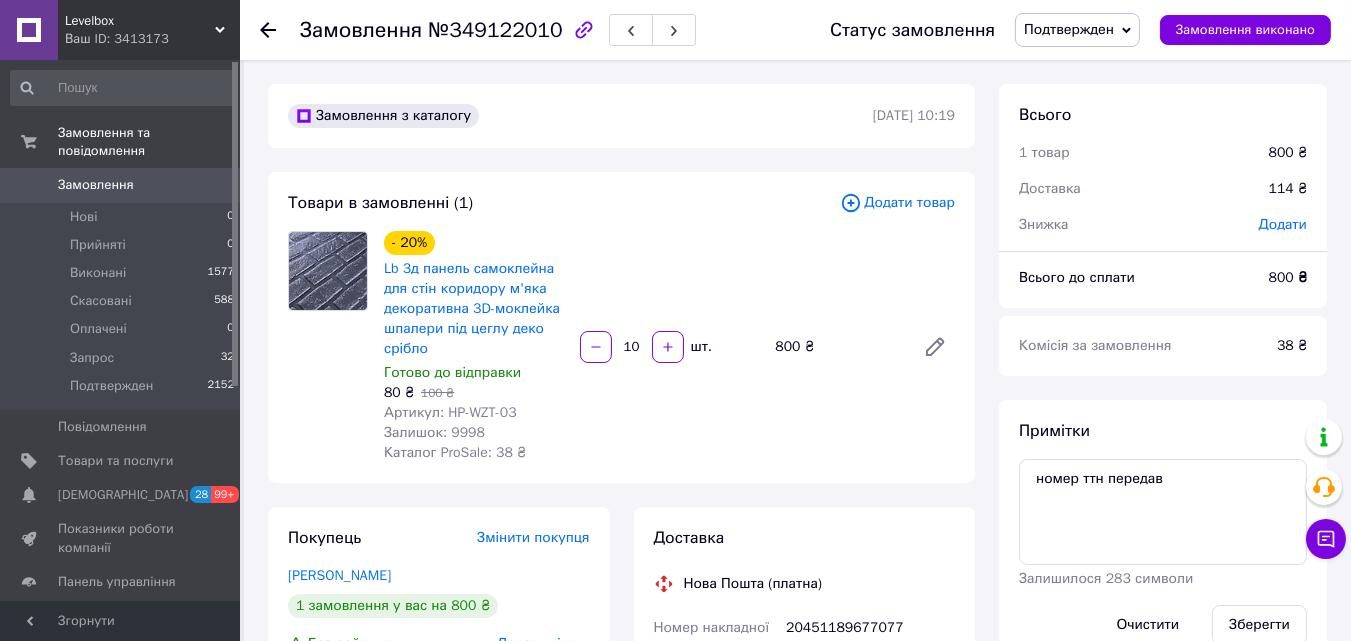 click on "Замовлення з каталогу 20.06.2025 | 10:19 Товари в замовленні (1) Додати товар - 20% Lb 3д панель самоклейна для стін коридору м'яка декоративна 3D-моклейка шпалери під цеглу деко срібло Готово до відправки 80 ₴   100 ₴ Артикул: HP-WZT-03 Залишок: 9998 Каталог ProSale: 38 ₴  10   шт. 800 ₴ Покупець Змінити покупця Галушка Марія 1 замовлення у вас на 800 ₴ Без рейтингу   Додати відгук Додати +380934953809 Оплата Післяплата Доставка Нова Пошта (платна) Номер накладної 20451189677077 Статус відправлення Отримано Отримувач Галушка Марія Телефон отримувача +380934953809 Адреса Платник Отримувач 114 ₴ Платник 800" at bounding box center [621, 757] 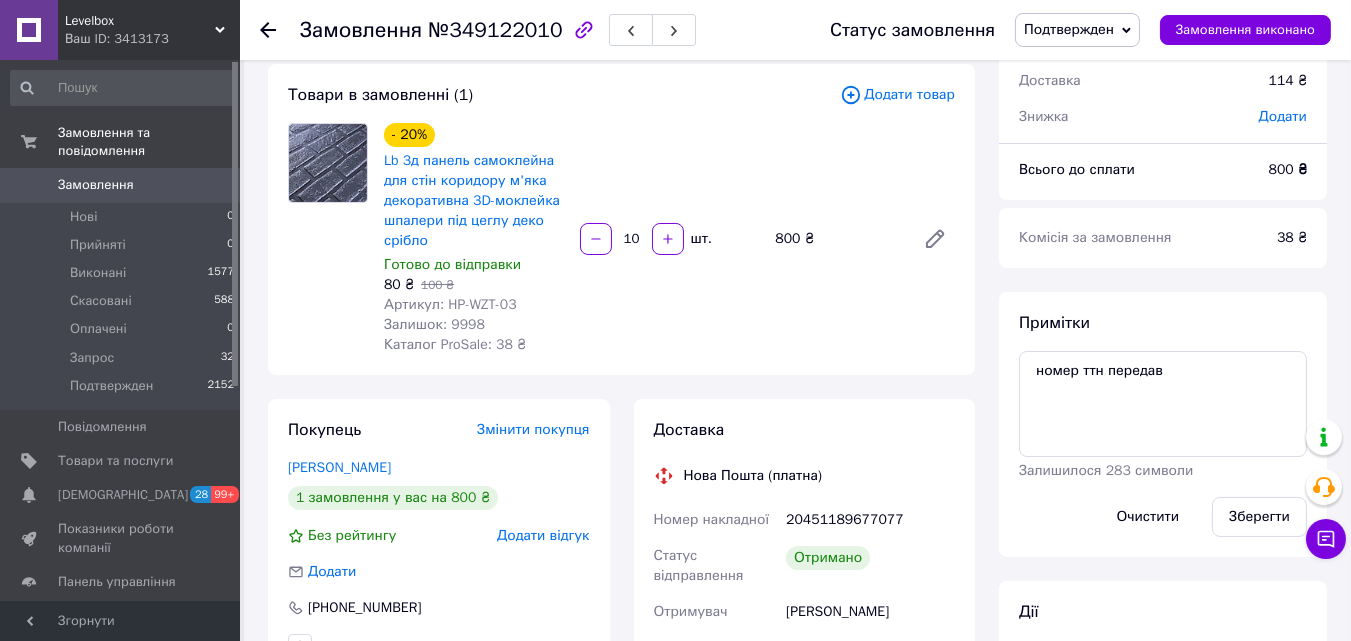 scroll, scrollTop: 105, scrollLeft: 0, axis: vertical 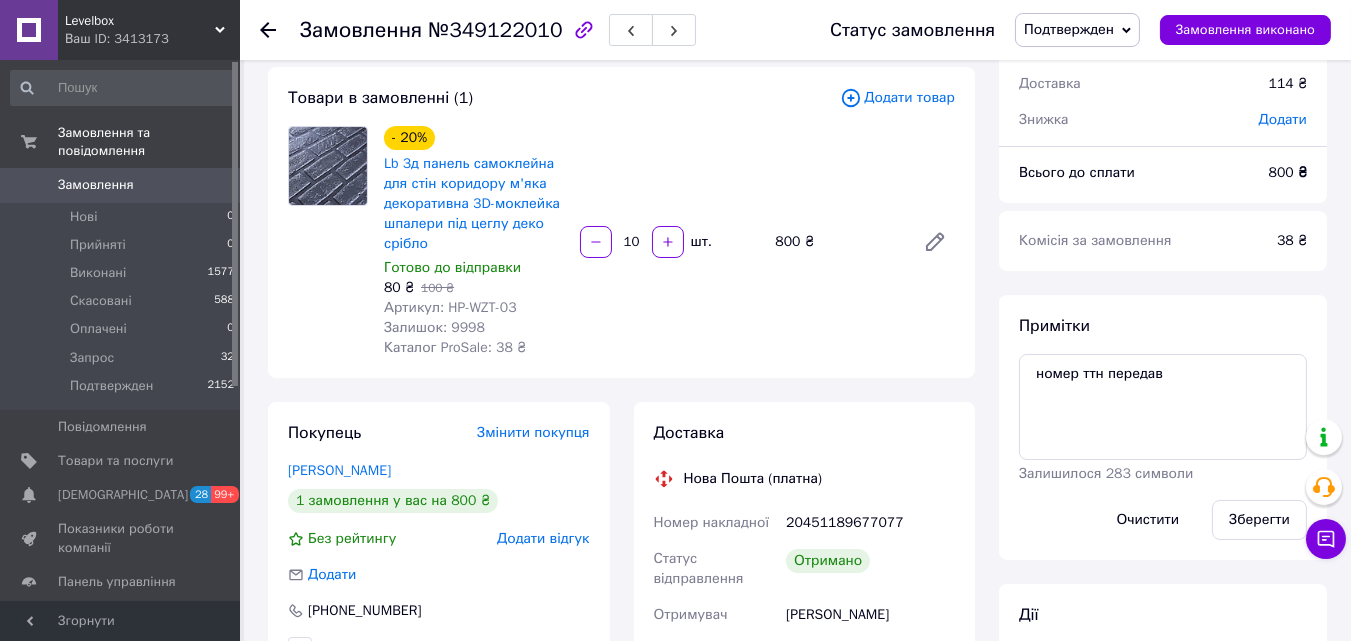 click on "Замовлення" at bounding box center [121, 185] 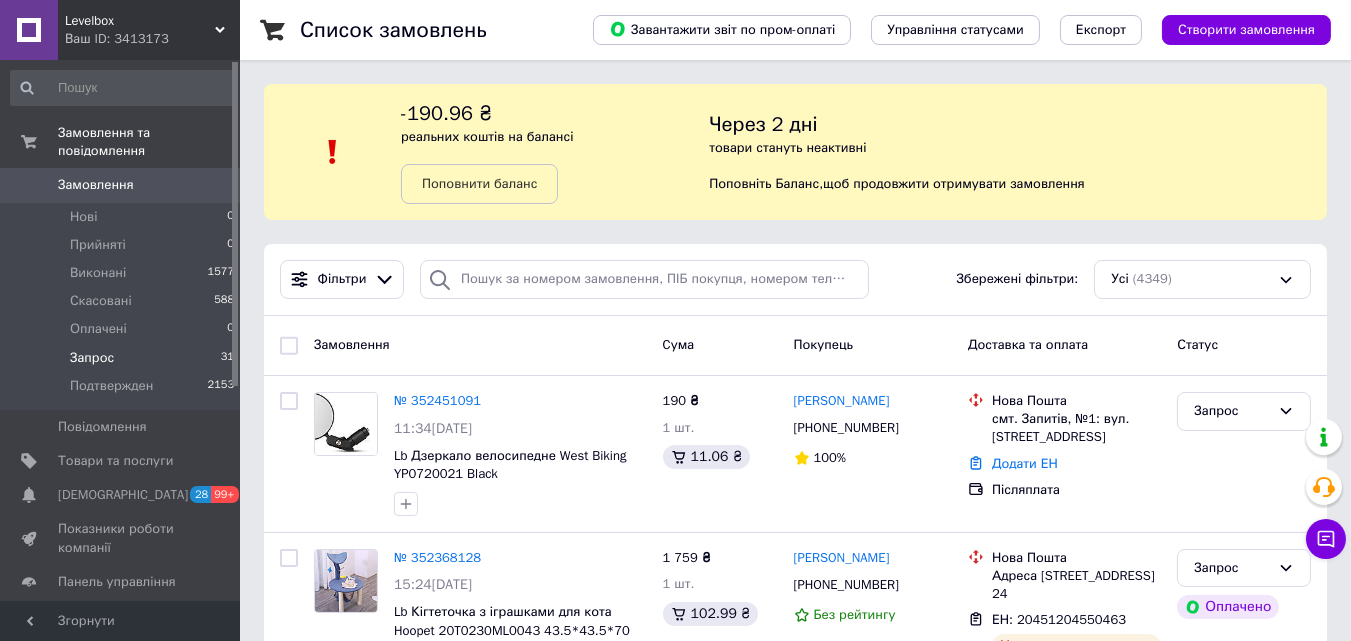 click on "Запрос 31" at bounding box center [123, 358] 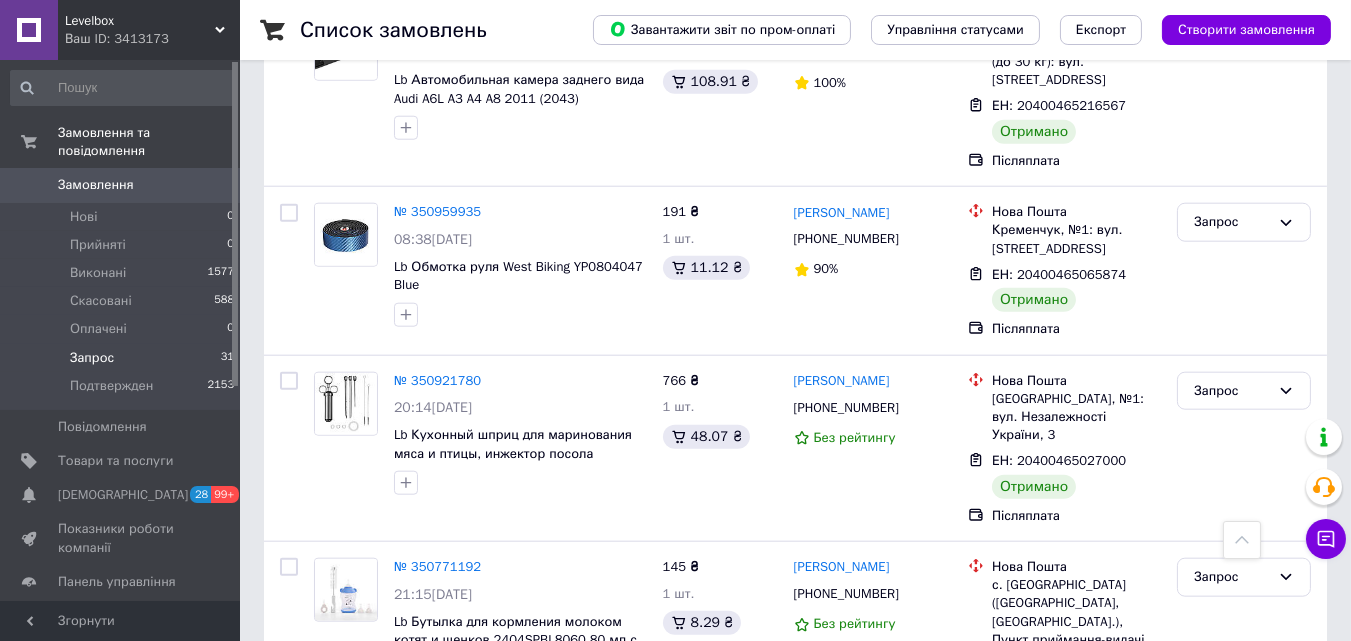 scroll, scrollTop: 3658, scrollLeft: 0, axis: vertical 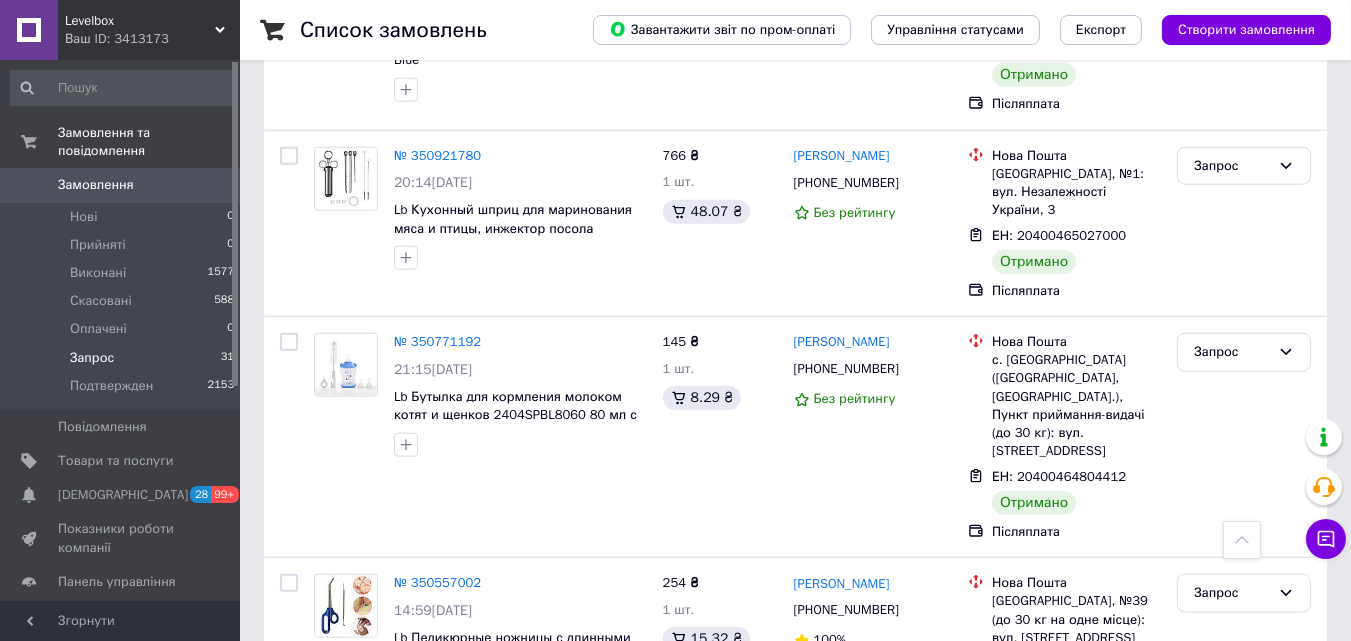 click on "2" at bounding box center (327, 789) 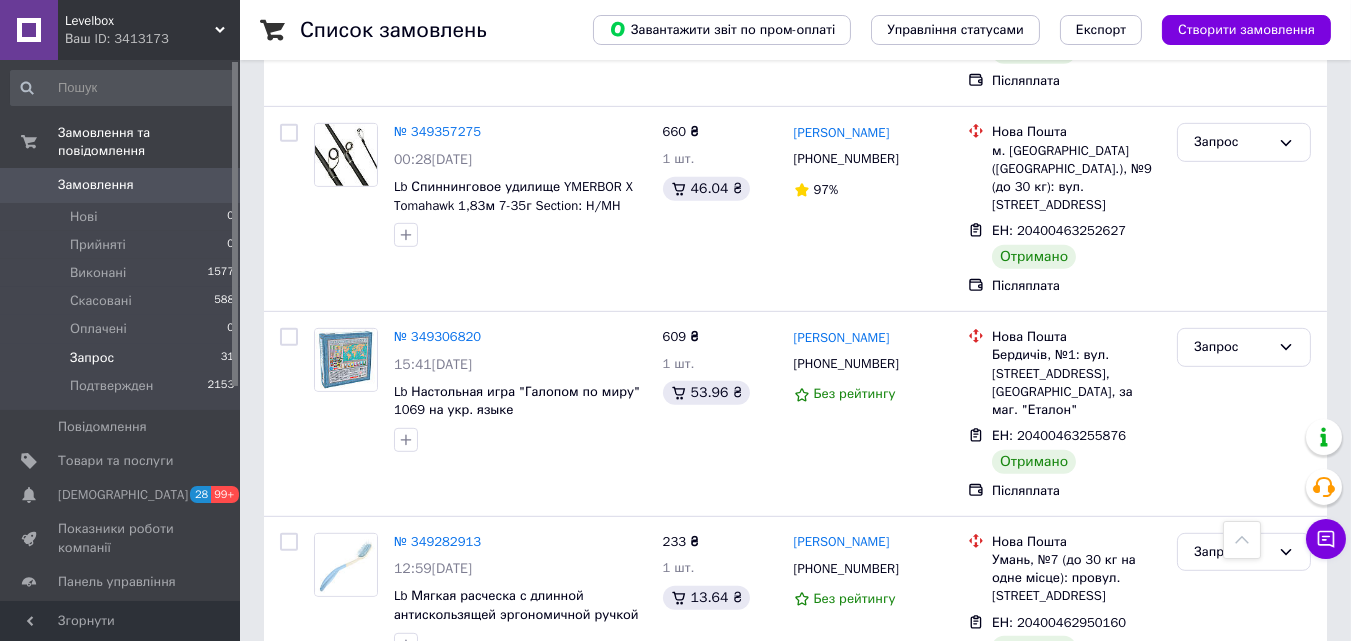 scroll, scrollTop: 1945, scrollLeft: 0, axis: vertical 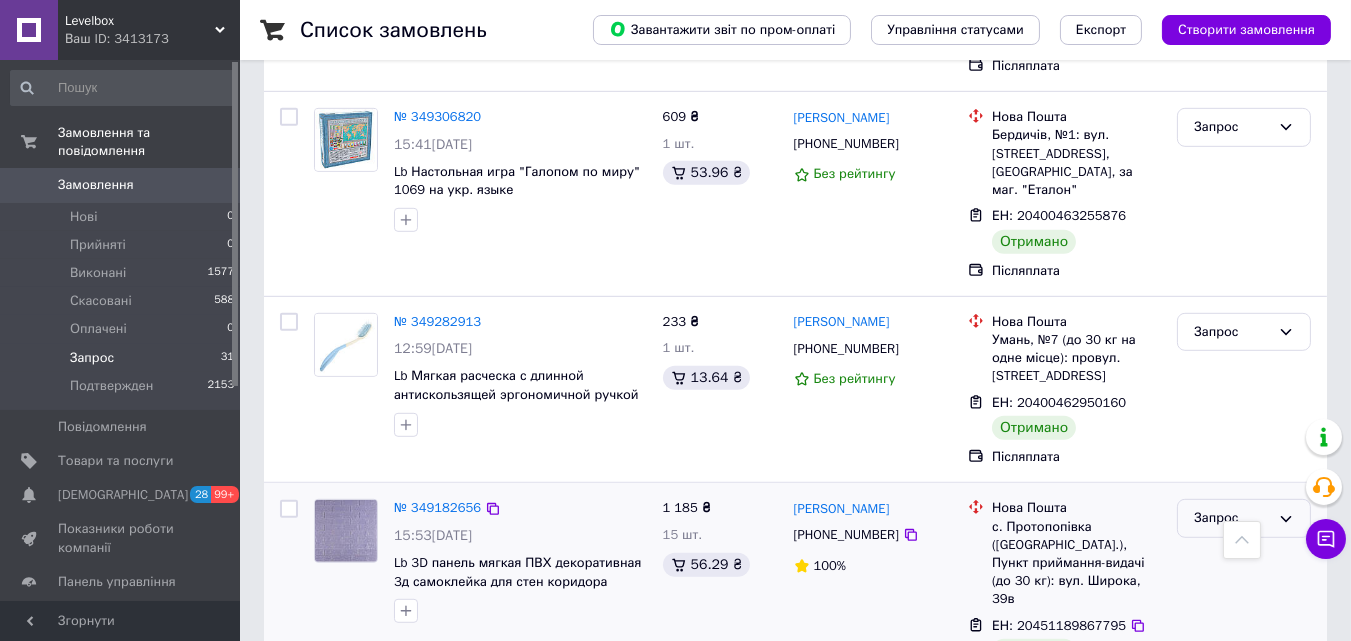 click on "Запрос" at bounding box center [1232, 518] 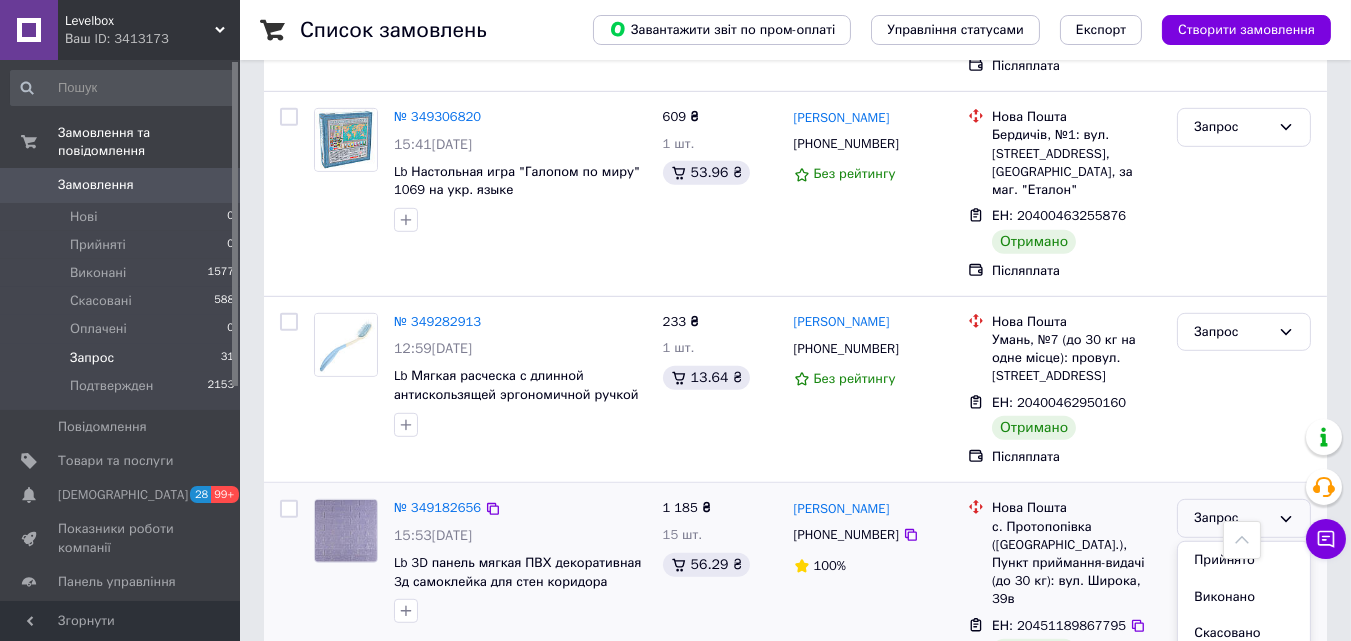 click on "Подтвержден" at bounding box center [1244, 706] 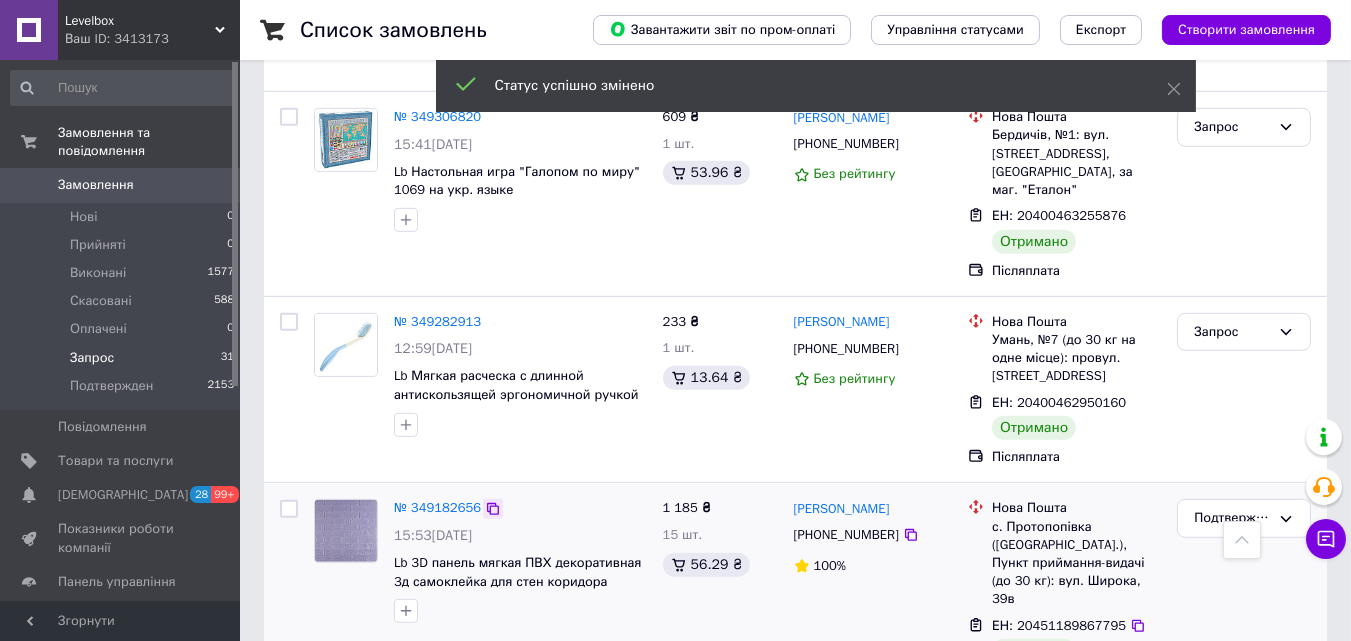 click 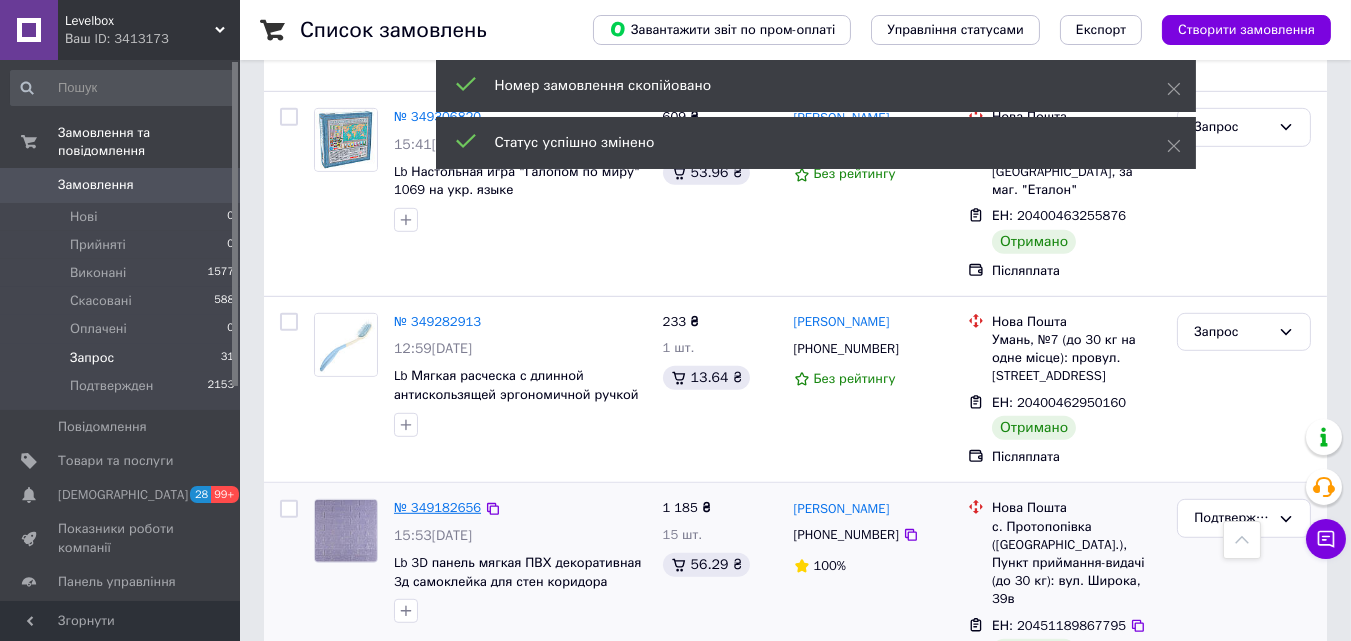 click on "№ 349182656" at bounding box center [437, 507] 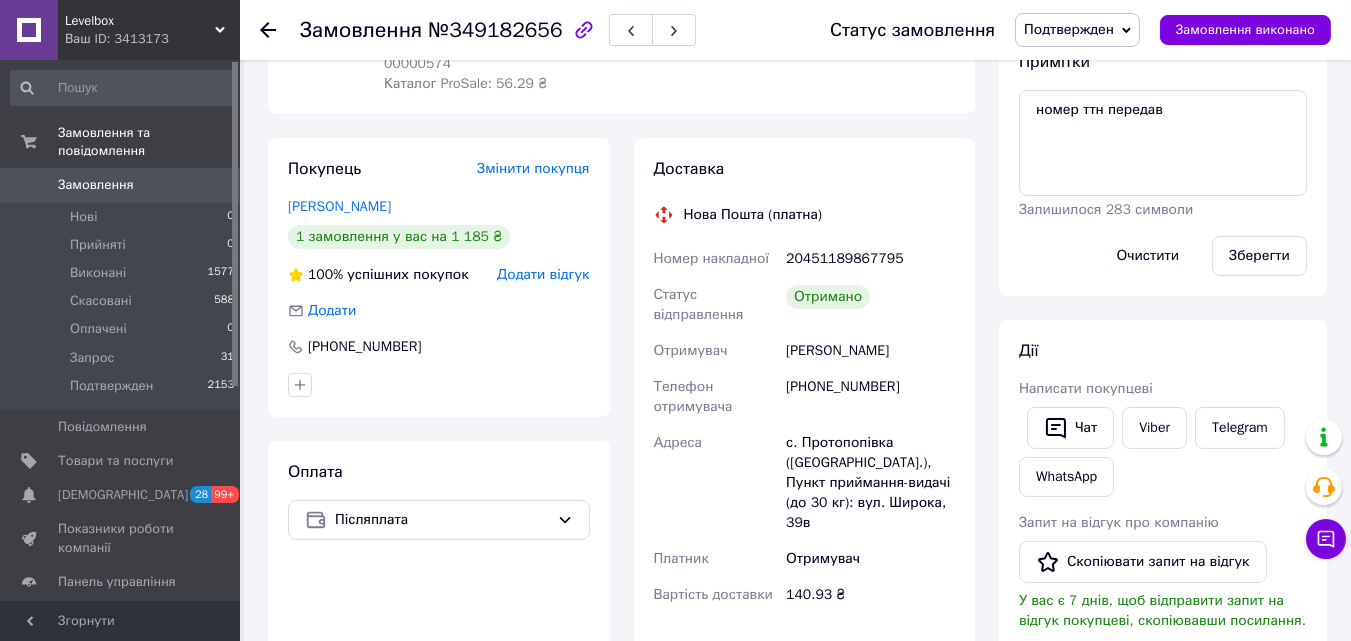 scroll, scrollTop: 0, scrollLeft: 0, axis: both 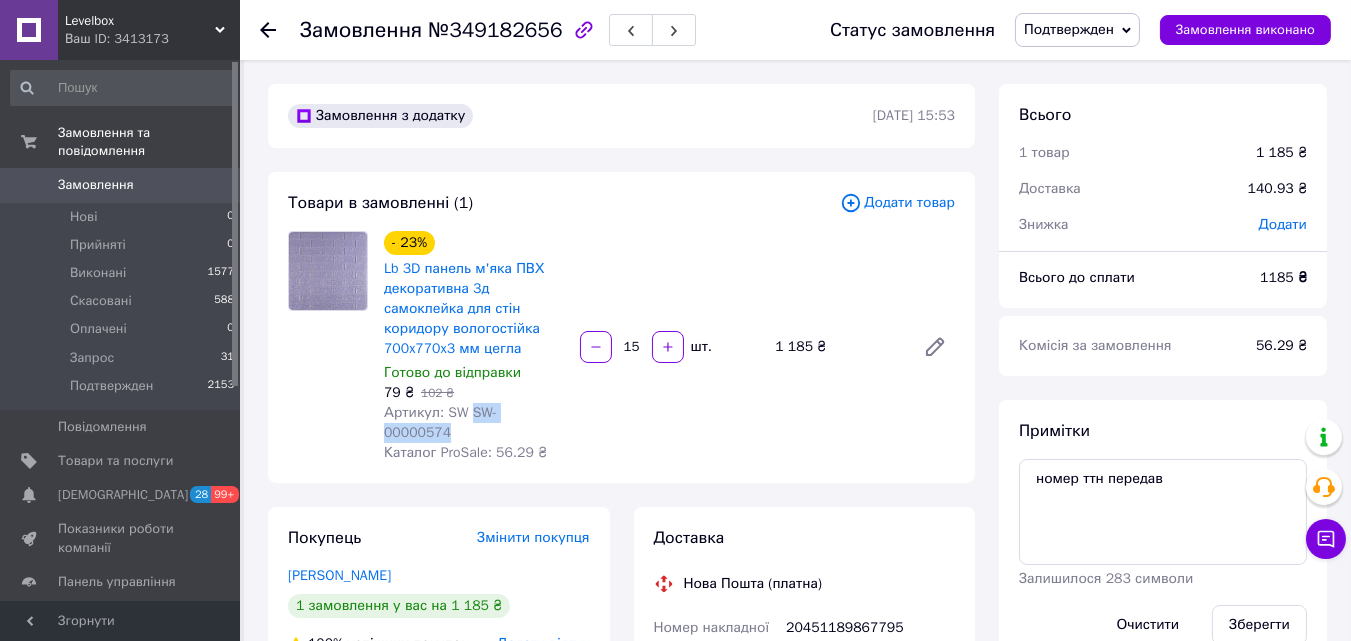 drag, startPoint x: 562, startPoint y: 411, endPoint x: 465, endPoint y: 414, distance: 97.04638 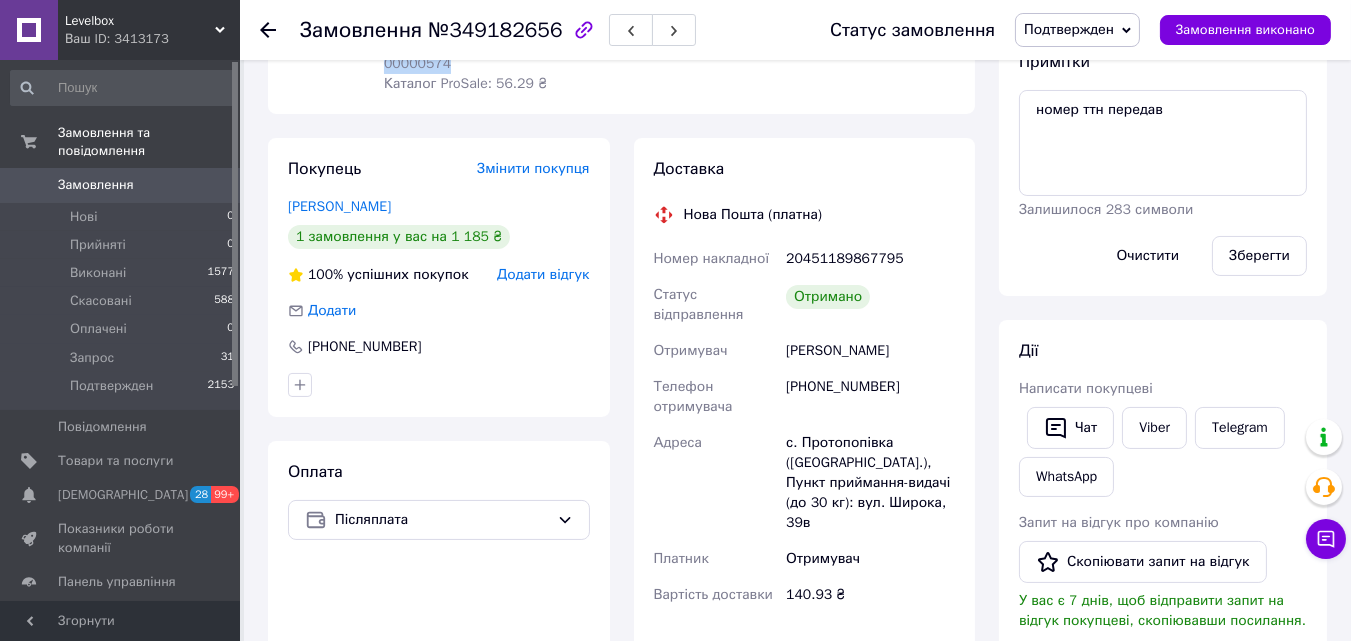 scroll, scrollTop: 0, scrollLeft: 0, axis: both 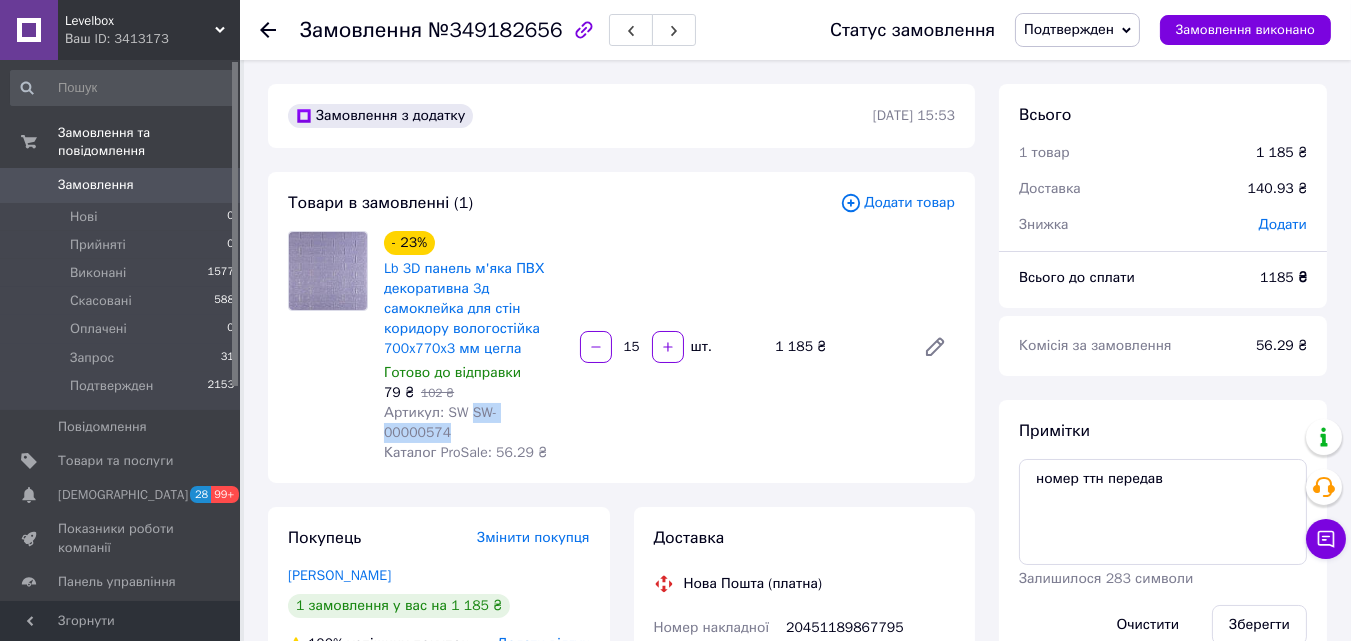 click on "Замовлення" at bounding box center (96, 185) 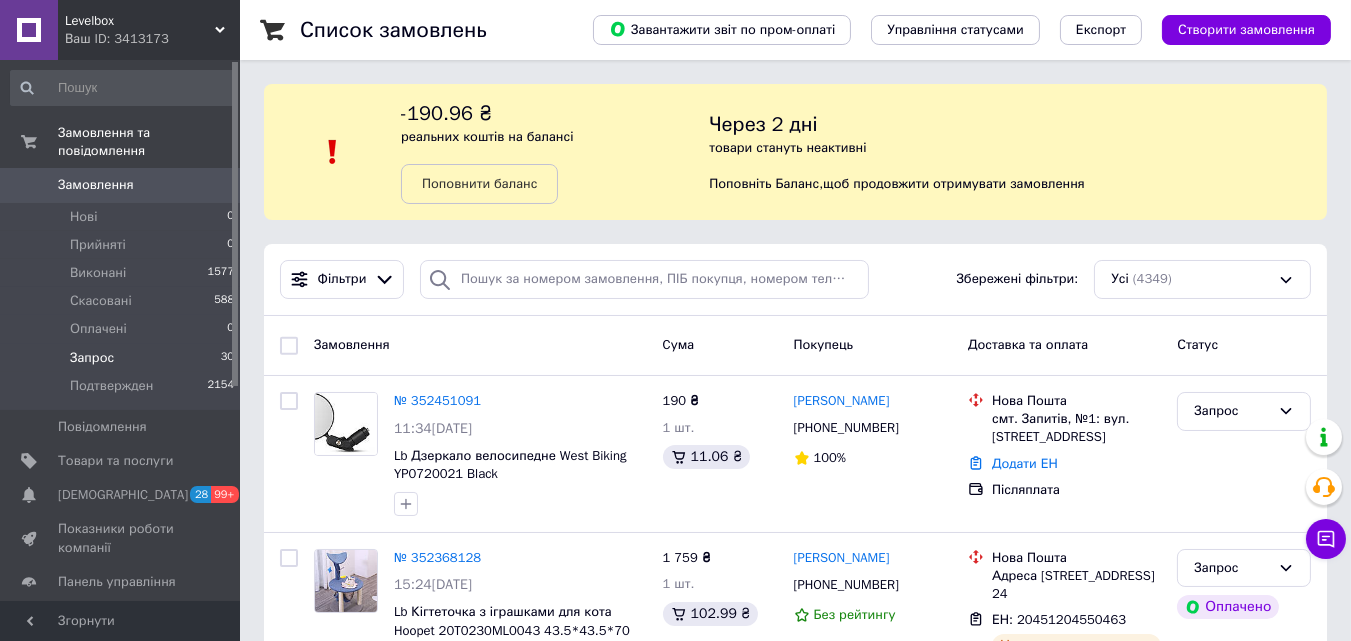 click on "Запрос" at bounding box center [92, 358] 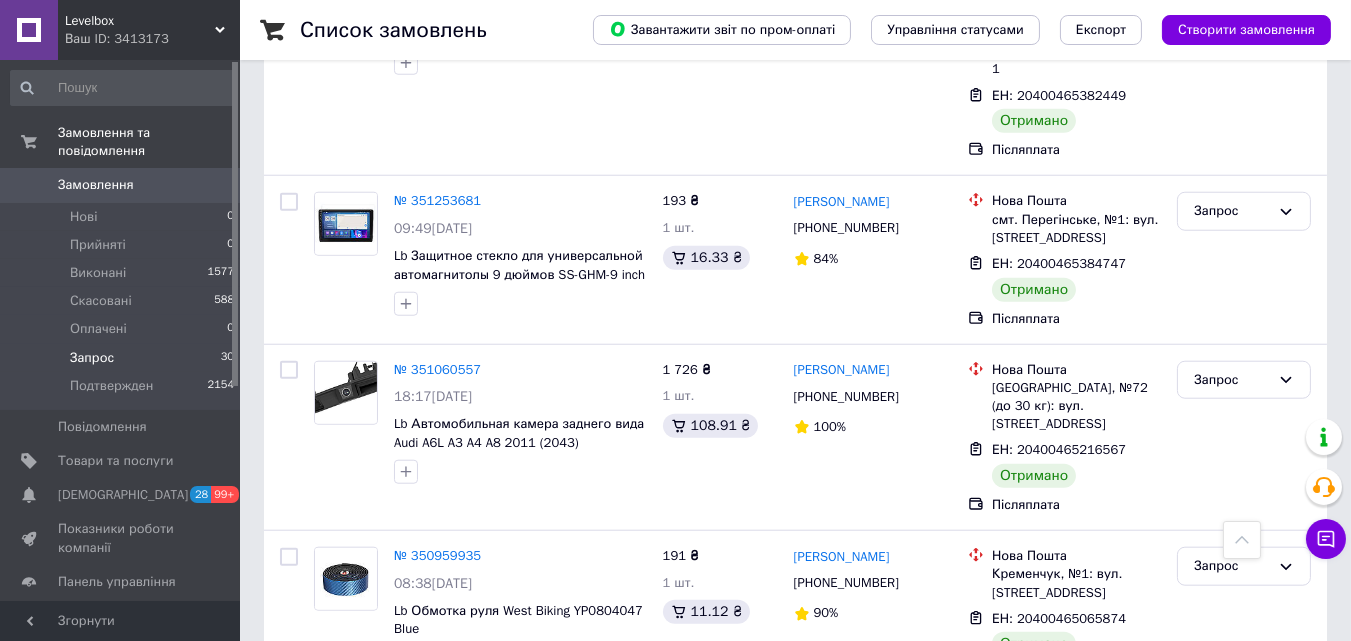 scroll, scrollTop: 3658, scrollLeft: 0, axis: vertical 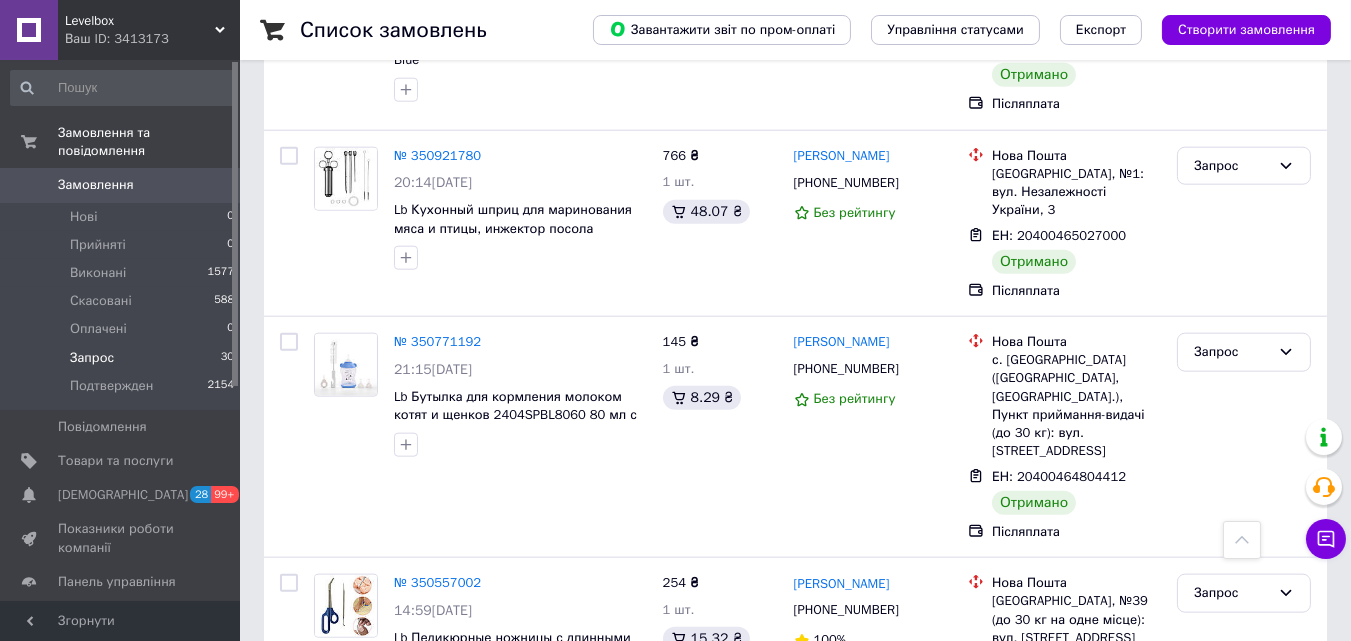 click on "2" at bounding box center [327, 789] 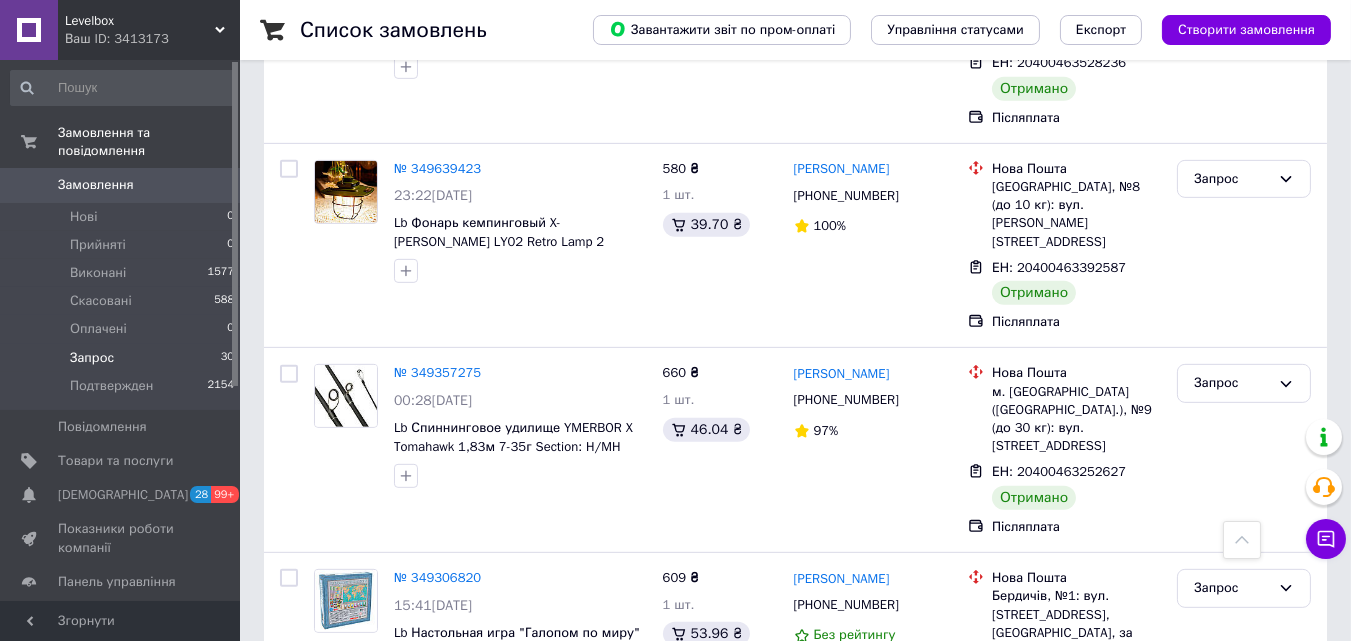scroll, scrollTop: 1741, scrollLeft: 0, axis: vertical 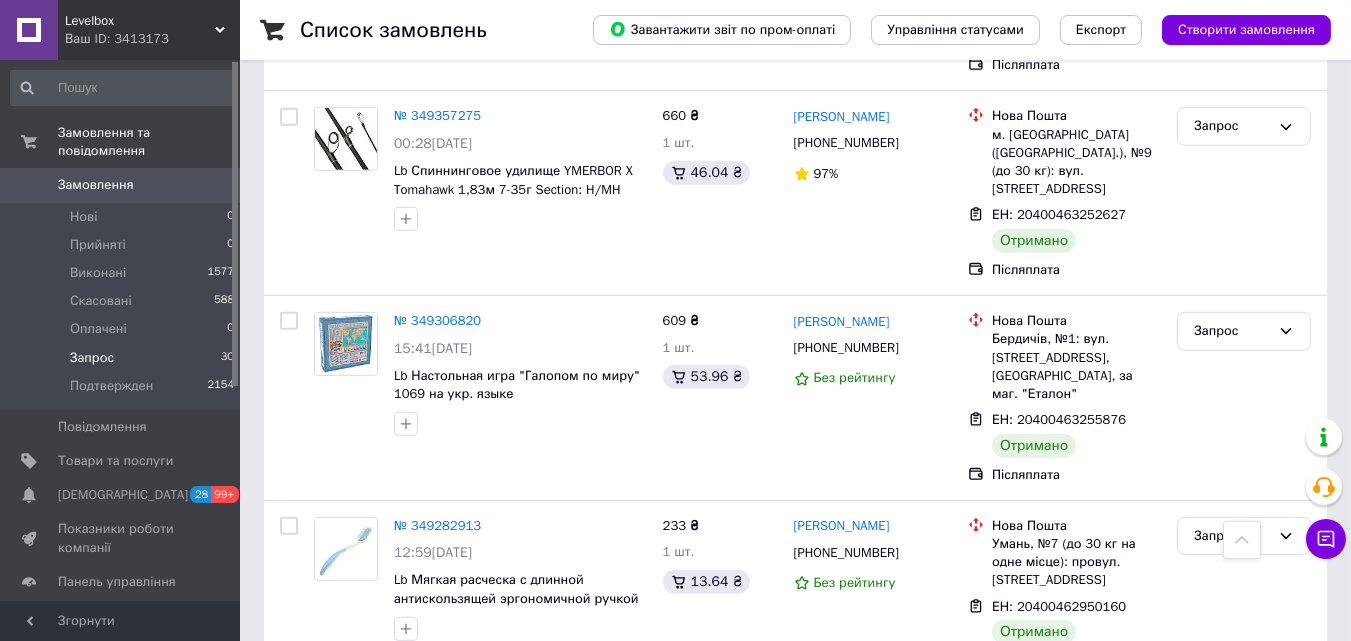 click on "2" at bounding box center [450, 731] 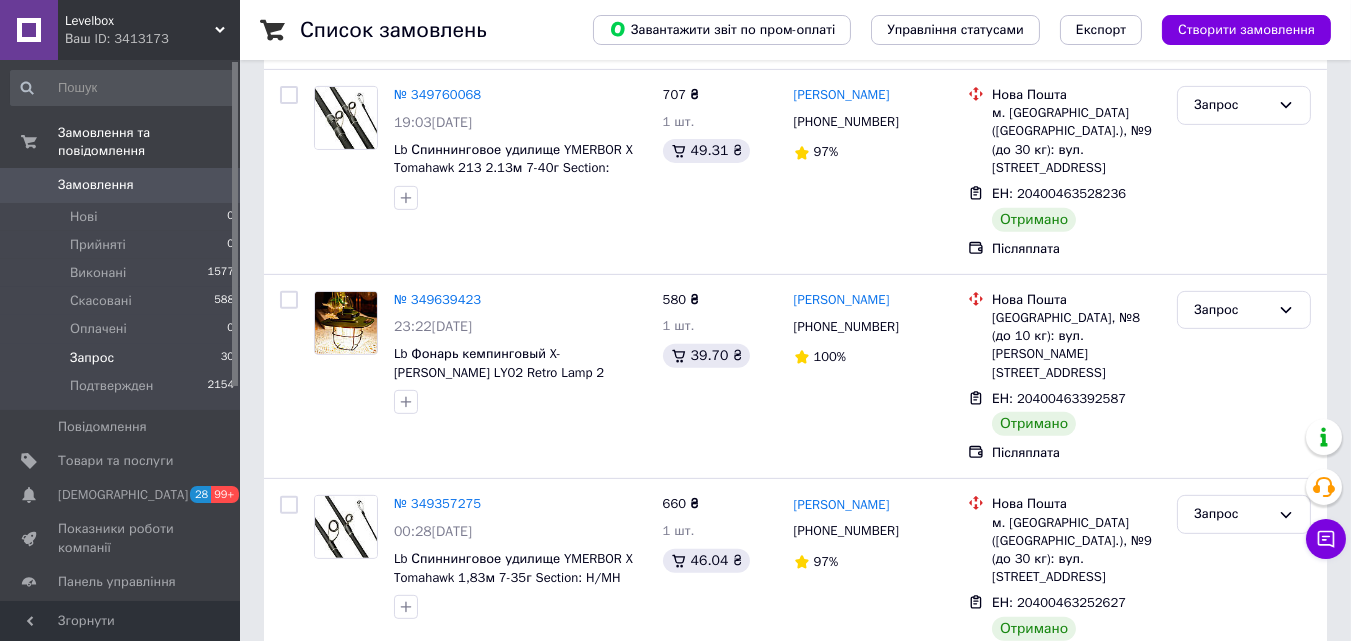 scroll, scrollTop: 1741, scrollLeft: 0, axis: vertical 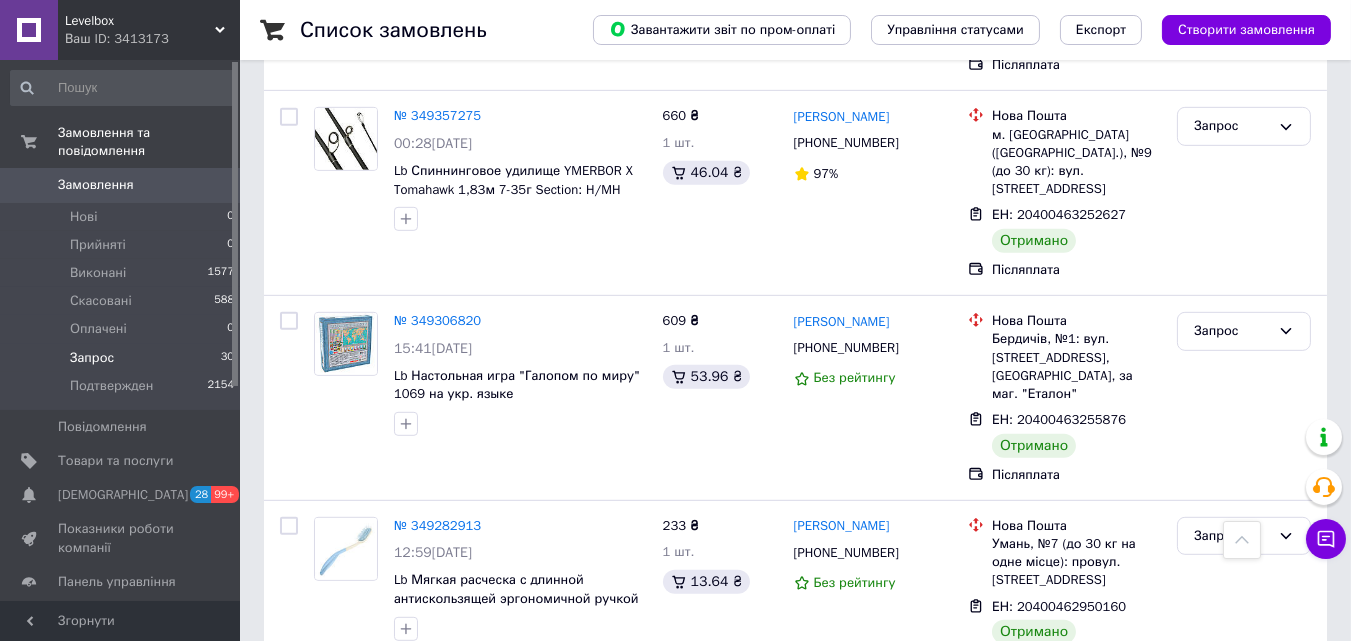 click on "Levelbox" at bounding box center [140, 21] 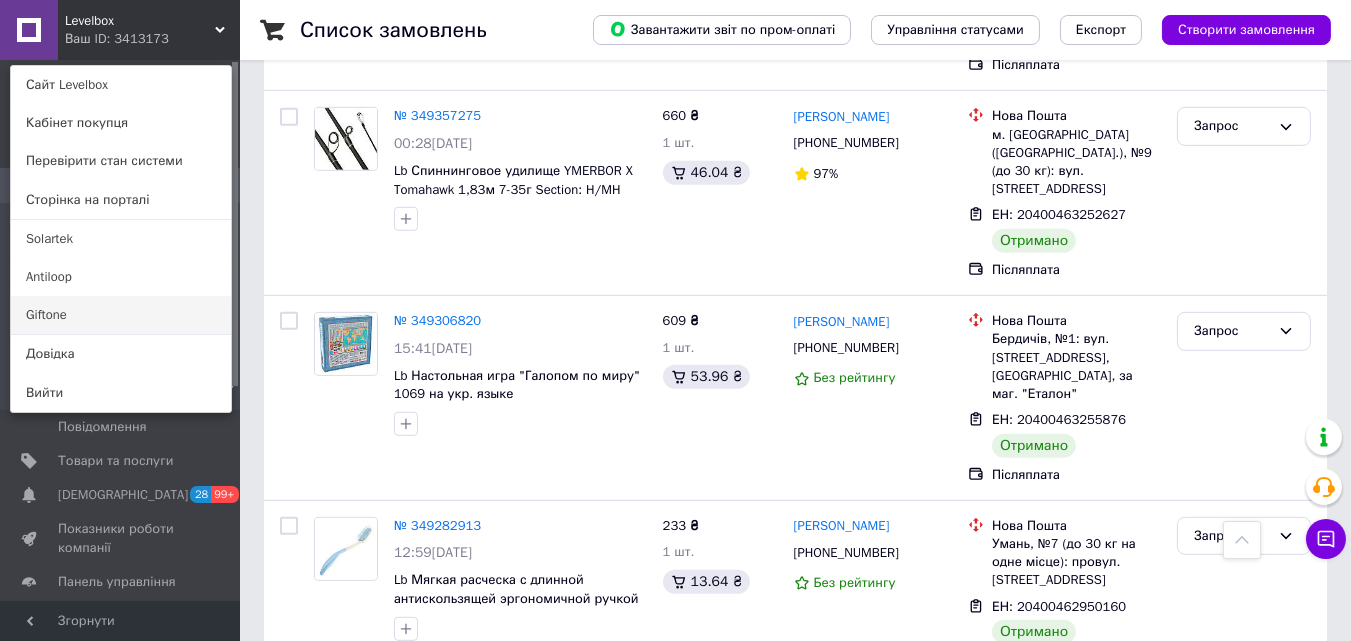 click on "Giftone" at bounding box center [121, 315] 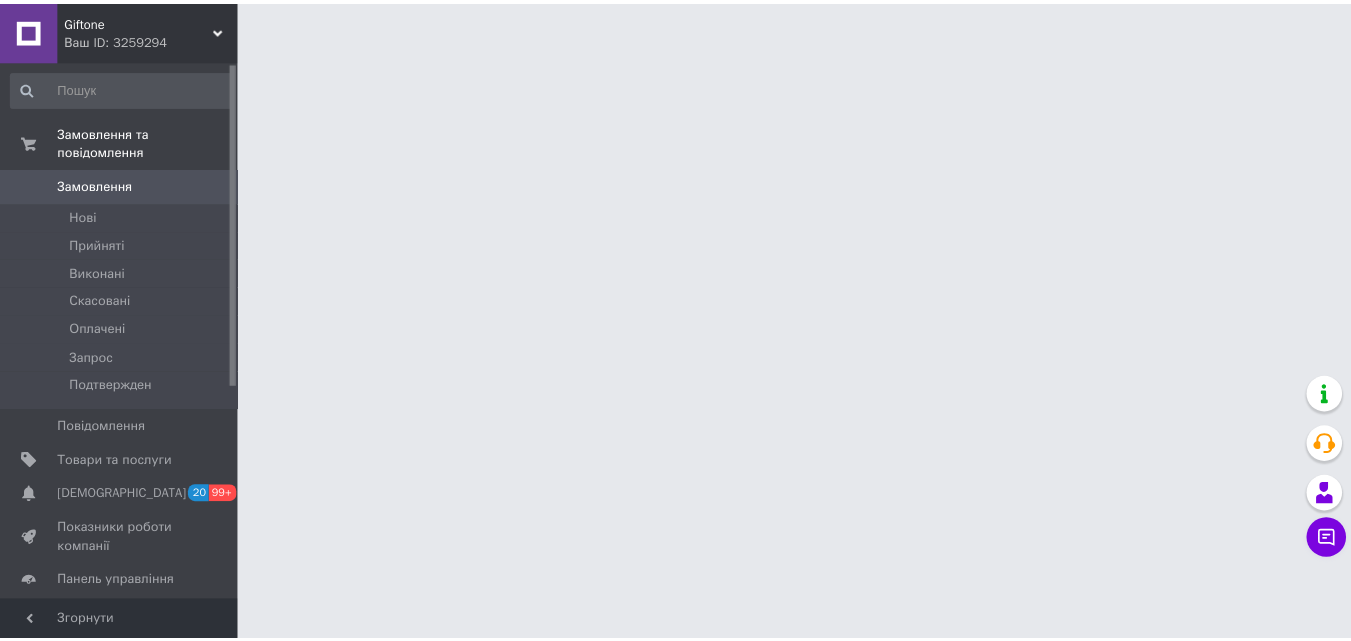 scroll, scrollTop: 0, scrollLeft: 0, axis: both 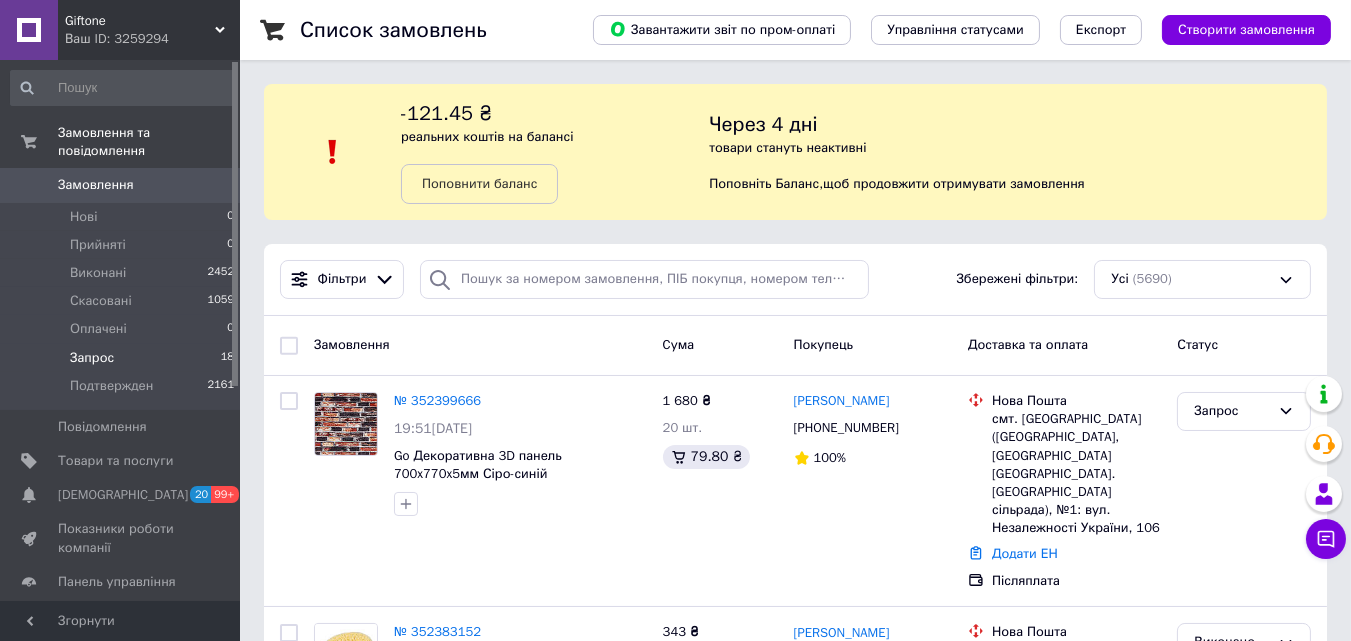 click on "Запрос 18" at bounding box center [123, 358] 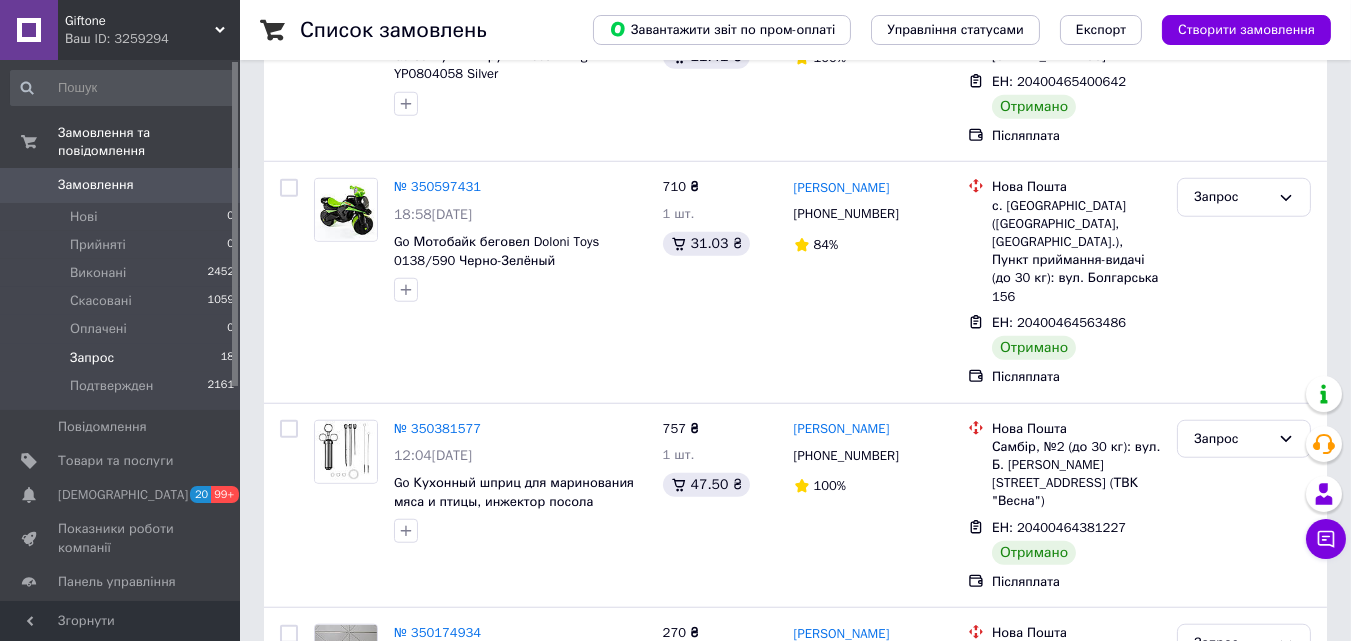 scroll, scrollTop: 3246, scrollLeft: 0, axis: vertical 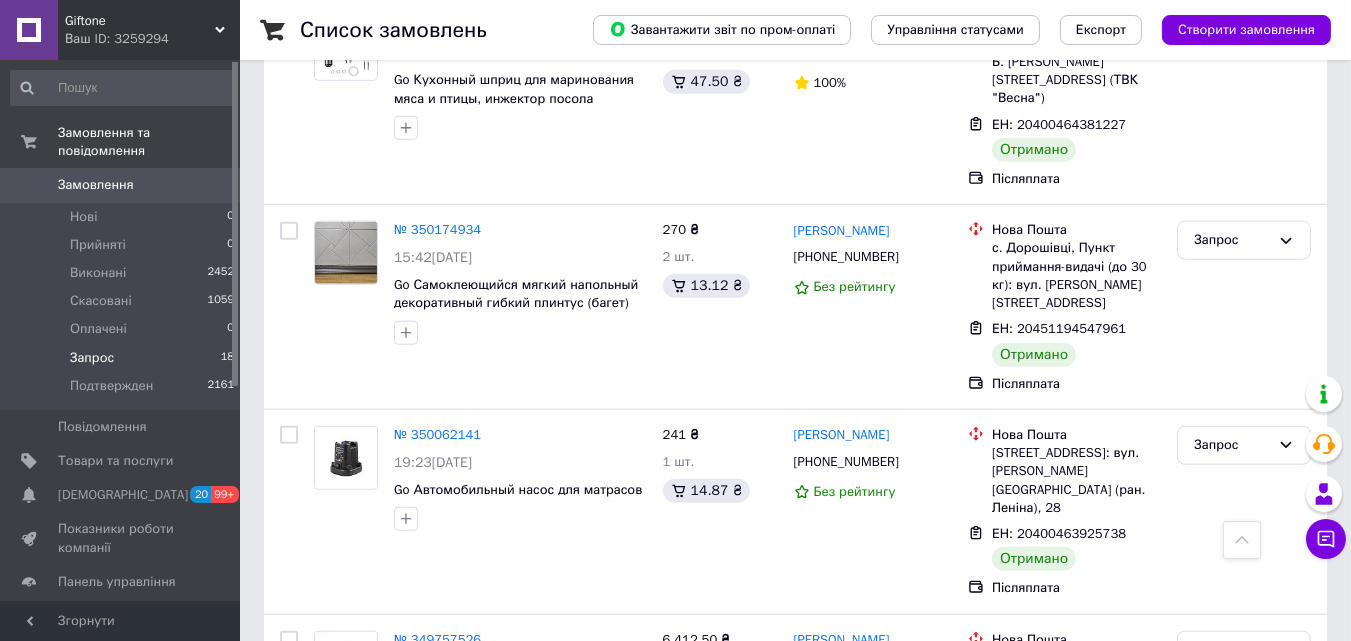 click on "Giftone Ваш ID: 3259294" at bounding box center (149, 30) 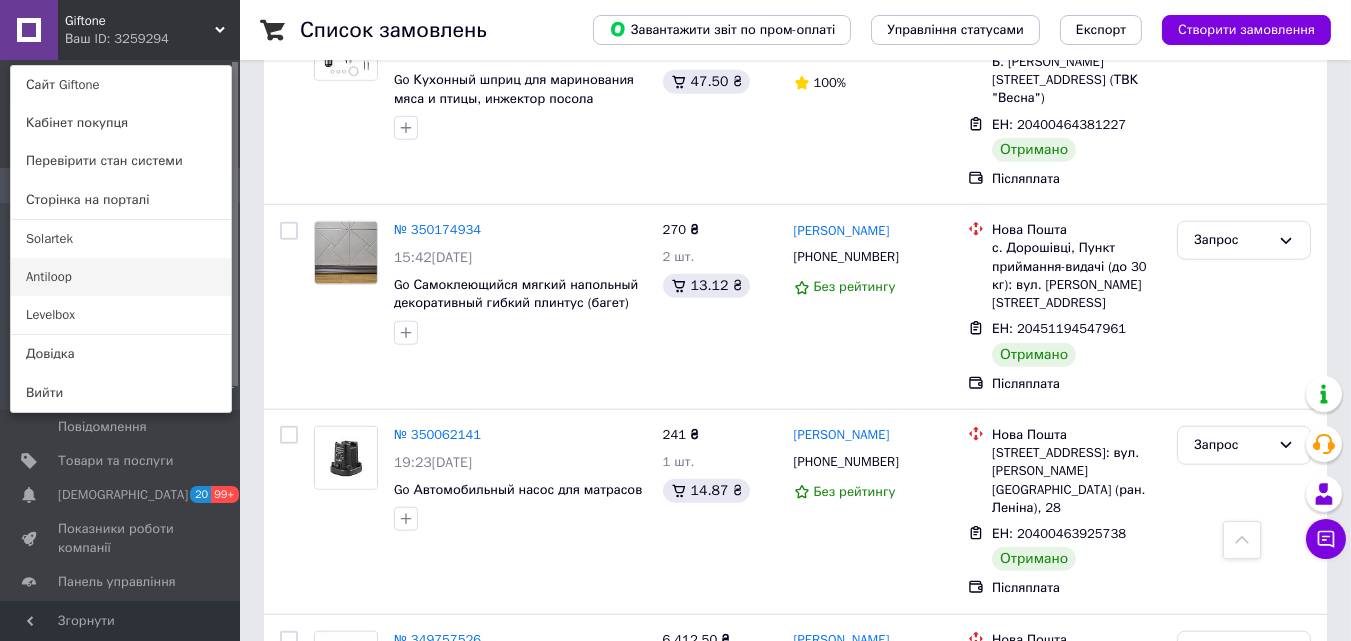 click on "Antiloop" at bounding box center [121, 277] 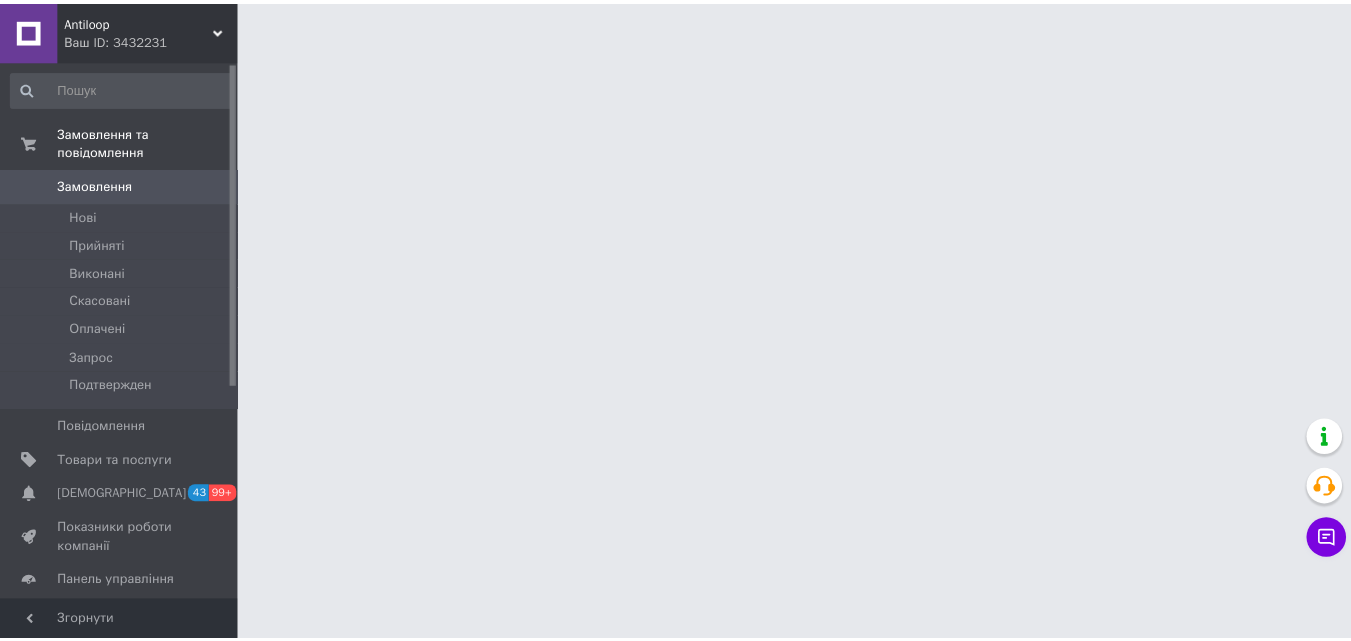 scroll, scrollTop: 0, scrollLeft: 0, axis: both 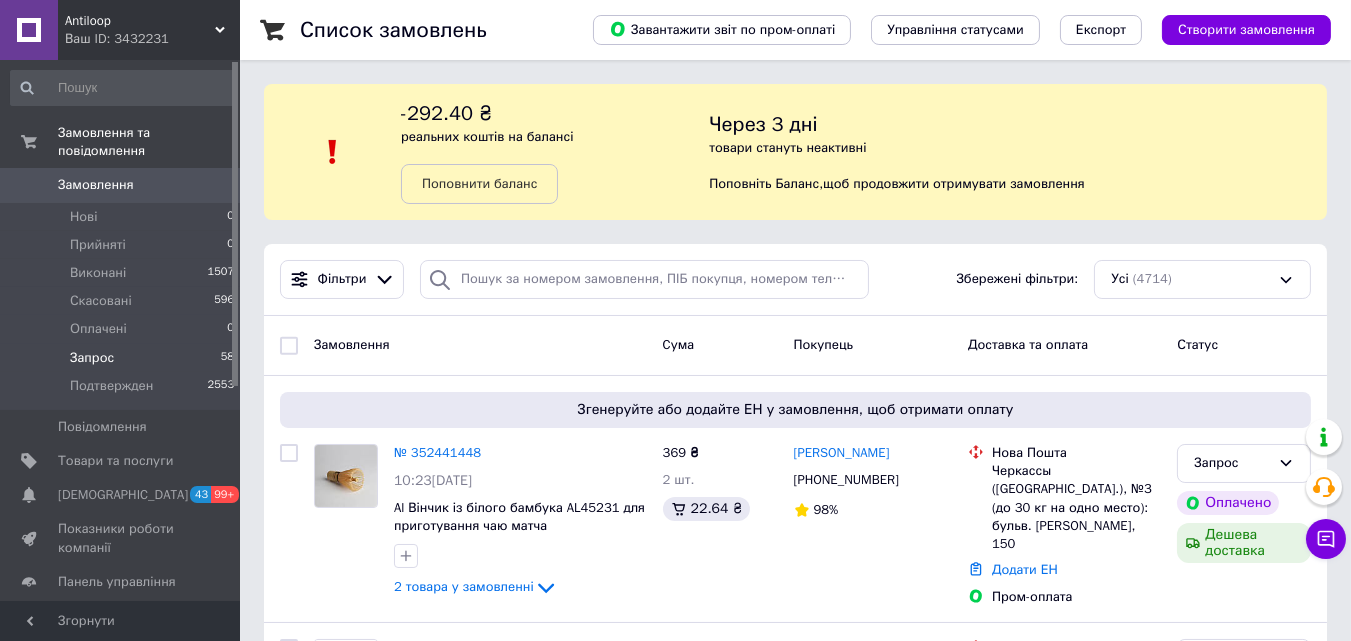 click on "Запрос" at bounding box center (92, 358) 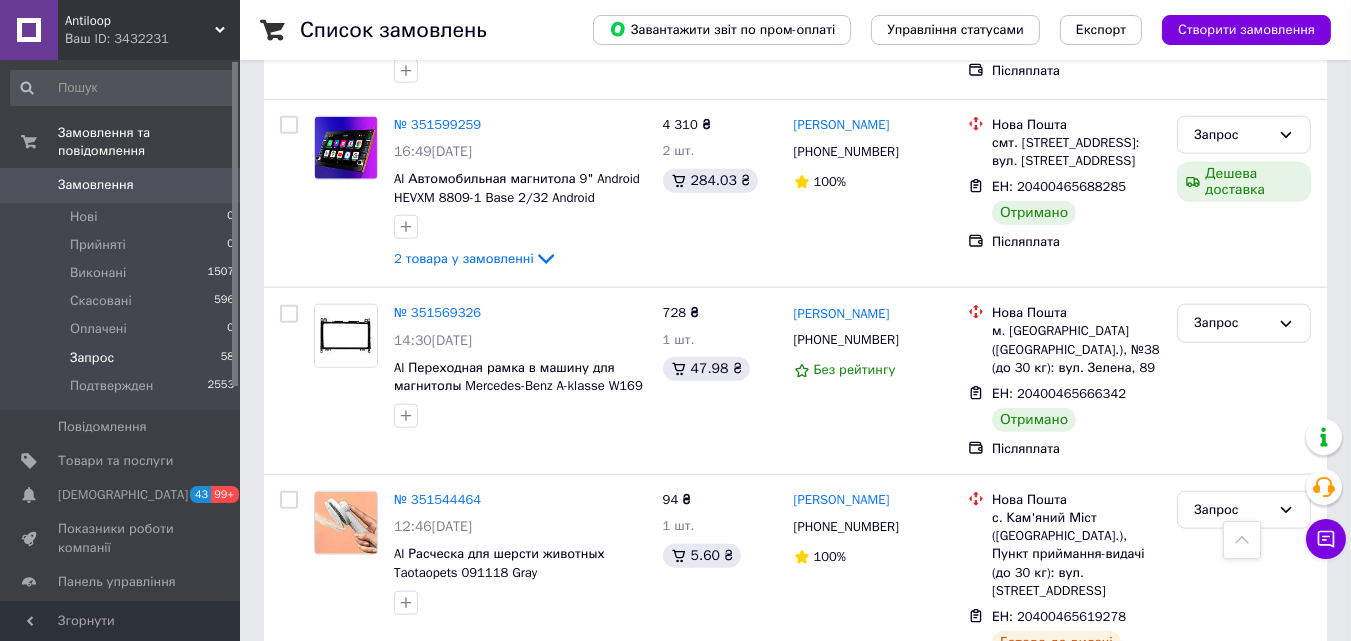 scroll, scrollTop: 3854, scrollLeft: 0, axis: vertical 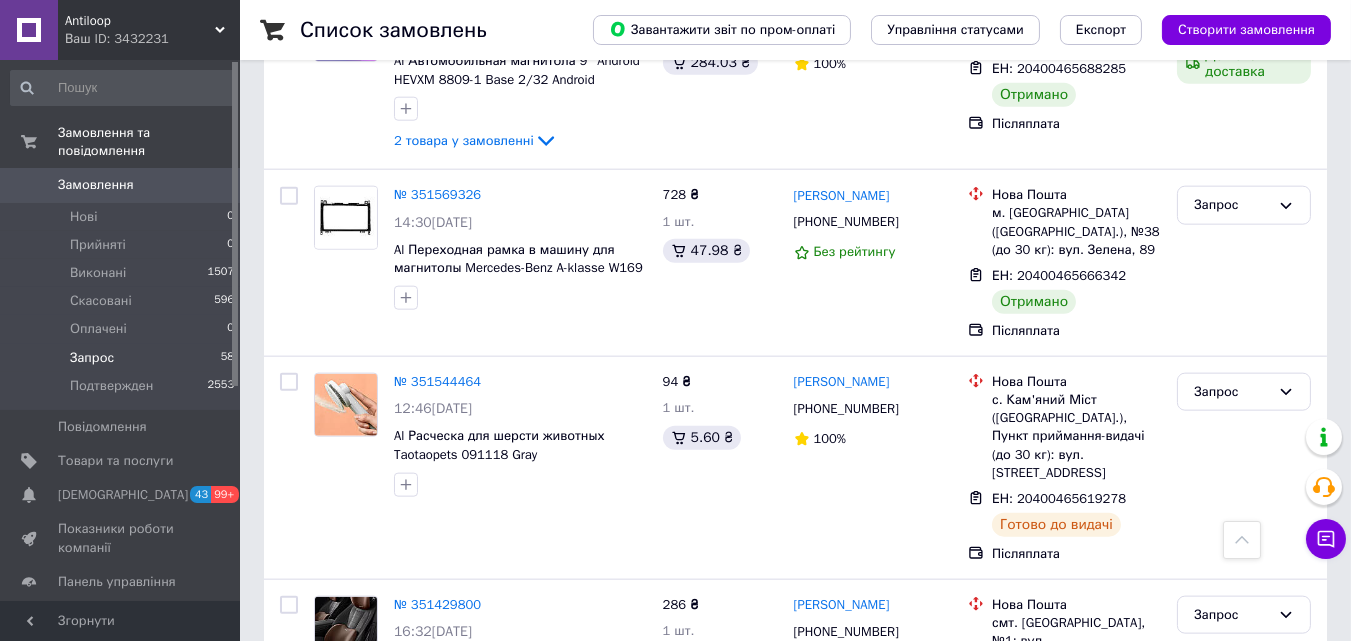 click on "Список замовлень   Завантажити звіт по пром-оплаті Управління статусами Експорт Створити замовлення -292.40 ₴ реальних коштів на балансі Поповнити баланс Через 3 дні товари стануть неактивні Поповніть Баланс ,  щоб продовжити отримувати замовлення 1 Фільтри Збережені фільтри: Запрос (58) Статус: Запрос Cкинути все Замовлення Cума Покупець Доставка та оплата Статус Згенеруйте або додайте ЕН у замовлення, щоб отримати оплату № 352441448 10:23, 13.07.2025 Al Венчик из белого бамбука AL45231 для приготовления чая матча Часен Чашен 120 ворсинок 2 товара у замовленні 369 ₴ 2 шт. 98% 100%" at bounding box center [795, -1502] 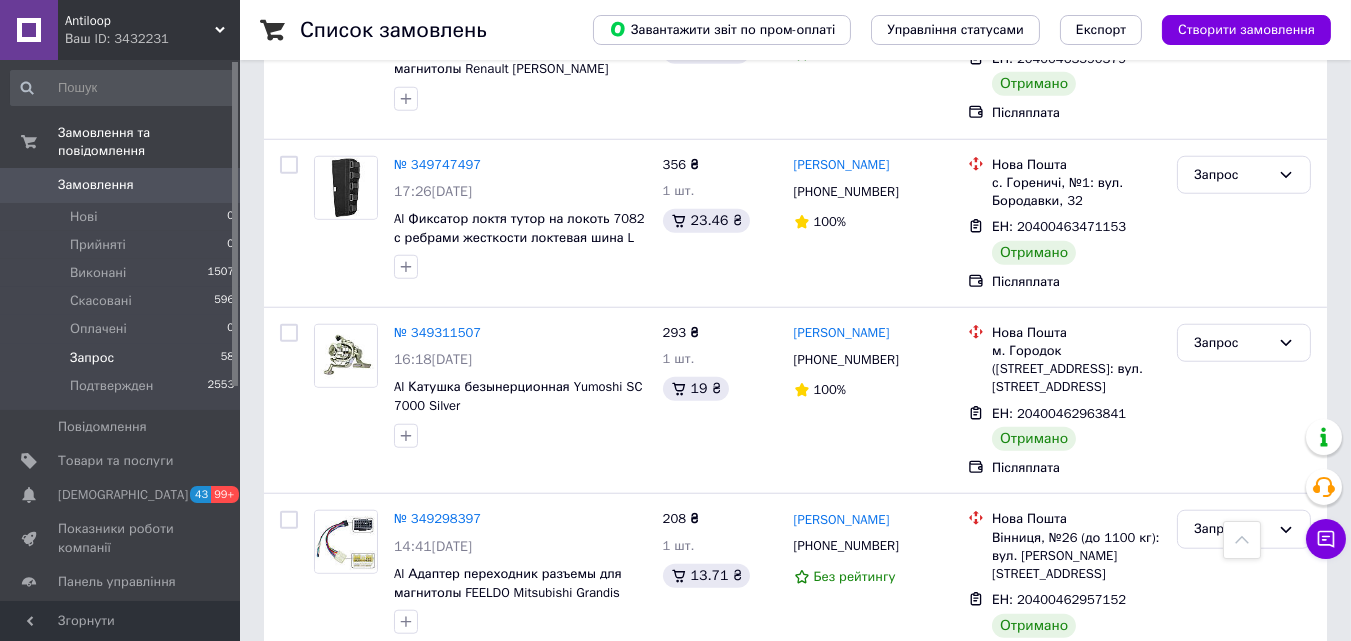 scroll, scrollTop: 3101, scrollLeft: 0, axis: vertical 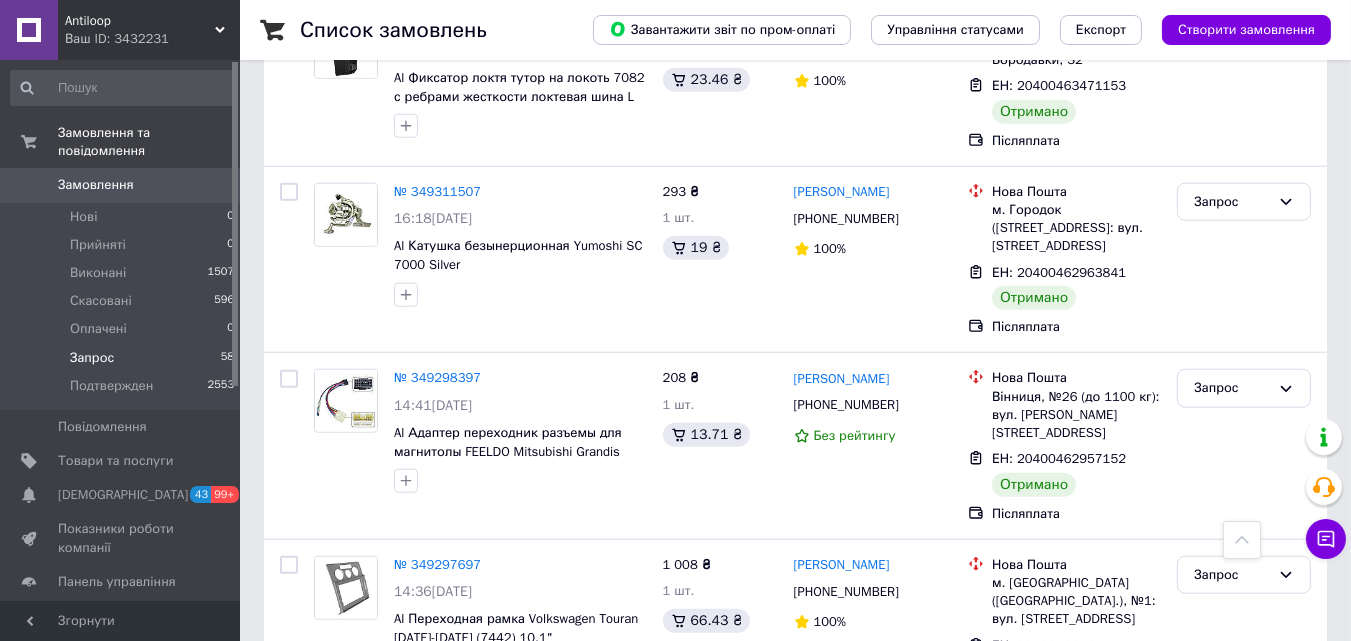 click on "Ваш ID: 3432231" at bounding box center [152, 39] 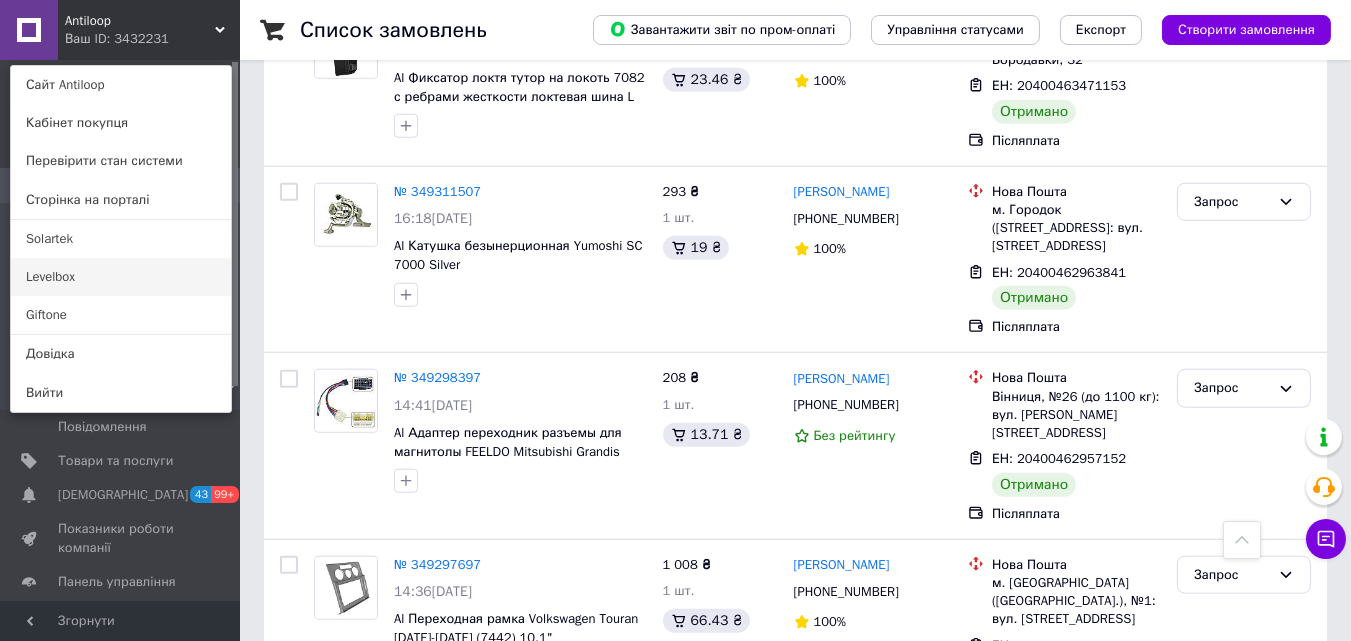 click on "Levelbox" at bounding box center [121, 277] 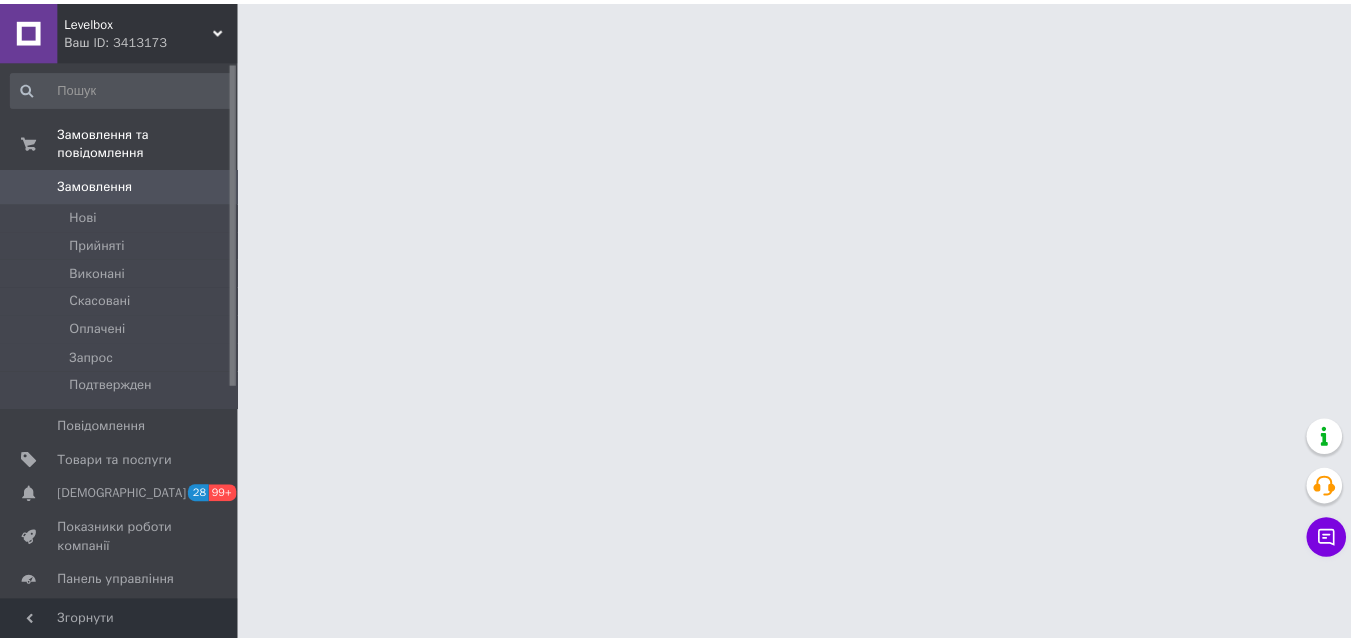 scroll, scrollTop: 0, scrollLeft: 0, axis: both 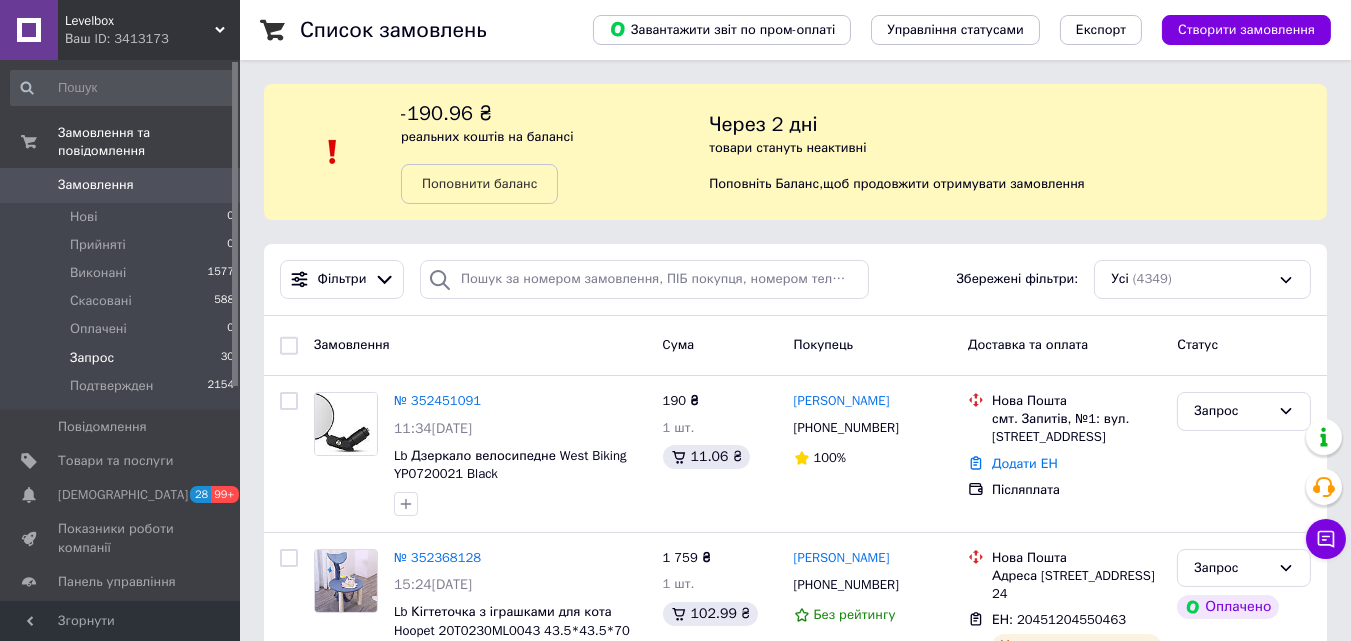 click on "Запрос 30" at bounding box center (123, 358) 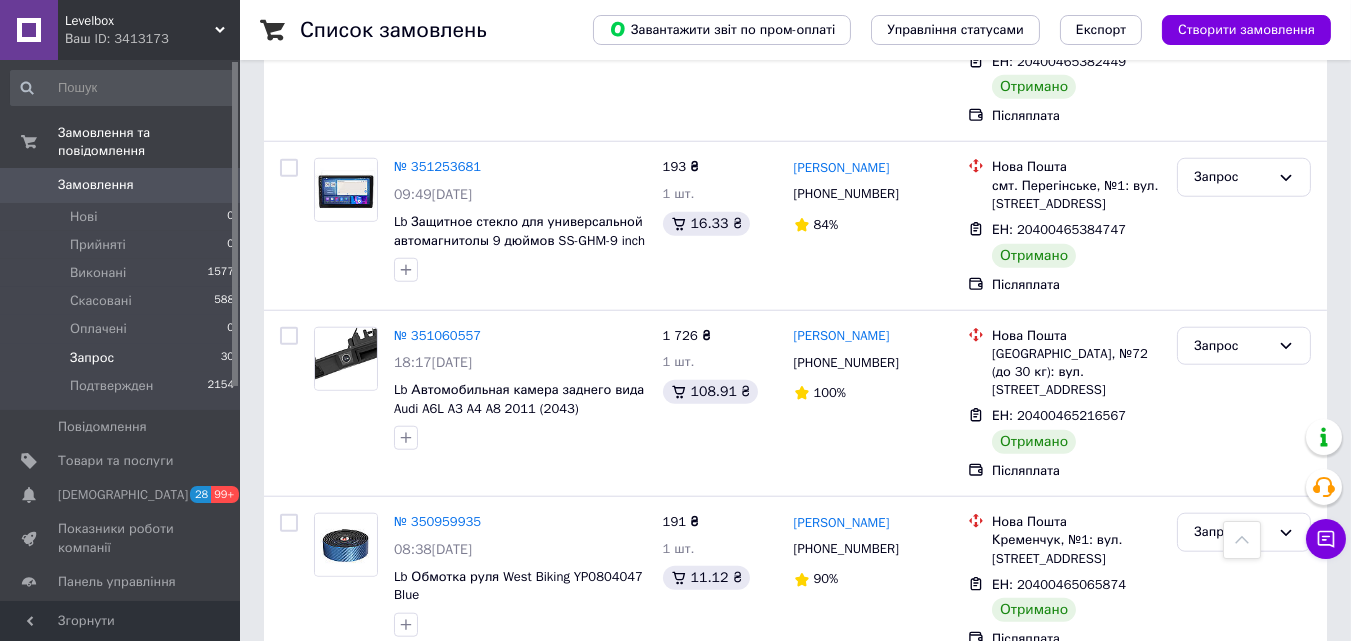 scroll, scrollTop: 3658, scrollLeft: 0, axis: vertical 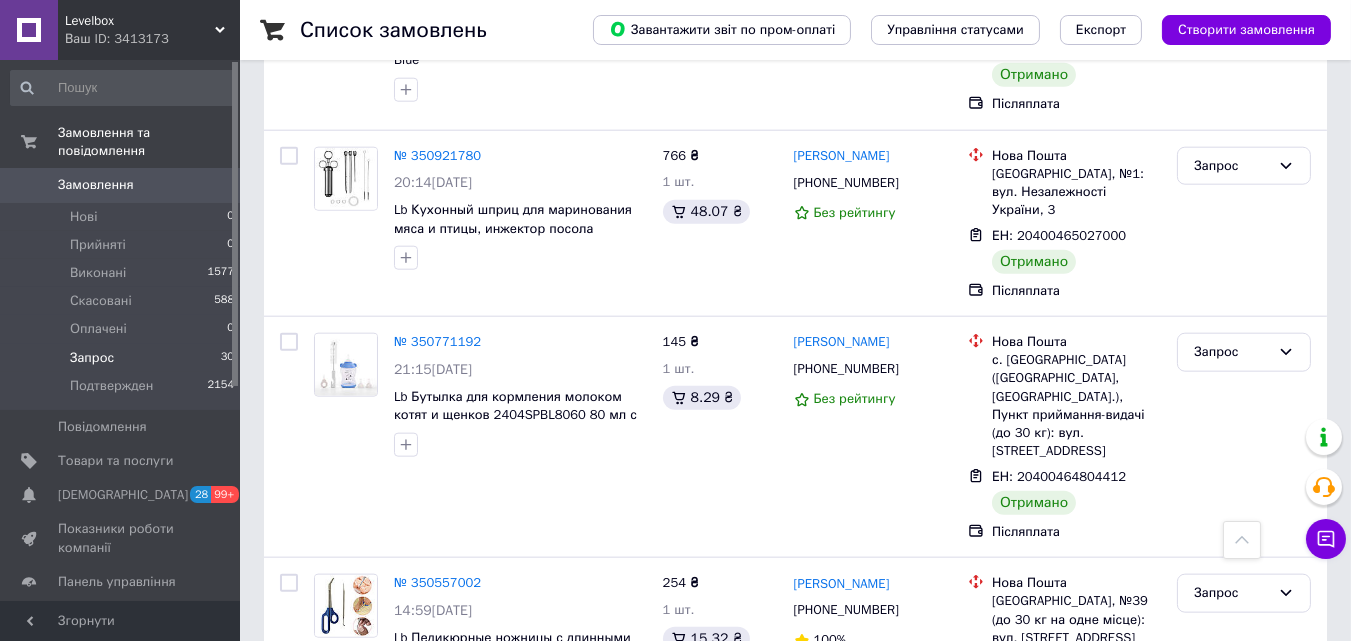 click on "2" at bounding box center [327, 789] 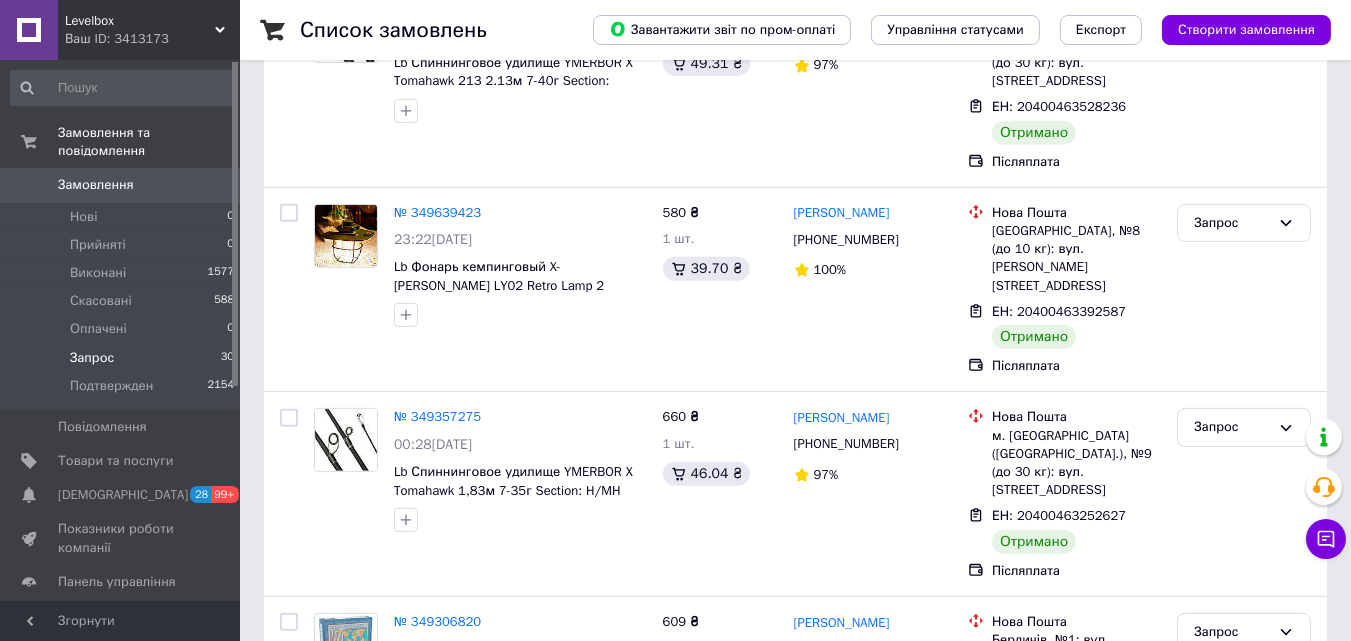 scroll, scrollTop: 1741, scrollLeft: 0, axis: vertical 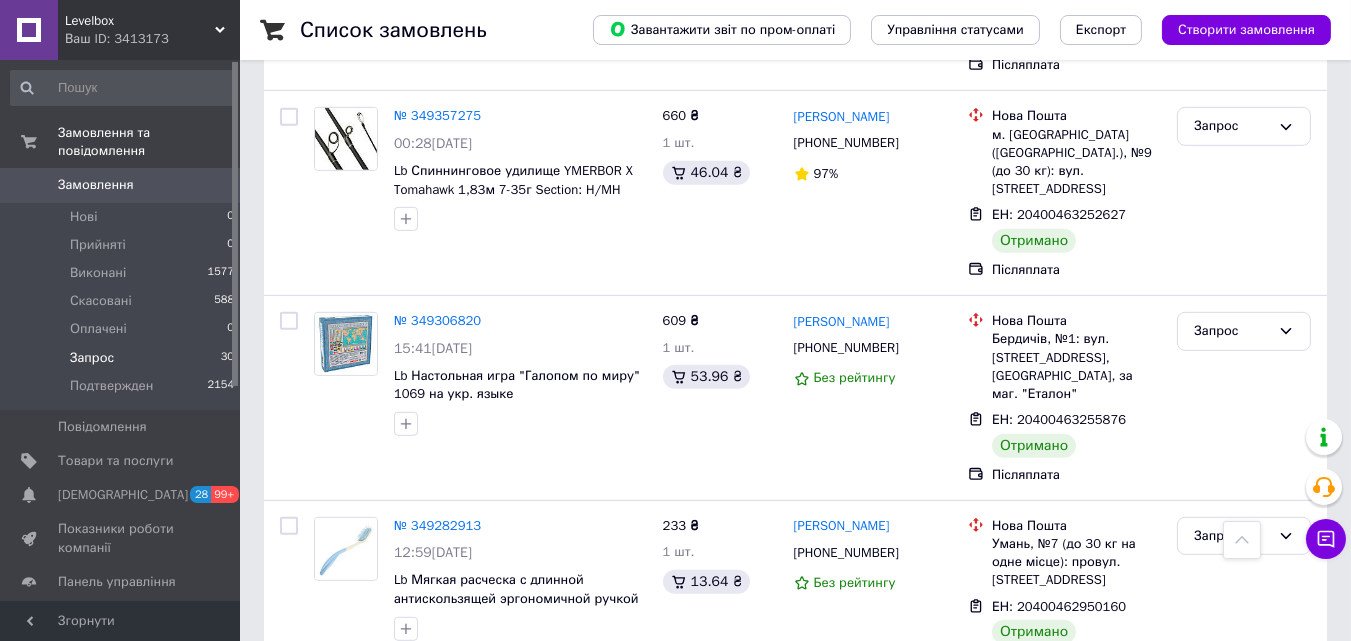 click on "Levelbox" at bounding box center [140, 21] 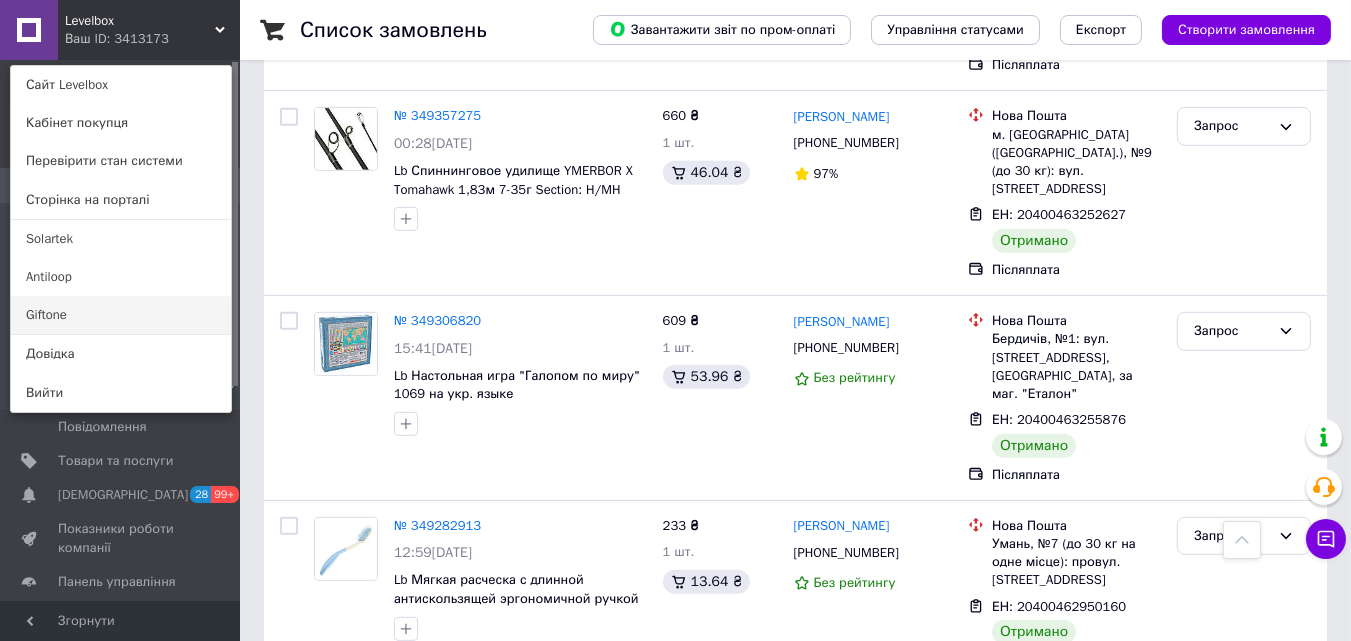 click on "Giftone" at bounding box center [121, 315] 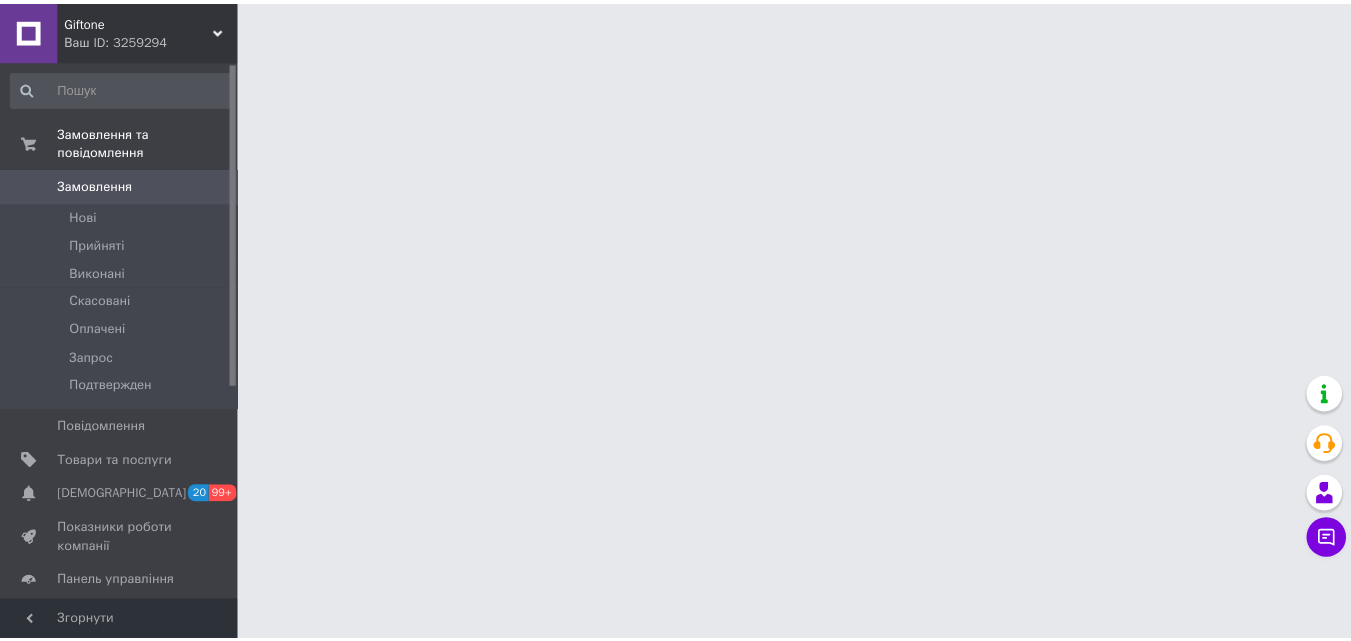 scroll, scrollTop: 0, scrollLeft: 0, axis: both 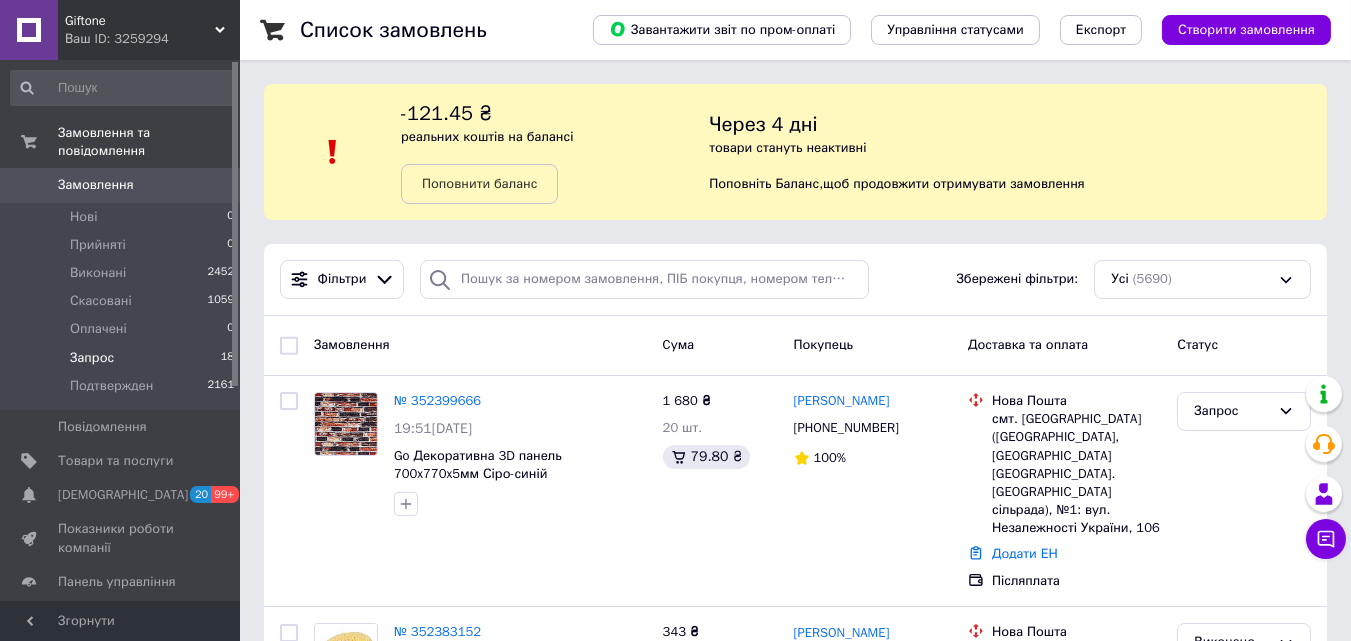 click on "Запрос" at bounding box center [92, 358] 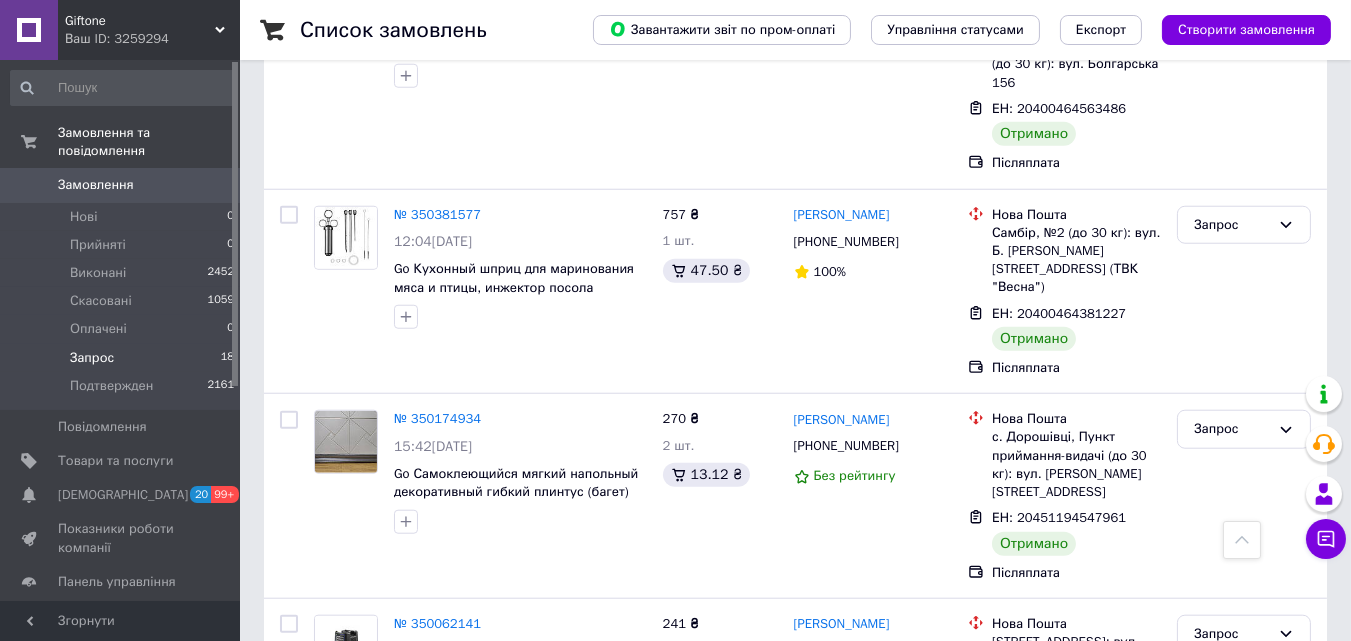 scroll, scrollTop: 3246, scrollLeft: 0, axis: vertical 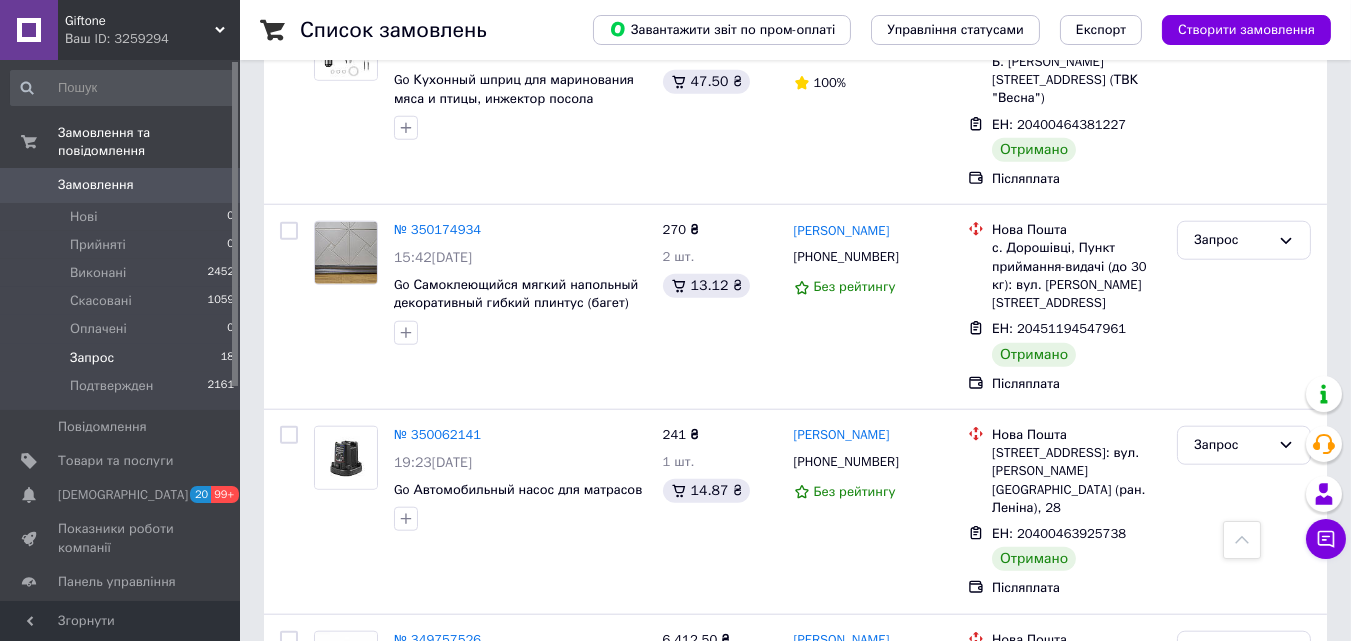 click on "Замовлення" at bounding box center [96, 185] 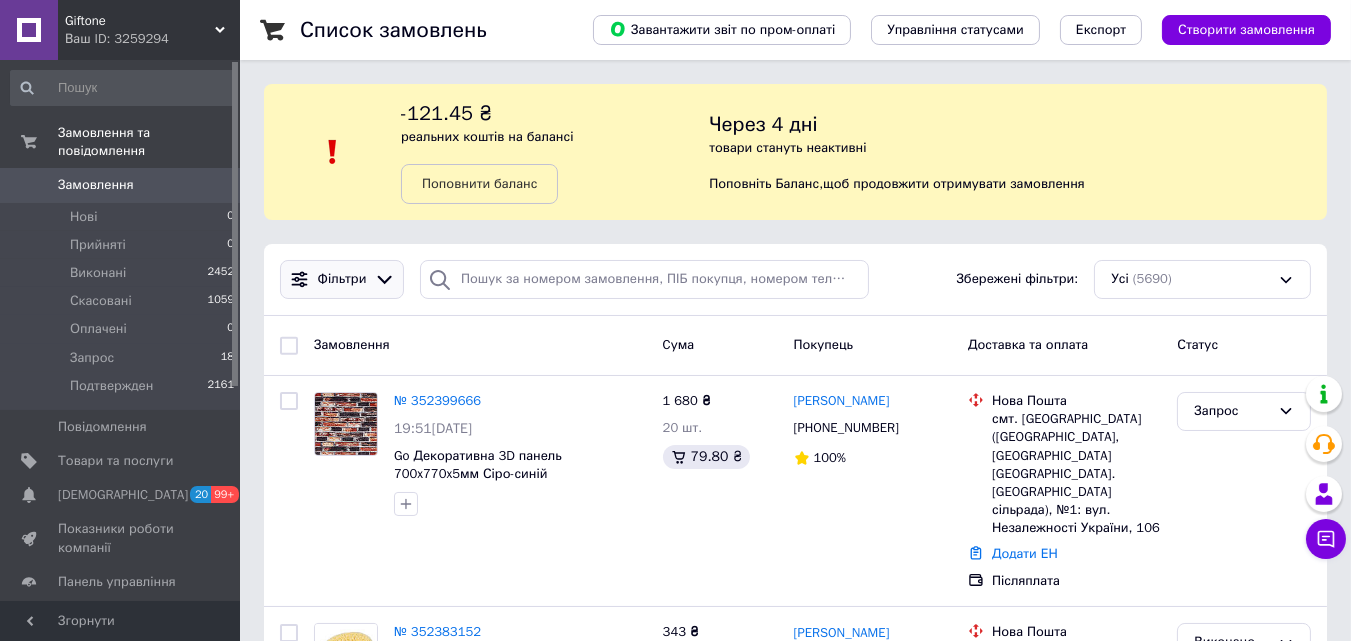 click on "Фільтри" at bounding box center [342, 279] 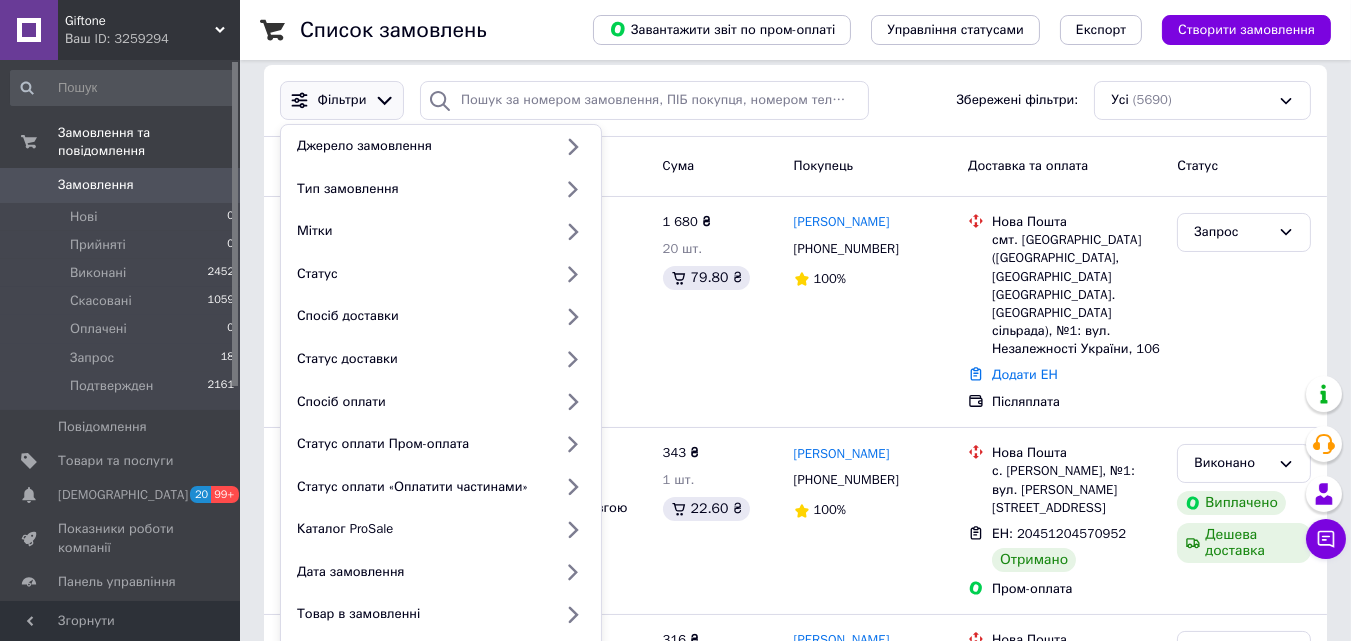 scroll, scrollTop: 189, scrollLeft: 0, axis: vertical 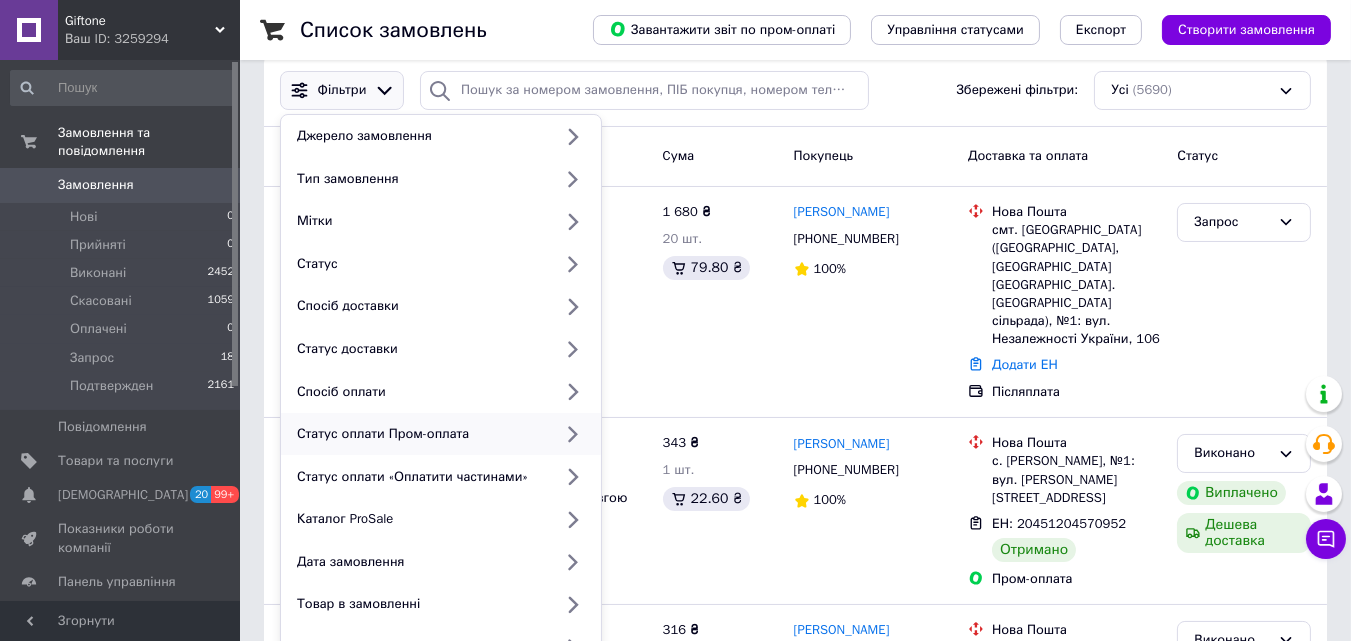 click on "Статус оплати Пром-оплата" at bounding box center (420, 434) 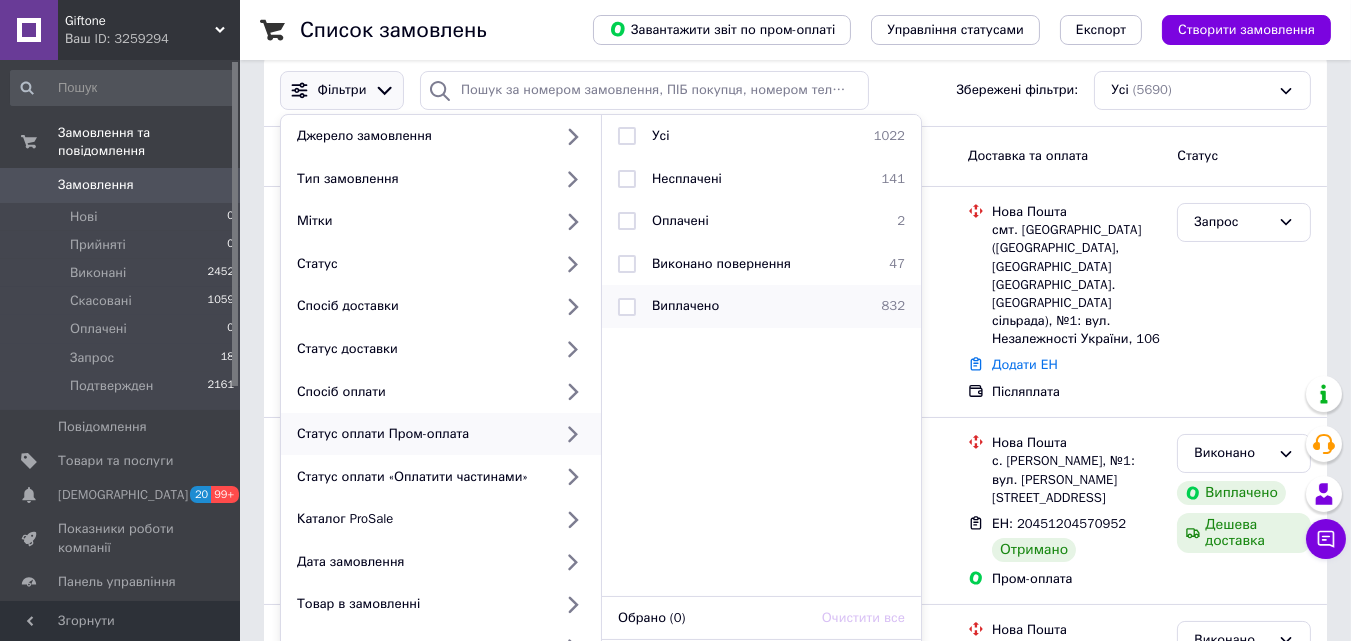 click on "Виплачено" at bounding box center [758, 306] 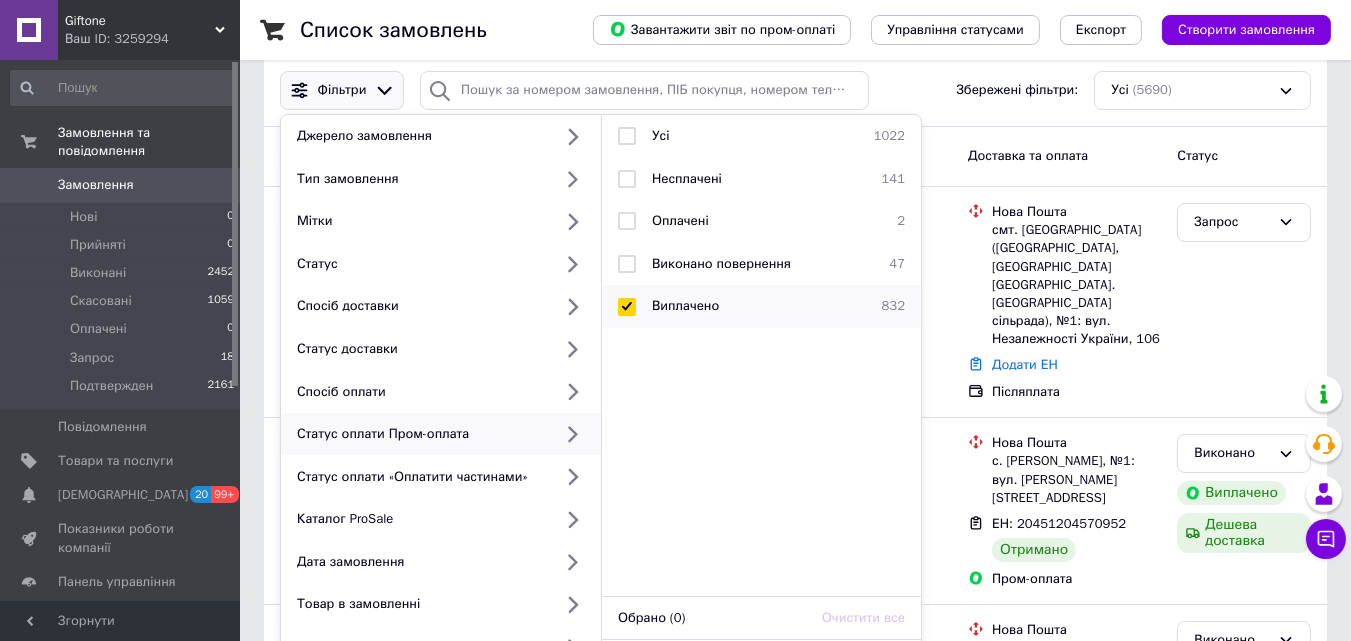 checkbox on "true" 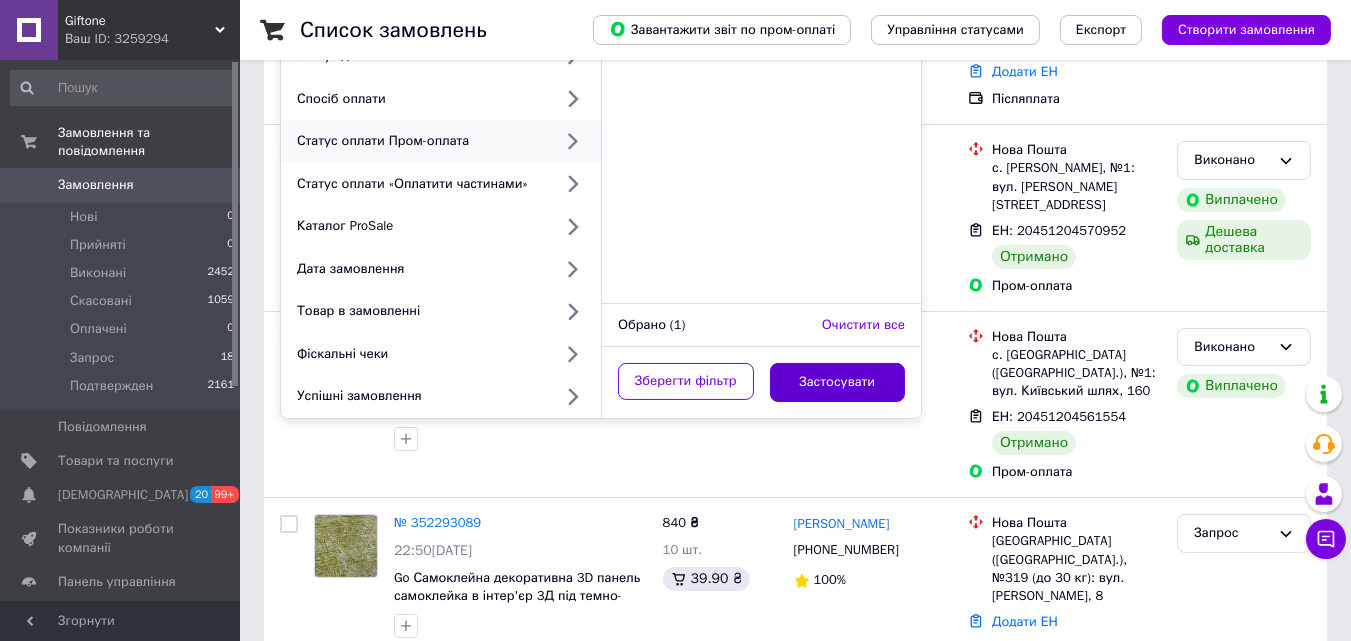 scroll, scrollTop: 484, scrollLeft: 0, axis: vertical 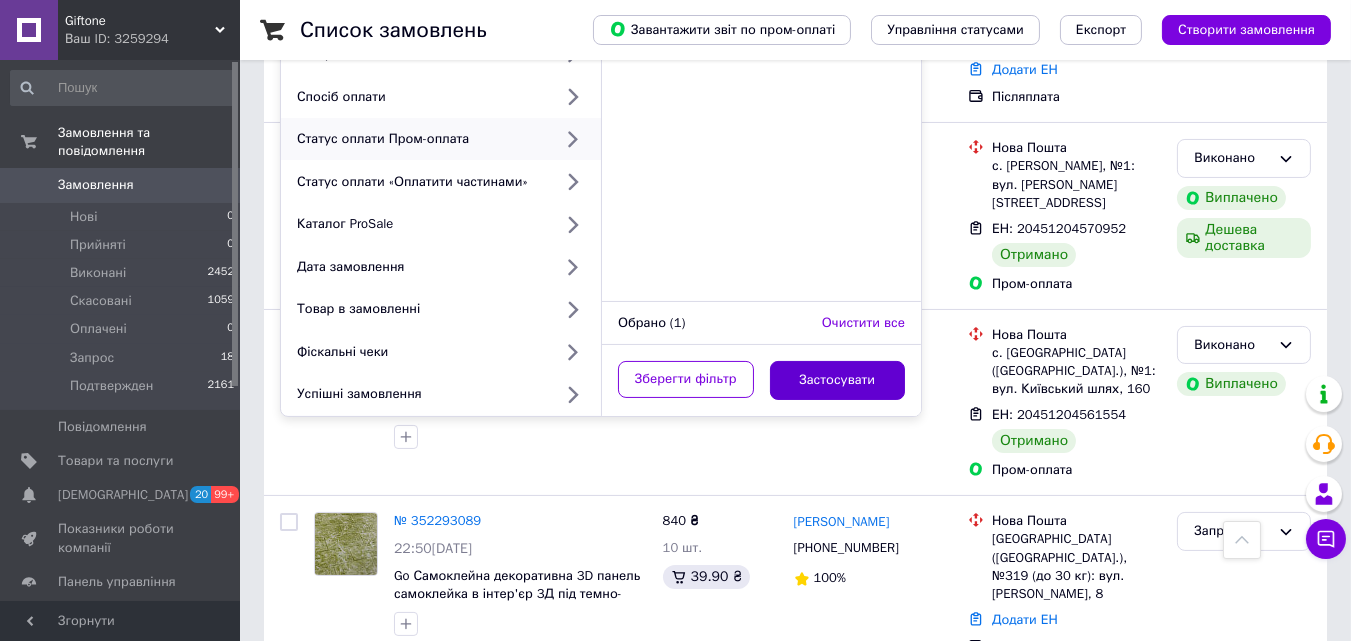 click on "Застосувати" at bounding box center (838, 380) 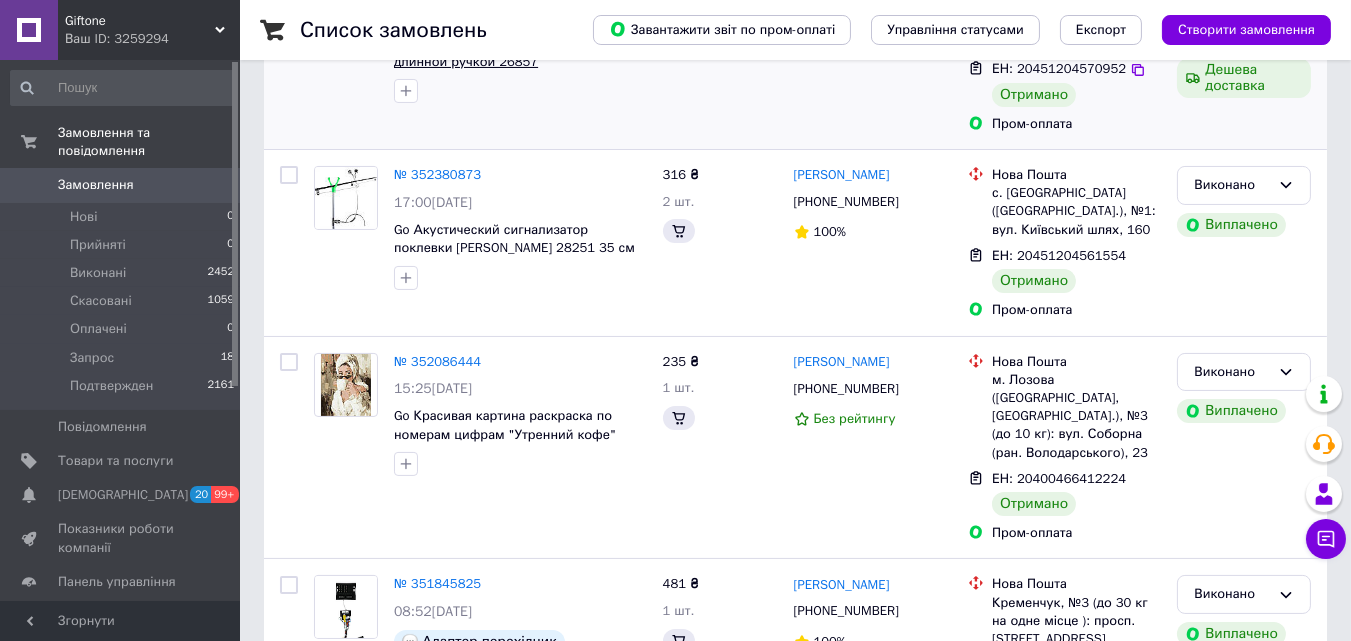 scroll, scrollTop: 0, scrollLeft: 0, axis: both 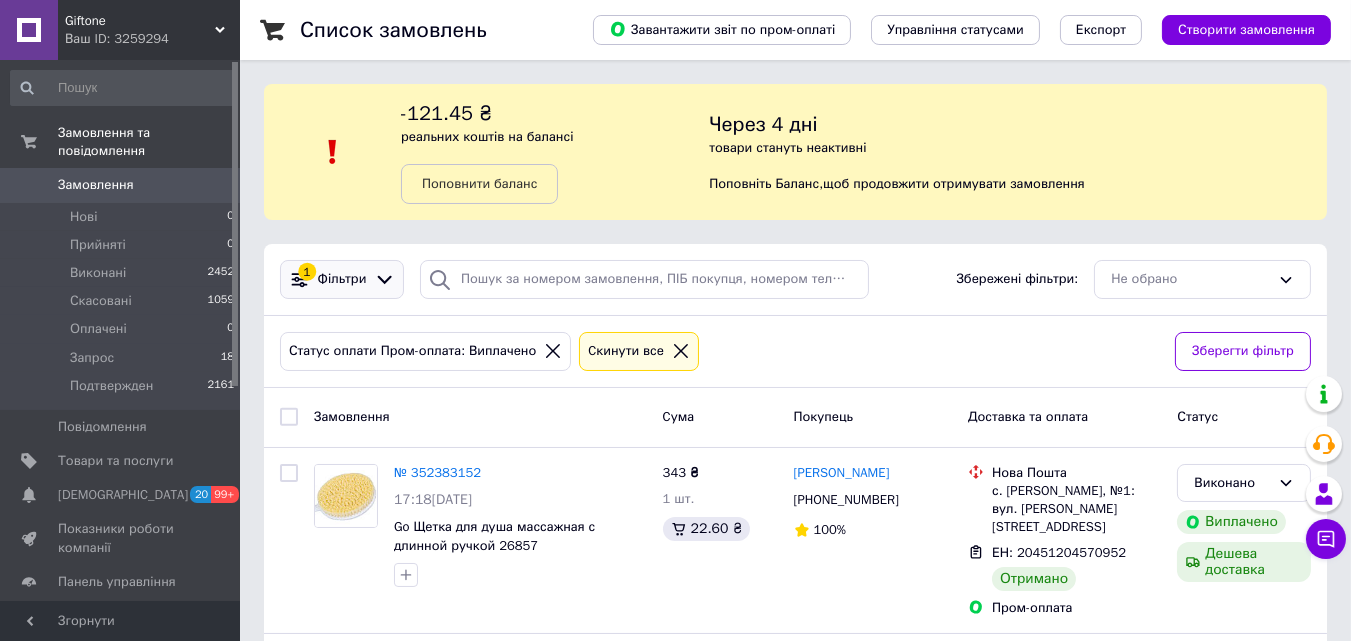 click on "Фільтри" at bounding box center (342, 279) 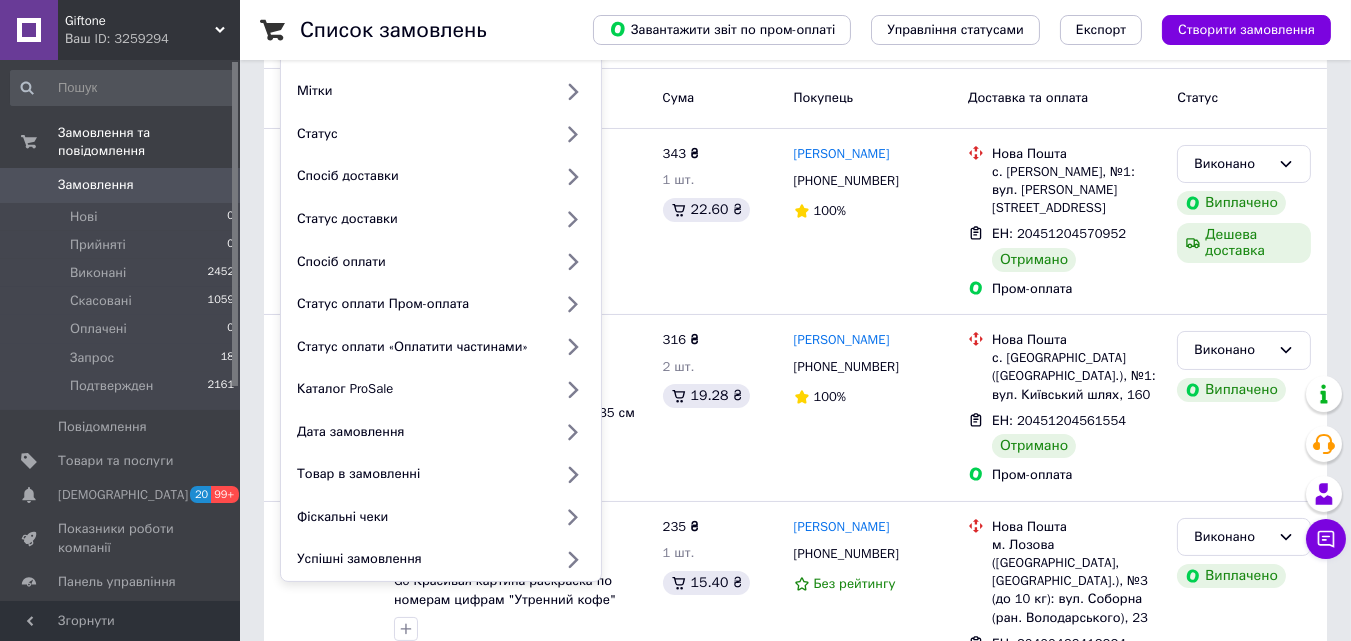 scroll, scrollTop: 320, scrollLeft: 0, axis: vertical 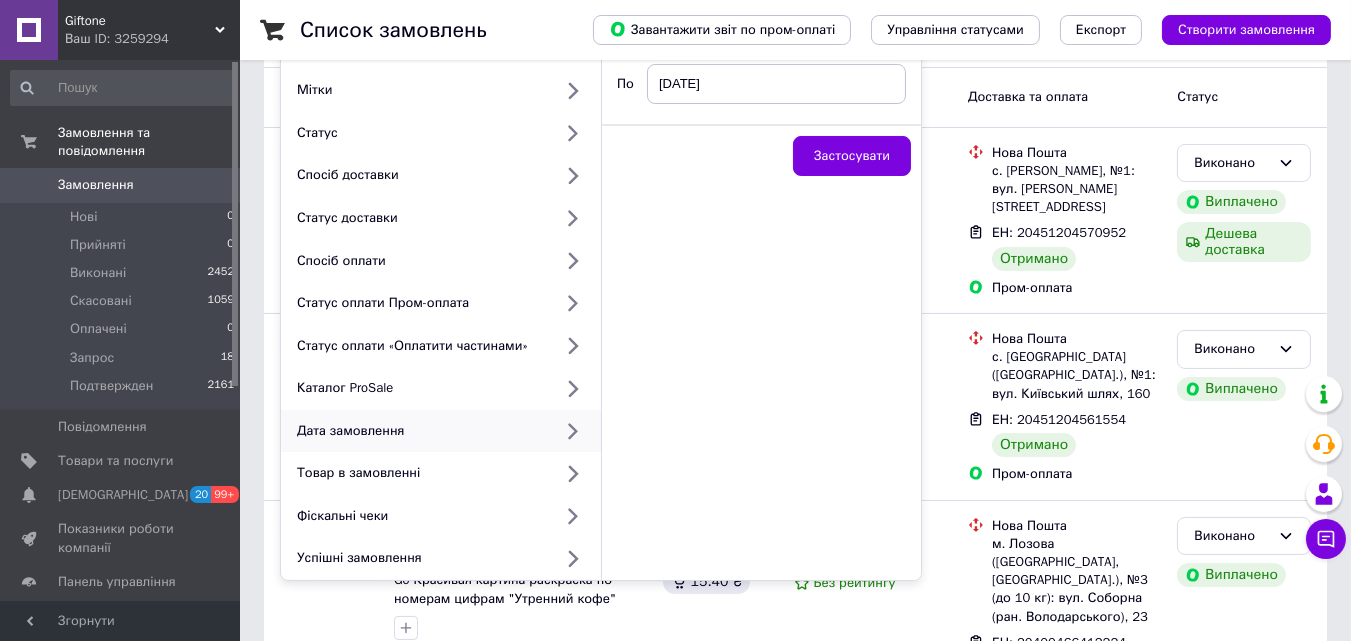 click on "Дата замовлення" at bounding box center [420, 431] 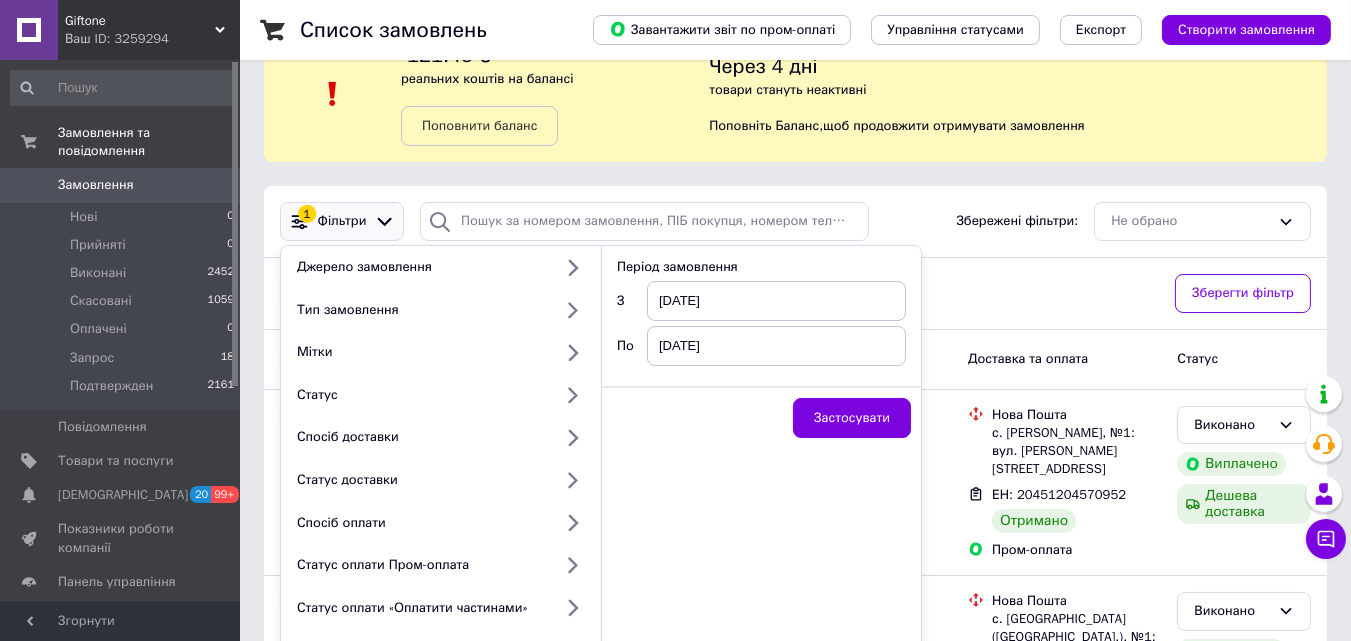 scroll, scrollTop: 48, scrollLeft: 0, axis: vertical 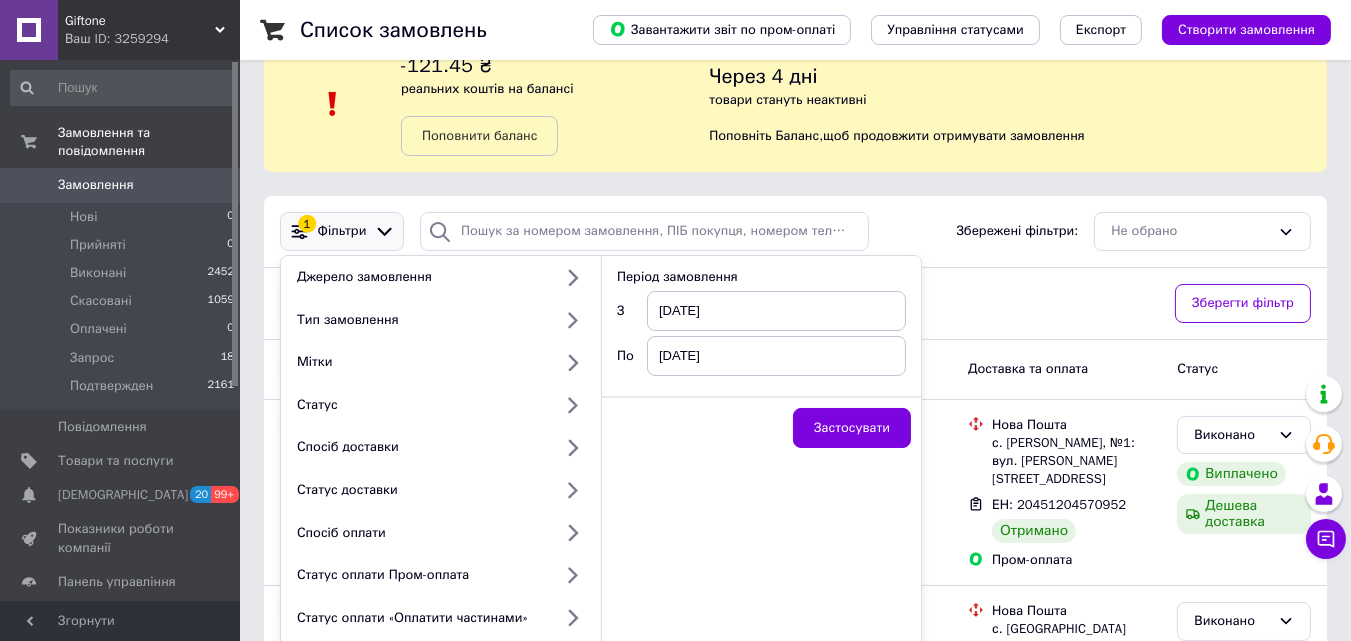 click on "[DATE]" at bounding box center [776, 311] 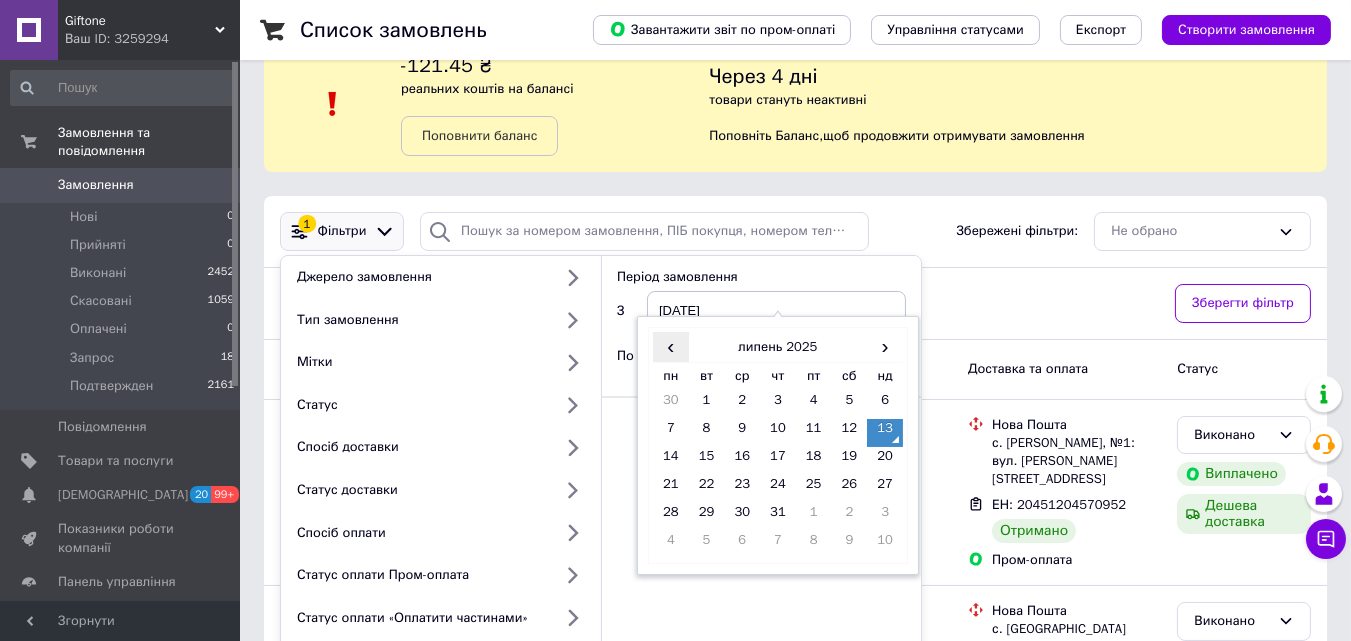 click on "‹" at bounding box center [671, 346] 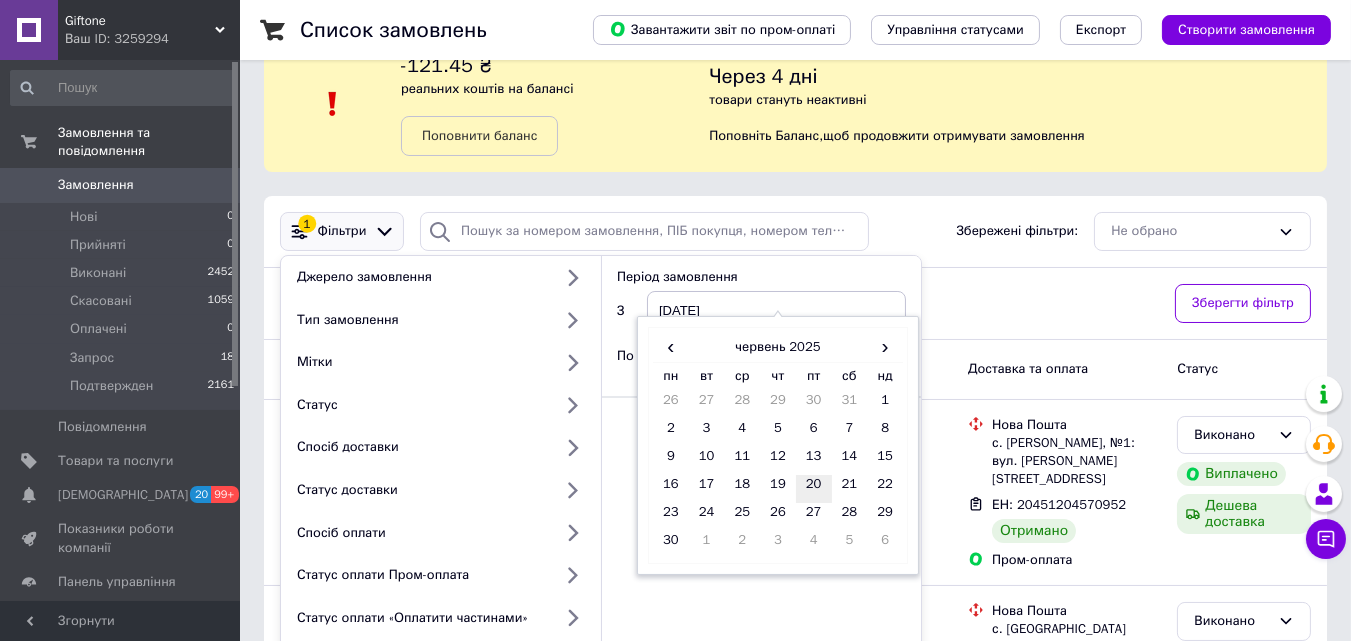 click on "20" at bounding box center [814, 489] 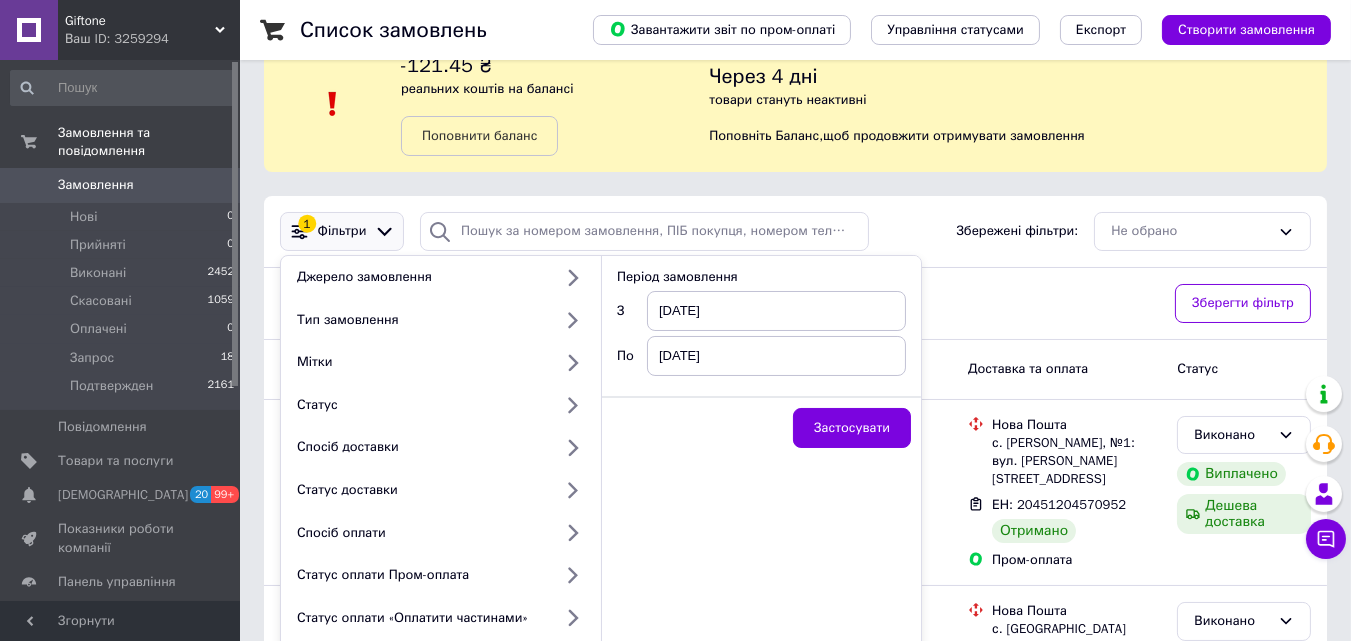click on "[DATE]" at bounding box center (776, 356) 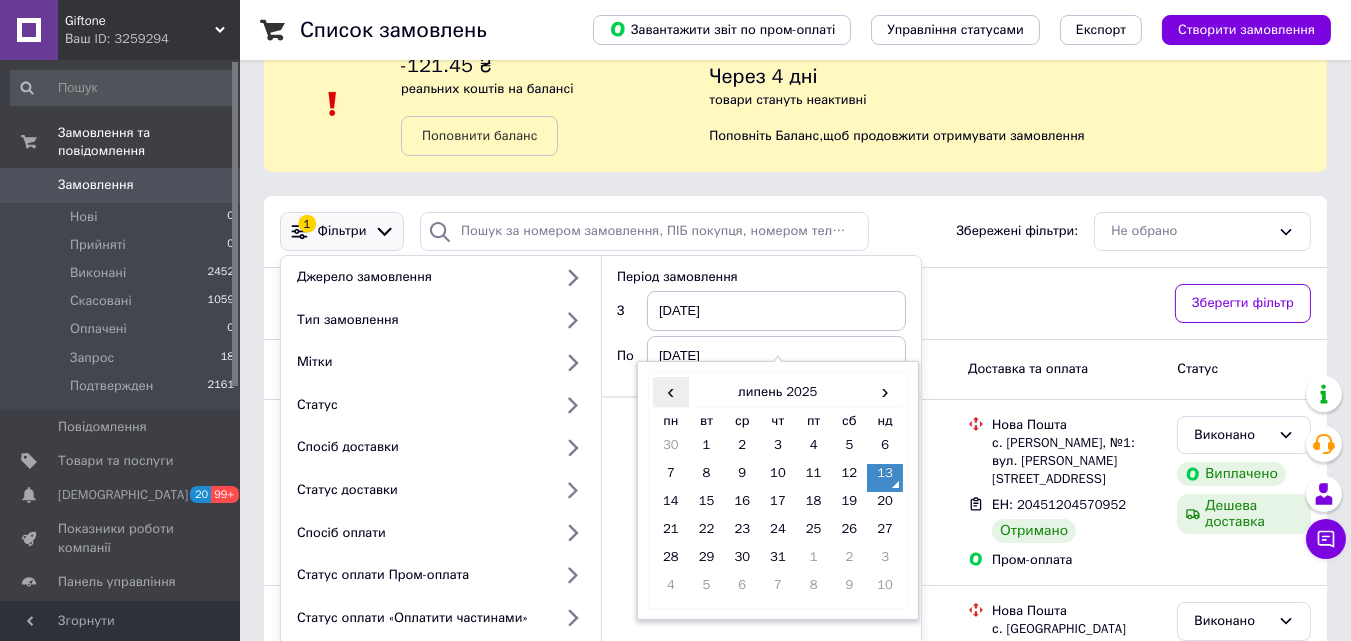 click on "‹" at bounding box center [671, 391] 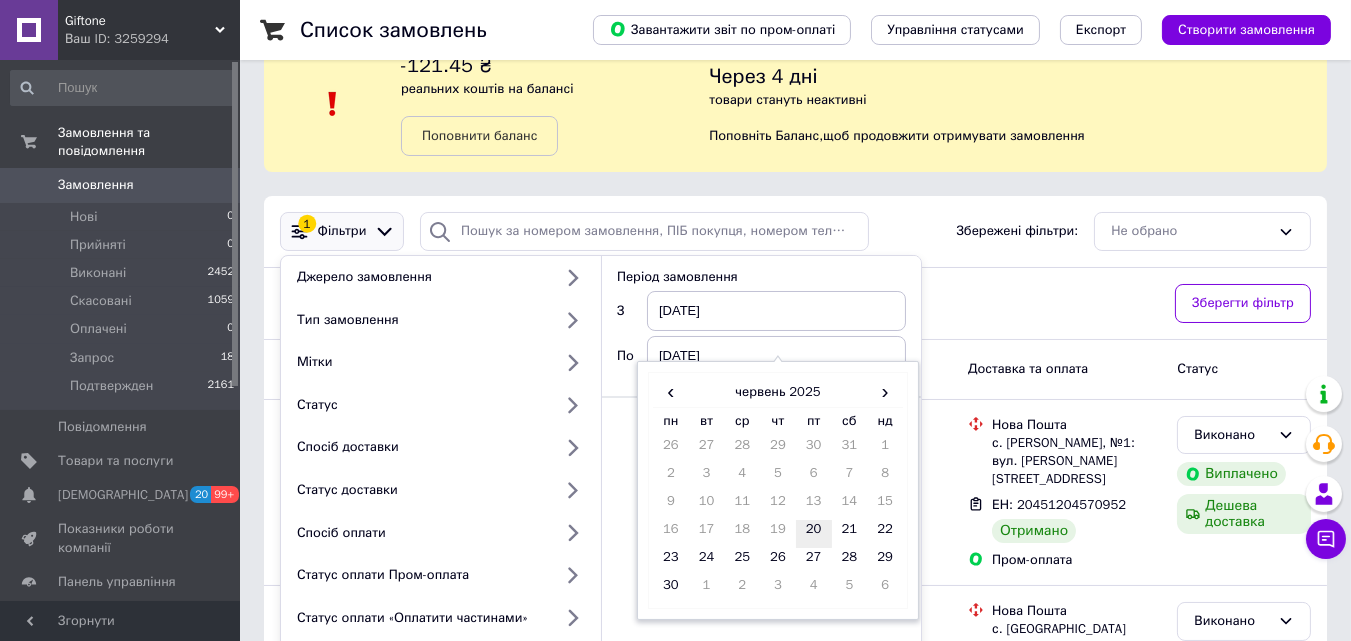click on "20" at bounding box center [814, 534] 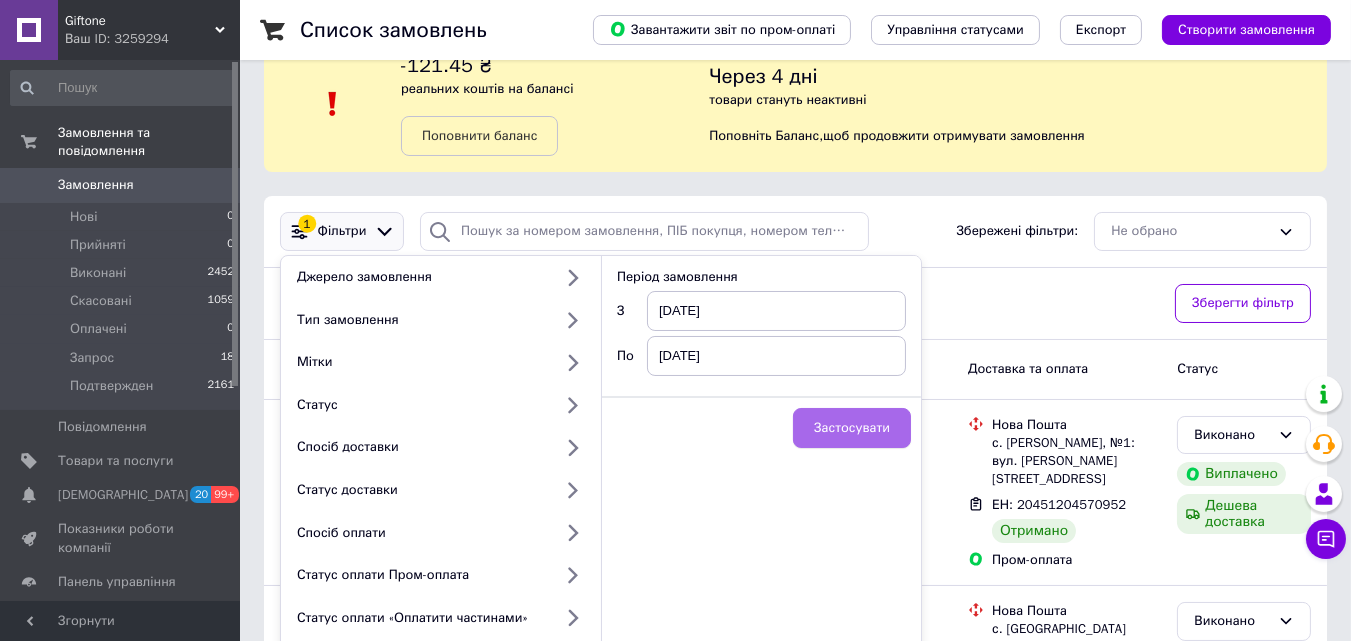 click on "Застосувати" at bounding box center (852, 428) 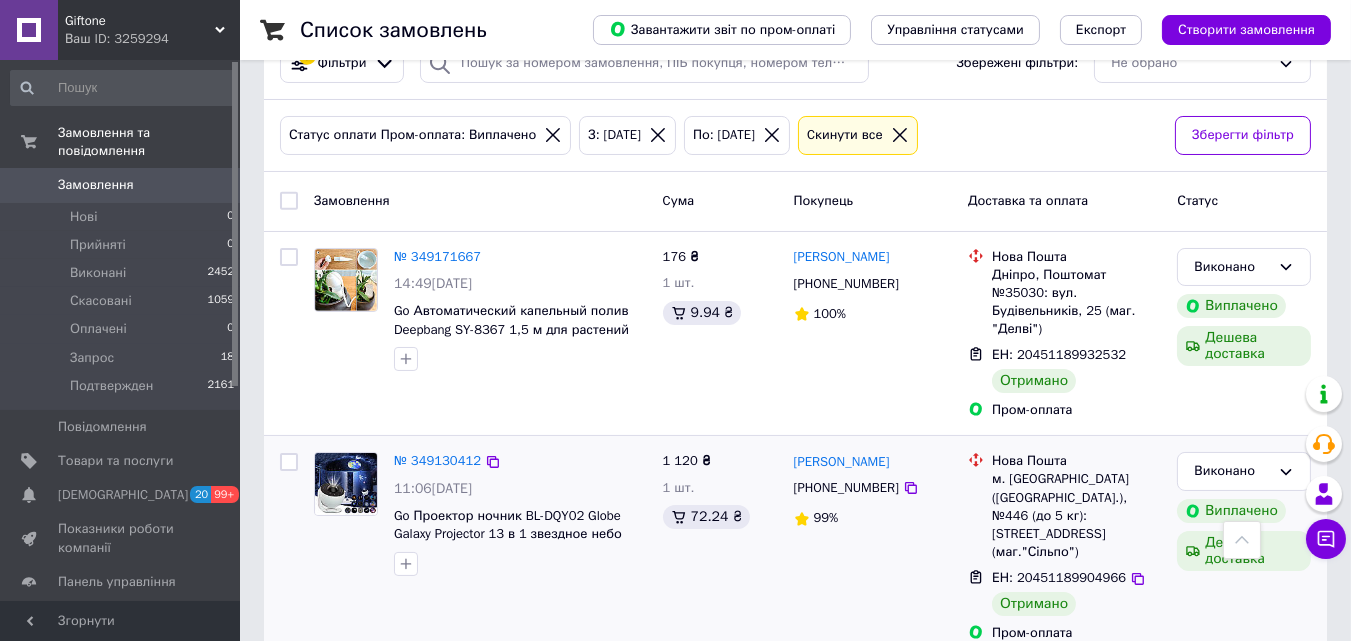 scroll, scrollTop: 214, scrollLeft: 0, axis: vertical 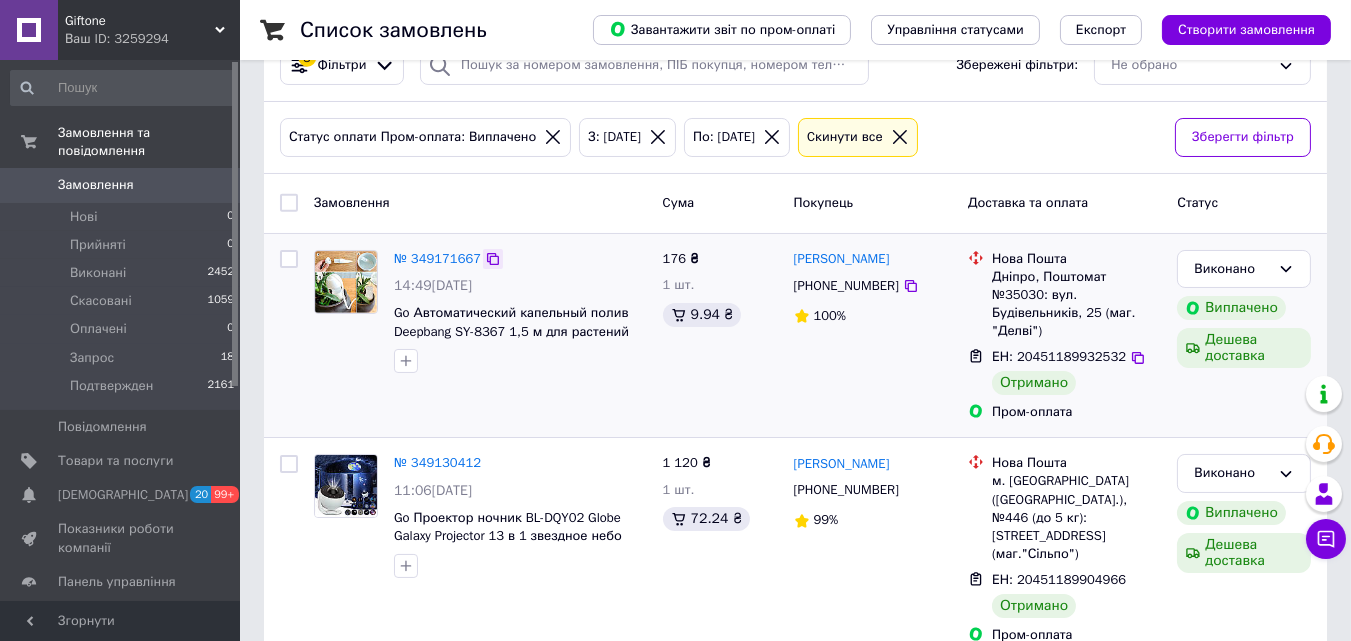 click 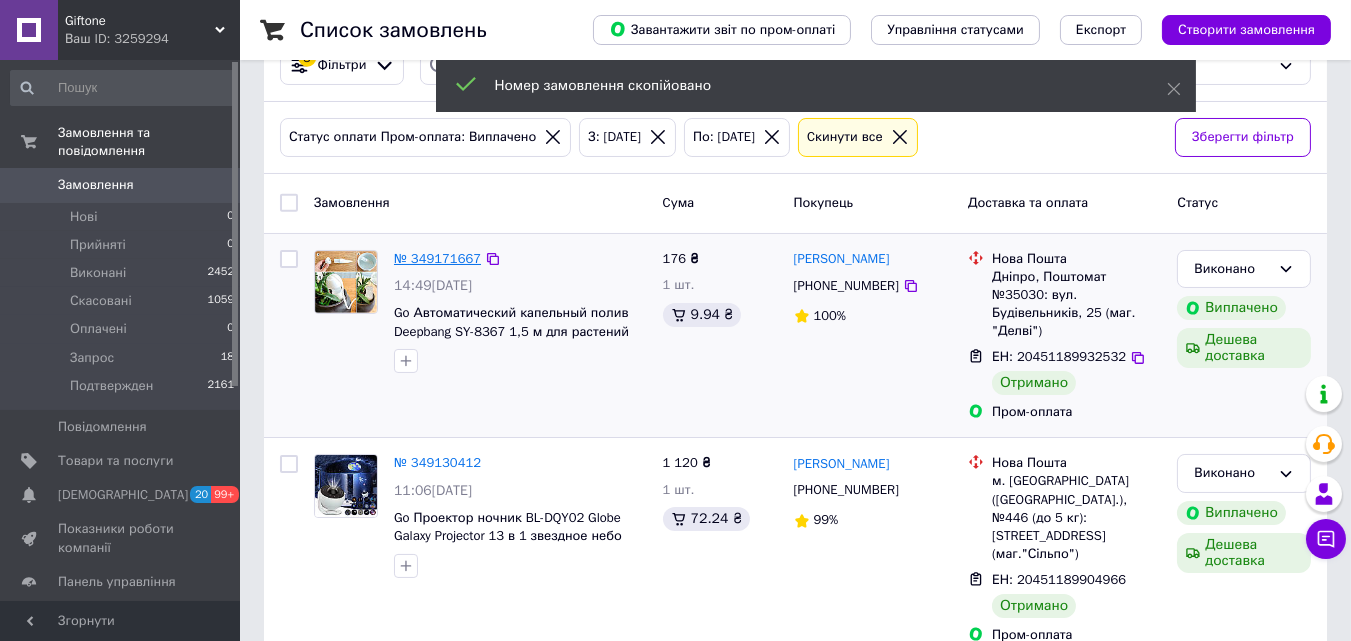 click on "№ 349171667" at bounding box center [437, 258] 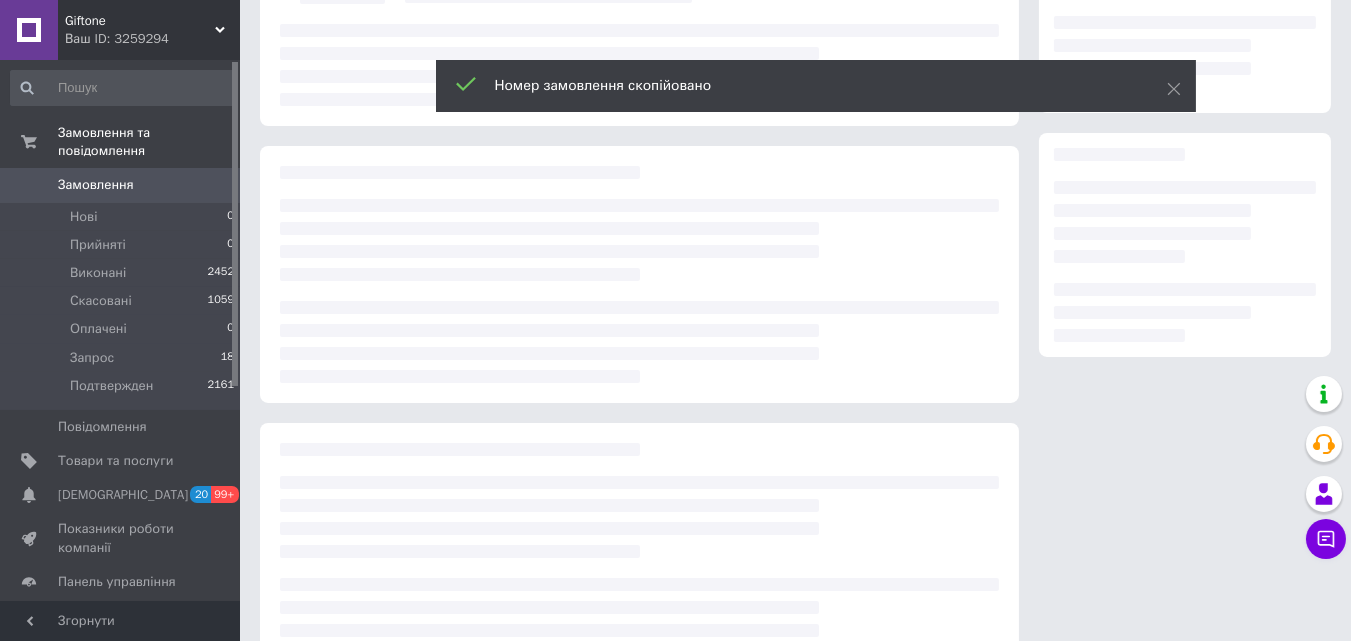 scroll, scrollTop: 0, scrollLeft: 0, axis: both 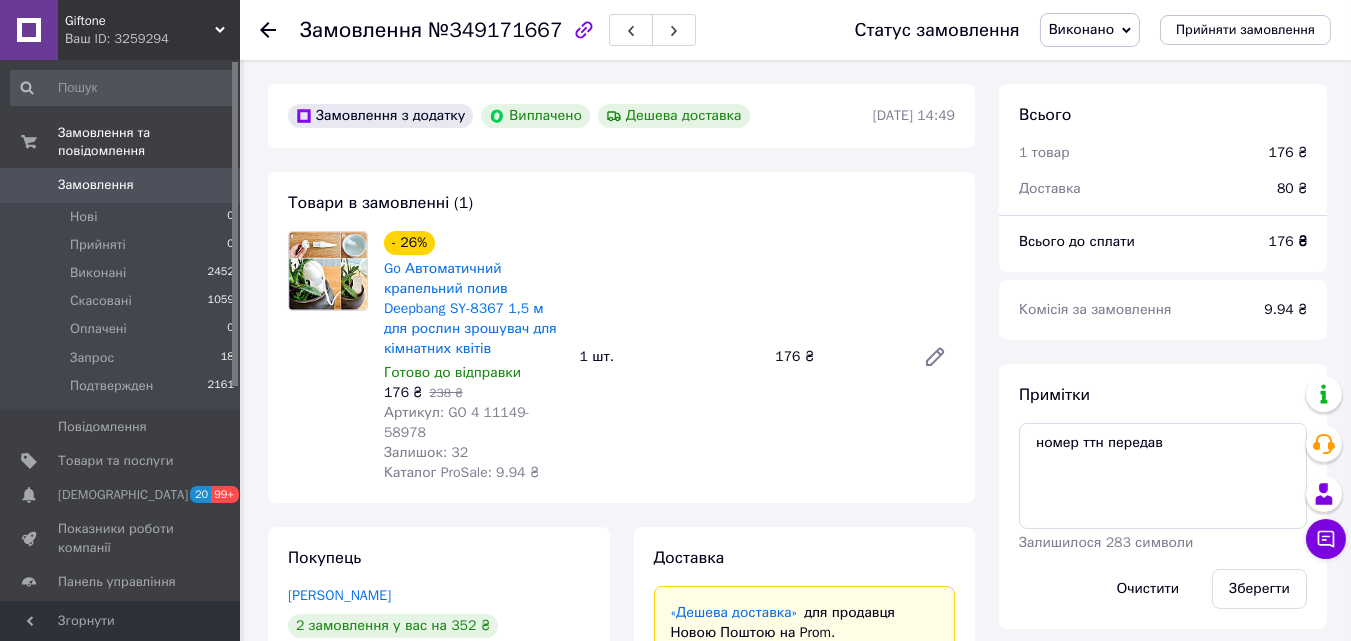 click on "Всього 1 товар 176 ₴ Доставка 80 ₴ Всього до сплати 176 ₴ Комісія за замовлення 9.94 ₴ Примітки номер ттн передав Залишилося 283 символи Очистити Зберегти Дії Написати покупцеві   Надіслати інструкцію   Чат Viber Telegram WhatsApp Запит на відгук про компанію   Скопіювати запит на відгук У вас є 7 днів, щоб відправити запит на відгук покупцеві, скопіювавши посилання.   Видати чек   Завантажити PDF   Друк PDF Мітки Особисті нотатки, які бачите лише ви. З їх допомогою можна фільтрувати замовлення" at bounding box center [1163, 1045] 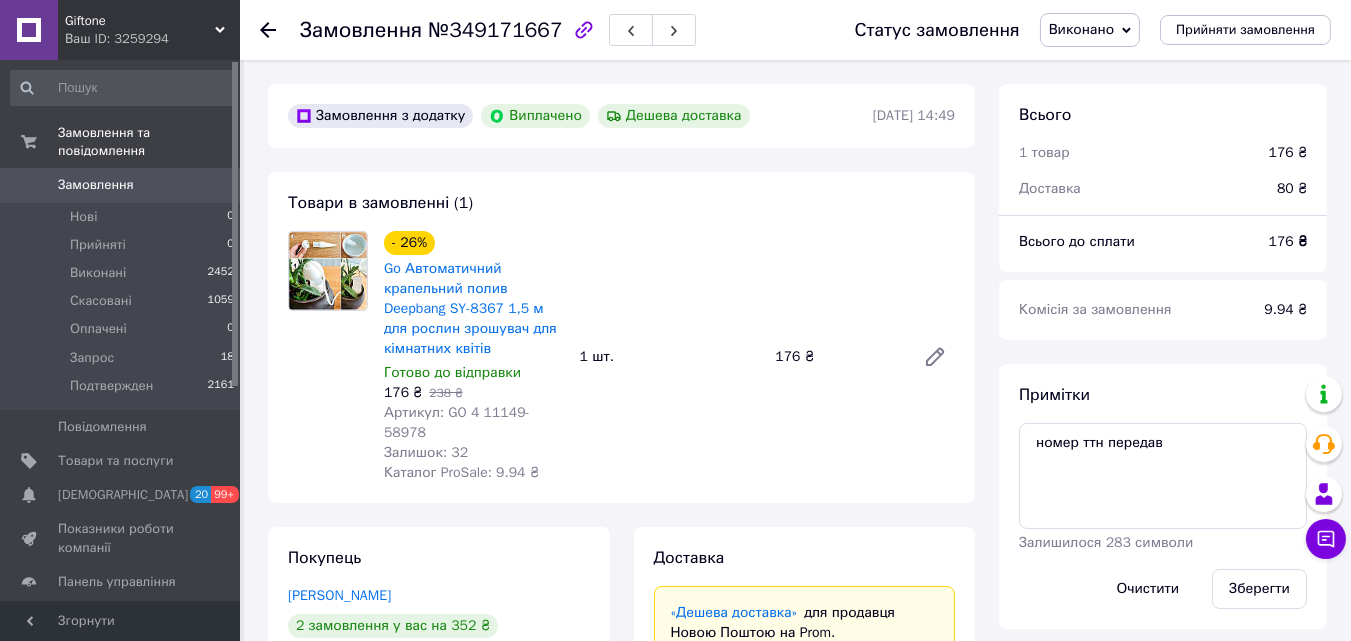 scroll, scrollTop: 0, scrollLeft: 0, axis: both 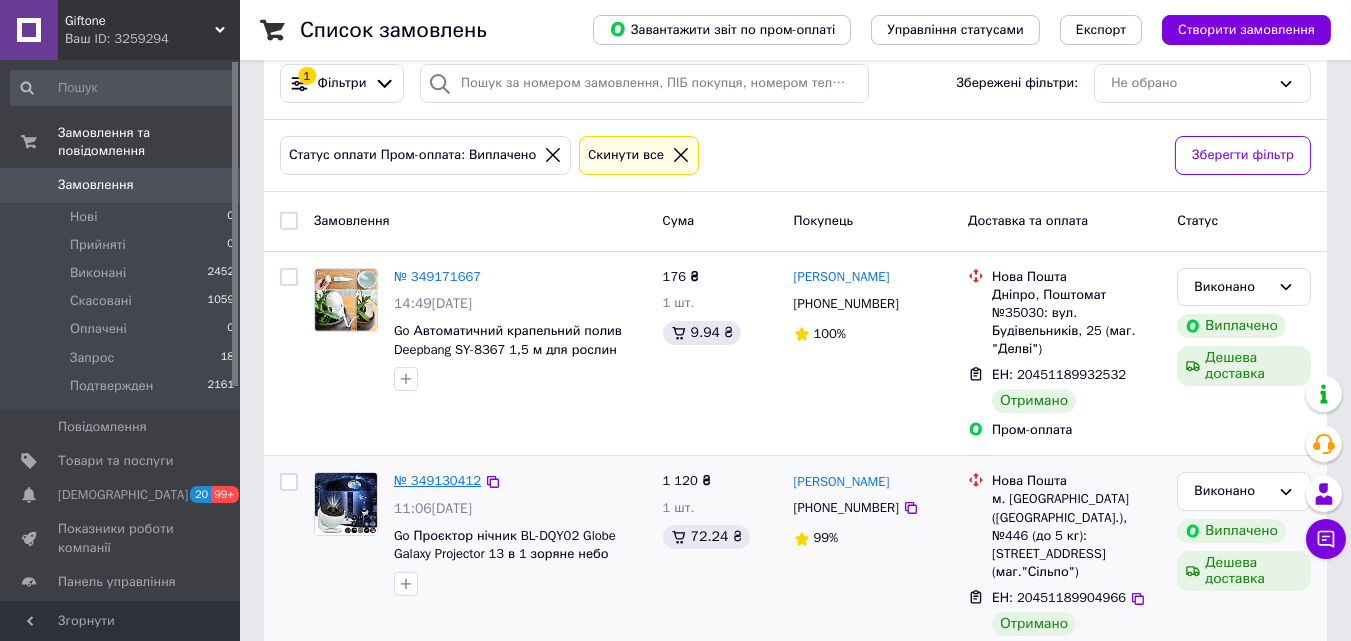 drag, startPoint x: 488, startPoint y: 455, endPoint x: 452, endPoint y: 457, distance: 36.05551 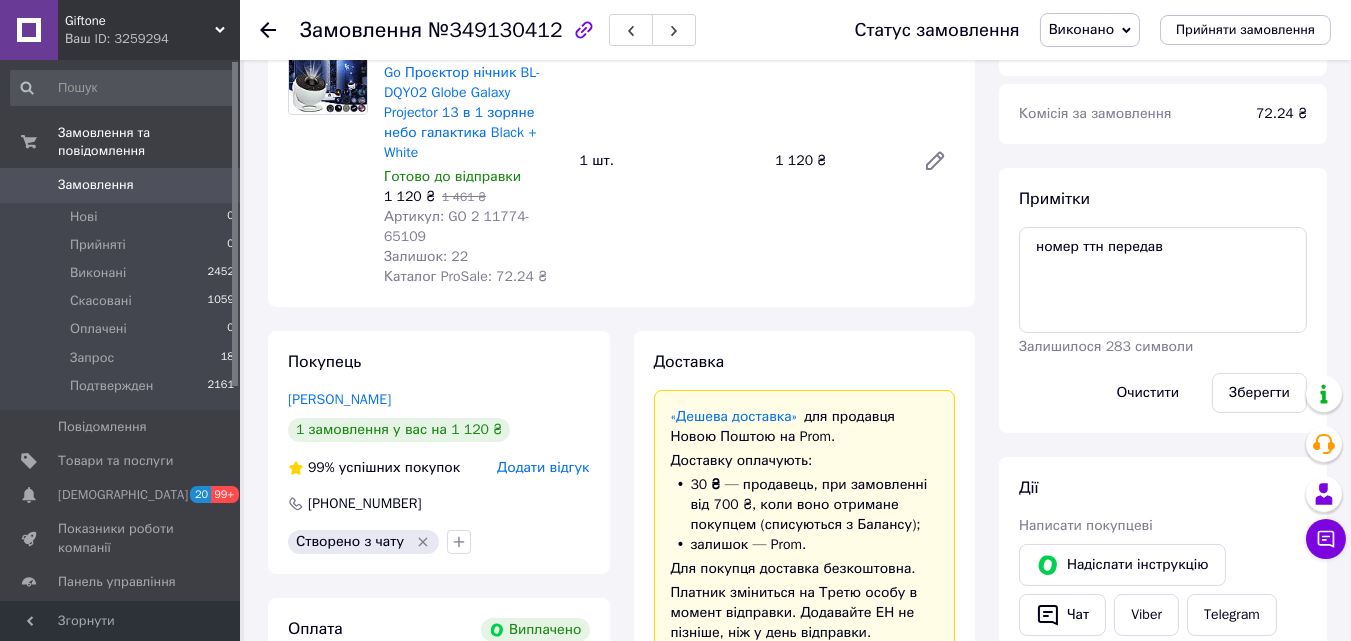 scroll, scrollTop: 112, scrollLeft: 0, axis: vertical 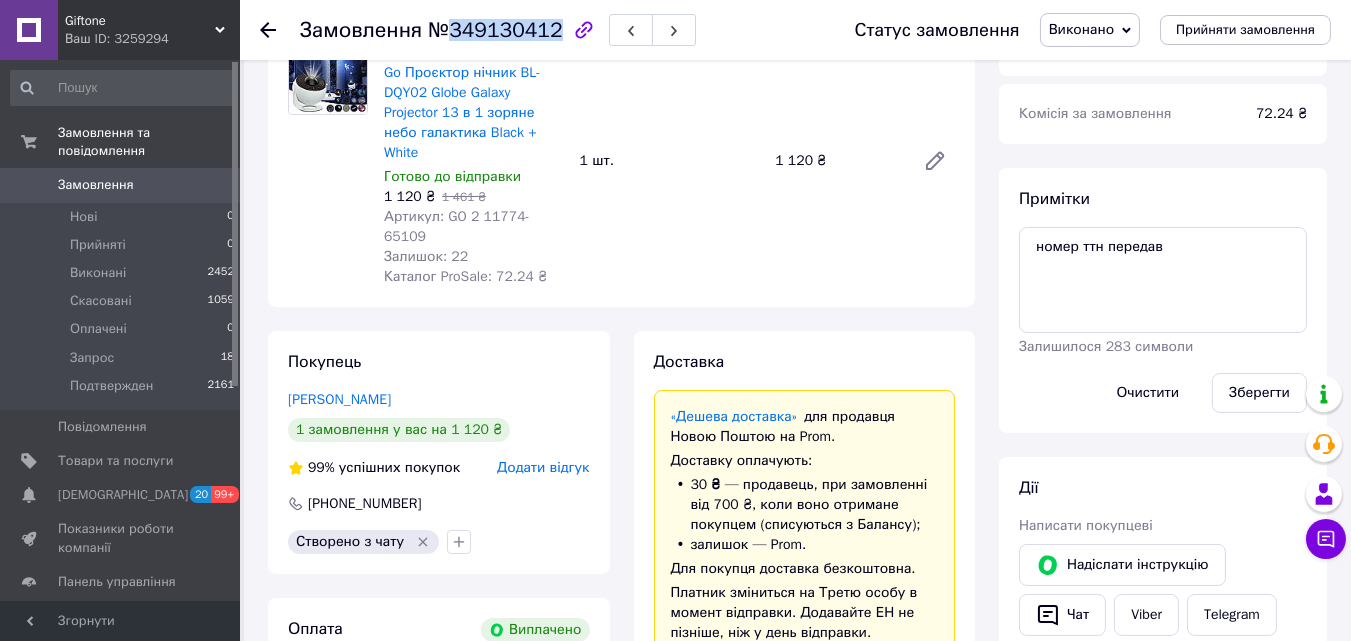 click on "№349130412" at bounding box center (495, 30) 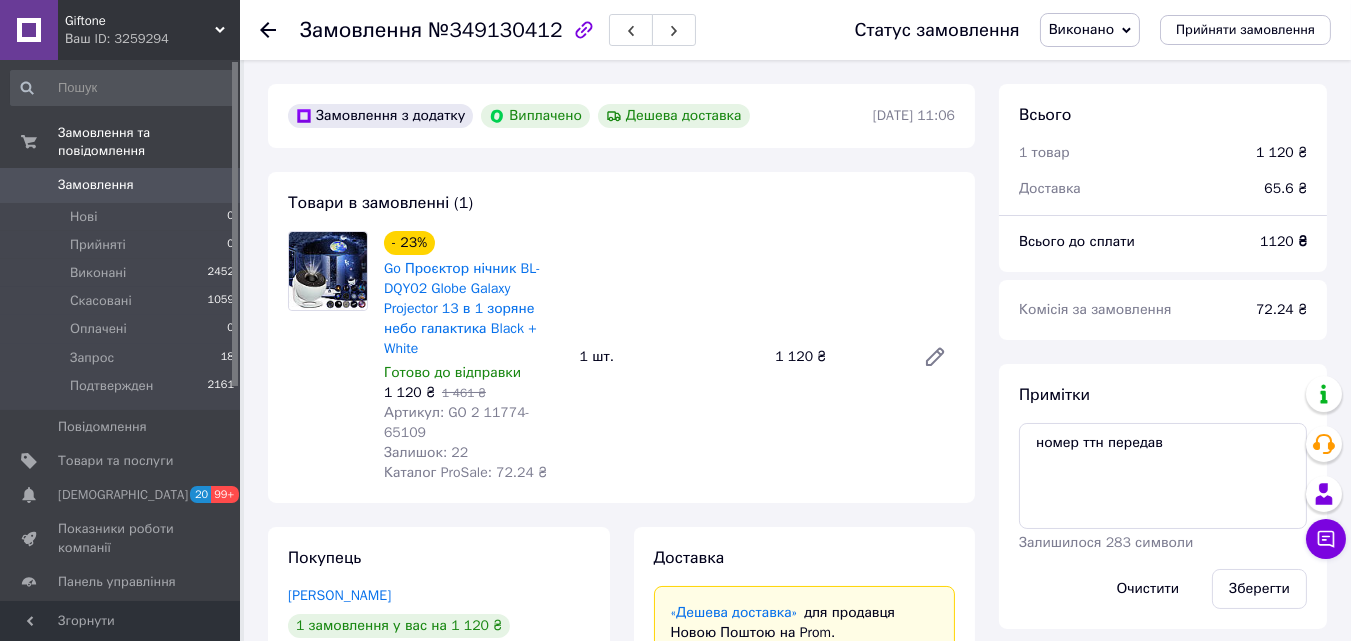 click on "- 23% Go Проєктор нічник BL-DQY02 Globe Galaxy Projector 13 в 1 зоряне небо галактика Black + White Готово до відправки 1 120 ₴   1 461 ₴ Артикул: GO 2 11774-65109 Залишок: 22 Каталог ProSale: 72.24 ₴  1 шт. 1 120 ₴" at bounding box center (669, 357) 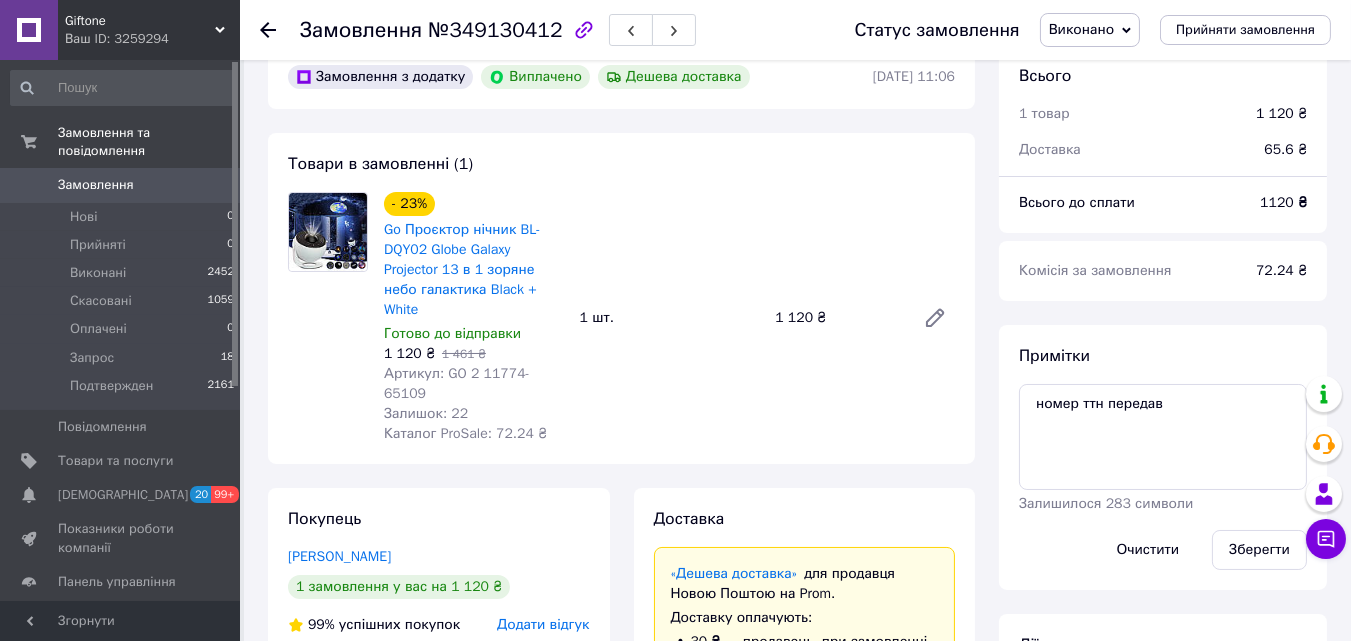 scroll, scrollTop: 0, scrollLeft: 0, axis: both 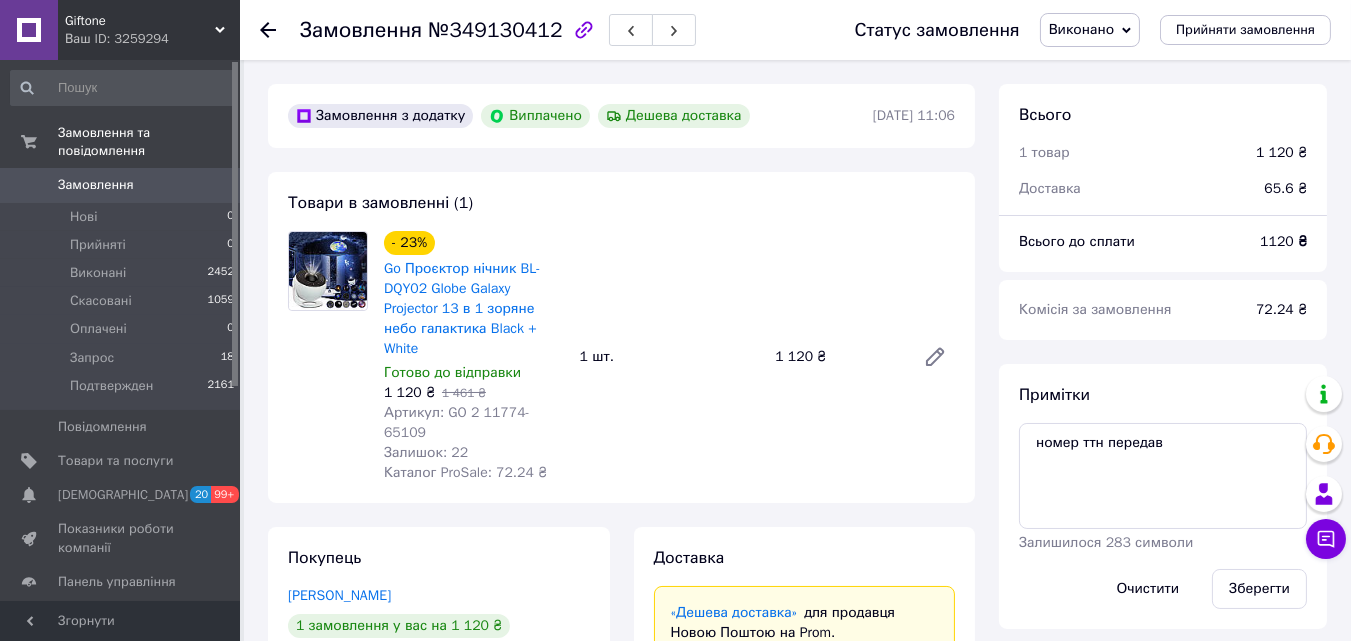 click on "Товари в замовленні (1) - 23% Go Проєктор нічник BL-DQY02 Globe Galaxy Projector 13 в 1 зоряне небо галактика Black + White Готово до відправки 1 120 ₴   1 461 ₴ Артикул: GO 2 11774-65109 Залишок: 22 Каталог ProSale: 72.24 ₴  1 шт. 1 120 ₴" at bounding box center (621, 337) 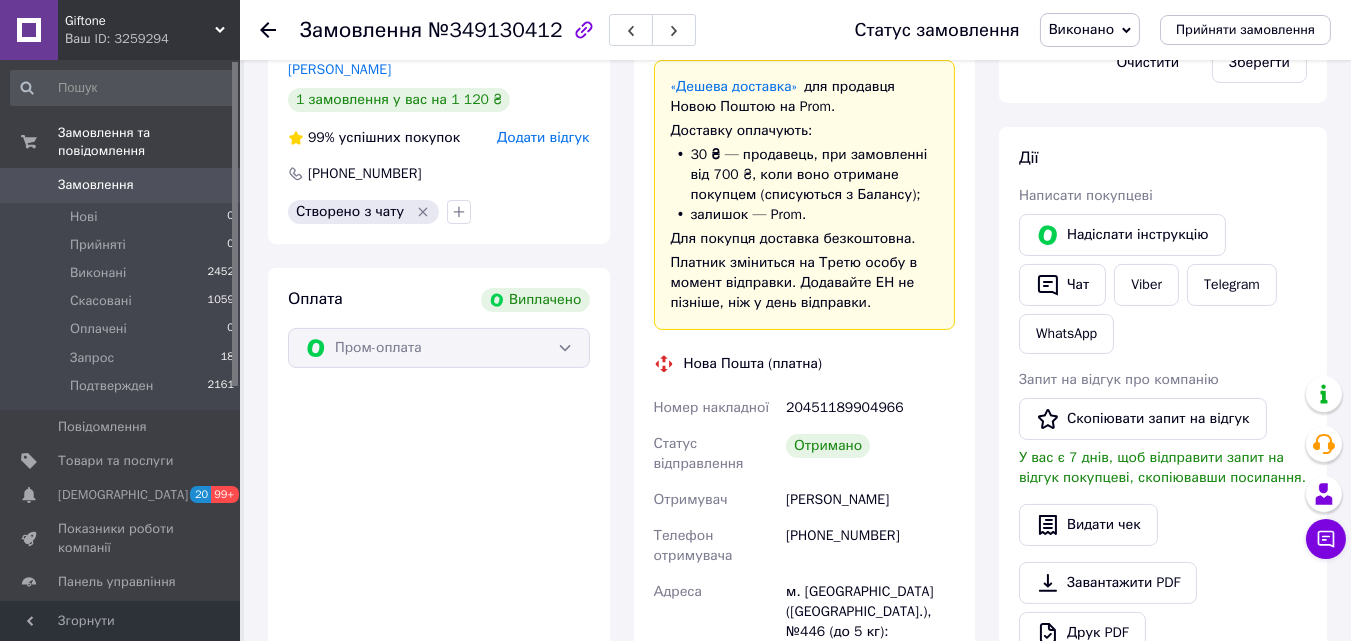 scroll, scrollTop: 0, scrollLeft: 0, axis: both 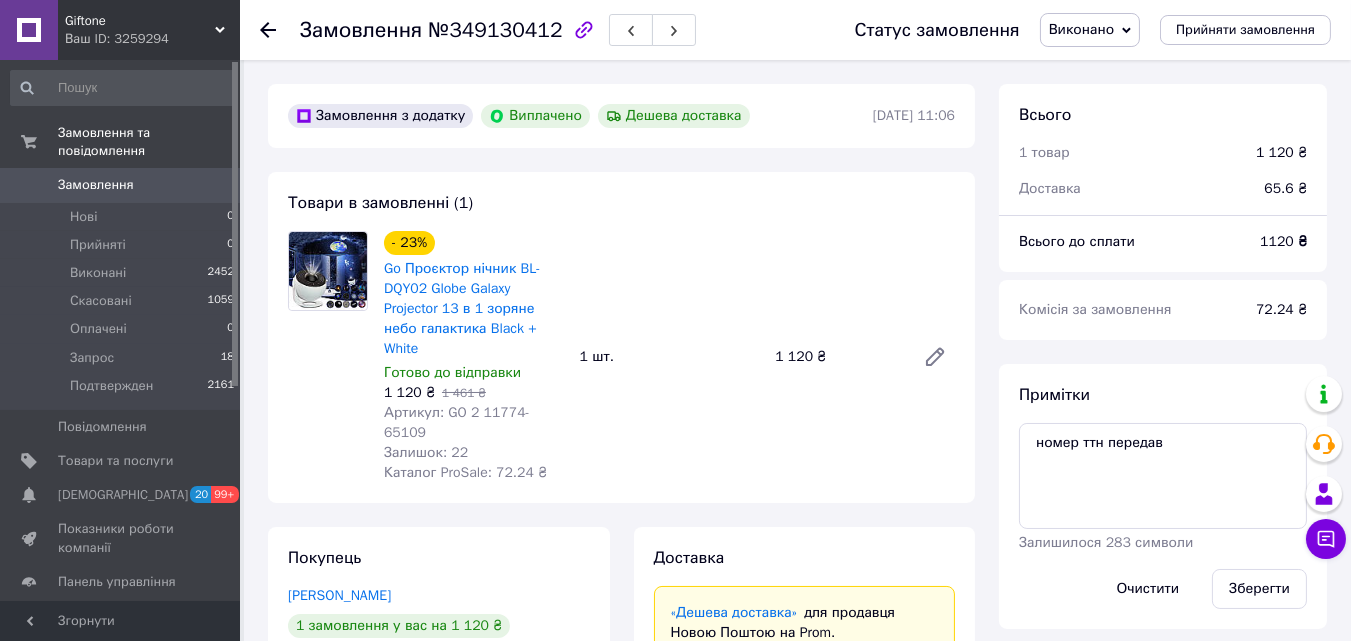 click on "- 23% Go Проєктор нічник BL-DQY02 Globe Galaxy Projector 13 в 1 зоряне небо галактика Black + White Готово до відправки 1 120 ₴   1 461 ₴ Артикул: GO 2 11774-65109 Залишок: 22 Каталог ProSale: 72.24 ₴  1 шт. 1 120 ₴" at bounding box center (669, 357) 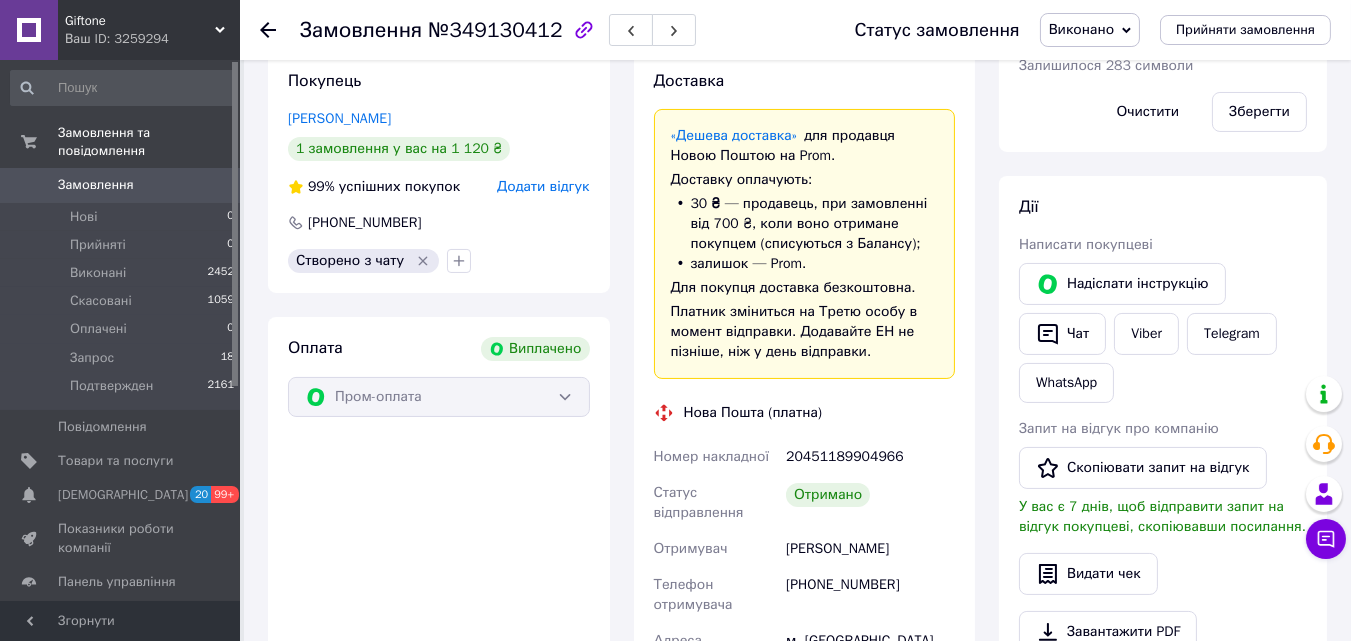 scroll, scrollTop: 0, scrollLeft: 0, axis: both 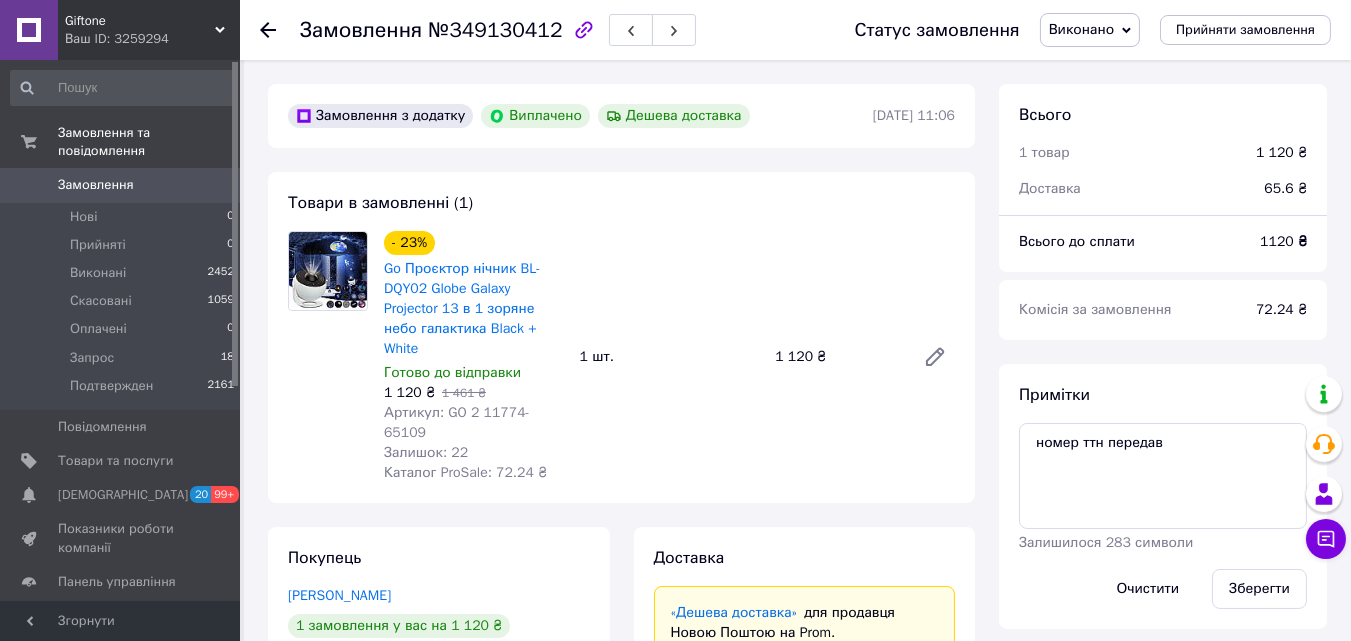 click 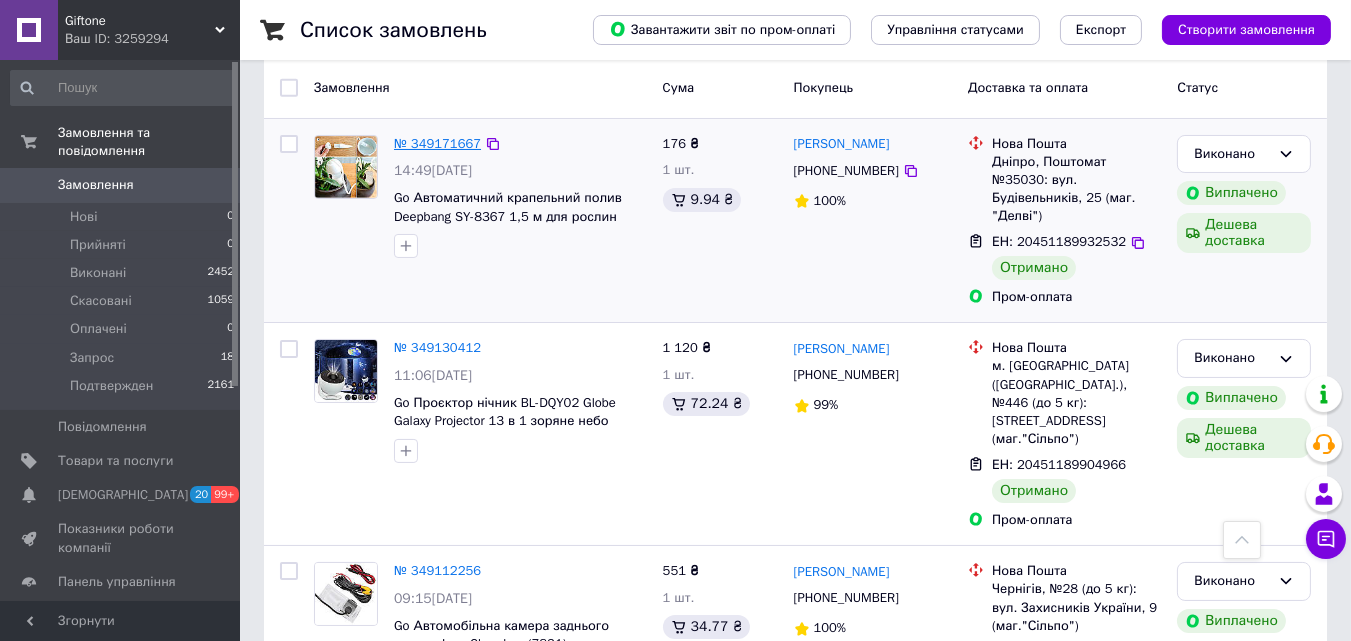 scroll, scrollTop: 386, scrollLeft: 0, axis: vertical 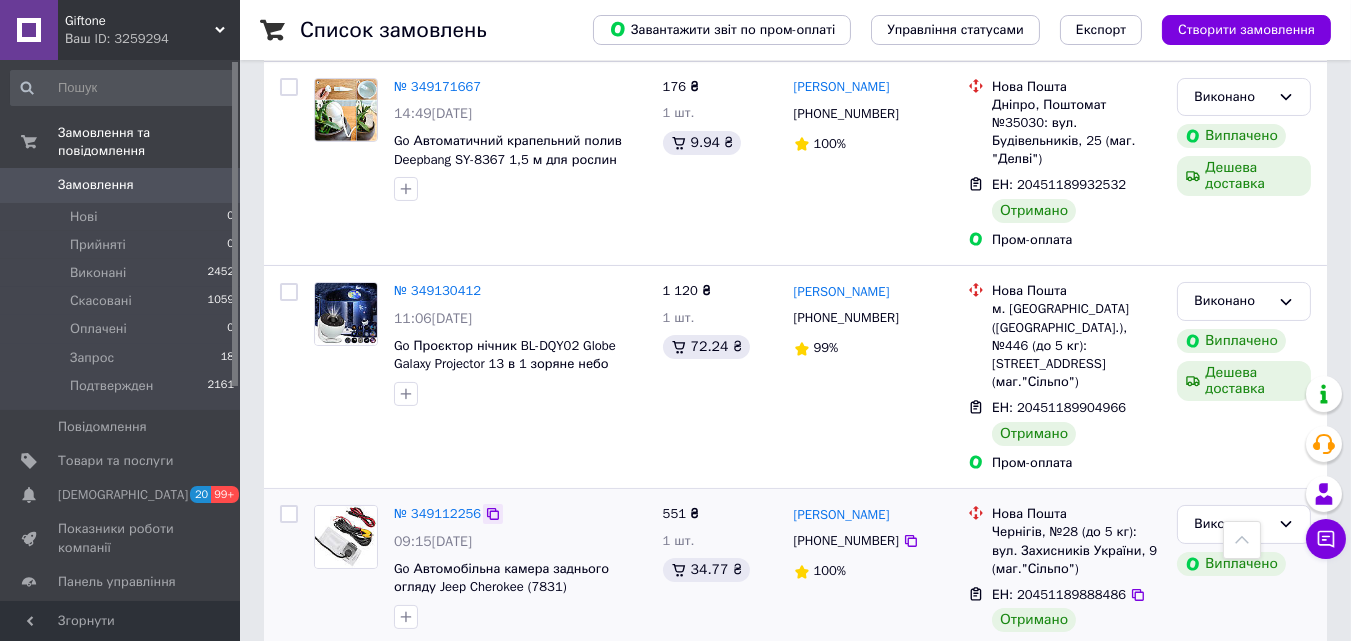 click 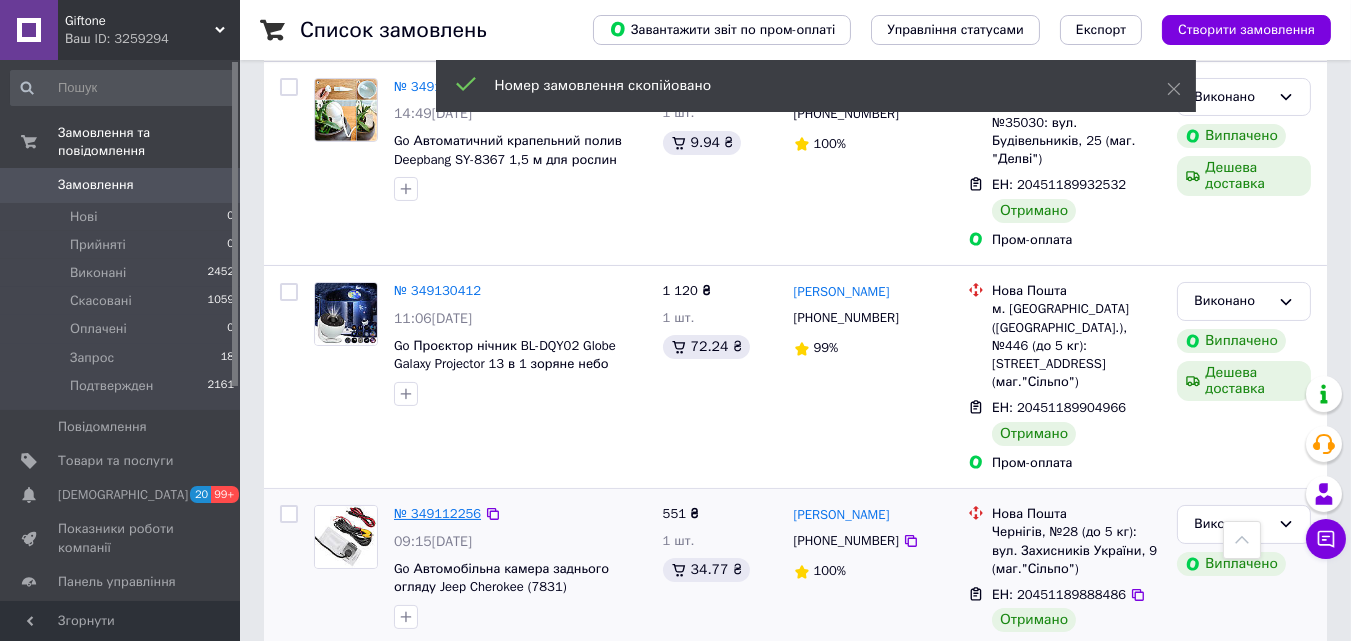 click on "№ 349112256" at bounding box center (437, 513) 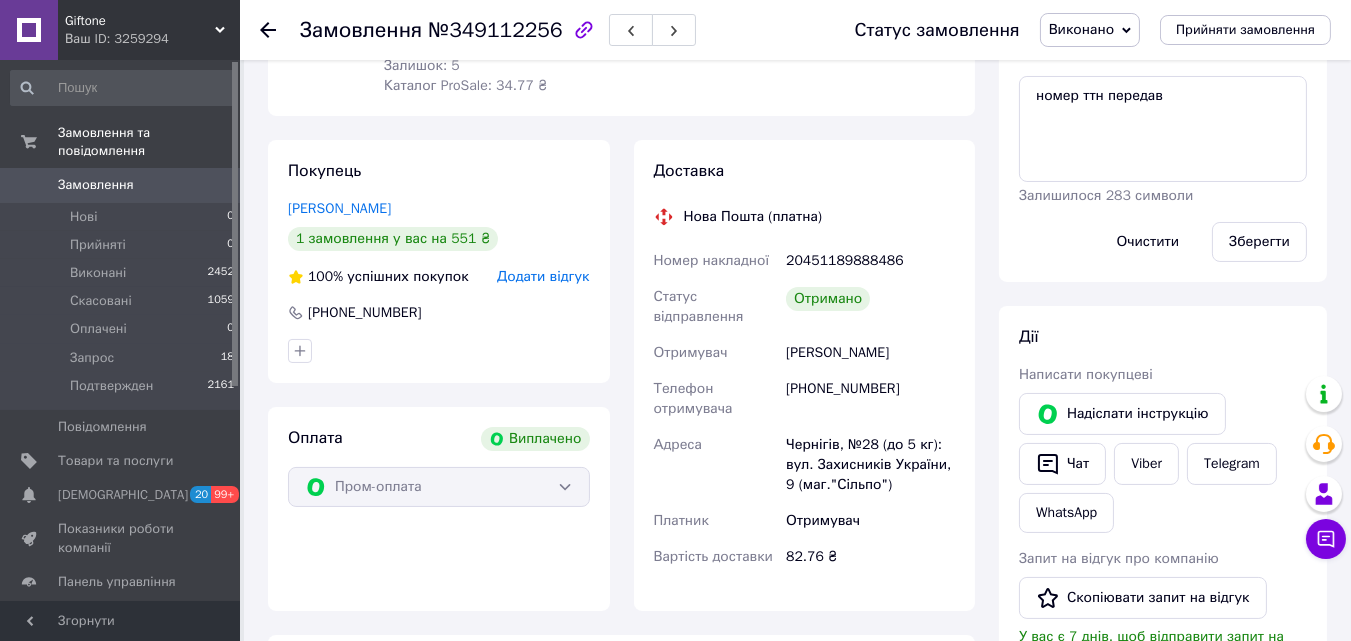 scroll, scrollTop: 0, scrollLeft: 0, axis: both 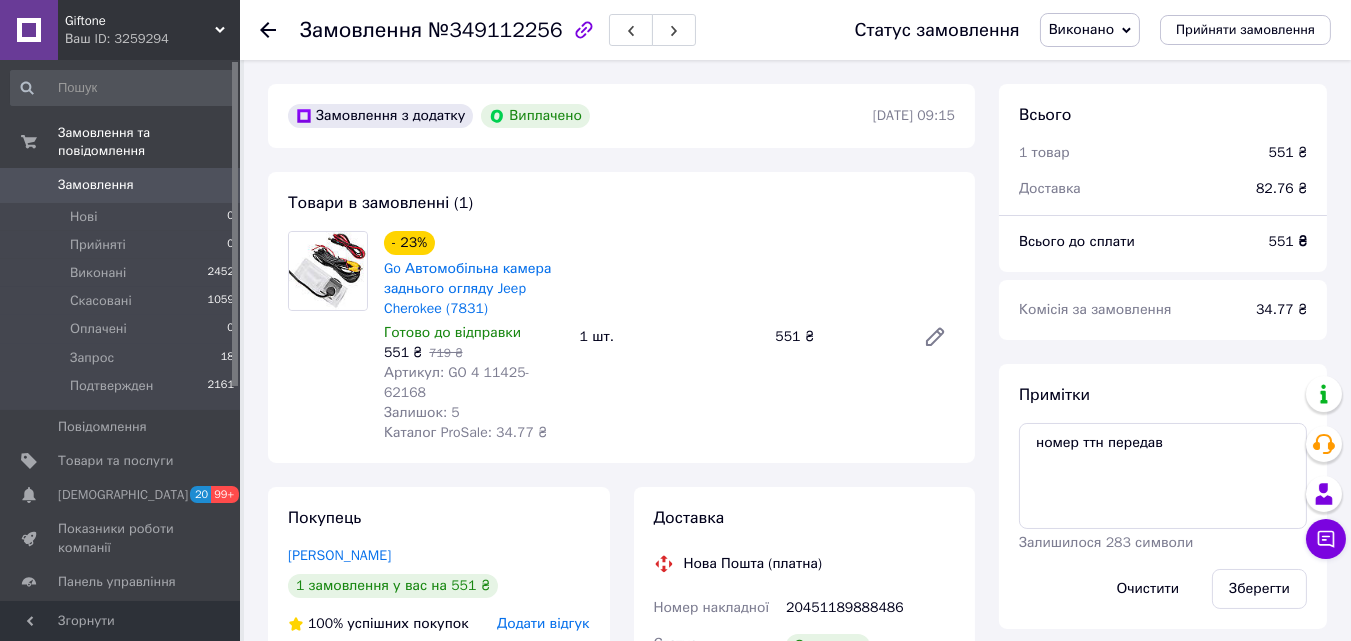 click on "- 23% Go Автомобільна камера заднього огляду Jeep Cherokee (7831) Готово до відправки 551 ₴   719 ₴ Артикул: GO 4 11425-62168 Залишок: 5 Каталог ProSale: 34.77 ₴  1 шт. 551 ₴" at bounding box center [669, 337] 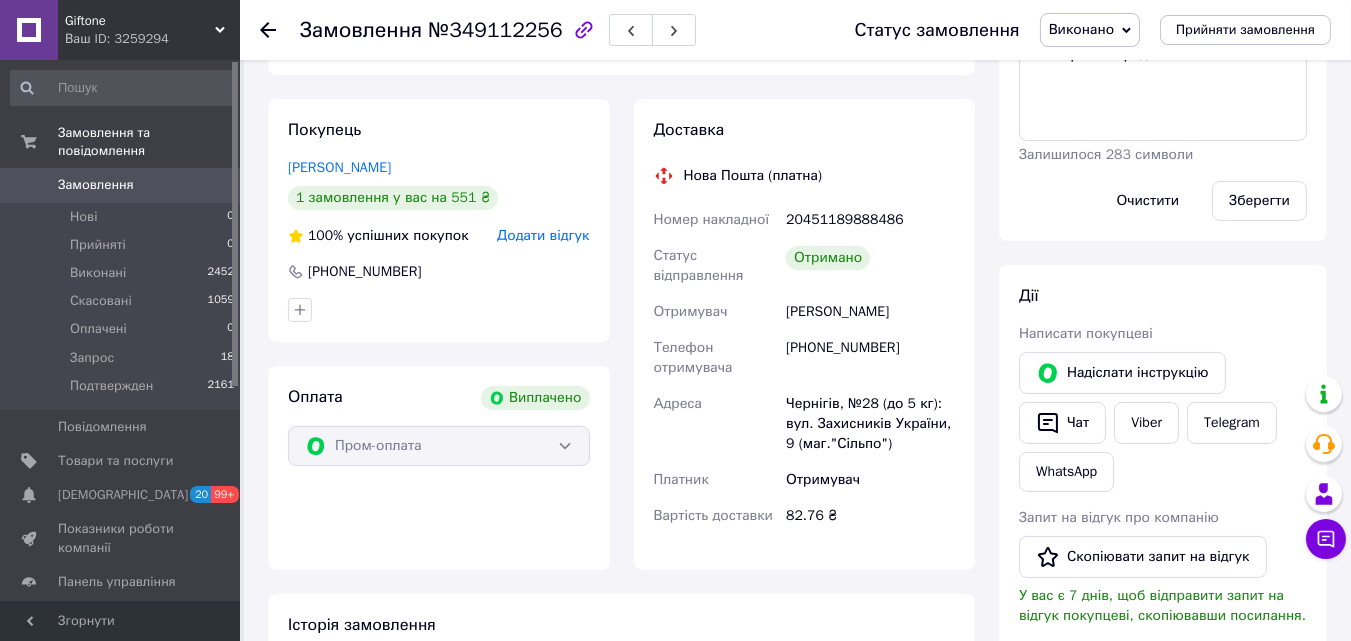 scroll, scrollTop: 0, scrollLeft: 0, axis: both 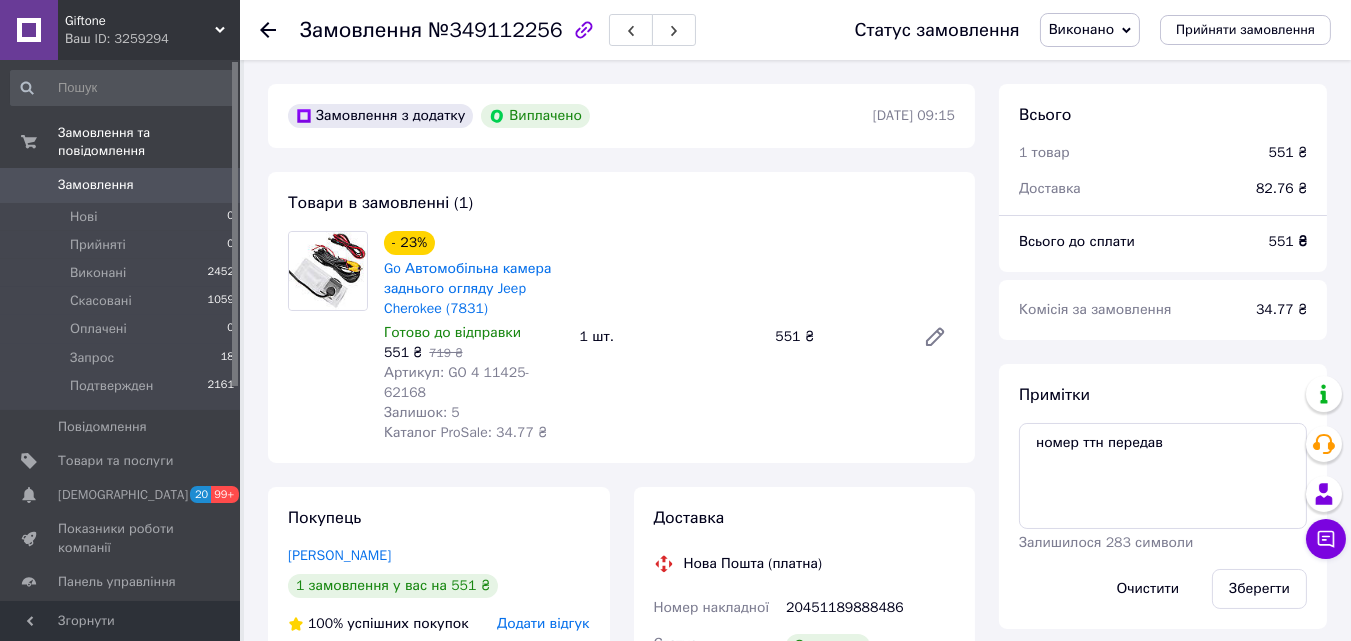 click 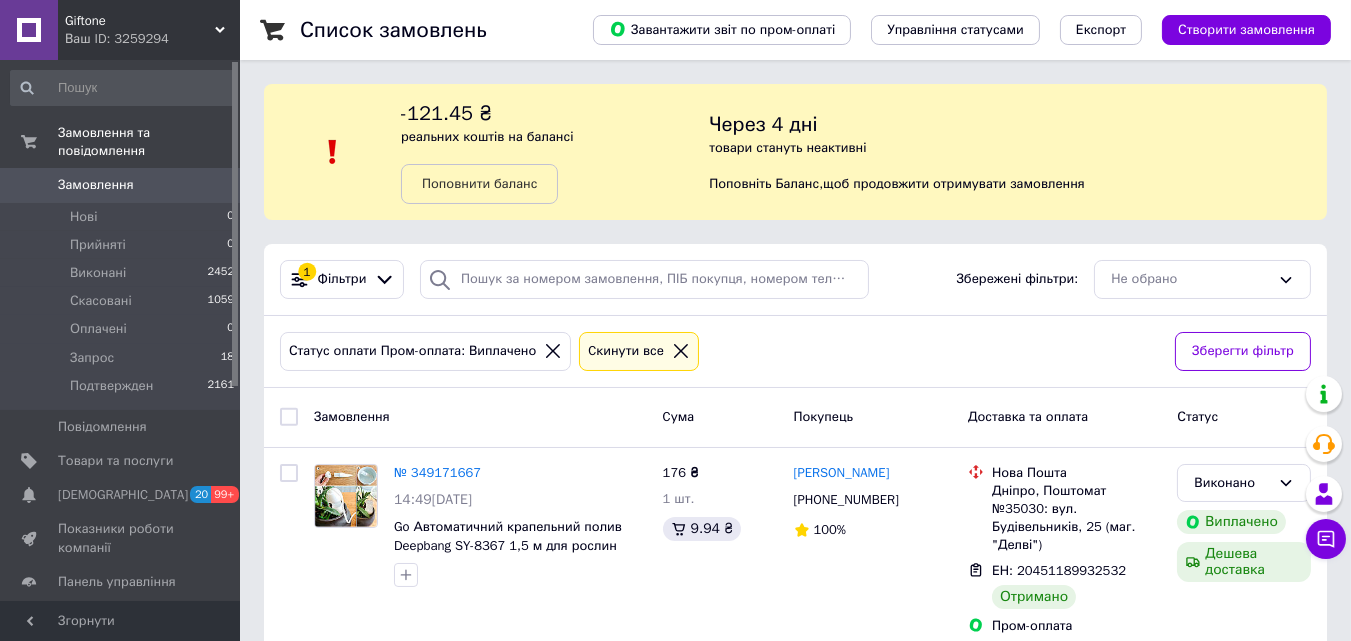 scroll, scrollTop: 386, scrollLeft: 0, axis: vertical 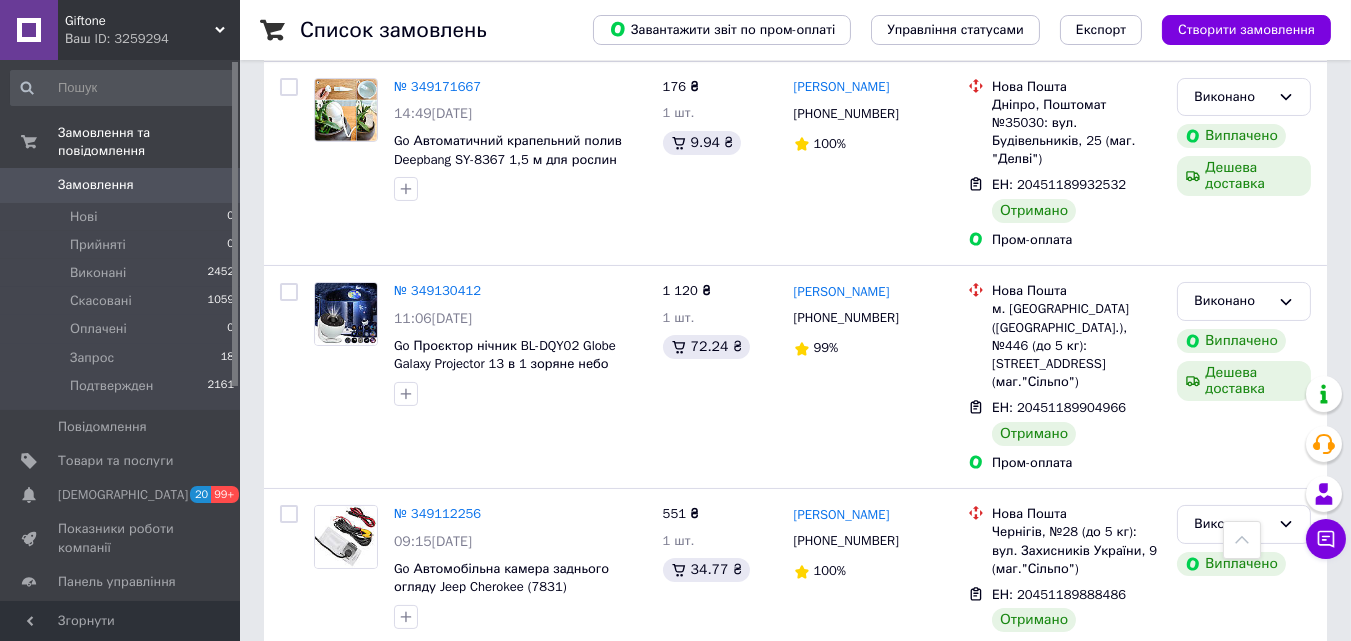 click on "Giftone" at bounding box center (140, 21) 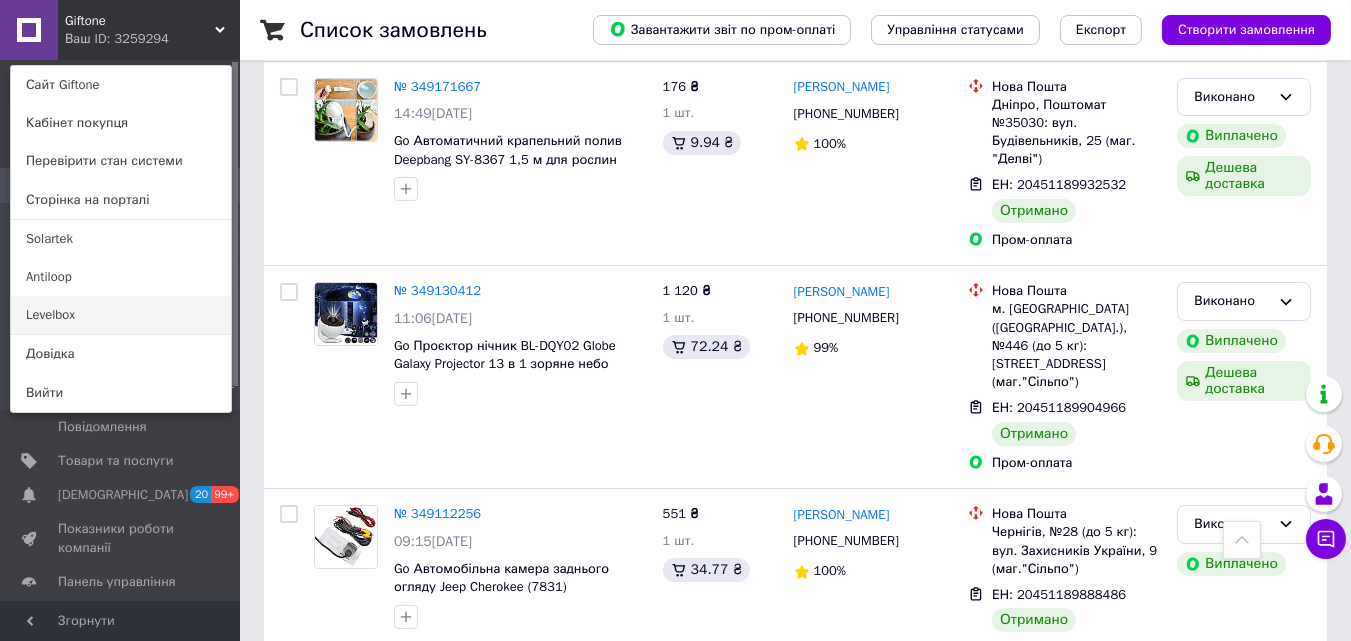click on "Levelbox" at bounding box center (121, 315) 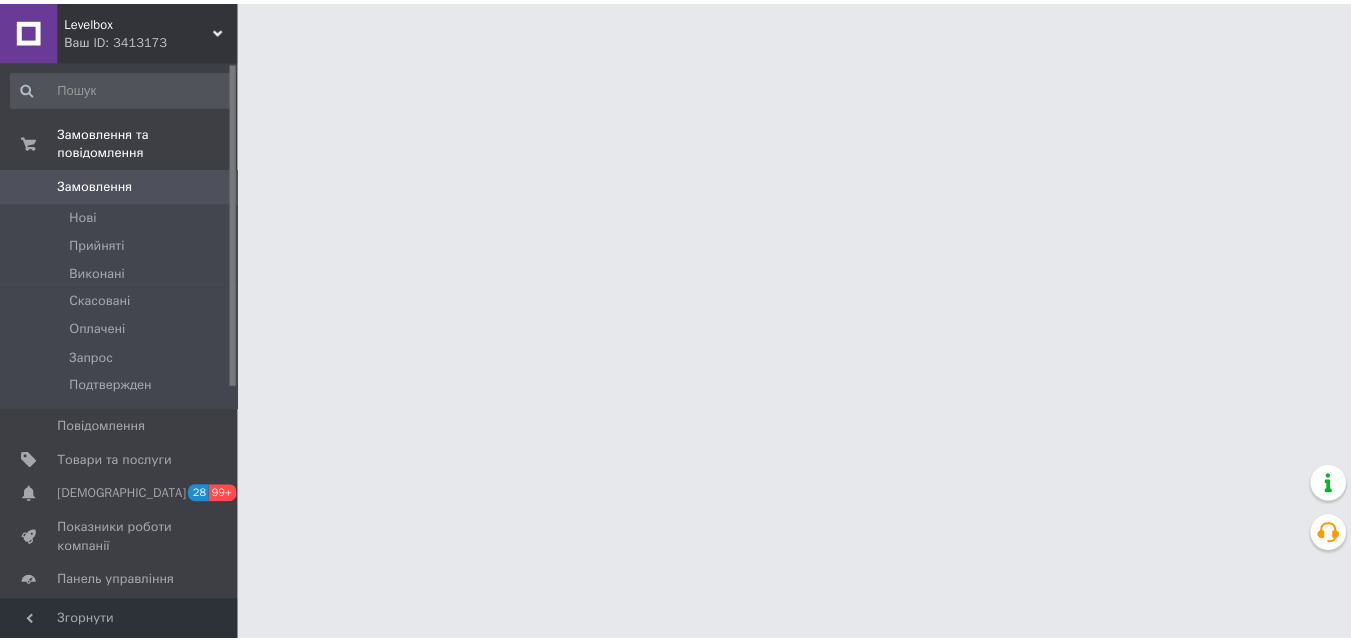 scroll, scrollTop: 0, scrollLeft: 0, axis: both 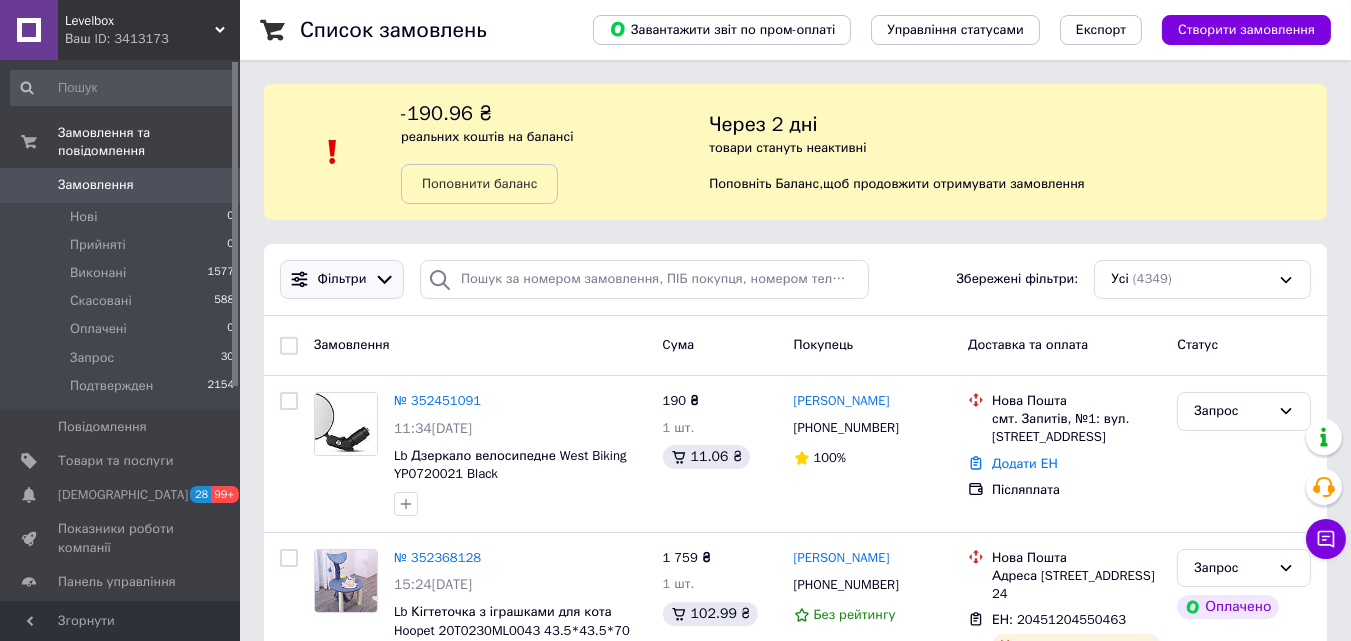 click on "Фільтри" at bounding box center [342, 279] 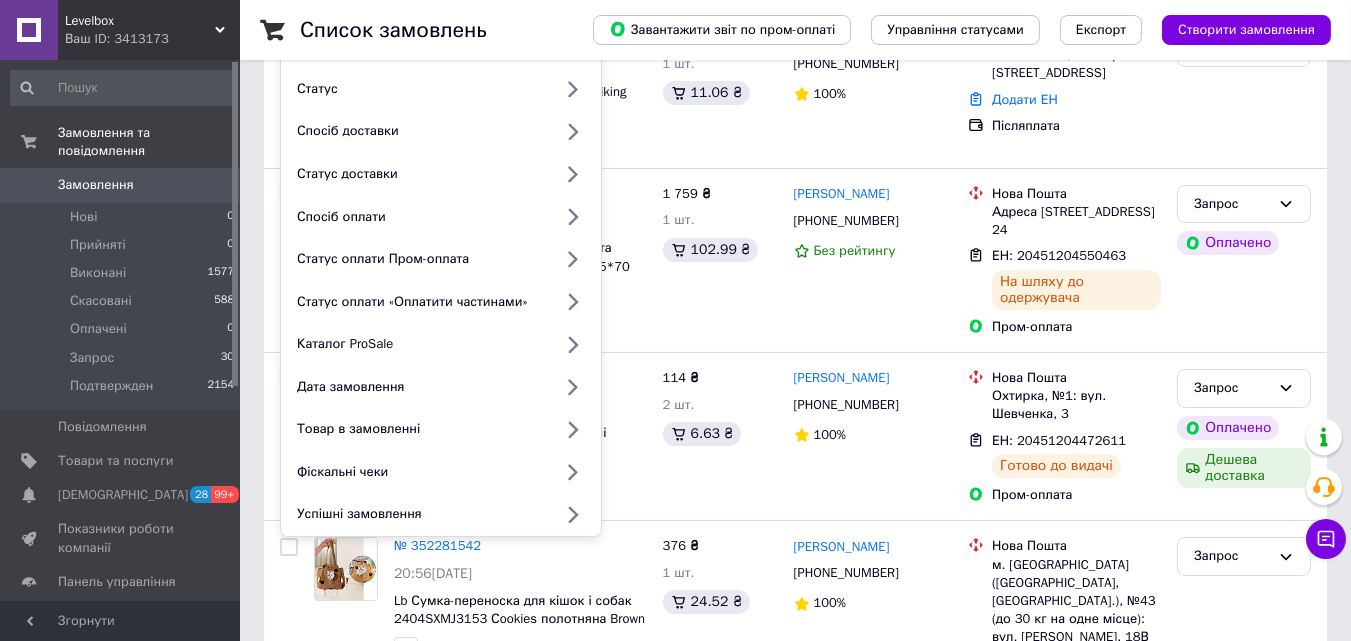 scroll, scrollTop: 366, scrollLeft: 0, axis: vertical 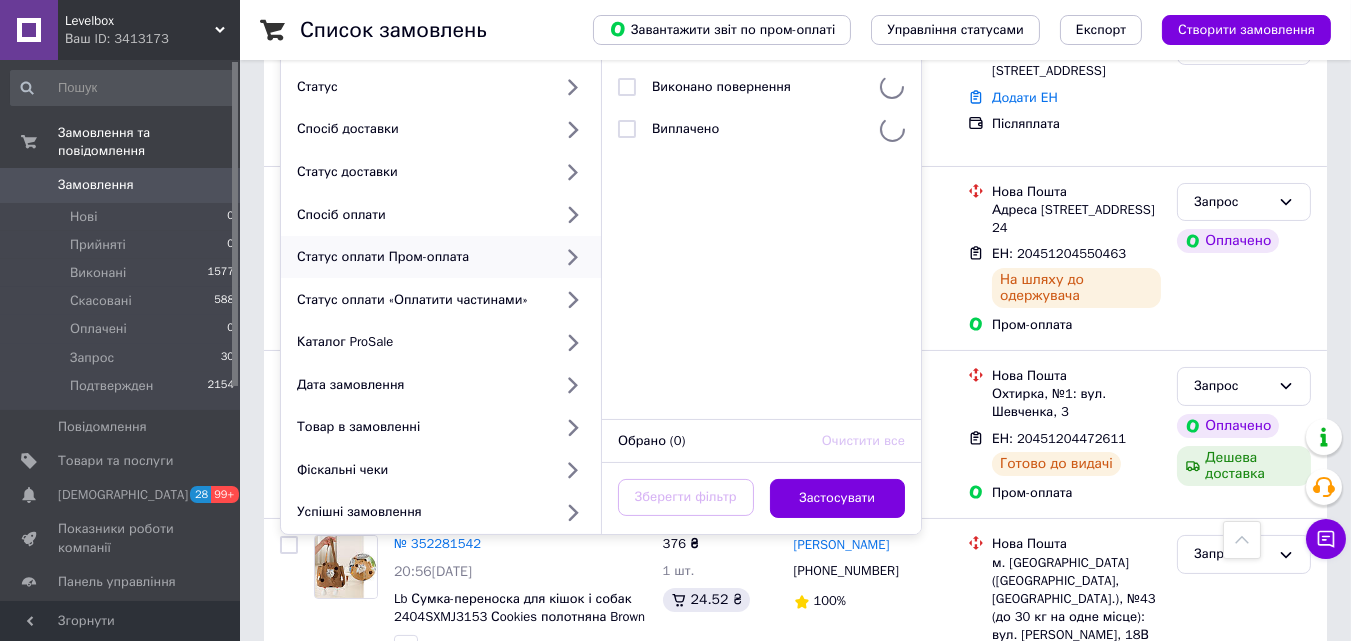 click on "Статус оплати Пром-оплата" at bounding box center [420, 257] 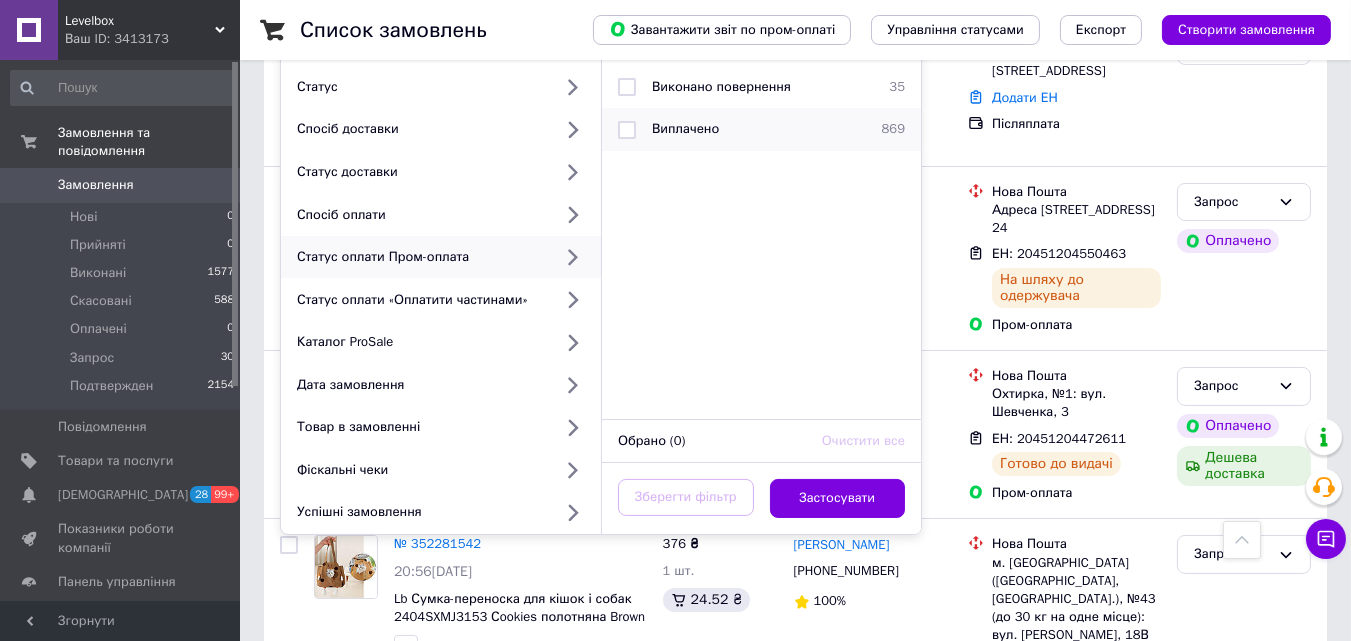 click on "Виплачено" at bounding box center [685, 128] 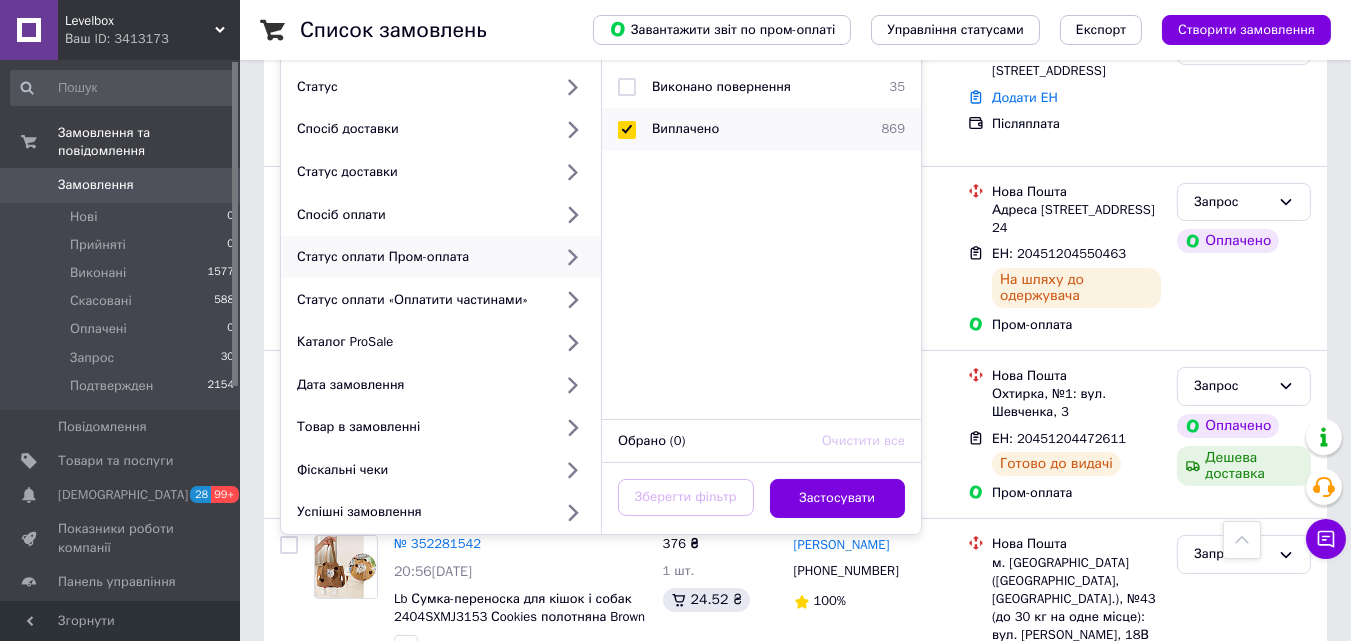 checkbox on "true" 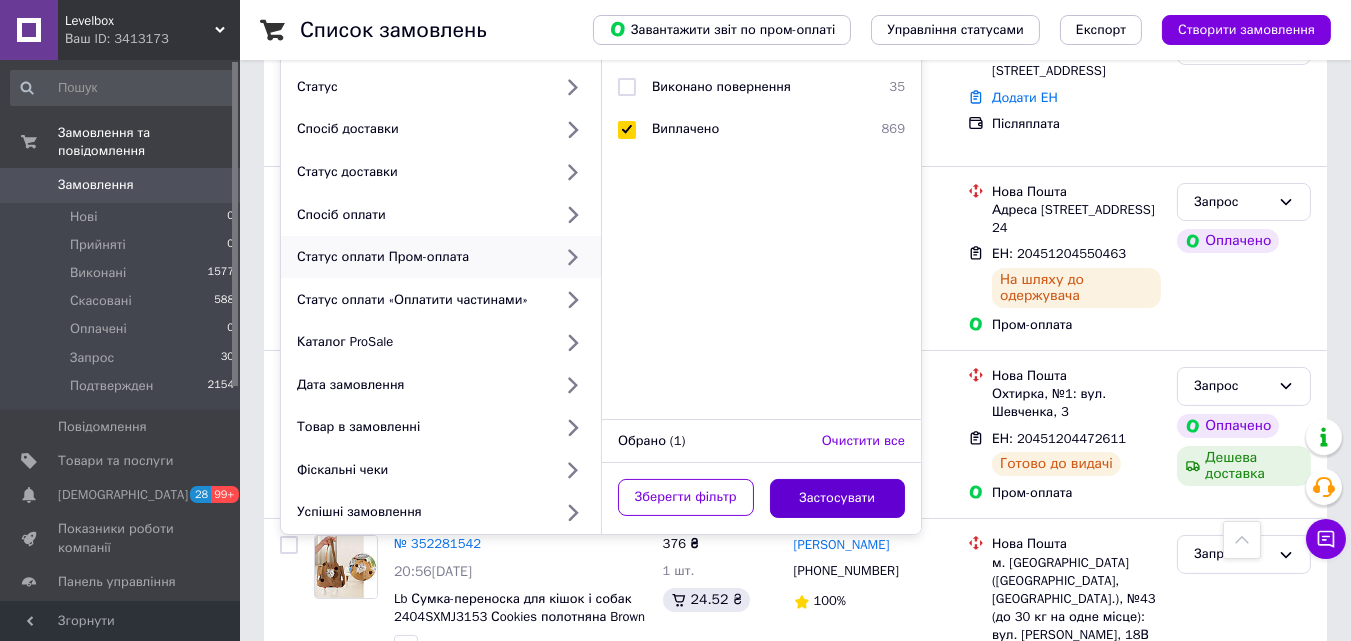 click on "Застосувати" at bounding box center [838, 498] 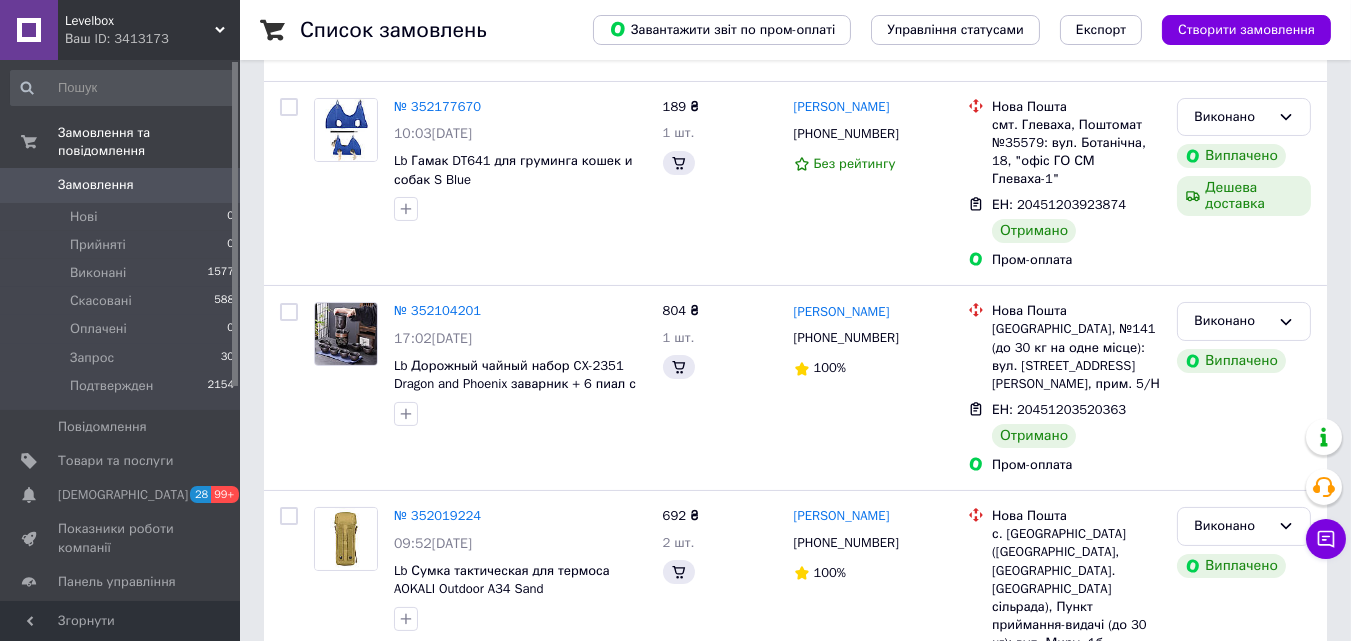 scroll, scrollTop: 0, scrollLeft: 0, axis: both 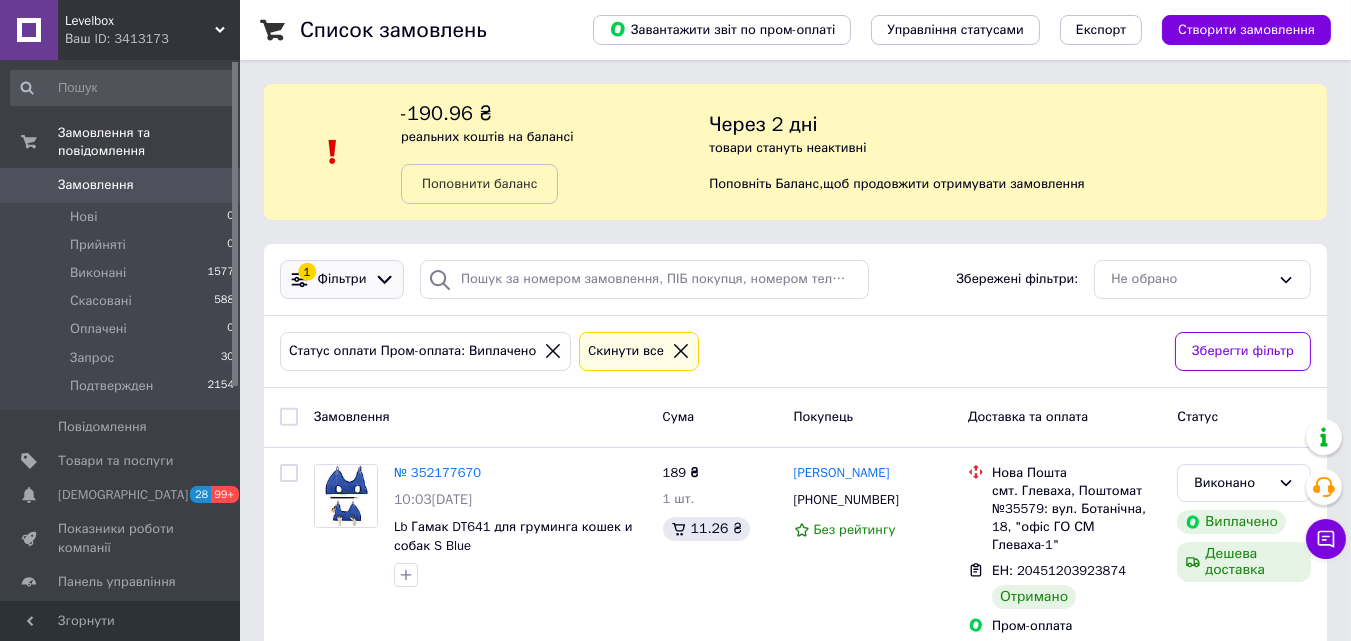 click on "1 Фільтри" at bounding box center (342, 279) 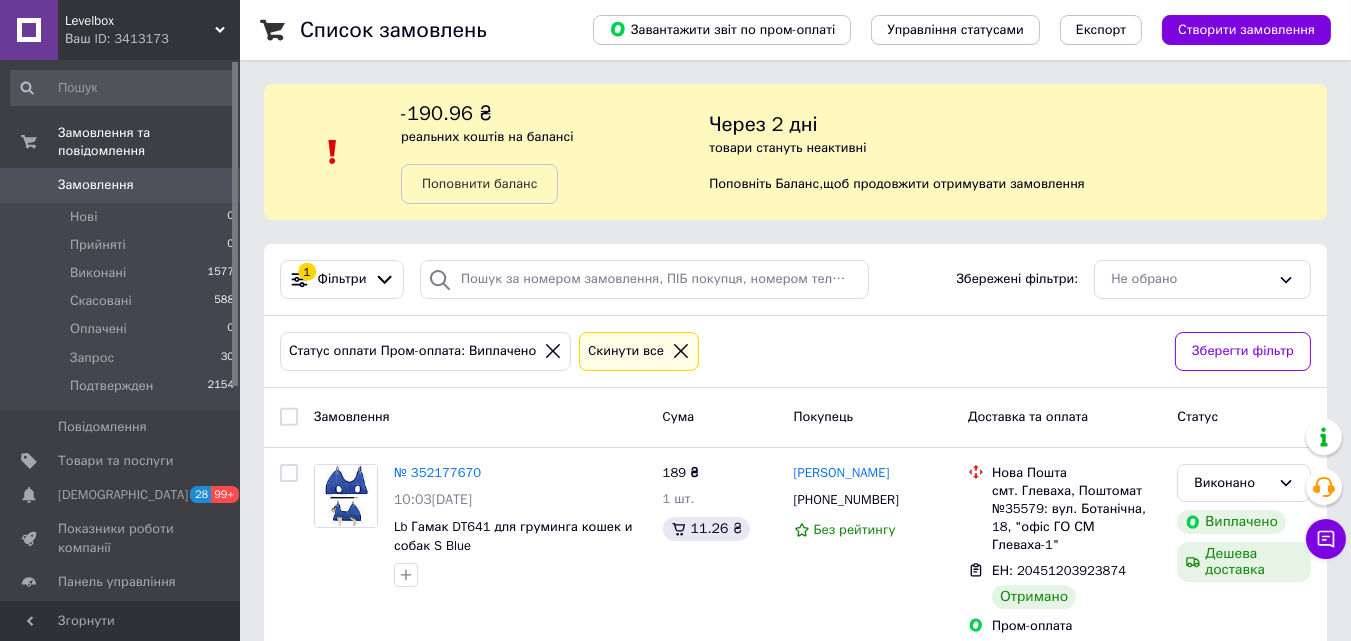 drag, startPoint x: 322, startPoint y: 292, endPoint x: 835, endPoint y: 312, distance: 513.3897 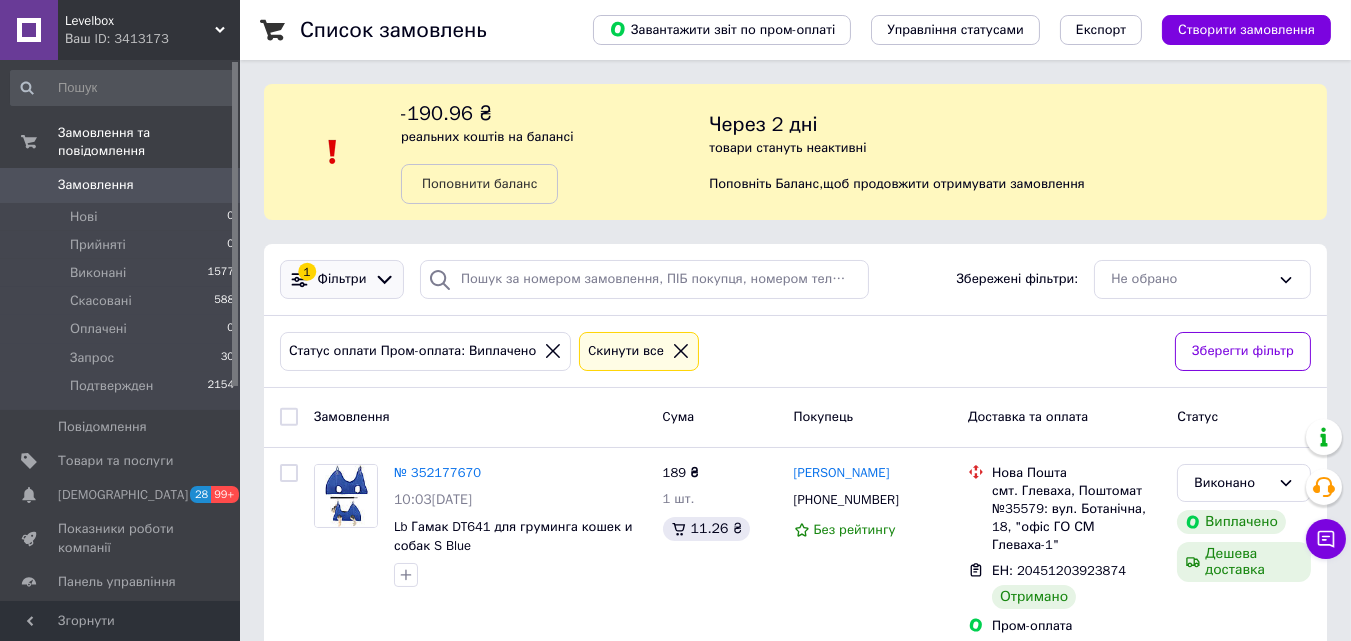 click on "1 Фільтри" at bounding box center (342, 279) 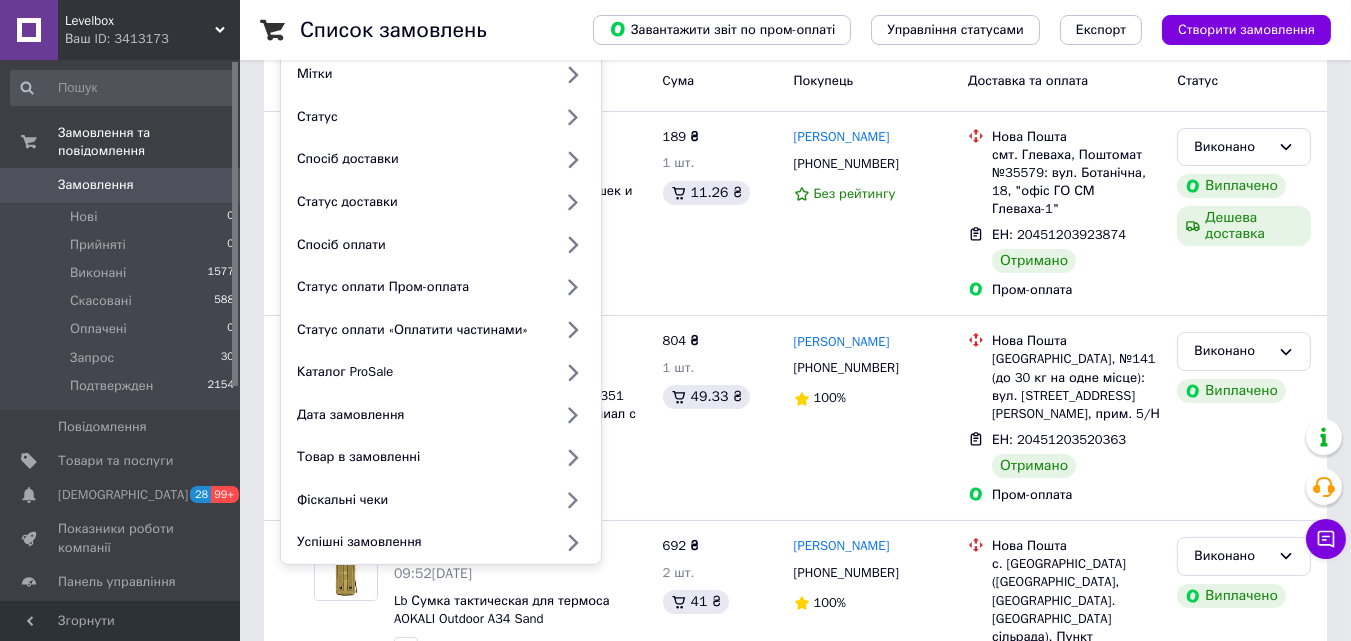 scroll, scrollTop: 341, scrollLeft: 0, axis: vertical 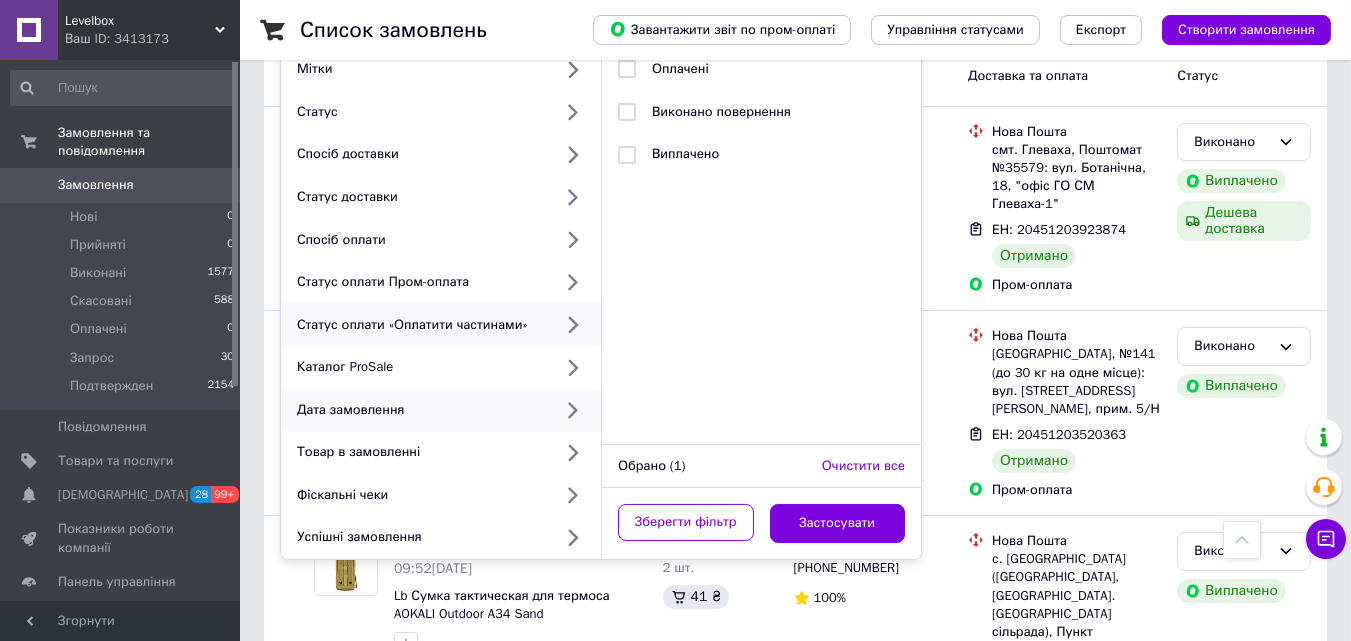 click on "Дата замовлення" at bounding box center [420, 410] 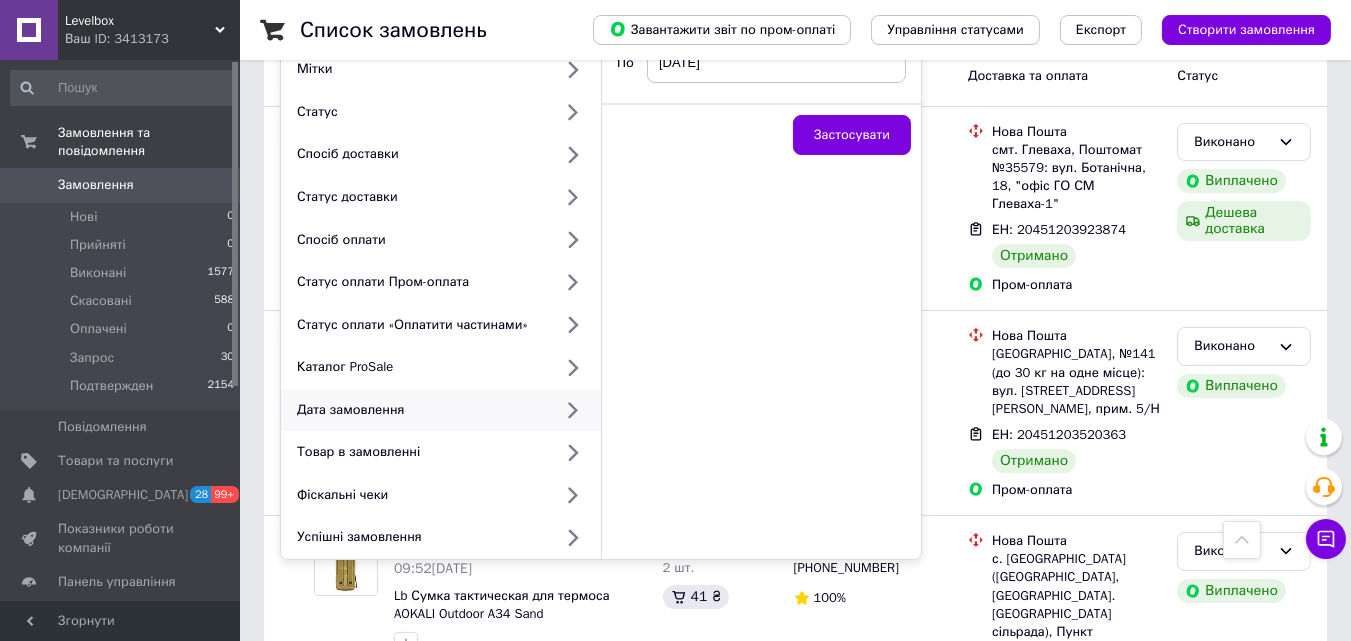 click at bounding box center (572, 410) 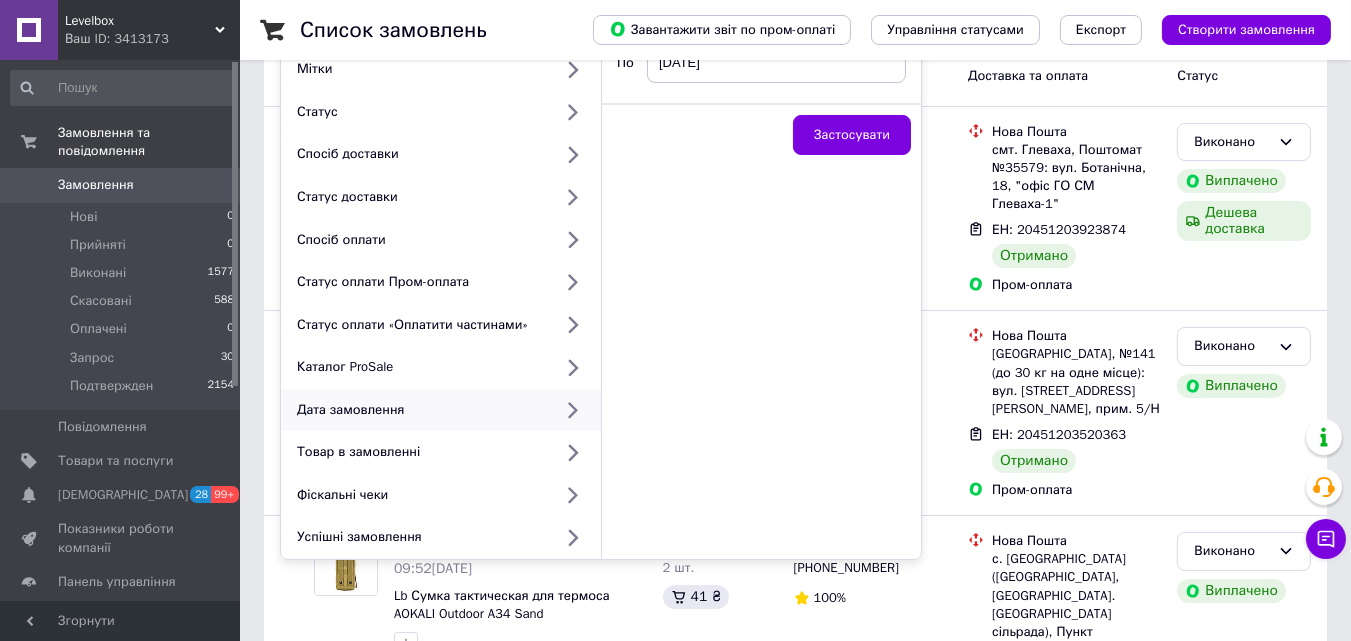 scroll, scrollTop: 0, scrollLeft: 0, axis: both 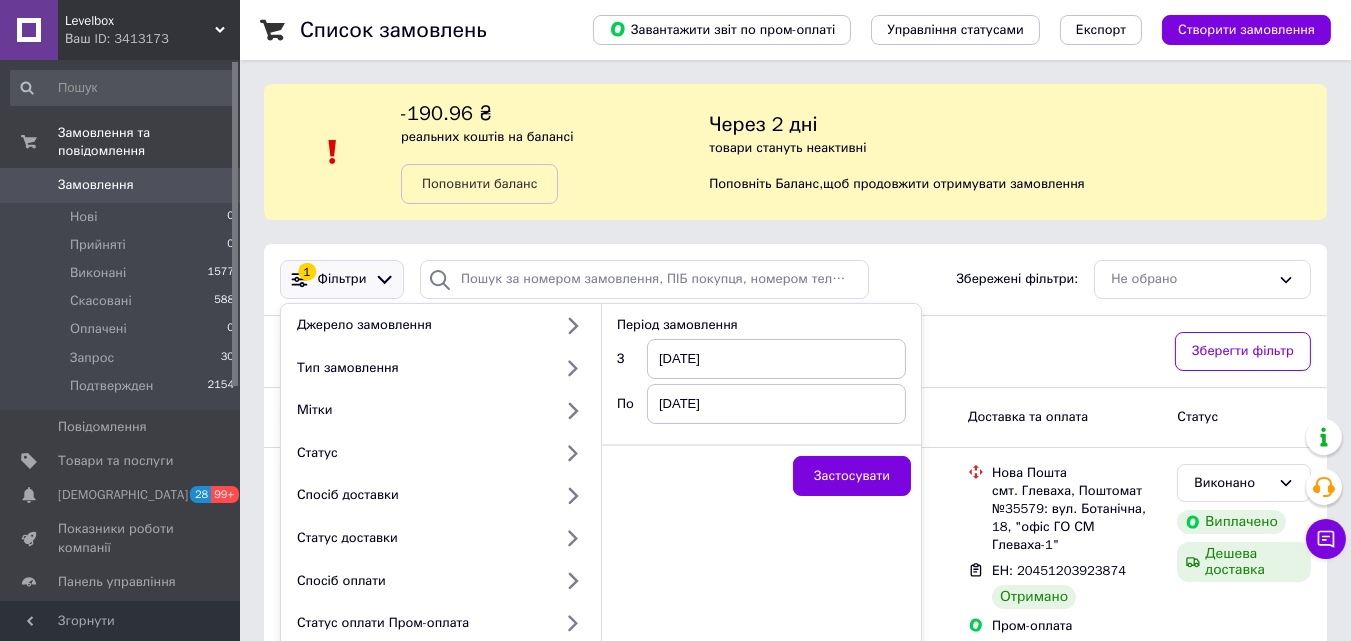 click on "[DATE]" at bounding box center (776, 359) 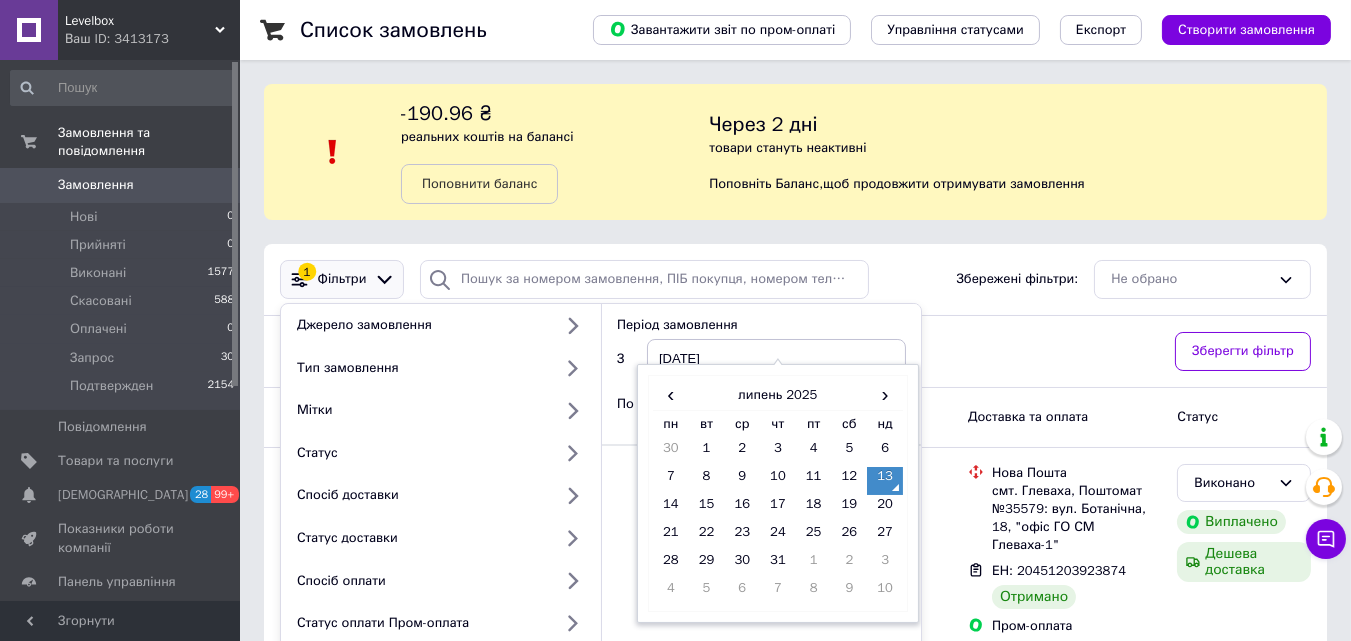 scroll, scrollTop: 86, scrollLeft: 0, axis: vertical 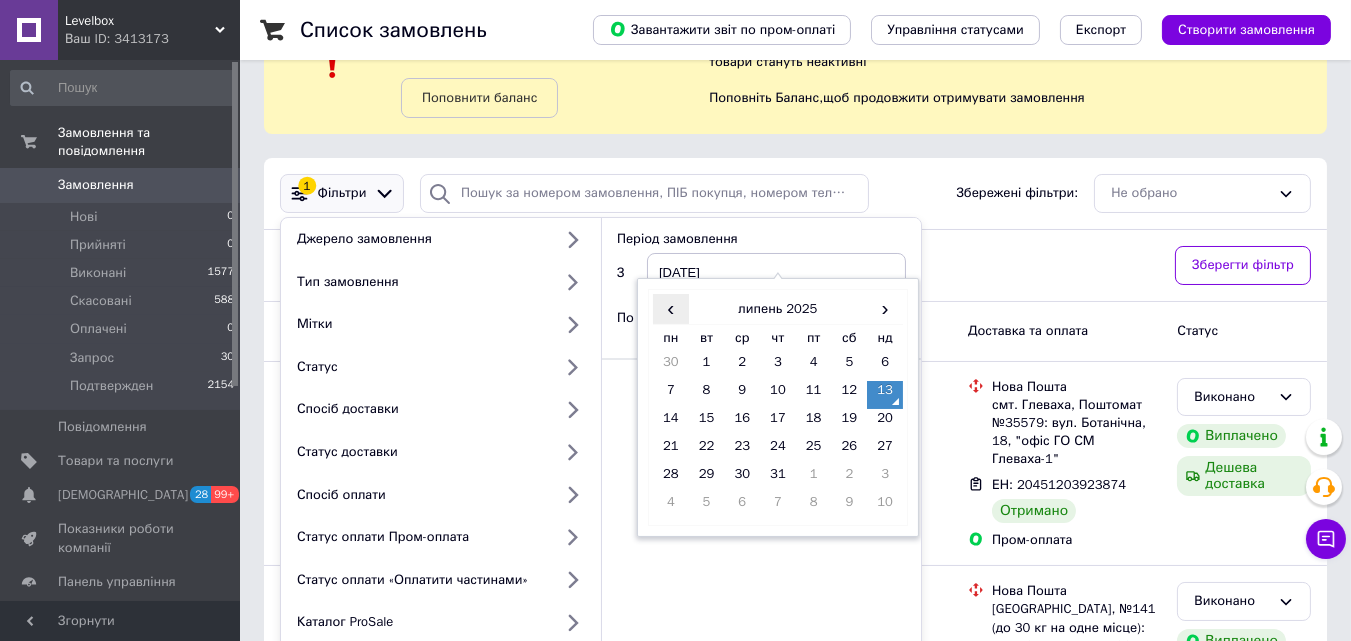 click on "‹" at bounding box center [671, 308] 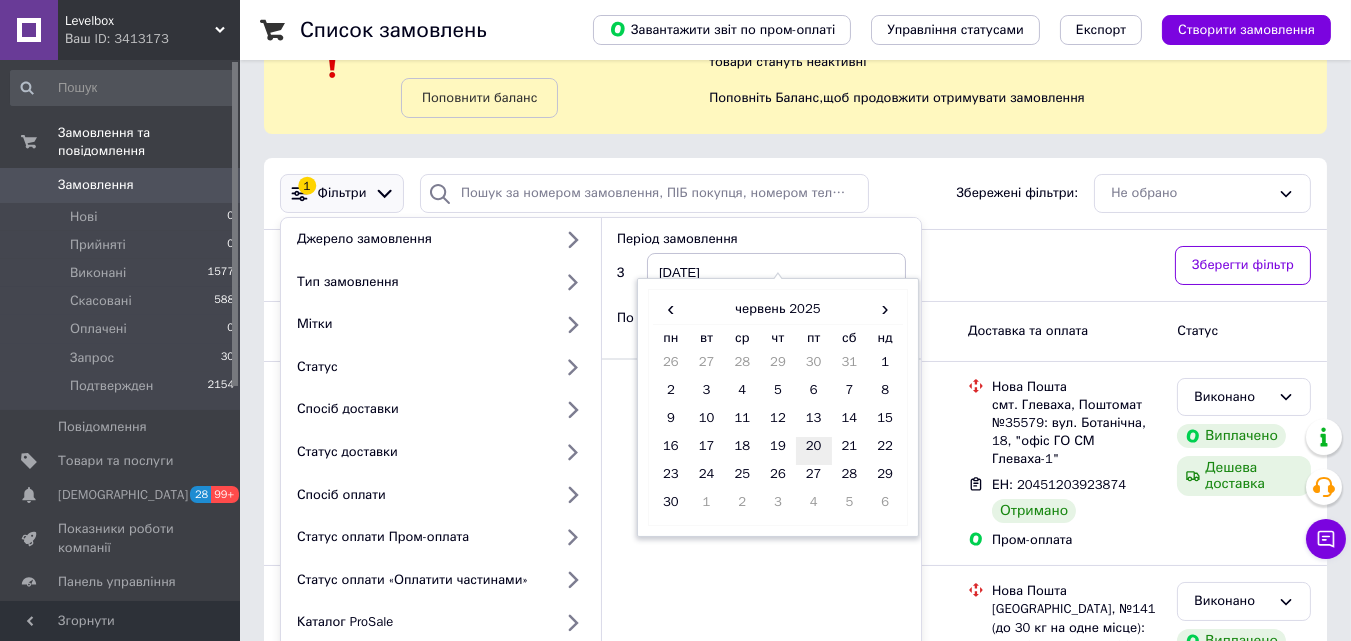 click on "20" at bounding box center [814, 451] 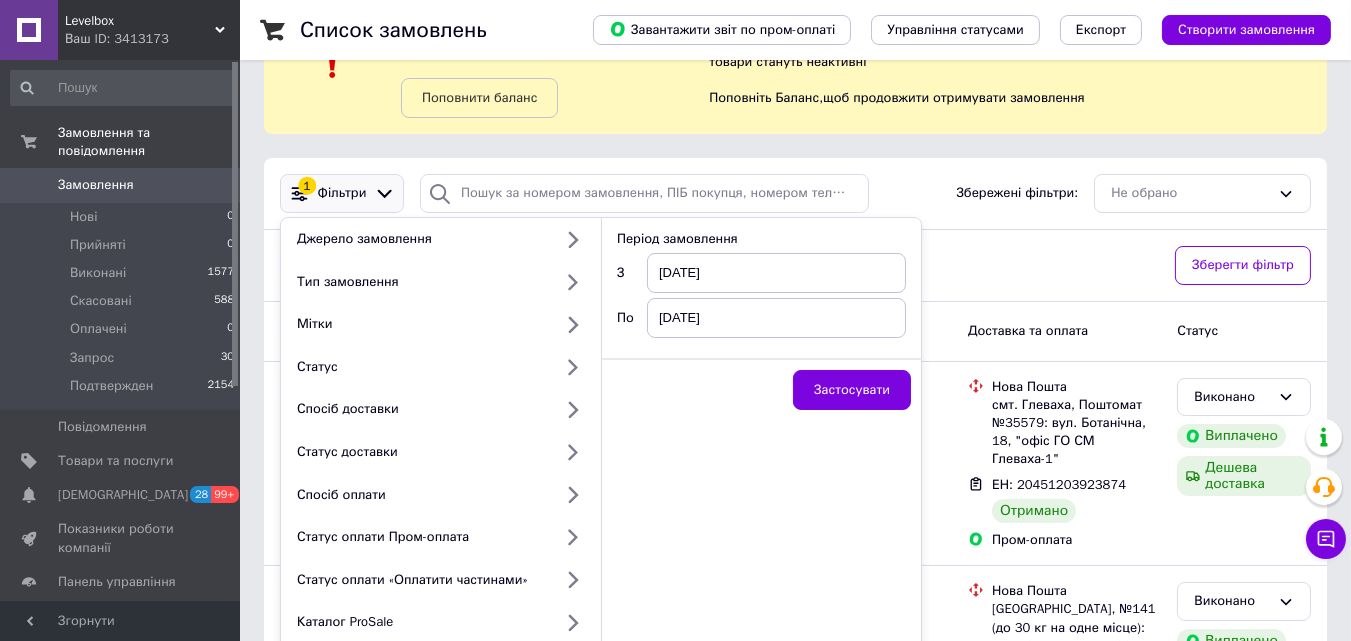 click on "[DATE]" at bounding box center (776, 318) 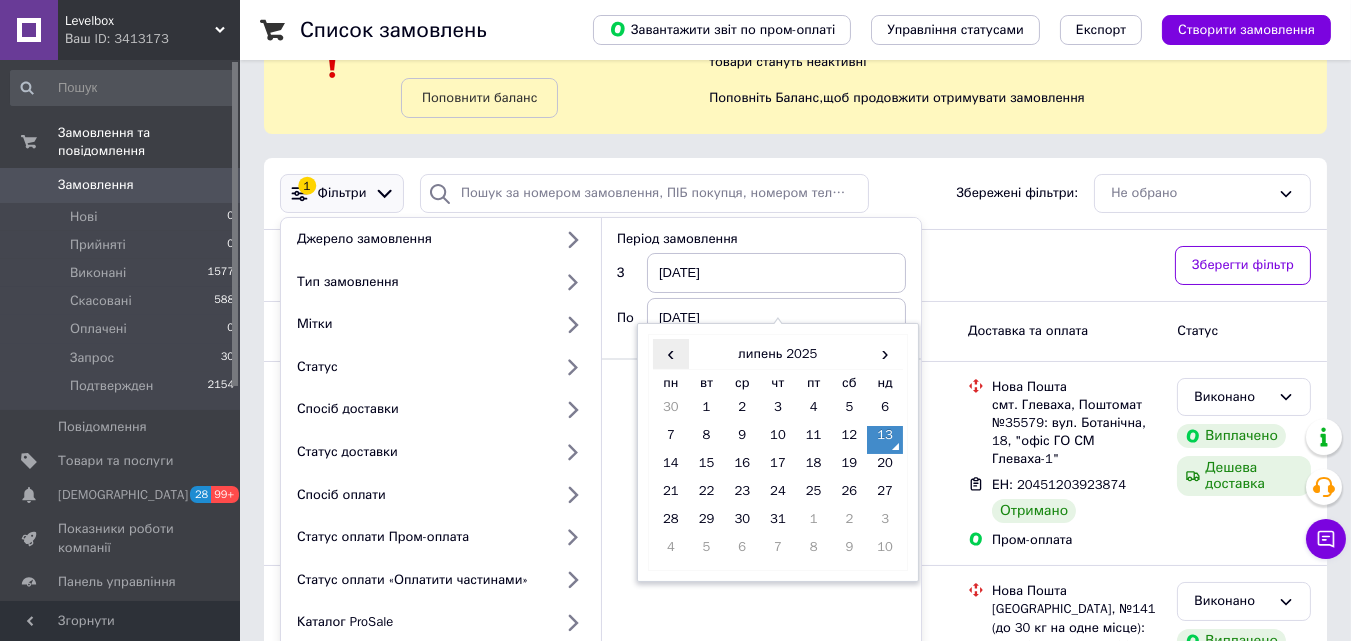 click on "‹" at bounding box center [671, 353] 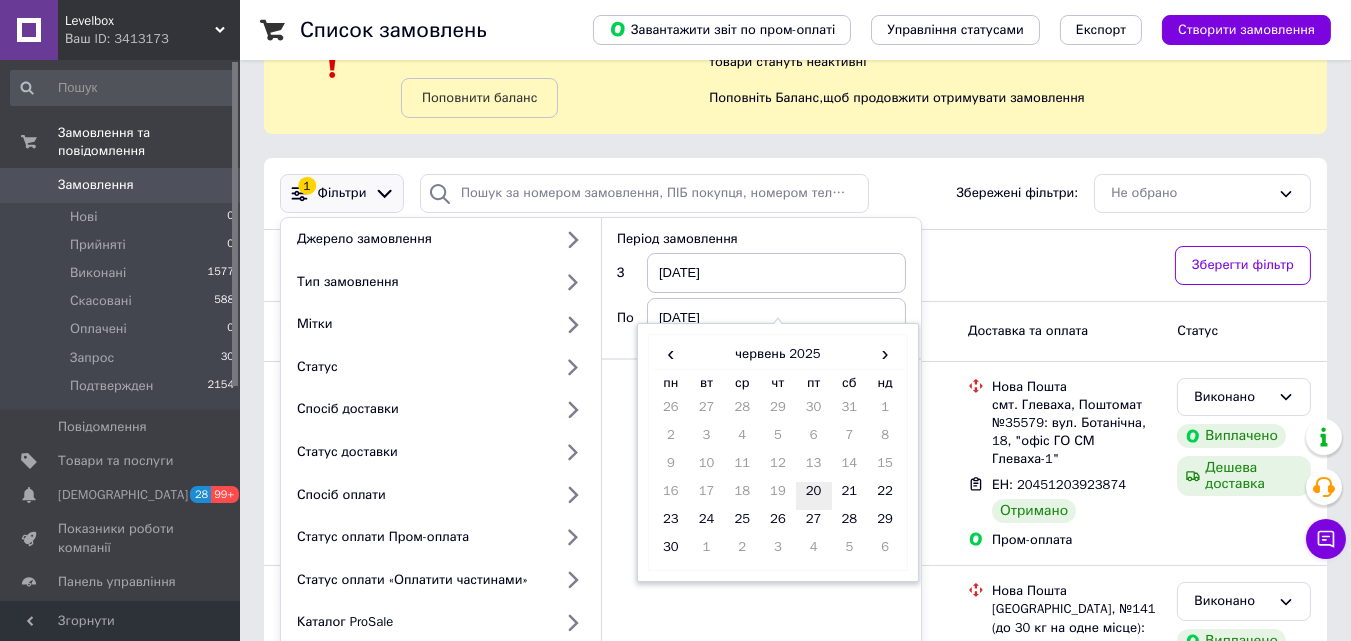 click on "20" at bounding box center [814, 496] 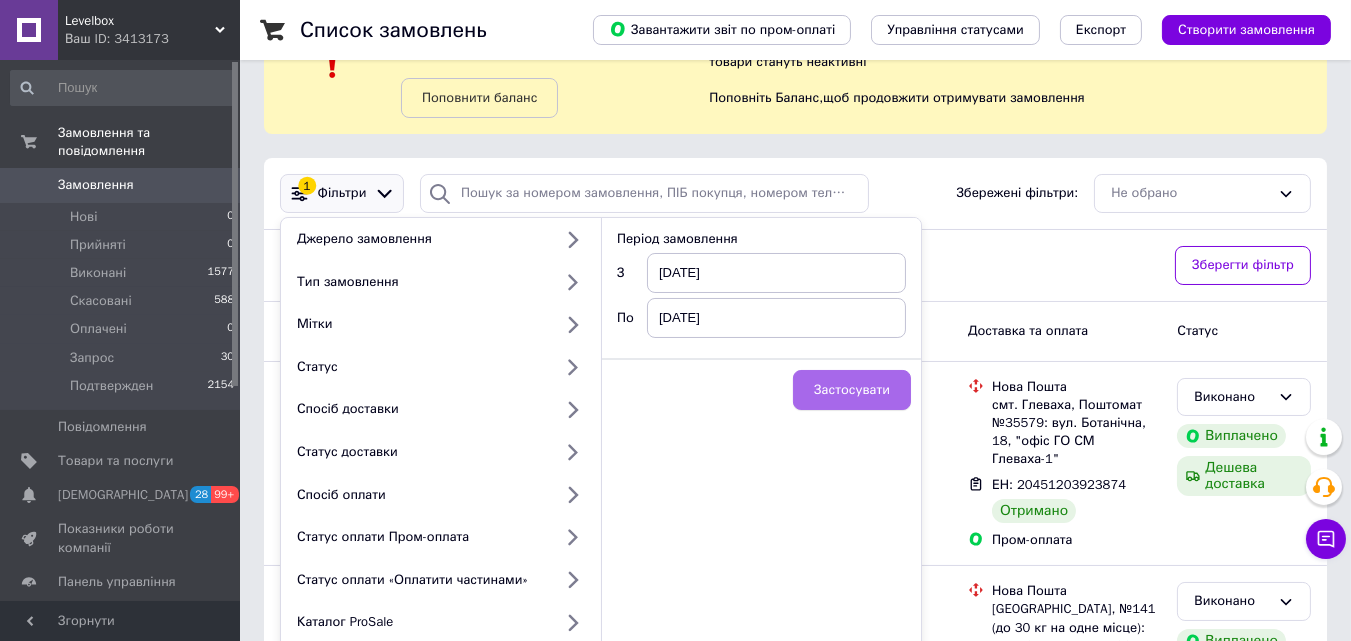 click on "Застосувати" at bounding box center [852, 390] 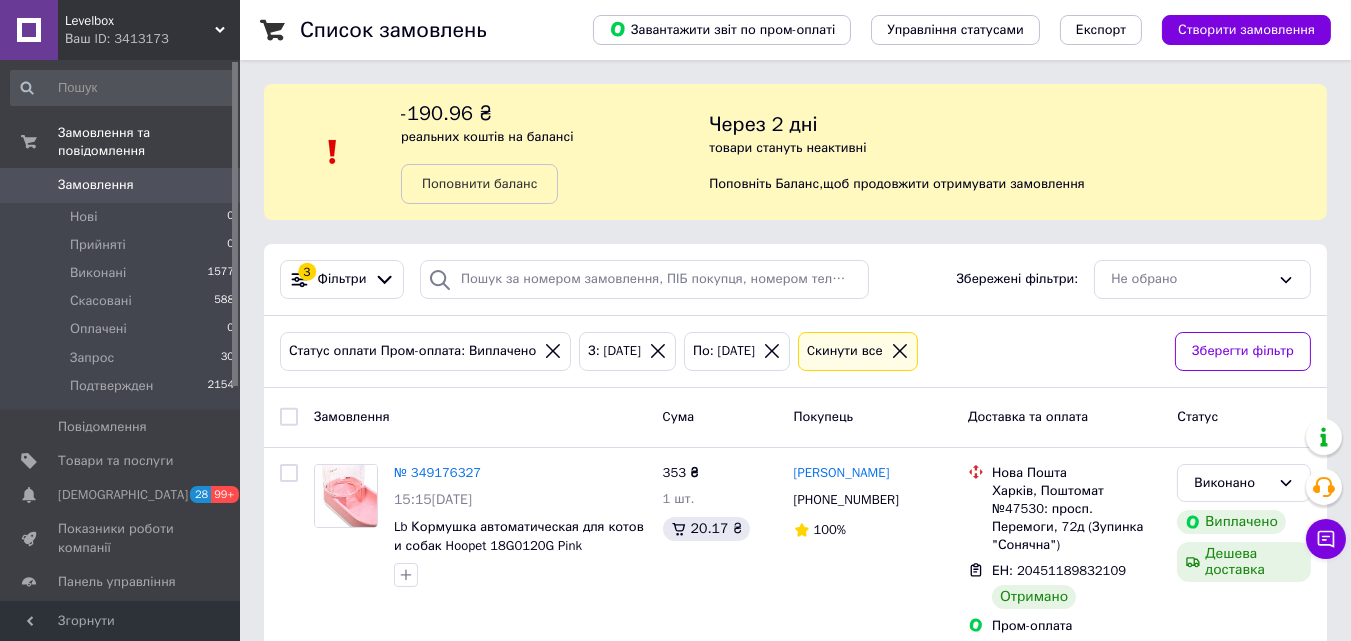scroll, scrollTop: 200, scrollLeft: 0, axis: vertical 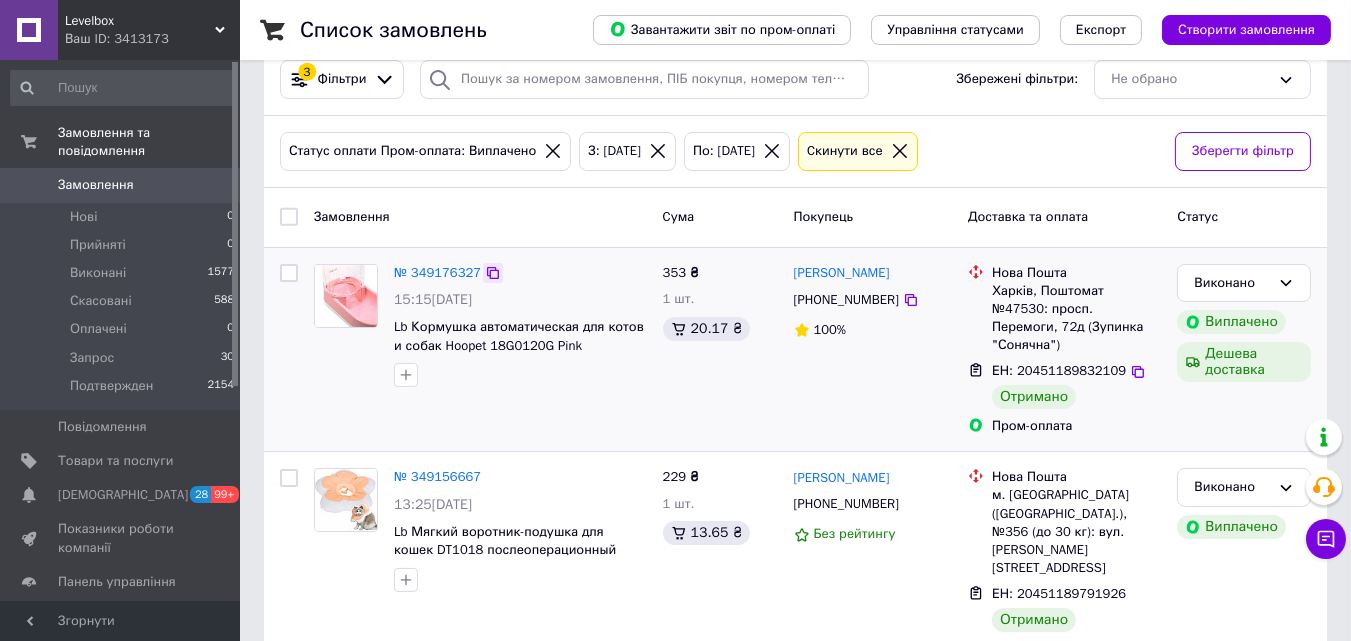 click 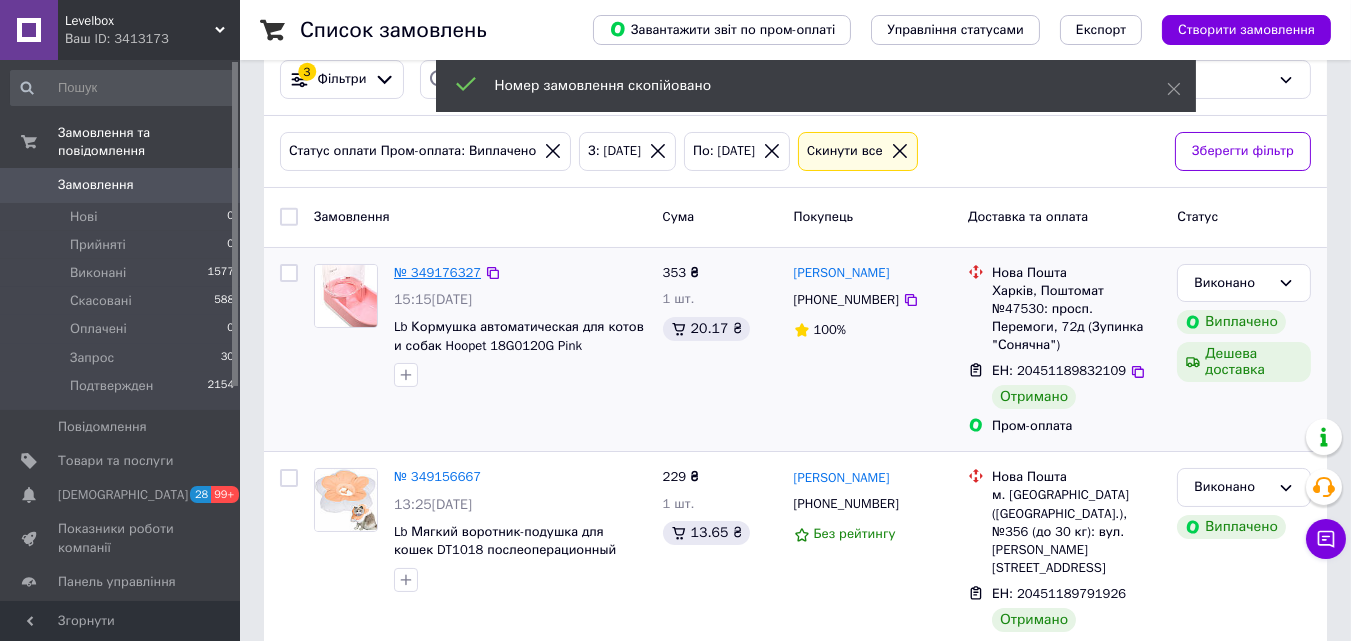 click on "№ 349176327" at bounding box center (437, 272) 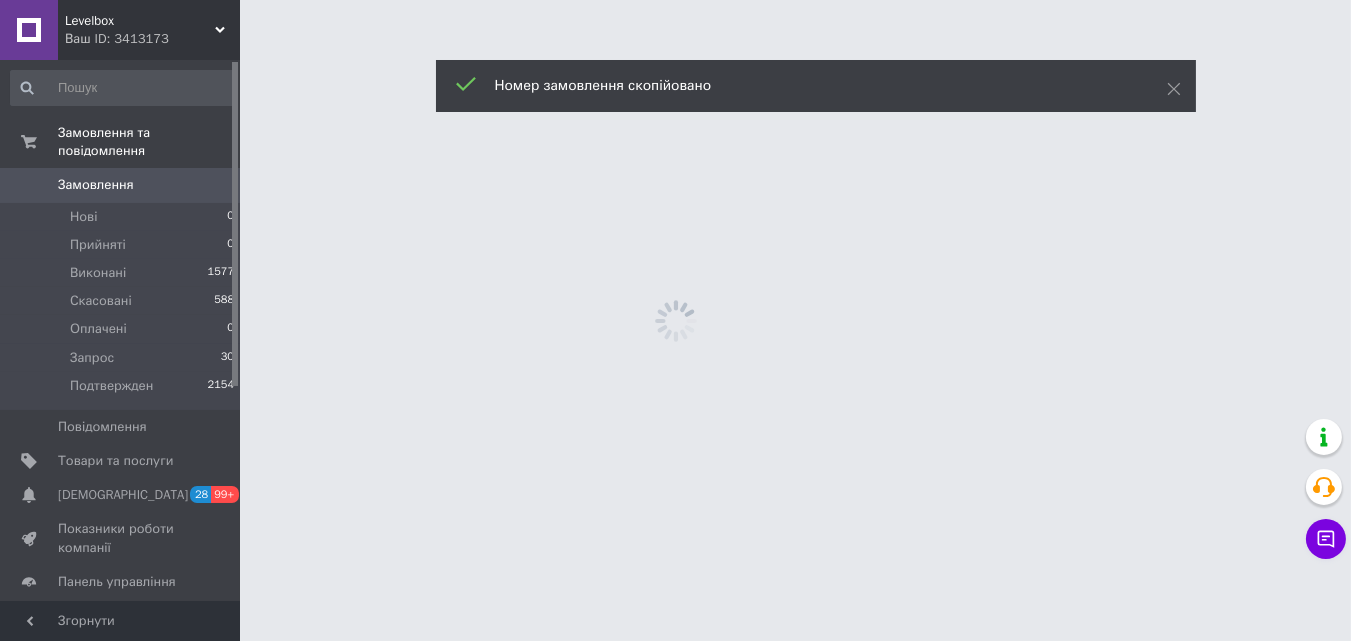 scroll, scrollTop: 0, scrollLeft: 0, axis: both 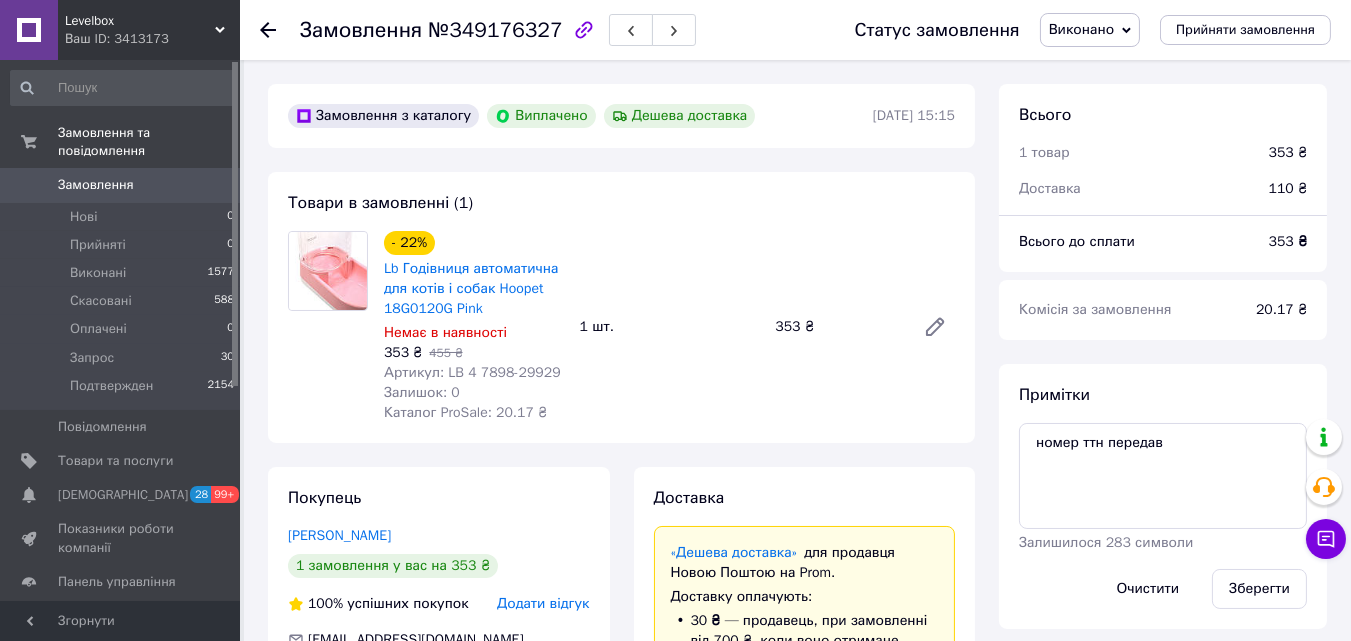 click on "Всього 1 товар 353 ₴ Доставка 110 ₴ Всього до сплати 353 ₴ Комісія за замовлення 20.17 ₴ Примітки номер ттн передав Залишилося 283 символи Очистити Зберегти Дії Написати покупцеві   Надіслати інструкцію   Чат Viber Telegram WhatsApp Email Запит на відгук про компанію   Скопіювати запит на відгук У вас є 7 днів, щоб відправити запит на відгук покупцеві, скопіювавши посилання.   Видати чек   Завантажити PDF   Друк PDF Мітки Особисті нотатки, які бачите лише ви. З їх допомогою можна фільтрувати замовлення" at bounding box center [1163, 1015] 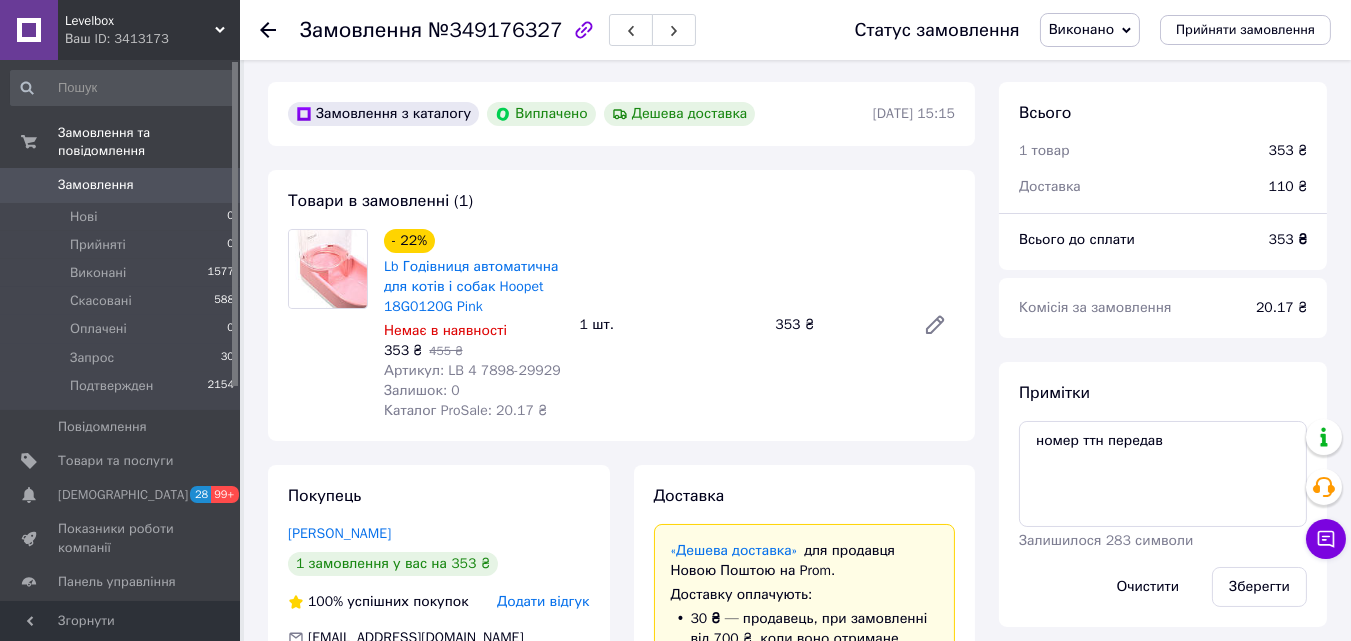 scroll, scrollTop: 0, scrollLeft: 0, axis: both 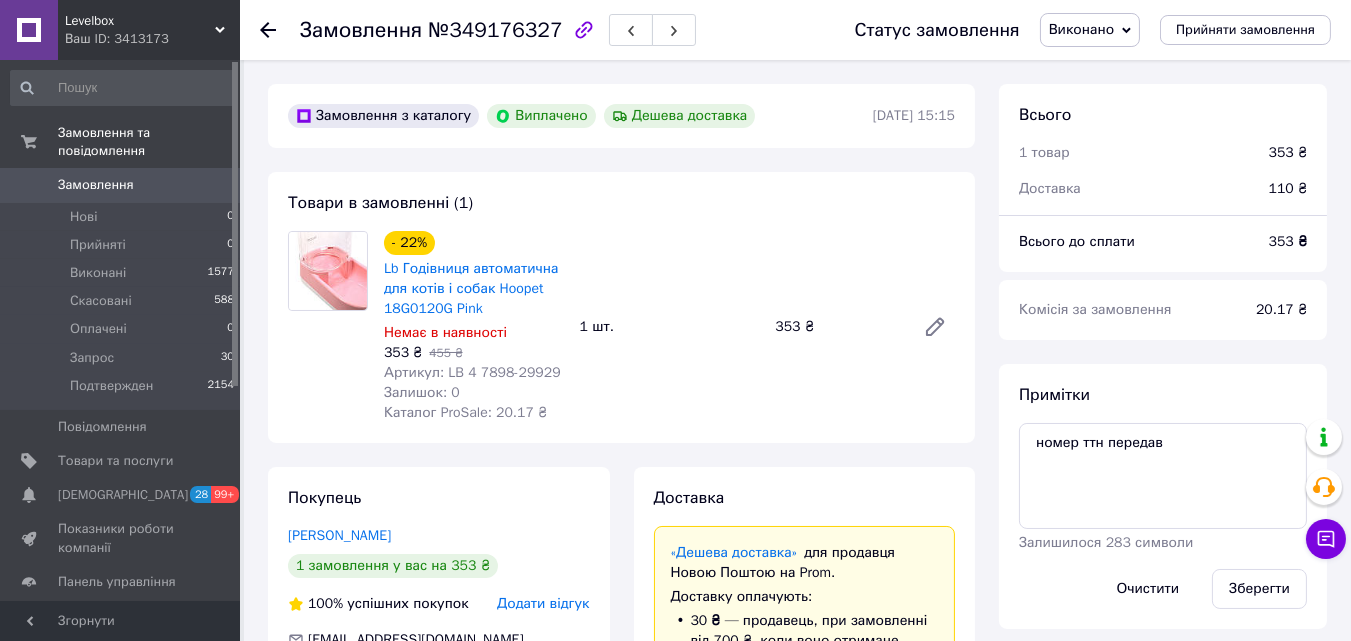 click on "- 22% Lb Годівниця автоматична для котів і собак Hoopet 18G0120G Pink Немає в наявності 353 ₴   455 ₴ Артикул: LB 4 7898-29929 Залишок: 0 Каталог ProSale: 20.17 ₴  1 шт. 353 ₴" at bounding box center (669, 327) 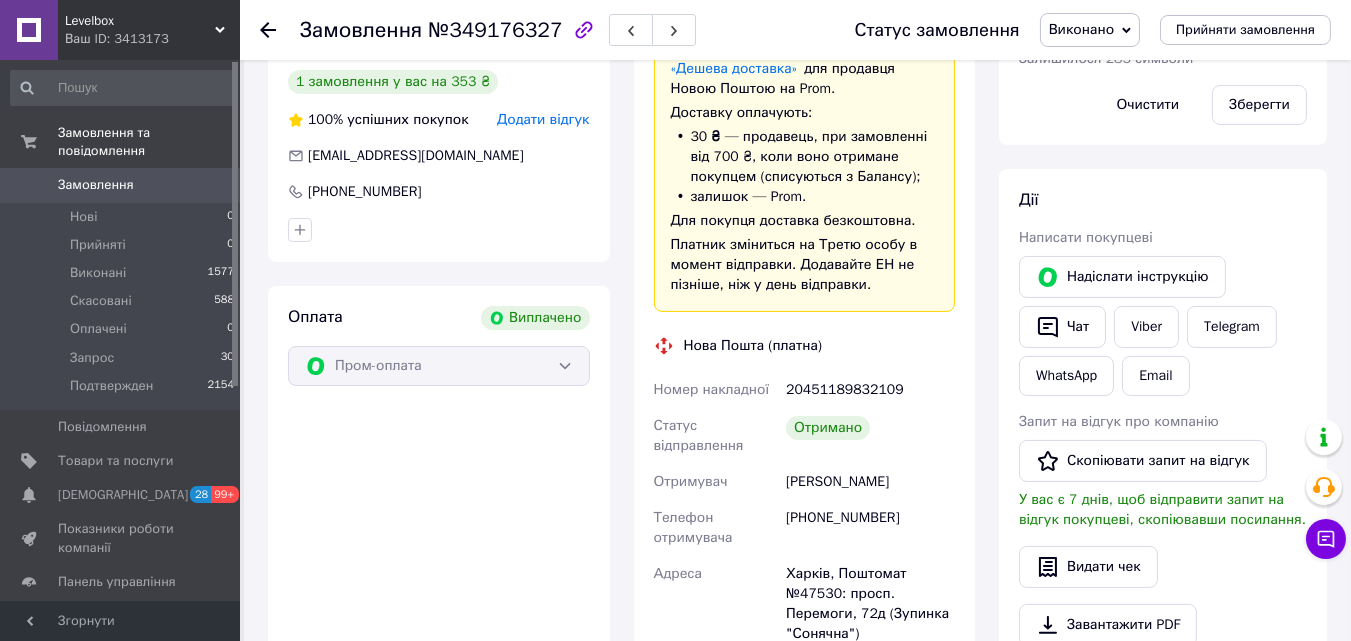 scroll, scrollTop: 0, scrollLeft: 0, axis: both 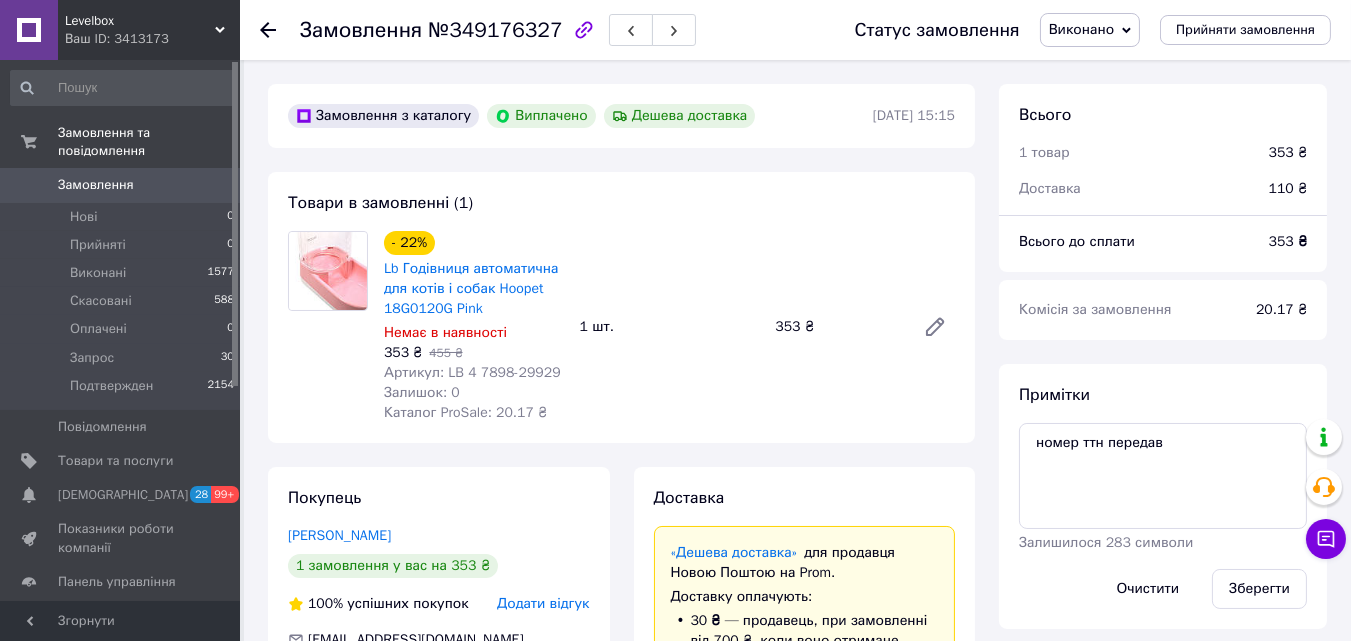 click 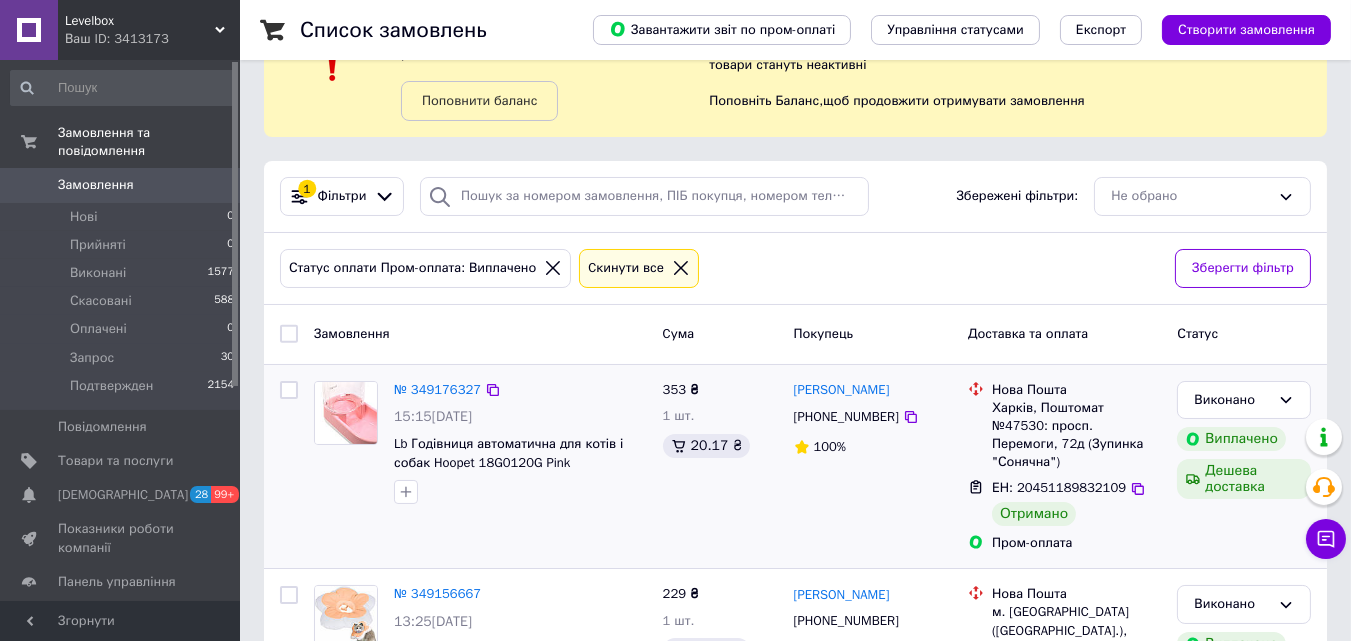 scroll, scrollTop: 200, scrollLeft: 0, axis: vertical 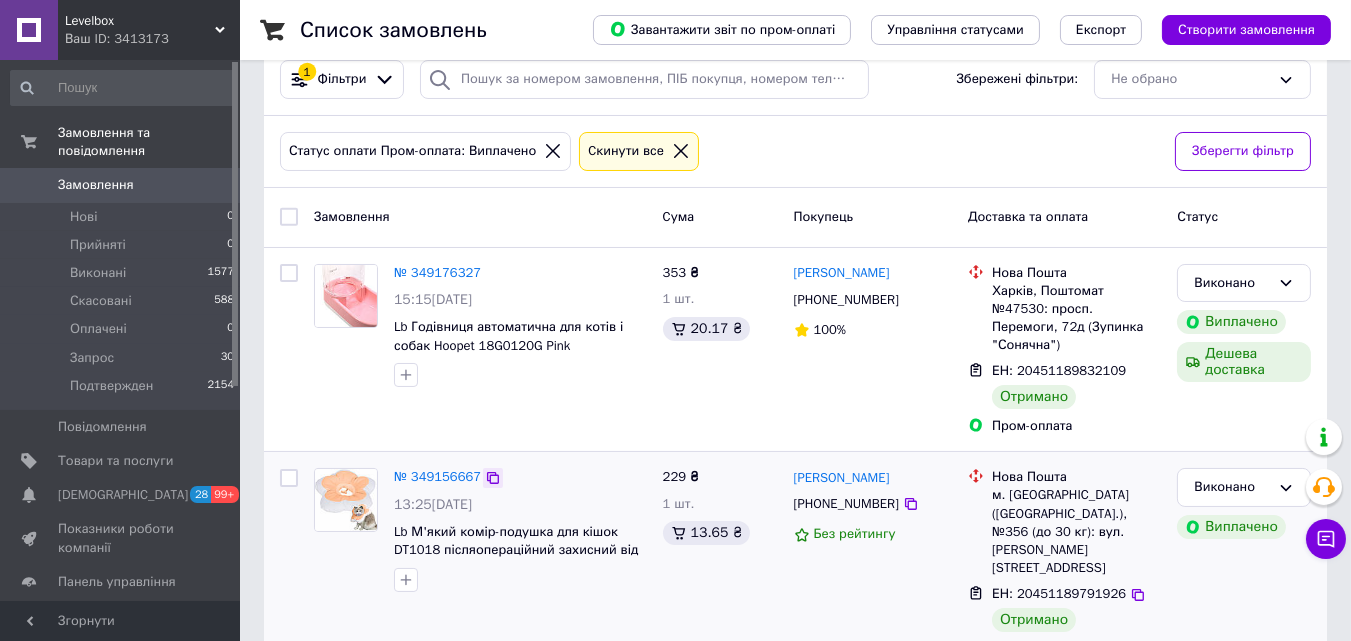 click 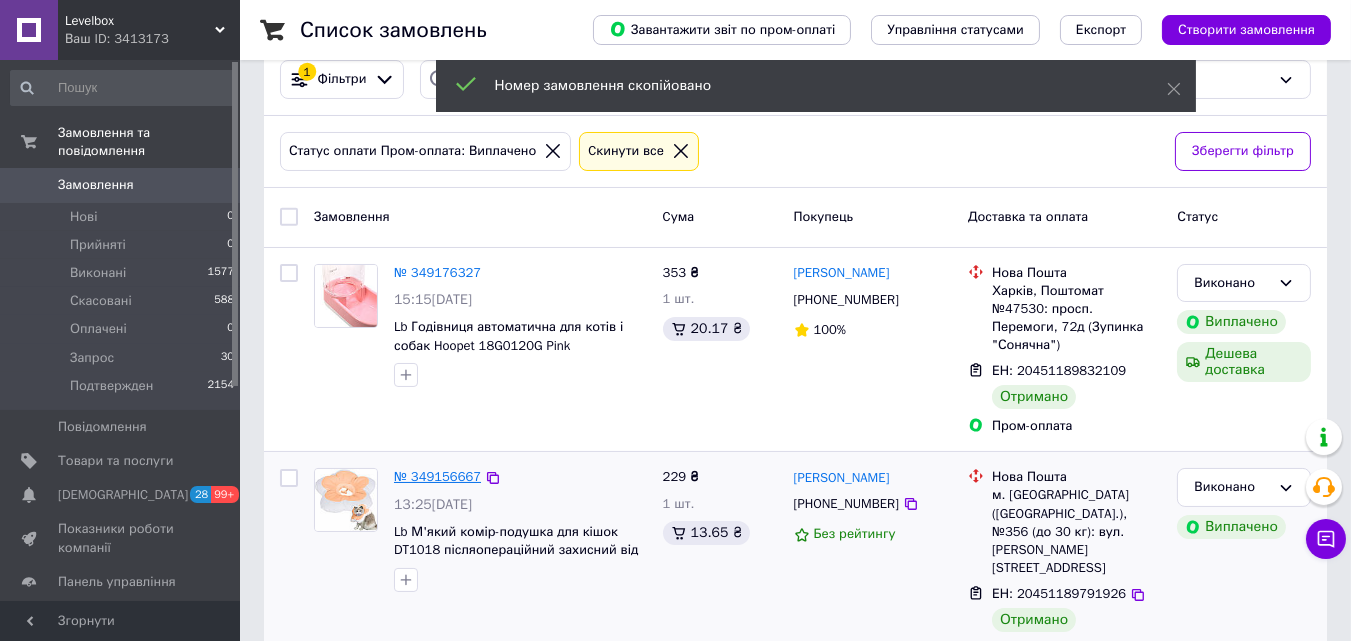 click on "№ 349156667" at bounding box center (437, 476) 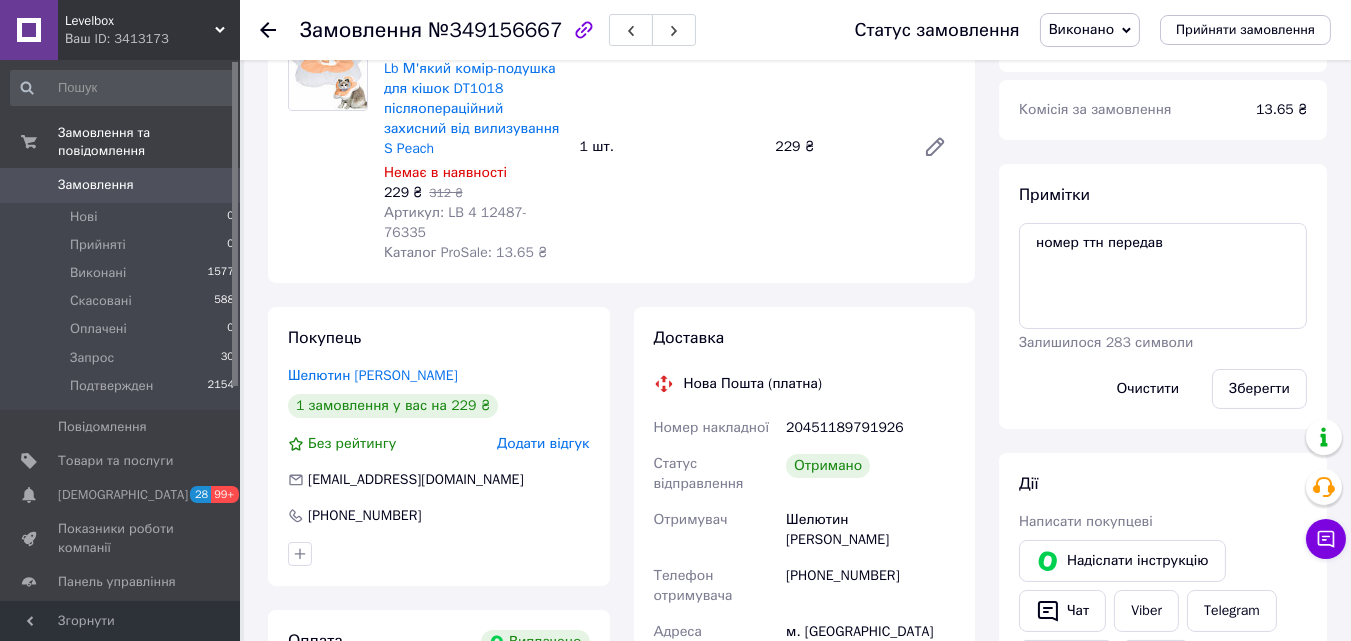 scroll, scrollTop: 16, scrollLeft: 0, axis: vertical 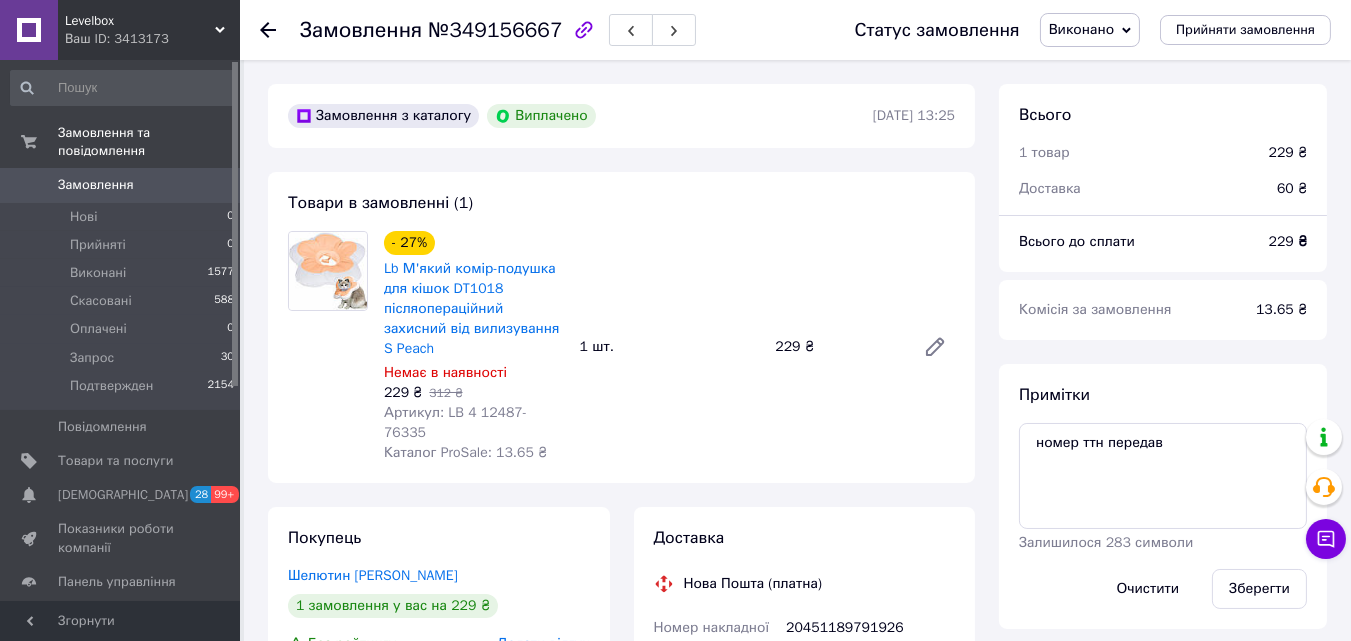 click on "Товари в замовленні (1) - 27% Lb М'який комір-подушка для кішок DT1018 післяопераційний захисний від вилизування S Peach Немає в наявності 229 ₴   312 ₴ Артикул: LB 4 12487-76335 Каталог ProSale: 13.65 ₴  1 шт. 229 ₴" at bounding box center (621, 327) 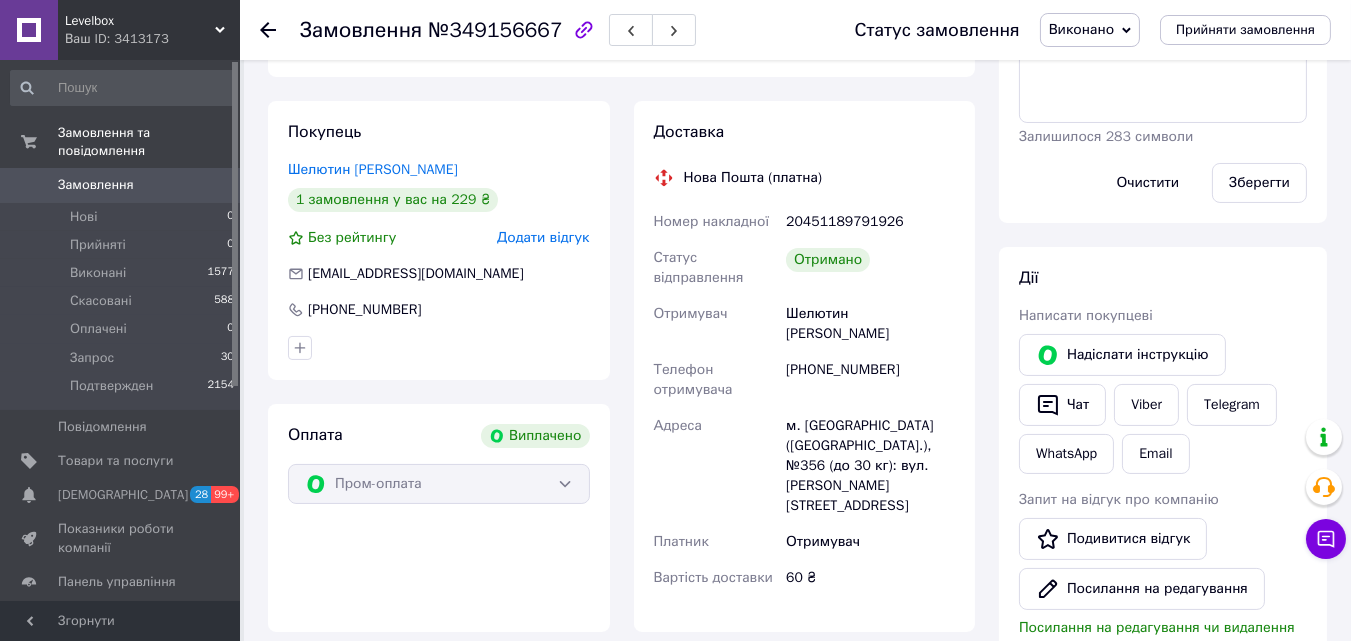 scroll, scrollTop: 0, scrollLeft: 0, axis: both 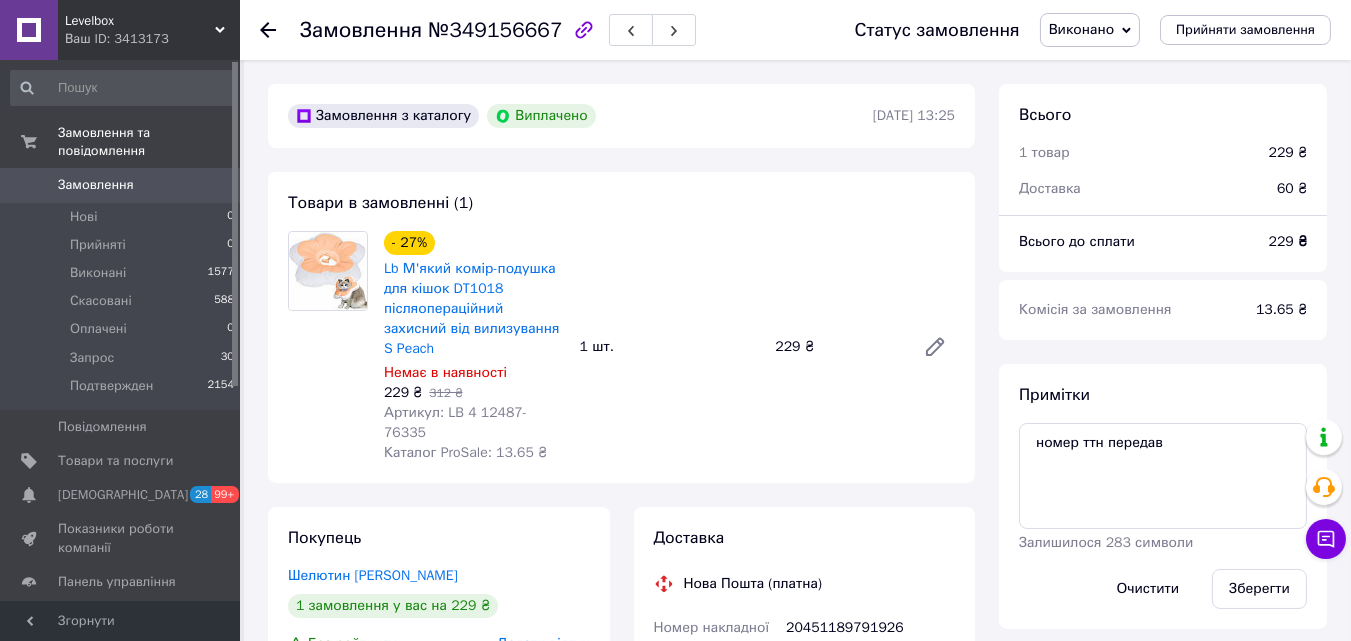 click 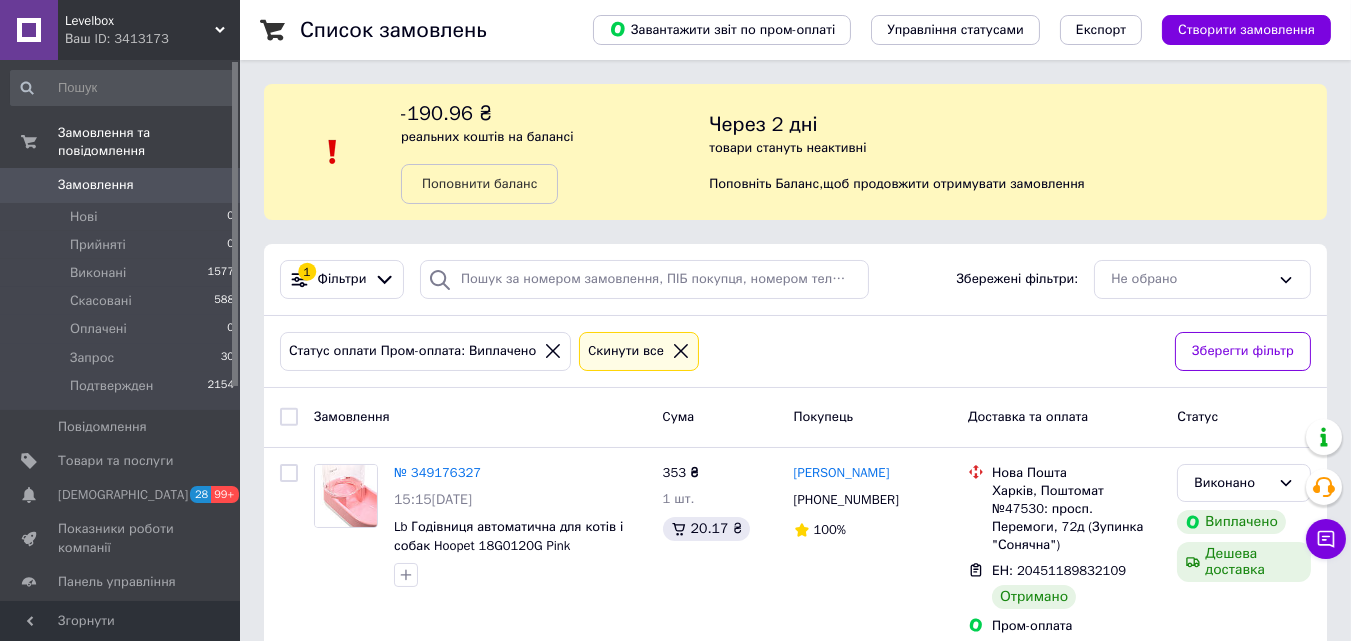 scroll, scrollTop: 200, scrollLeft: 0, axis: vertical 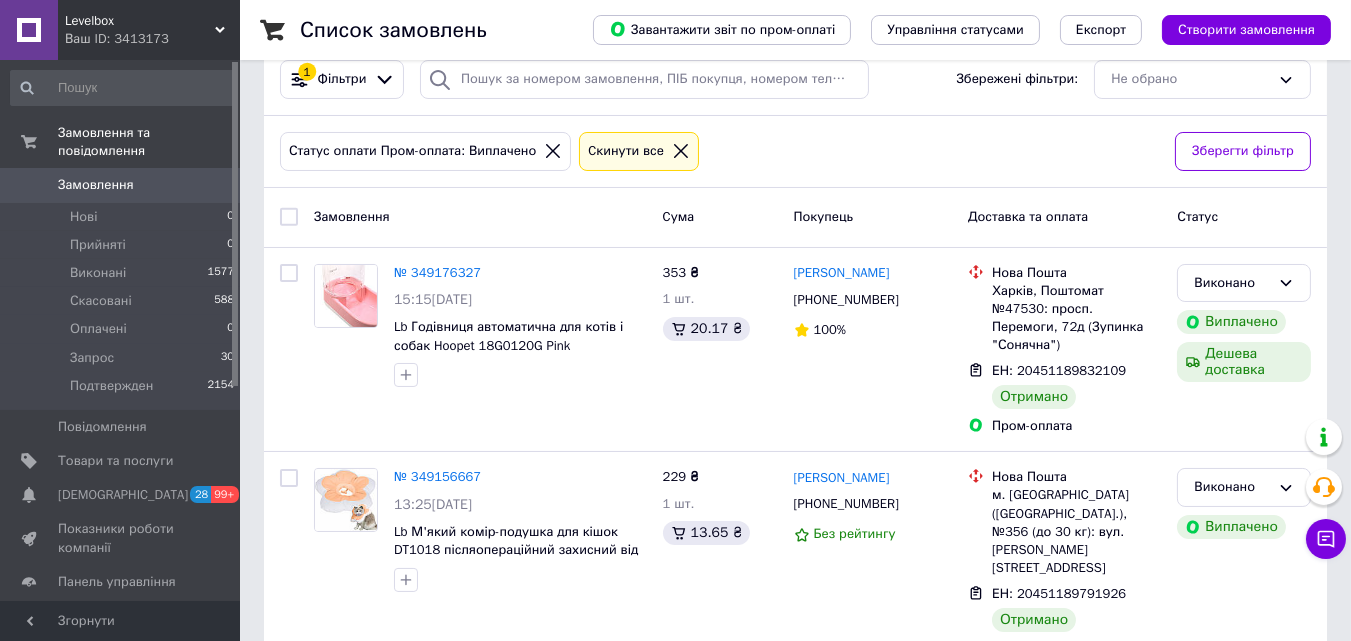 click on "Ваш ID: 3413173" at bounding box center (152, 39) 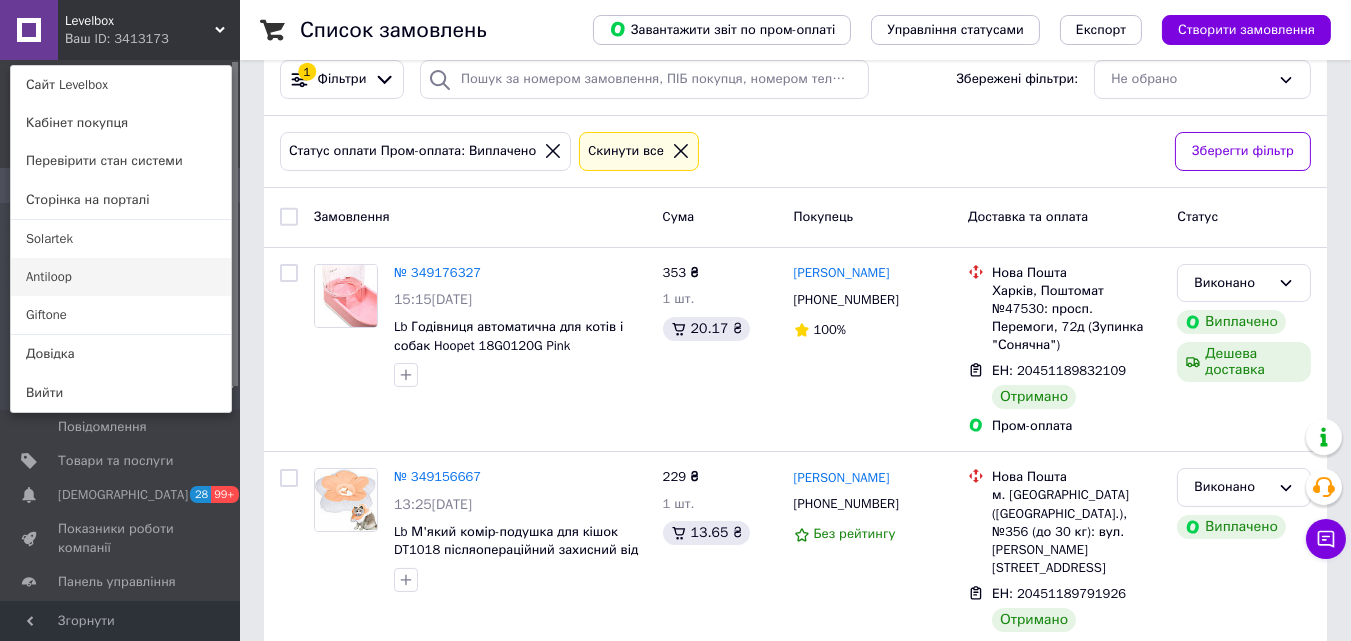 click on "Antiloop" at bounding box center [121, 277] 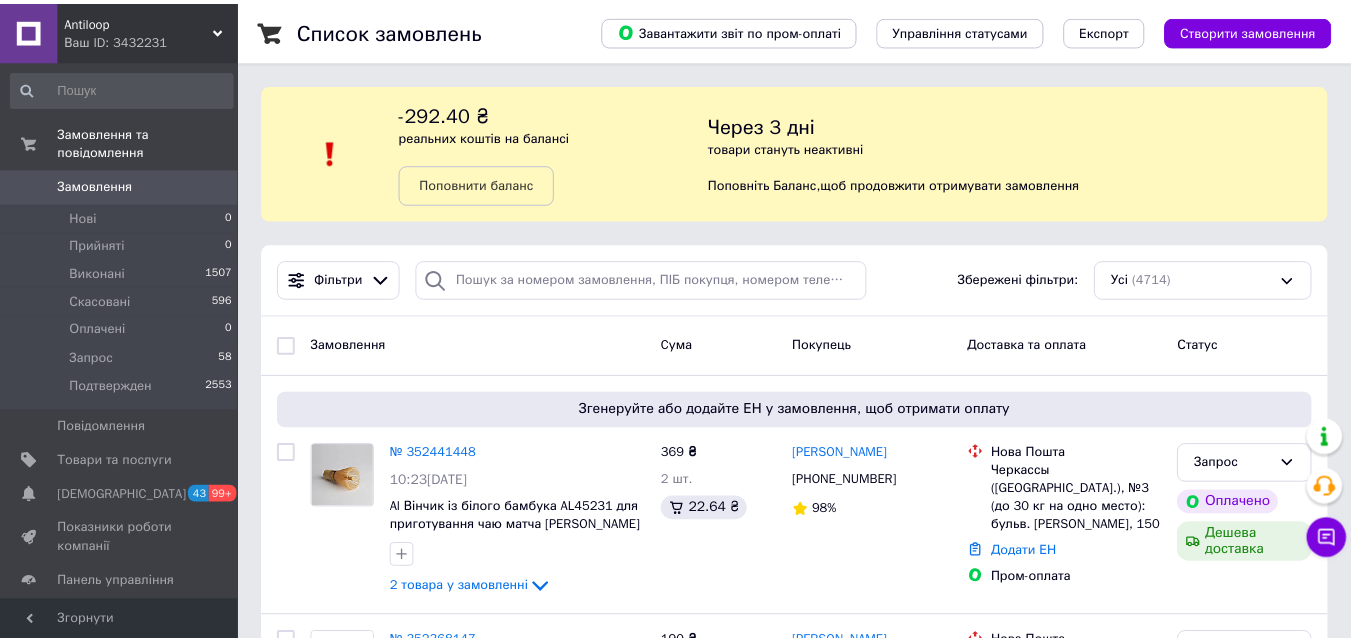 scroll, scrollTop: 0, scrollLeft: 0, axis: both 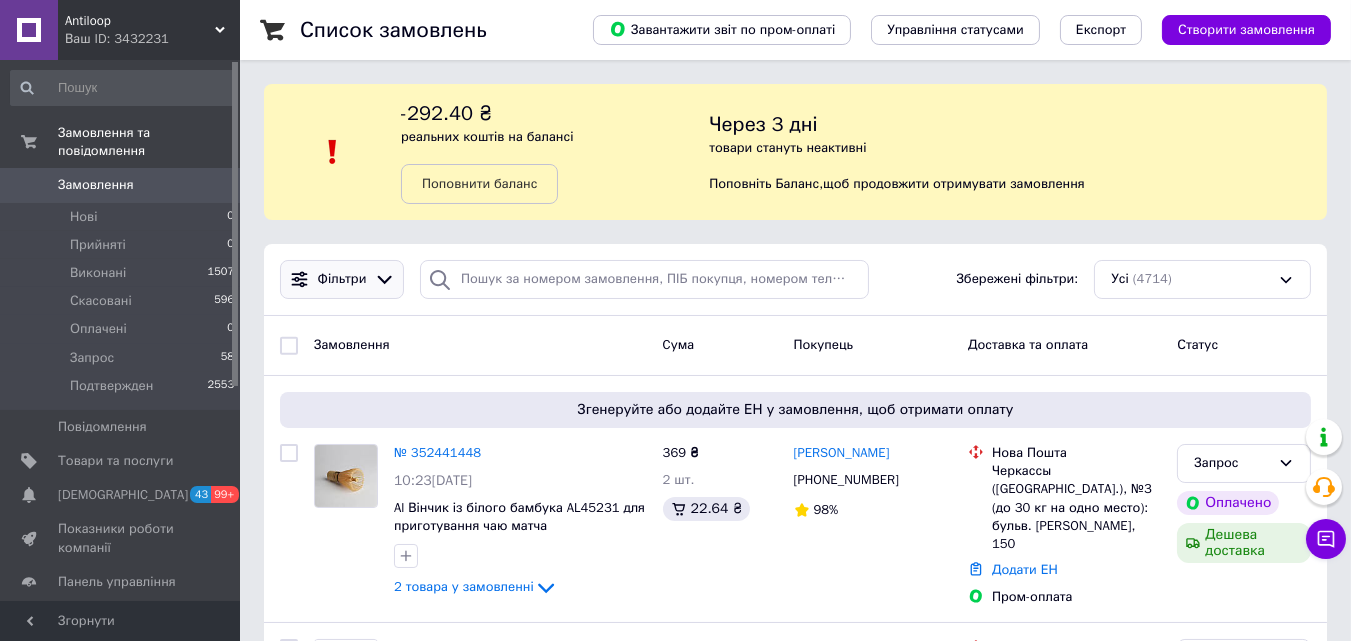 click on "Фільтри" at bounding box center [342, 279] 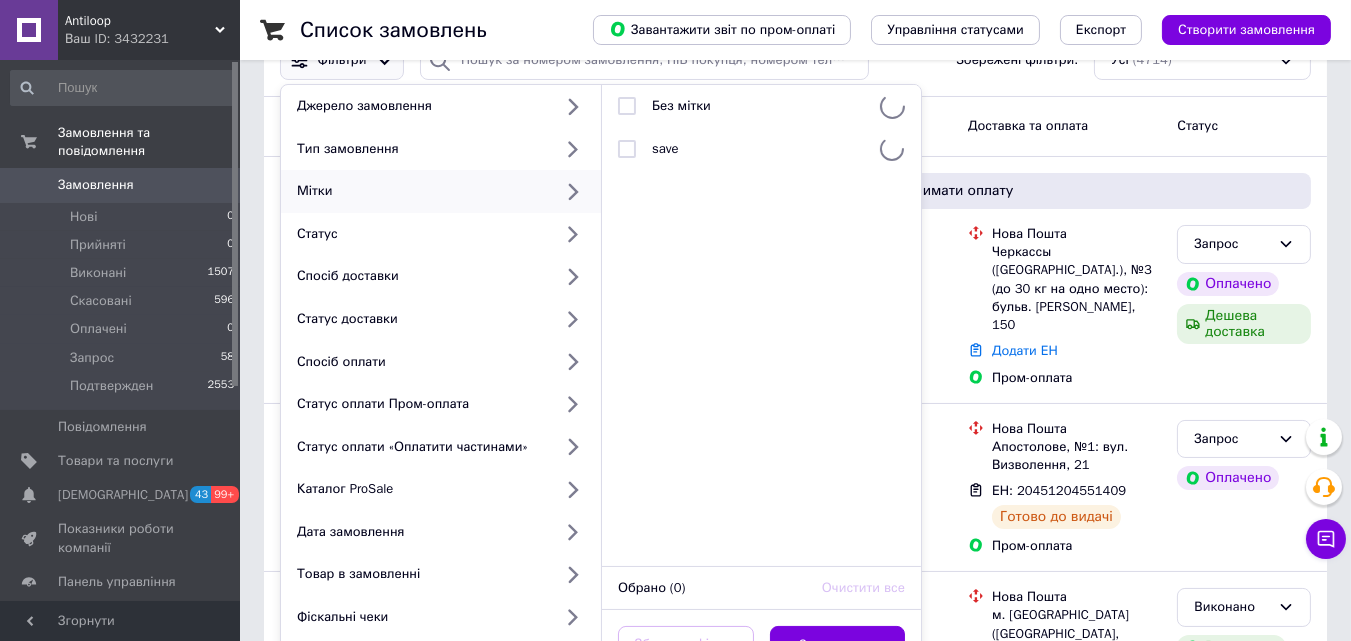 scroll, scrollTop: 221, scrollLeft: 0, axis: vertical 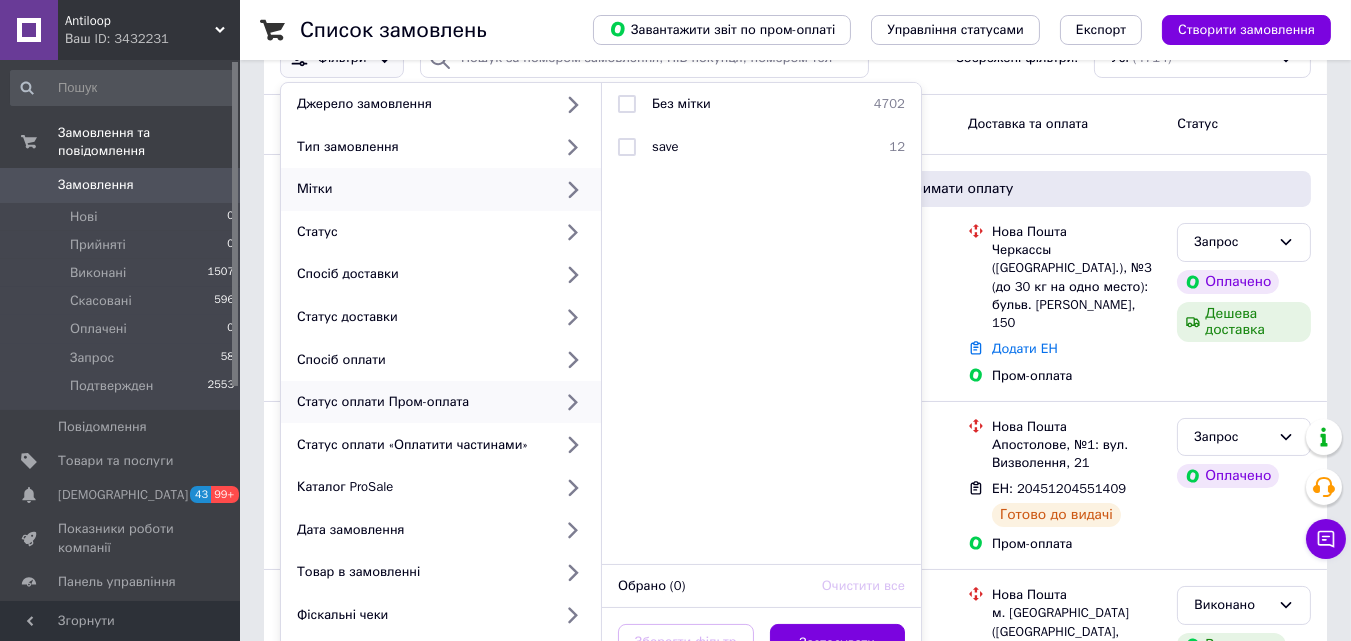 click on "Статус оплати Пром-оплата" at bounding box center (420, 402) 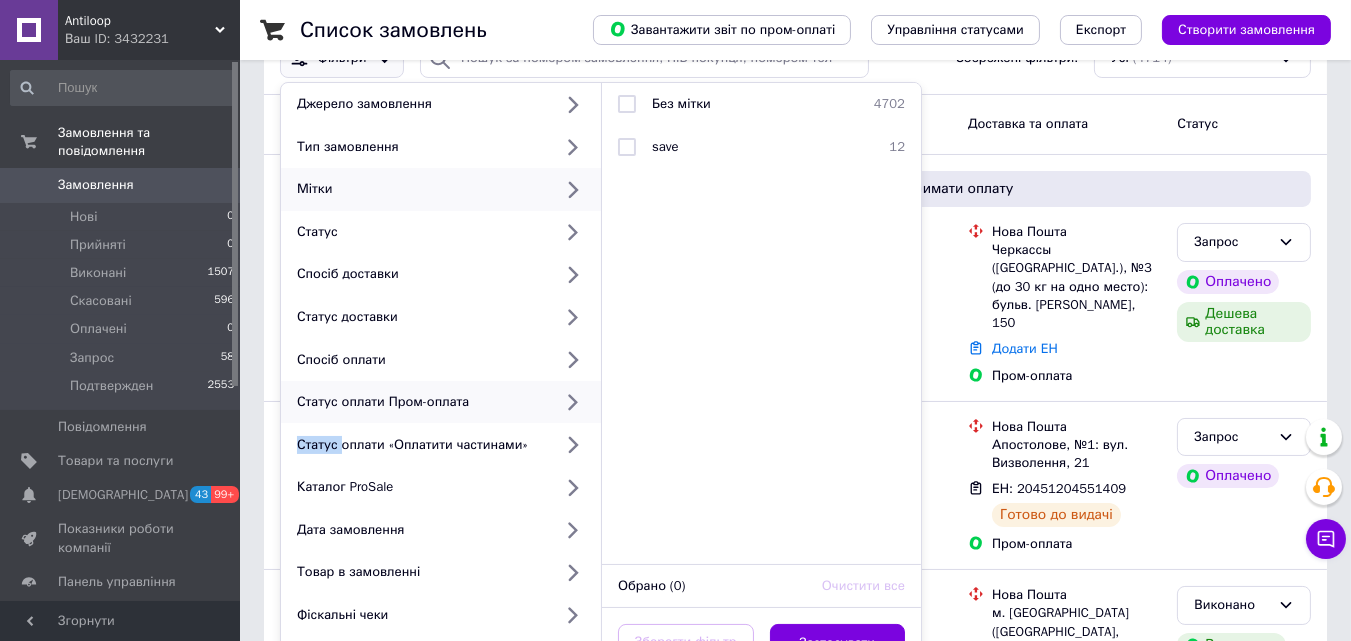 click 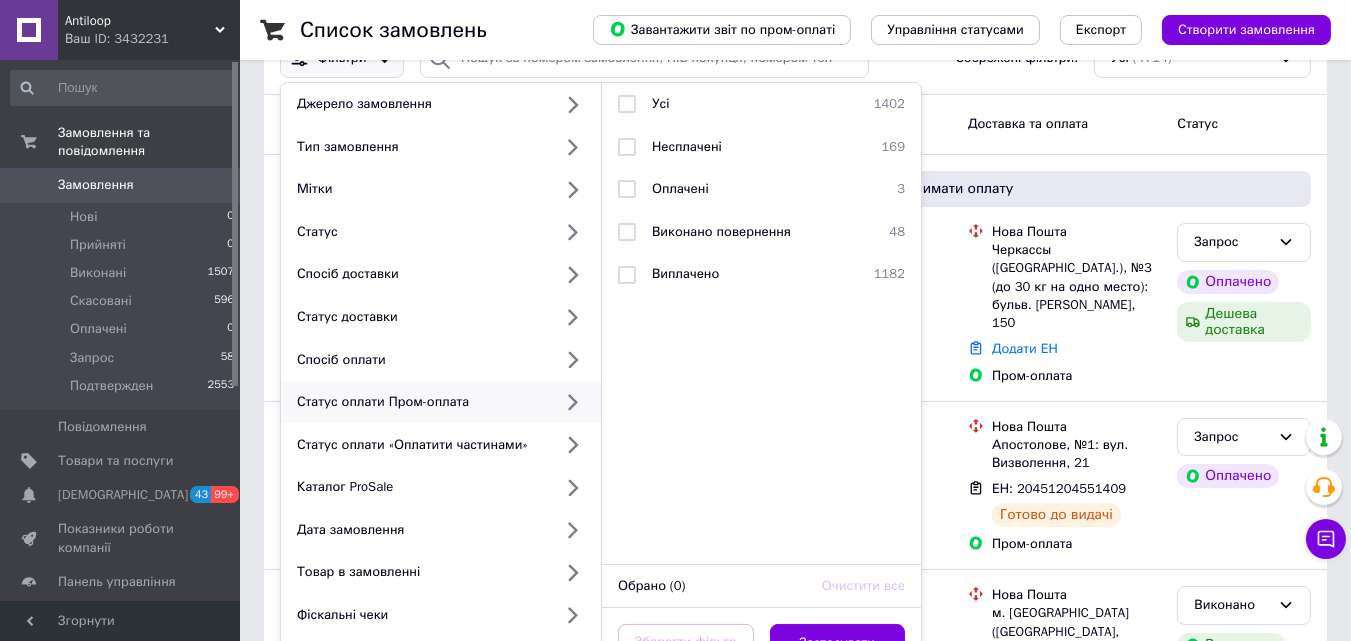 click on "Статус оплати Пром-оплата" at bounding box center [441, 402] 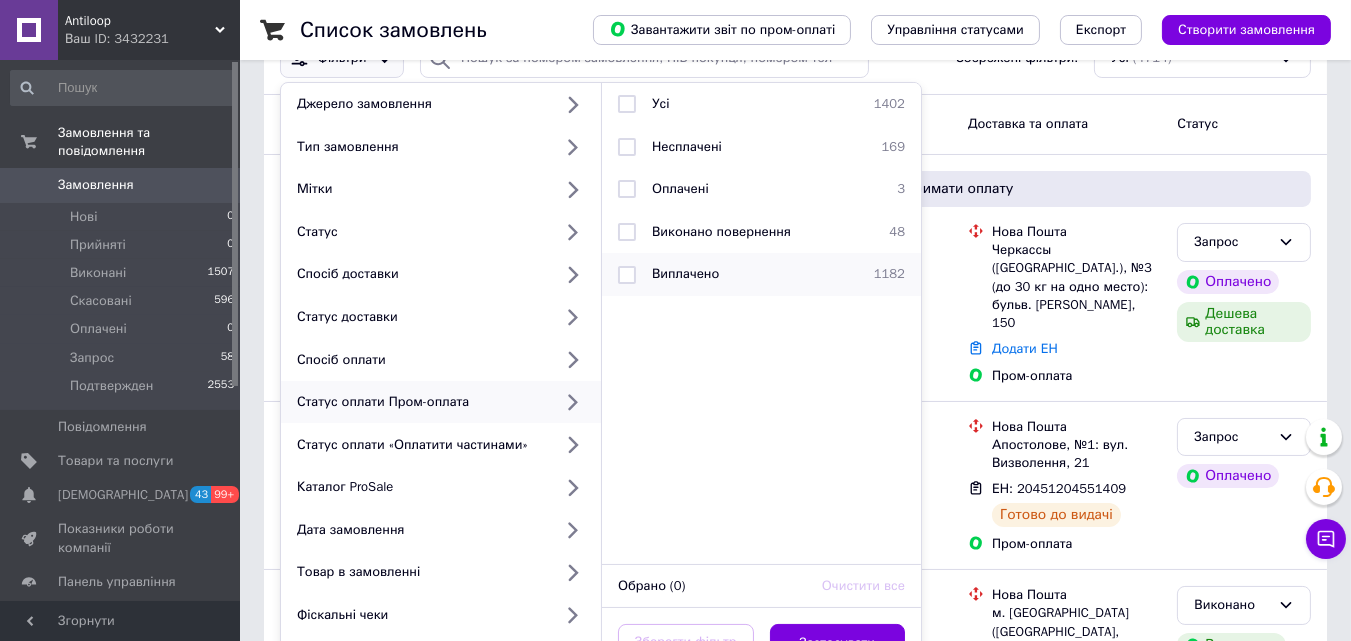 click on "Виплачено" at bounding box center (685, 273) 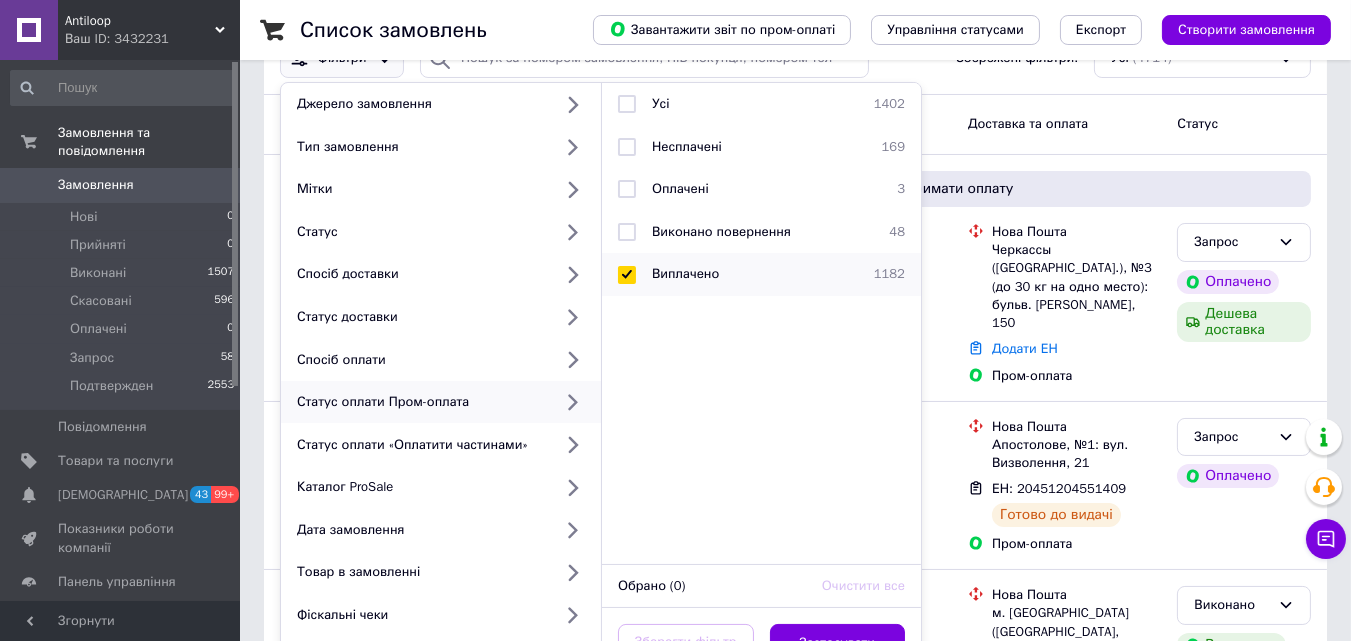 checkbox on "true" 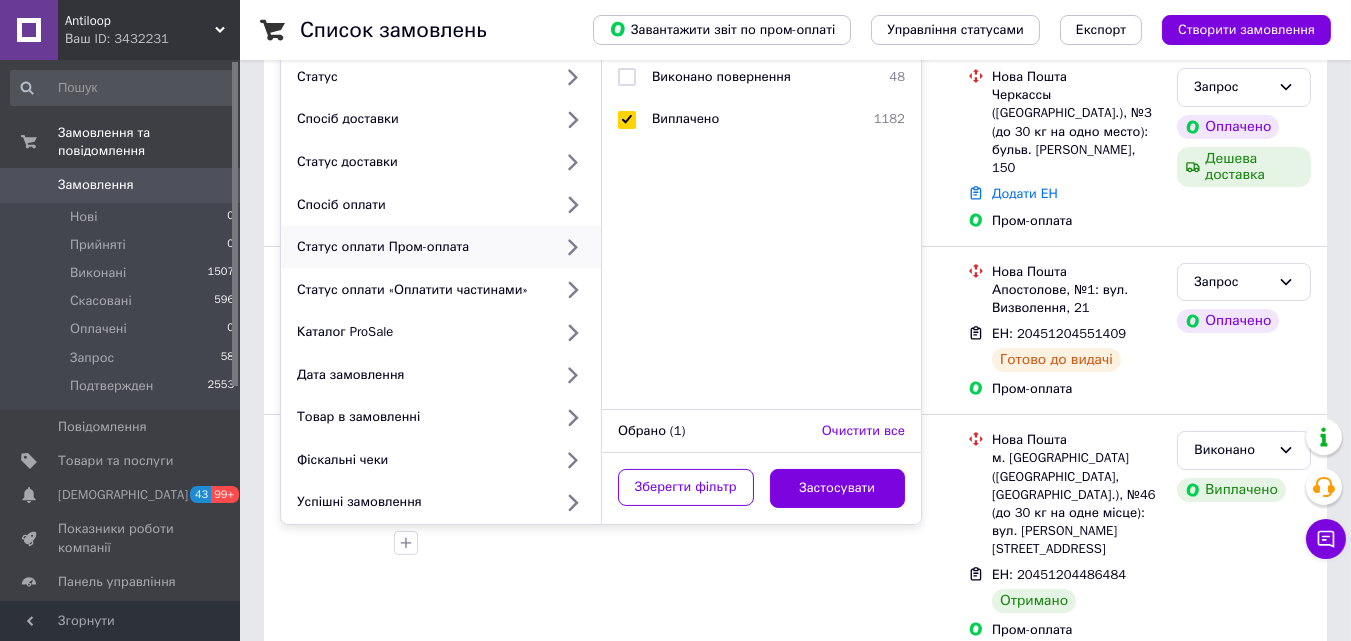 scroll, scrollTop: 378, scrollLeft: 0, axis: vertical 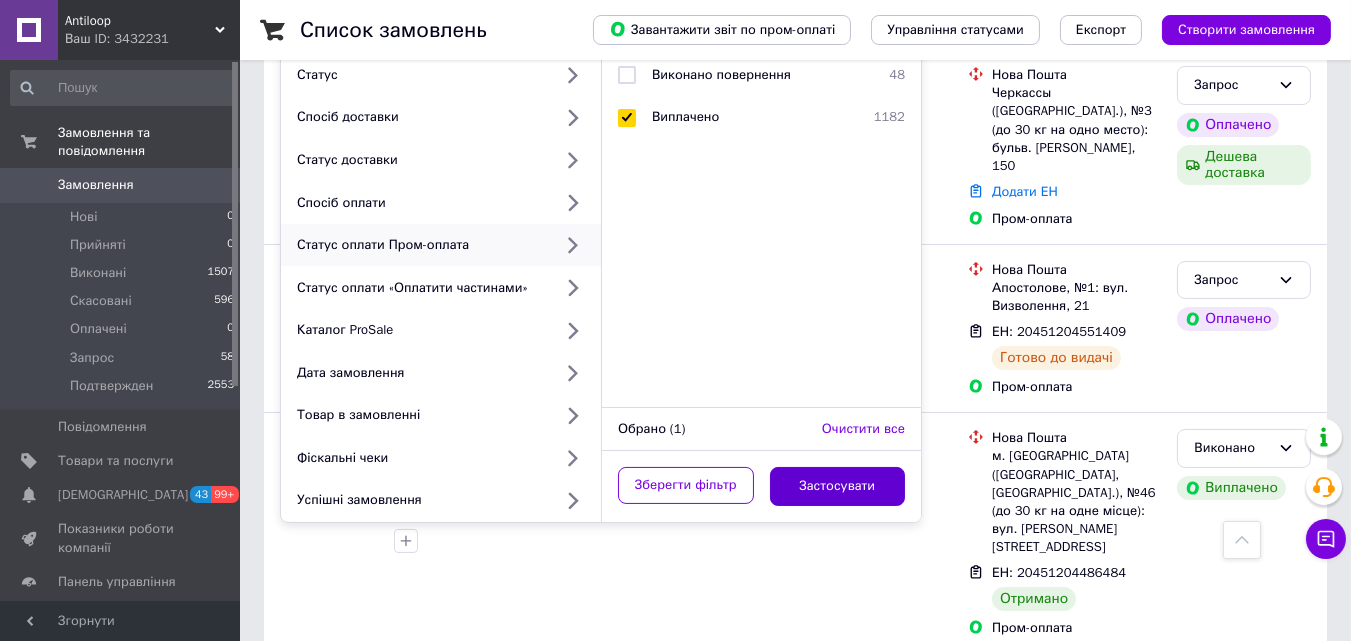 click on "Застосувати" at bounding box center [838, 486] 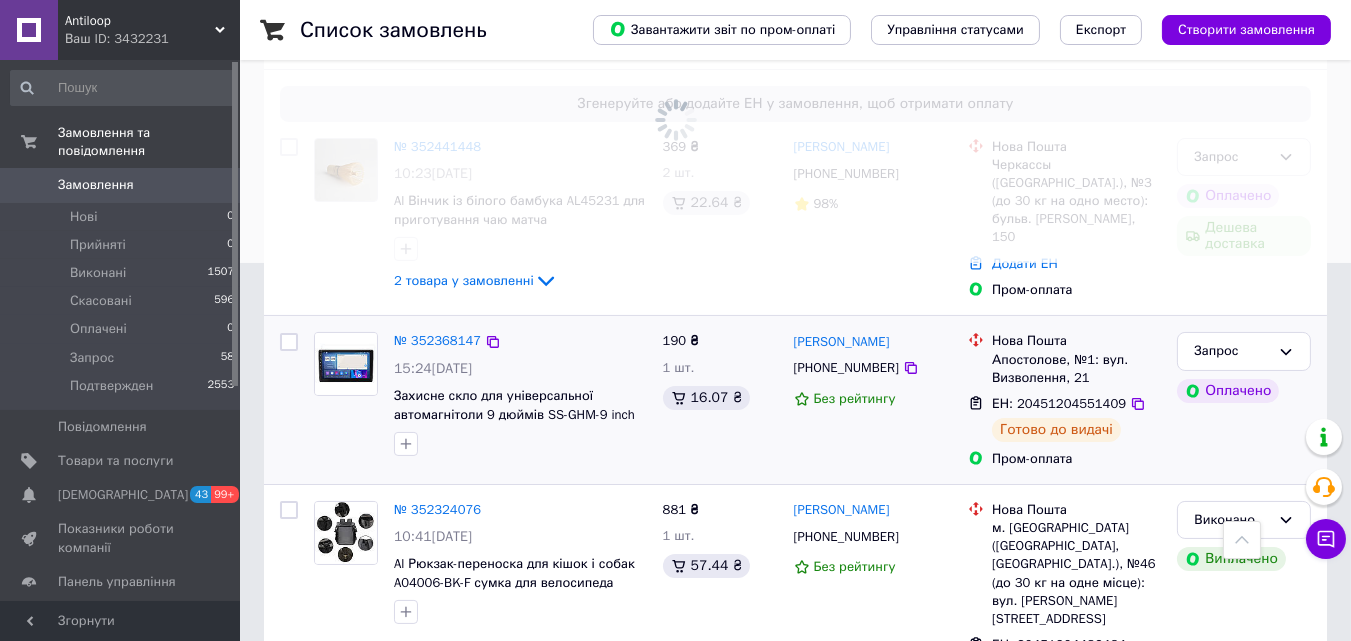 scroll, scrollTop: 0, scrollLeft: 0, axis: both 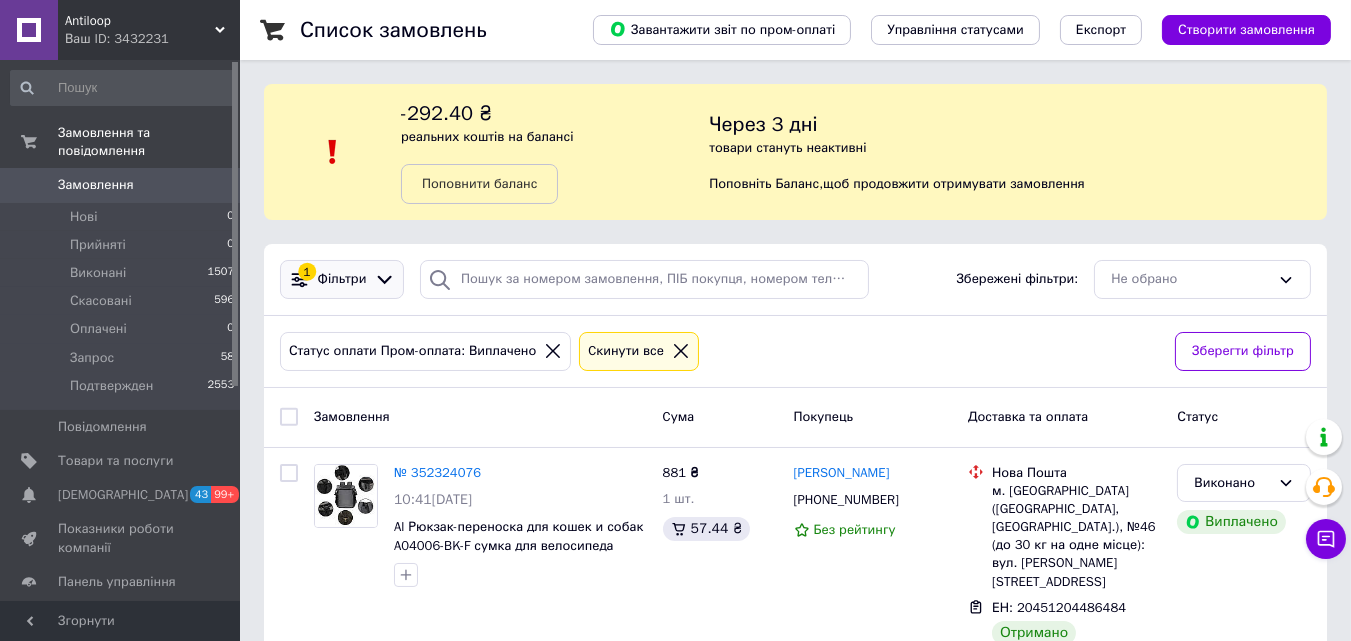 click on "Фільтри" at bounding box center (342, 279) 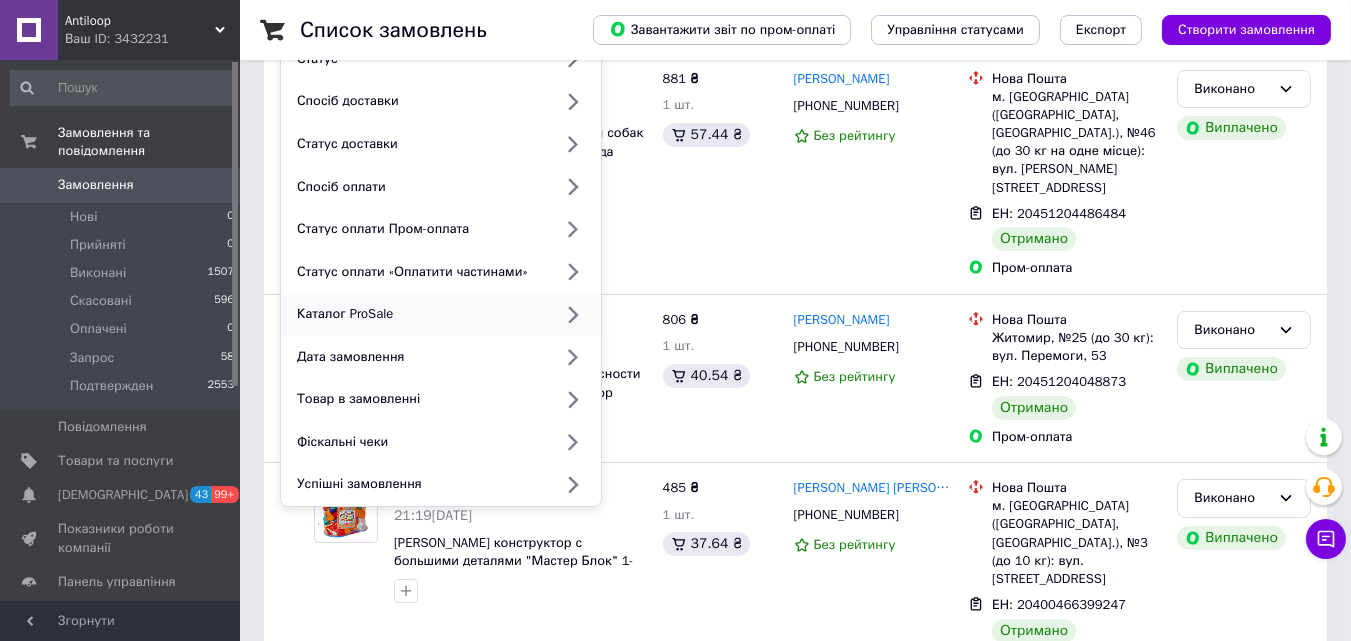 scroll, scrollTop: 403, scrollLeft: 0, axis: vertical 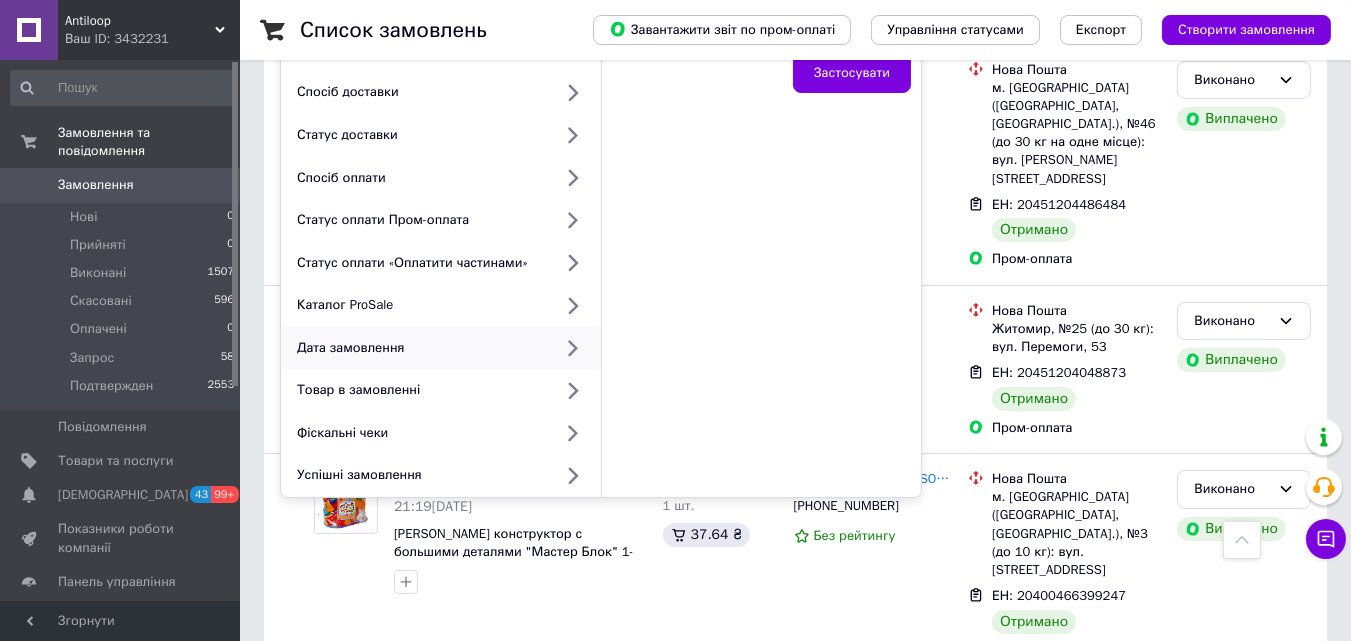 click on "Дата замовлення" at bounding box center [420, 348] 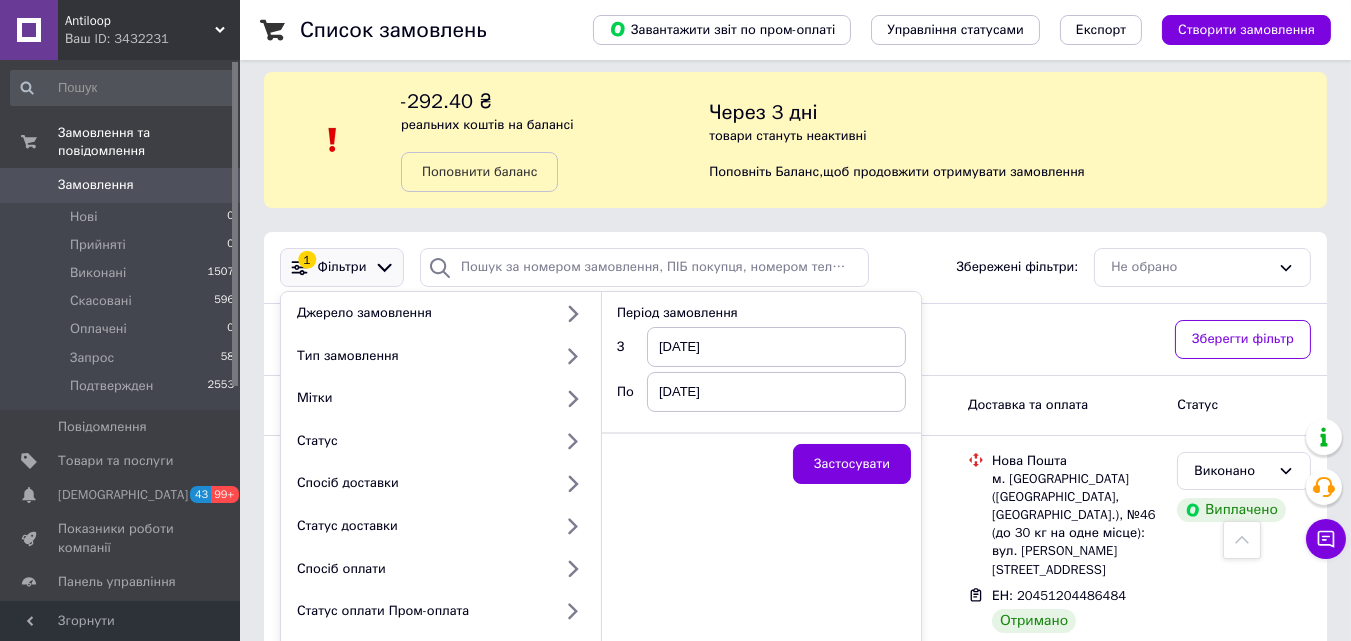 scroll, scrollTop: 10, scrollLeft: 0, axis: vertical 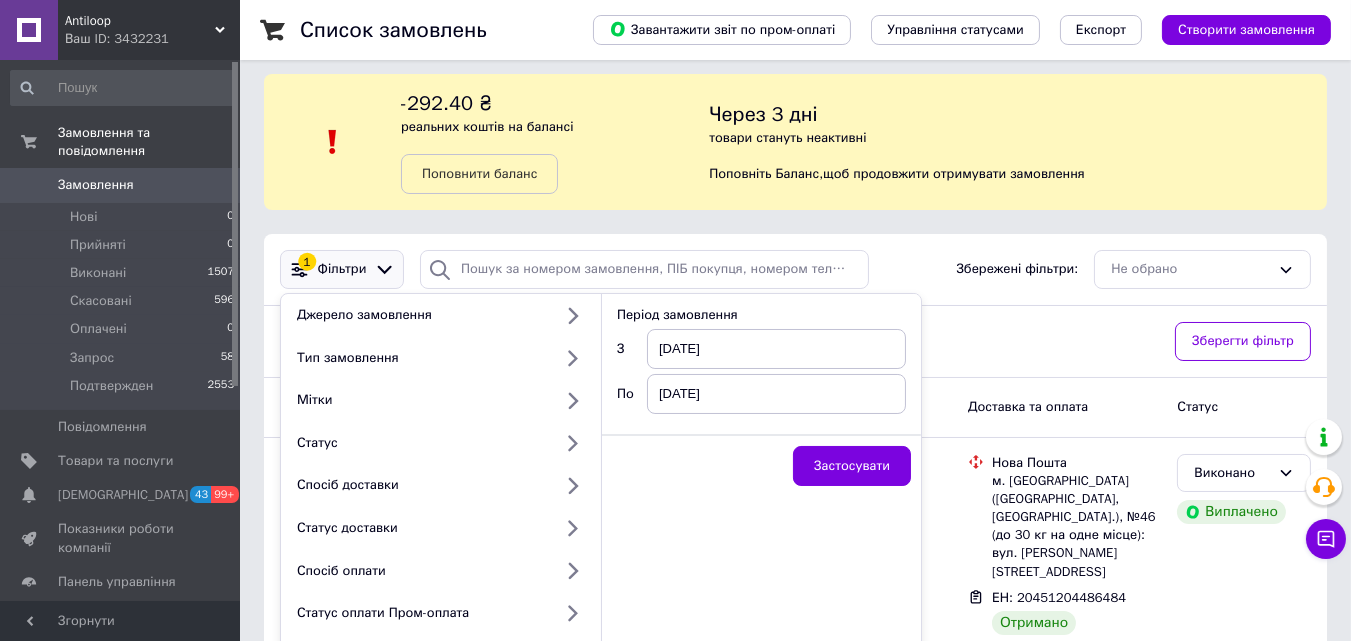 click on "[DATE]" at bounding box center (776, 349) 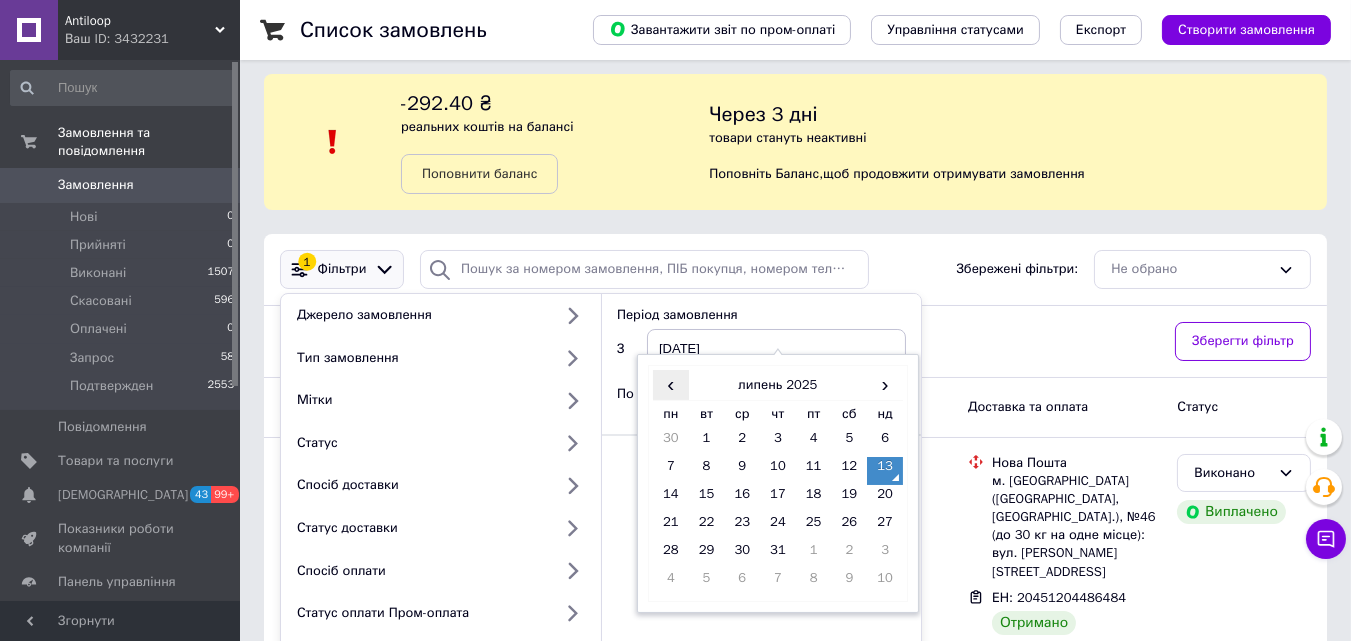 click on "‹" at bounding box center [671, 384] 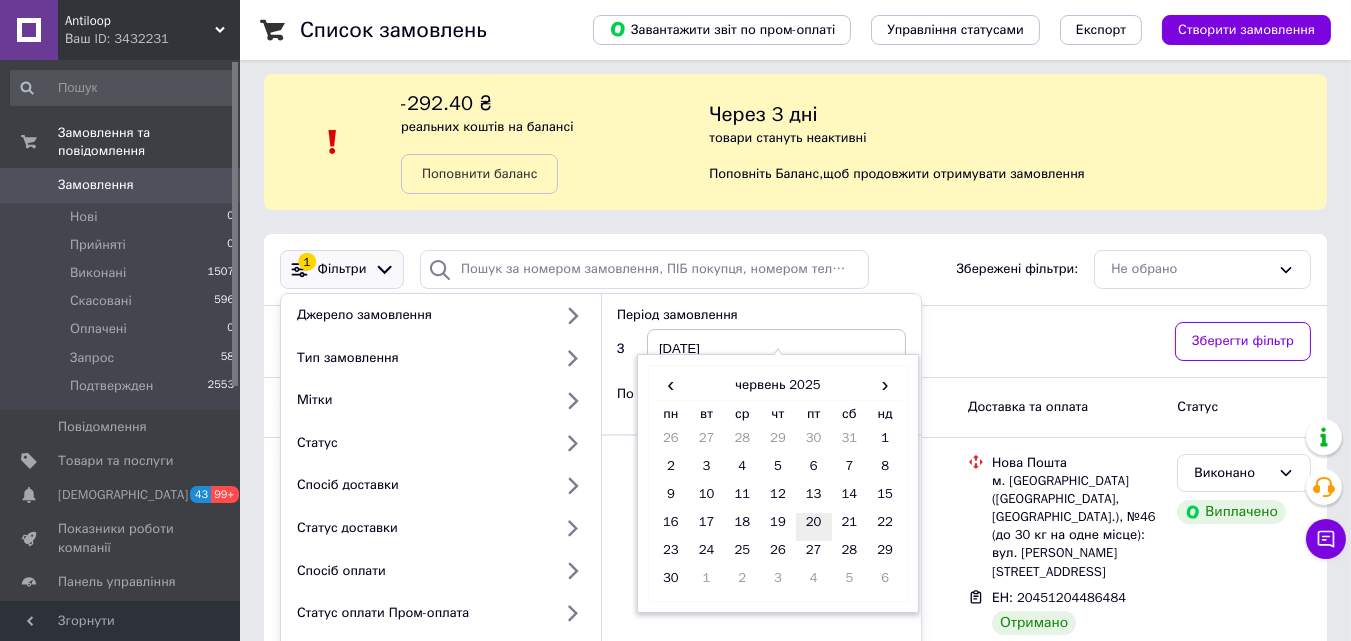 click on "20" at bounding box center (814, 527) 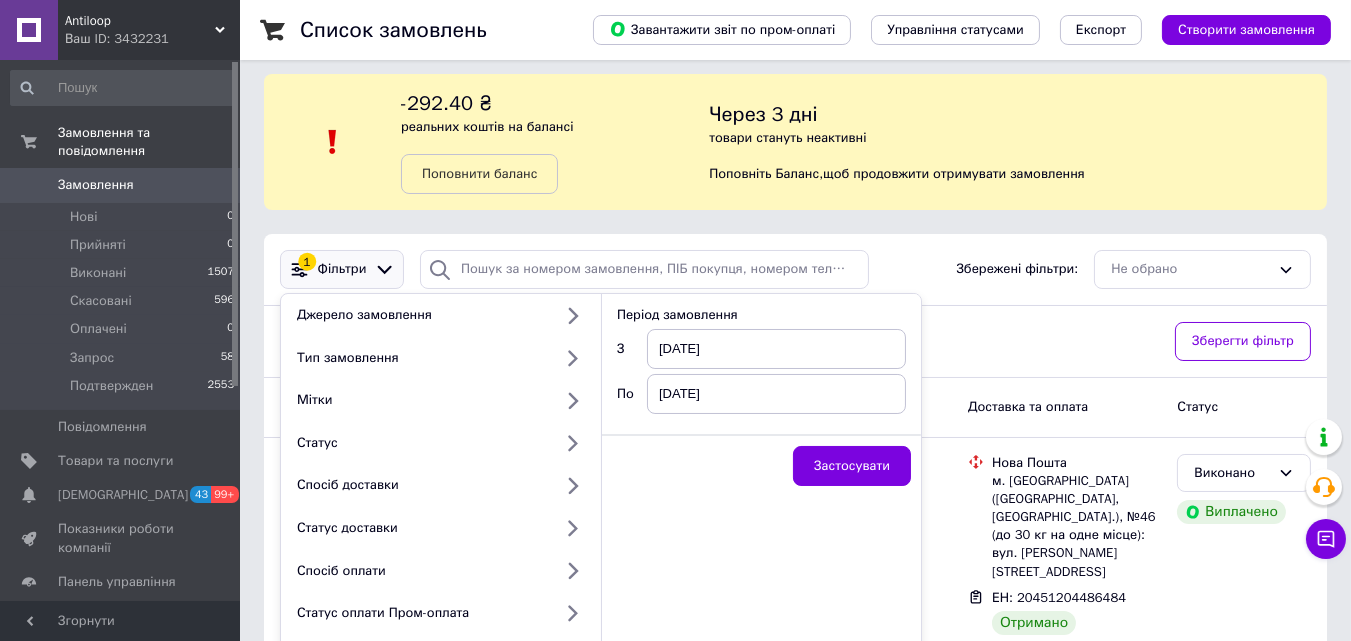 click on "[DATE]" at bounding box center (776, 394) 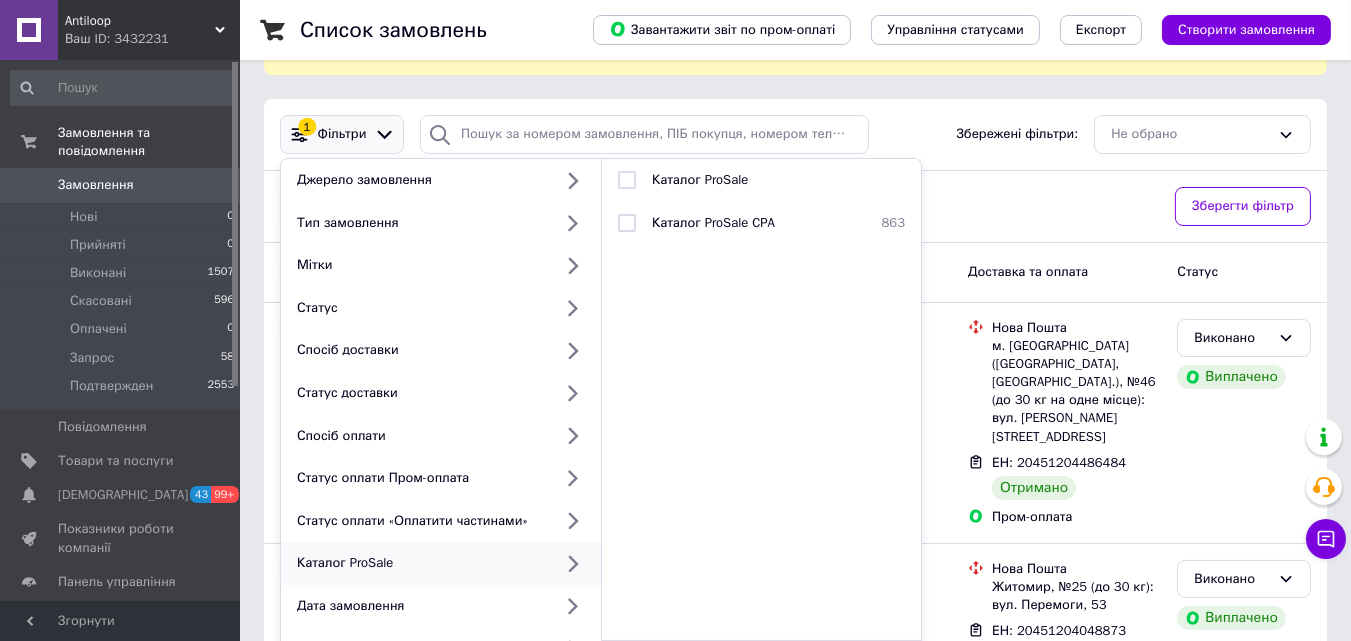 scroll, scrollTop: 307, scrollLeft: 0, axis: vertical 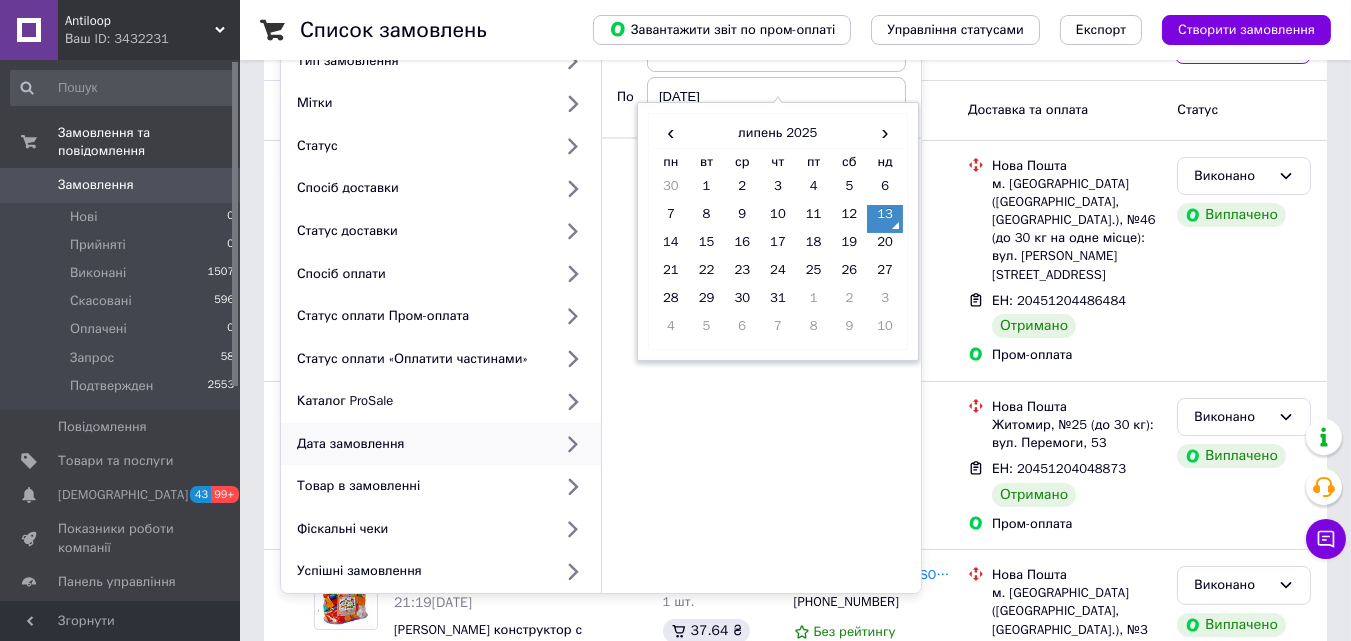 click on "Дата замовлення" at bounding box center [420, 444] 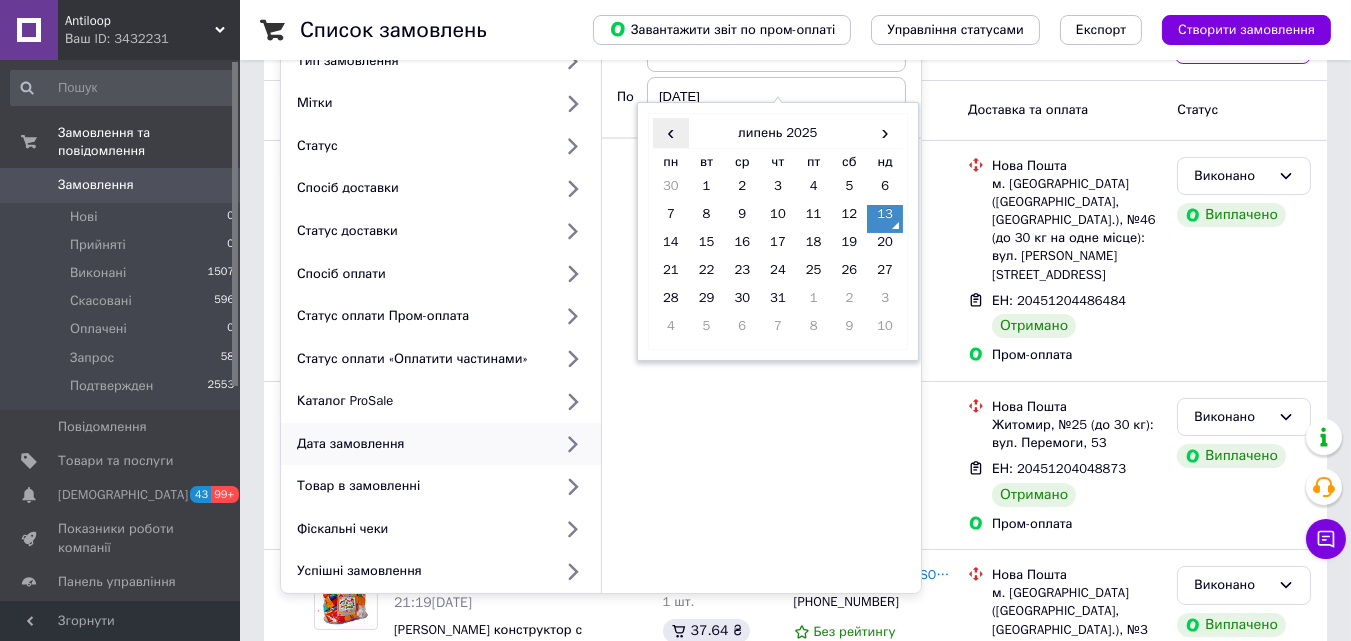 click on "‹" at bounding box center (671, 132) 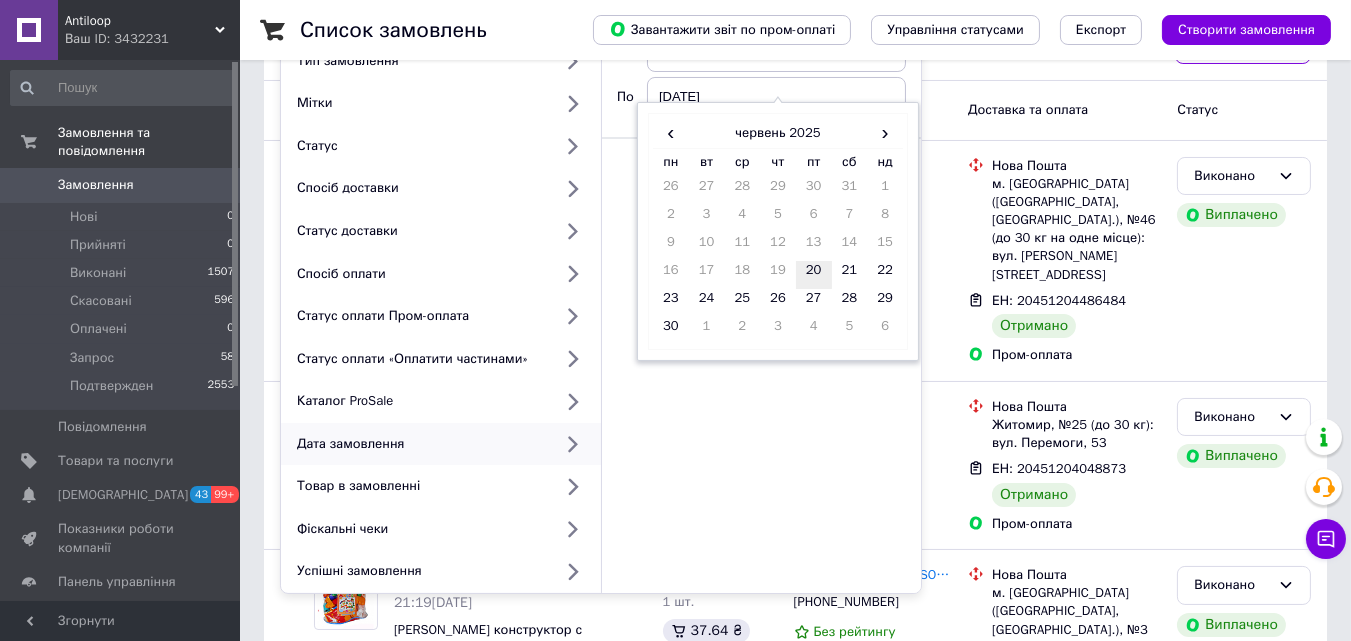 click on "20" at bounding box center [814, 275] 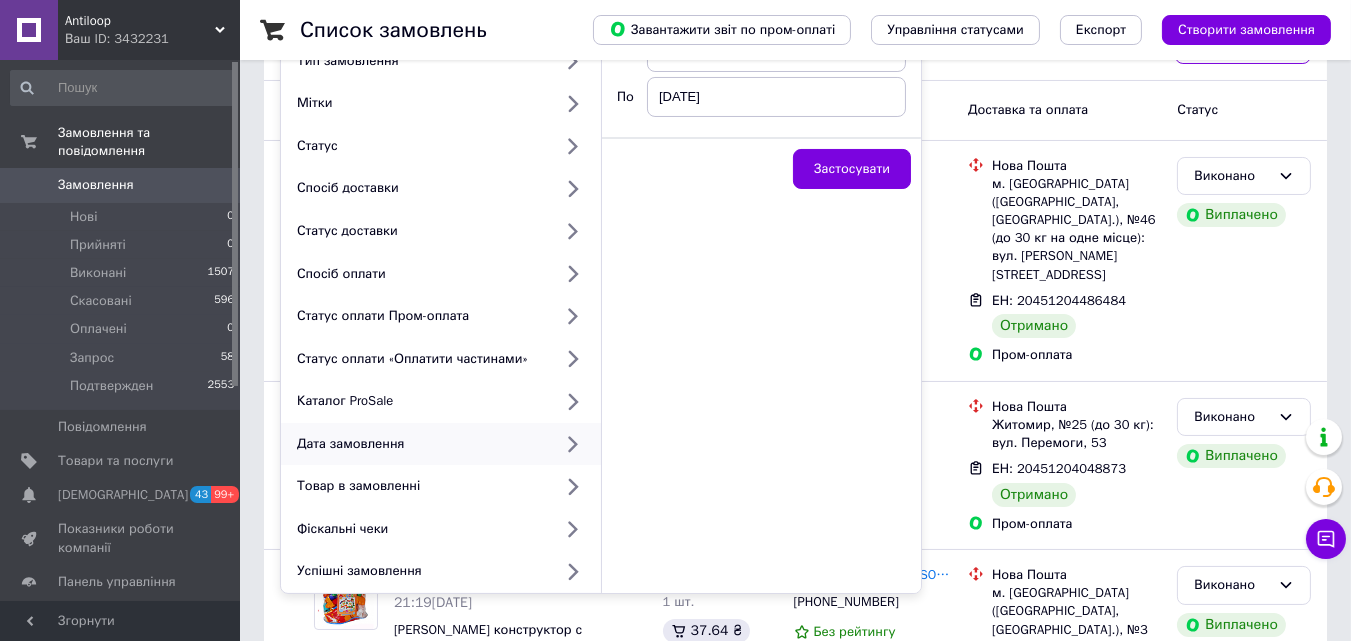 scroll, scrollTop: 103, scrollLeft: 0, axis: vertical 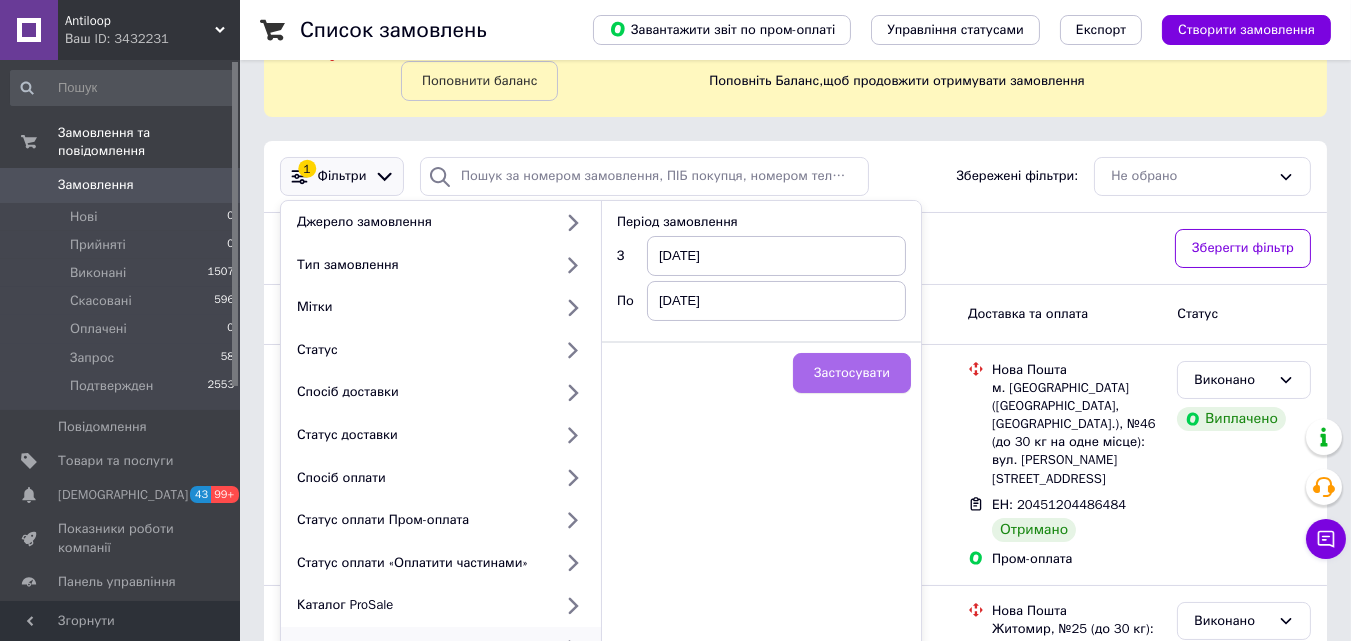 click on "Застосувати" at bounding box center (852, 373) 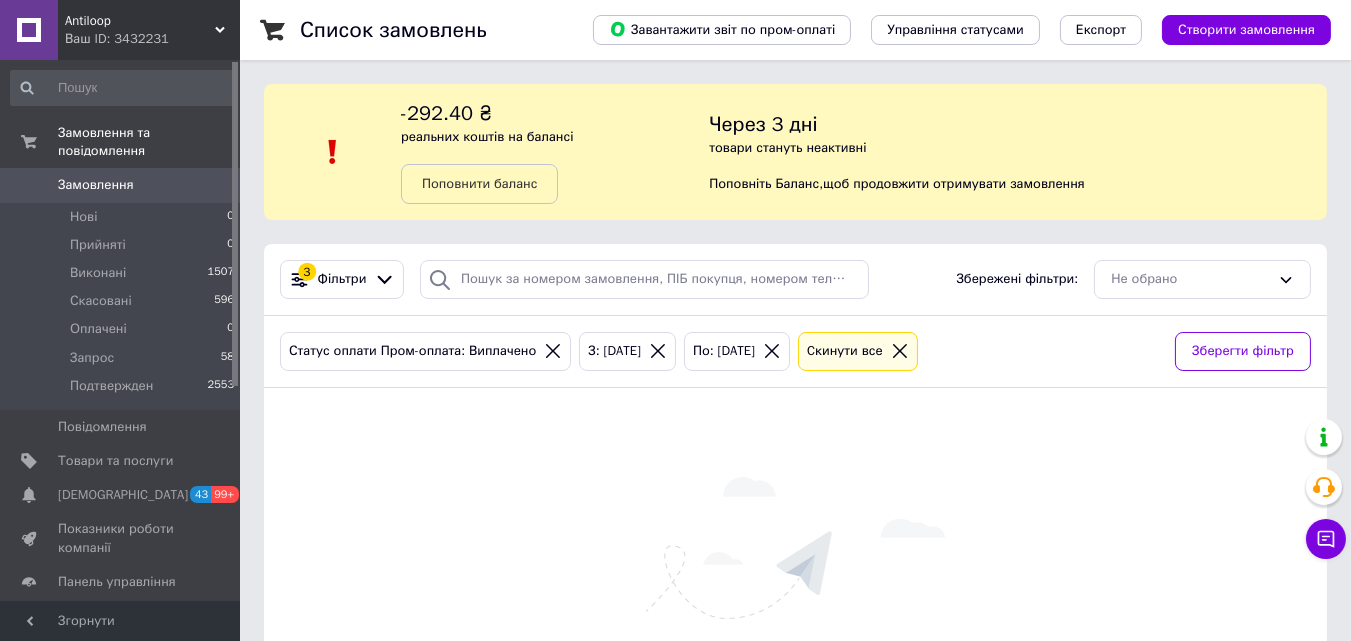 scroll, scrollTop: 164, scrollLeft: 0, axis: vertical 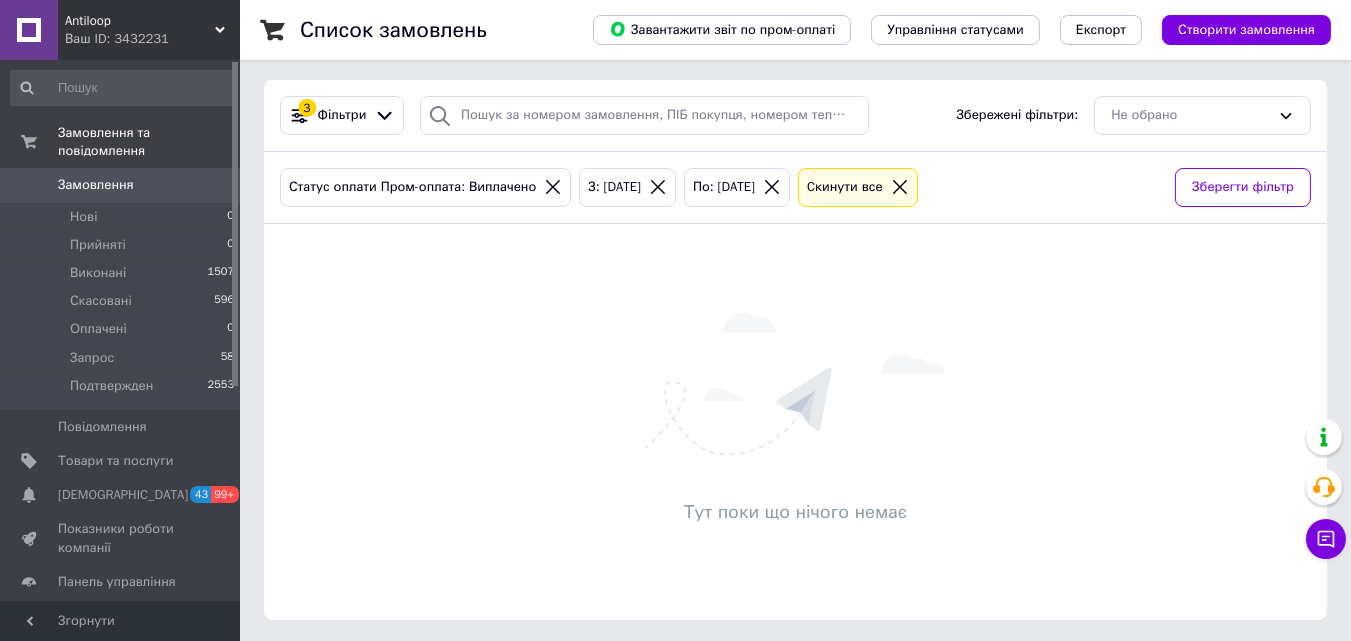 click on "Замовлення" at bounding box center (96, 185) 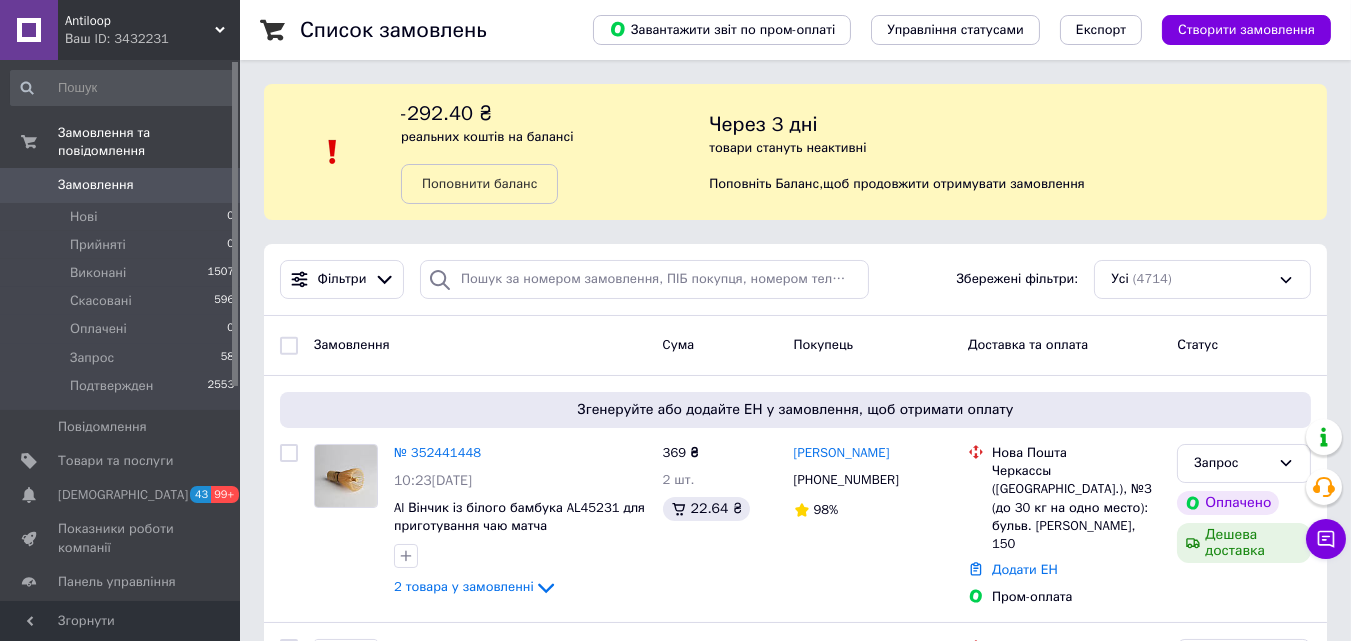 click on "Список замовлень   Завантажити звіт по пром-оплаті Управління статусами Експорт Створити замовлення -292.40 ₴ реальних коштів на балансі Поповнити баланс Через 3 дні товари стануть неактивні Поповніть Баланс ,  щоб продовжити отримувати замовлення Фільтри Збережені фільтри: Усі (4714) Замовлення Cума Покупець Доставка та оплата Статус Згенеруйте або додайте ЕН у замовлення, щоб отримати оплату № 352441448 10:23, 13.07.2025 Al Вінчик із білого бамбука AL45231 для приготування чаю матча Часен Чашн 120 ворсинок 2 товара у замовленні 369 ₴ 2 шт. 22.64 ₴ Ольга Вальтер +380682124254 98% 190 ₴ 84%" at bounding box center (795, 2309) 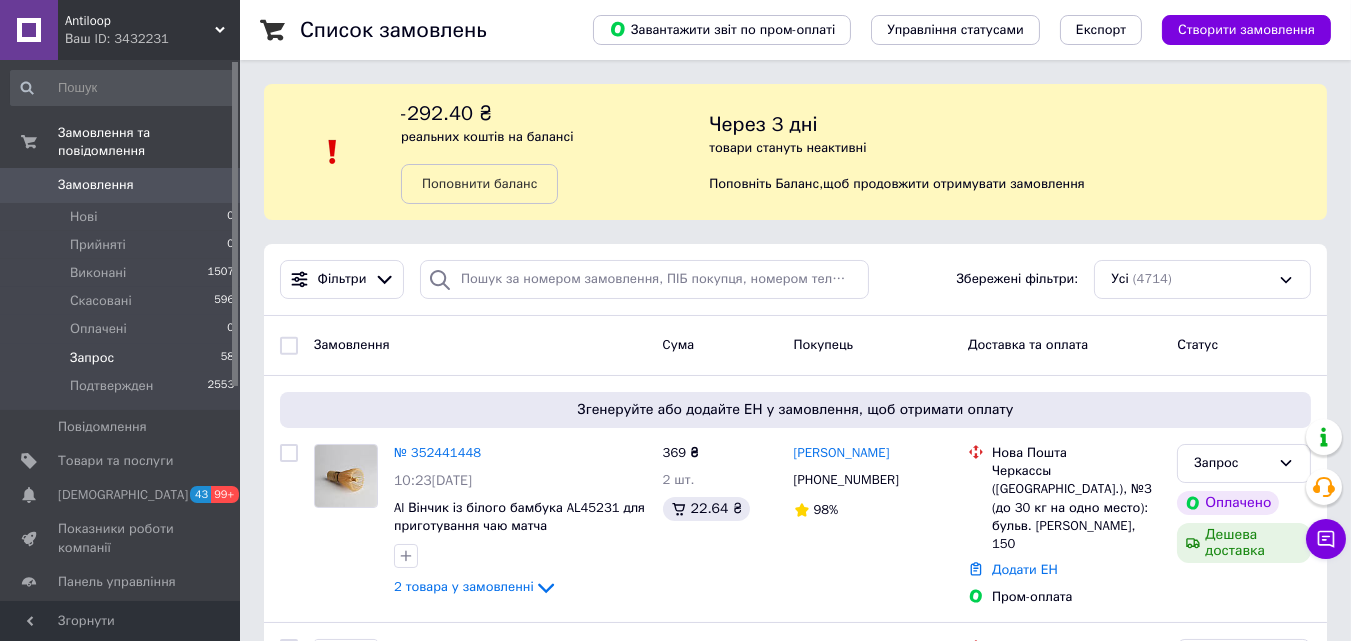 click on "Запрос" at bounding box center [92, 358] 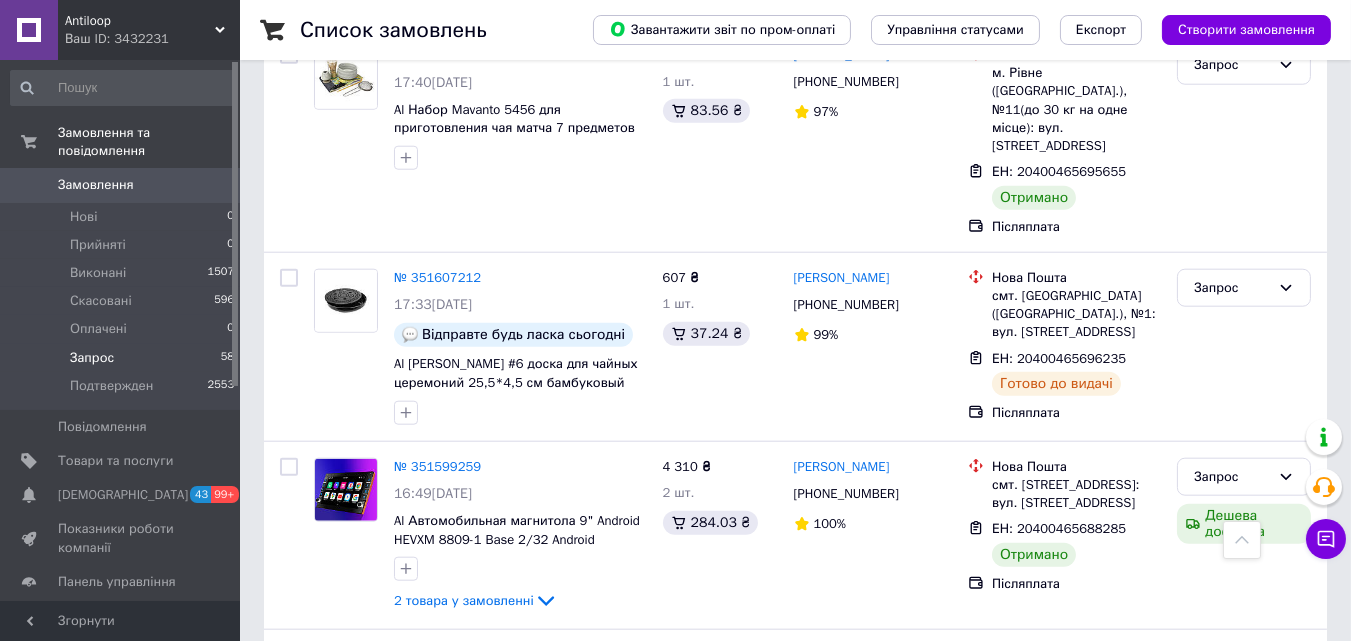 scroll, scrollTop: 3854, scrollLeft: 0, axis: vertical 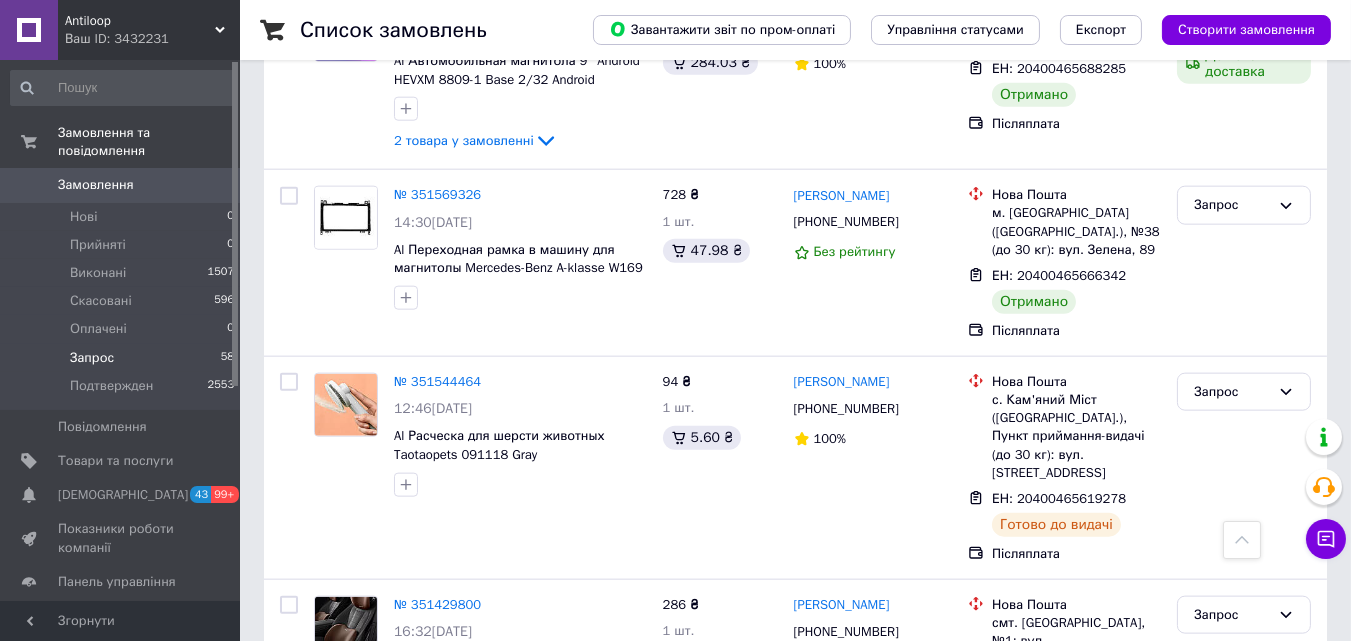 click on "3" at bounding box center [371, 810] 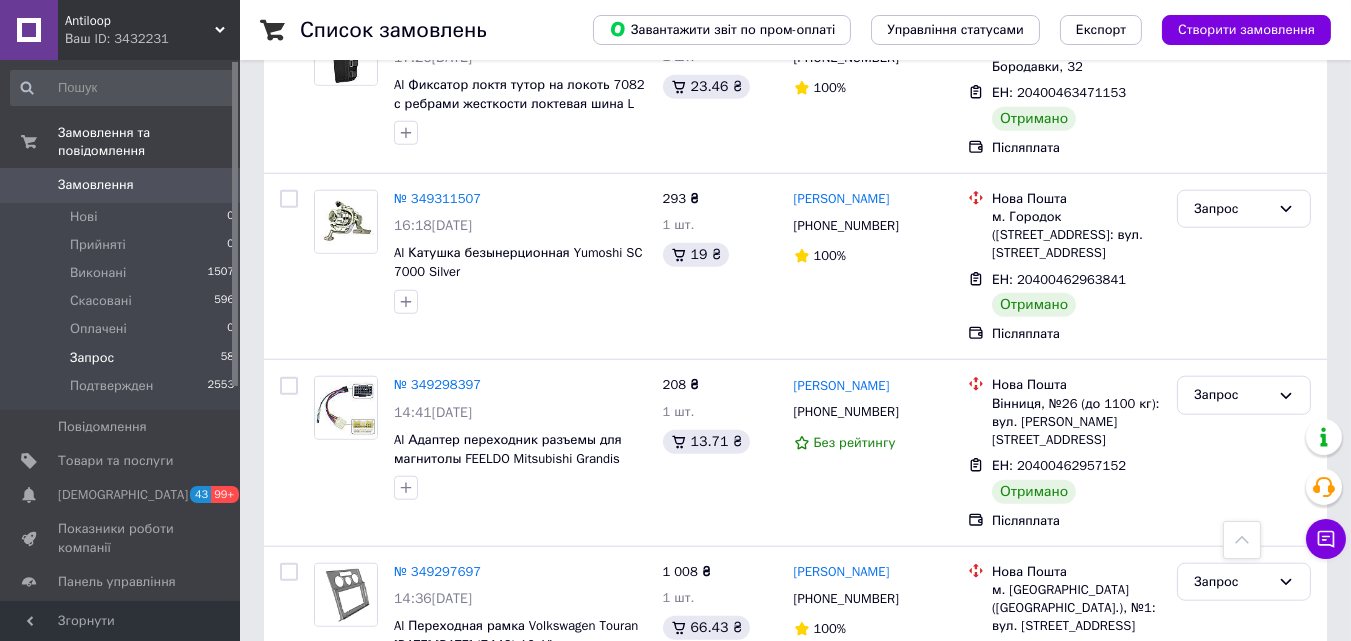 scroll, scrollTop: 3101, scrollLeft: 0, axis: vertical 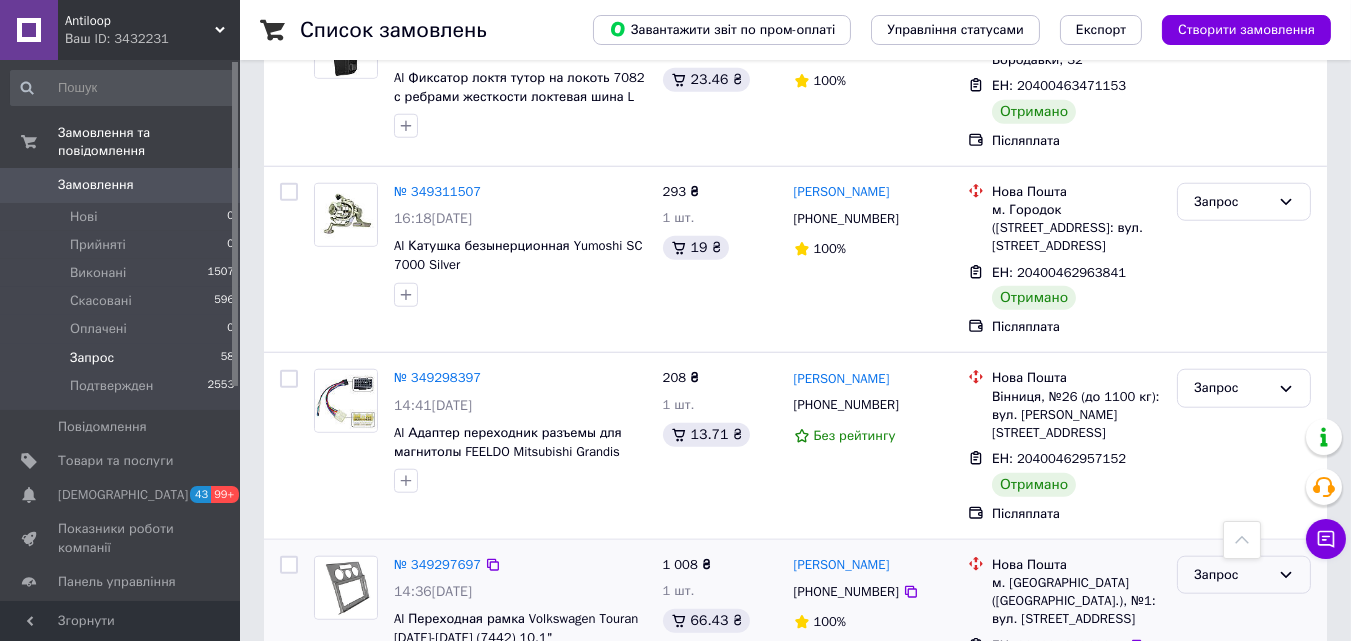 click on "Запрос" at bounding box center (1232, 575) 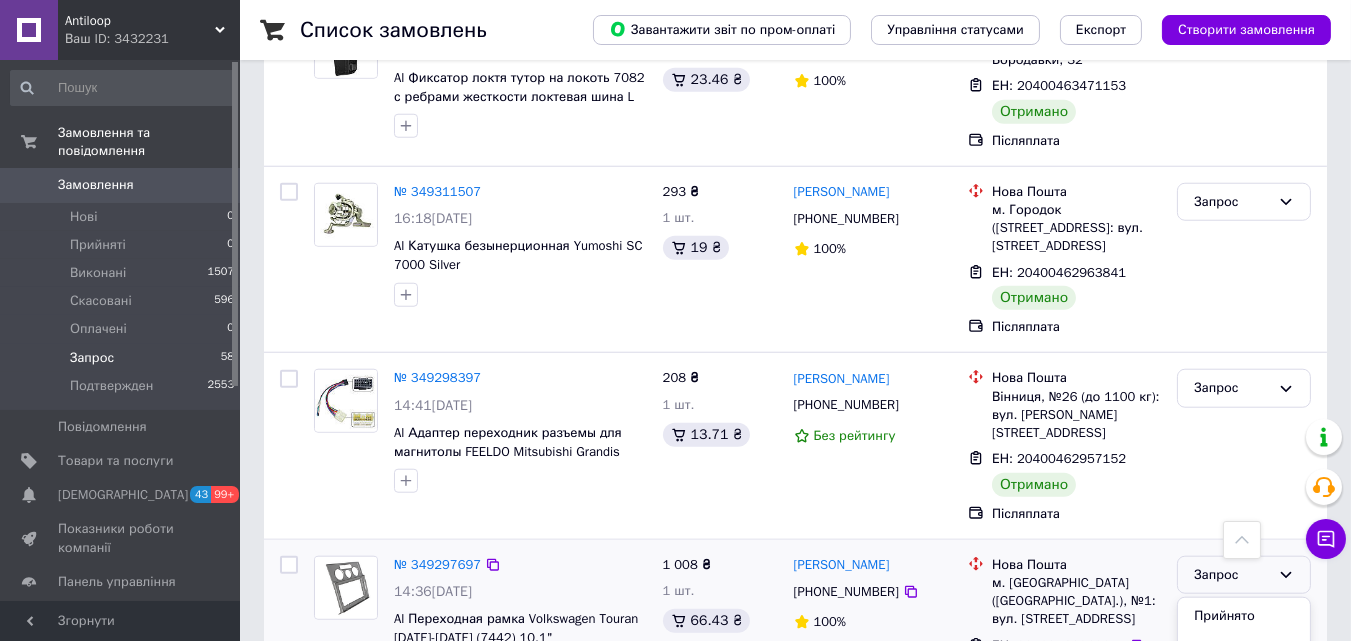 click on "Подтвержден" at bounding box center (1244, 763) 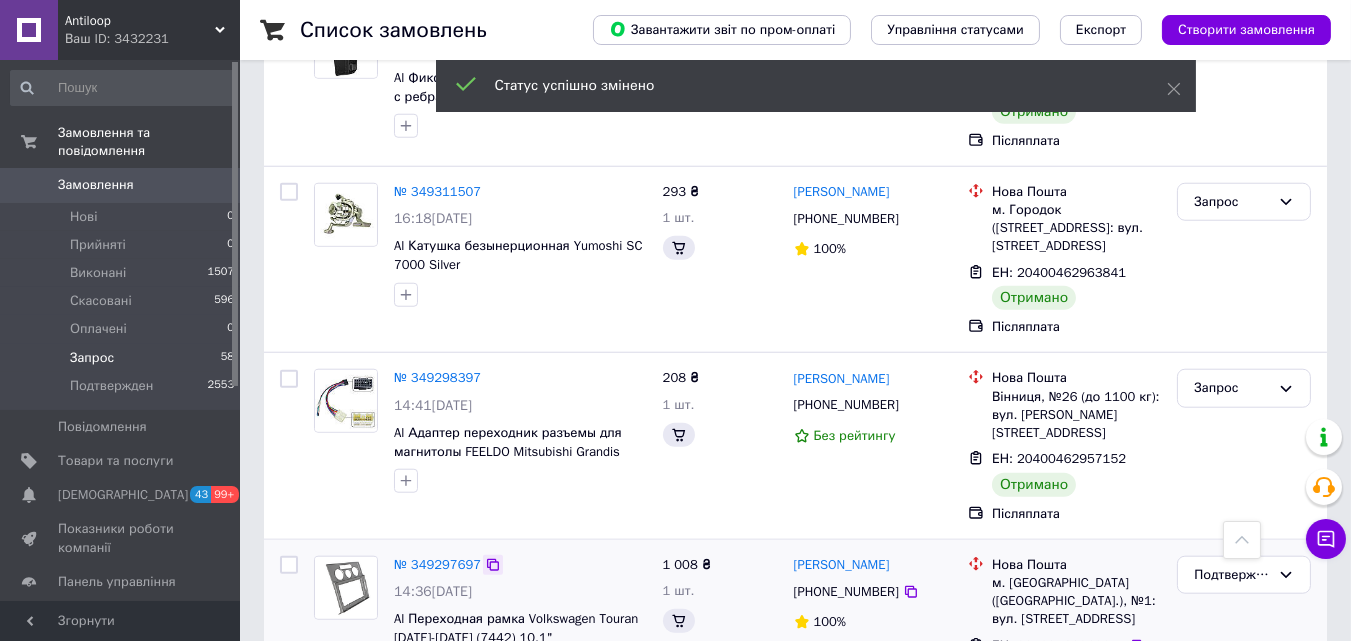 click 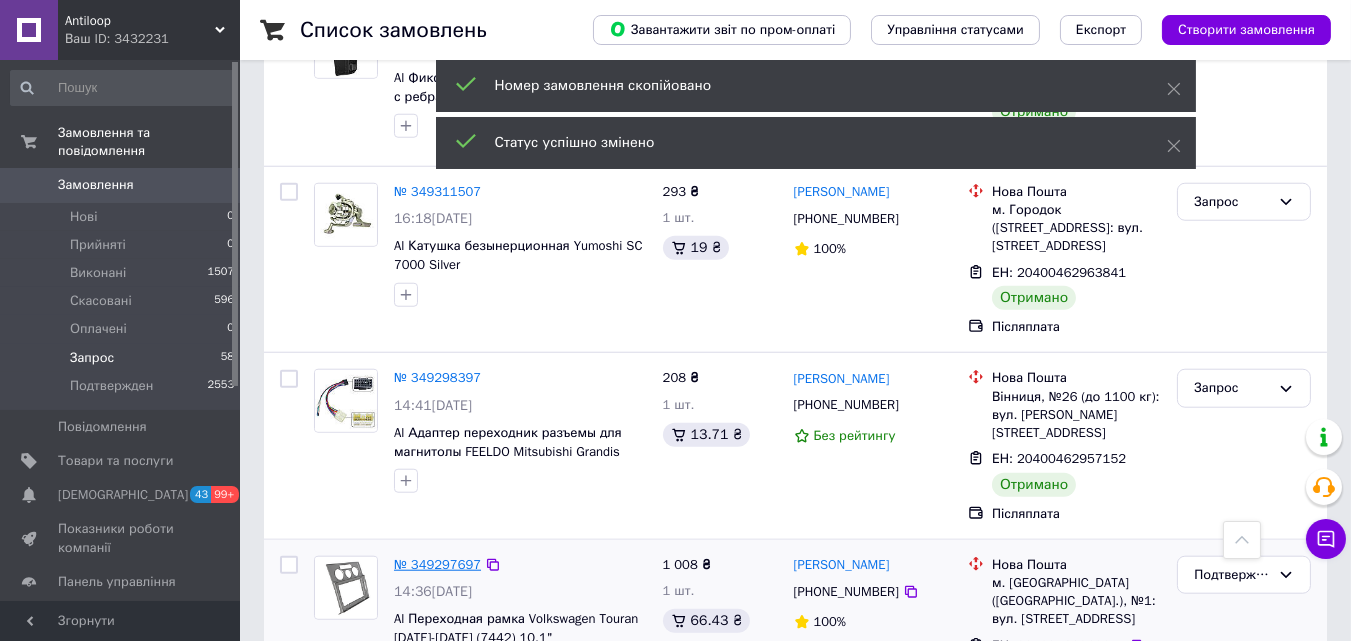 click on "№ 349297697" at bounding box center (437, 564) 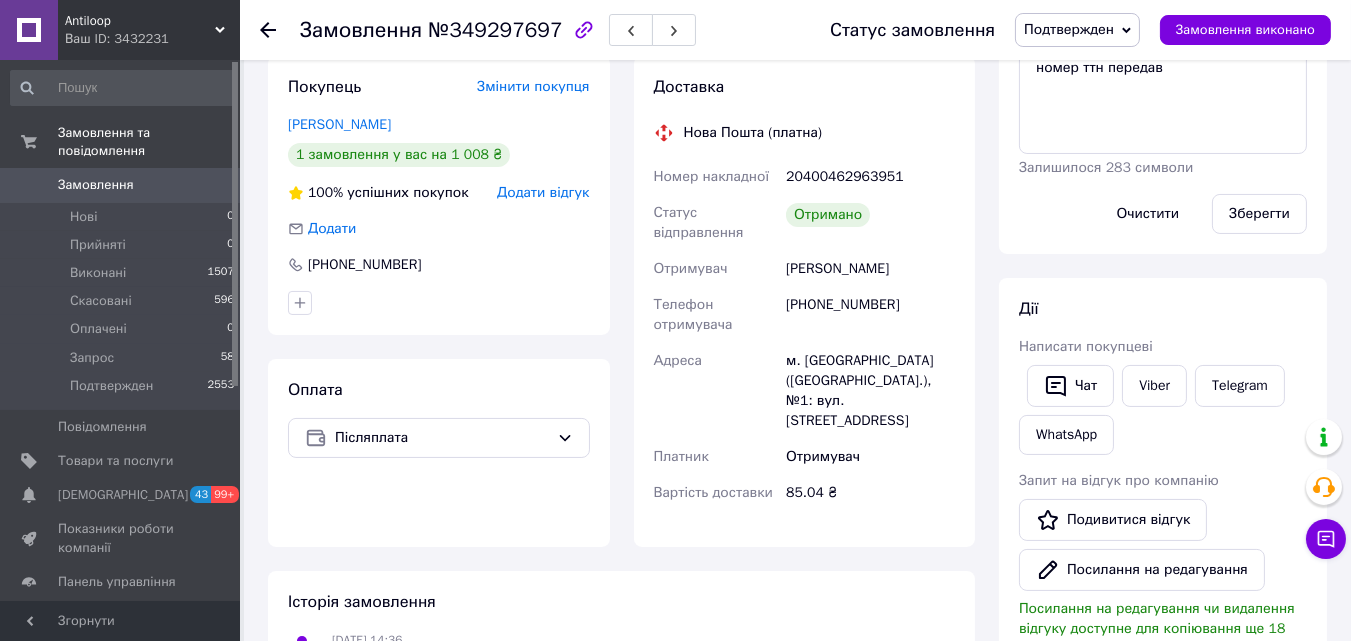 scroll, scrollTop: 0, scrollLeft: 0, axis: both 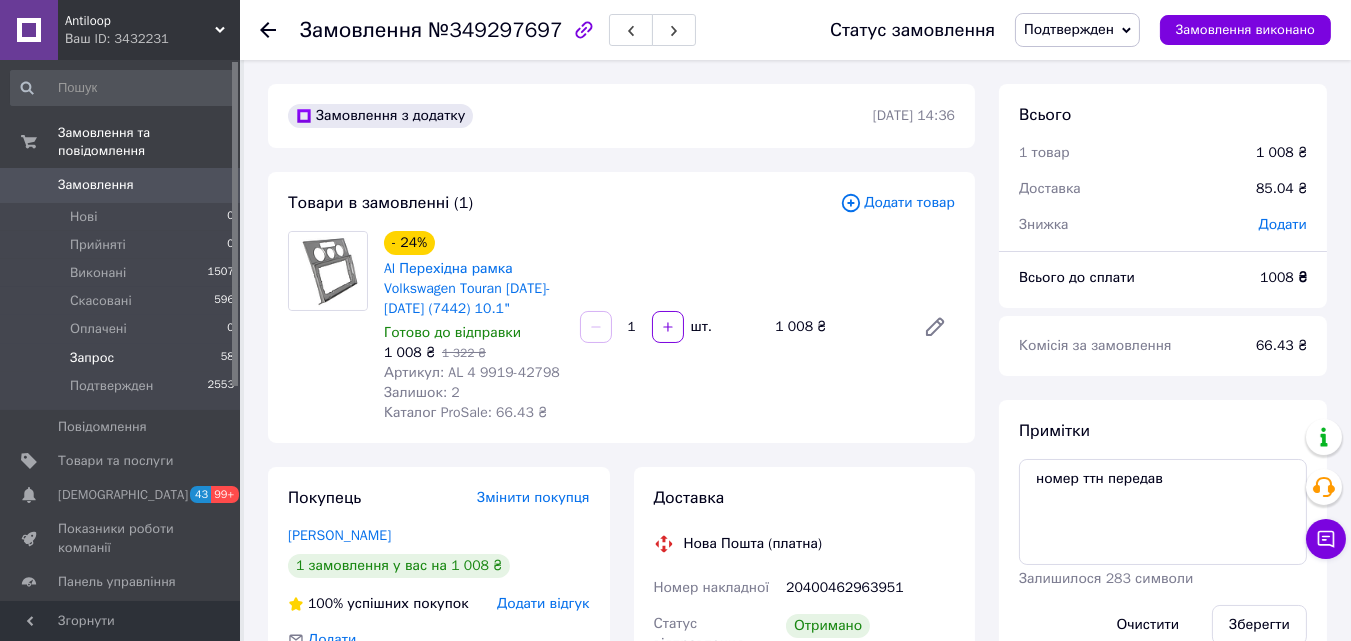 click on "Запрос" at bounding box center [92, 358] 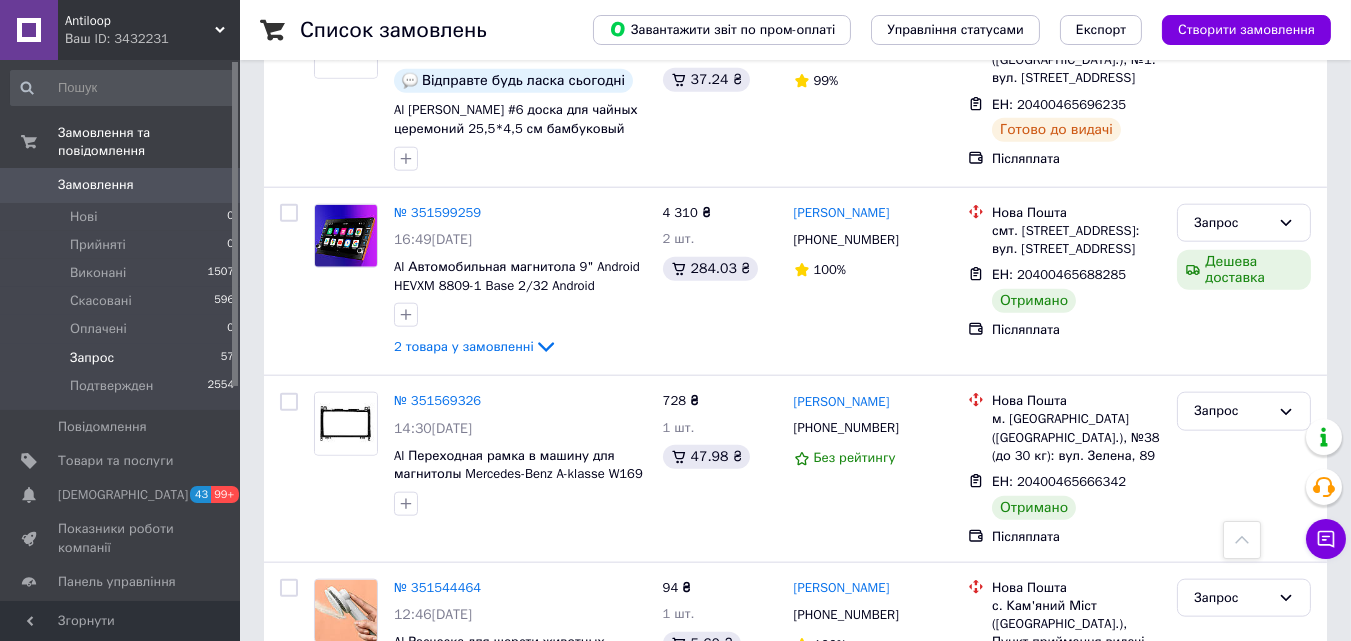 scroll, scrollTop: 3854, scrollLeft: 0, axis: vertical 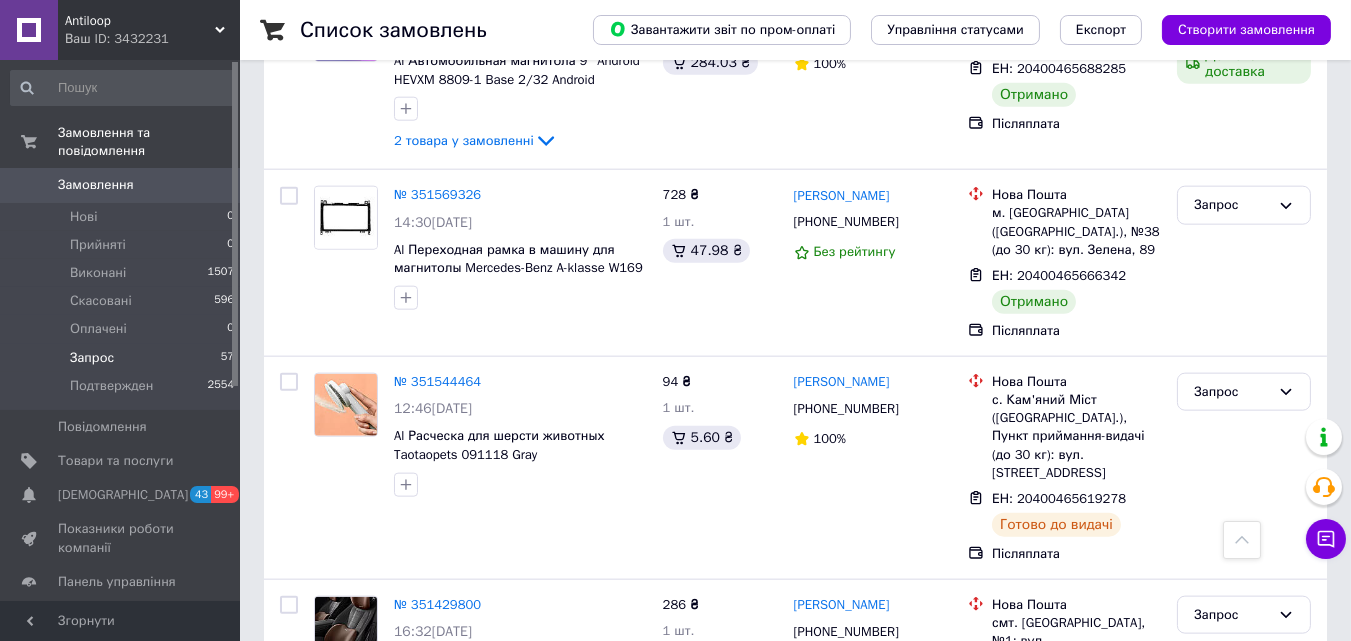 click on "3" at bounding box center (371, 810) 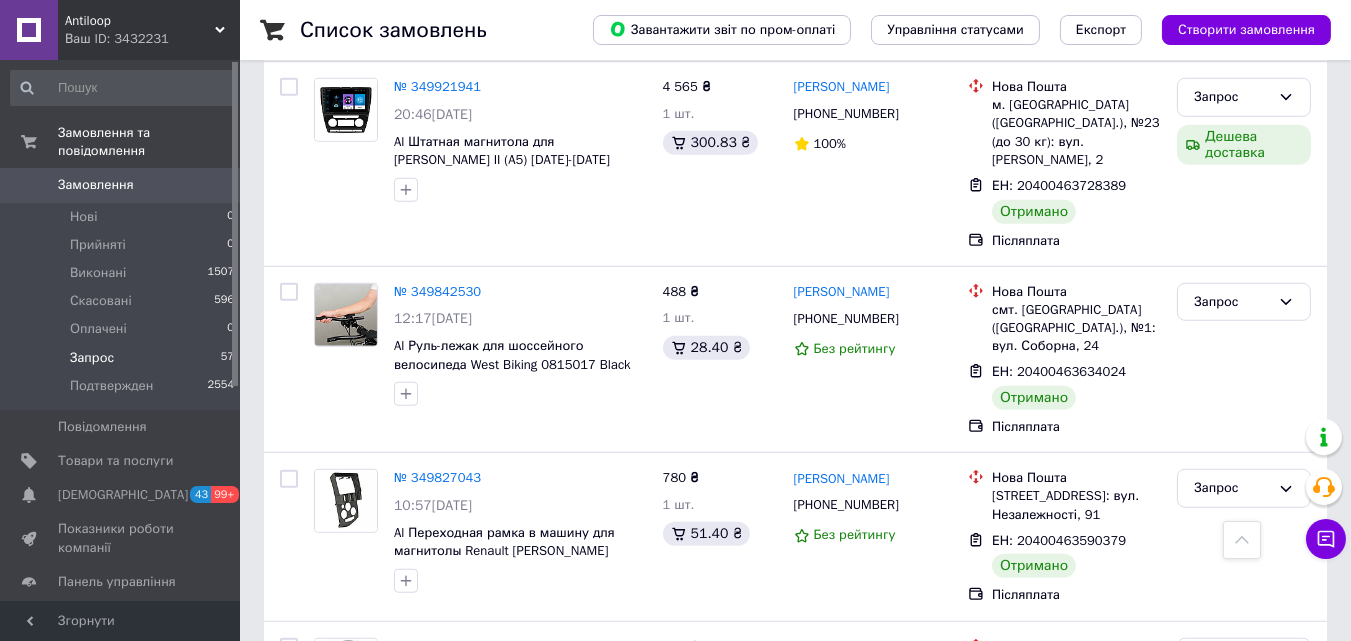 scroll, scrollTop: 2934, scrollLeft: 0, axis: vertical 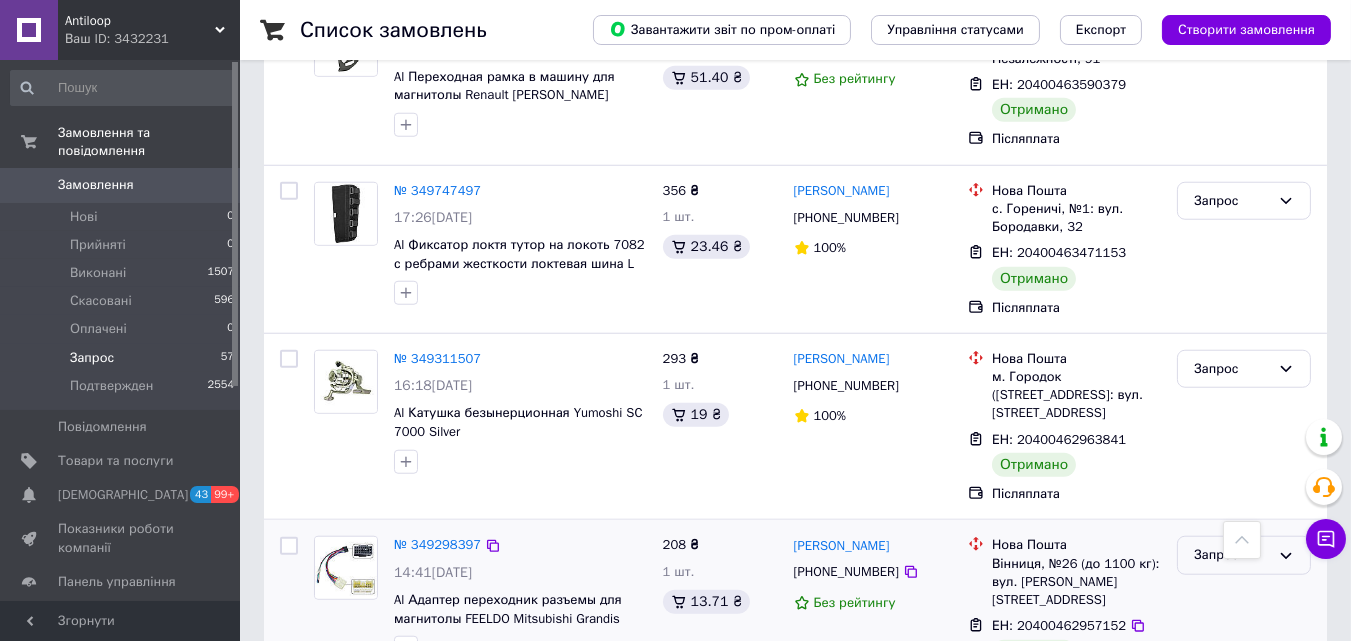 click on "Запрос" at bounding box center (1244, 555) 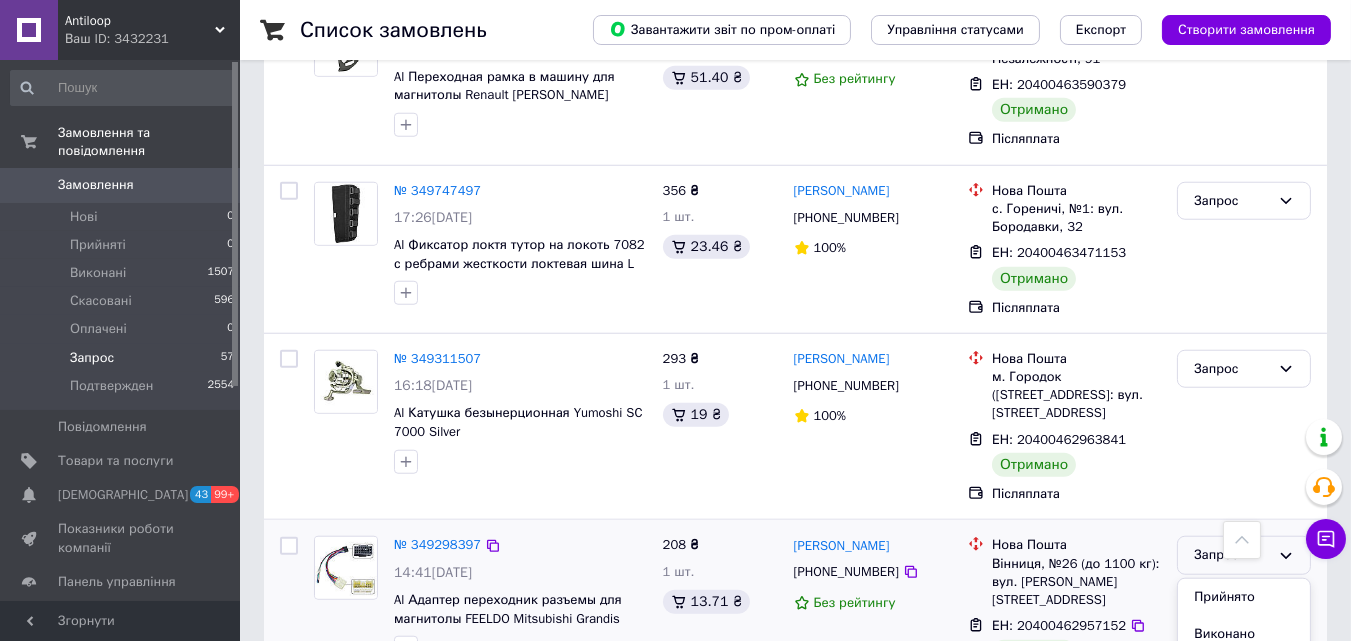 click on "Подтвержден" at bounding box center (1244, 743) 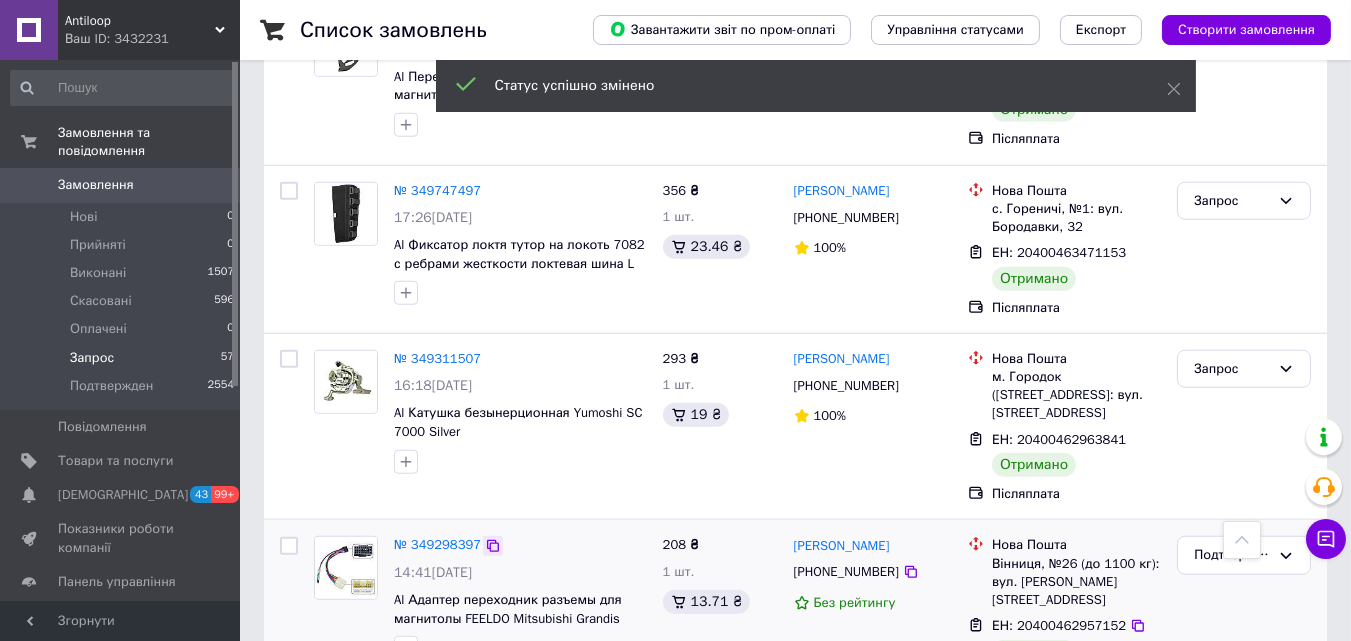 click 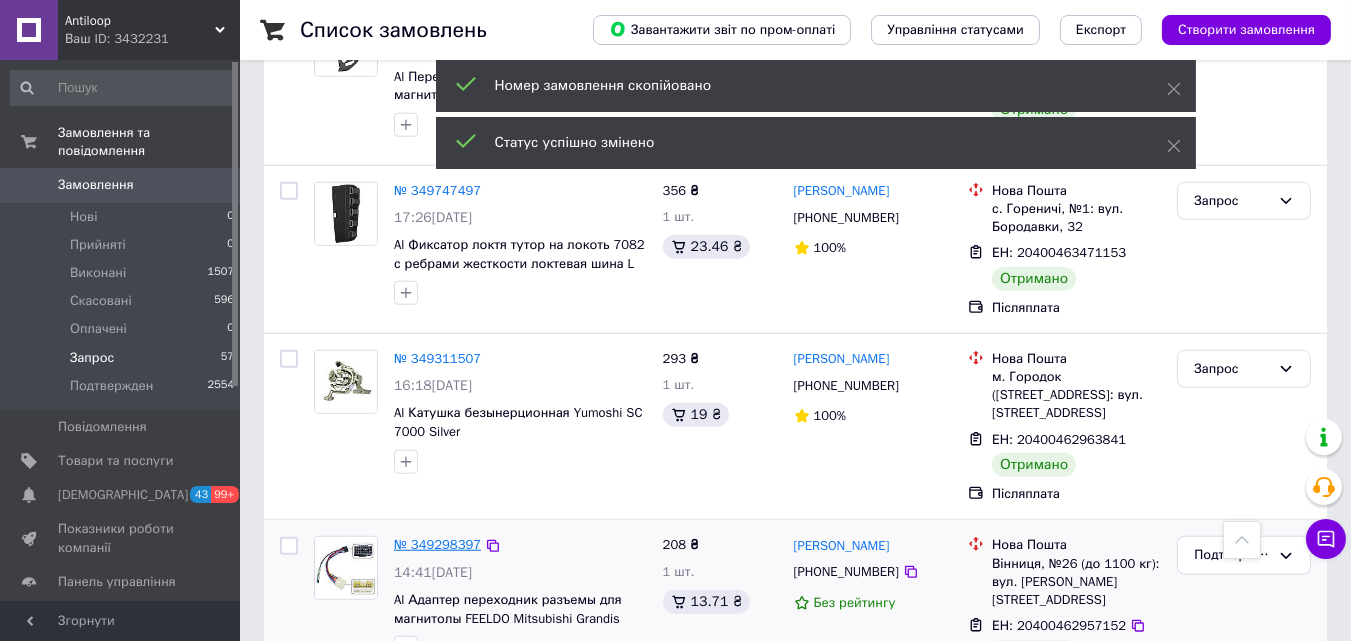 click on "№ 349298397" at bounding box center [437, 544] 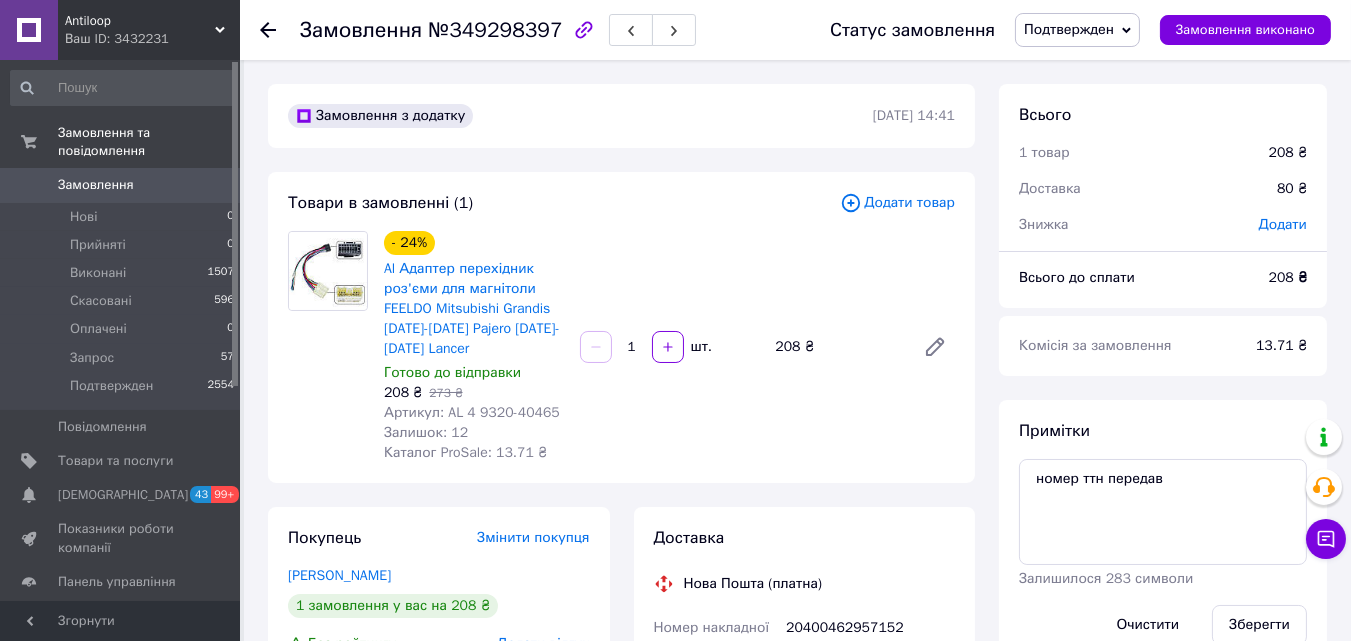 scroll, scrollTop: 0, scrollLeft: 0, axis: both 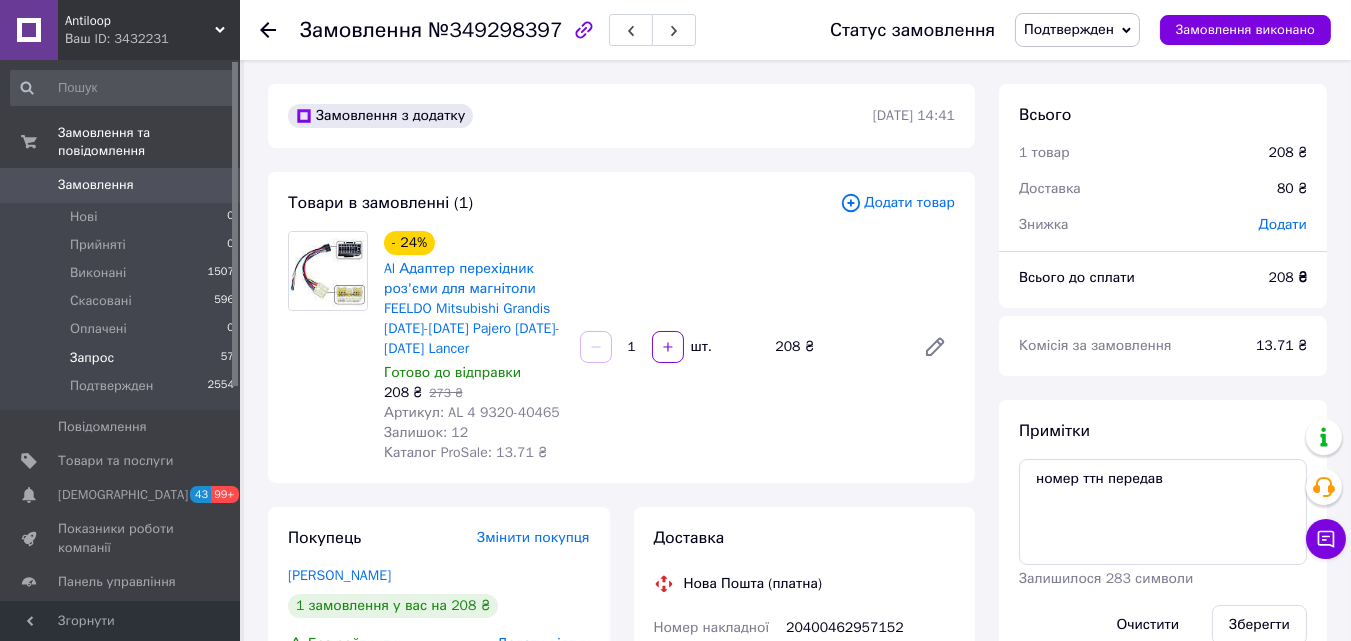click on "Запрос" at bounding box center [92, 358] 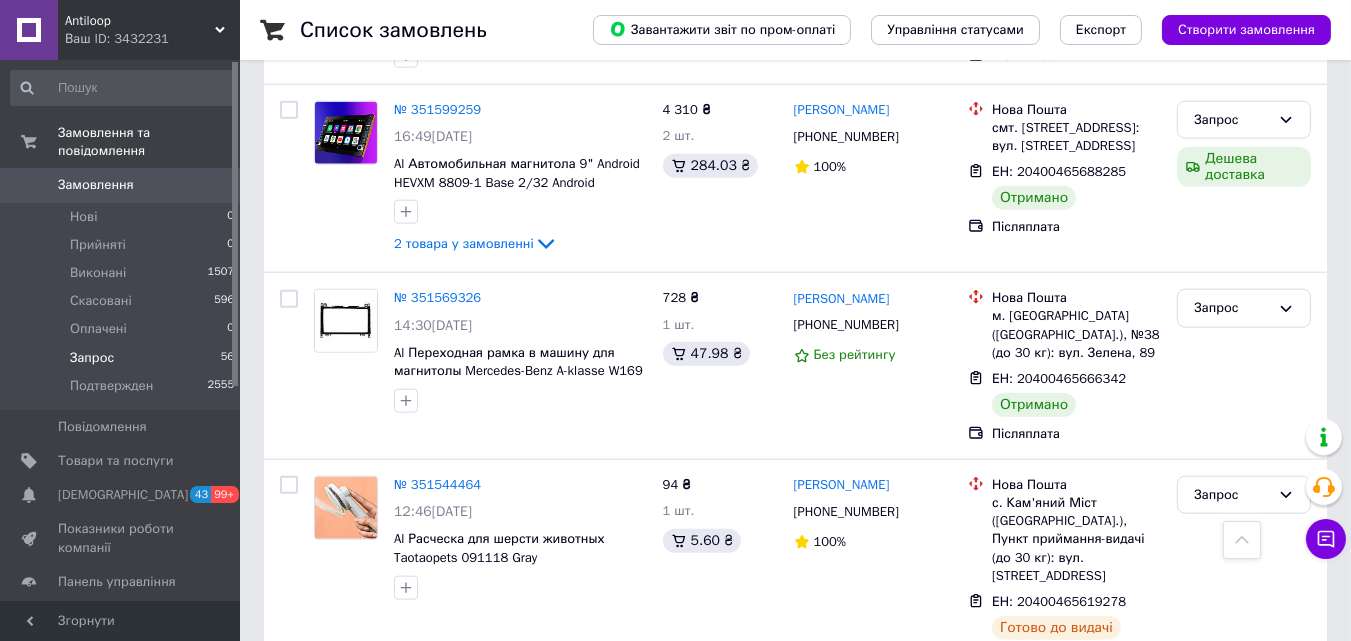 scroll, scrollTop: 3854, scrollLeft: 0, axis: vertical 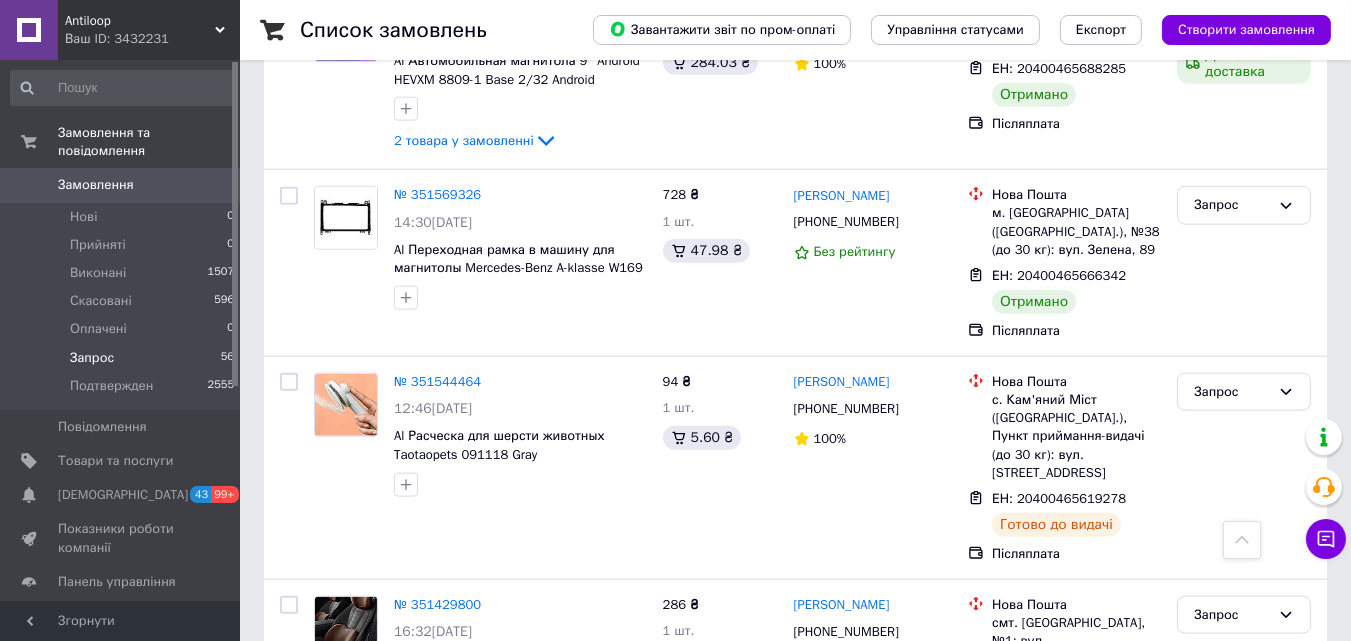 click on "3" at bounding box center [371, 810] 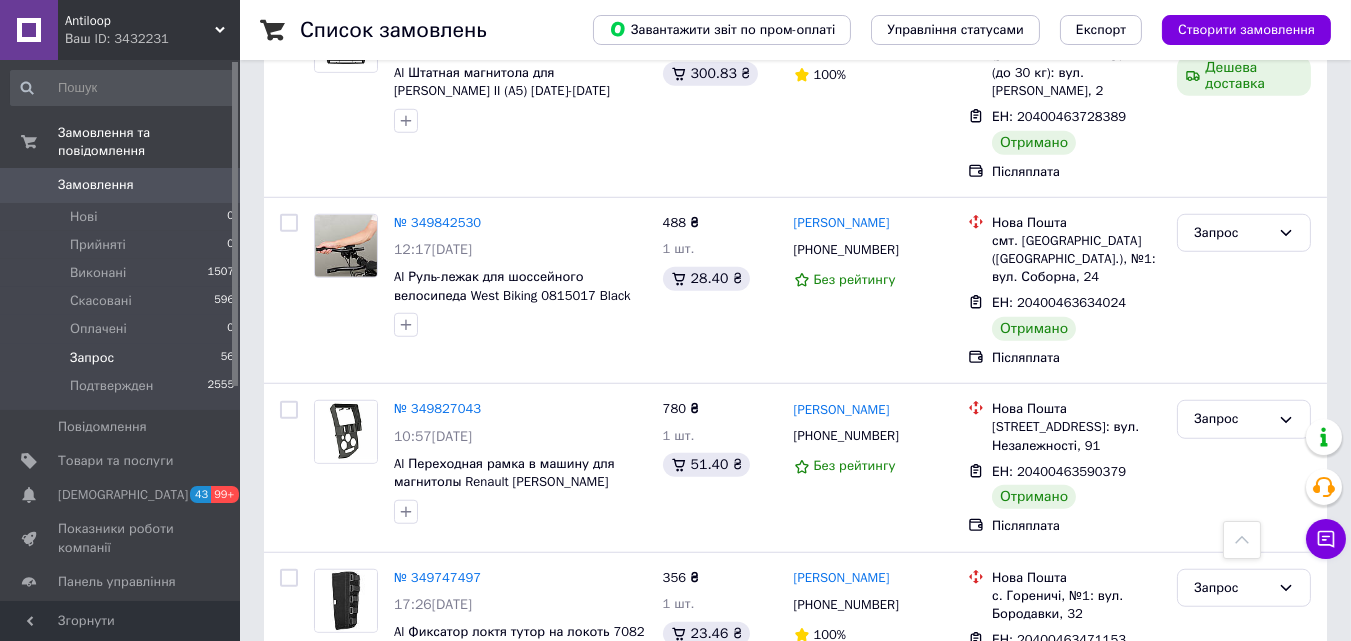 scroll, scrollTop: 2765, scrollLeft: 0, axis: vertical 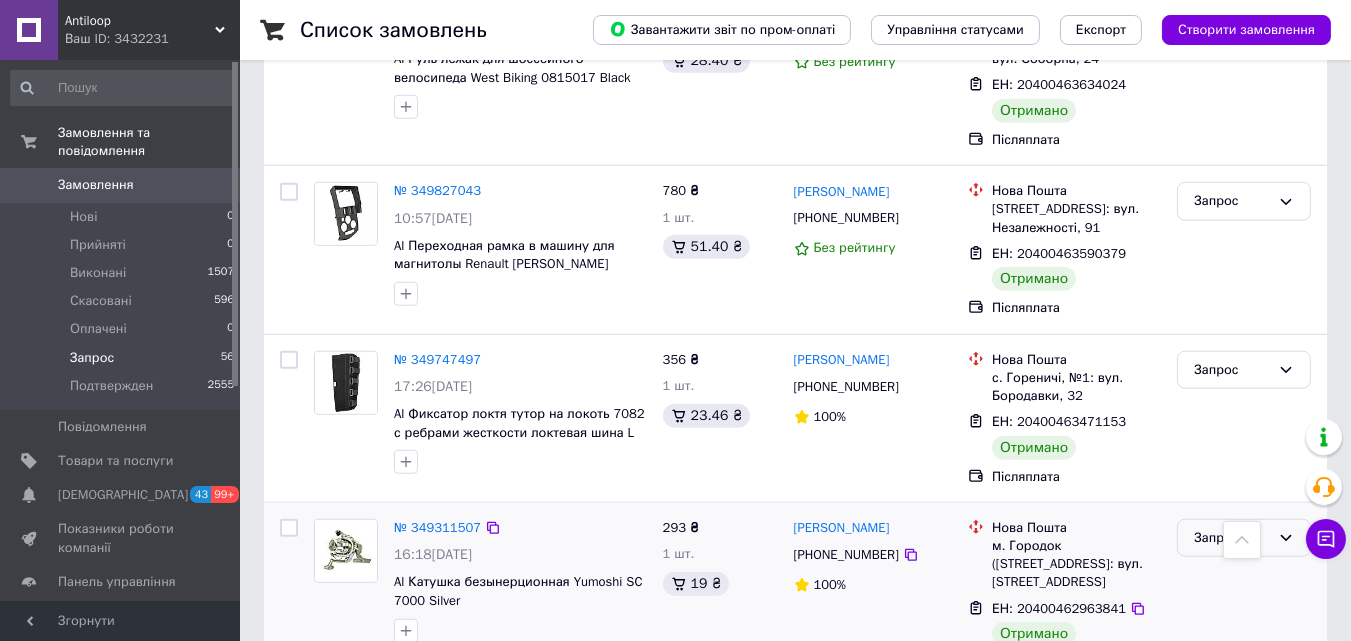 click on "Запрос" at bounding box center [1232, 538] 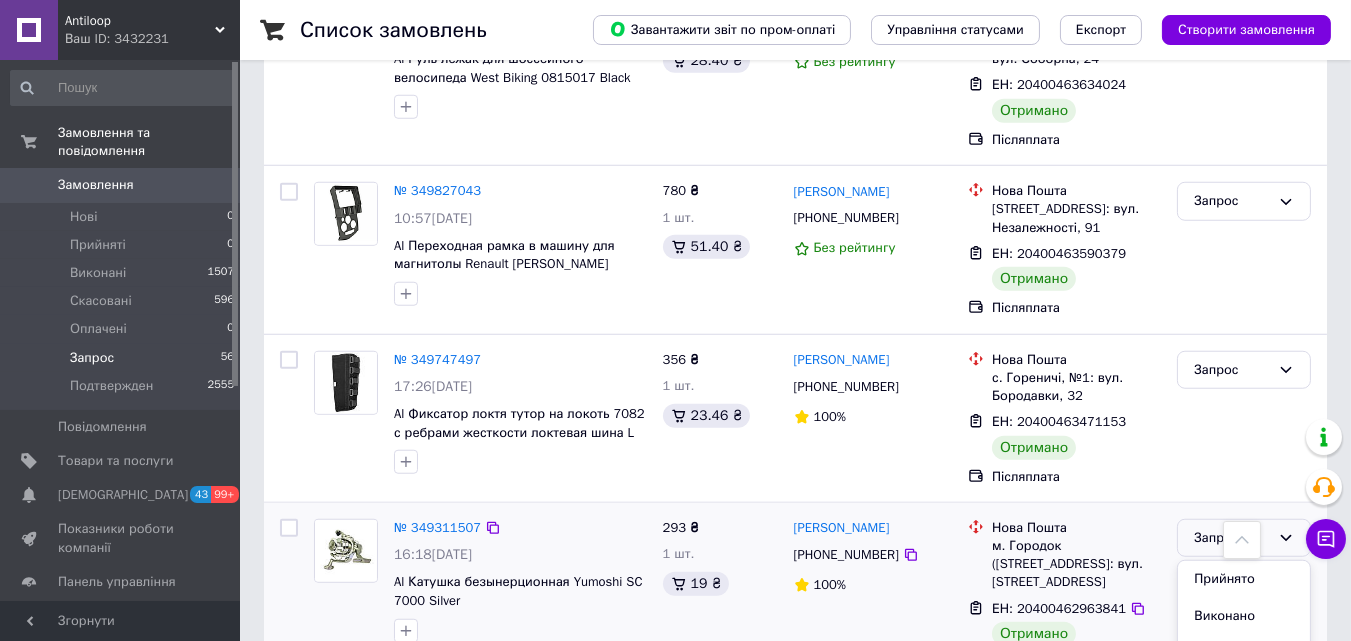 click on "Подтвержден" at bounding box center (1244, 726) 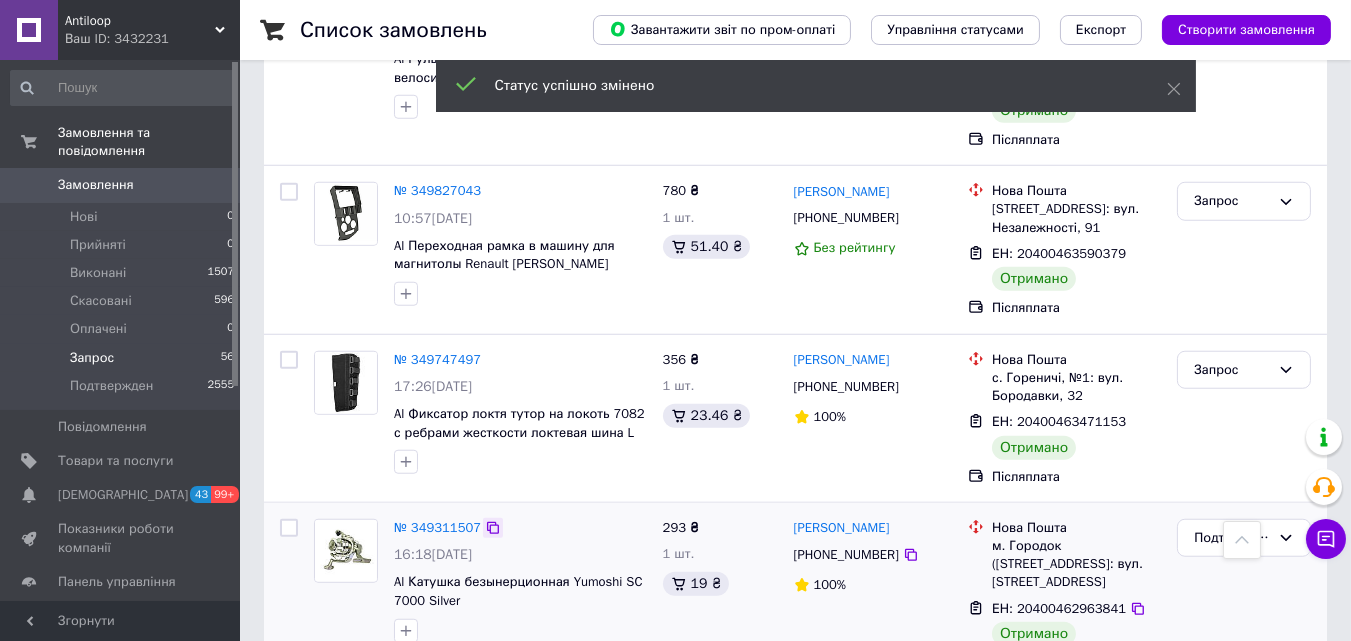 click 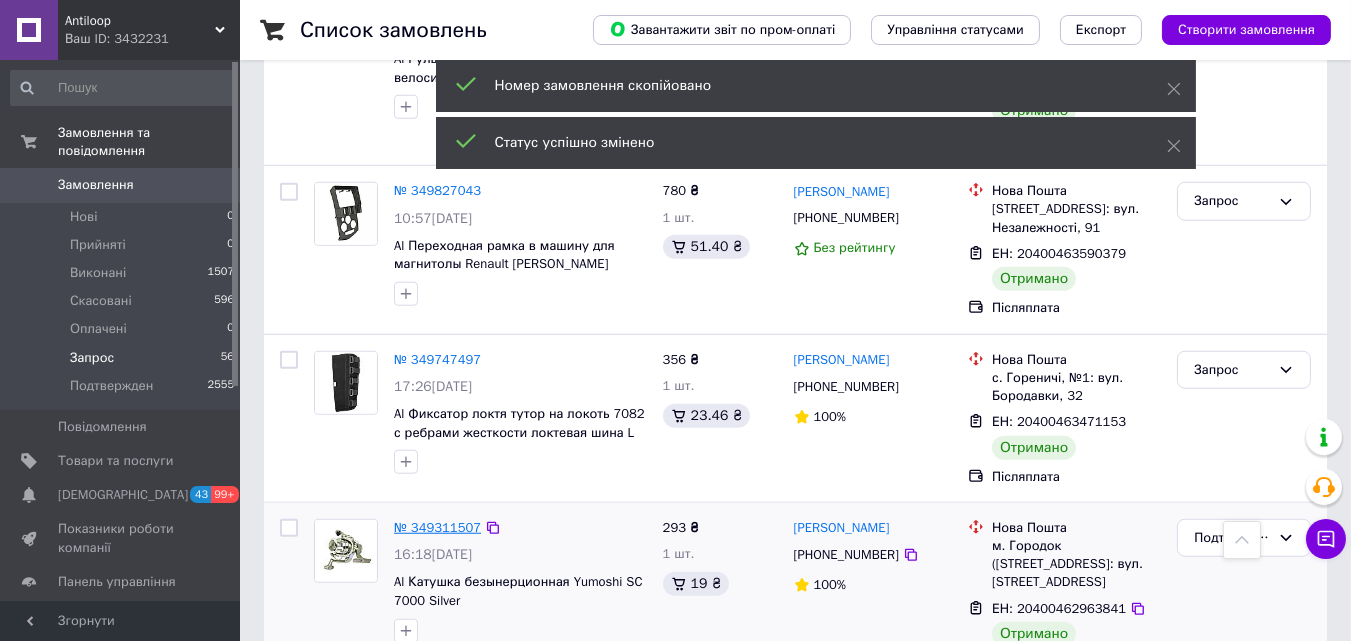 click on "№ 349311507" at bounding box center (437, 527) 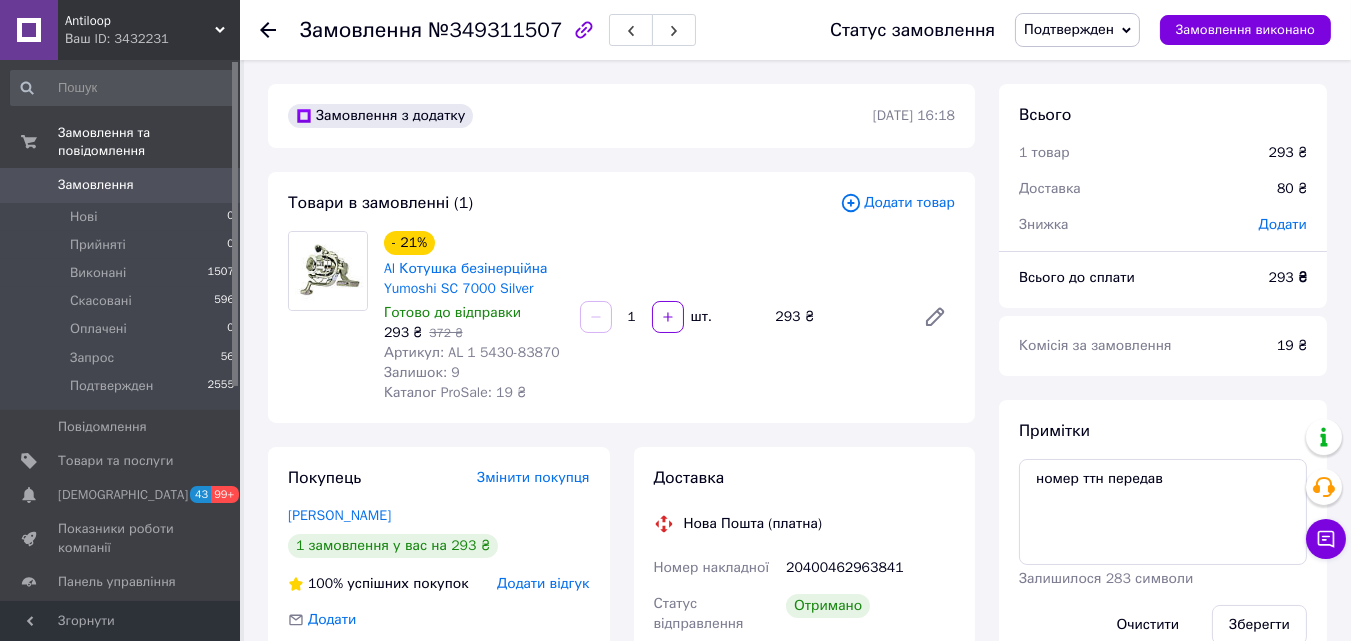 scroll, scrollTop: 0, scrollLeft: 0, axis: both 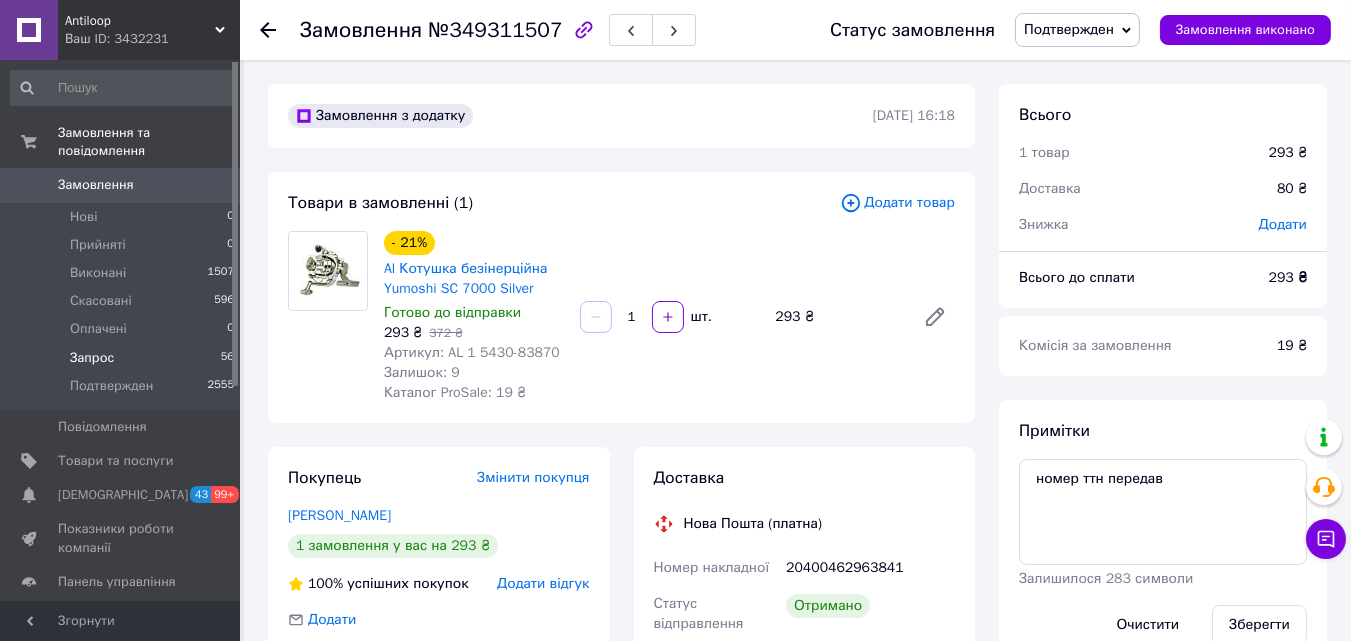 click on "Запрос" at bounding box center (92, 358) 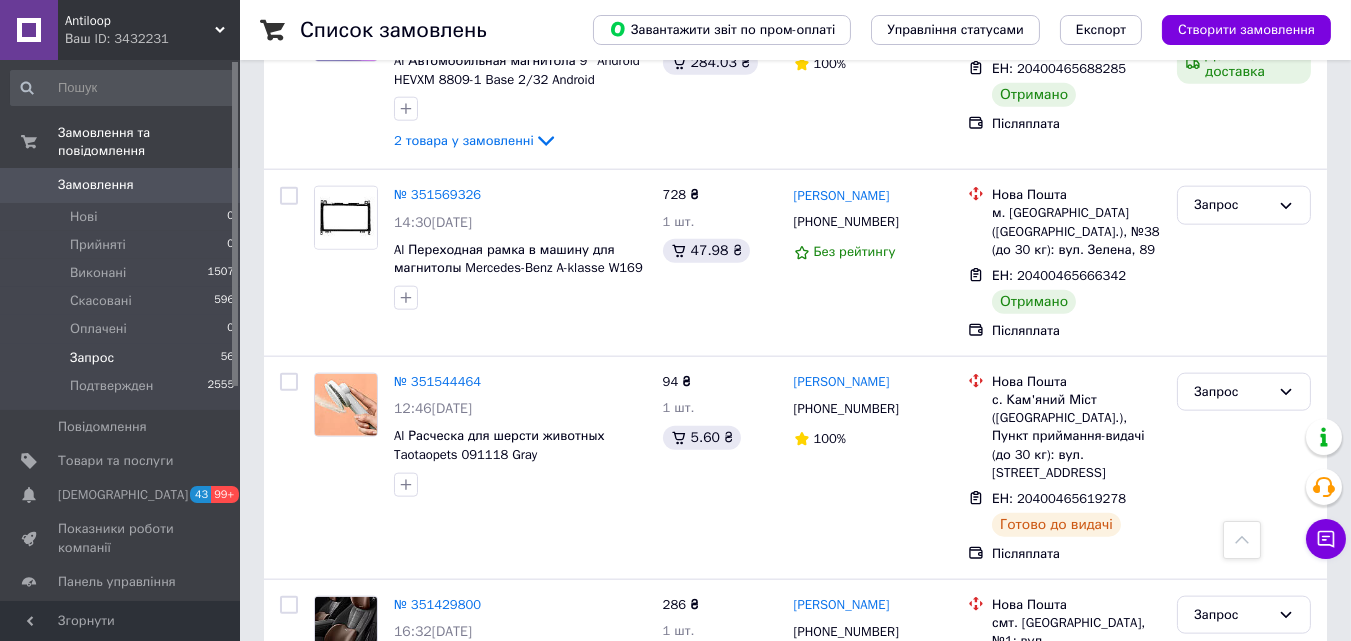 scroll, scrollTop: 3853, scrollLeft: 0, axis: vertical 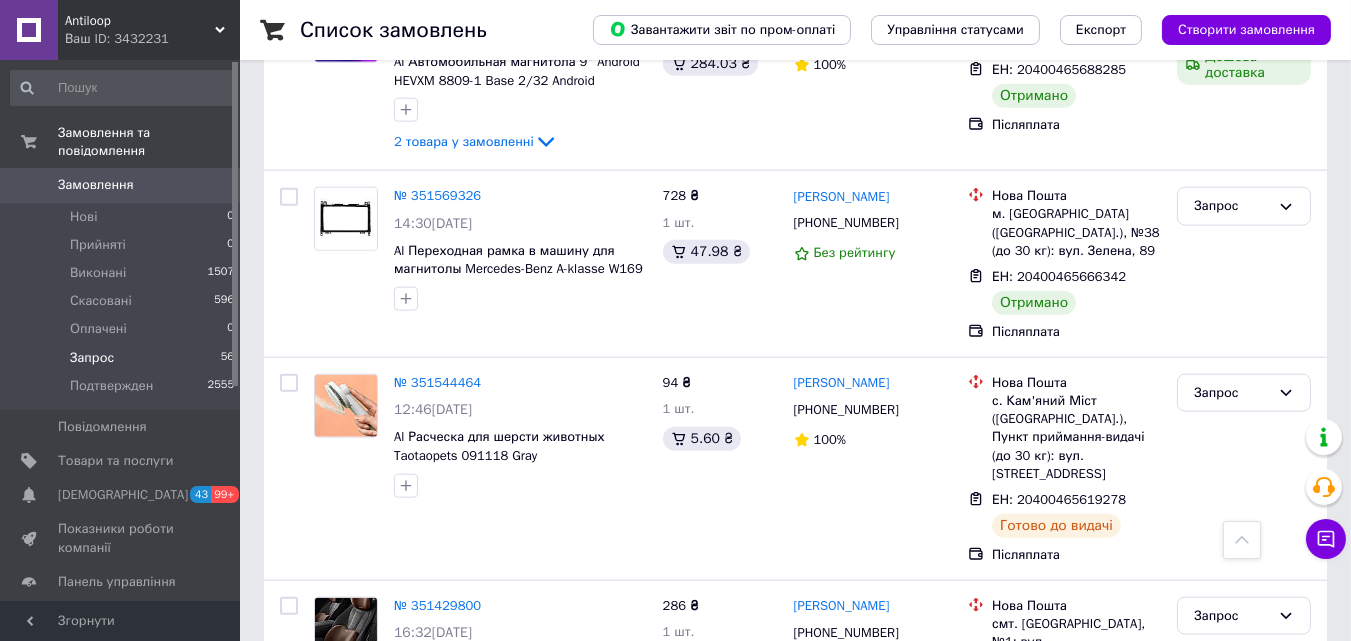 click on "3" at bounding box center (371, 811) 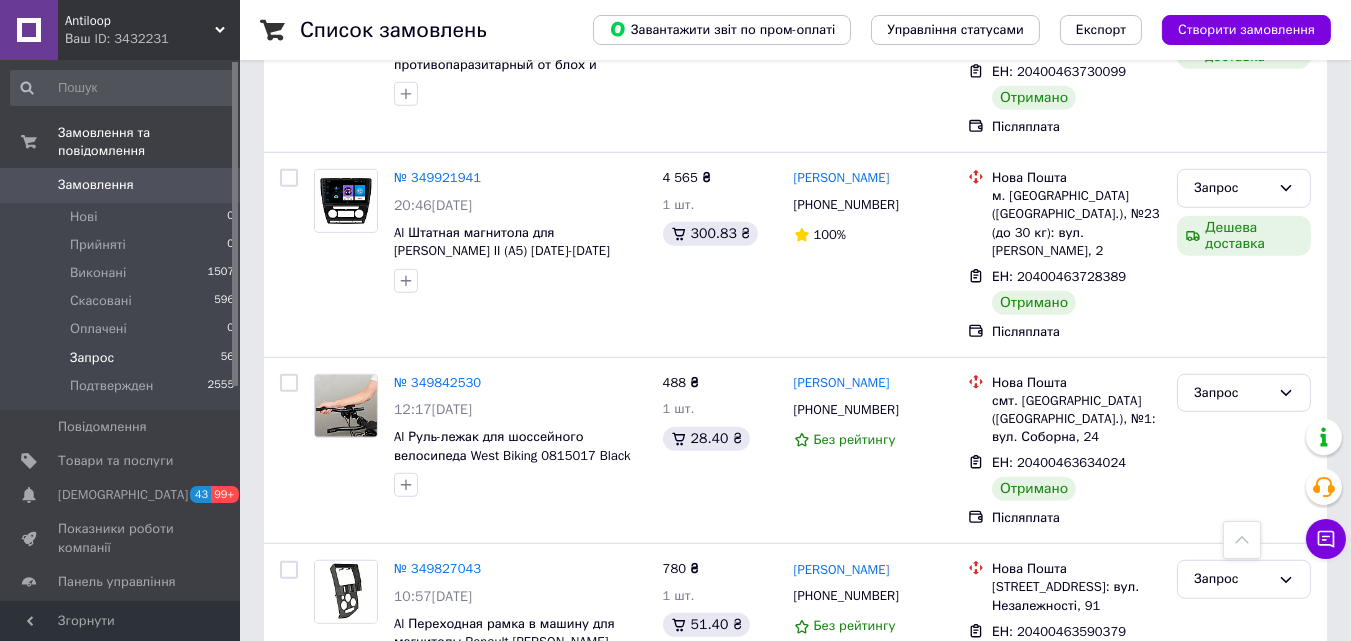 scroll, scrollTop: 2597, scrollLeft: 0, axis: vertical 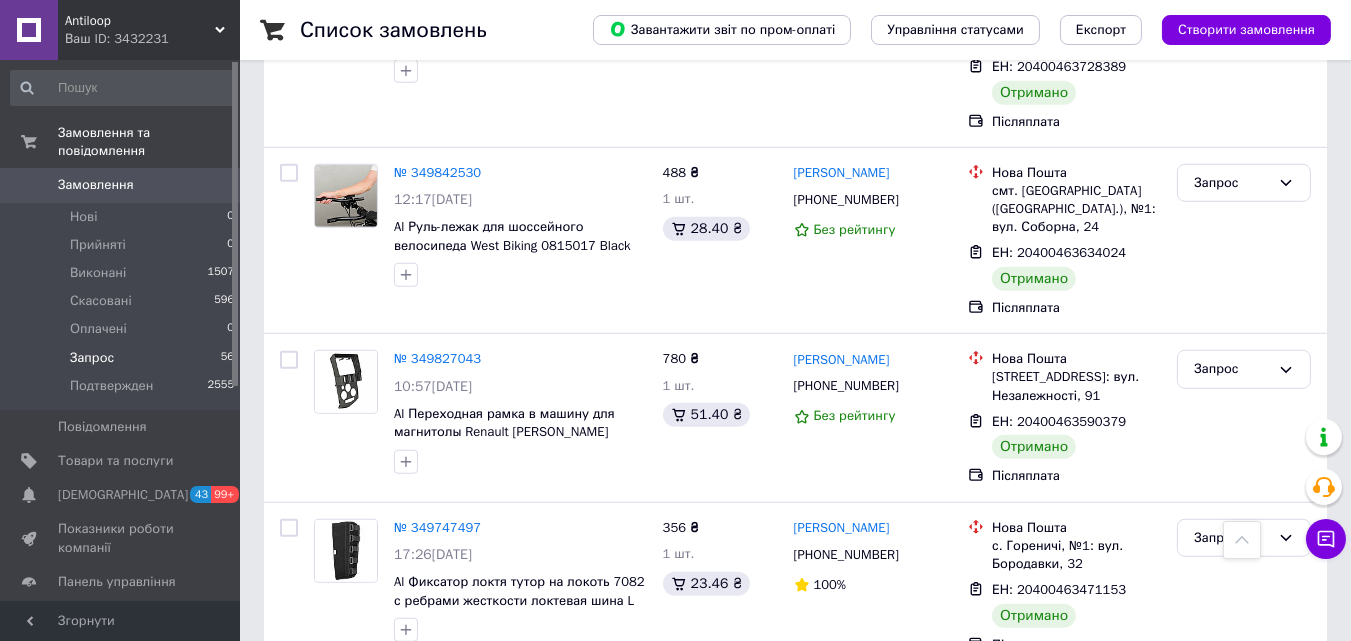 click on "Antiloop" at bounding box center [140, 21] 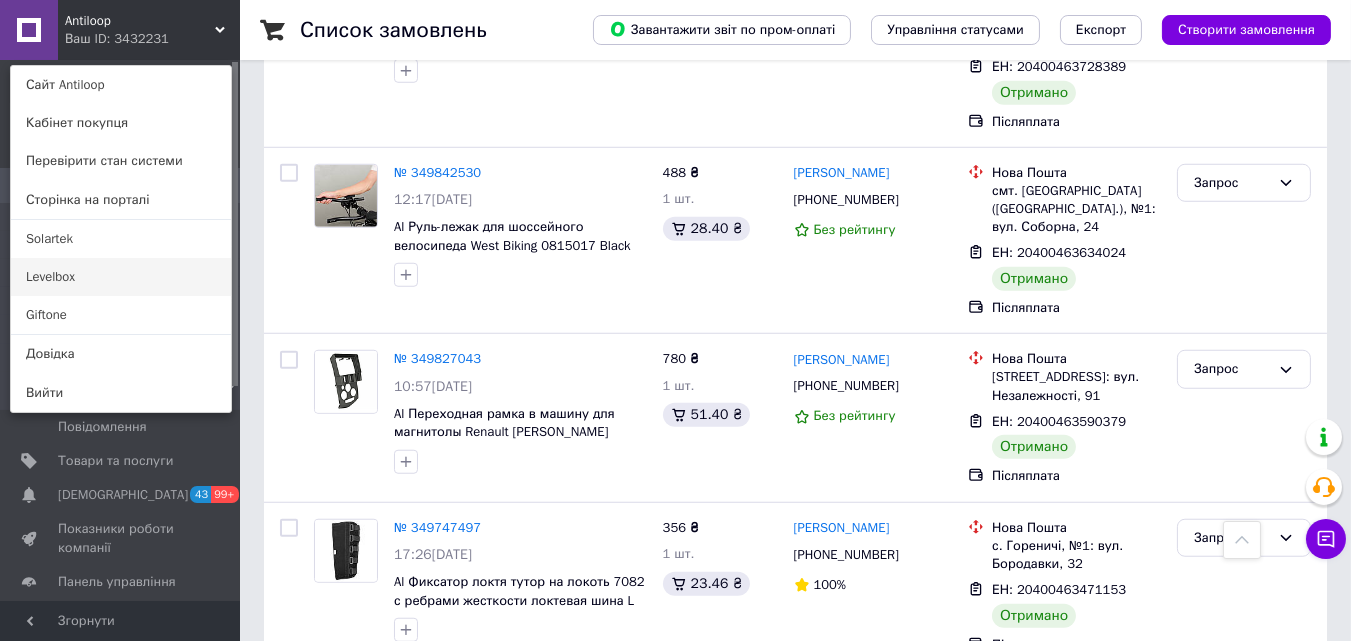 click on "Levelbox" at bounding box center (121, 277) 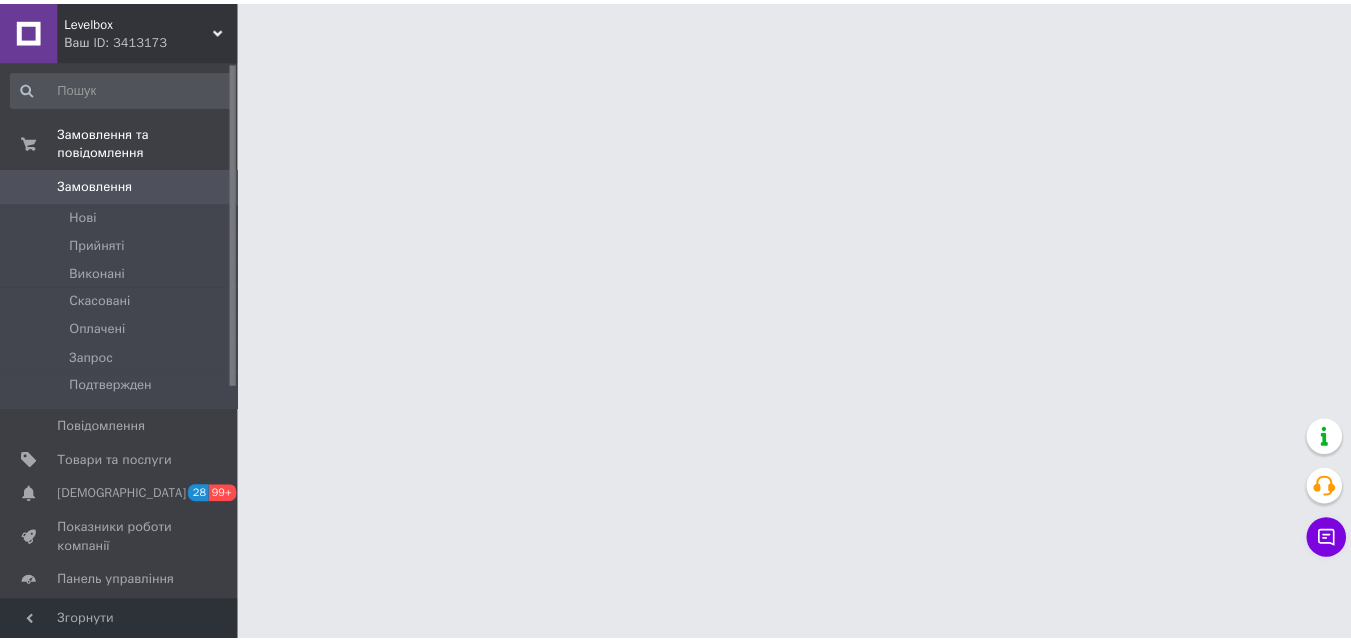 scroll, scrollTop: 0, scrollLeft: 0, axis: both 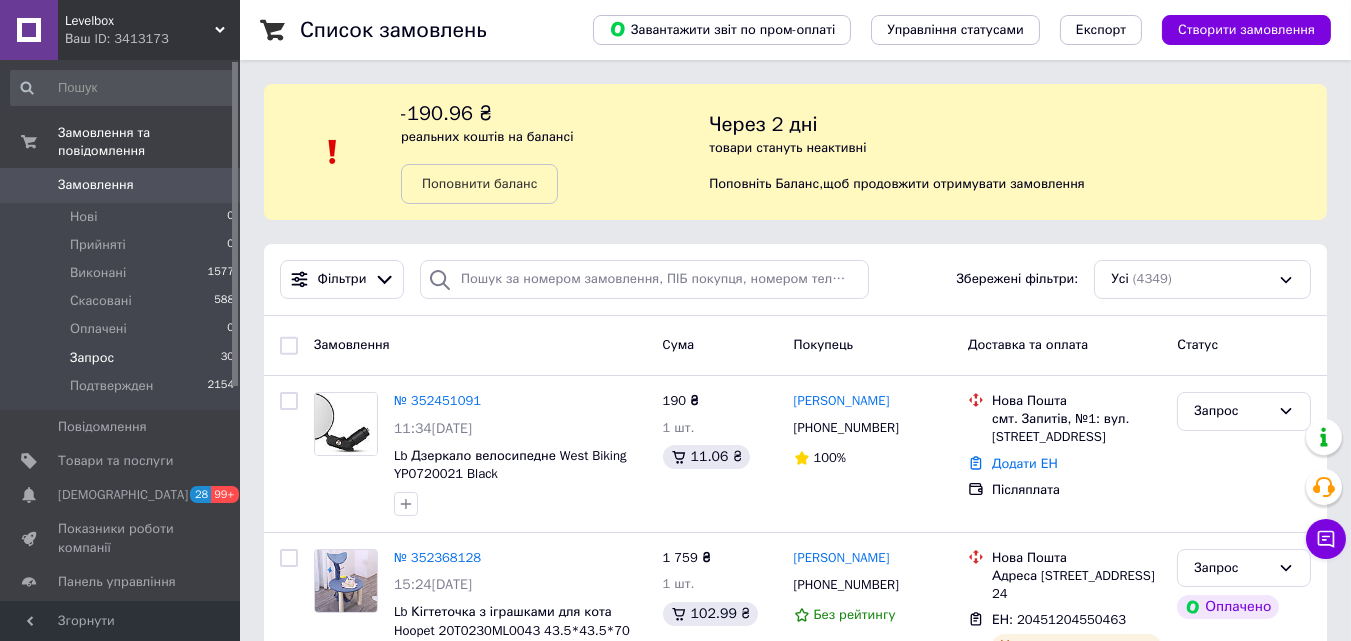 click on "Запрос" at bounding box center (92, 358) 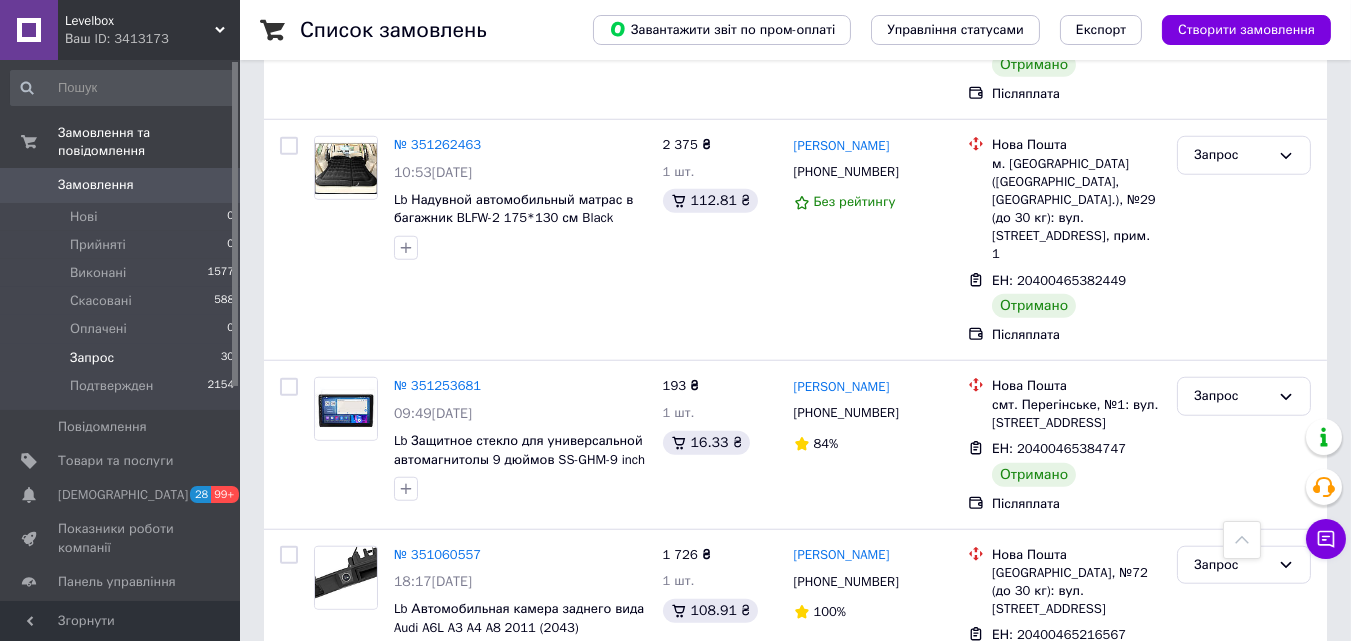 scroll, scrollTop: 3658, scrollLeft: 0, axis: vertical 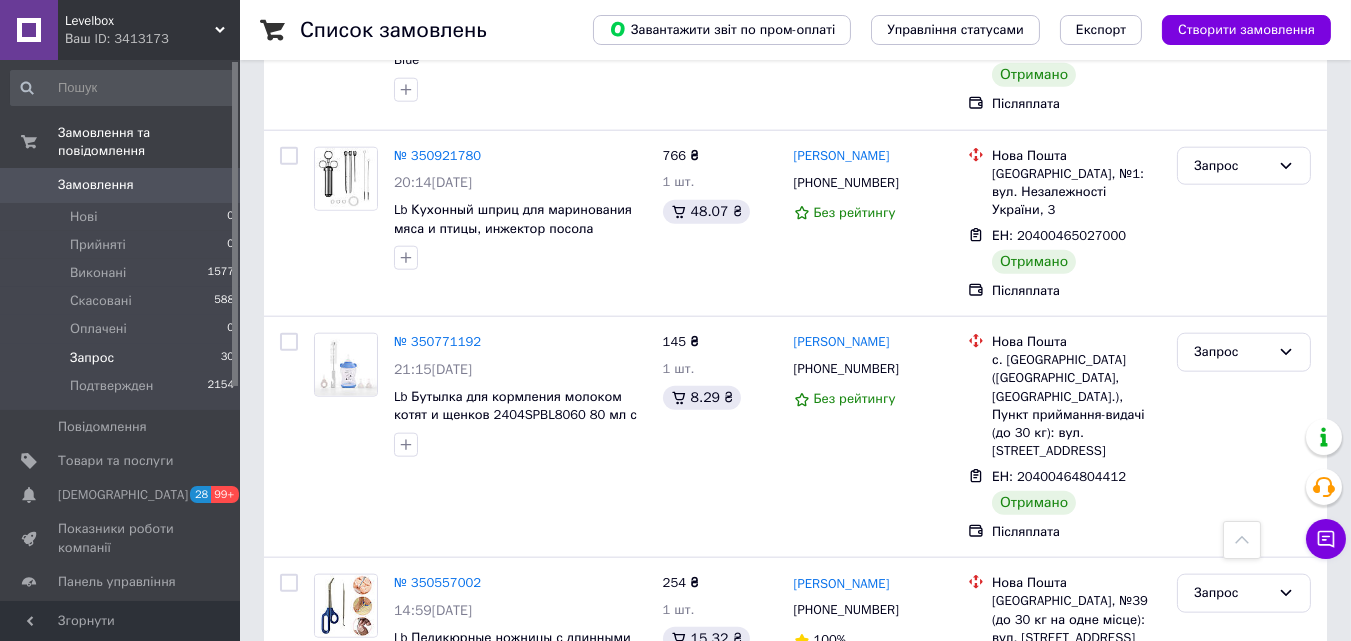 click on "2" at bounding box center [327, 789] 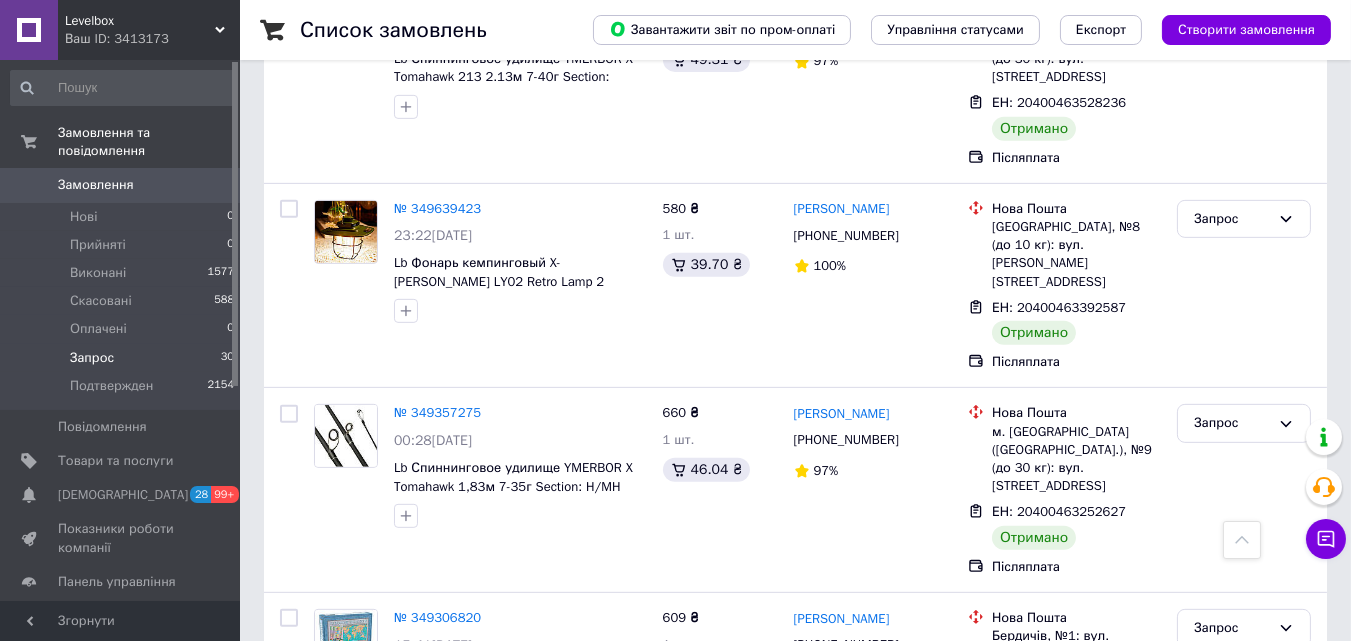 scroll, scrollTop: 1741, scrollLeft: 0, axis: vertical 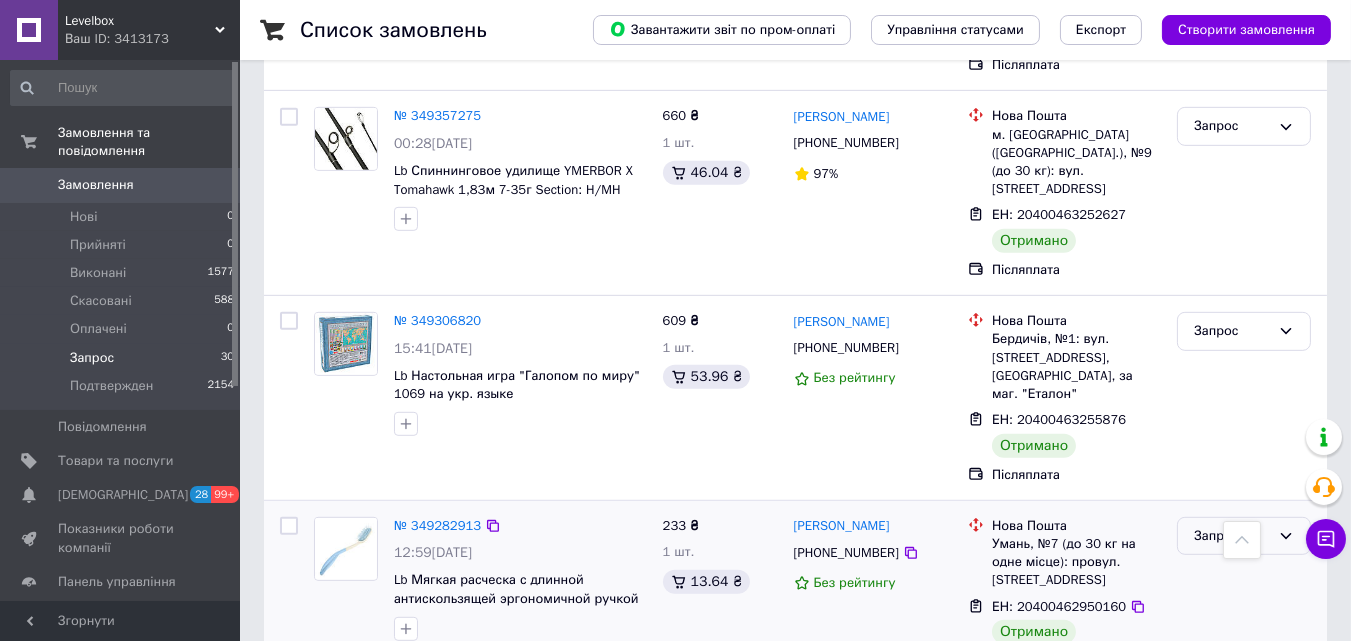 click on "Запрос" at bounding box center (1232, 536) 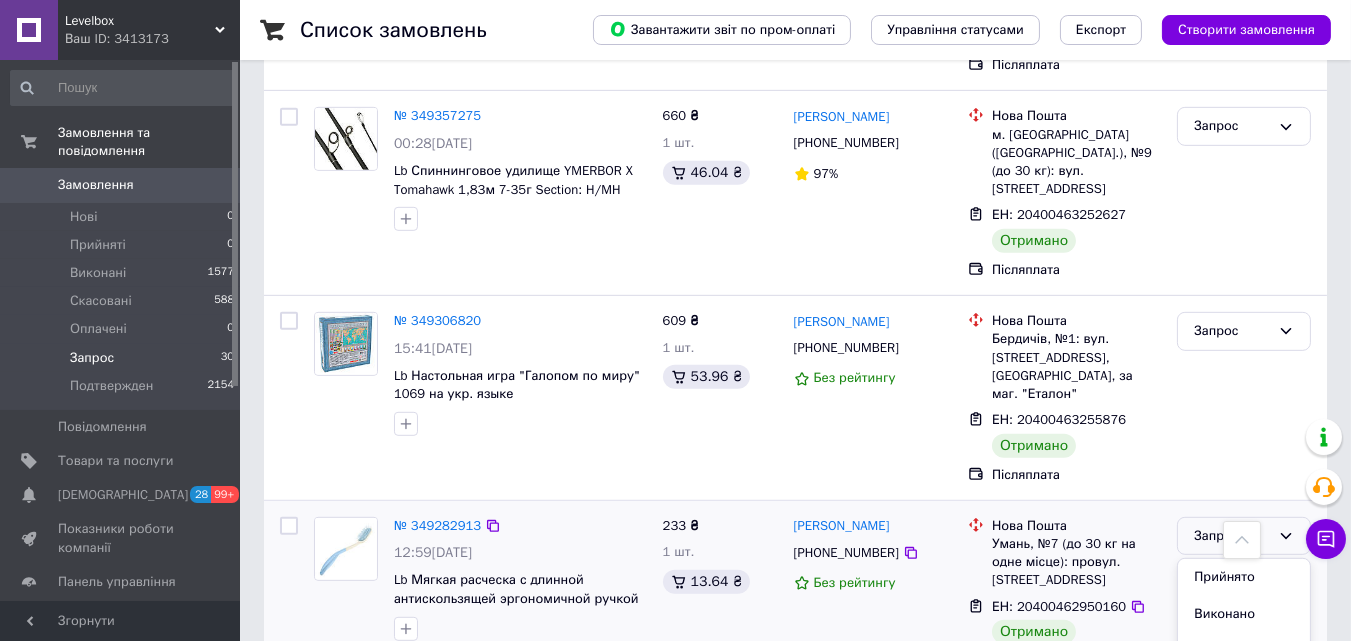 click on "Подтвержден" at bounding box center (1244, 724) 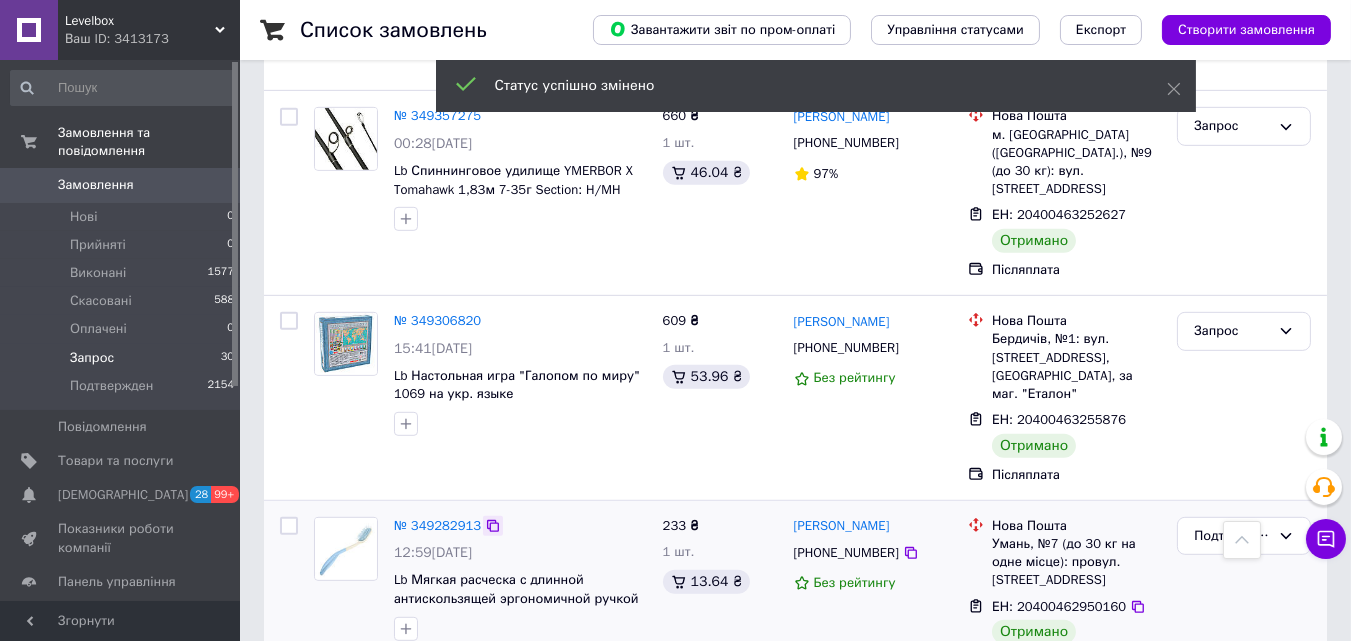 click 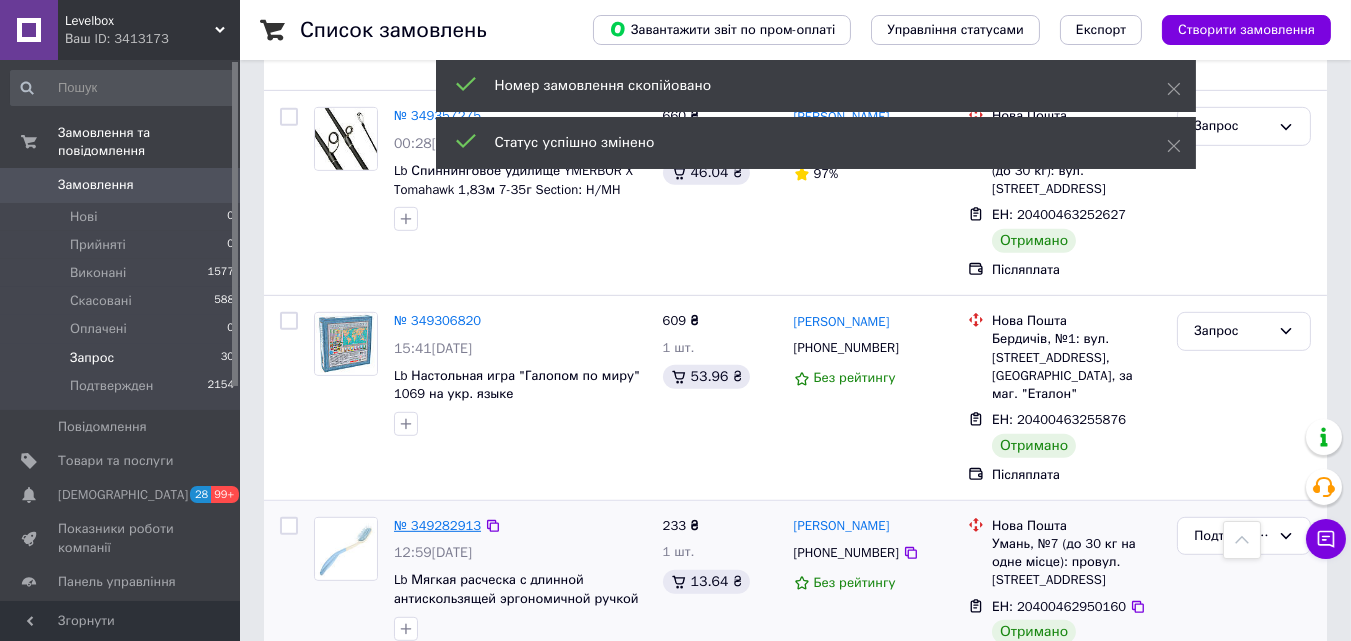 click on "№ 349282913" at bounding box center [437, 525] 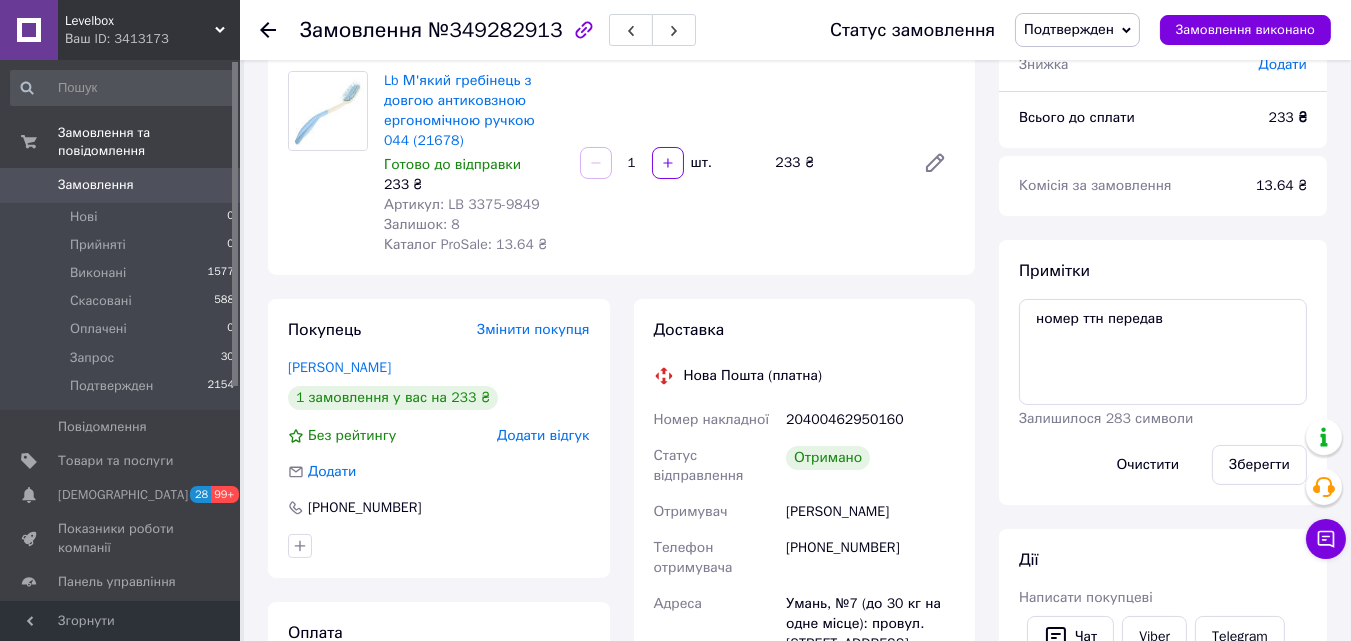 scroll, scrollTop: 0, scrollLeft: 0, axis: both 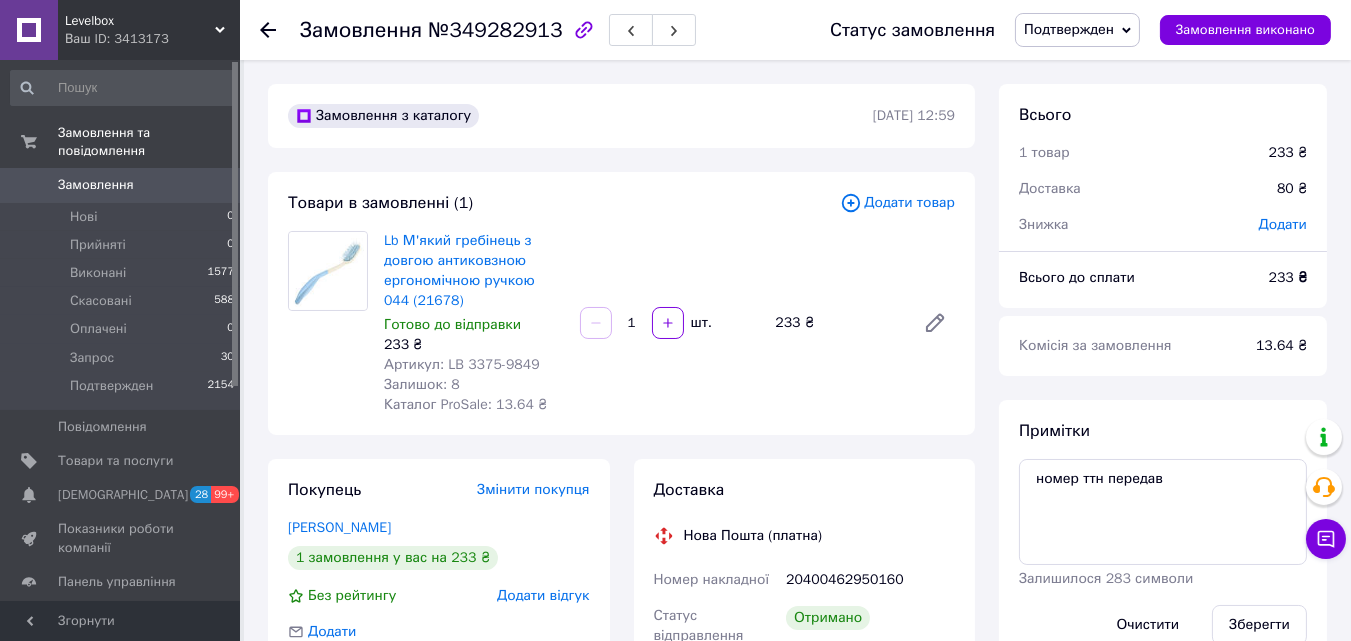 click on "Lb М'який гребінець з довгою антиковзною ергономічною ручкою 044 (21678) Готово до відправки 233 ₴ Артикул: LB 3375-9849 Залишок: 8 Каталог ProSale: 13.64 ₴  1   шт. 233 ₴" at bounding box center (669, 323) 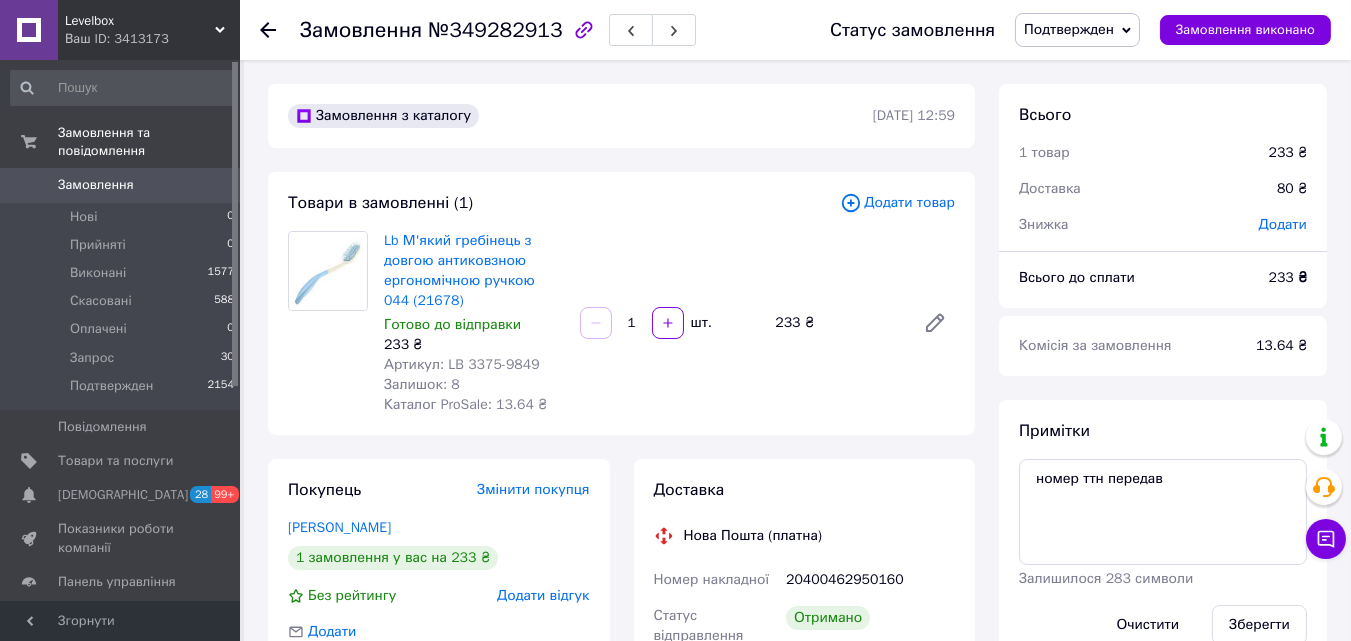 scroll, scrollTop: 0, scrollLeft: 0, axis: both 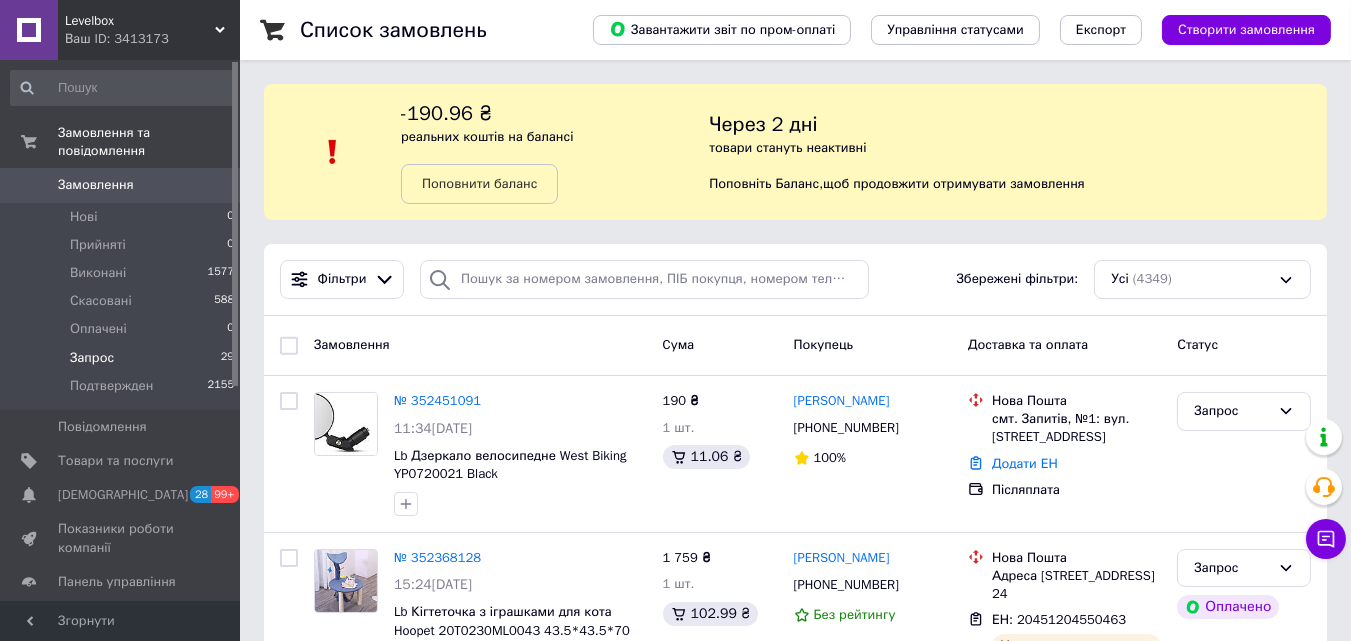 click on "Запрос 29" at bounding box center [123, 358] 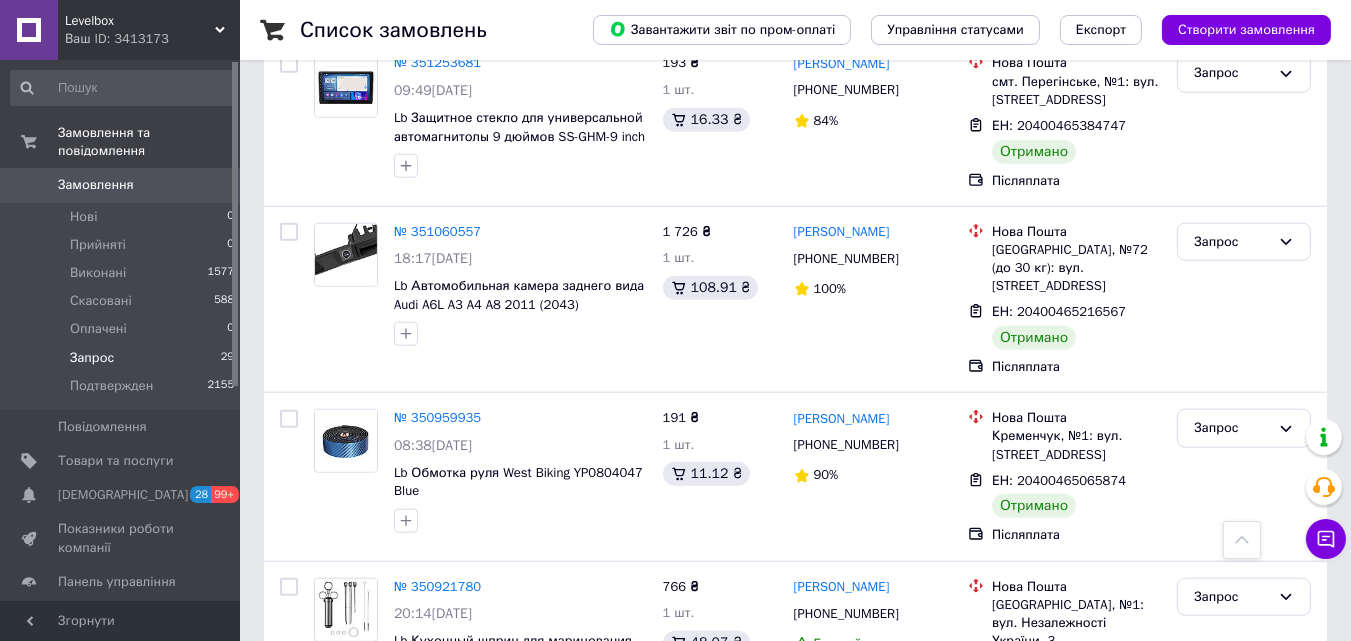 scroll, scrollTop: 3658, scrollLeft: 0, axis: vertical 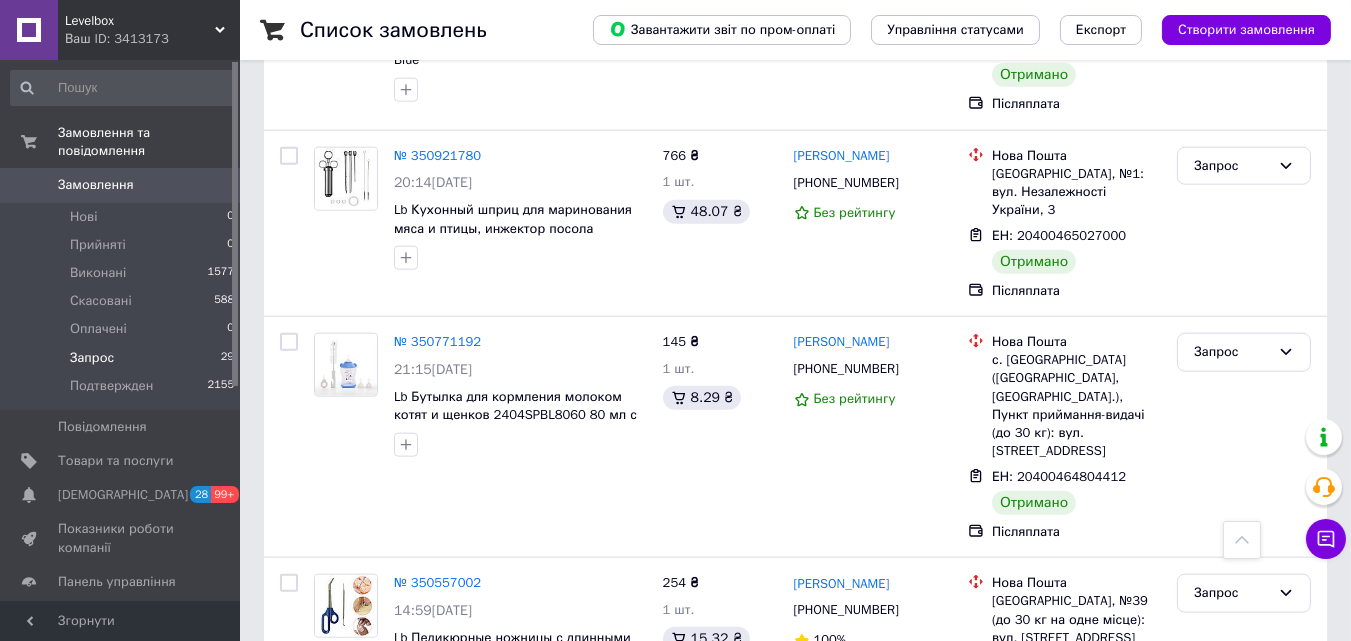 click on "Список замовлень   Завантажити звіт по пром-оплаті Управління статусами Експорт Створити замовлення -190.96 ₴ реальних коштів на балансі Поповнити баланс Через 2 дні товари стануть неактивні Поповніть Баланс ,  щоб продовжити отримувати замовлення 1 Фільтри Збережені фільтри: Запрос (29) Статус: Запрос Cкинути все Замовлення Cума Покупець Доставка та оплата Статус № 352451091 11:34[DATE] Lb Зеркало велосипедное West Biking YP0720021 Black 190 ₴ 1 шт. 11.06 ₴ [PERSON_NAME] [PHONE_NUMBER] 100% [GEOGRAPHIC_DATA]. Запитів, №1: вул. Київська, 234 Додати ЕН Післяплата Запрос № 352368128 15:24[DATE] 1 759 ₴ 100%" at bounding box center (795, -1414) 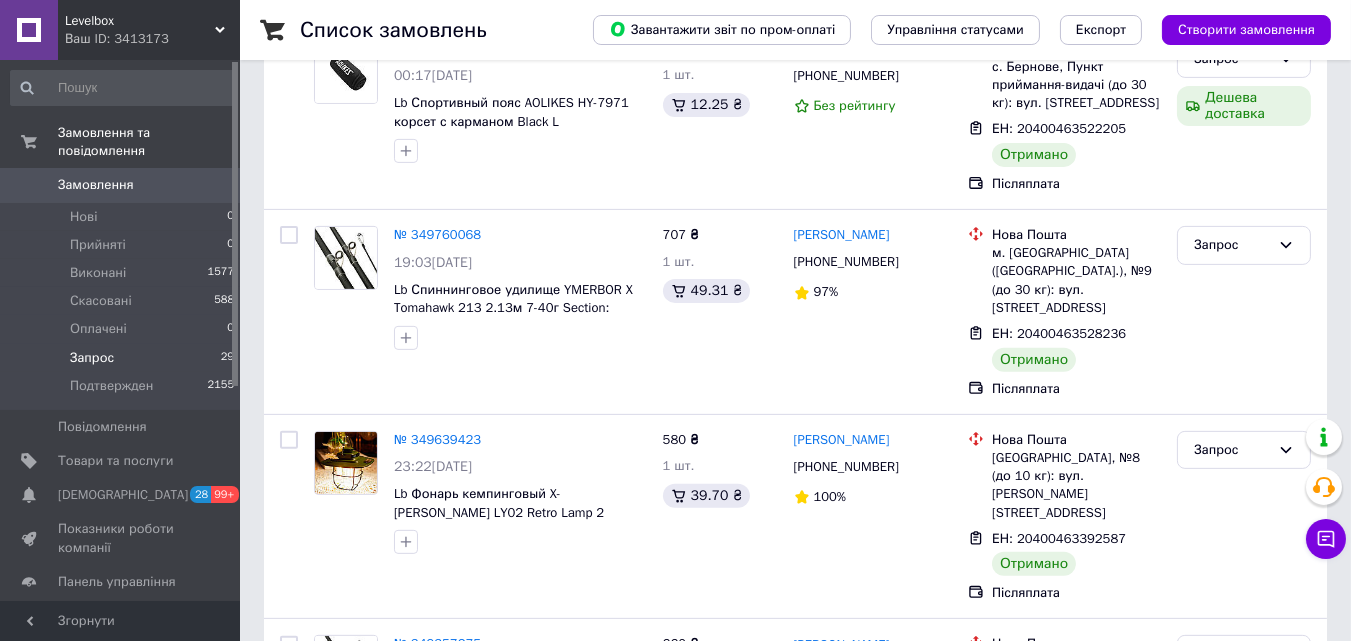 scroll, scrollTop: 1555, scrollLeft: 0, axis: vertical 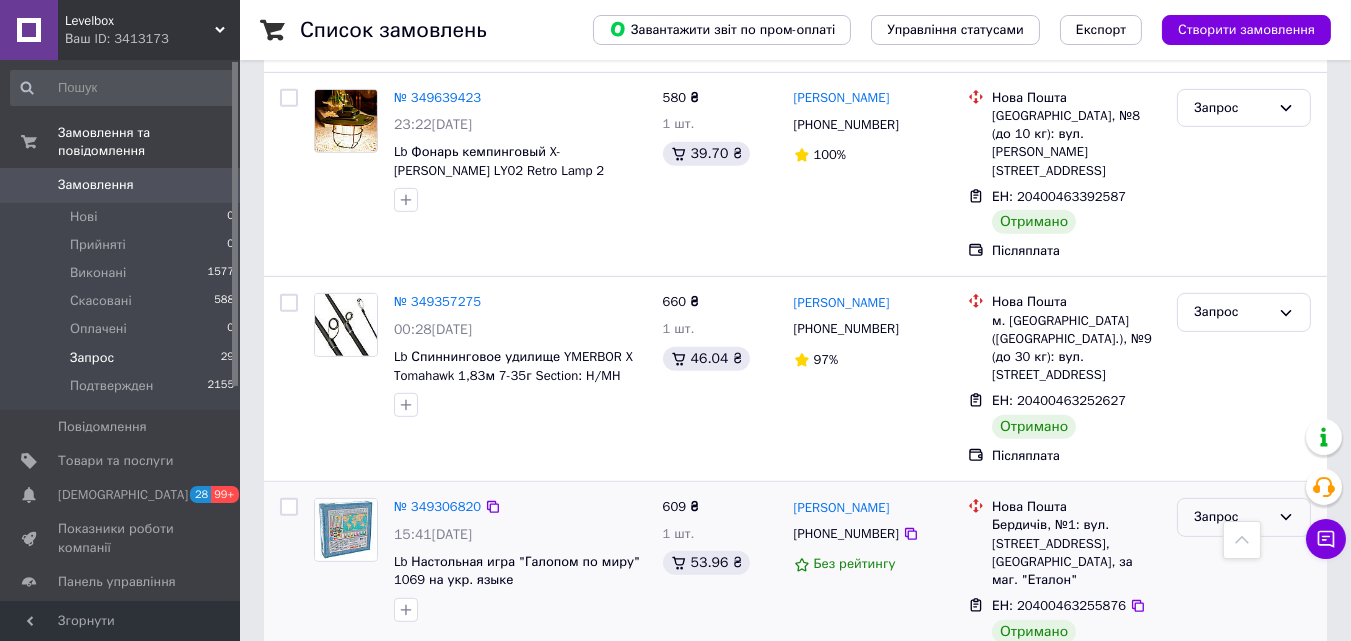click on "Запрос" at bounding box center [1244, 517] 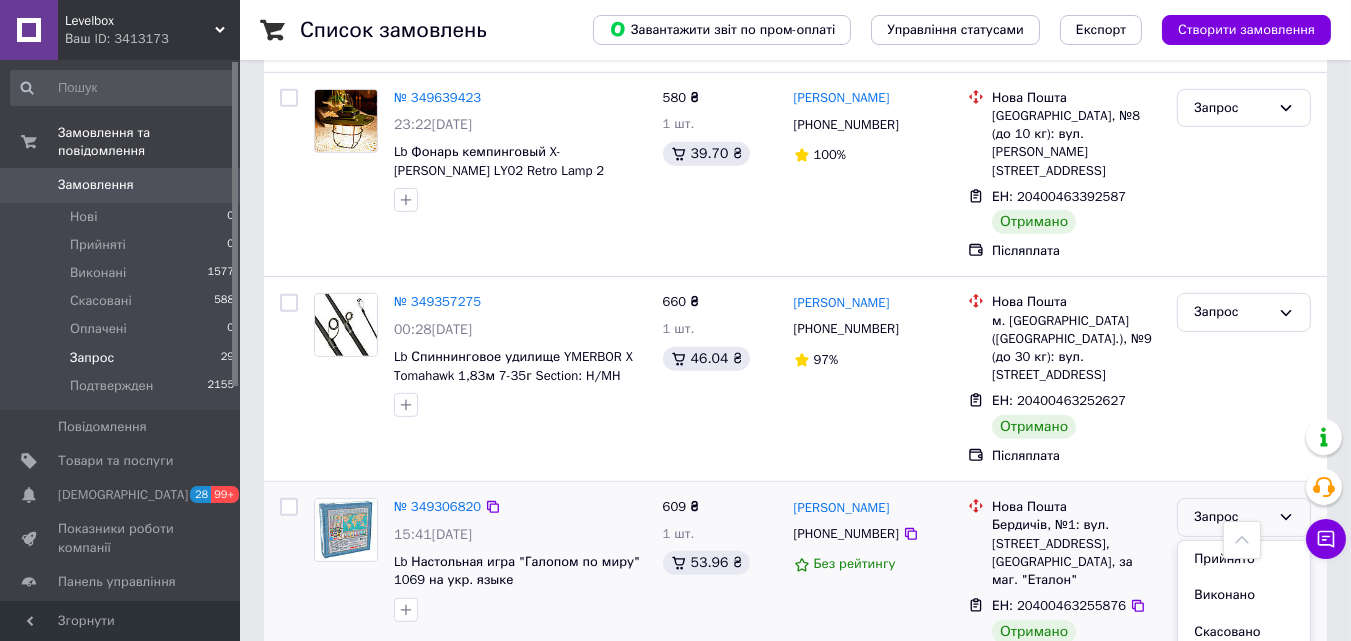 click on "Подтвержден" at bounding box center (1244, 705) 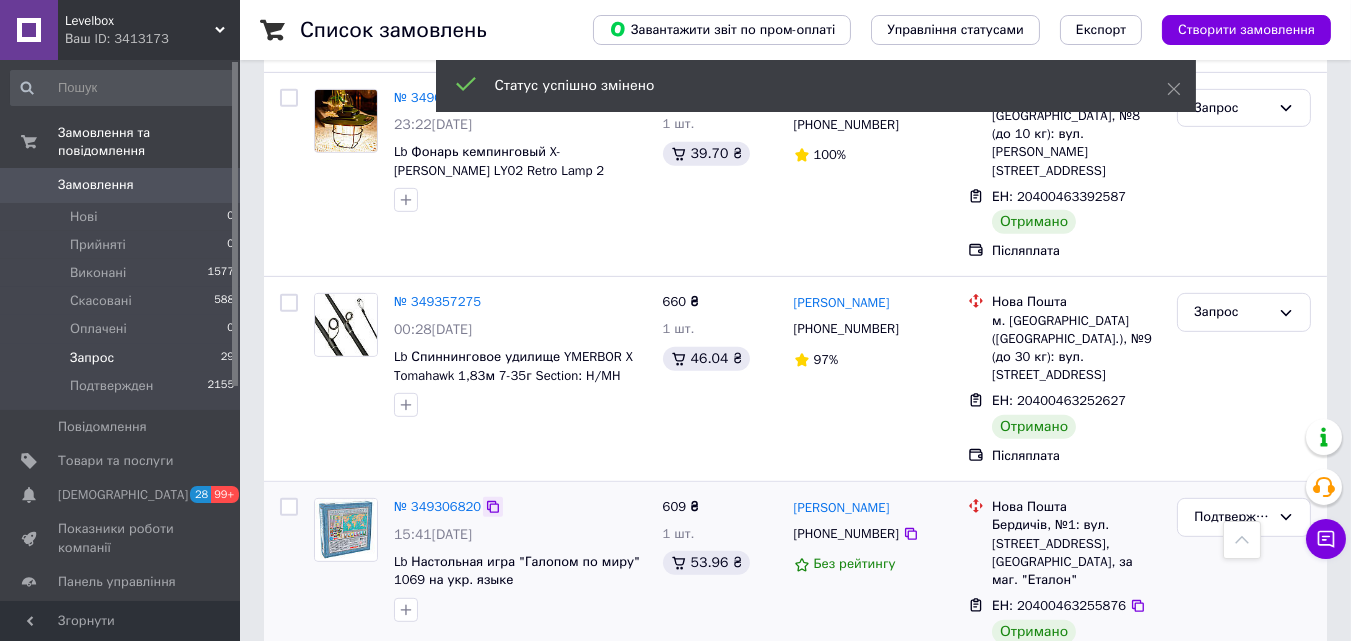 click 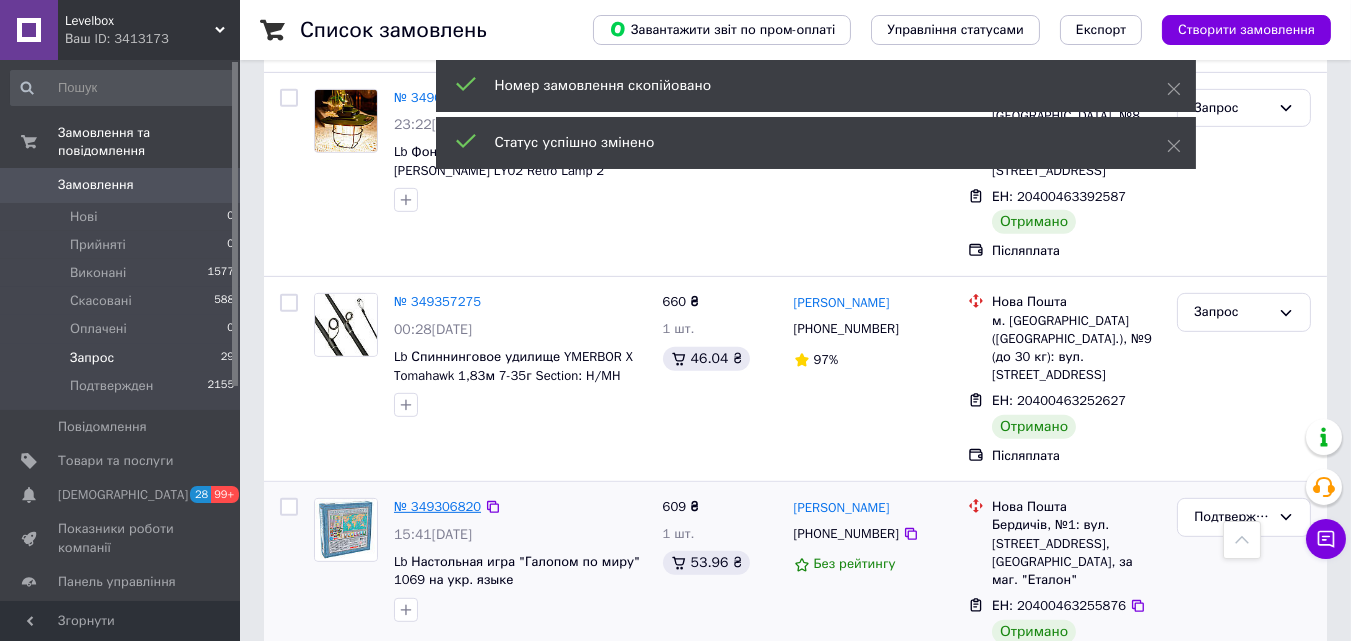 click on "№ 349306820" at bounding box center [437, 506] 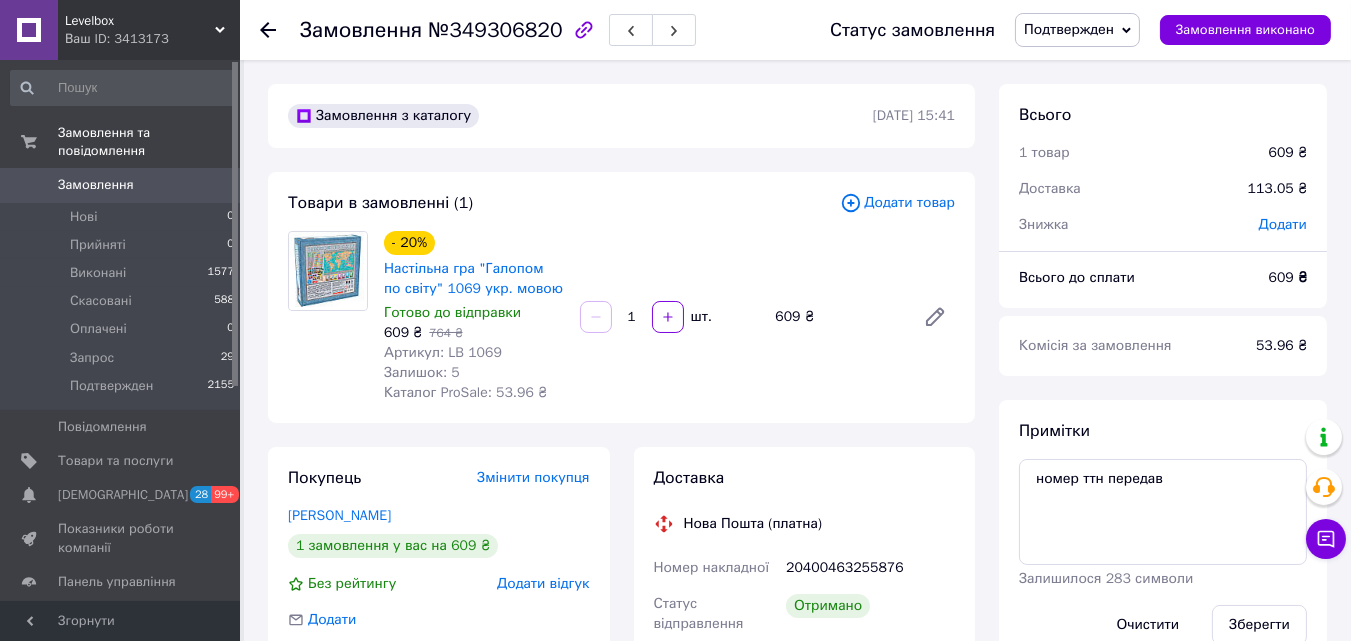 scroll, scrollTop: 0, scrollLeft: 0, axis: both 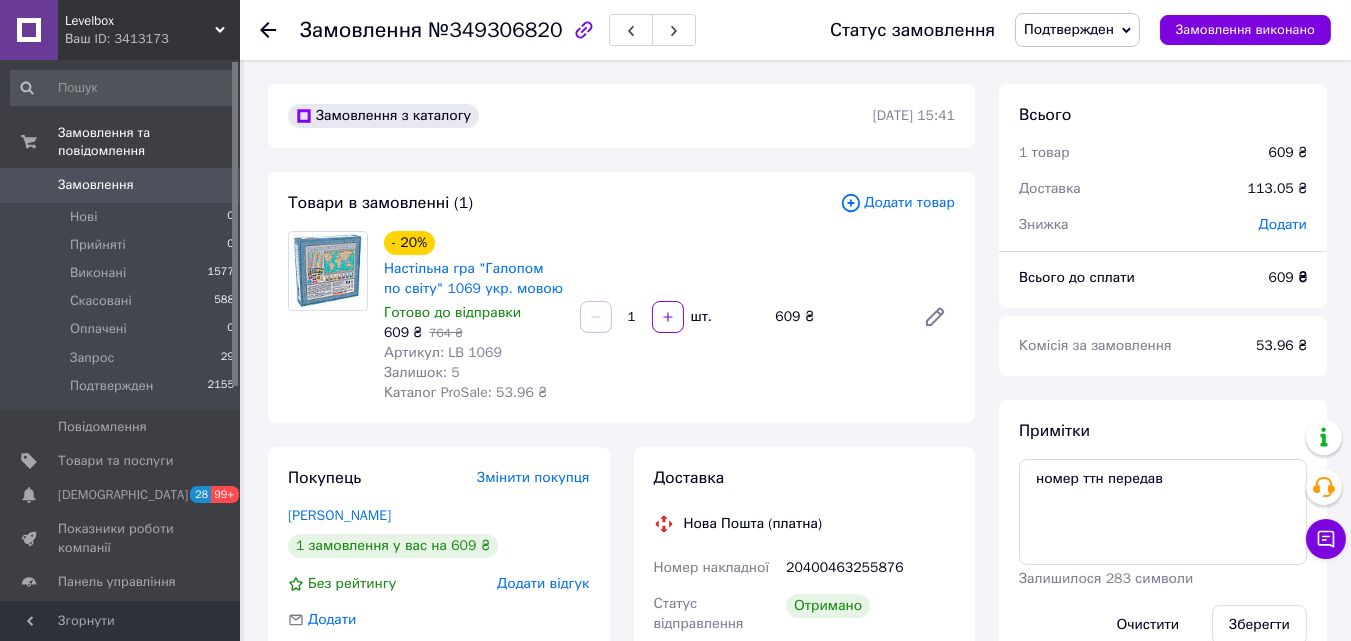 click on "Замовлення" at bounding box center [96, 185] 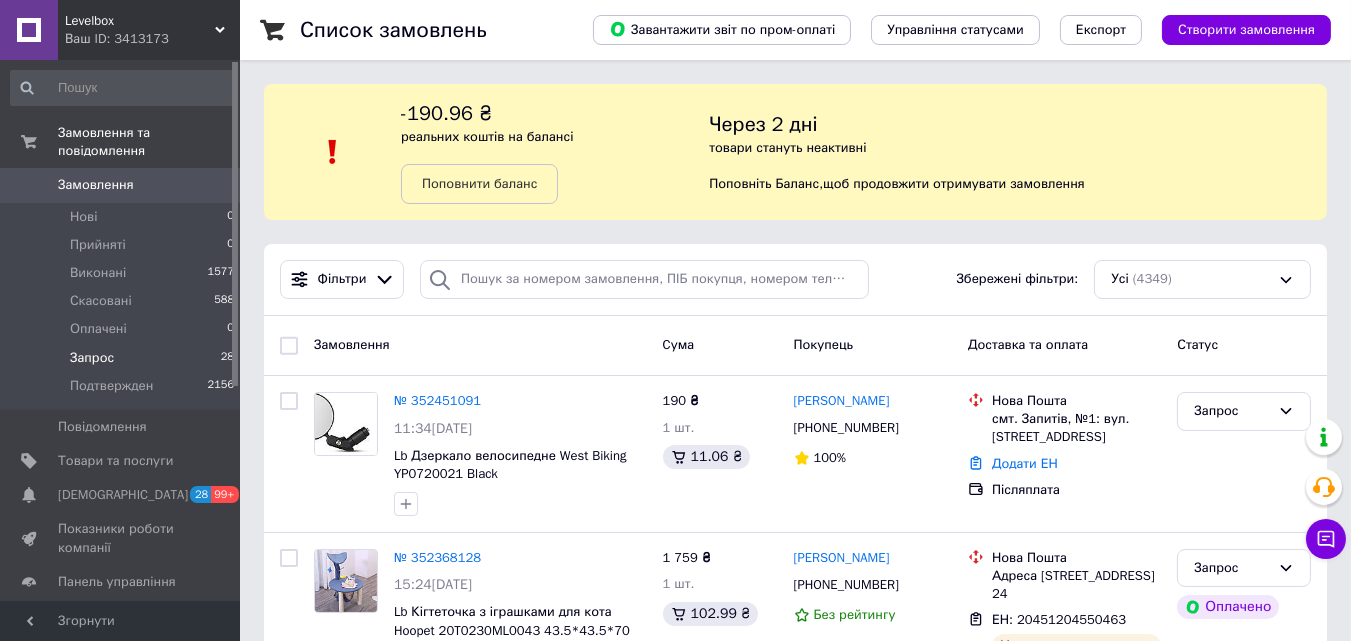 click on "Запрос 28" at bounding box center (123, 358) 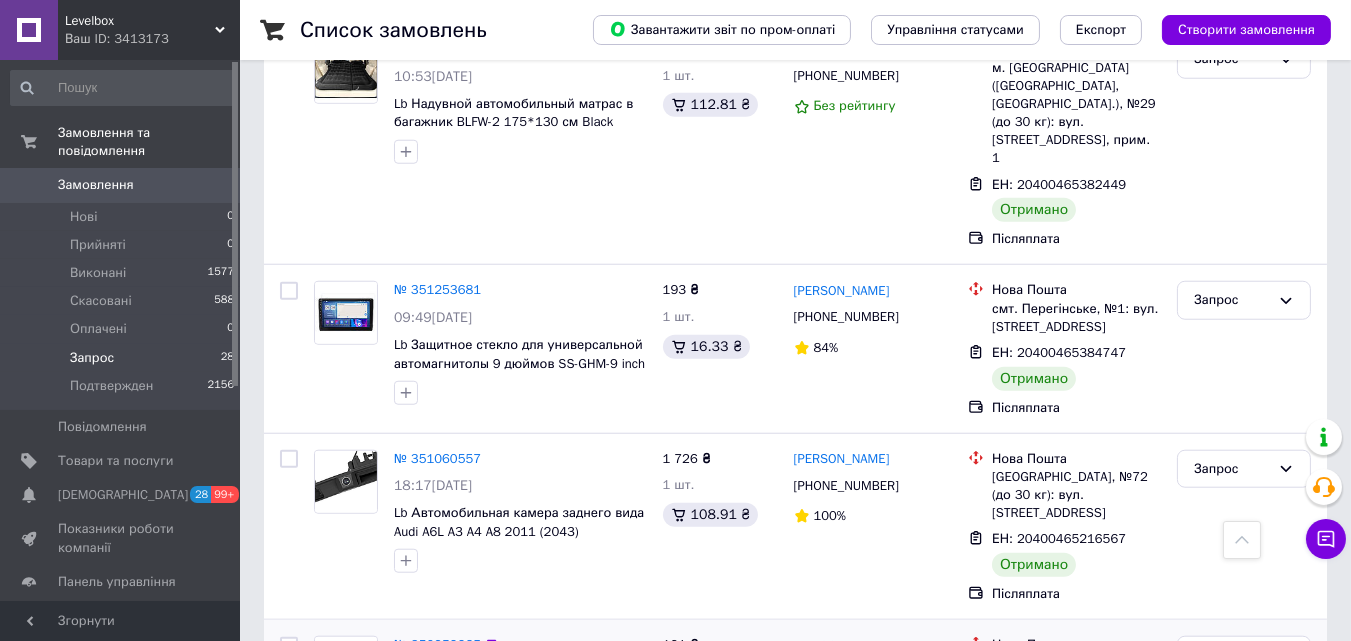 scroll, scrollTop: 3658, scrollLeft: 0, axis: vertical 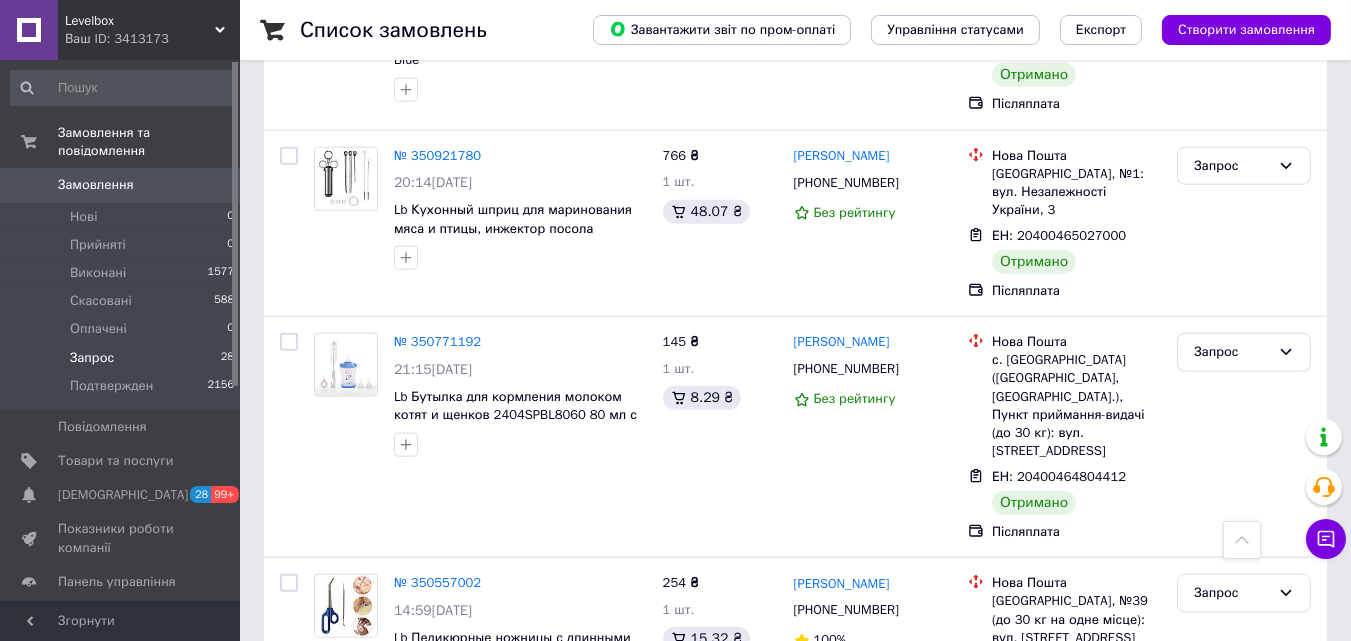 click on "2" at bounding box center [327, 789] 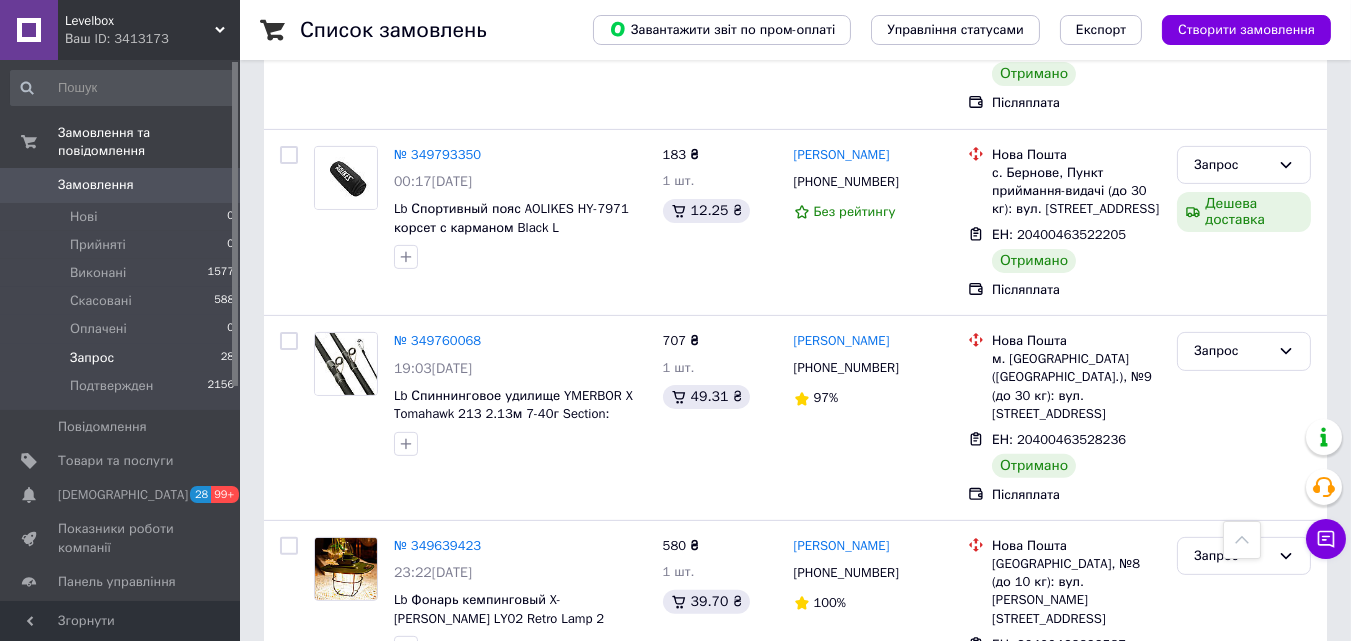 scroll, scrollTop: 1350, scrollLeft: 0, axis: vertical 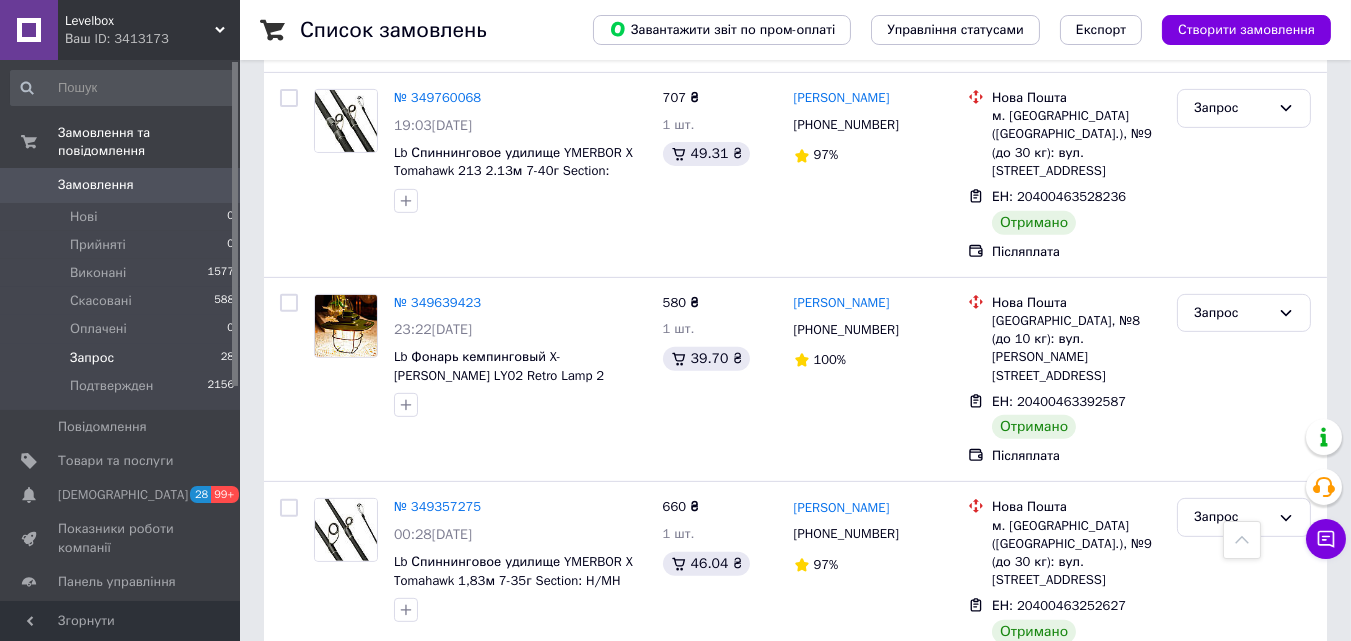 click on "Levelbox" at bounding box center (140, 21) 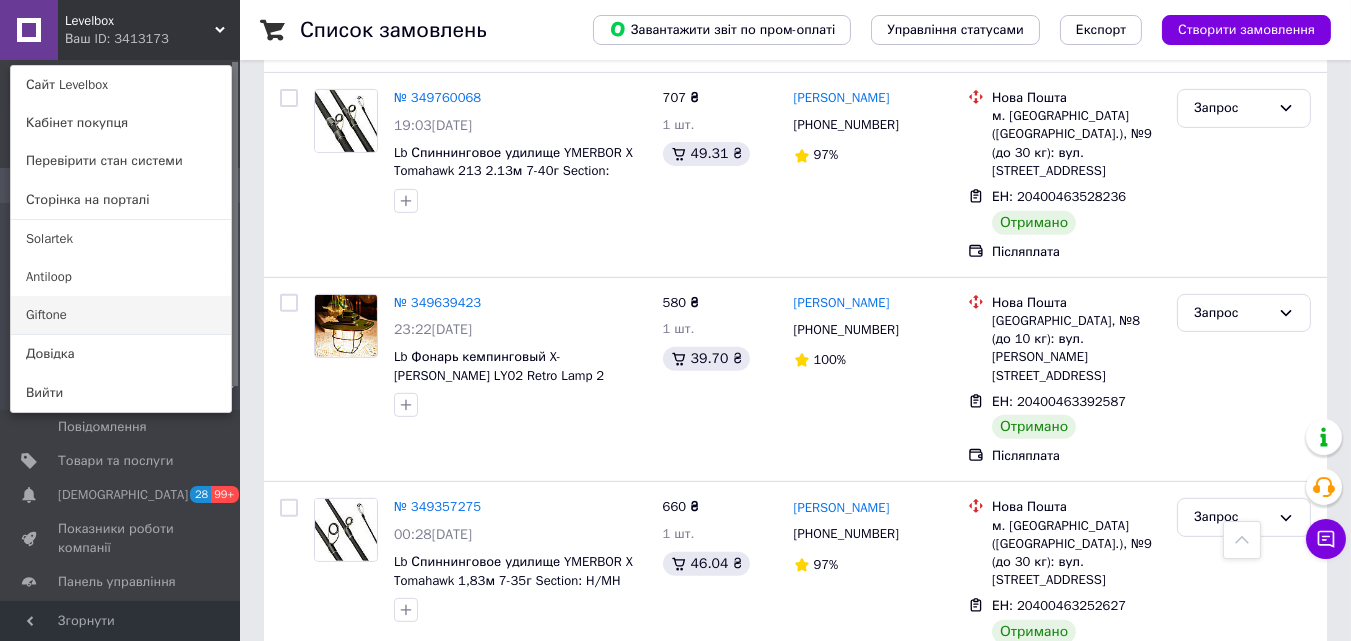 click on "Giftone" at bounding box center [121, 315] 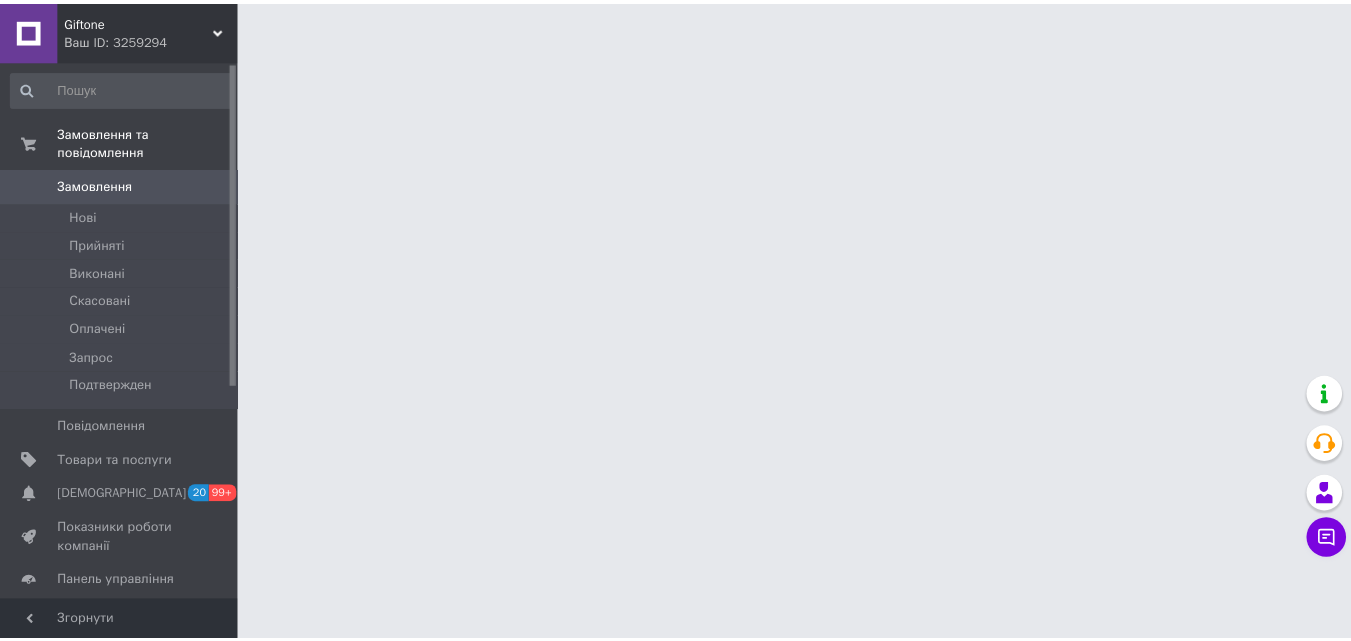 scroll, scrollTop: 0, scrollLeft: 0, axis: both 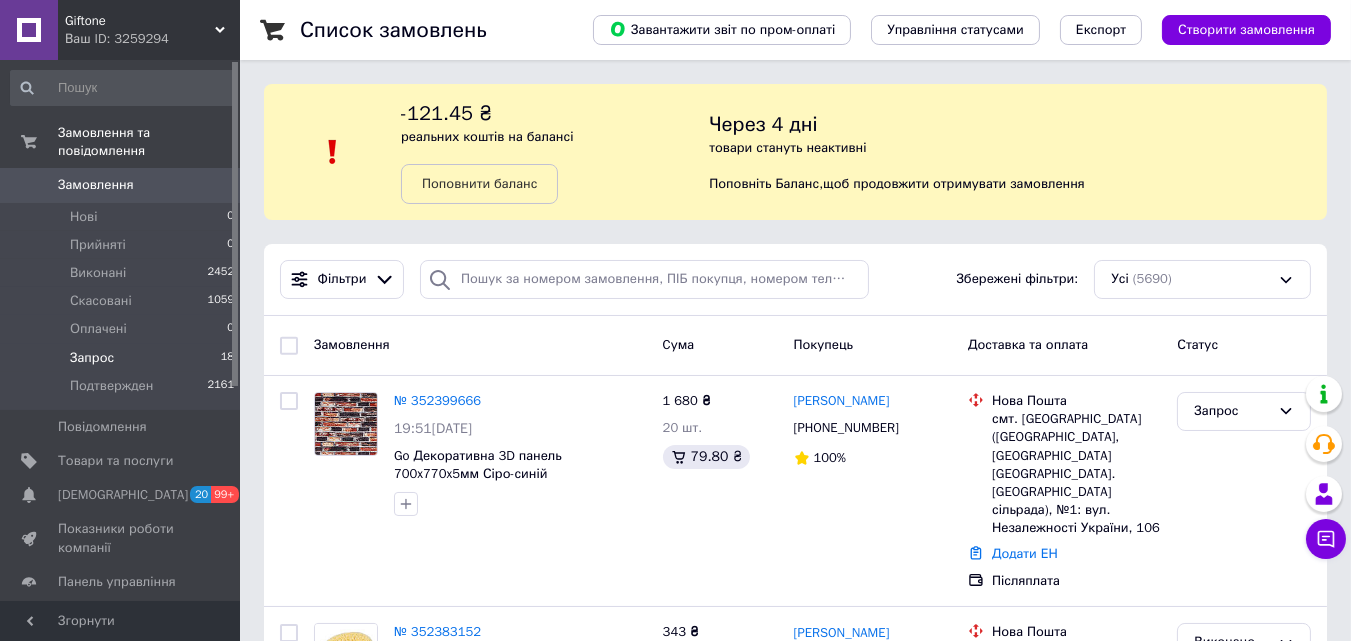 click on "Запрос" at bounding box center [92, 358] 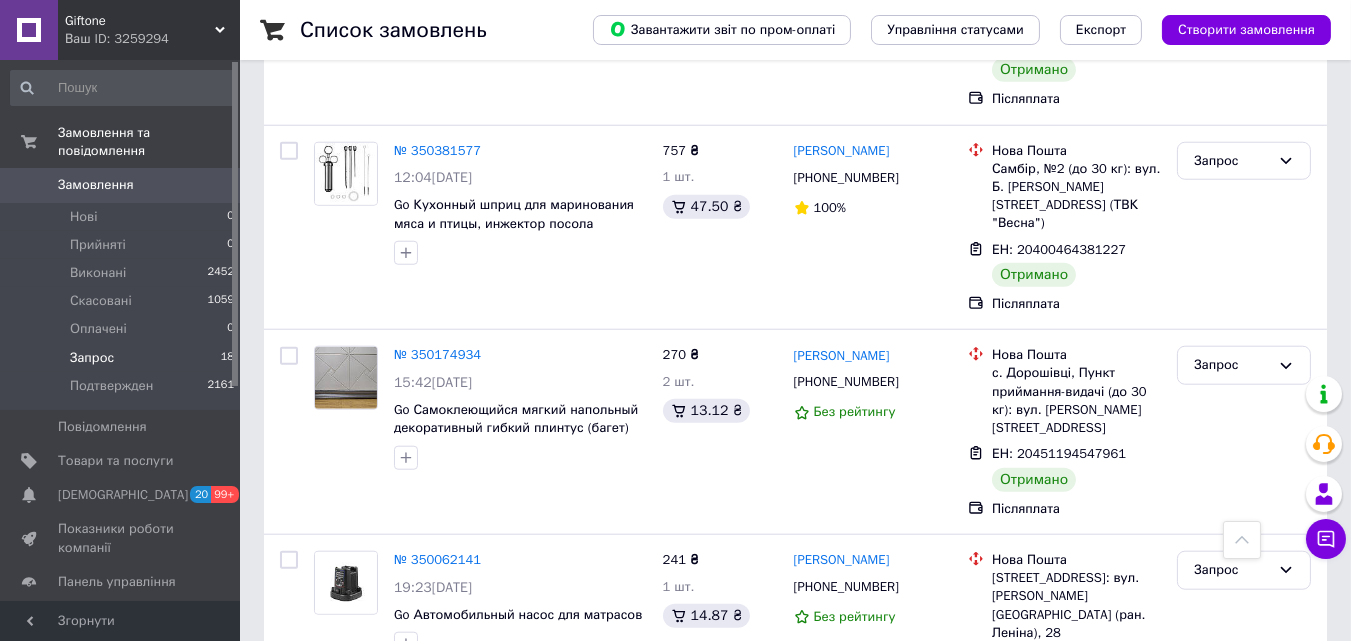 scroll, scrollTop: 3246, scrollLeft: 0, axis: vertical 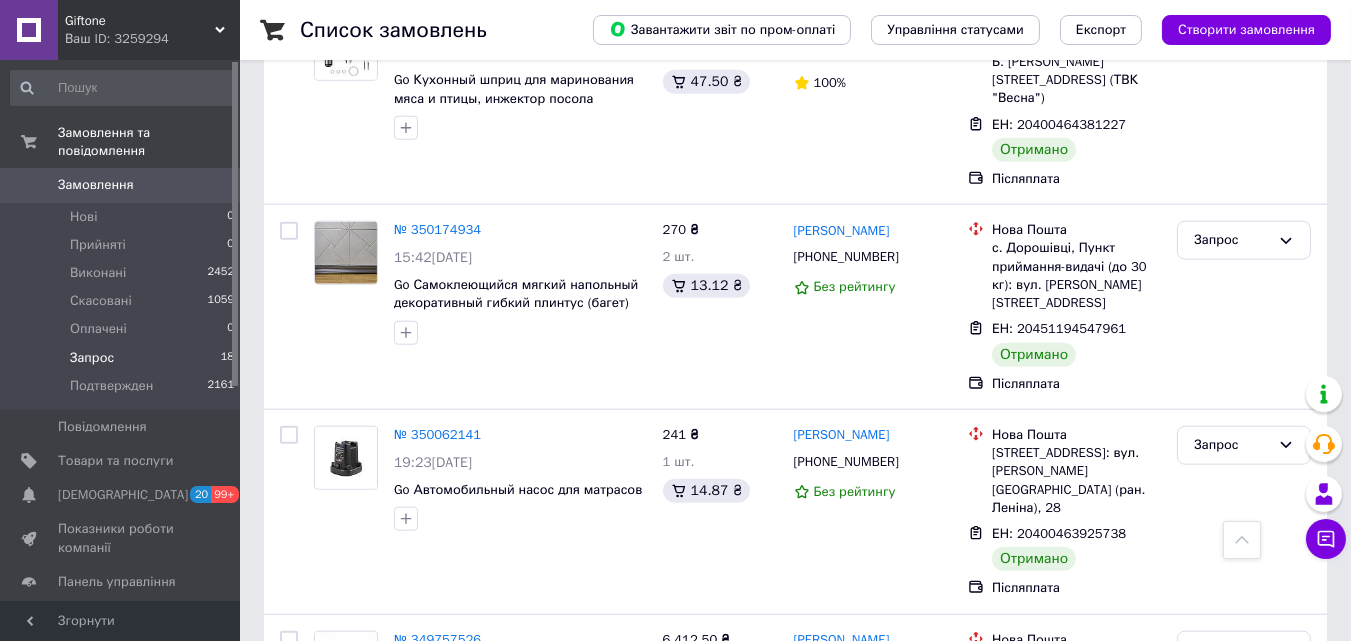 click on "Замовлення" at bounding box center (96, 185) 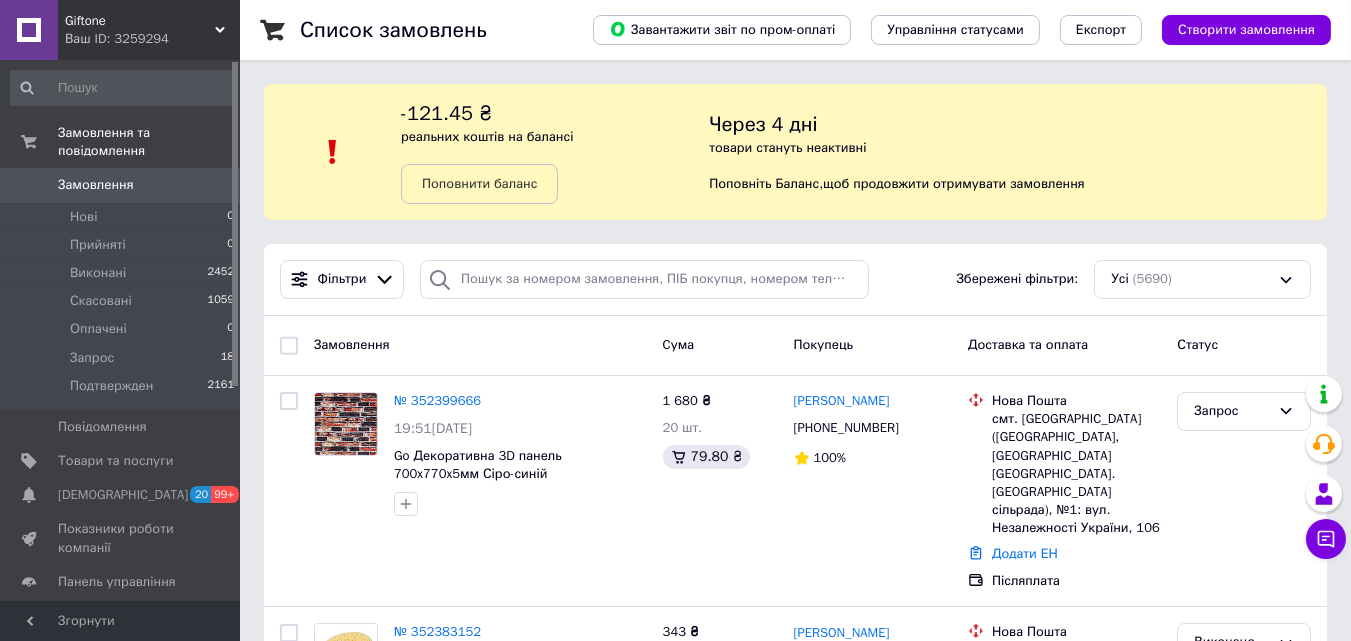 click on "Список замовлень   Завантажити звіт по пром-оплаті Управління статусами Експорт Створити замовлення -121.45 ₴ реальних коштів на балансі Поповнити баланс Через 4 дні товари стануть неактивні Поповніть Баланс ,  щоб продовжити отримувати замовлення Фільтри Збережені фільтри: Усі (5690) Замовлення Cума Покупець Доставка та оплата Статус № 352399666 19:51[DATE] Go Декоративна 3D панель 700x770x5мм Сіро-синій Катеринославська цегла (048) SW-00000027 1 680 ₴ 20 шт. 79.80 ₴ [PERSON_NAME] [PHONE_NUMBER] 100% Нова Пошта Додати ЕН Післяплата Запрос № 352383152 17:18[DATE] 343 ₴ 1 шт. 22.60 ₴ [PHONE_NUMBER] 100% 100%" at bounding box center [795, 2311] 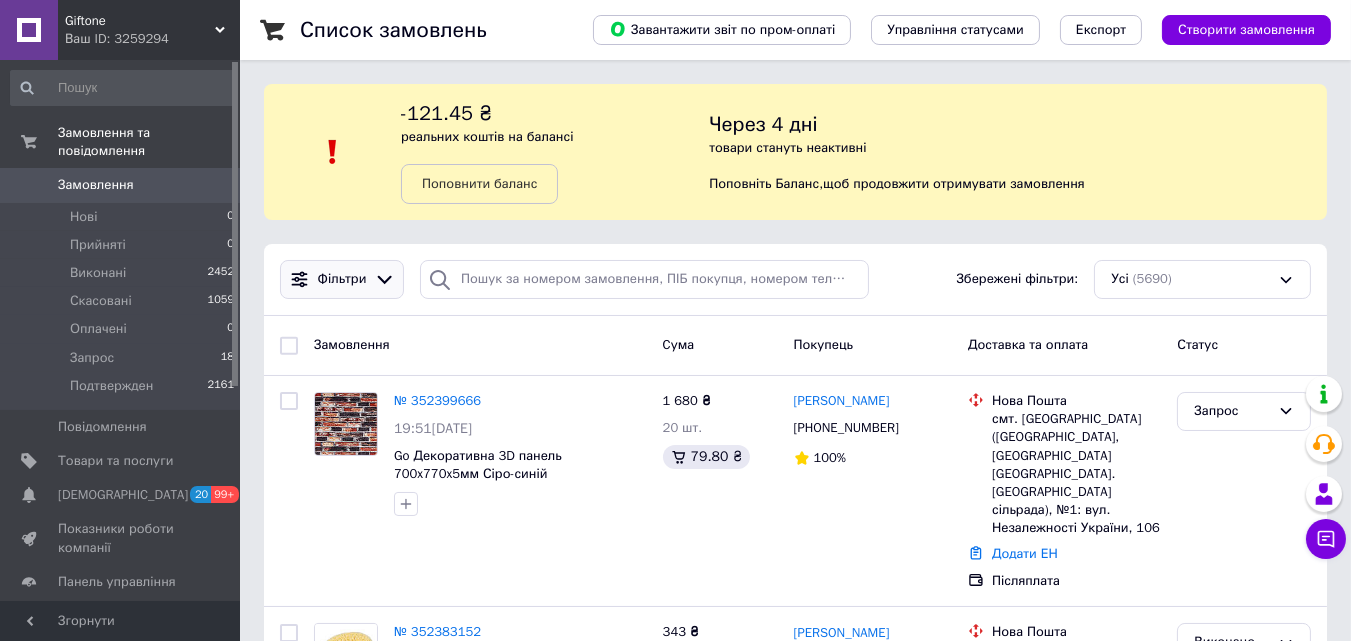 click on "Фільтри" at bounding box center (342, 279) 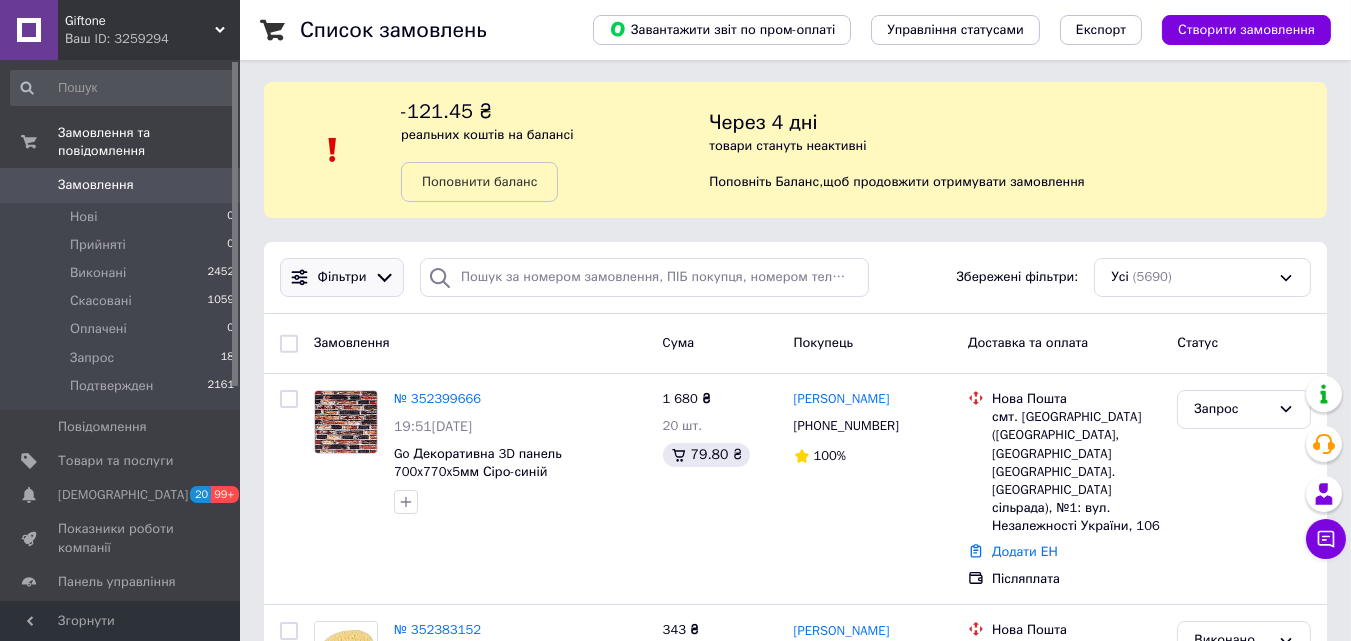 scroll, scrollTop: 0, scrollLeft: 0, axis: both 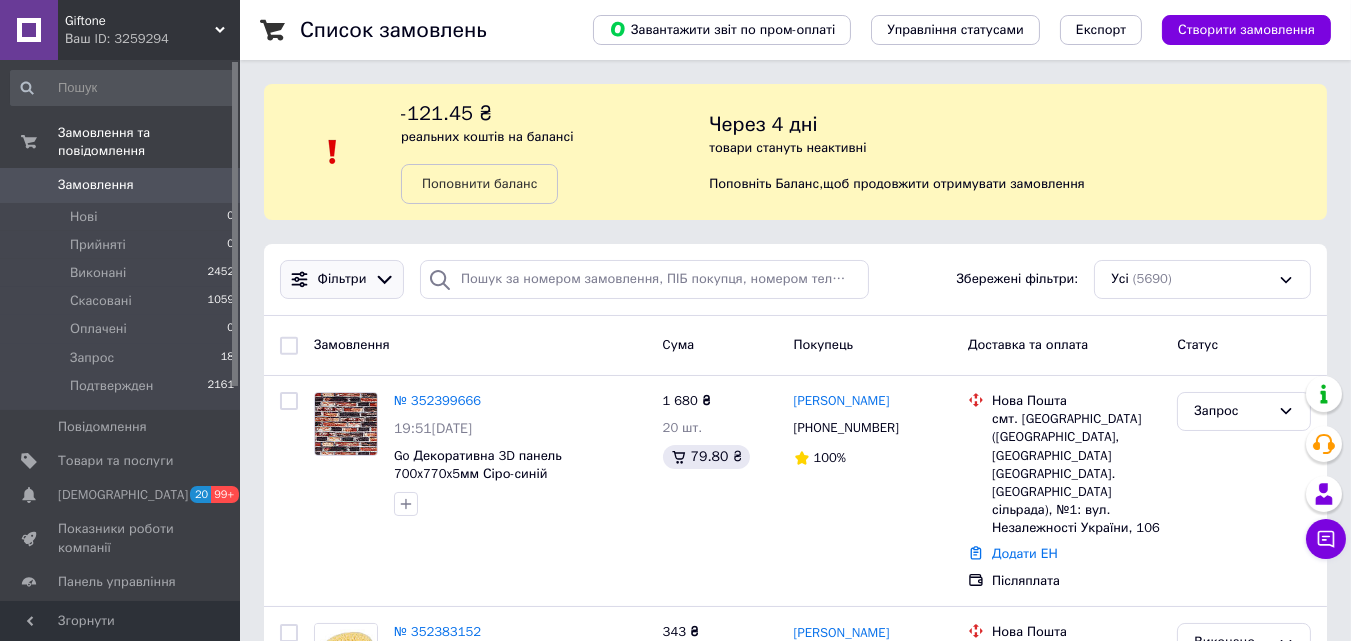 click on "Фільтри" at bounding box center (342, 279) 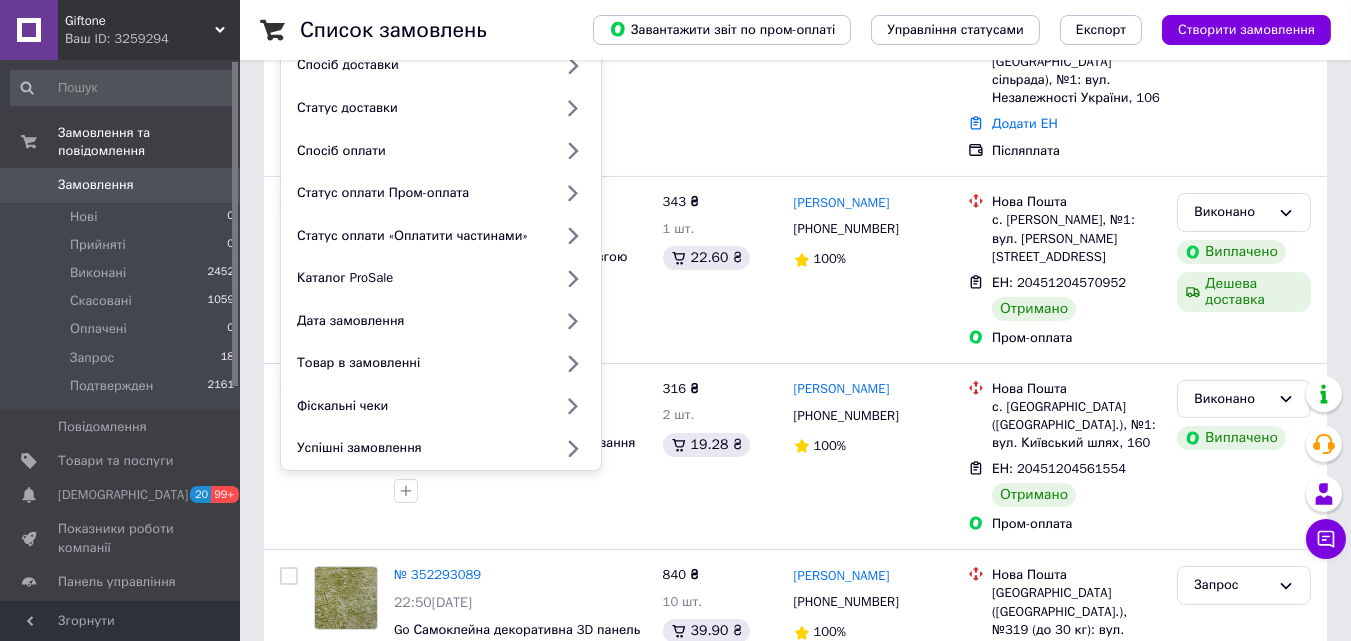 scroll, scrollTop: 433, scrollLeft: 0, axis: vertical 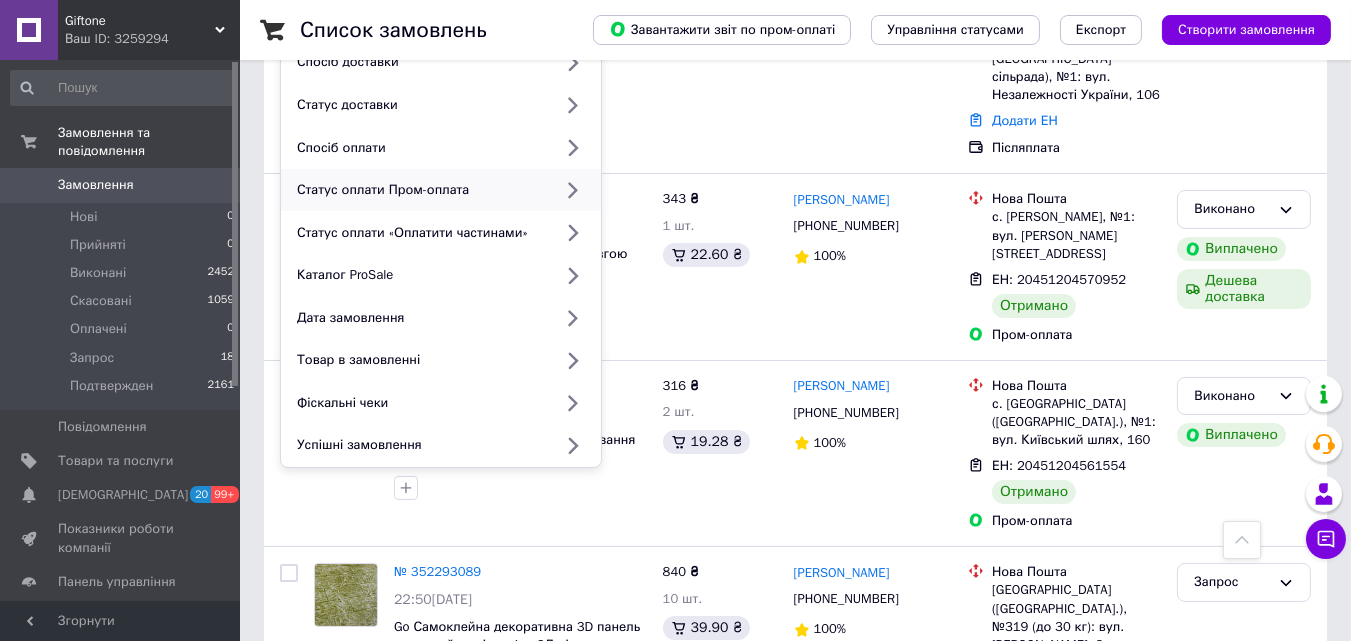 click on "Статус оплати Пром-оплата" at bounding box center [420, 190] 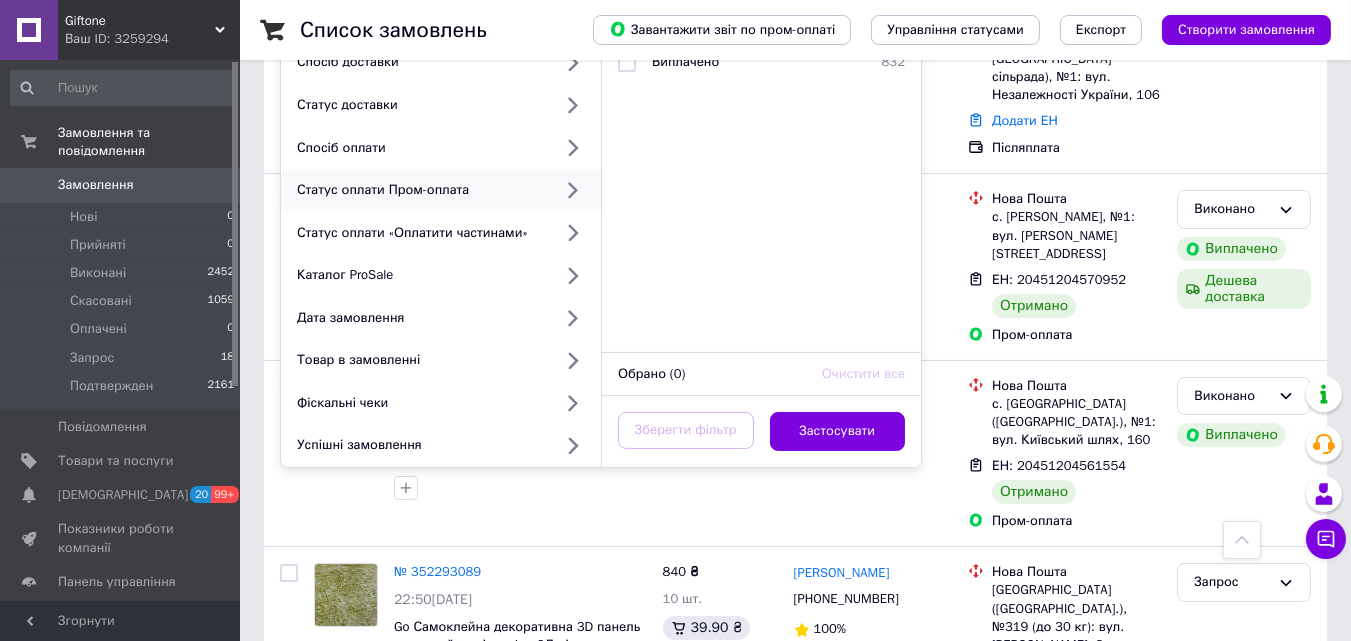 scroll, scrollTop: 300, scrollLeft: 0, axis: vertical 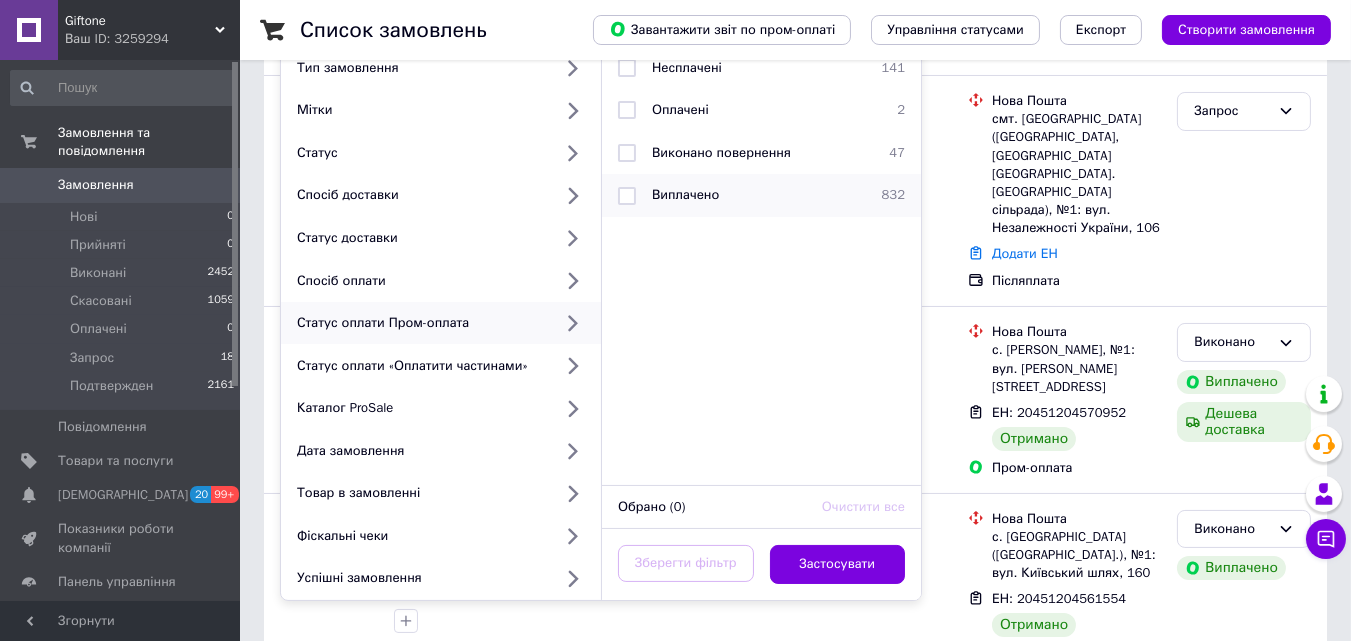 click at bounding box center [627, 196] 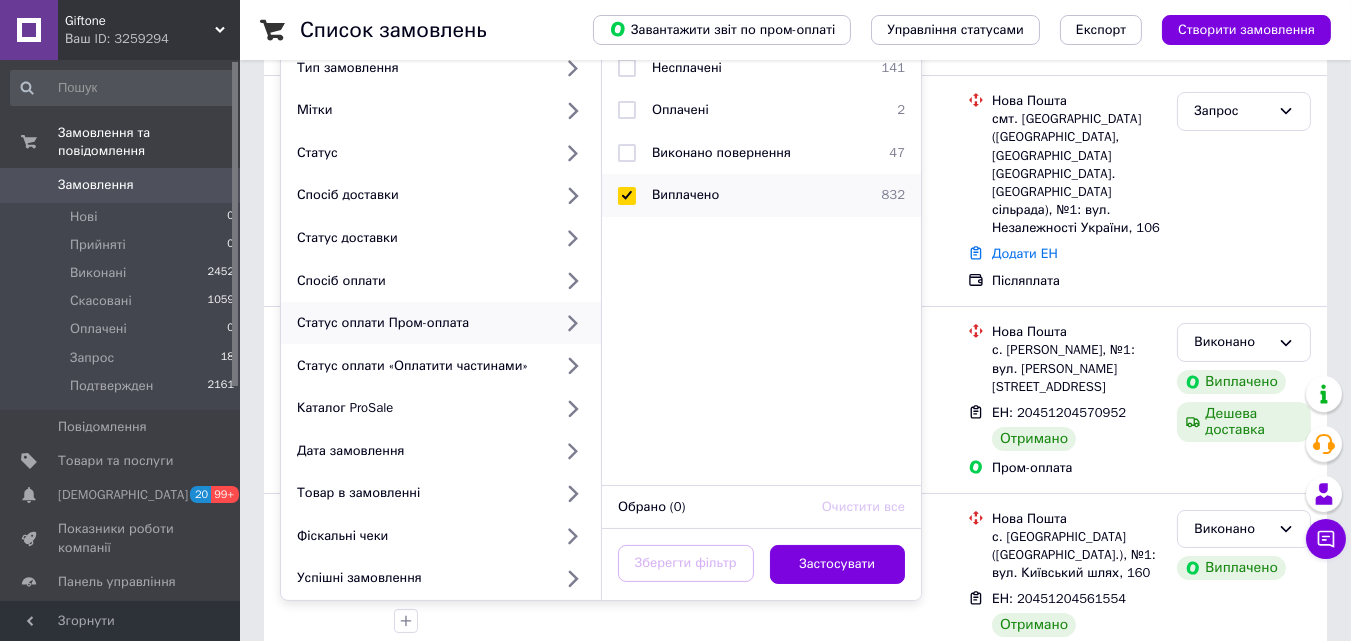 checkbox on "true" 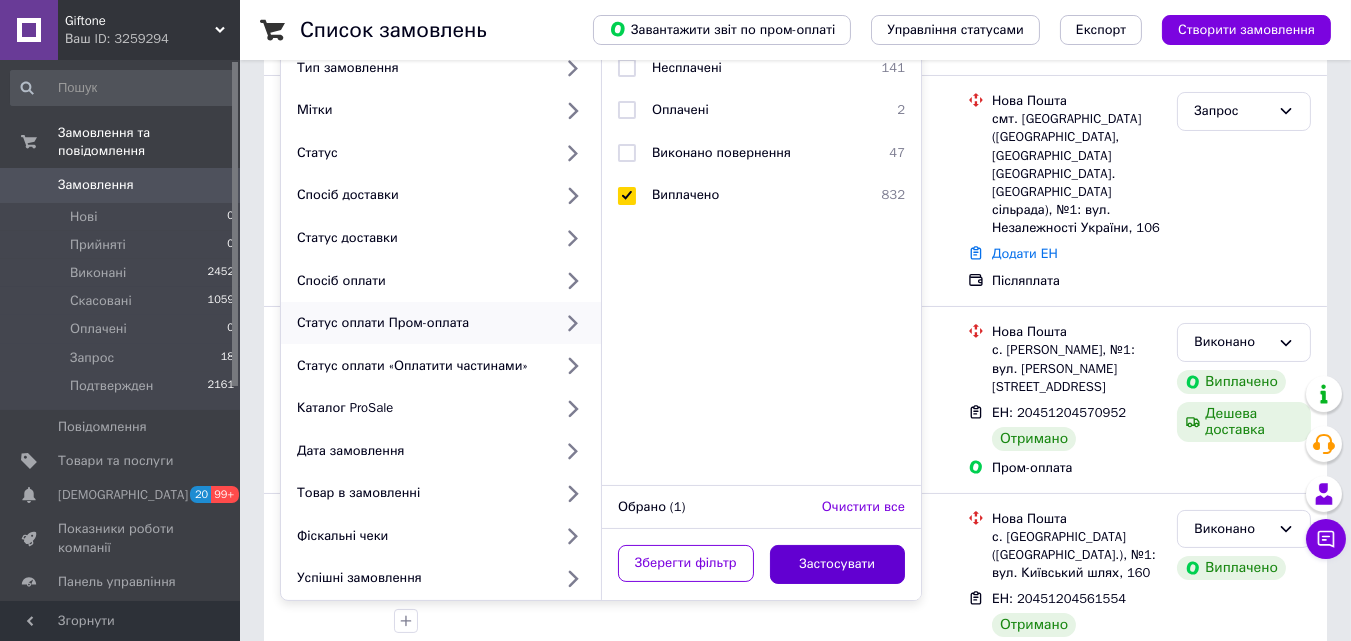 click on "Застосувати" at bounding box center [838, 564] 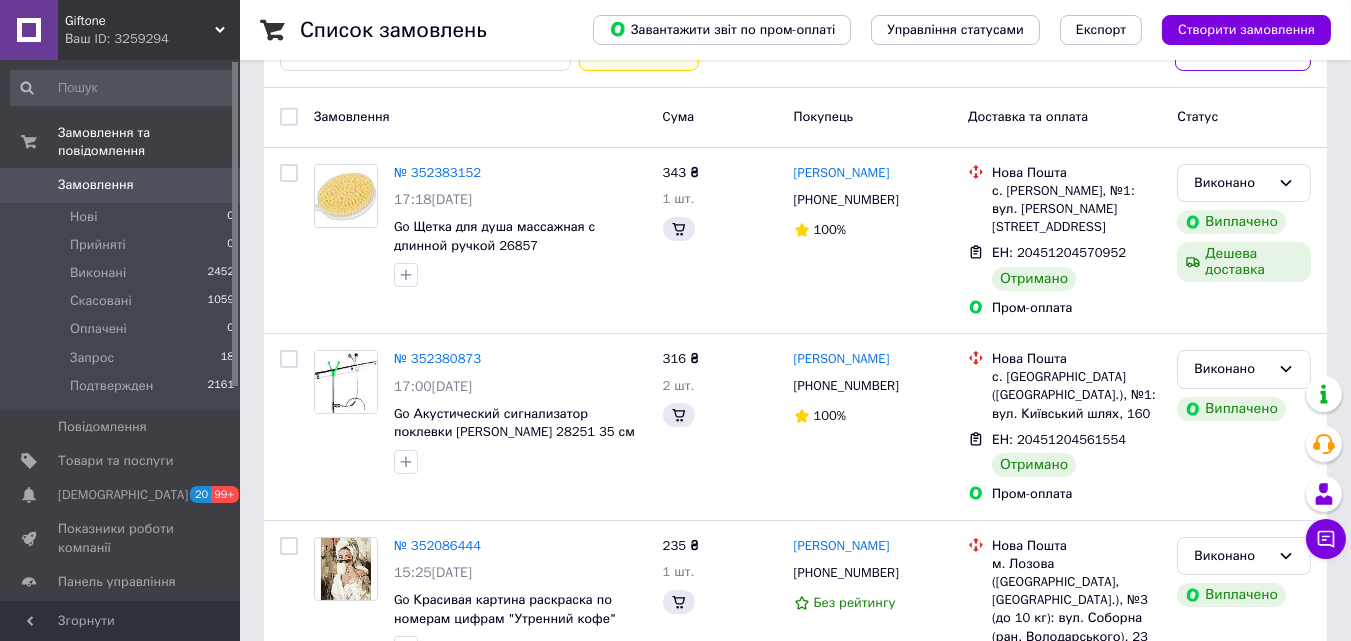 scroll, scrollTop: 0, scrollLeft: 0, axis: both 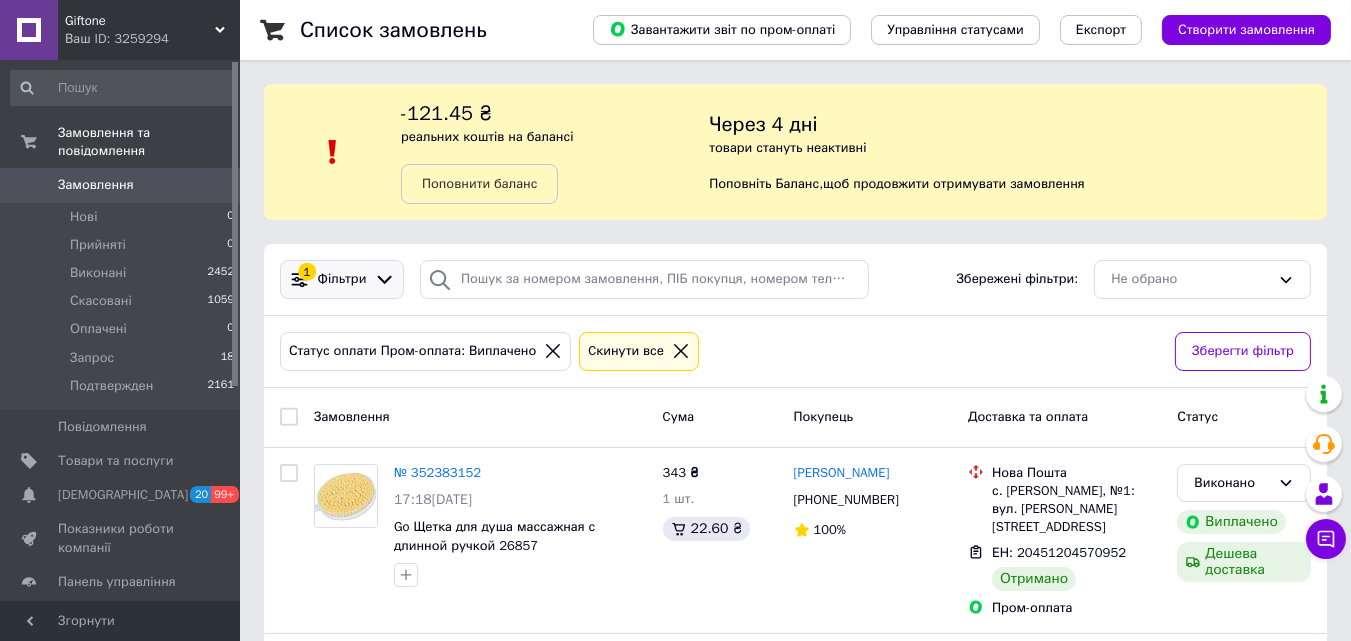click on "Фільтри" at bounding box center [342, 279] 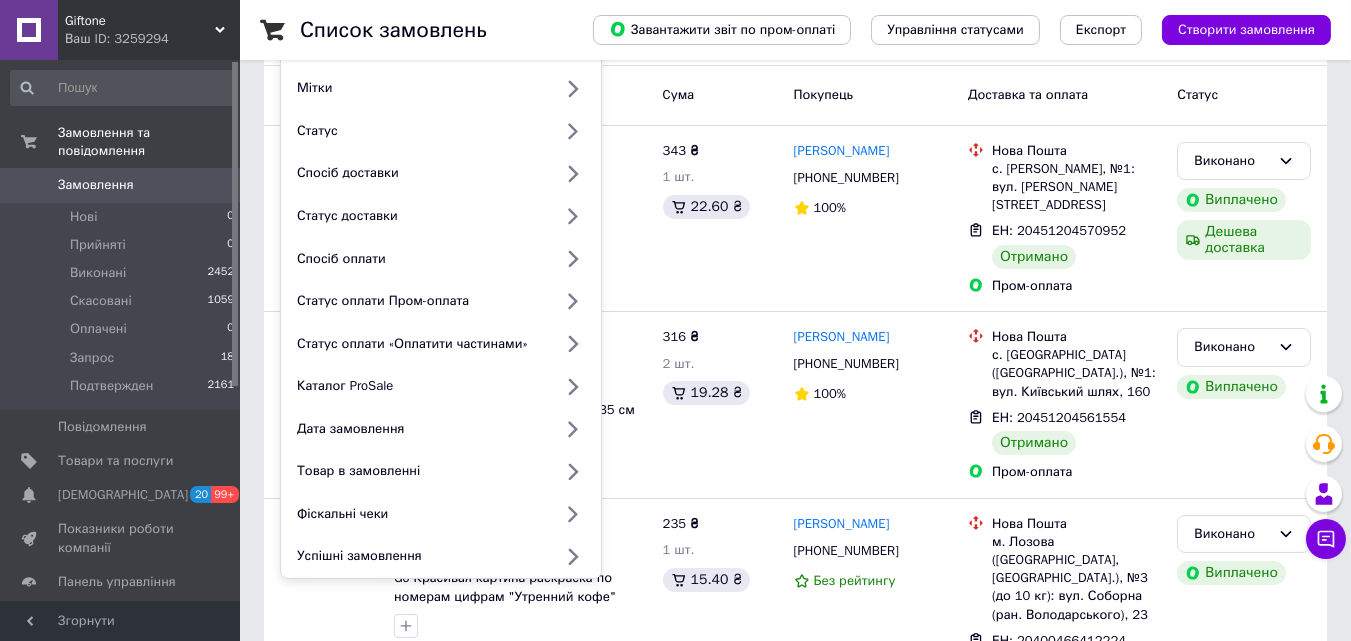 scroll, scrollTop: 327, scrollLeft: 0, axis: vertical 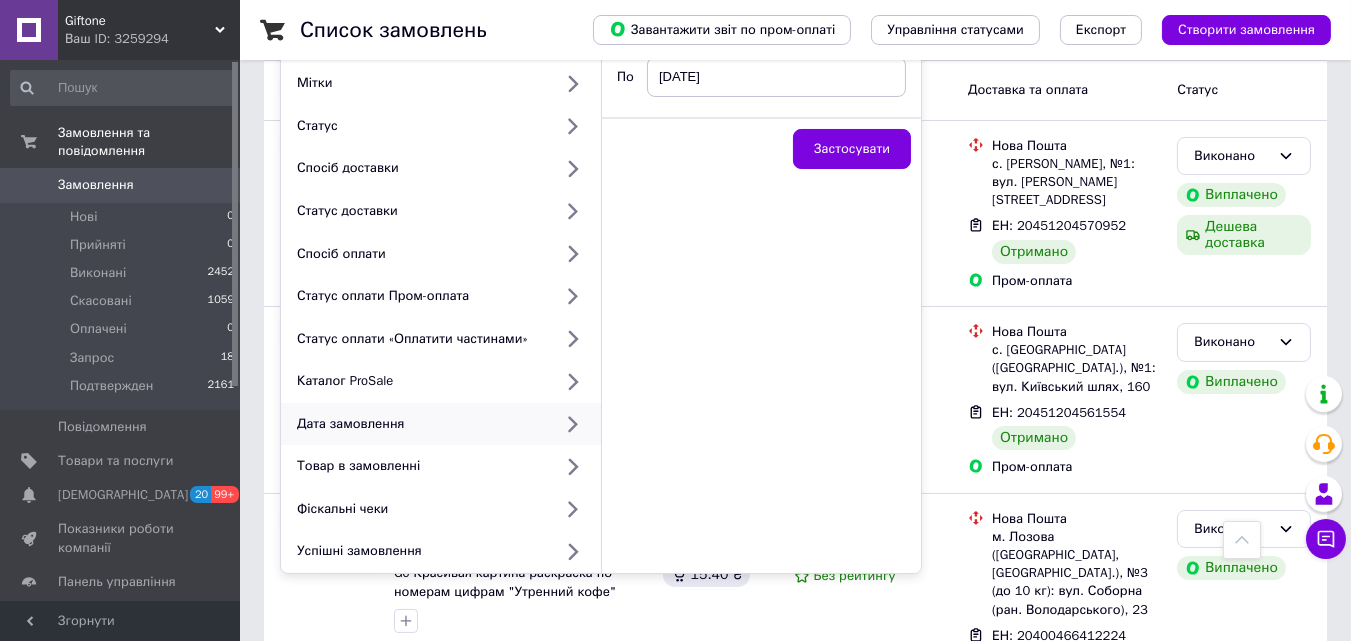 click on "Дата замовлення" at bounding box center [420, 424] 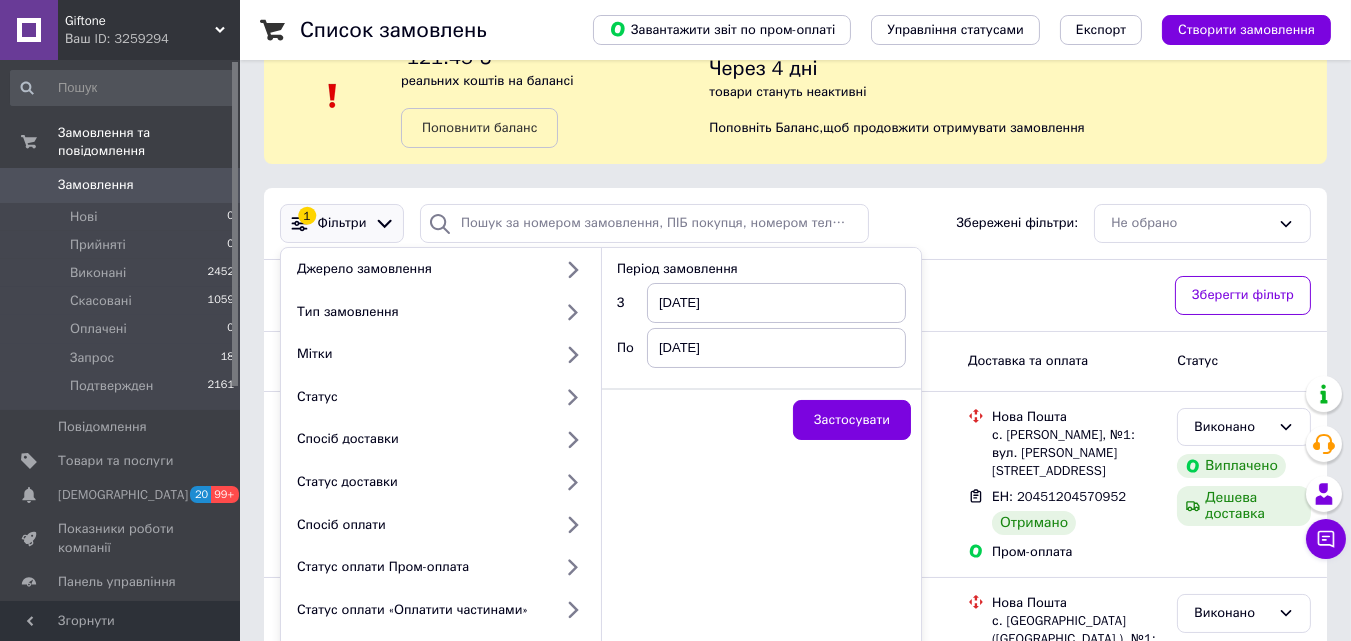 scroll, scrollTop: 46, scrollLeft: 0, axis: vertical 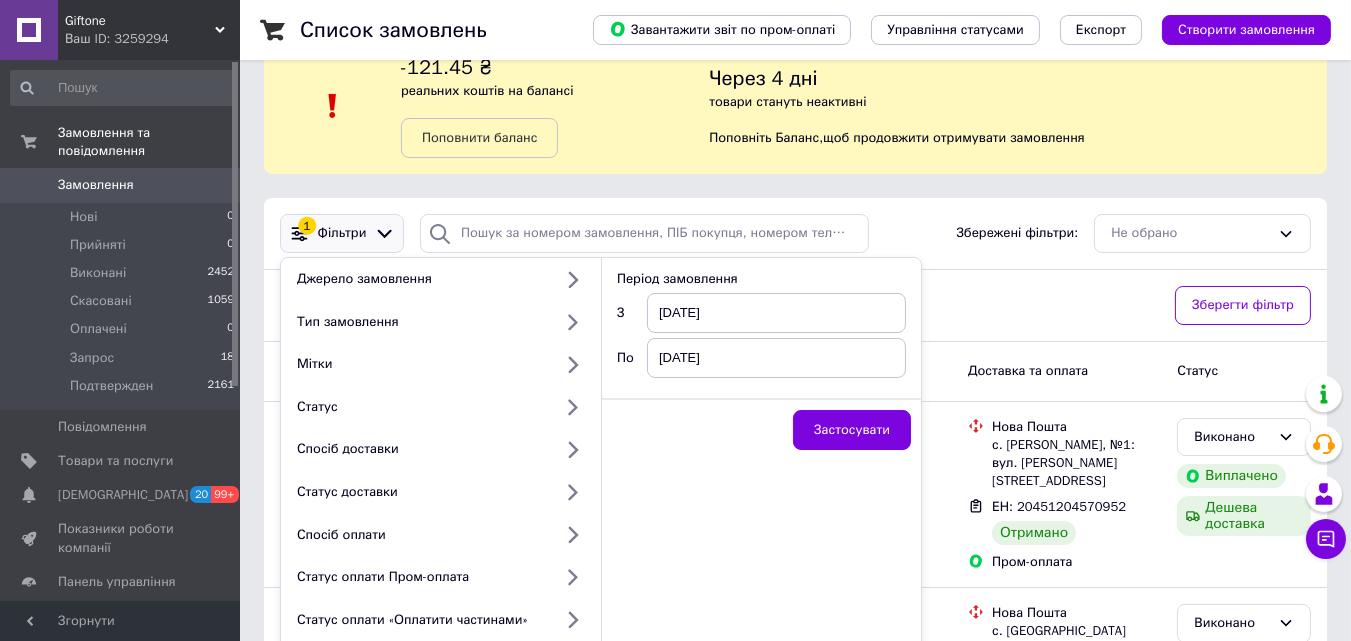 click on "[DATE]" at bounding box center (776, 313) 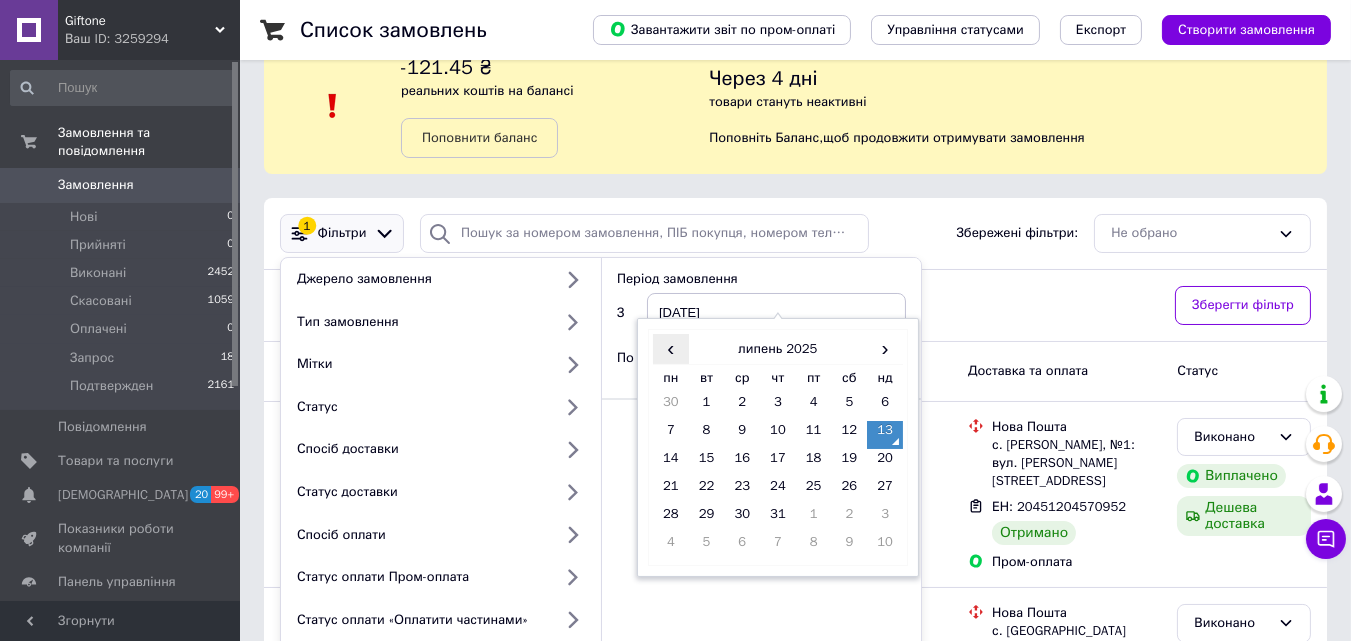 click on "‹" at bounding box center (671, 348) 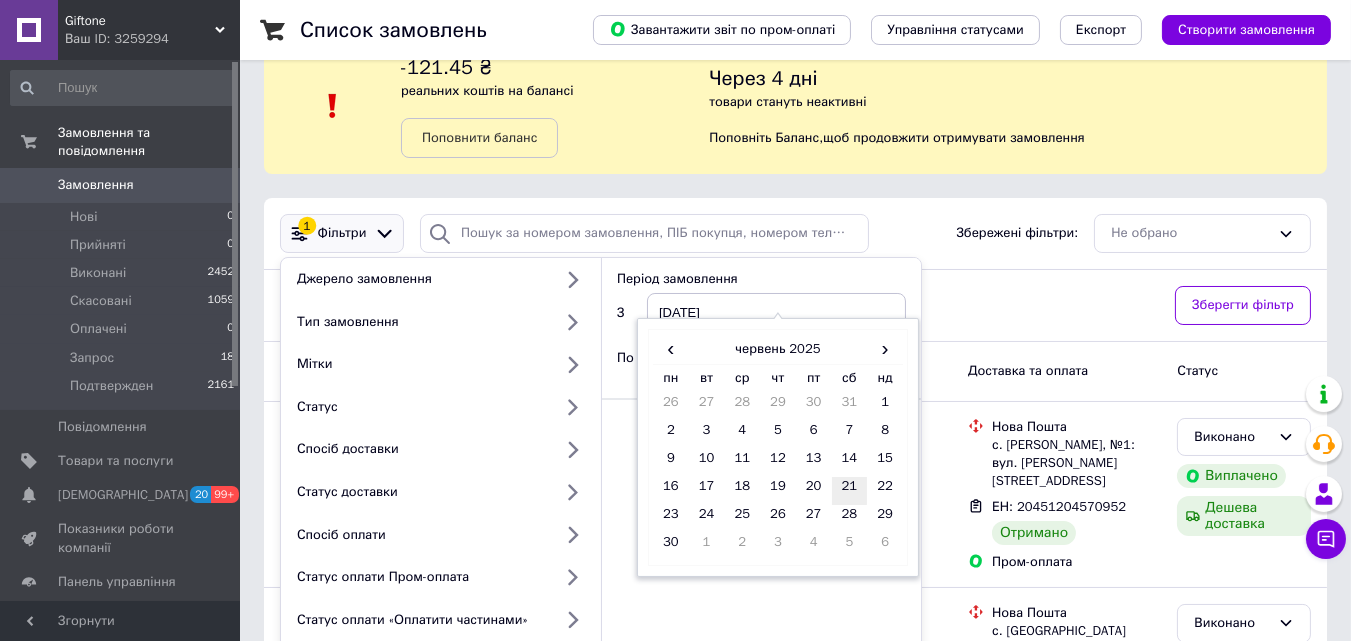 click on "21" at bounding box center (850, 491) 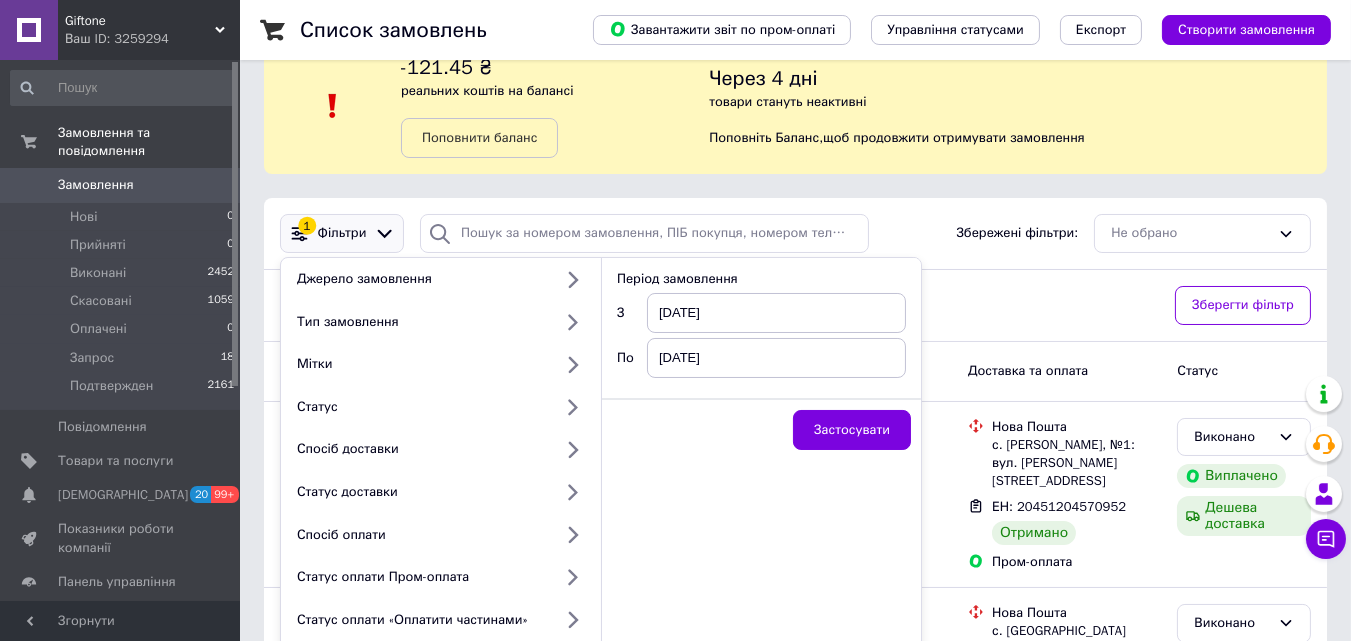 click on "[DATE]" at bounding box center [776, 358] 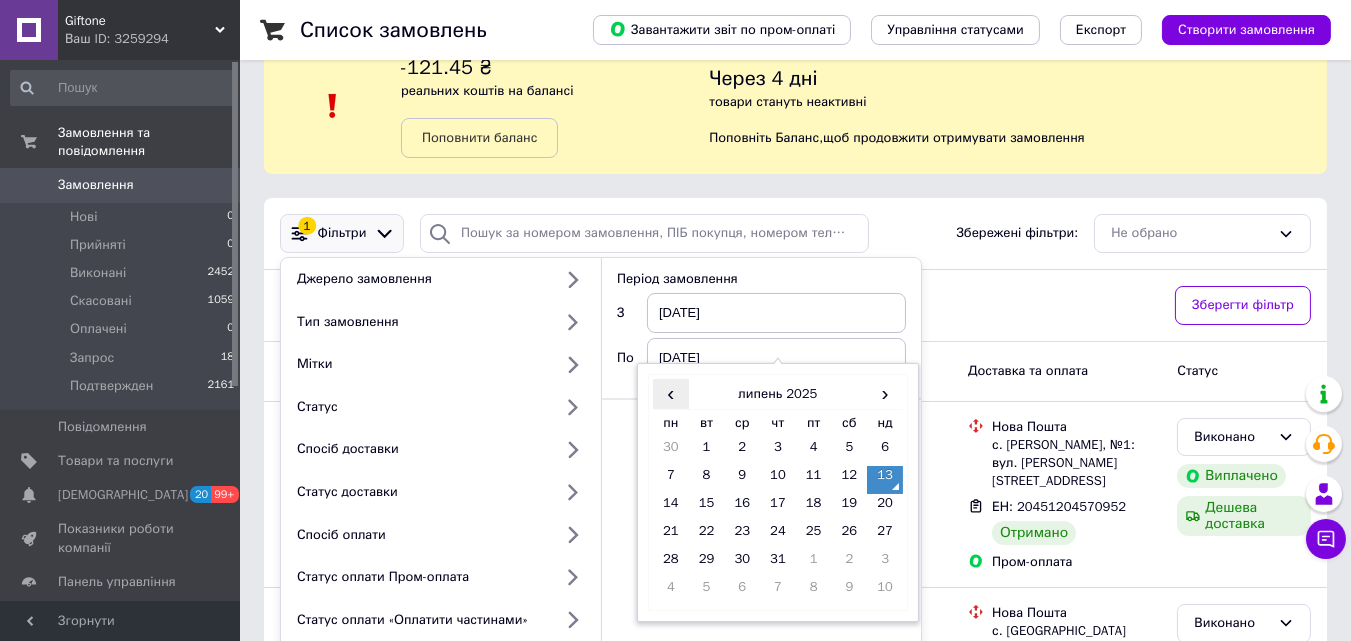 click on "‹" at bounding box center (671, 393) 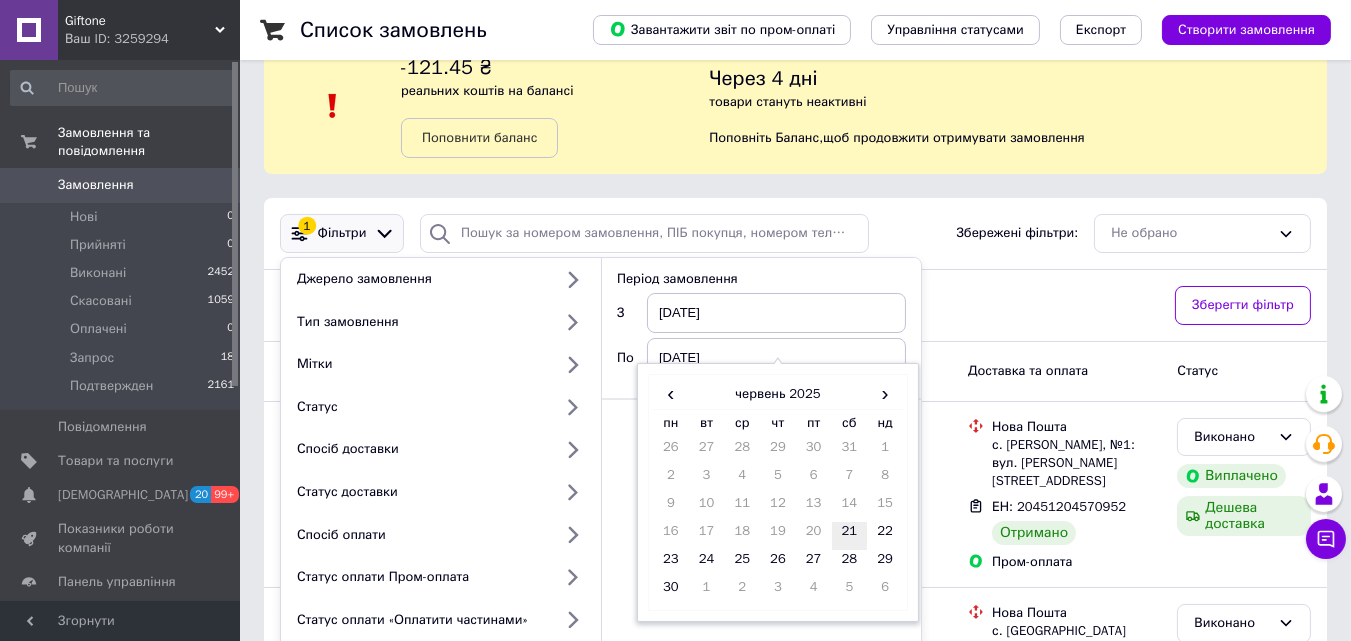 click on "21" at bounding box center [850, 536] 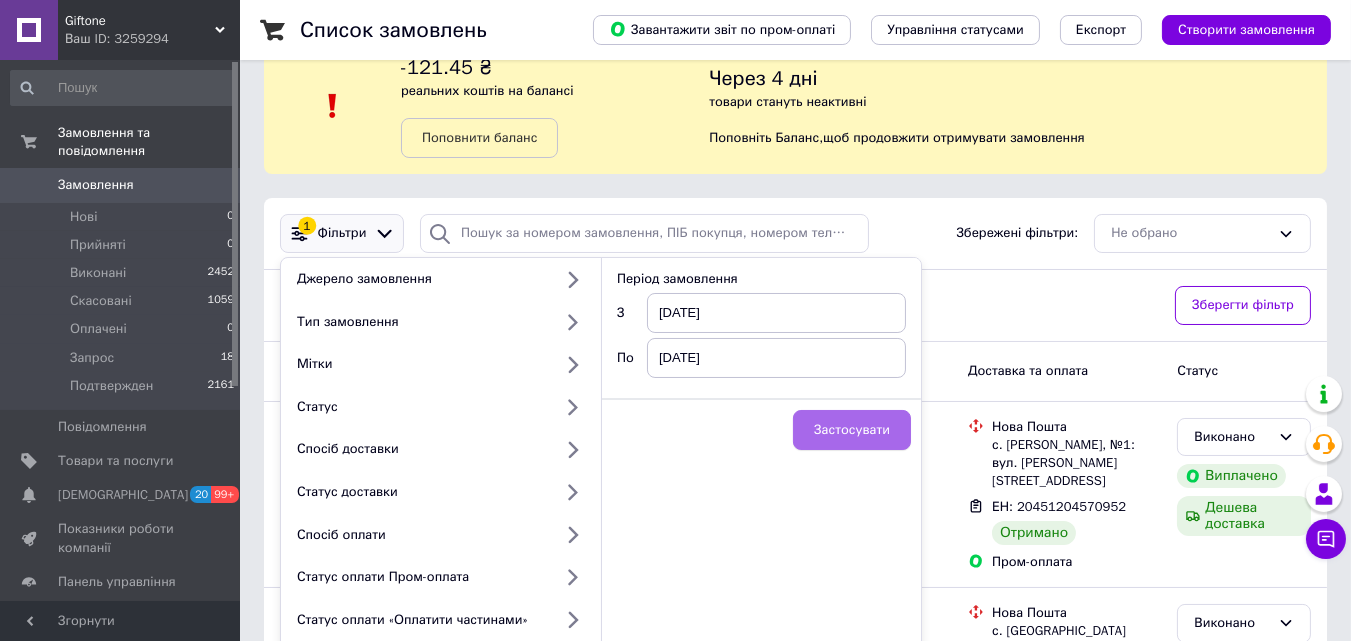 click on "Застосувати" at bounding box center [852, 430] 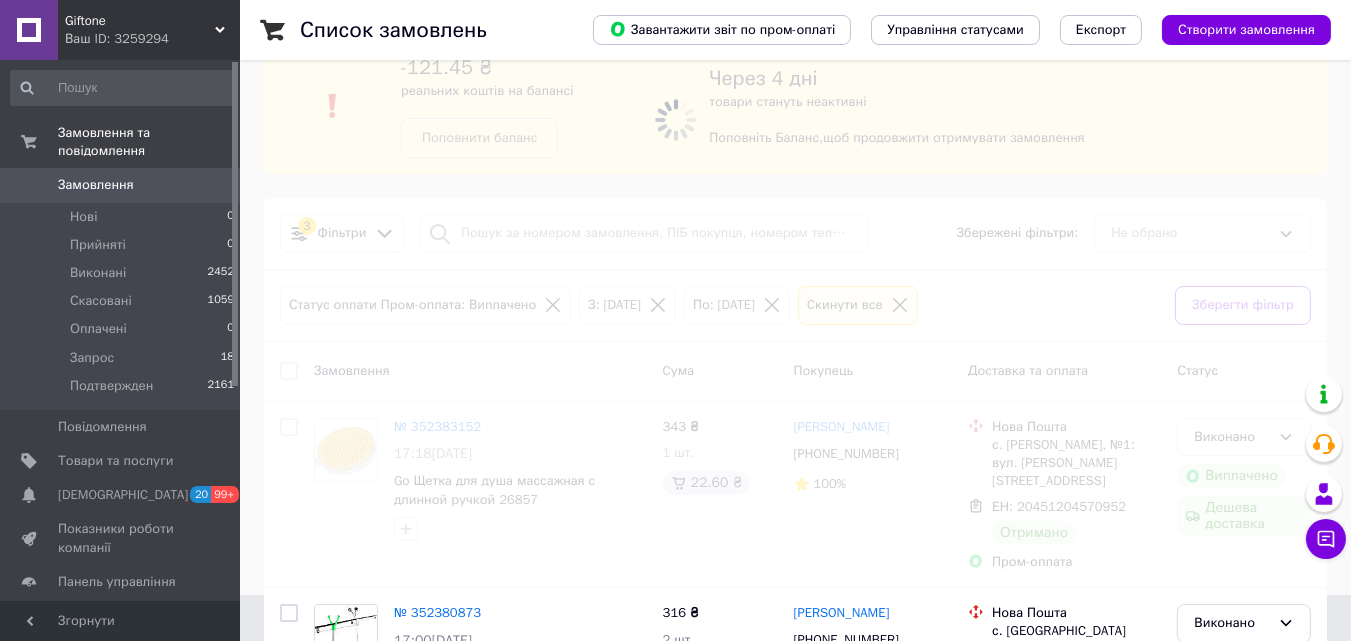 scroll, scrollTop: 0, scrollLeft: 0, axis: both 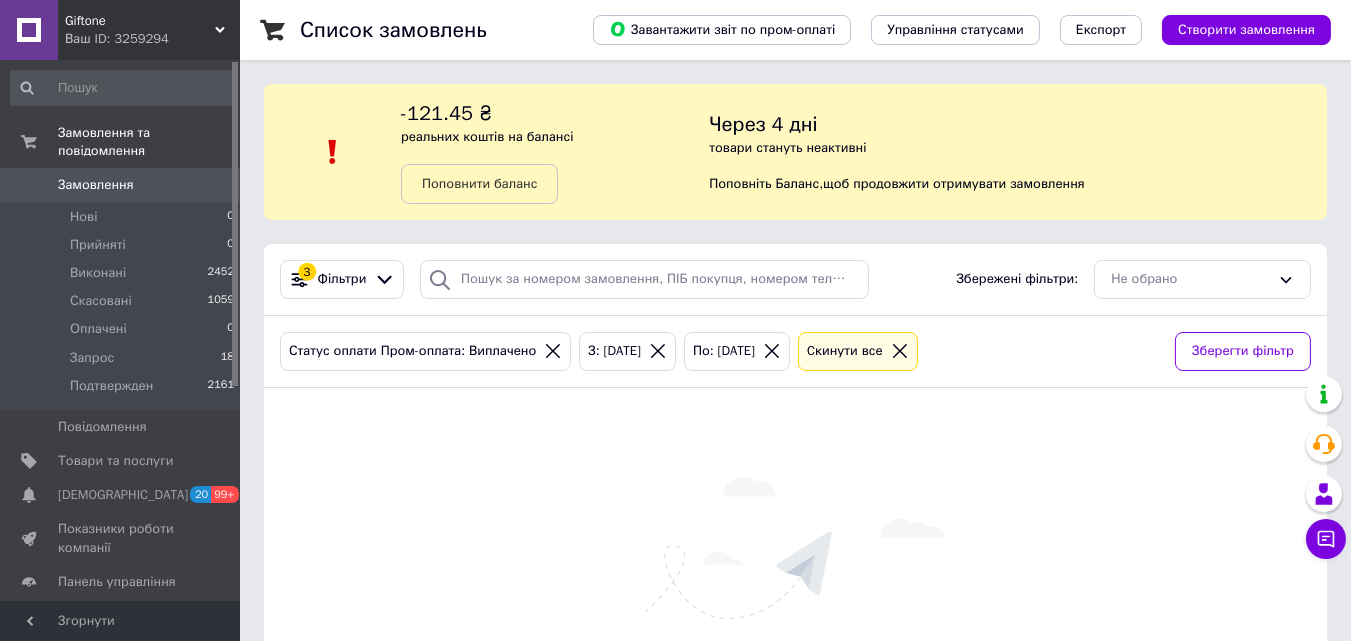 click on "Giftone" at bounding box center (140, 21) 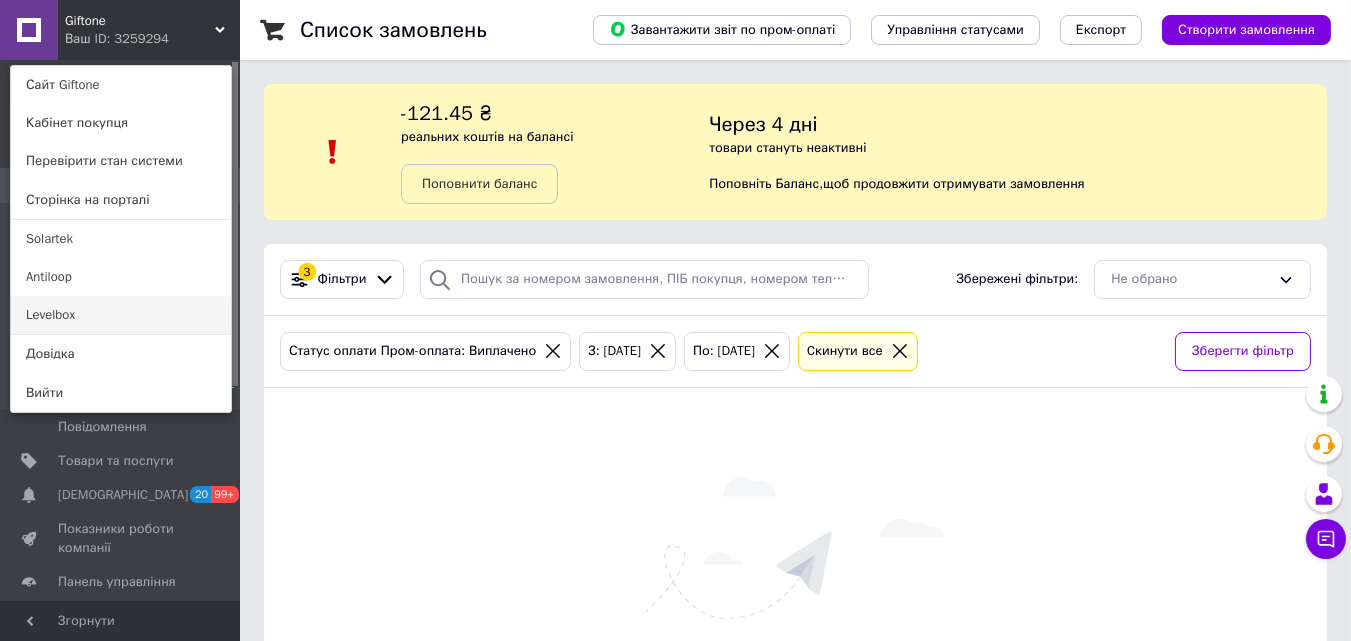 click on "Levelbox" at bounding box center (121, 315) 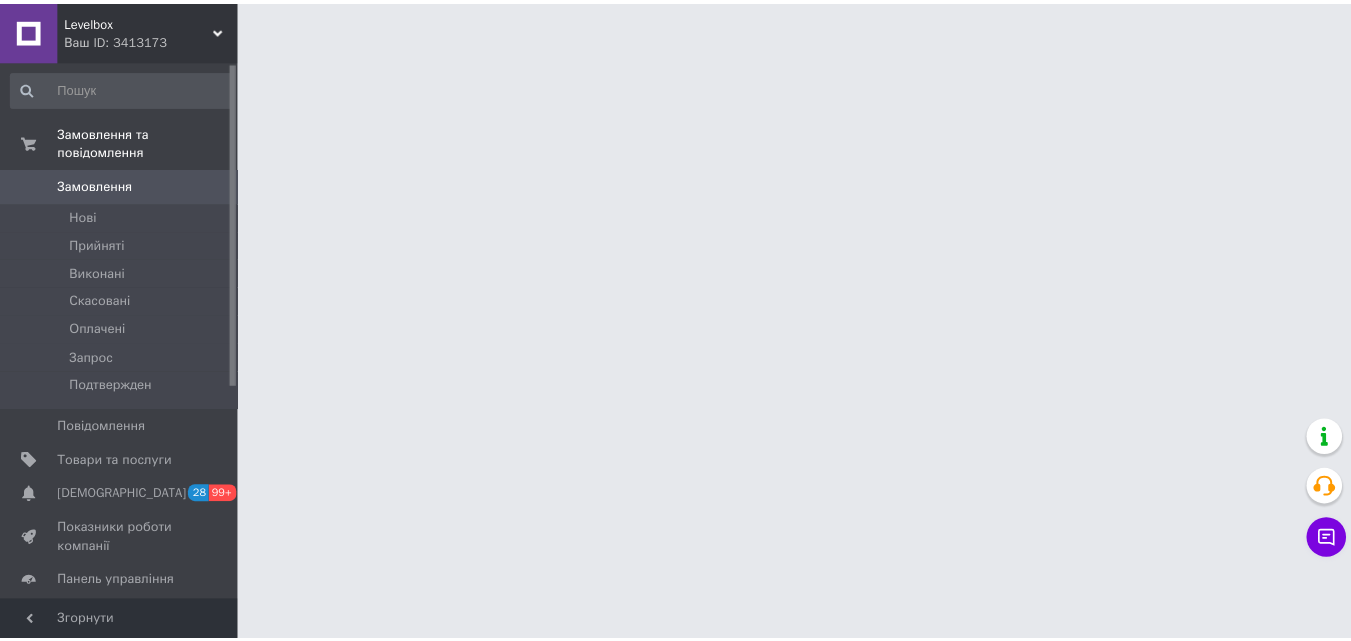 scroll, scrollTop: 0, scrollLeft: 0, axis: both 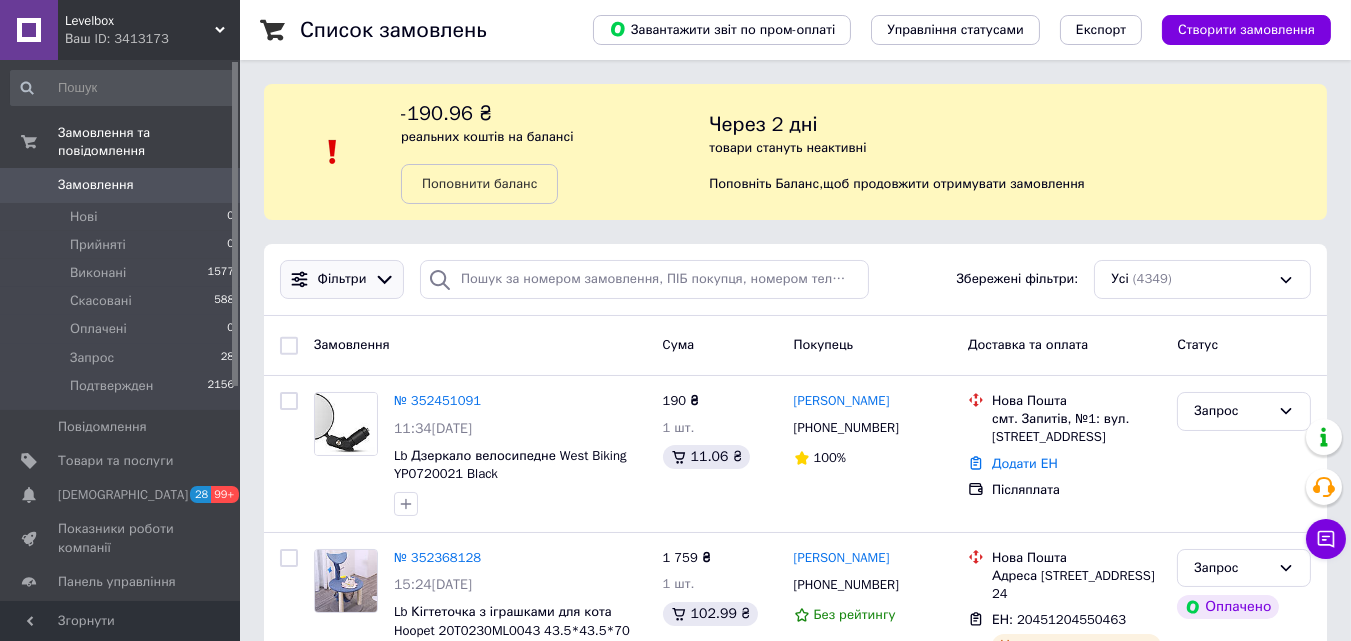 click on "Фільтри" at bounding box center (342, 279) 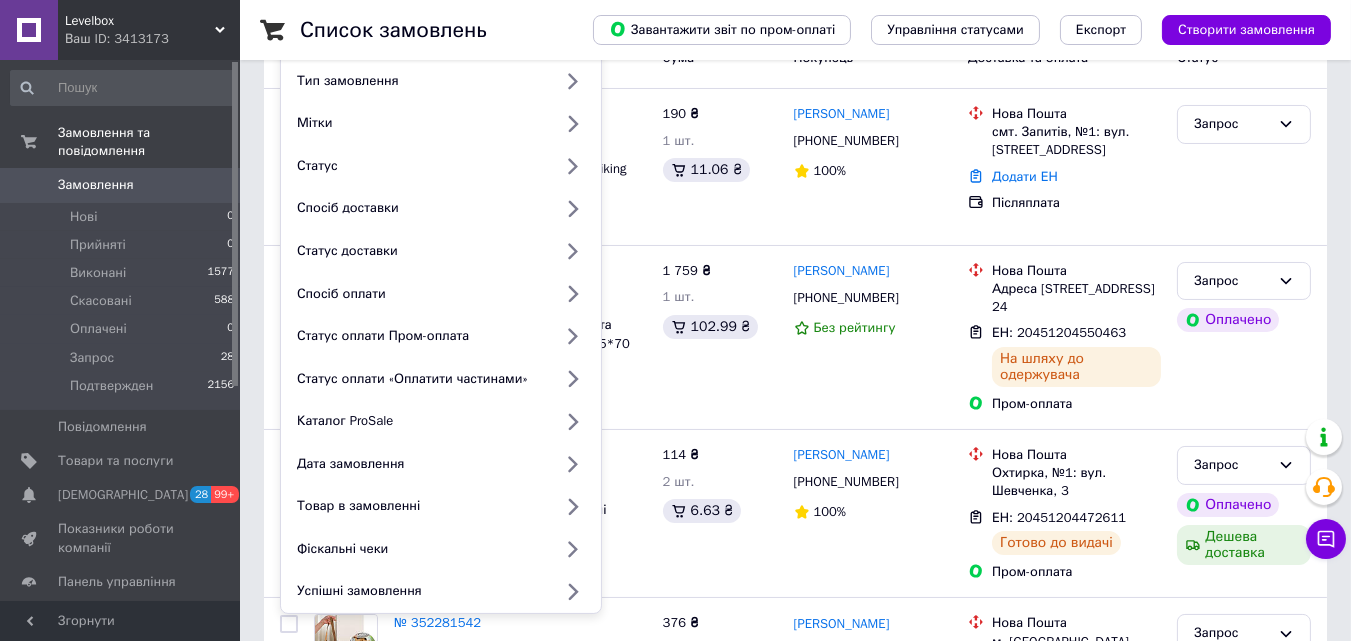 scroll, scrollTop: 288, scrollLeft: 0, axis: vertical 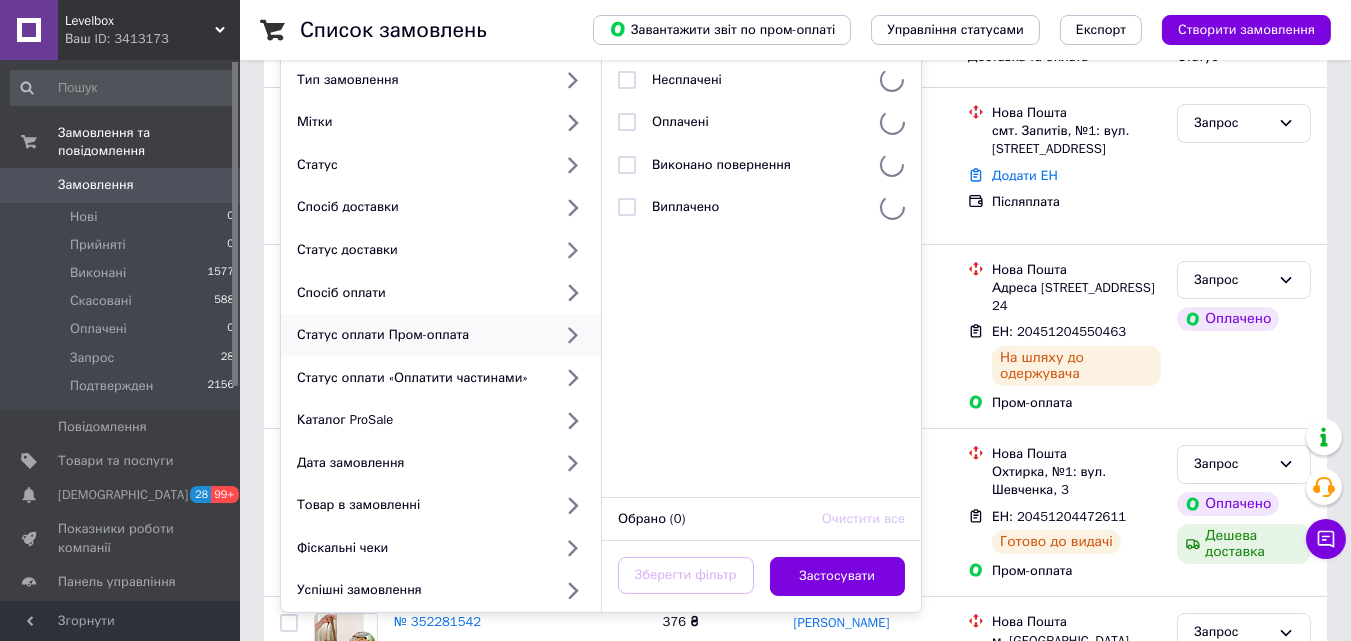 click on "Статус оплати Пром-оплата" at bounding box center [441, 335] 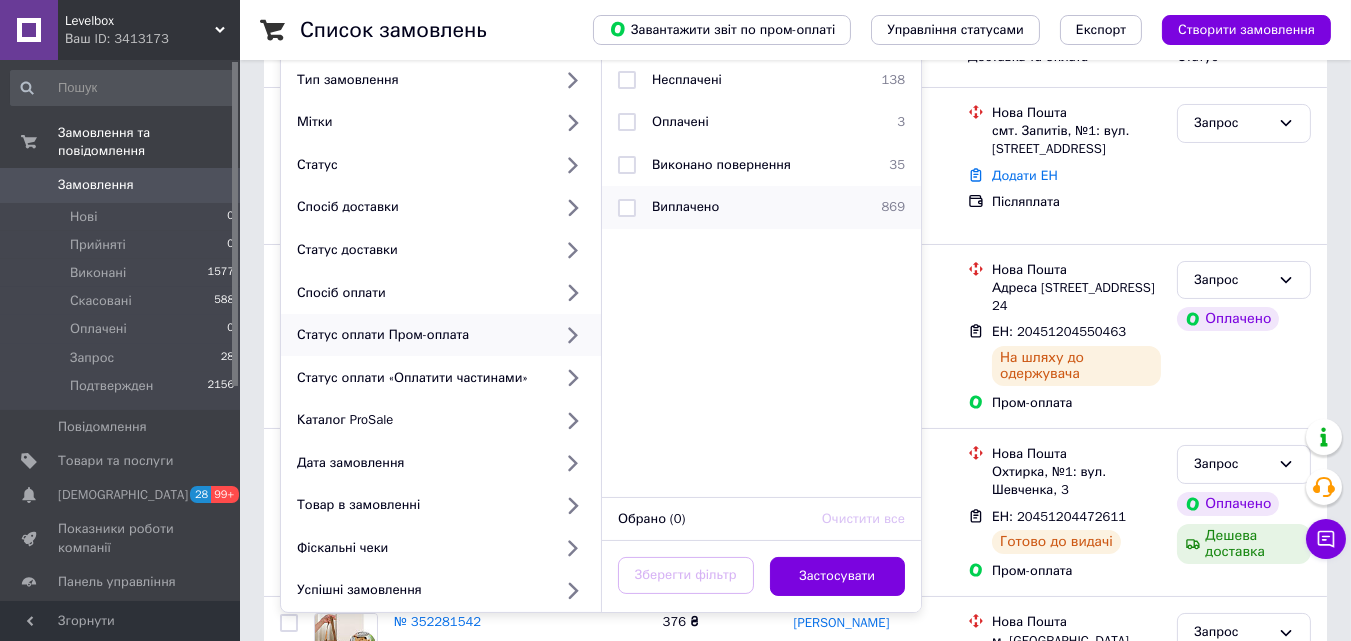 click on "Виплачено" at bounding box center [685, 206] 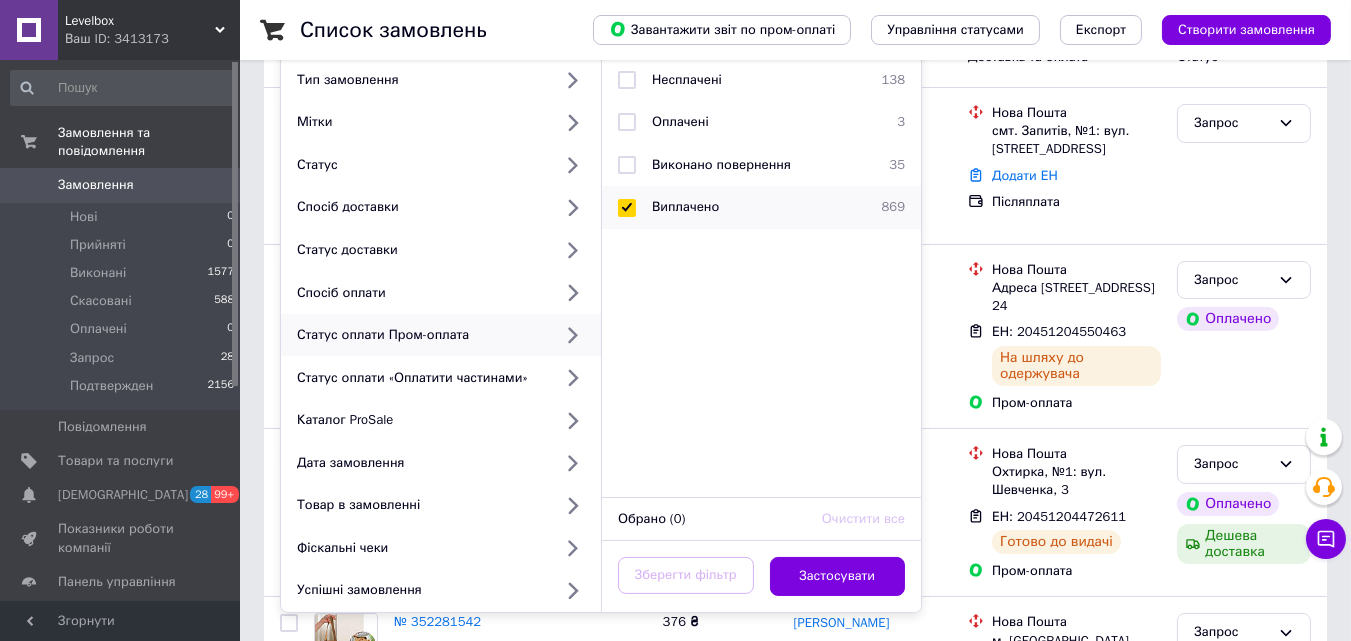 checkbox on "true" 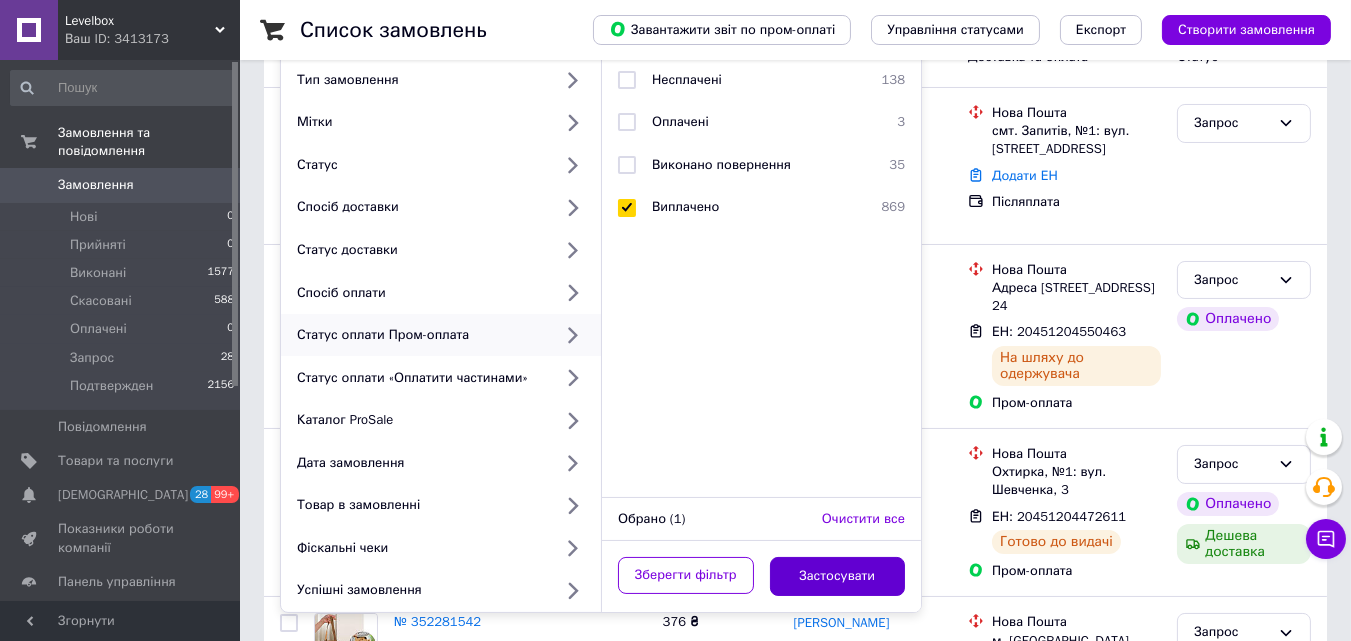 click on "Застосувати" at bounding box center (838, 576) 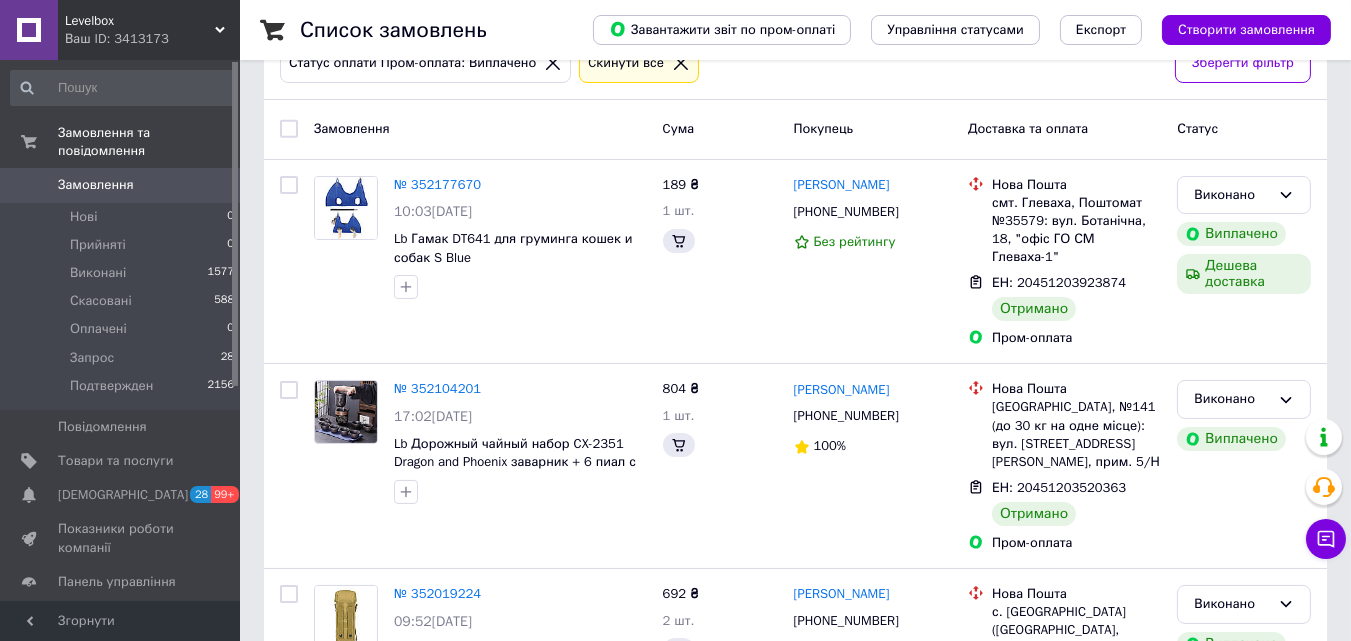 scroll, scrollTop: 0, scrollLeft: 0, axis: both 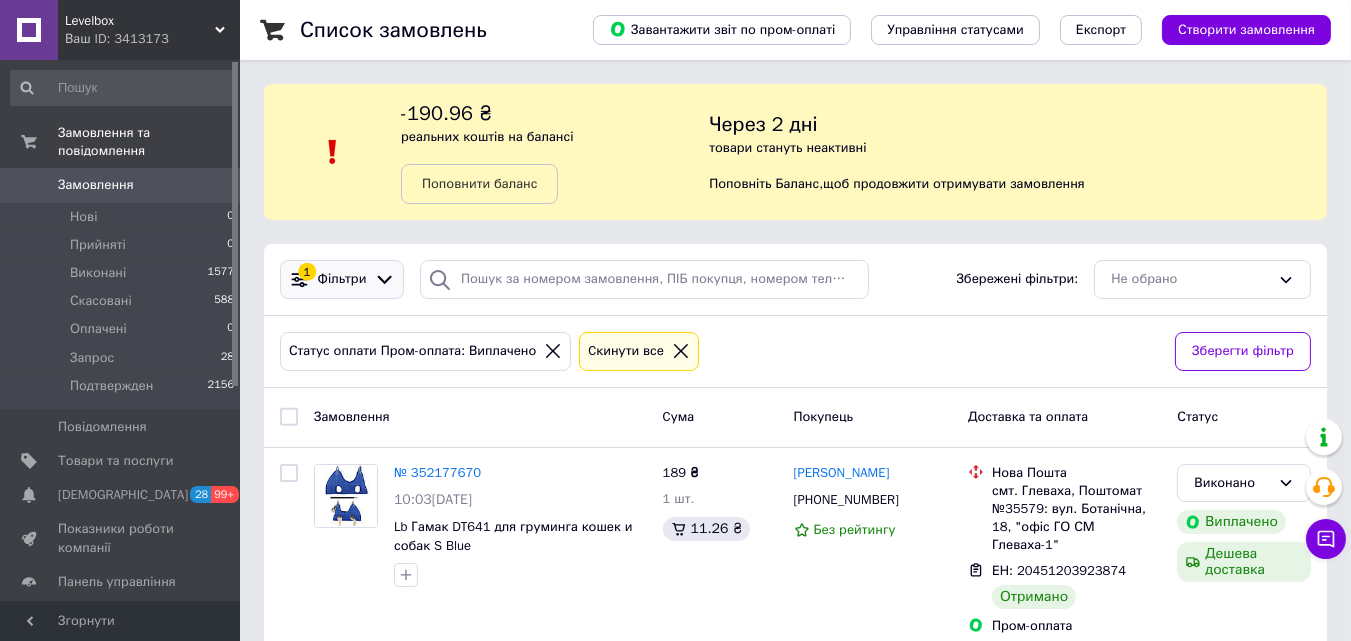 click on "Фільтри" at bounding box center [342, 279] 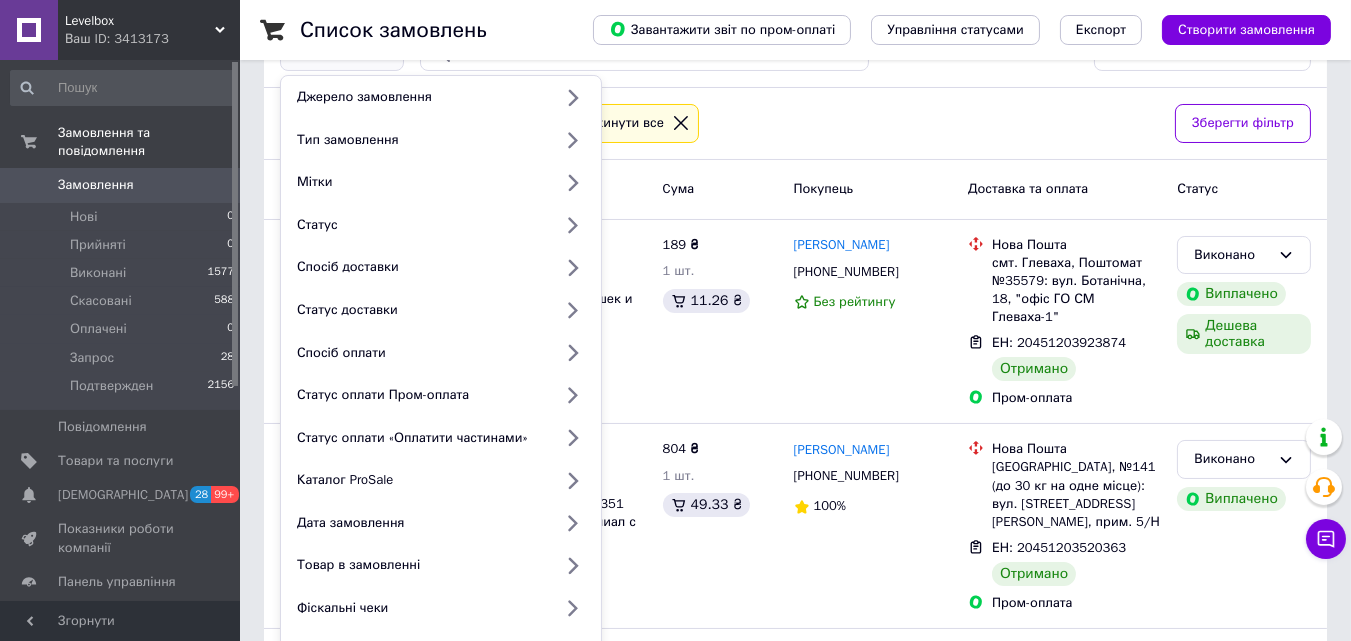 scroll, scrollTop: 234, scrollLeft: 0, axis: vertical 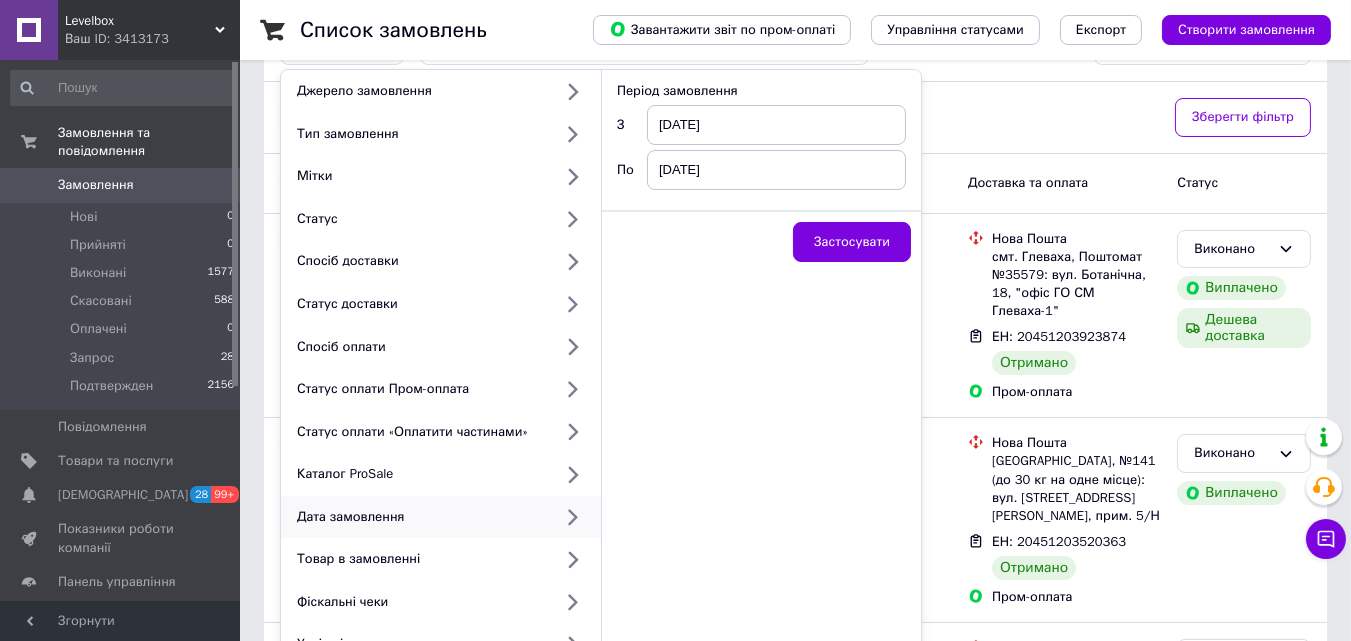 click on "Дата замовлення" at bounding box center [420, 517] 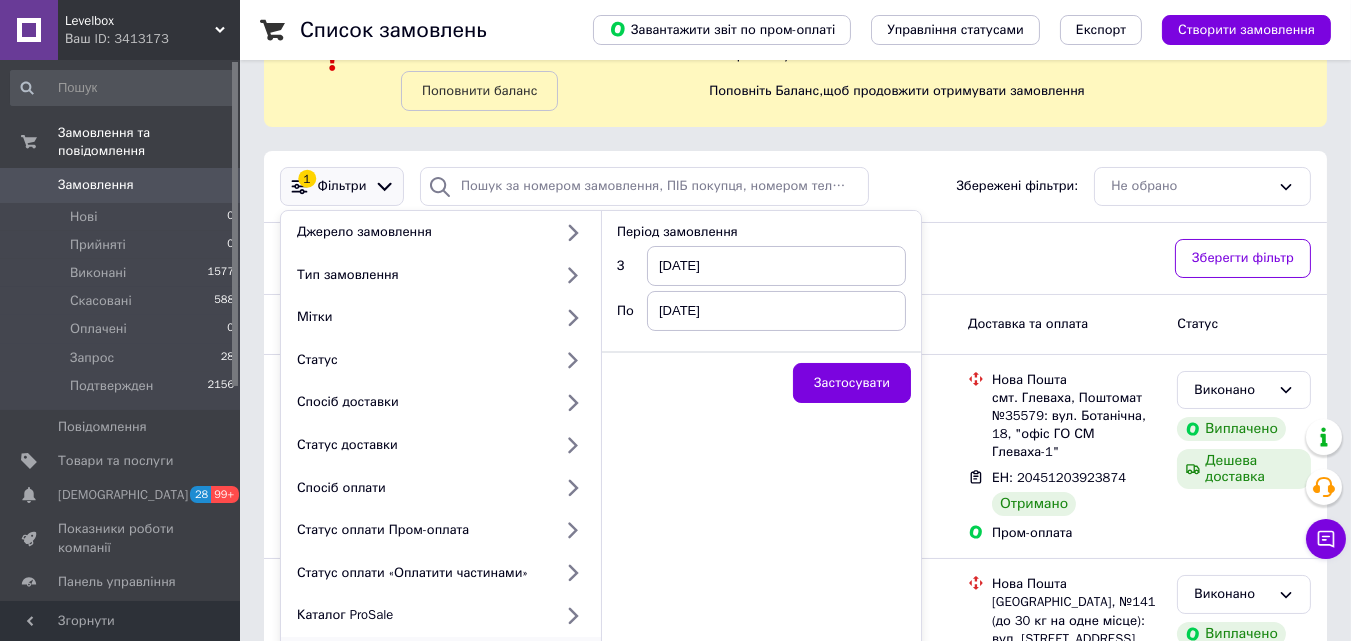scroll, scrollTop: 91, scrollLeft: 0, axis: vertical 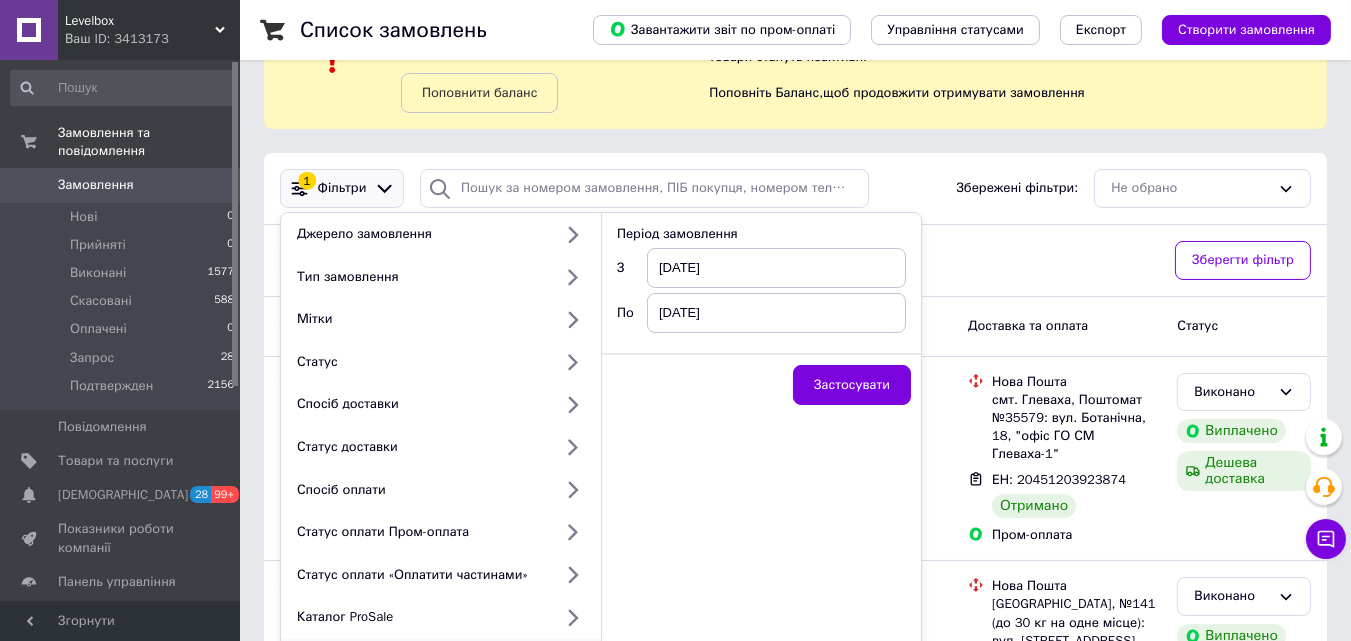click on "[DATE]" at bounding box center [776, 268] 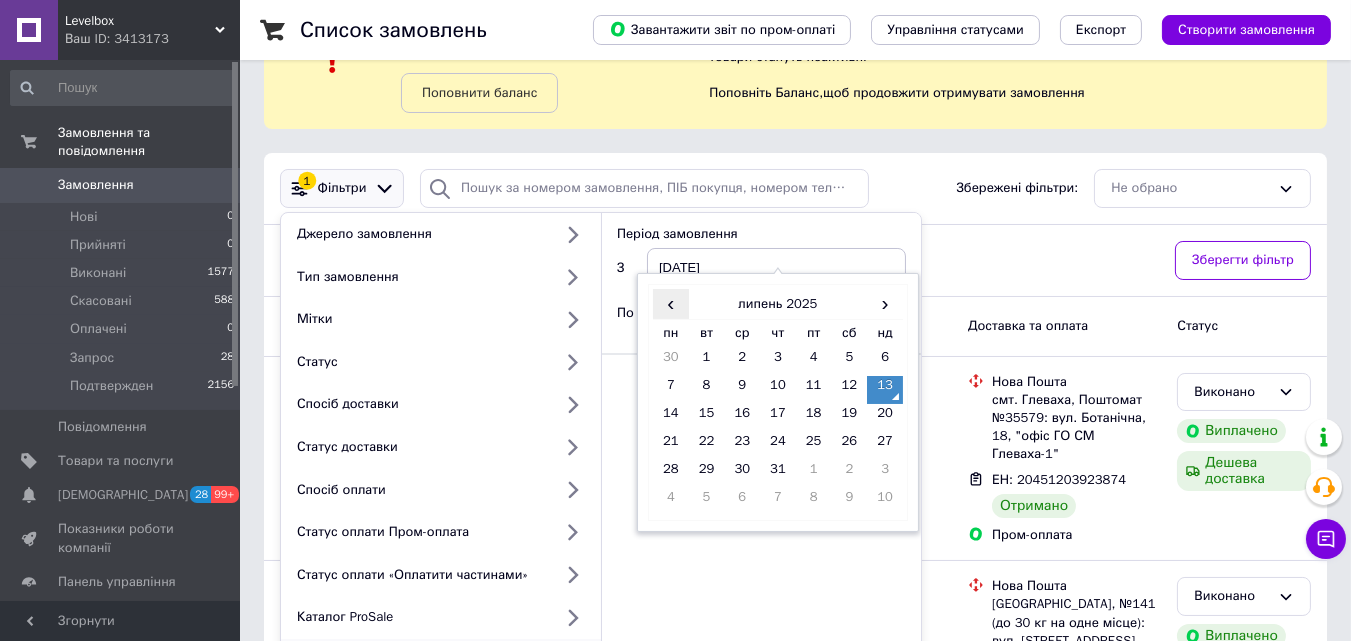 click on "‹" at bounding box center [671, 303] 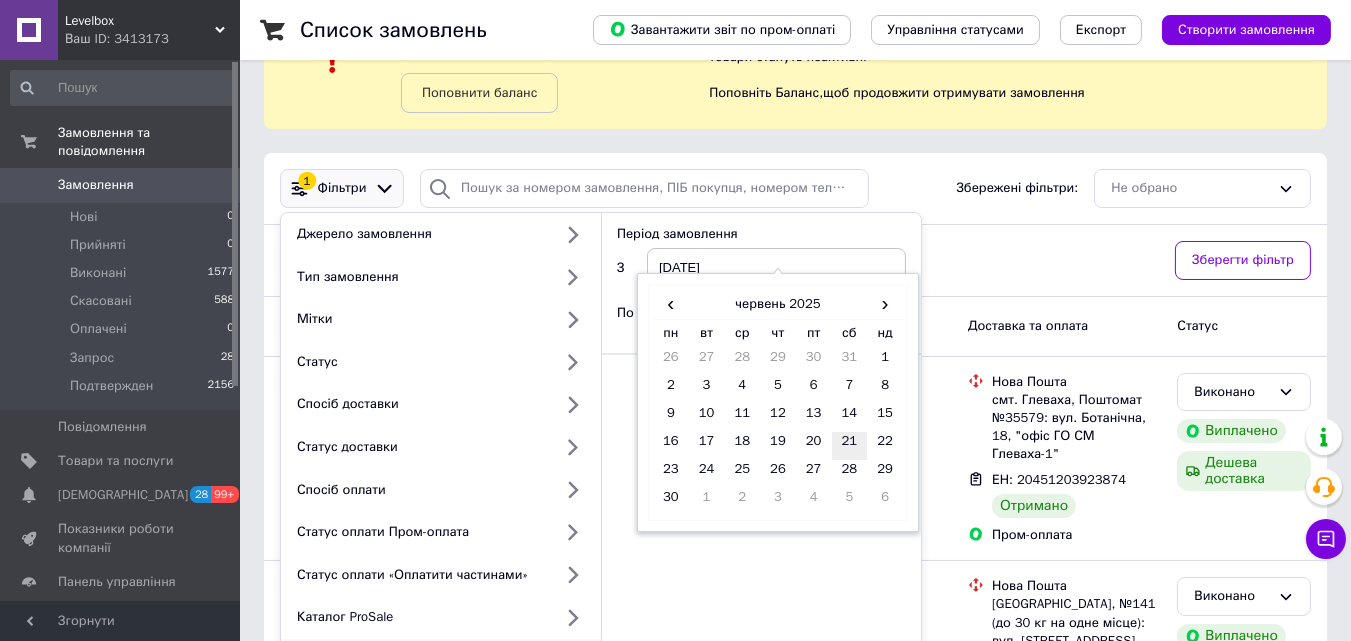 click on "21" at bounding box center [850, 446] 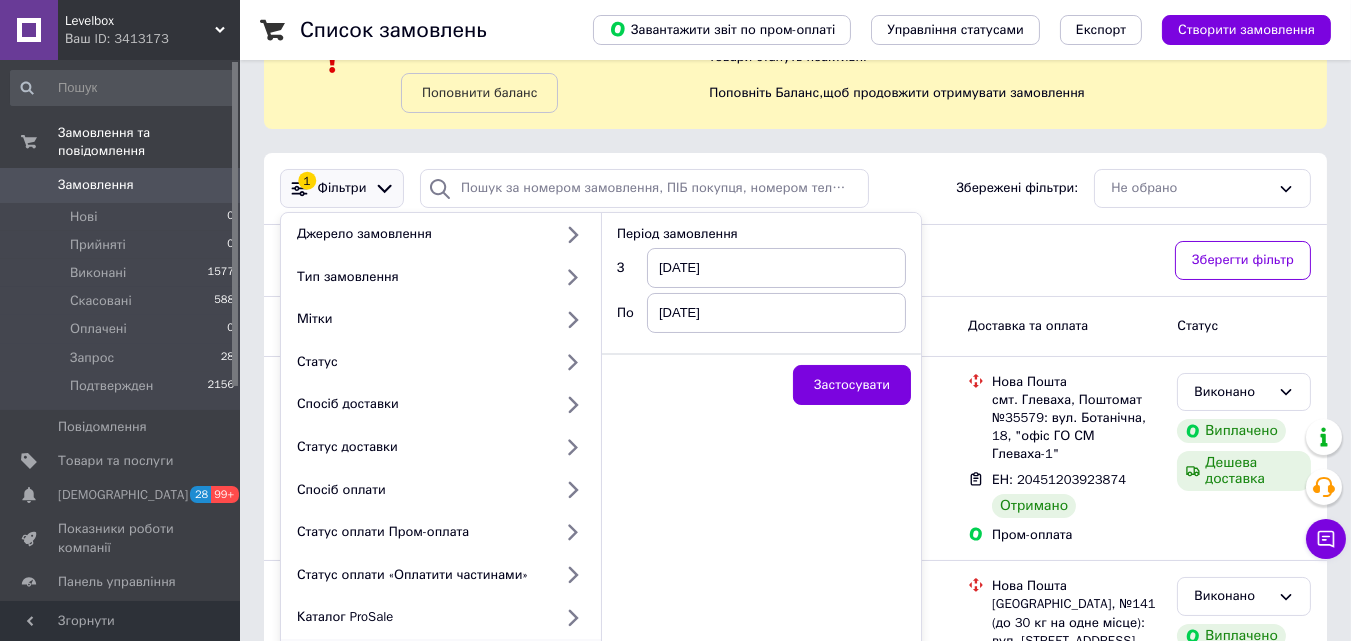 click on "[DATE]" at bounding box center (776, 313) 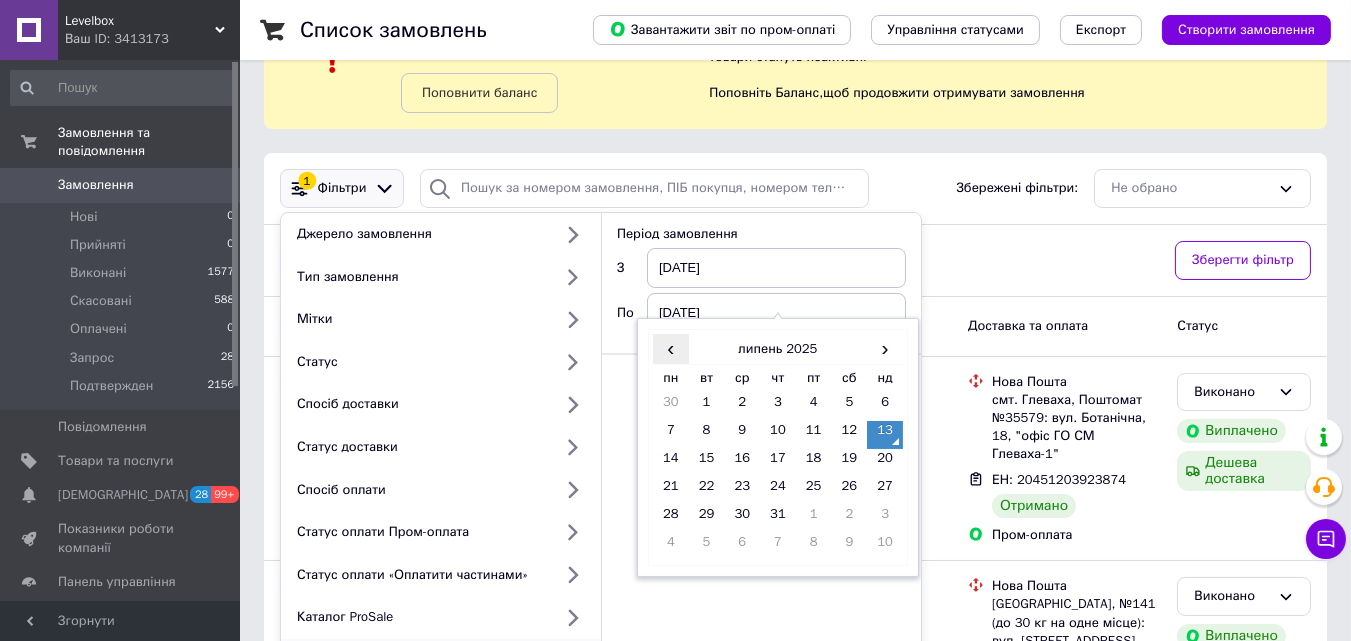 click on "‹" at bounding box center [671, 348] 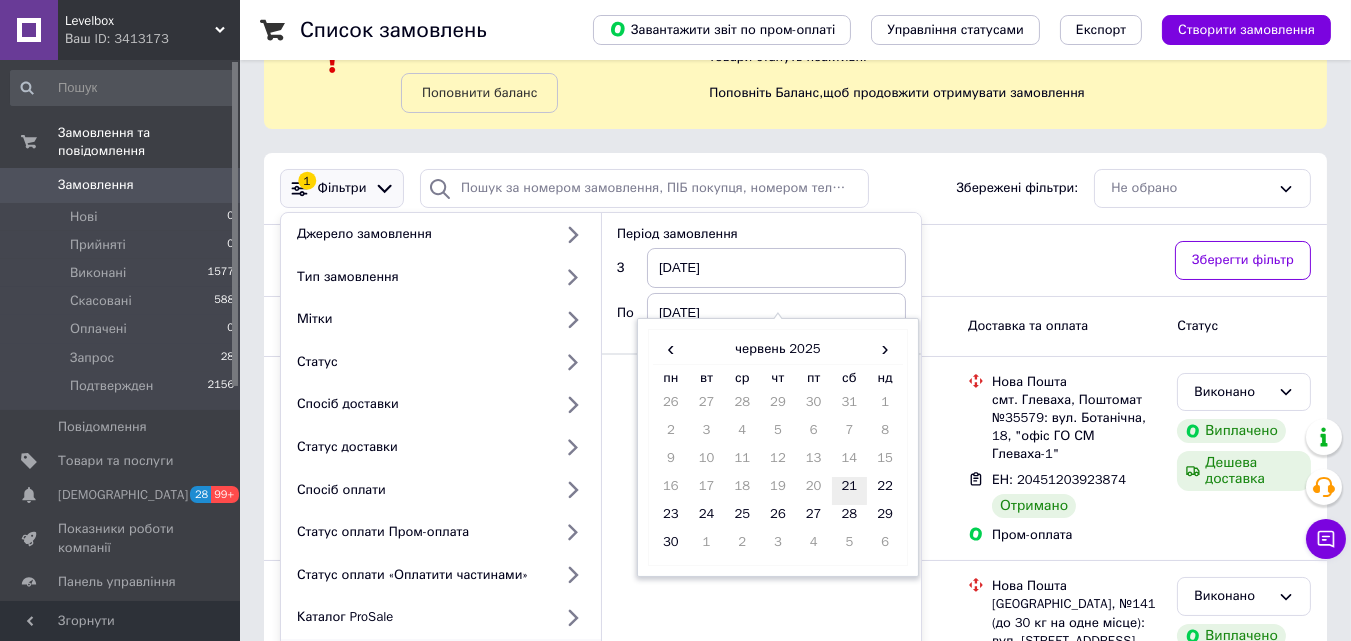 click on "21" at bounding box center (850, 491) 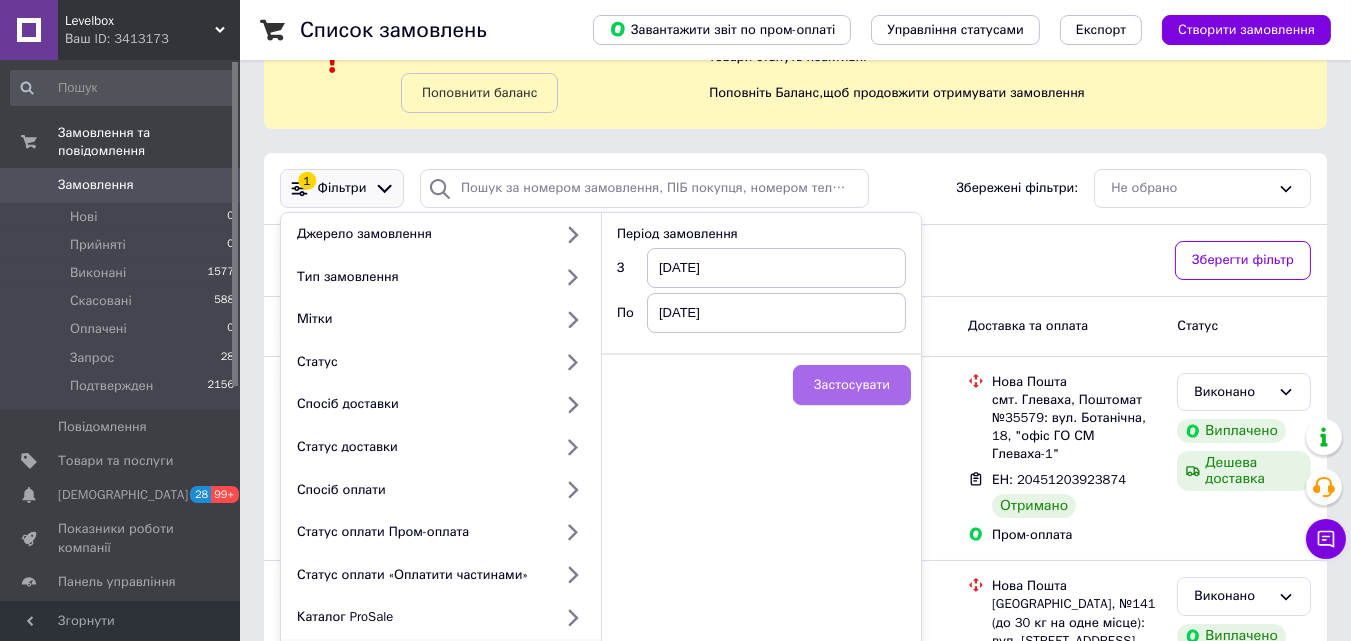 click on "Застосувати" at bounding box center [852, 385] 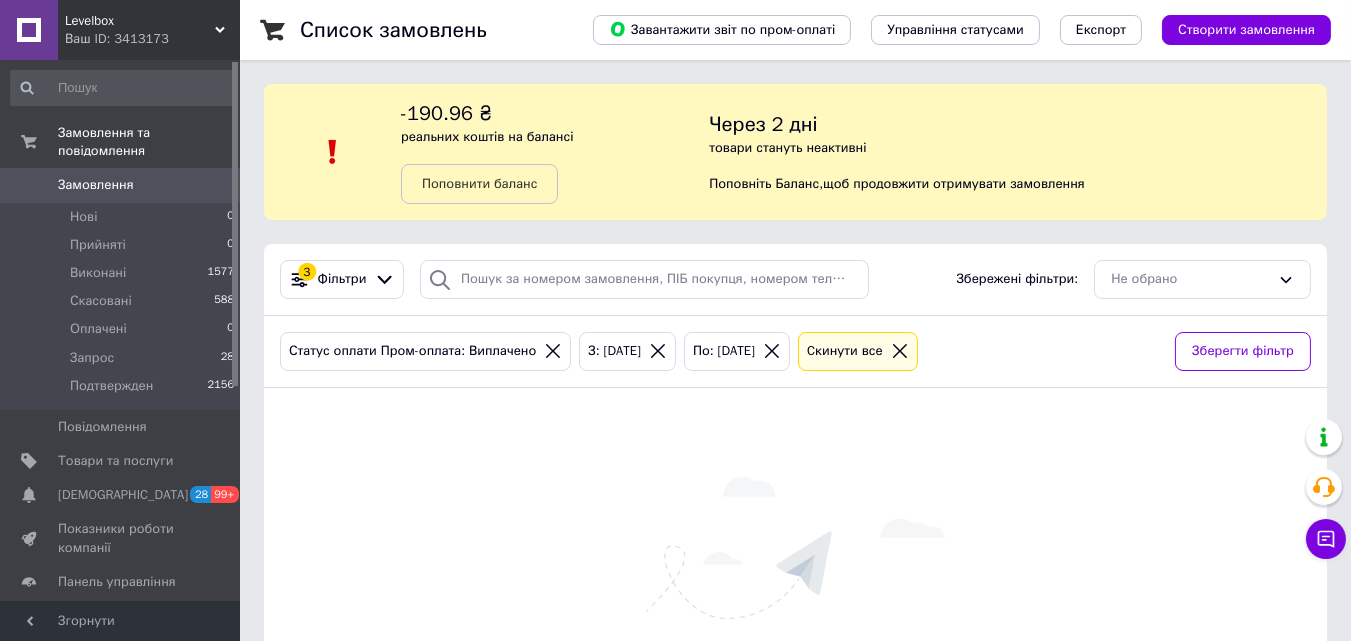 scroll, scrollTop: 164, scrollLeft: 0, axis: vertical 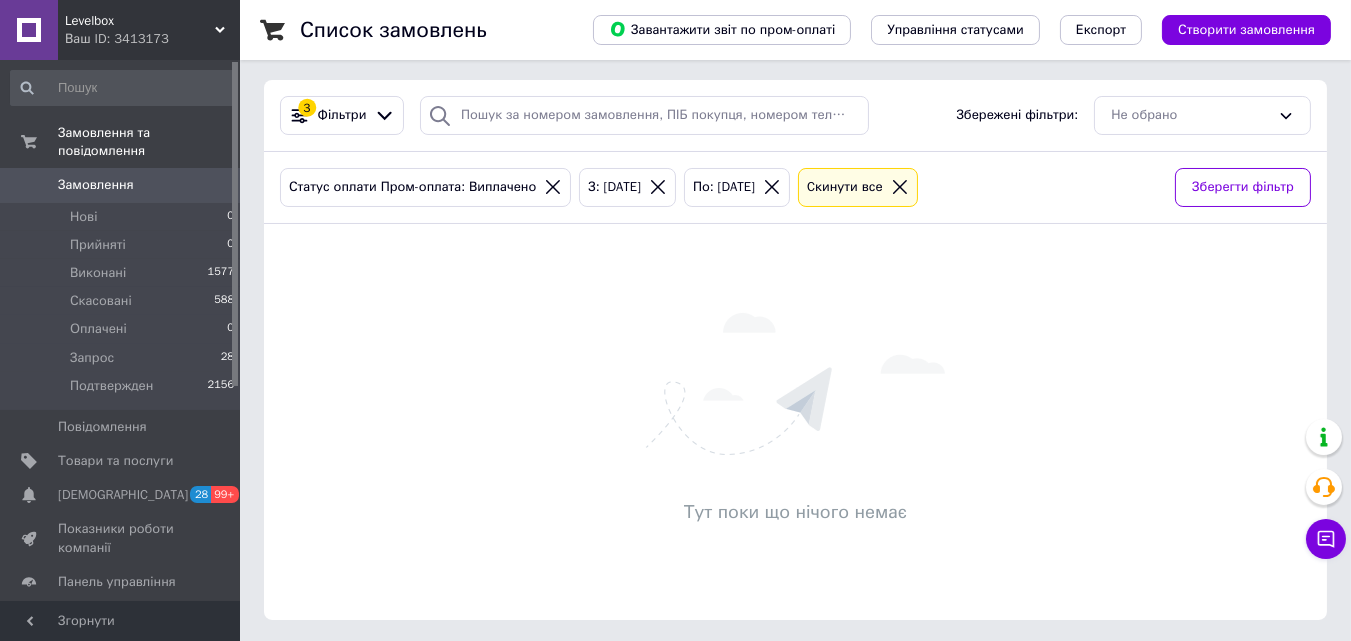 click on "Ваш ID: 3413173" at bounding box center (152, 39) 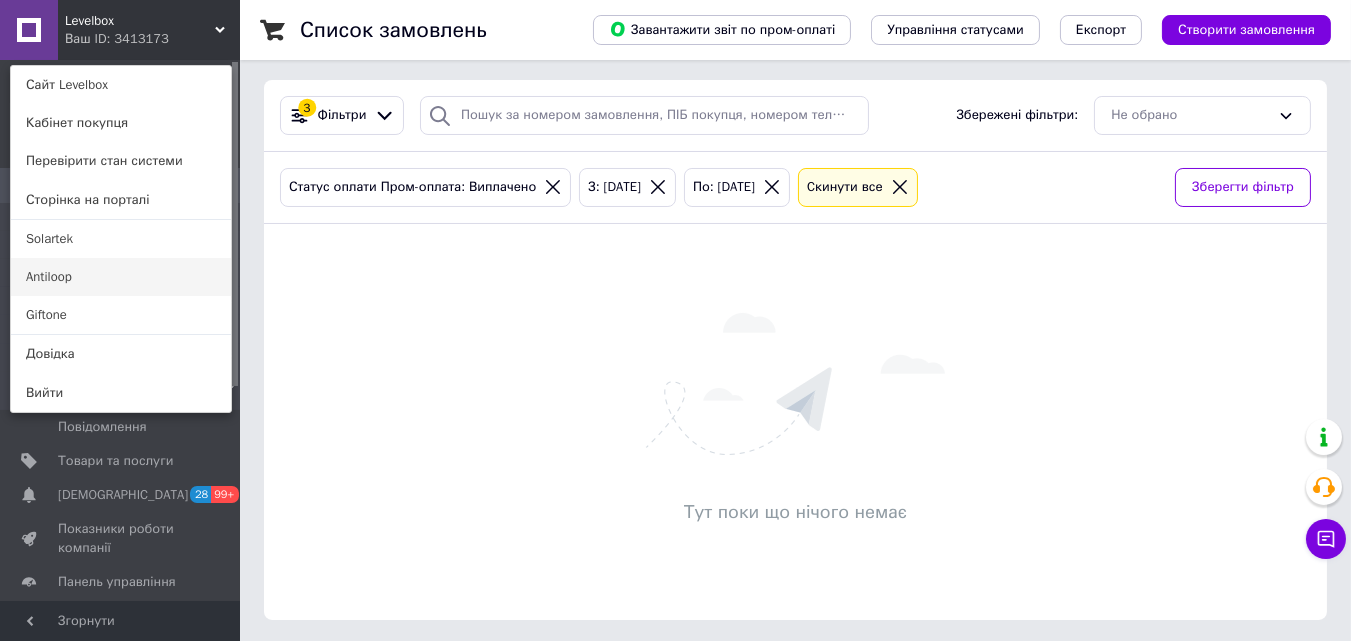 click on "Antiloop" at bounding box center [121, 277] 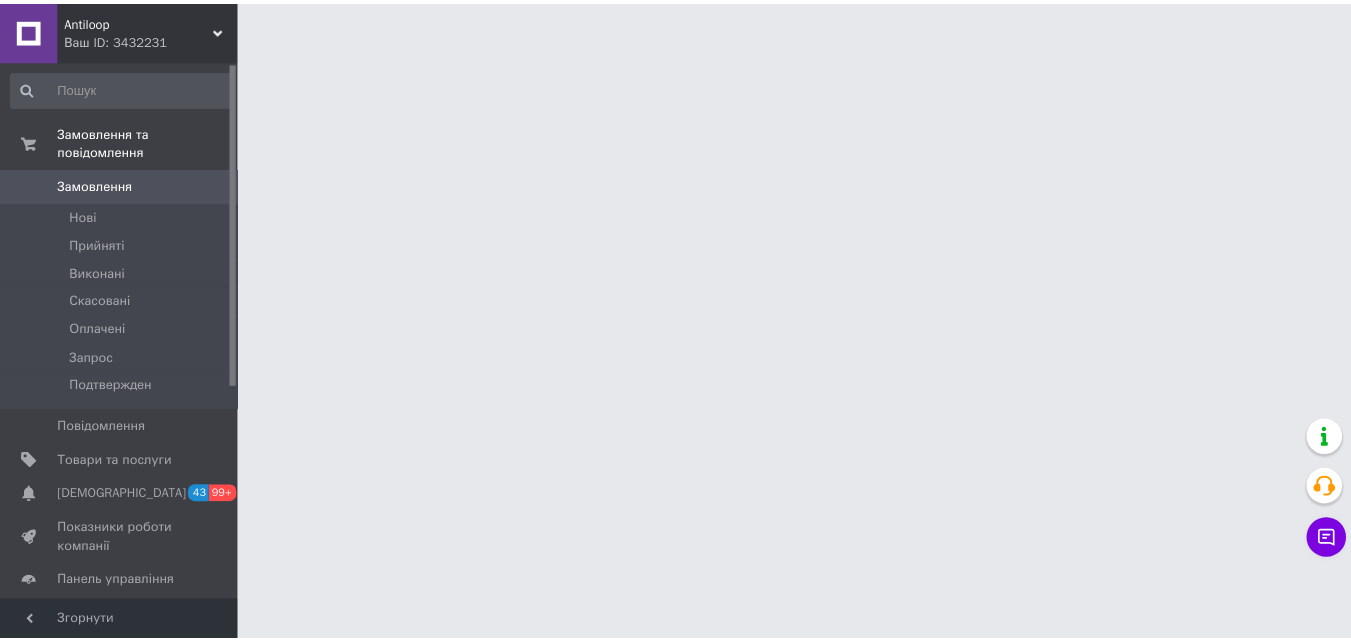 scroll, scrollTop: 0, scrollLeft: 0, axis: both 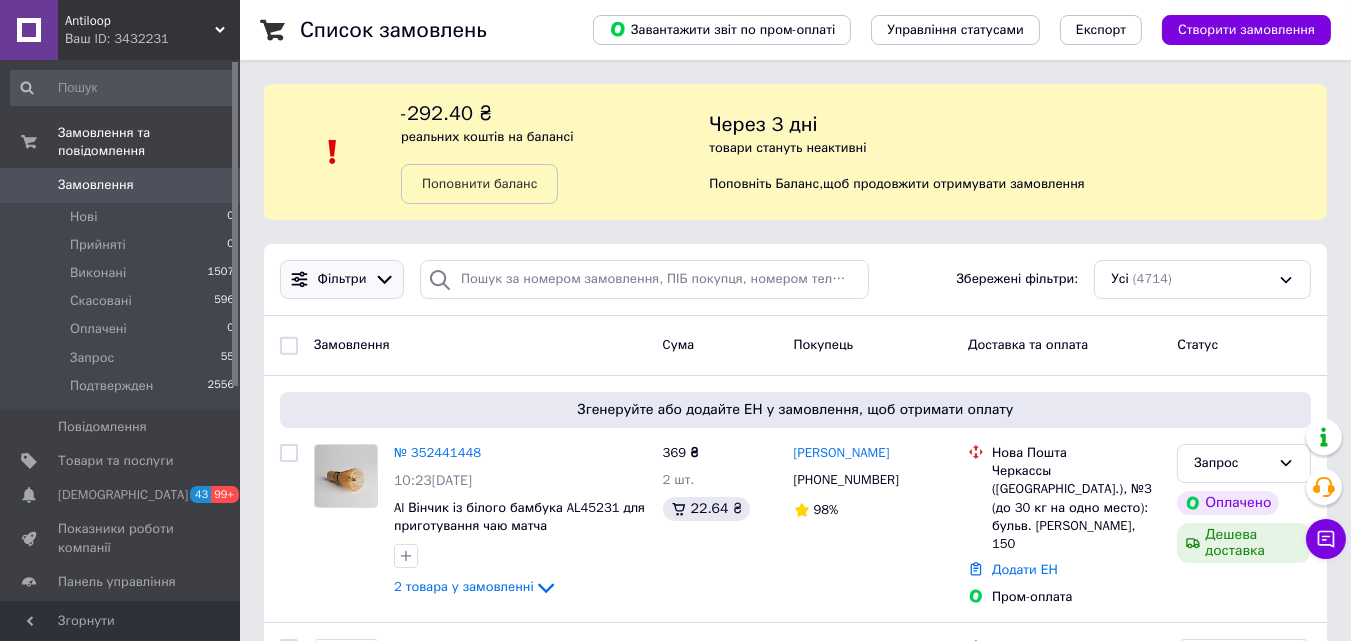 click on "Фільтри" at bounding box center [342, 279] 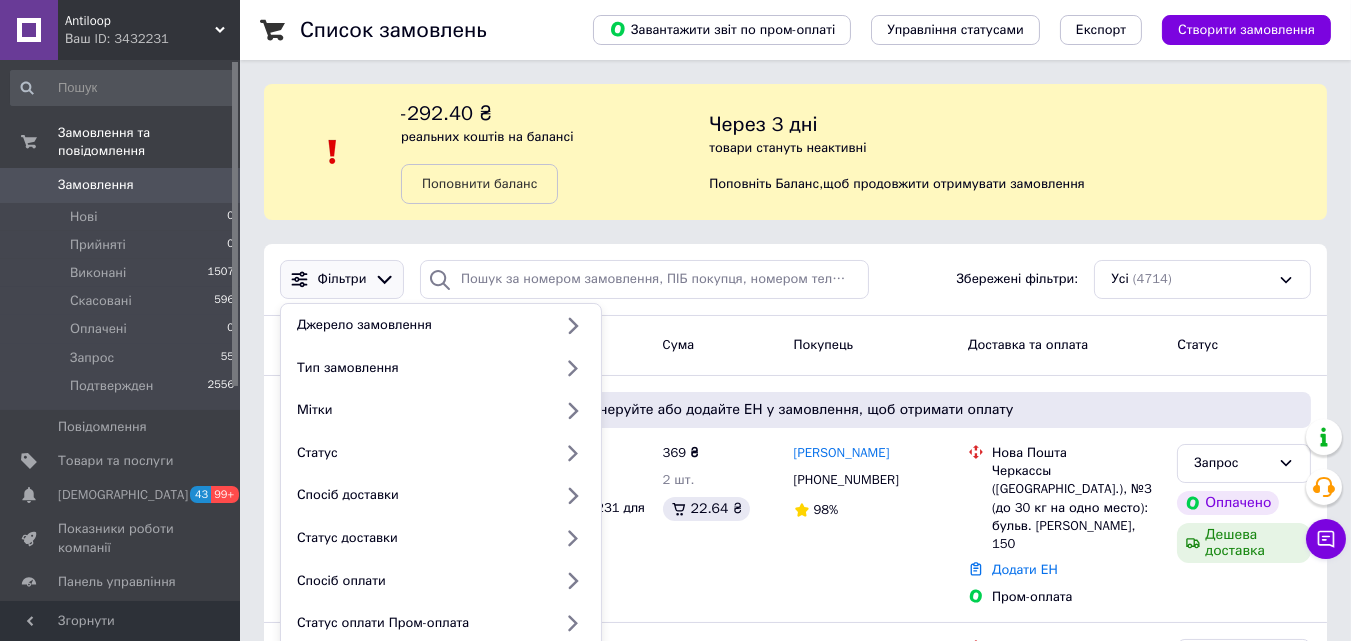 scroll, scrollTop: 304, scrollLeft: 0, axis: vertical 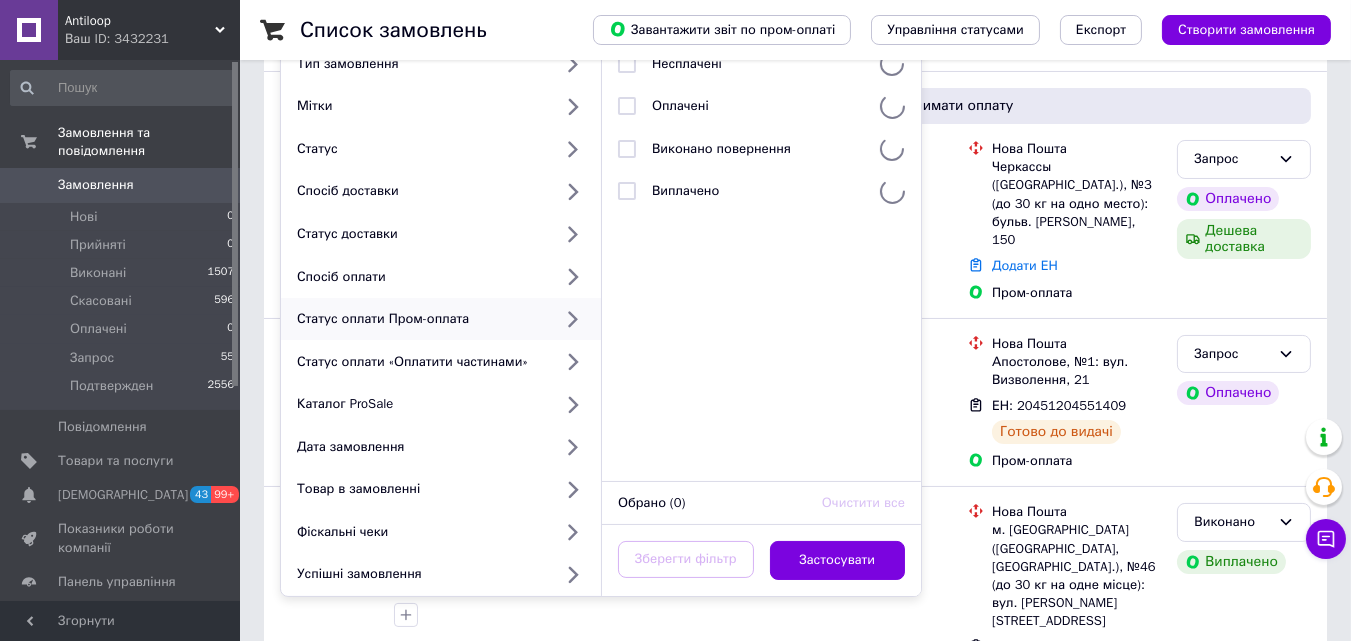 click on "Статус оплати Пром-оплата" at bounding box center (420, 319) 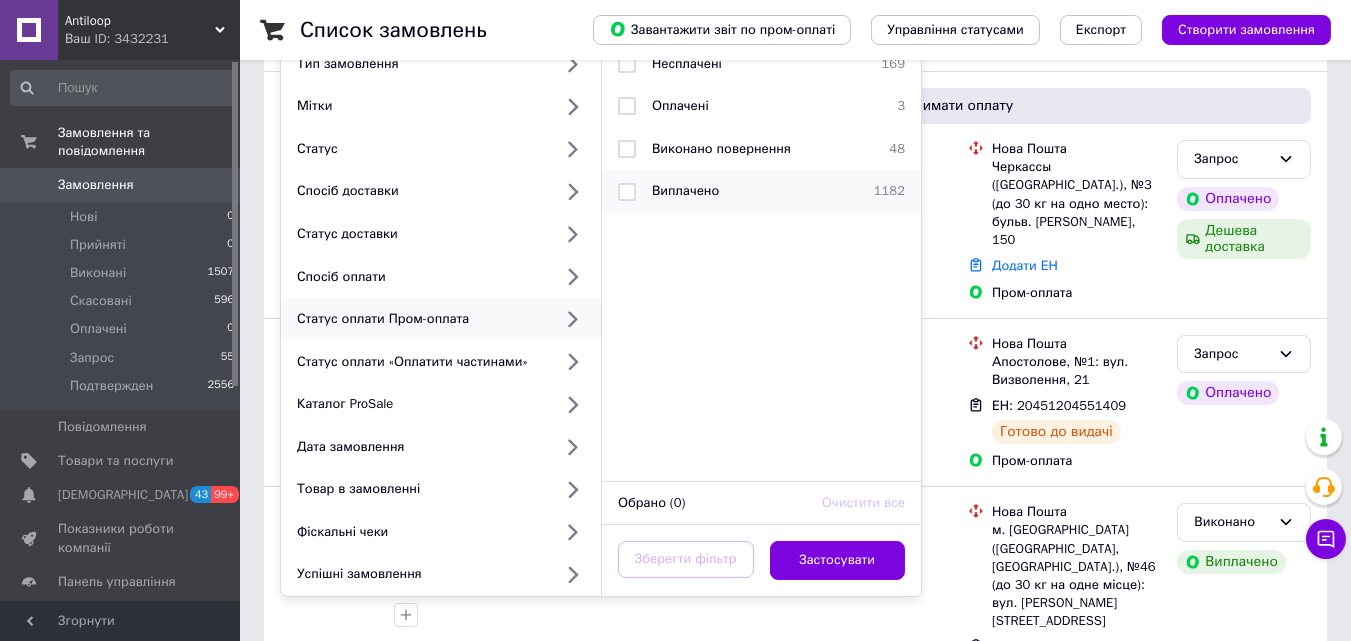 click on "Виплачено" at bounding box center [685, 190] 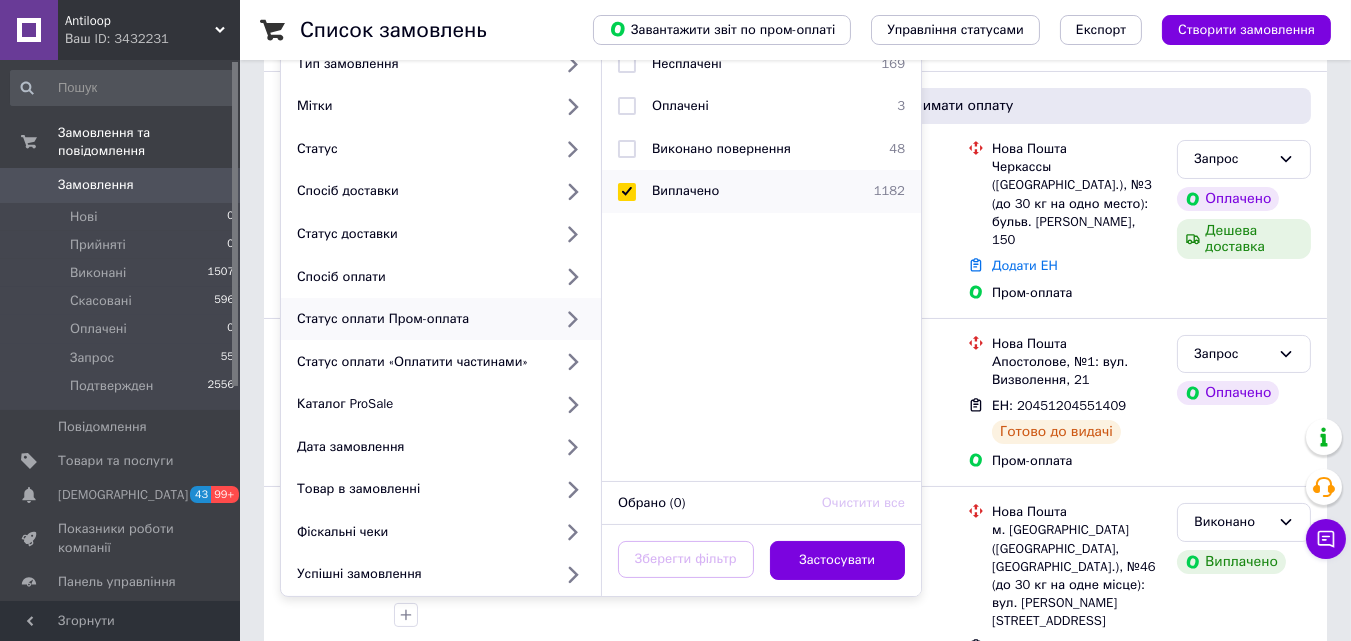 checkbox on "true" 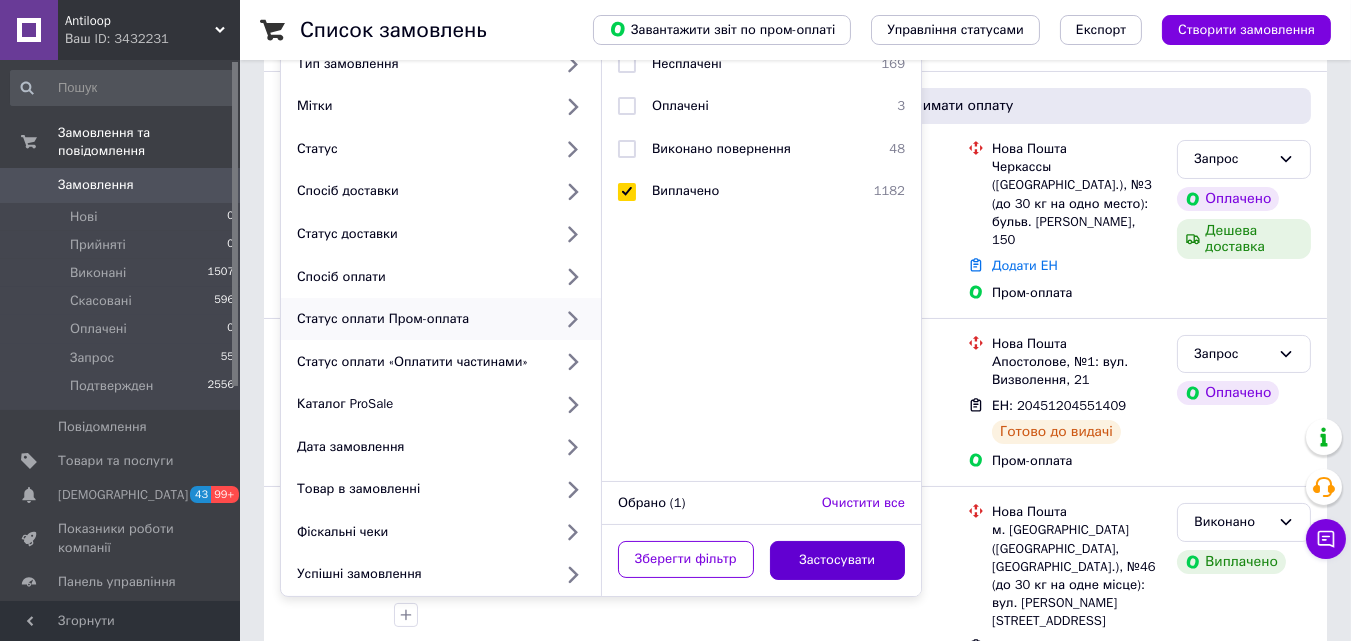 click on "Застосувати" at bounding box center (838, 560) 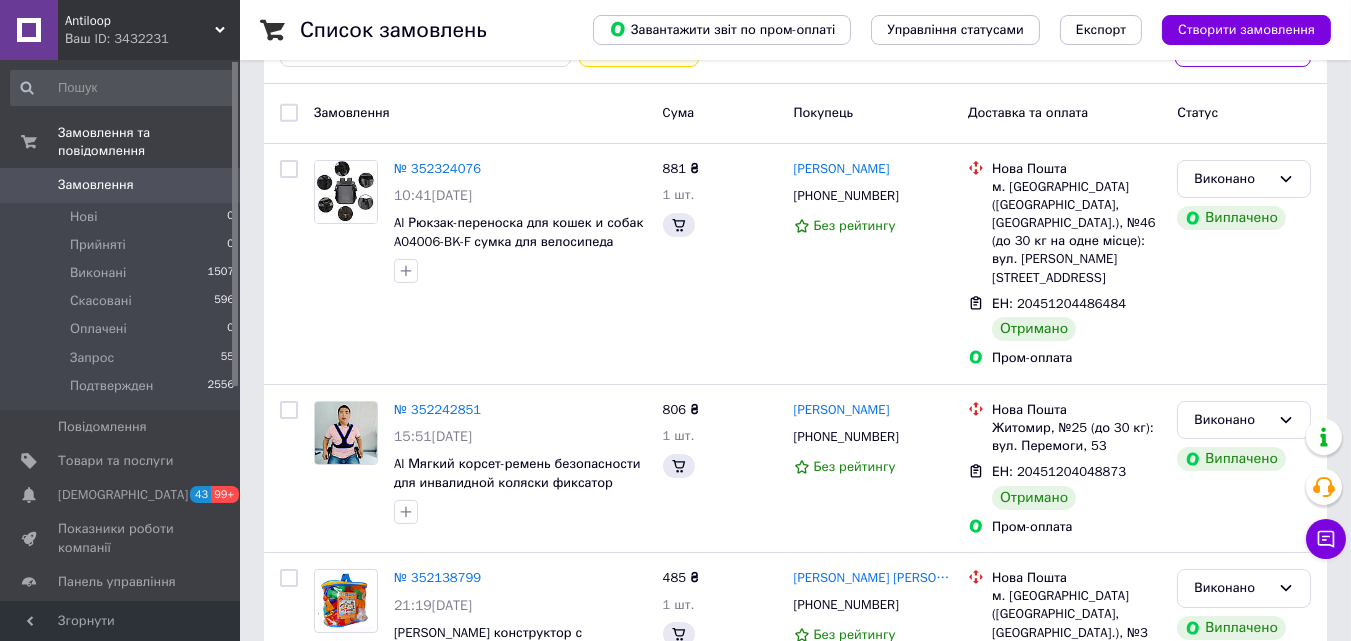 scroll, scrollTop: 0, scrollLeft: 0, axis: both 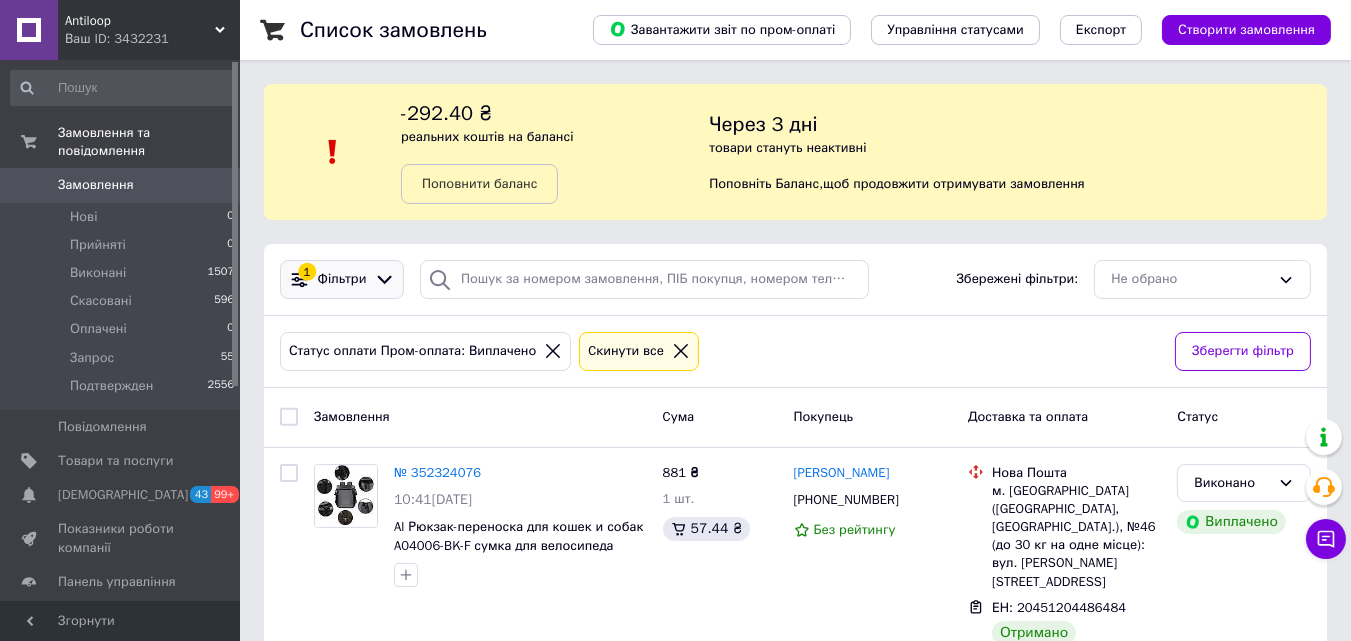 click on "Фільтри" at bounding box center [342, 279] 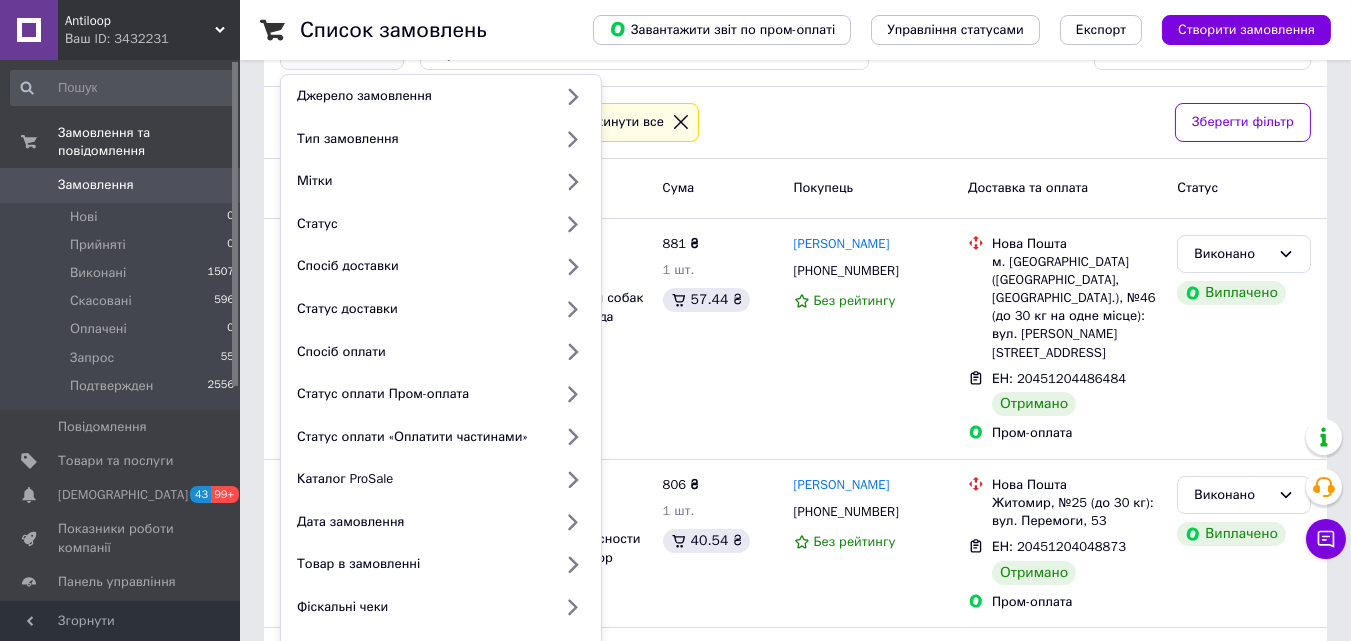 scroll, scrollTop: 231, scrollLeft: 0, axis: vertical 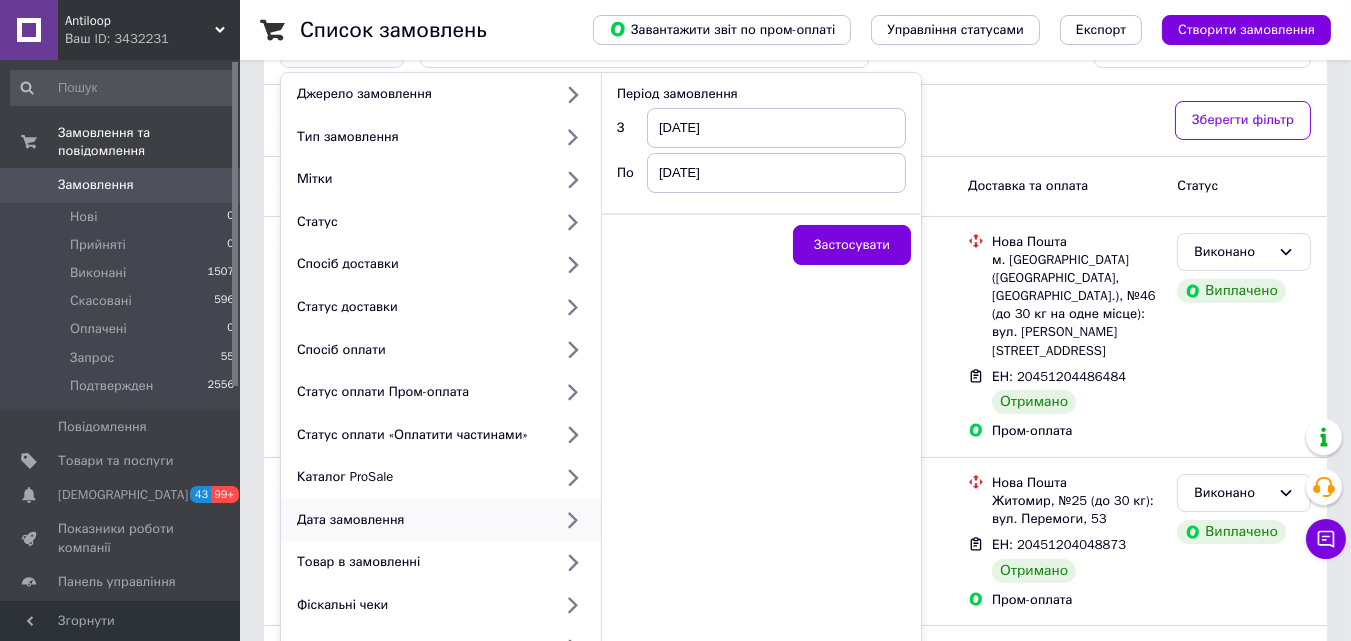 click on "Дата замовлення" at bounding box center [420, 520] 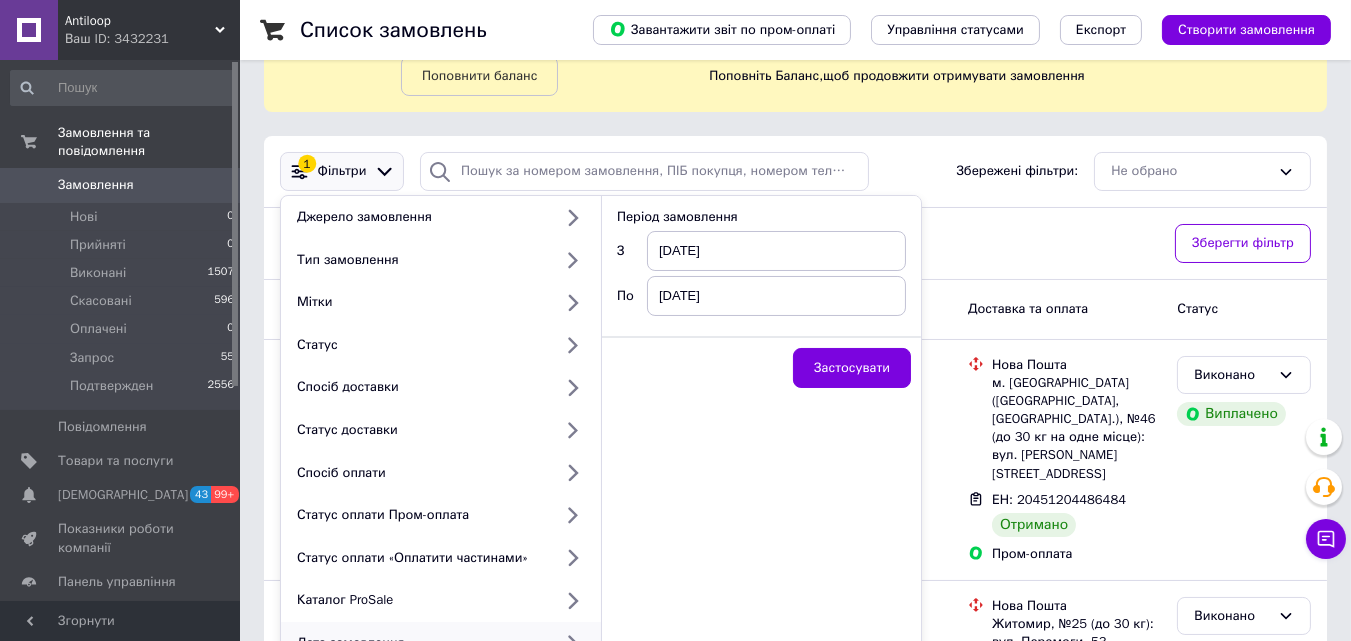 scroll, scrollTop: 108, scrollLeft: 0, axis: vertical 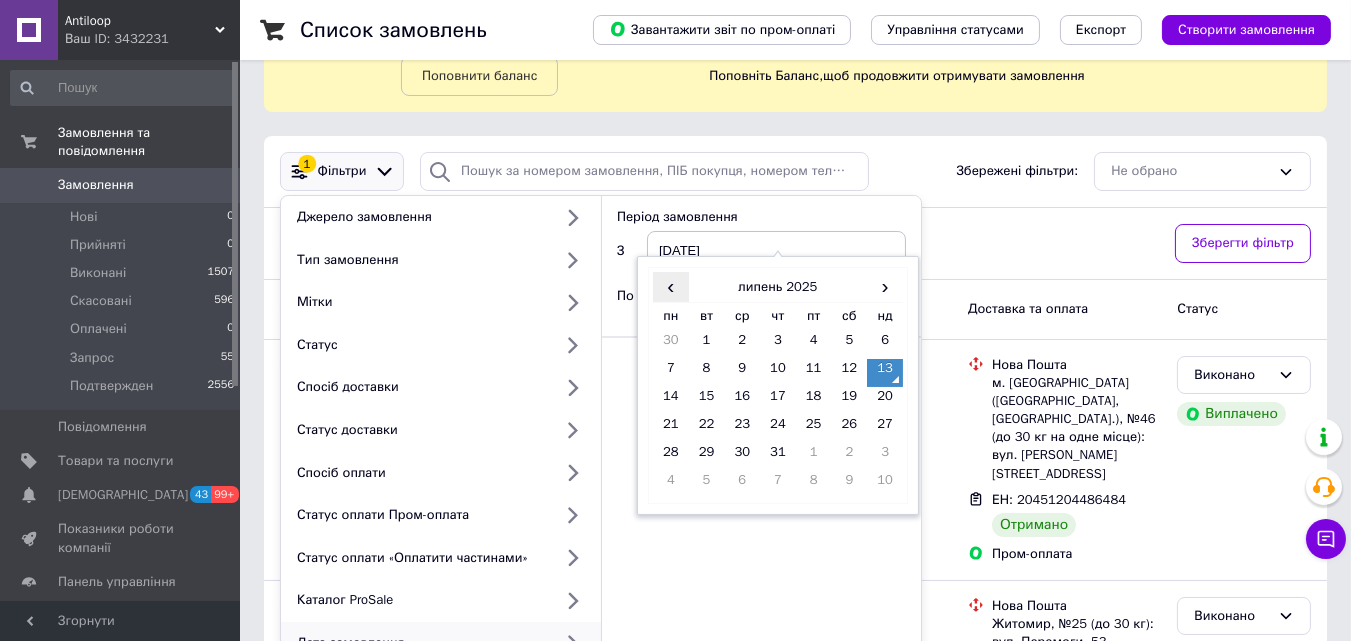 click on "‹" at bounding box center (671, 286) 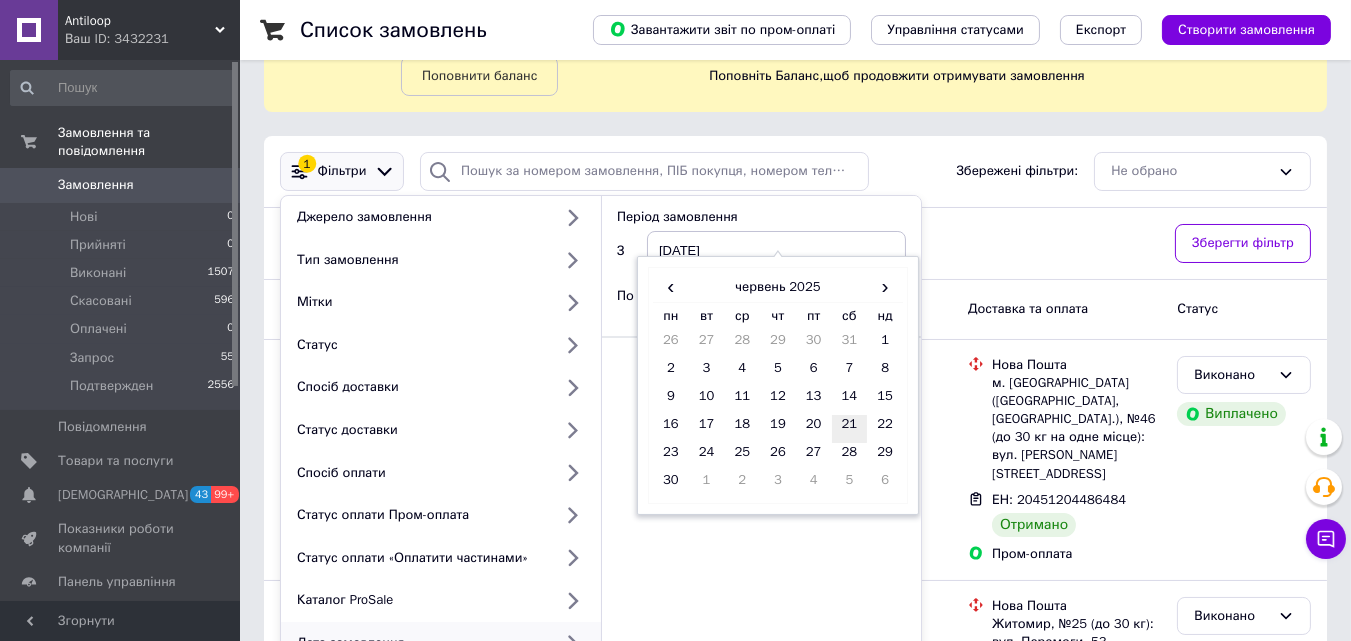 click on "21" at bounding box center (850, 429) 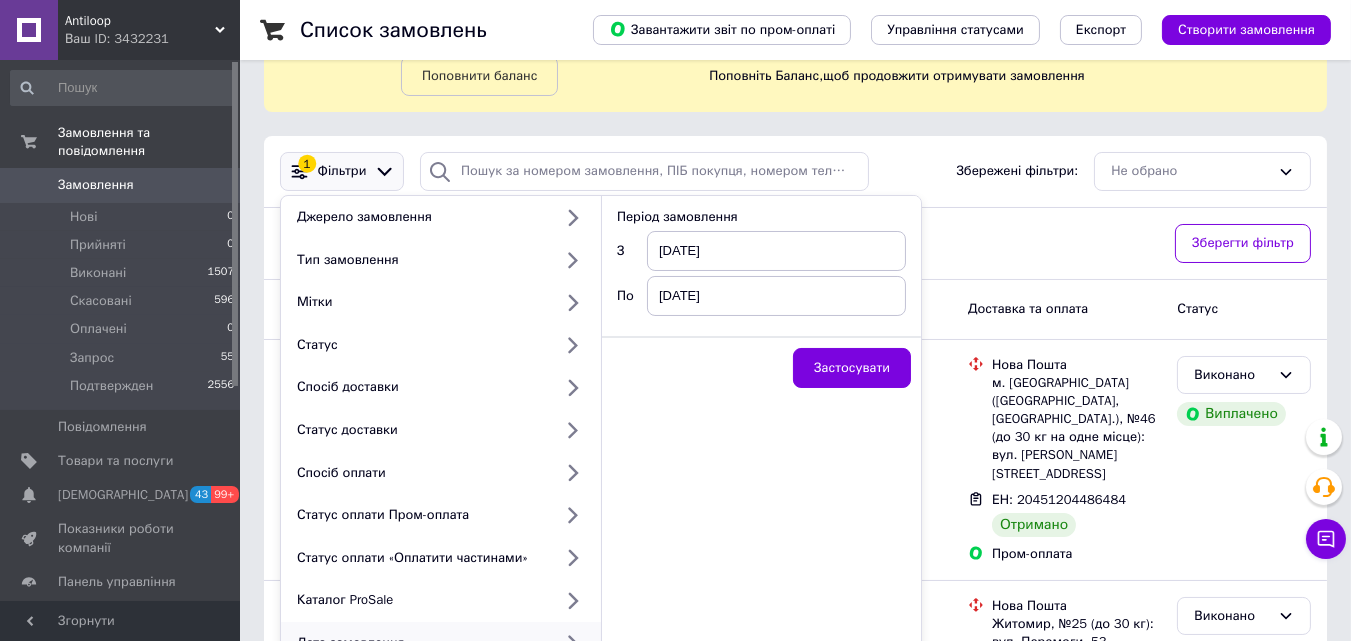 click on "[DATE]" at bounding box center (776, 296) 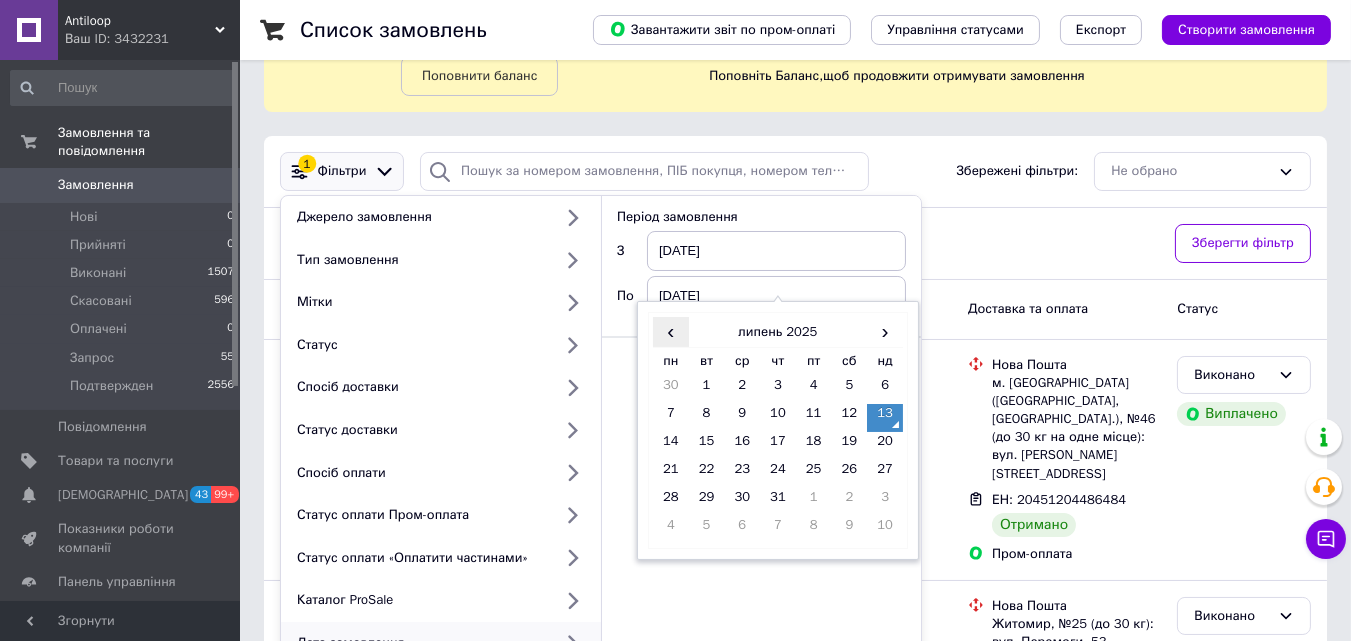 click on "‹" at bounding box center (671, 331) 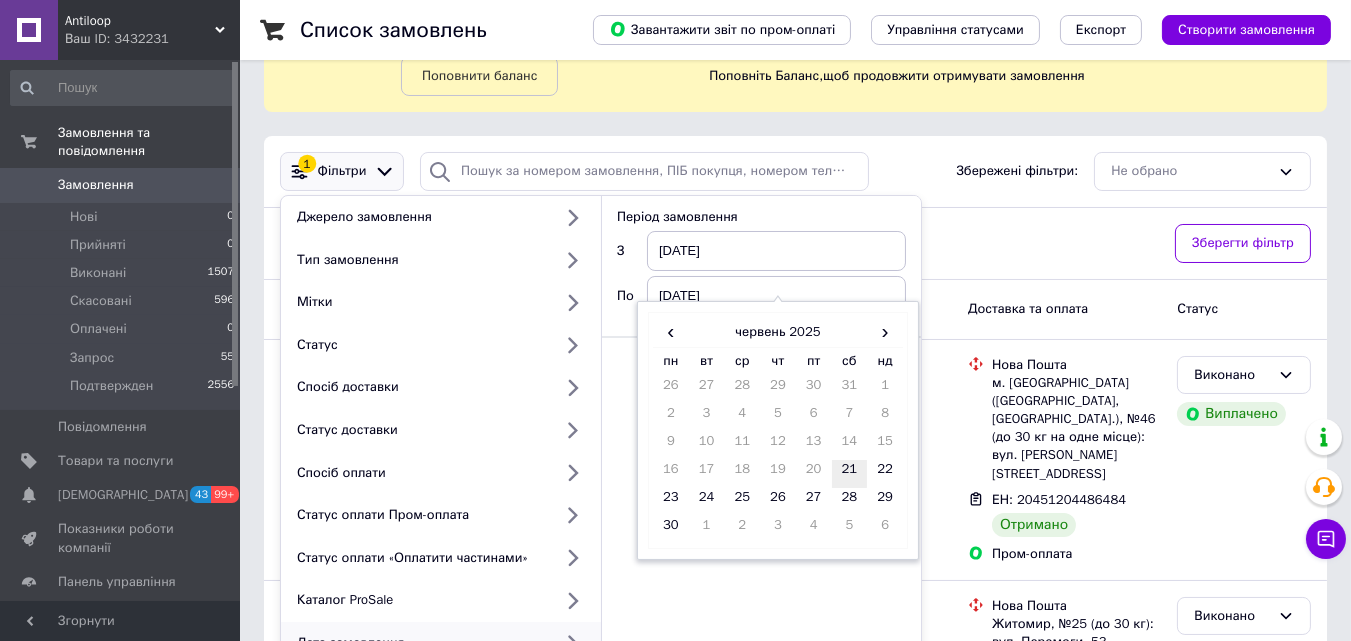 click on "21" at bounding box center [850, 474] 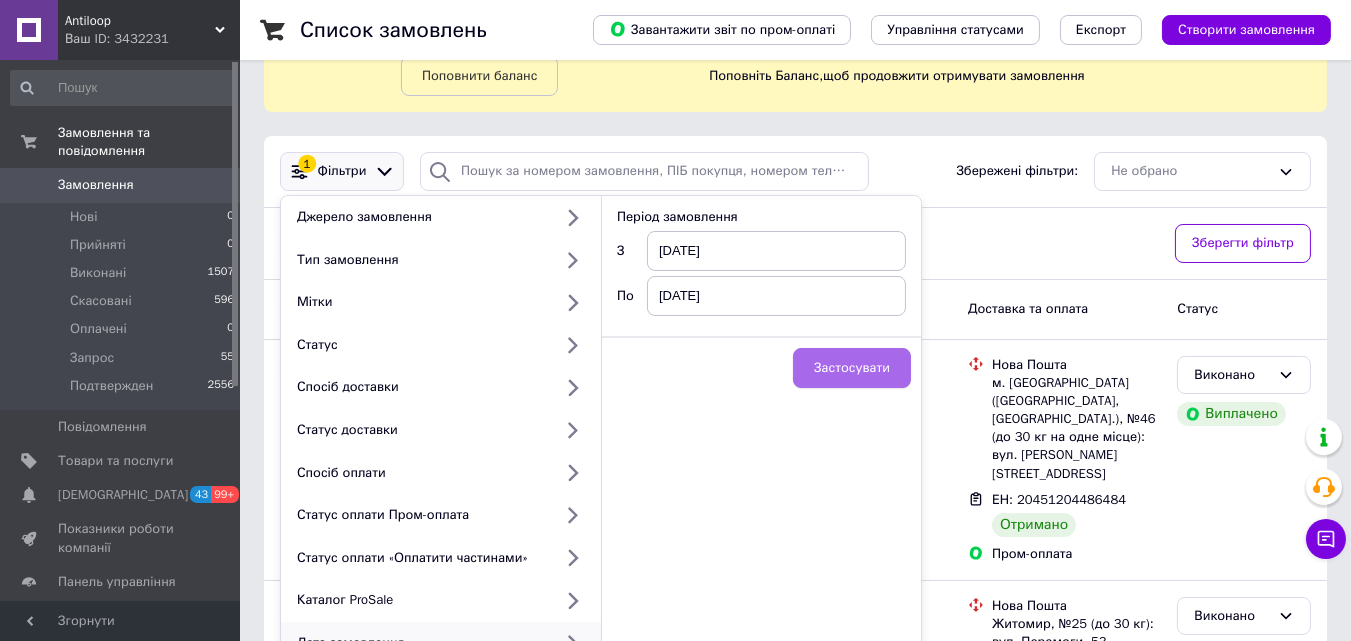 click on "Застосувати" at bounding box center (852, 368) 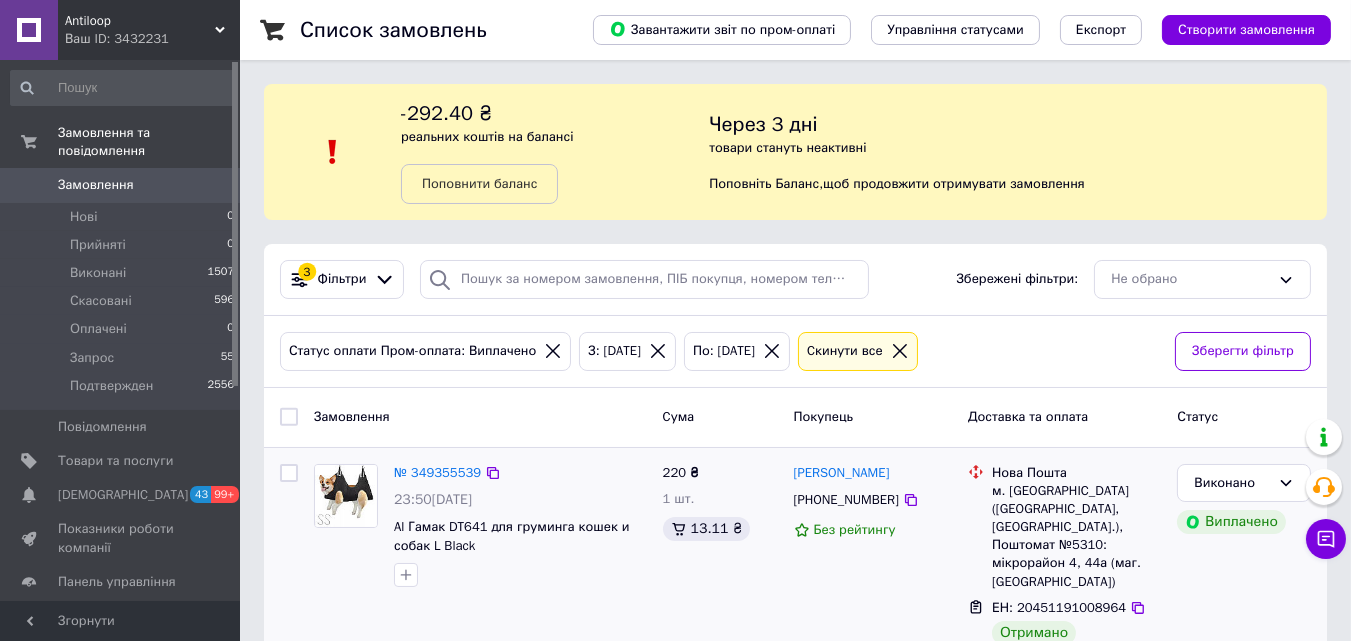 scroll, scrollTop: 254, scrollLeft: 0, axis: vertical 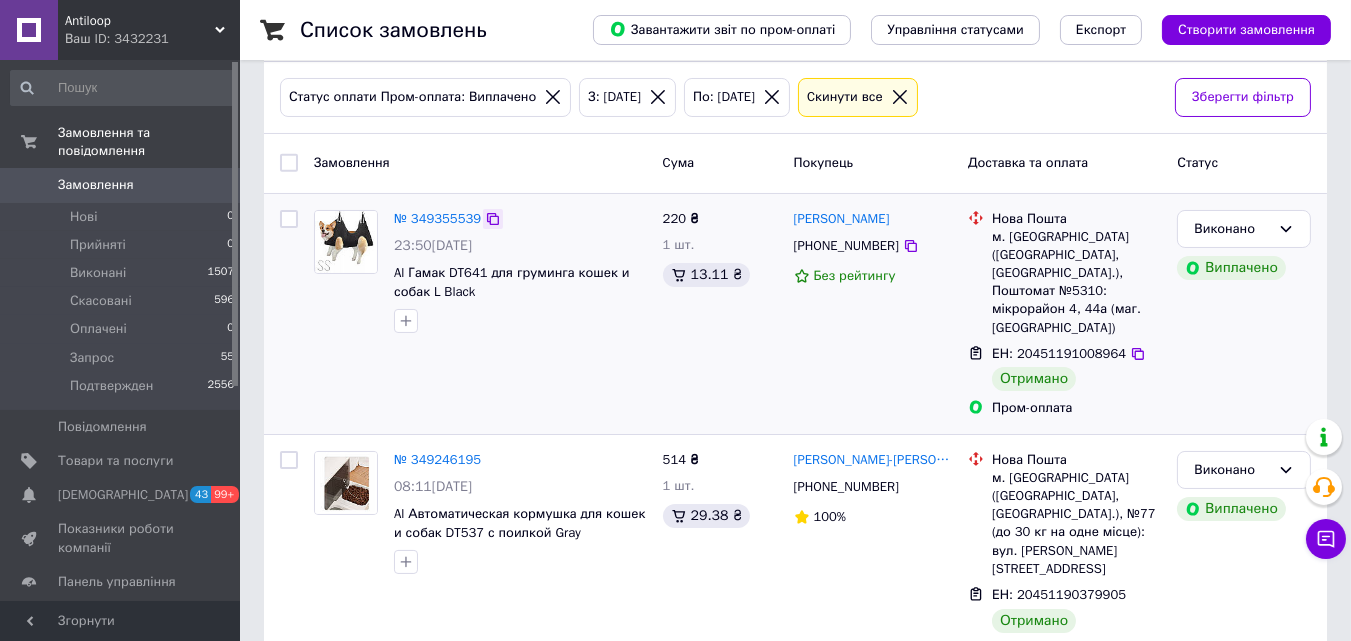 click 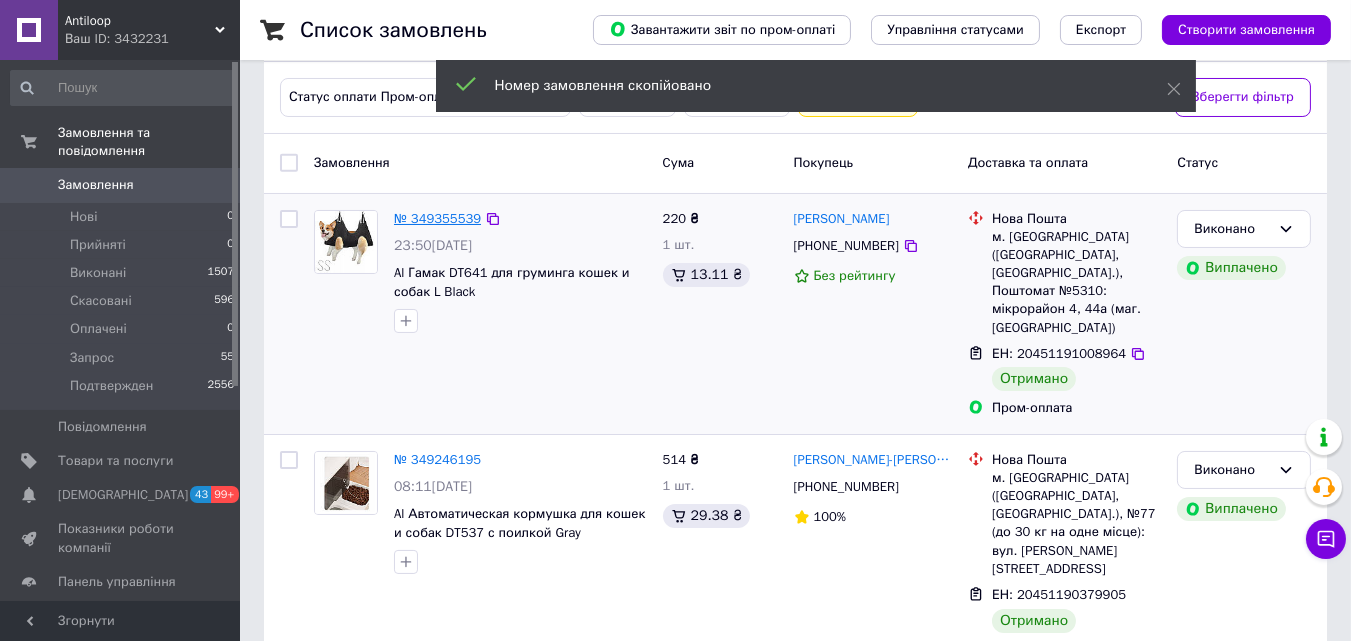 click on "№ 349355539" at bounding box center [437, 218] 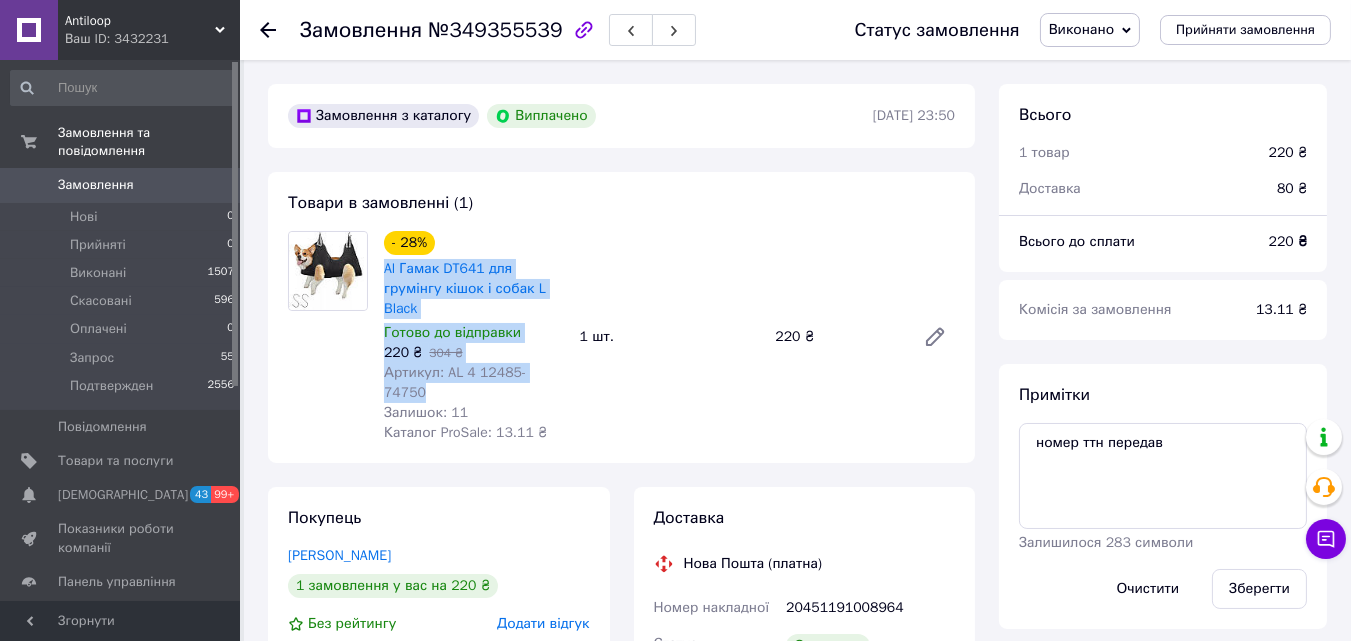 drag, startPoint x: 586, startPoint y: 372, endPoint x: 381, endPoint y: 265, distance: 231.24446 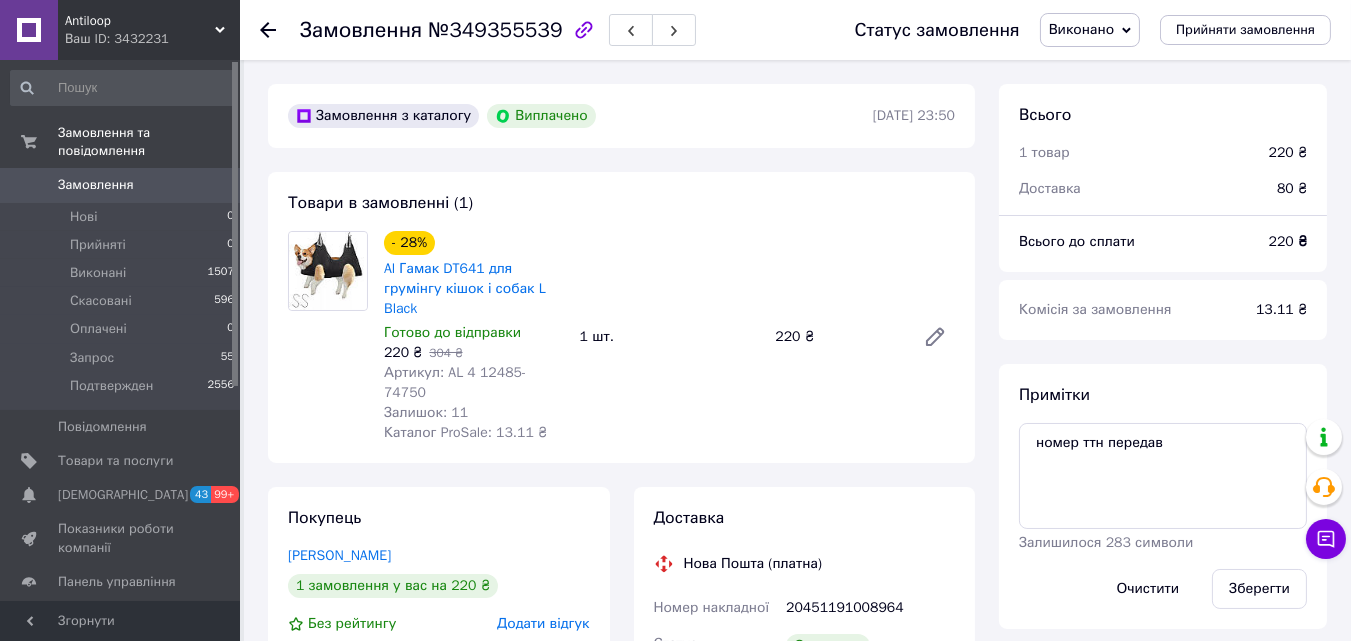 click on "Всього 1 товар 220 ₴ Доставка 80 ₴ Всього до сплати 220 ₴ Комісія за замовлення 13.11 ₴ Примітки номер ттн передав Залишилося 283 символи Очистити Зберегти Дії Написати покупцеві   Надіслати інструкцію   Чат Viber Telegram WhatsApp Email Запит на відгук про компанію   Скопіювати запит на відгук У вас є 8 днів, щоб відправити запит на відгук покупцеві, скопіювавши посилання.   Видати чек   Завантажити PDF   Друк PDF Мітки Особисті нотатки, які бачите лише ви. З їх допомогою можна фільтрувати замовлення" at bounding box center (1163, 886) 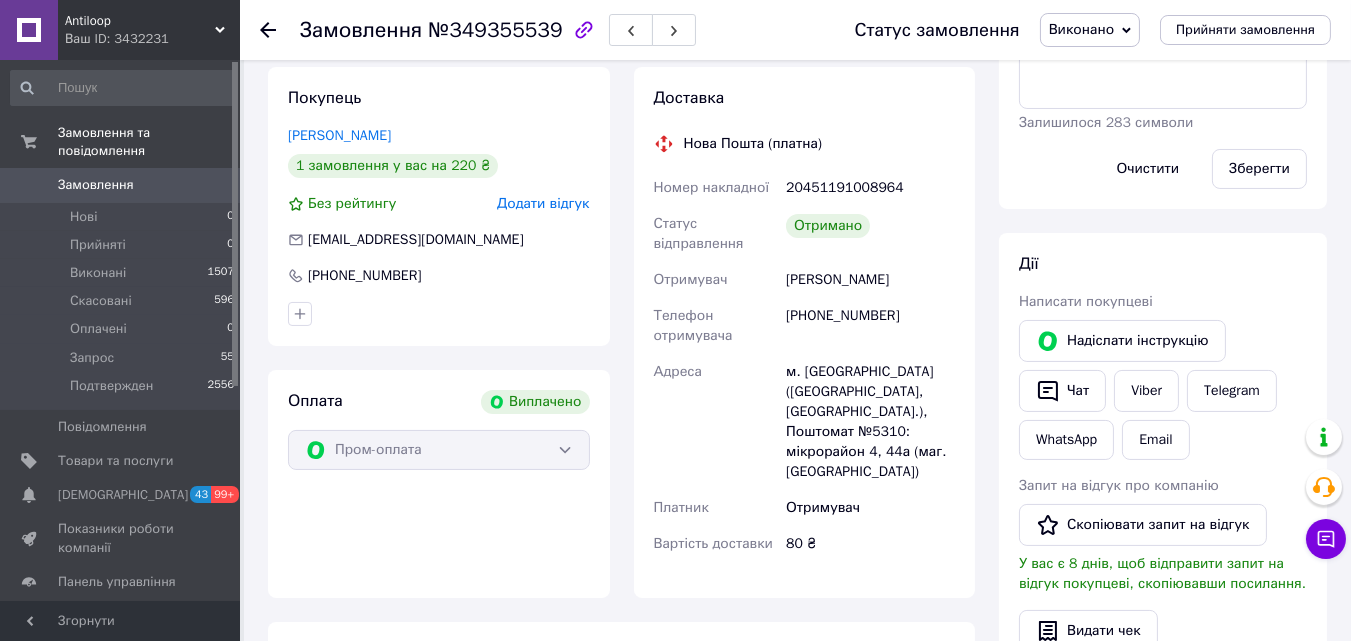 scroll, scrollTop: 0, scrollLeft: 0, axis: both 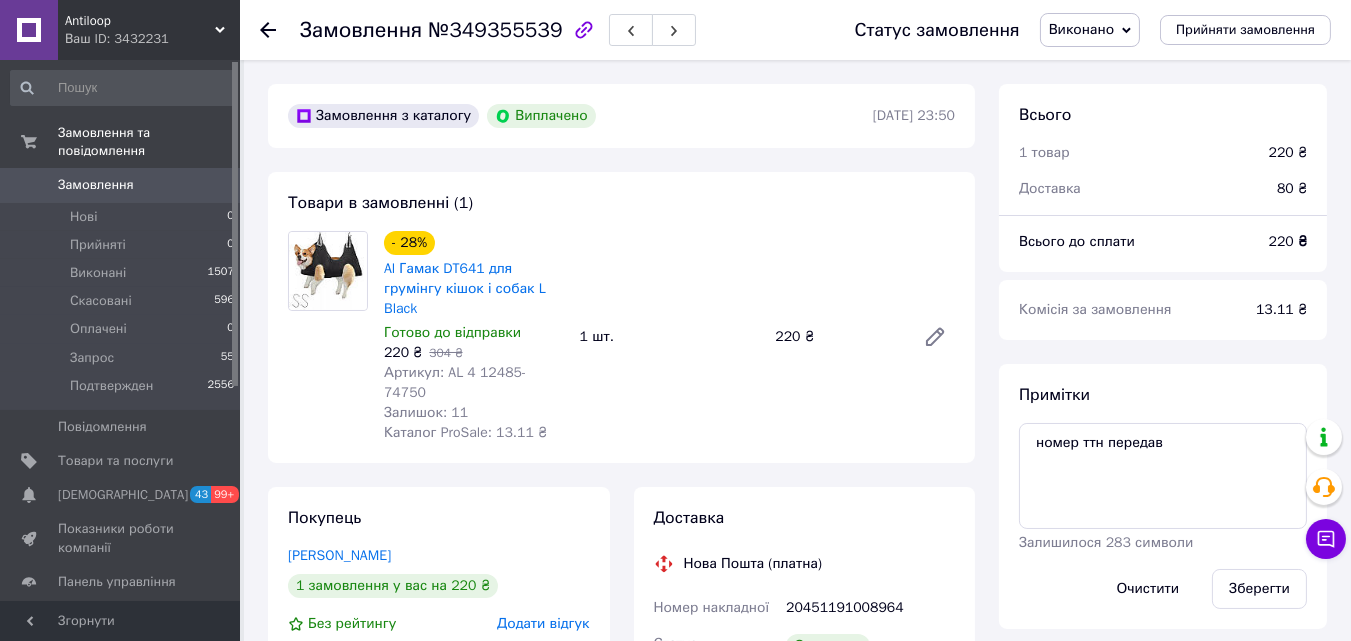 click on "- 28% Al Гамак DT641 для грумінгу кішок і собак L Black Готово до відправки 220 ₴   304 ₴ Артикул: AL 4 12485-74750 Залишок: 11 Каталог ProSale: 13.11 ₴  1 шт. 220 ₴" at bounding box center [669, 337] 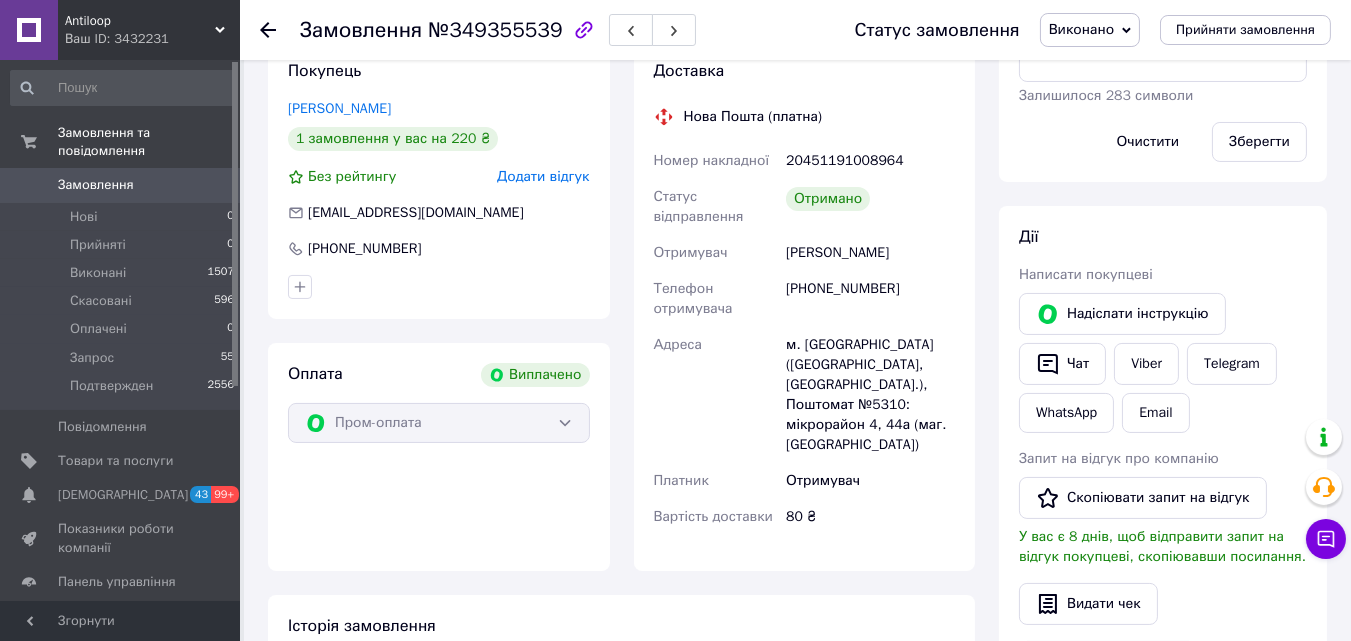 scroll, scrollTop: 0, scrollLeft: 0, axis: both 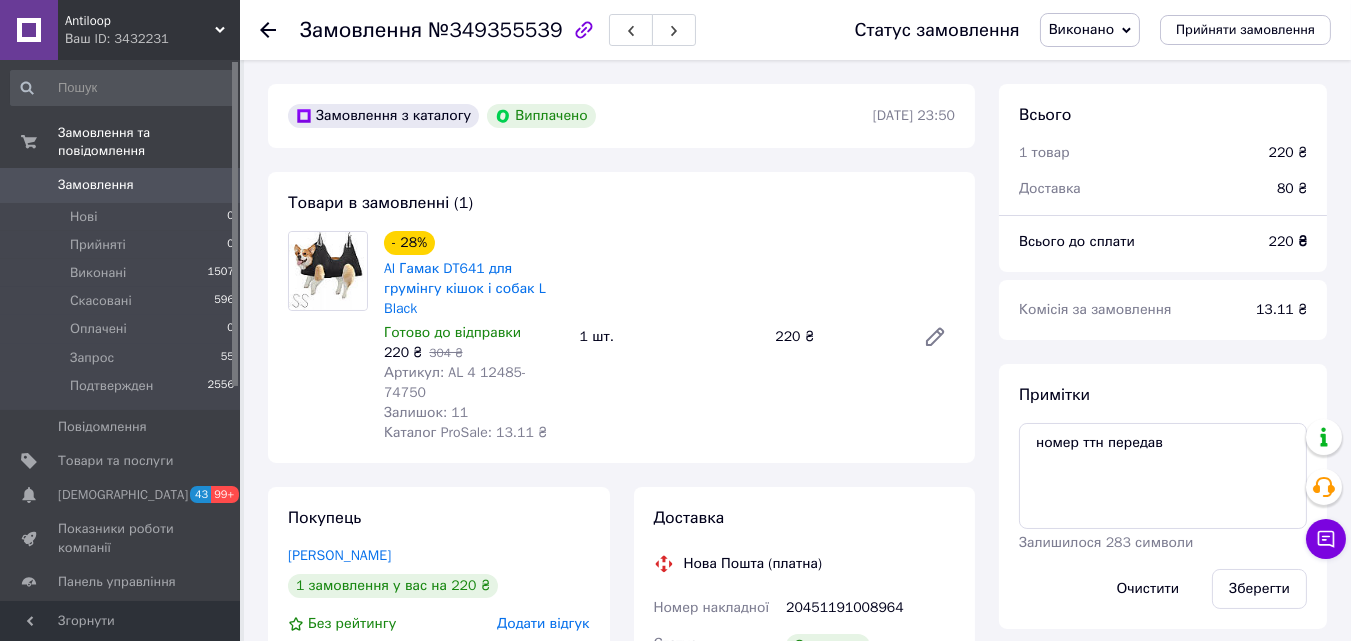 click 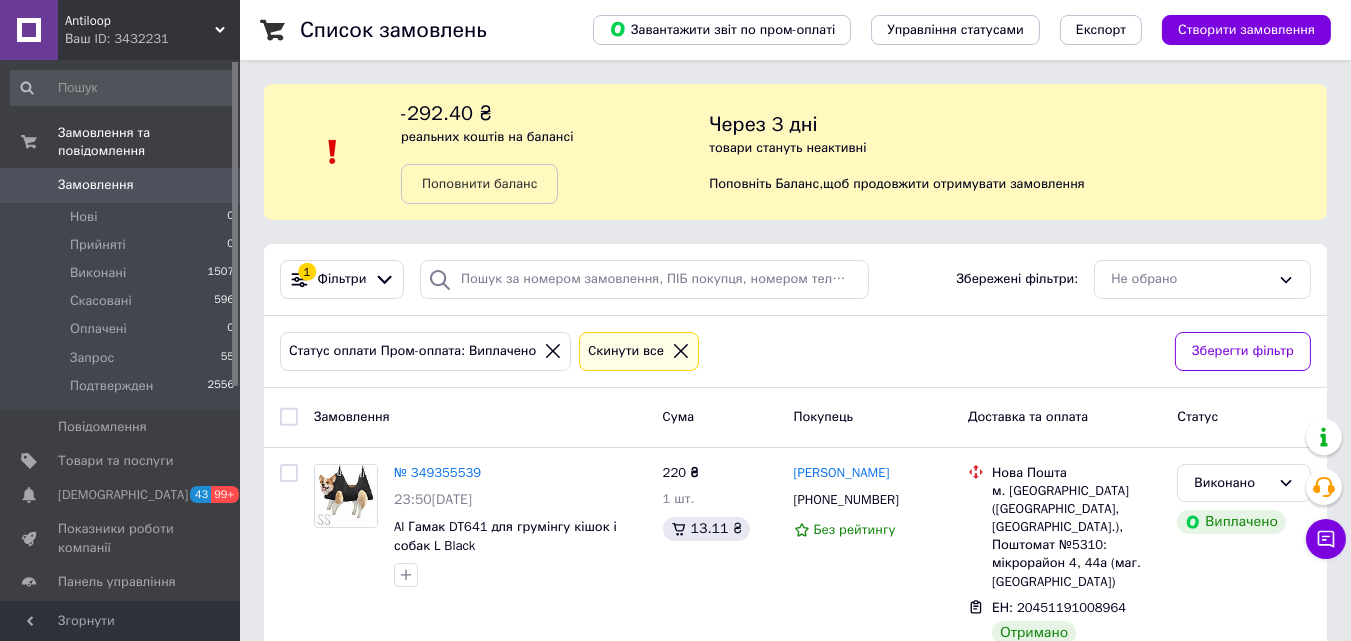 scroll, scrollTop: 254, scrollLeft: 0, axis: vertical 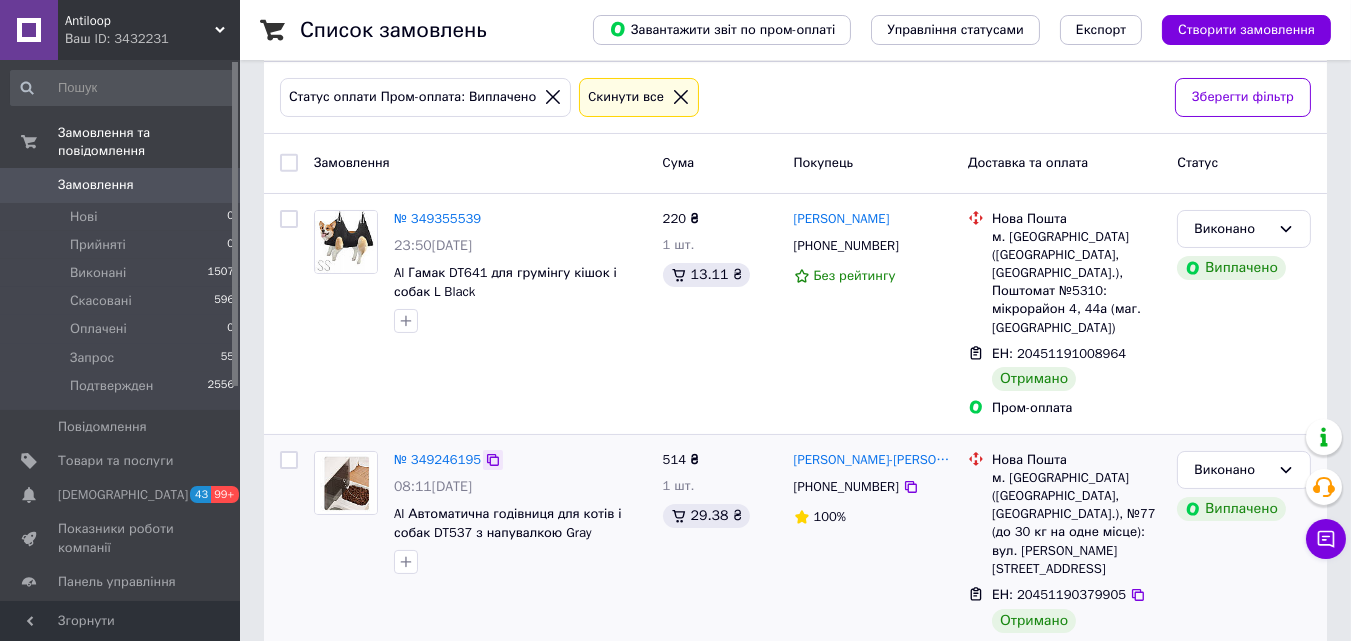 click 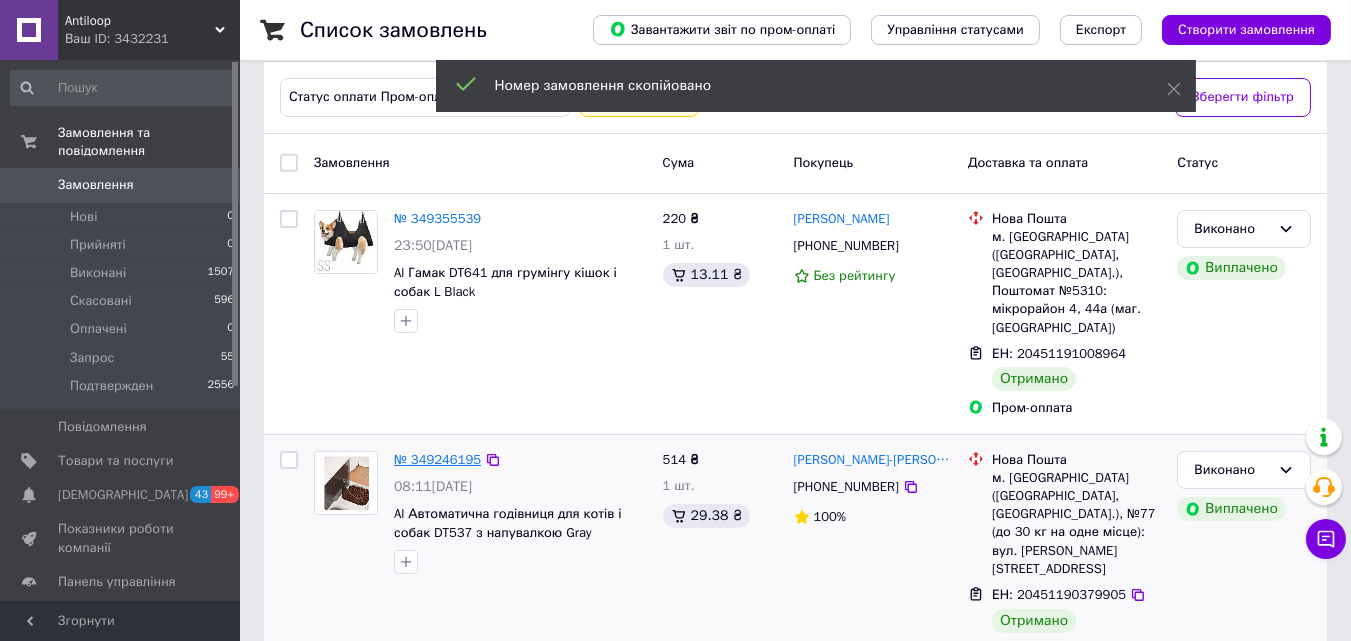 click on "№ 349246195" at bounding box center (437, 459) 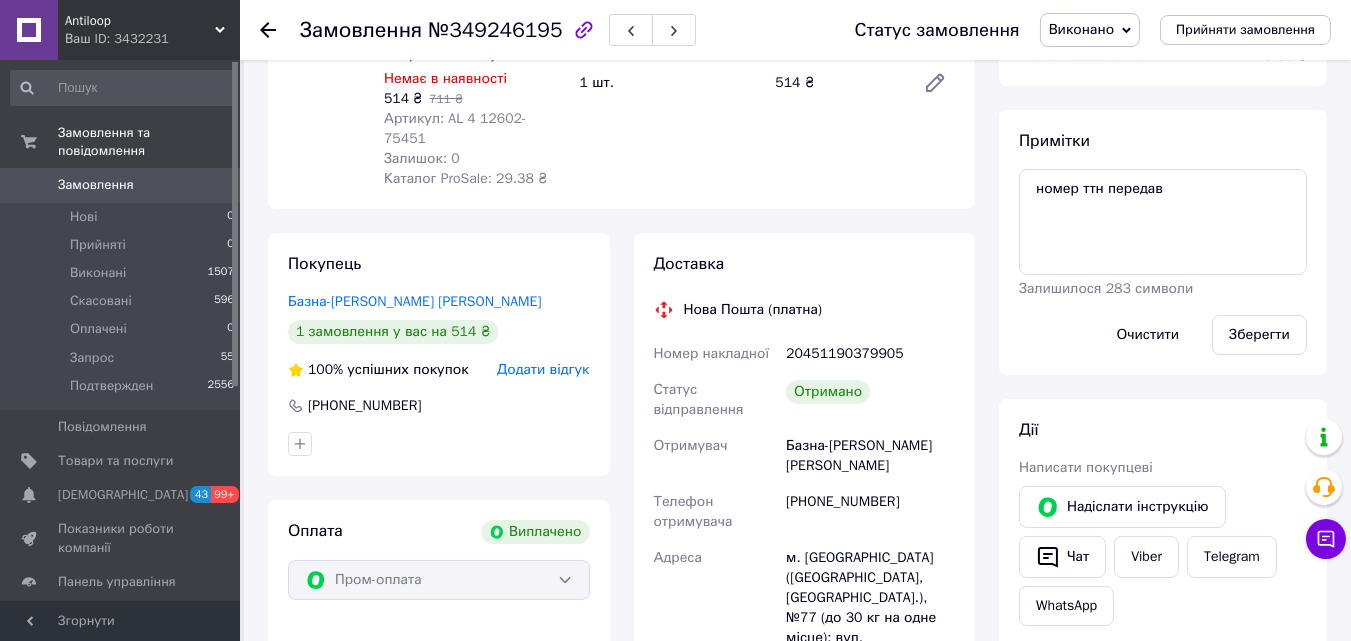 scroll, scrollTop: 208, scrollLeft: 0, axis: vertical 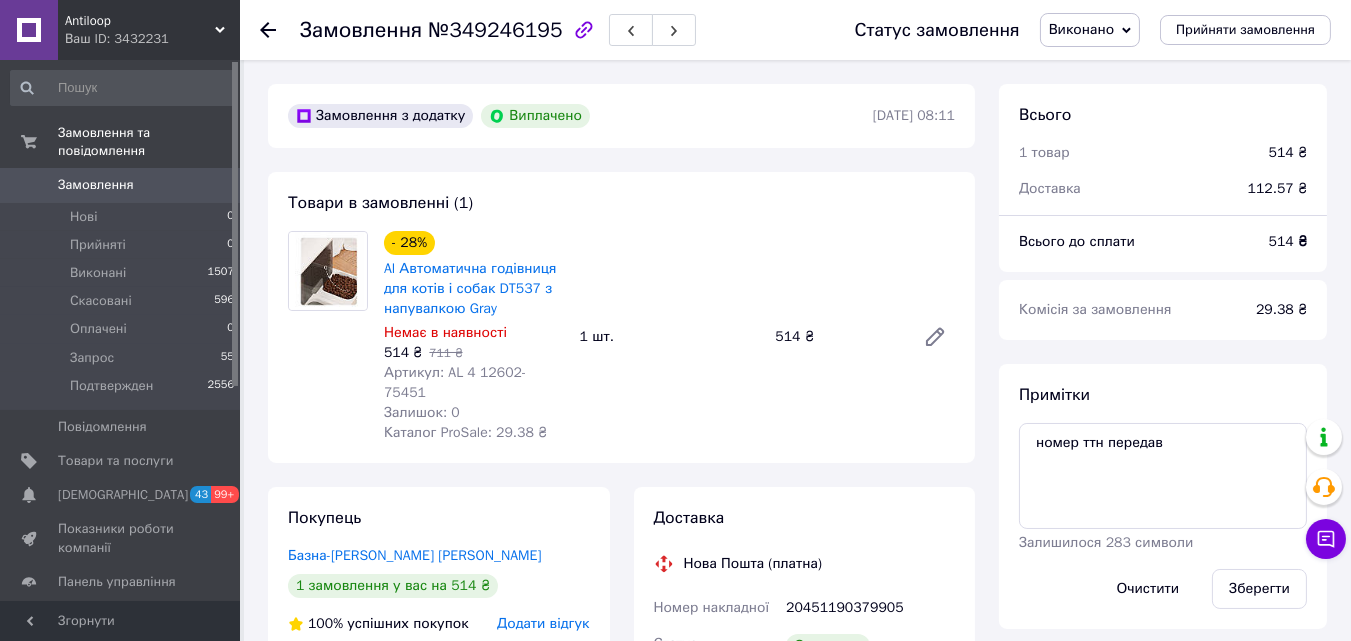 click on "- 28% Al Автоматична годівниця для котів і собак DT537 з напувалкою Gray Немає в наявності 514 ₴   711 ₴ Артикул: AL 4 12602-75451 Залишок: 0 Каталог ProSale: 29.38 ₴  1 шт. 514 ₴" at bounding box center [669, 337] 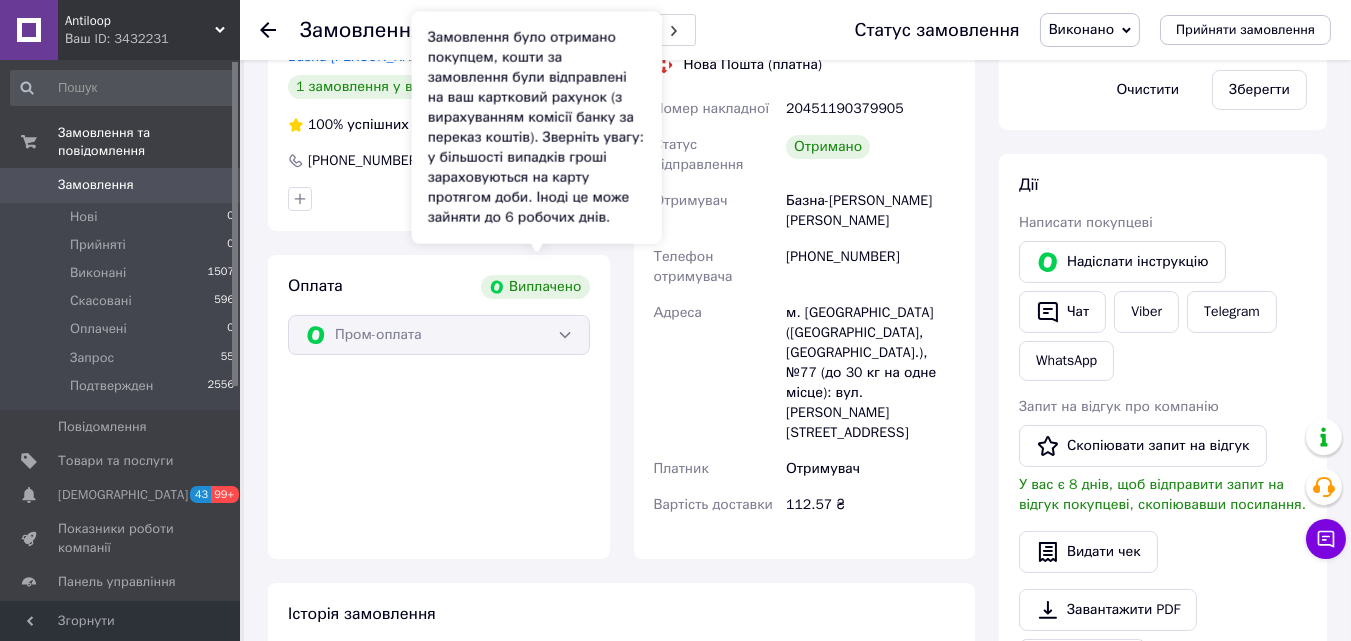 scroll, scrollTop: 0, scrollLeft: 0, axis: both 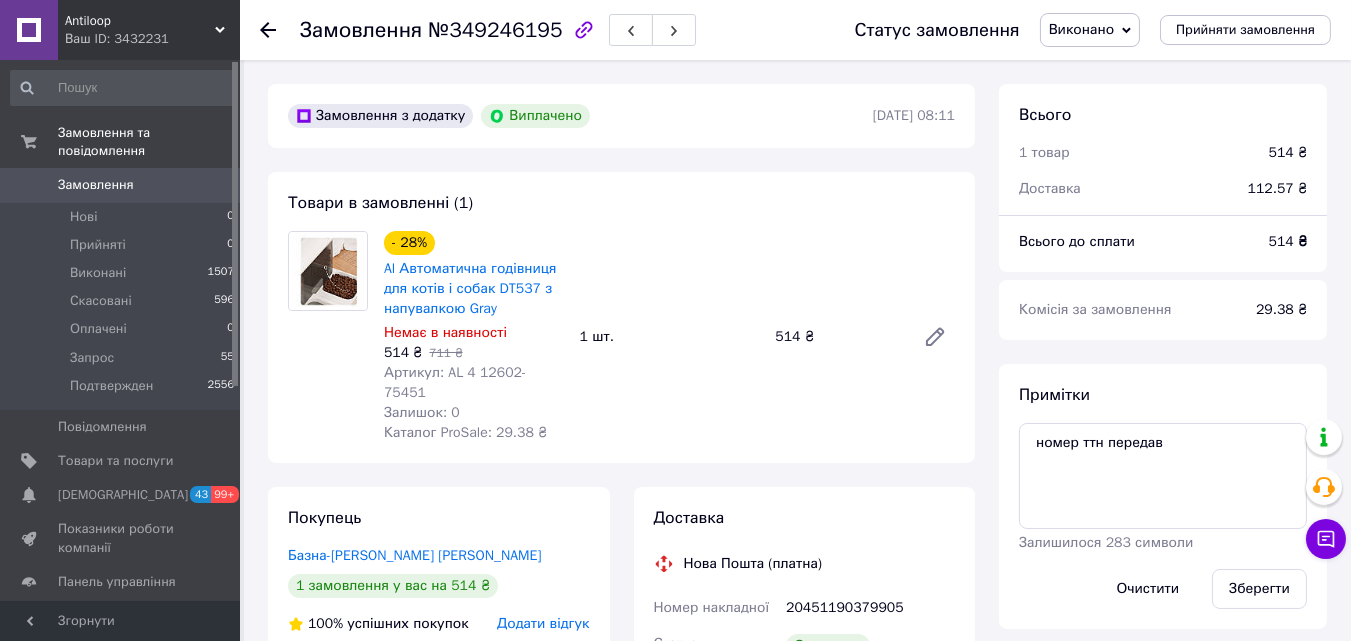 click 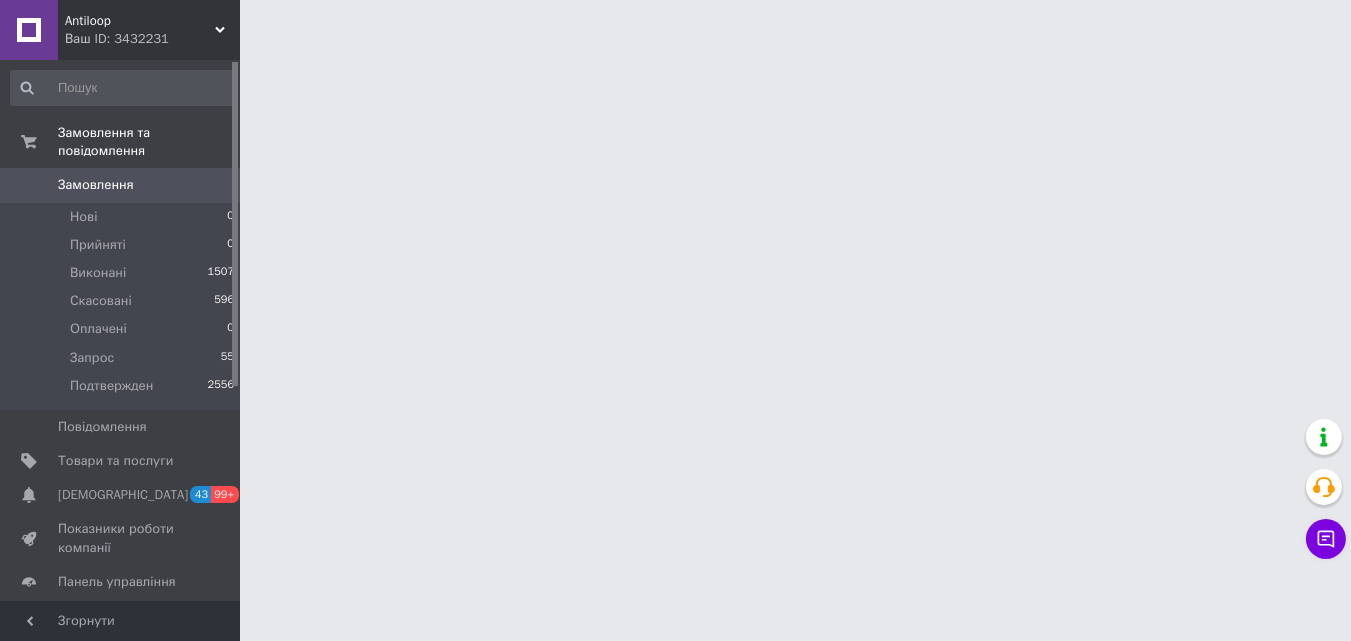 click on "Antiloop Ваш ID: 3432231 Сайт Antiloop Кабінет покупця Перевірити стан системи Сторінка на порталі Solartek Levelbox Giftone Довідка Вийти Замовлення та повідомлення Замовлення 0 Нові 0 Прийняті 0 Виконані 1507 Скасовані 596 Оплачені 0 Запрос 55 Подтвержден 2556 Повідомлення 0 Товари та послуги Сповіщення 43 99+ Показники роботи компанії Панель управління Відгуки Покупці Каталог ProSale Аналітика Інструменти веб-майстра та SEO Управління сайтом Гаманець компанії Маркет Налаштування Тарифи та рахунки Prom топ Згорнути" at bounding box center (675, 25) 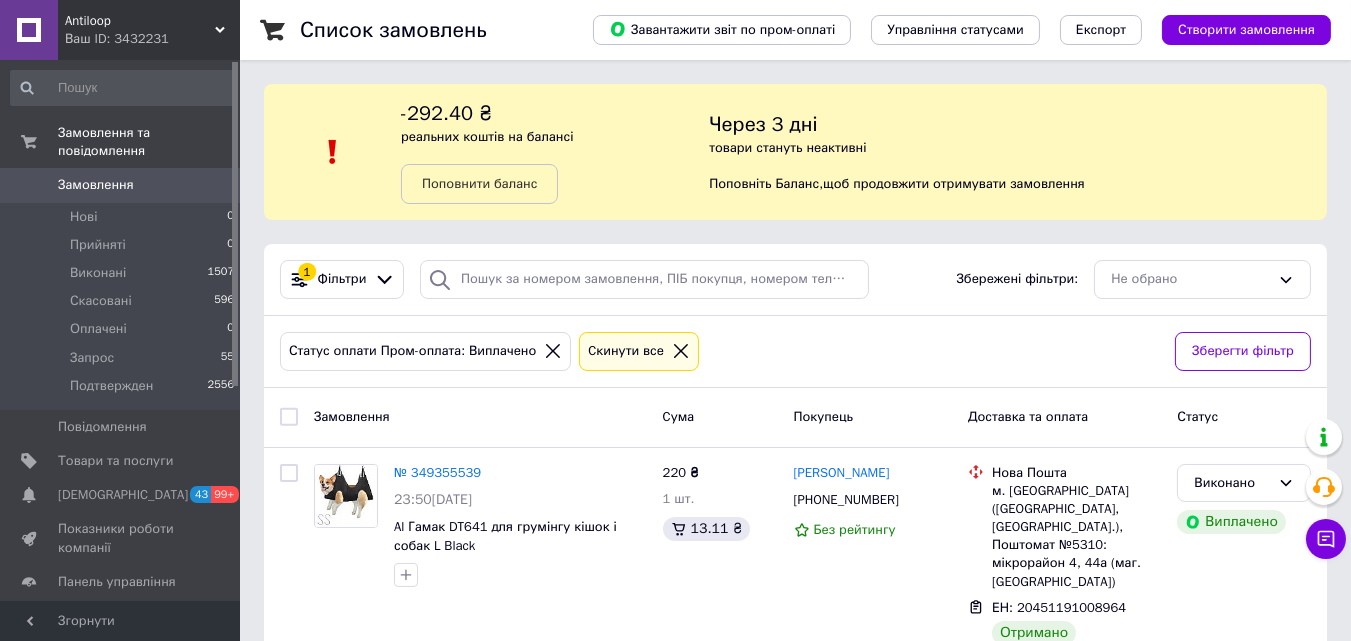 scroll, scrollTop: 254, scrollLeft: 0, axis: vertical 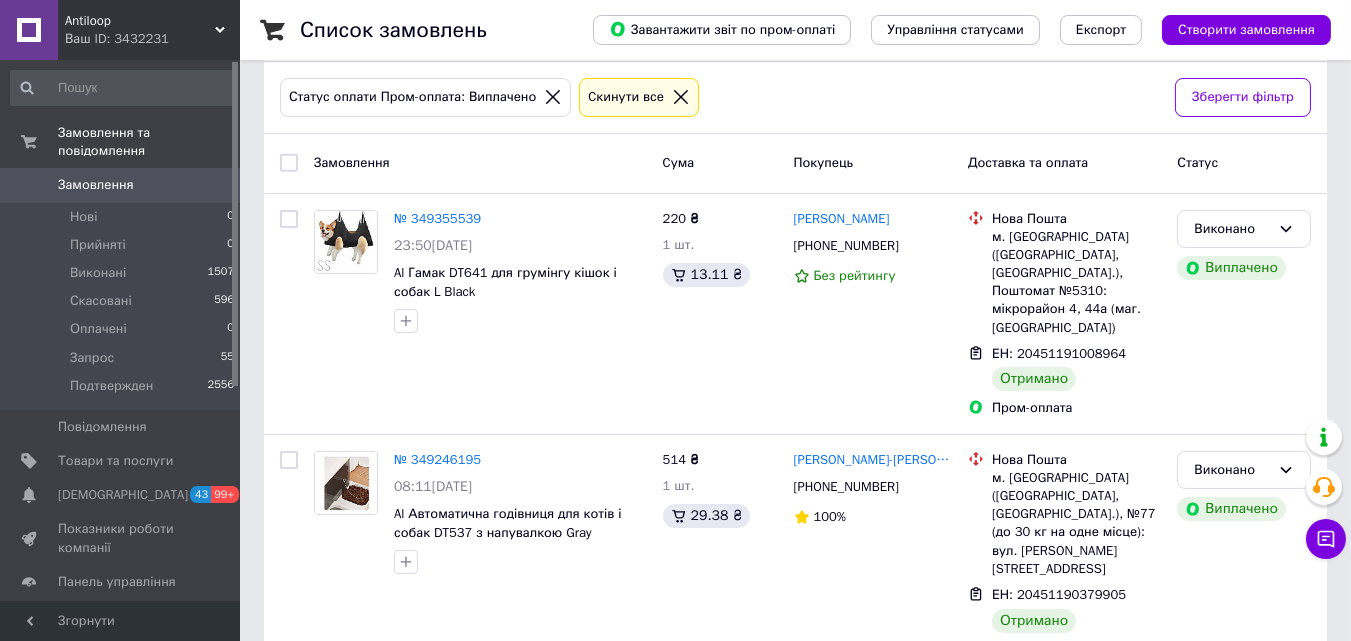 click on "Antiloop" at bounding box center [140, 21] 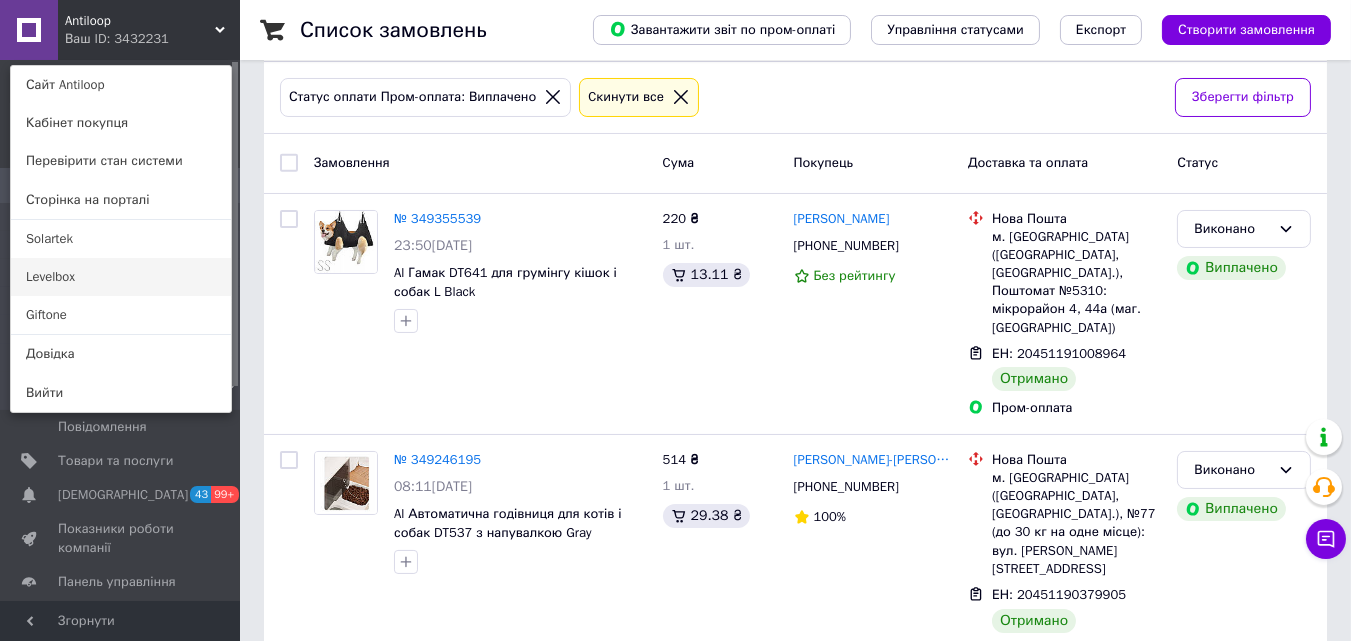 click on "Levelbox" at bounding box center (121, 277) 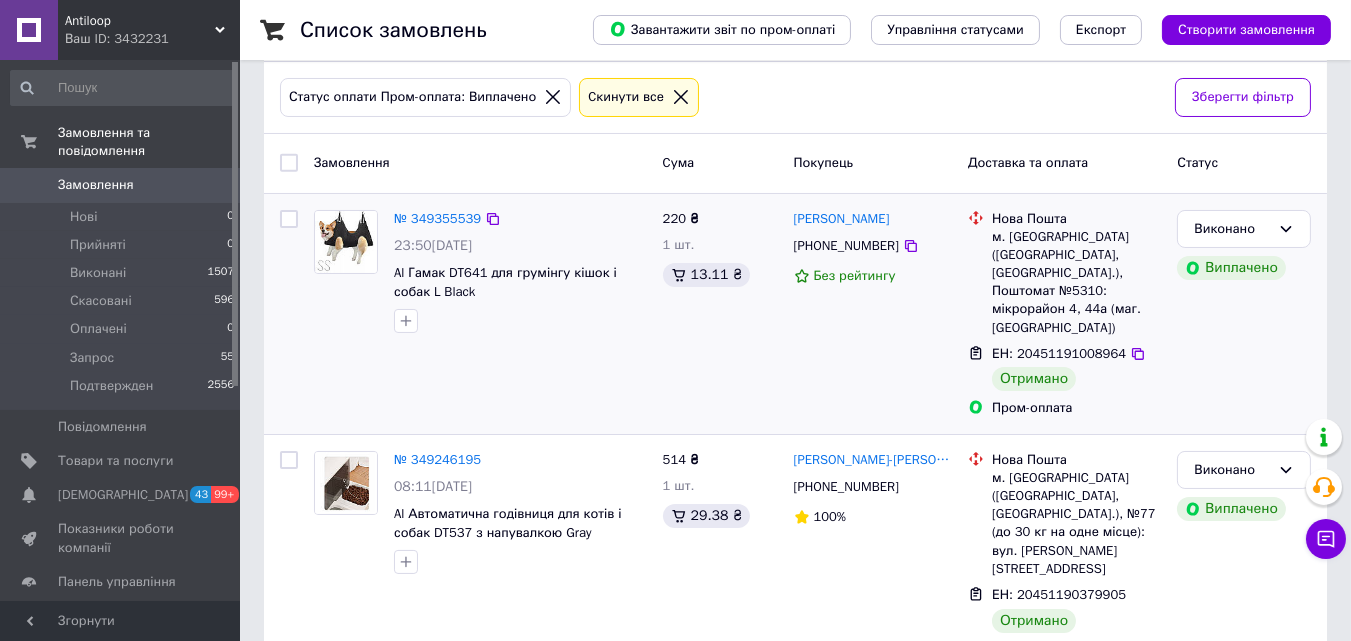 scroll, scrollTop: 239, scrollLeft: 0, axis: vertical 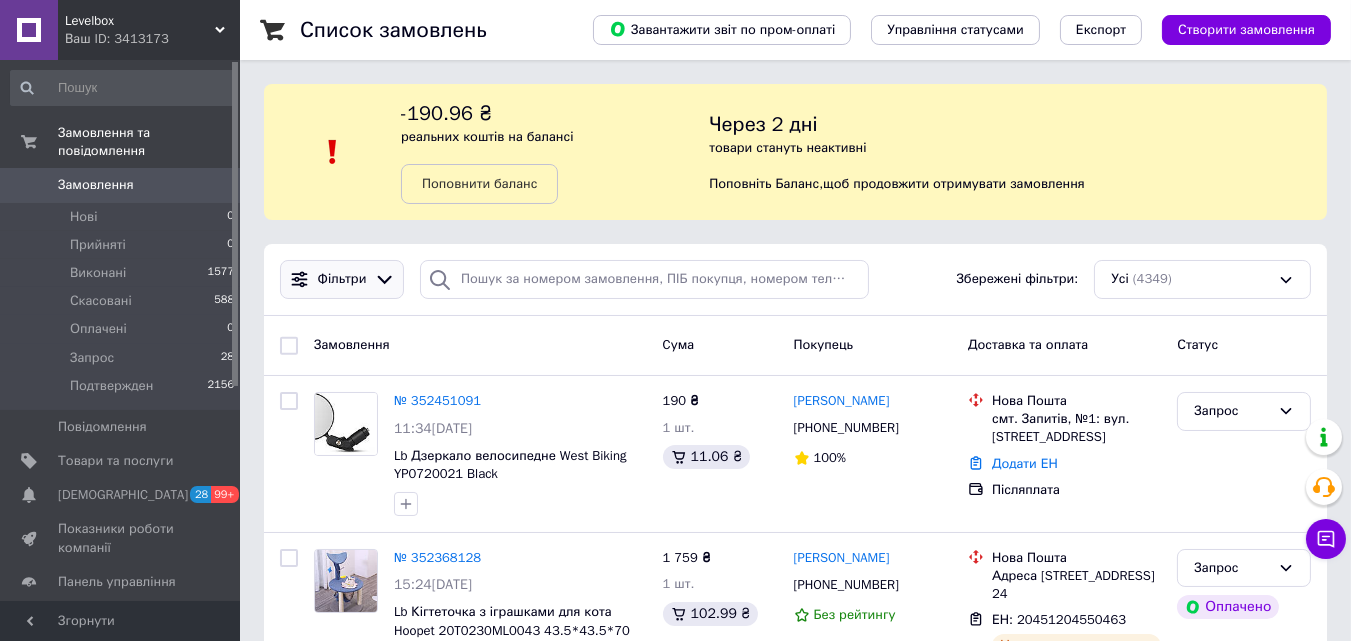 click on "Фільтри" at bounding box center (342, 279) 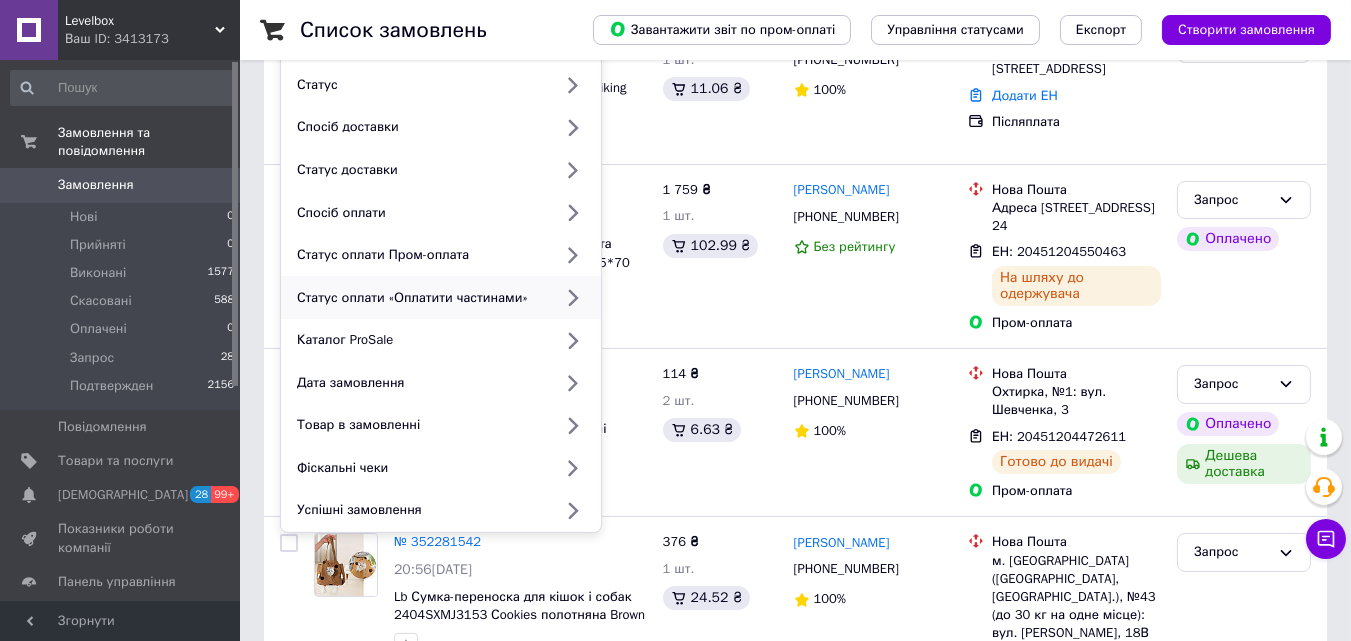 scroll, scrollTop: 369, scrollLeft: 0, axis: vertical 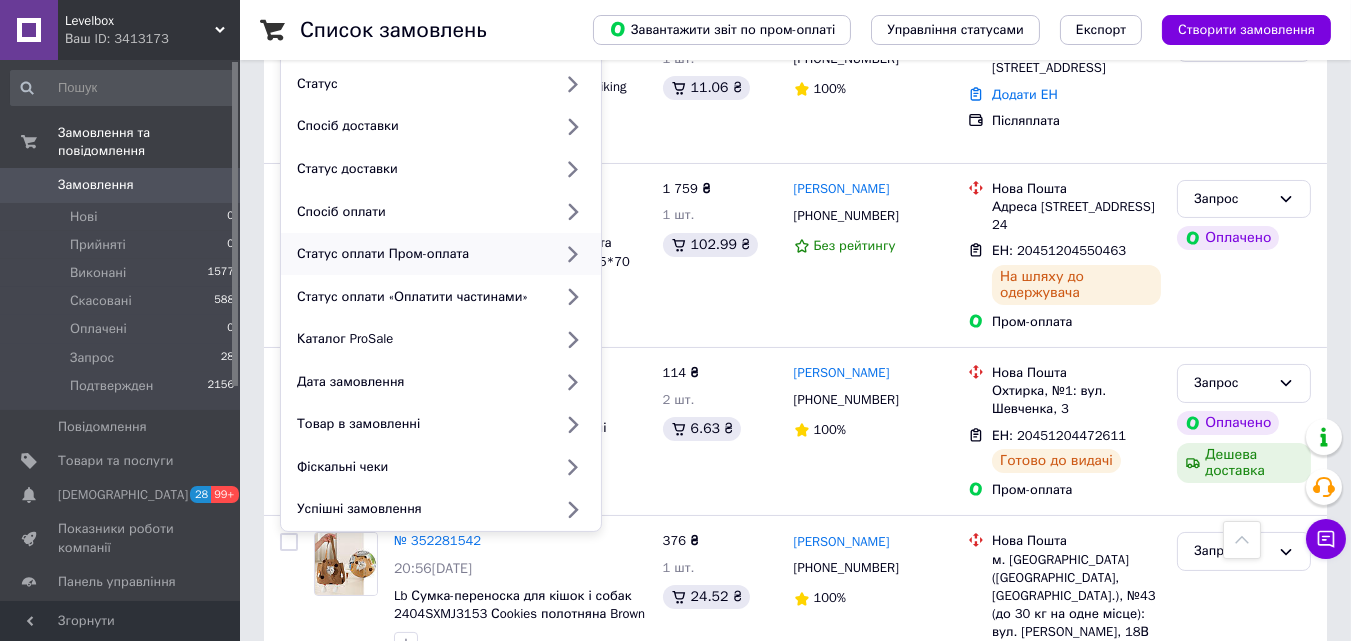 click on "Статус оплати Пром-оплата" at bounding box center (420, 254) 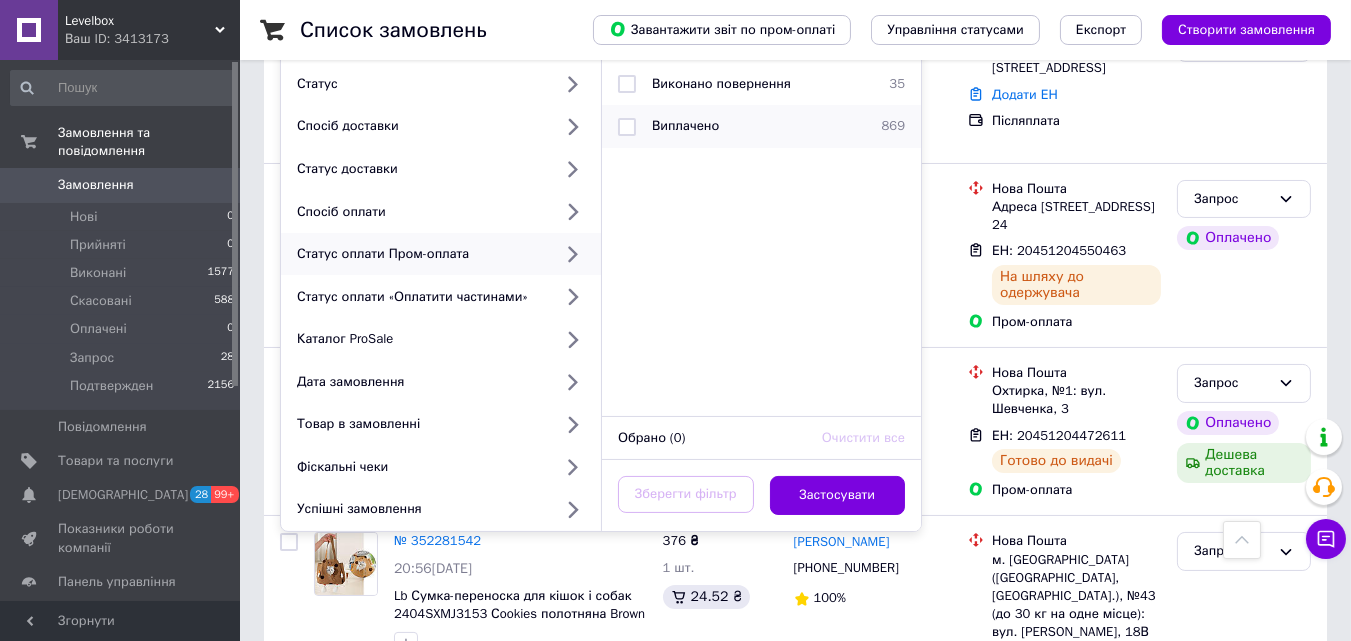 click on "Виплачено" at bounding box center [758, 126] 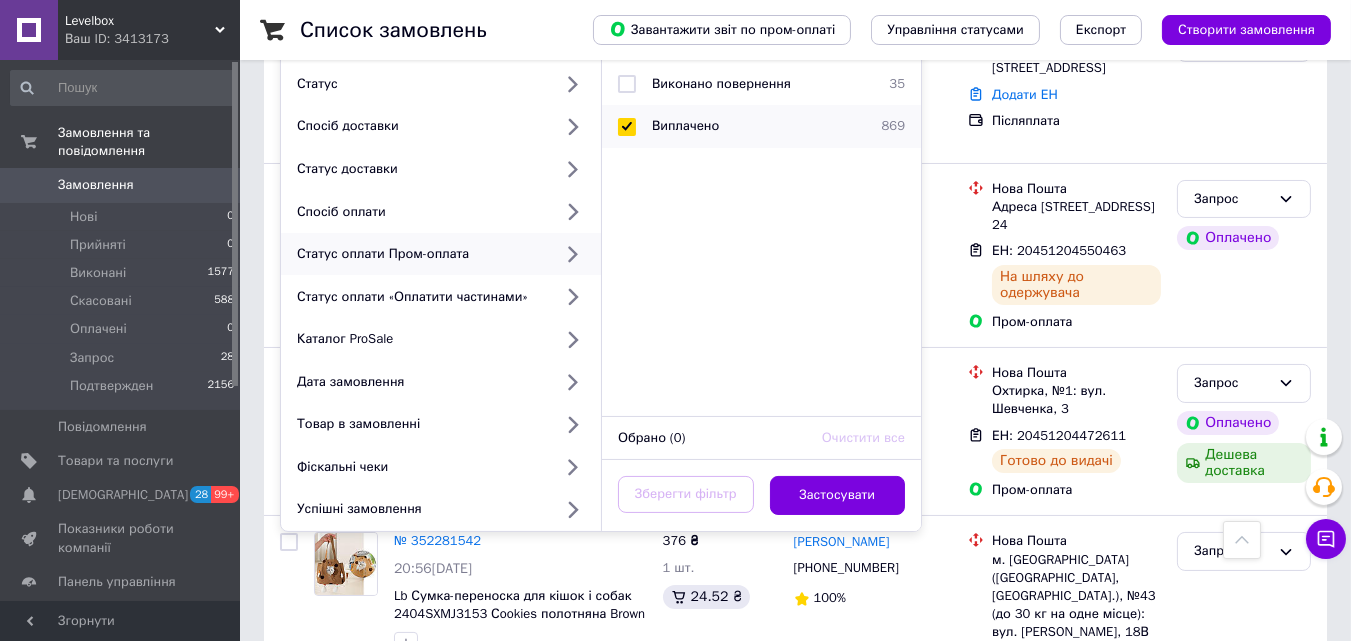 checkbox on "true" 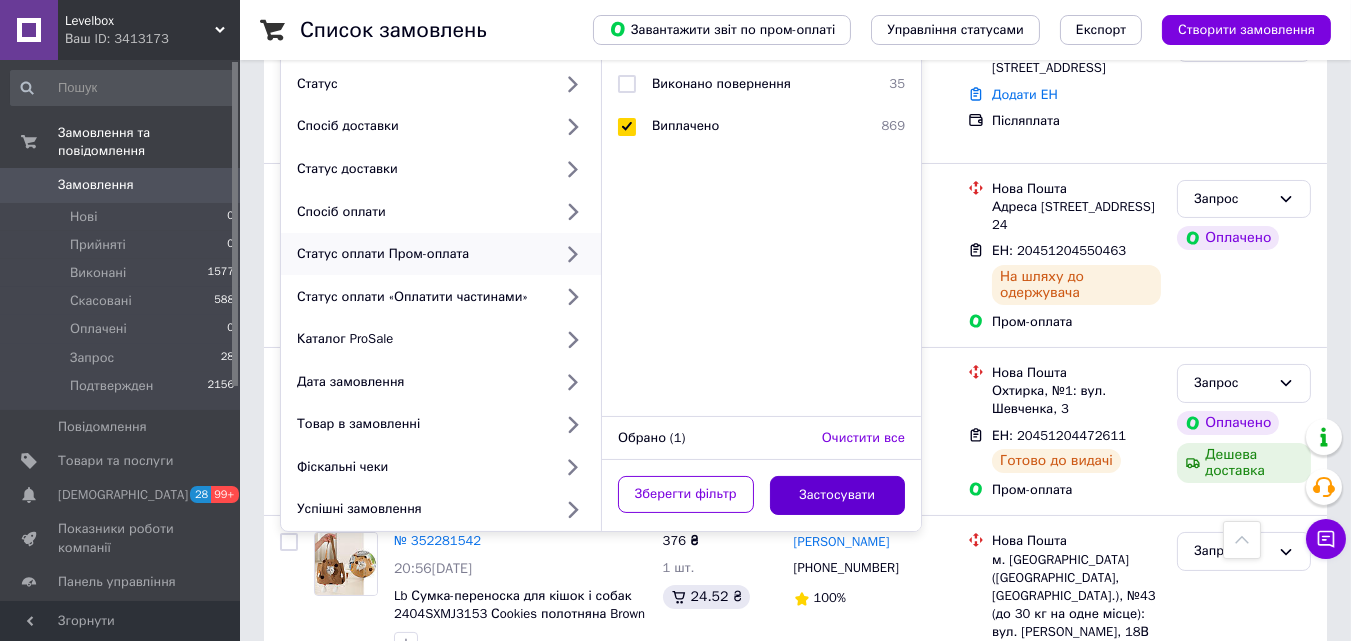 click on "Застосувати" at bounding box center [838, 495] 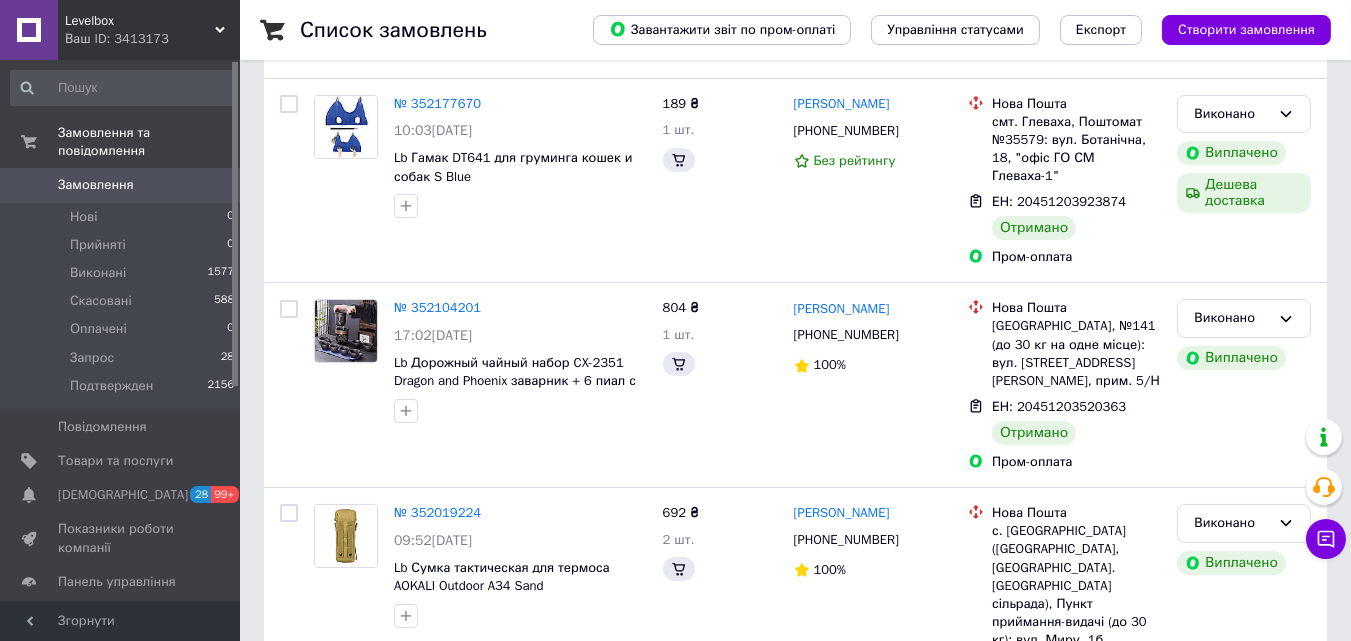 scroll, scrollTop: 0, scrollLeft: 0, axis: both 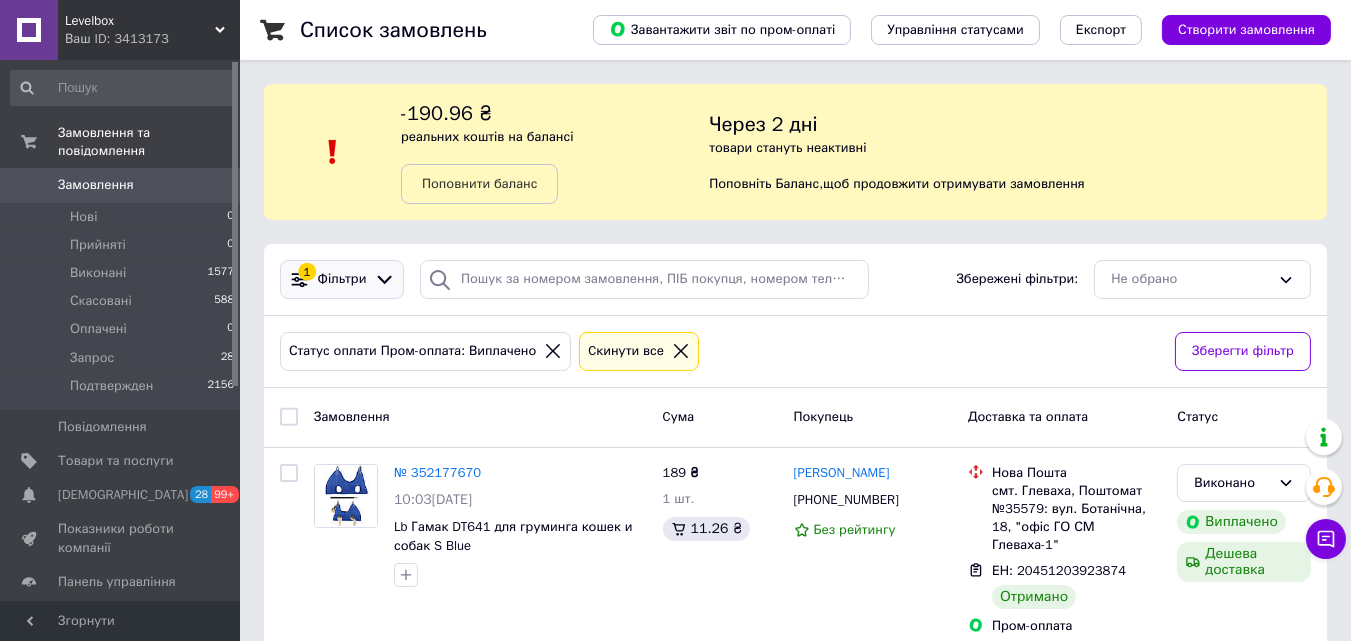 click on "Фільтри" at bounding box center (342, 279) 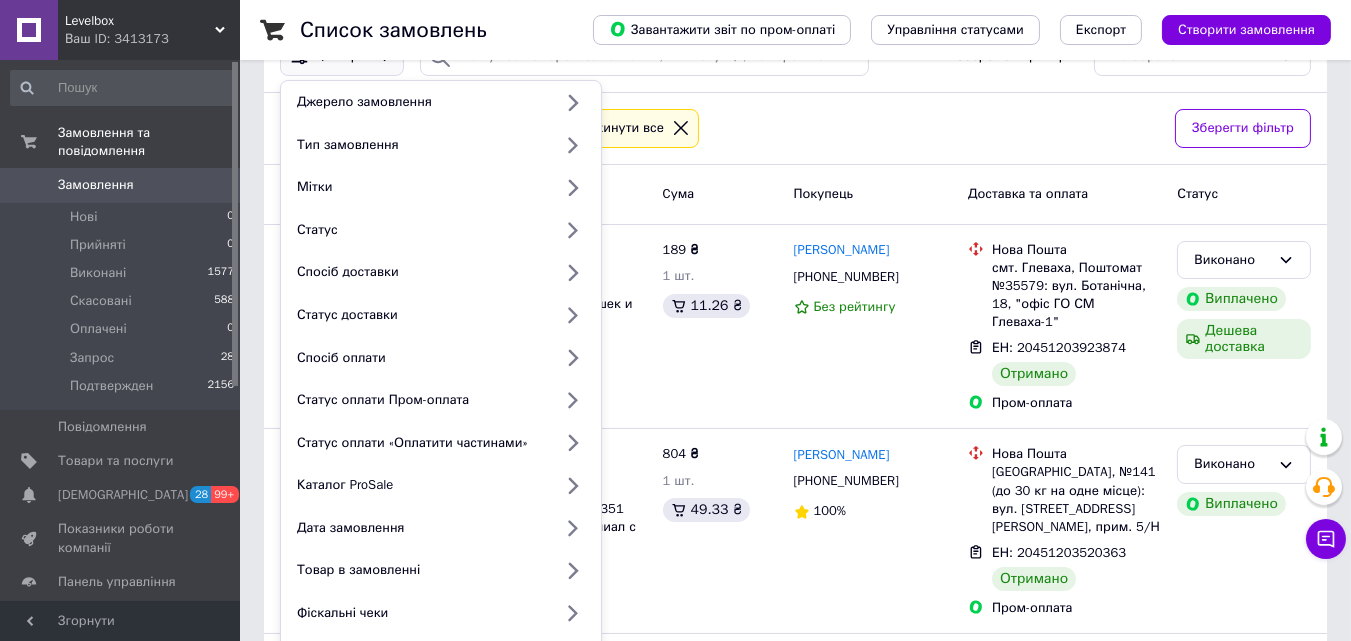 scroll, scrollTop: 228, scrollLeft: 0, axis: vertical 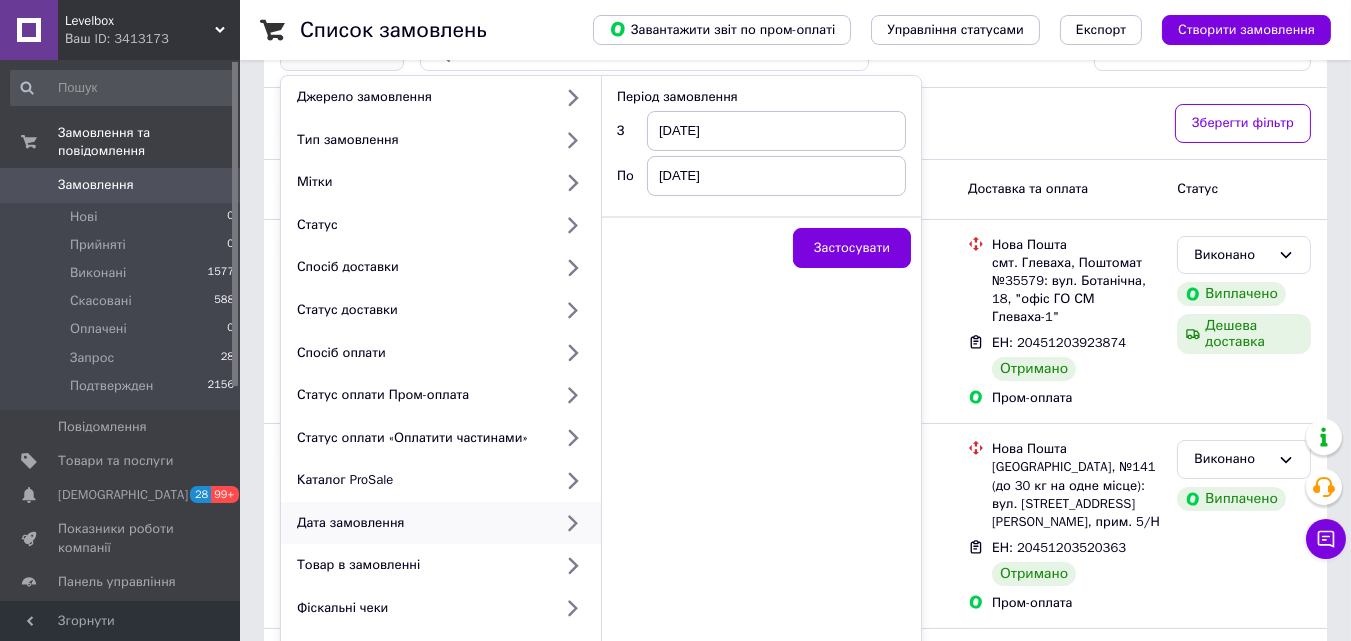 click on "Дата замовлення" at bounding box center [420, 523] 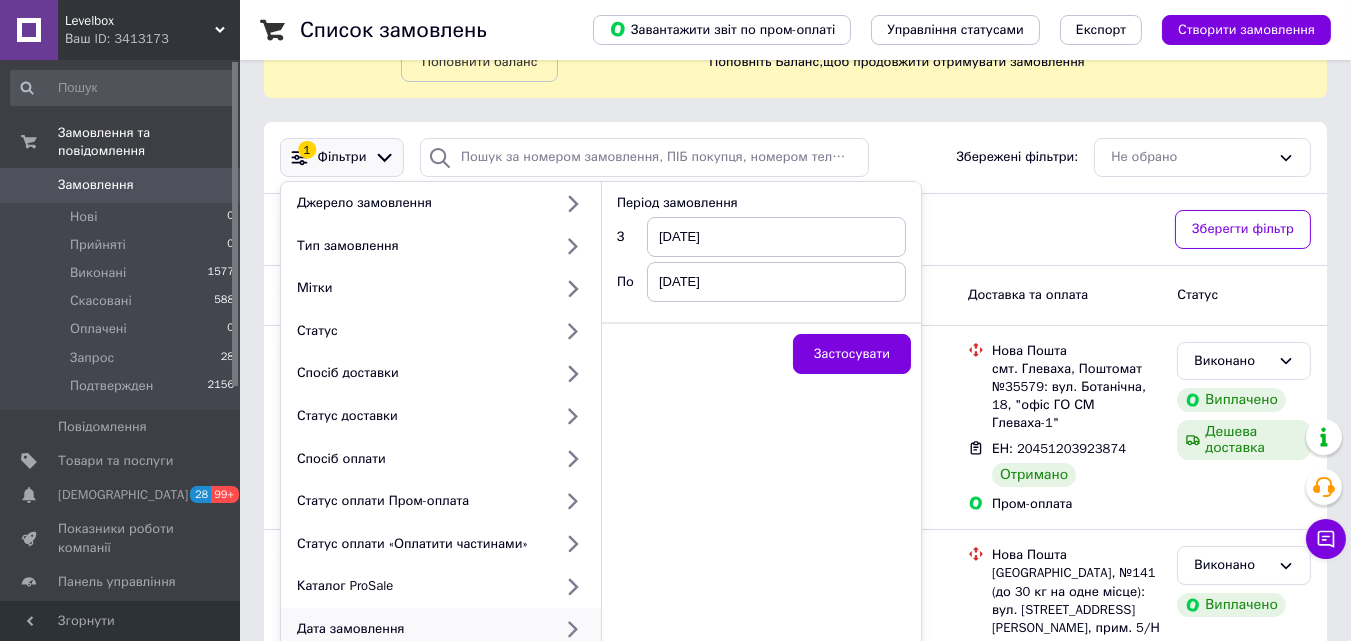 scroll, scrollTop: 118, scrollLeft: 0, axis: vertical 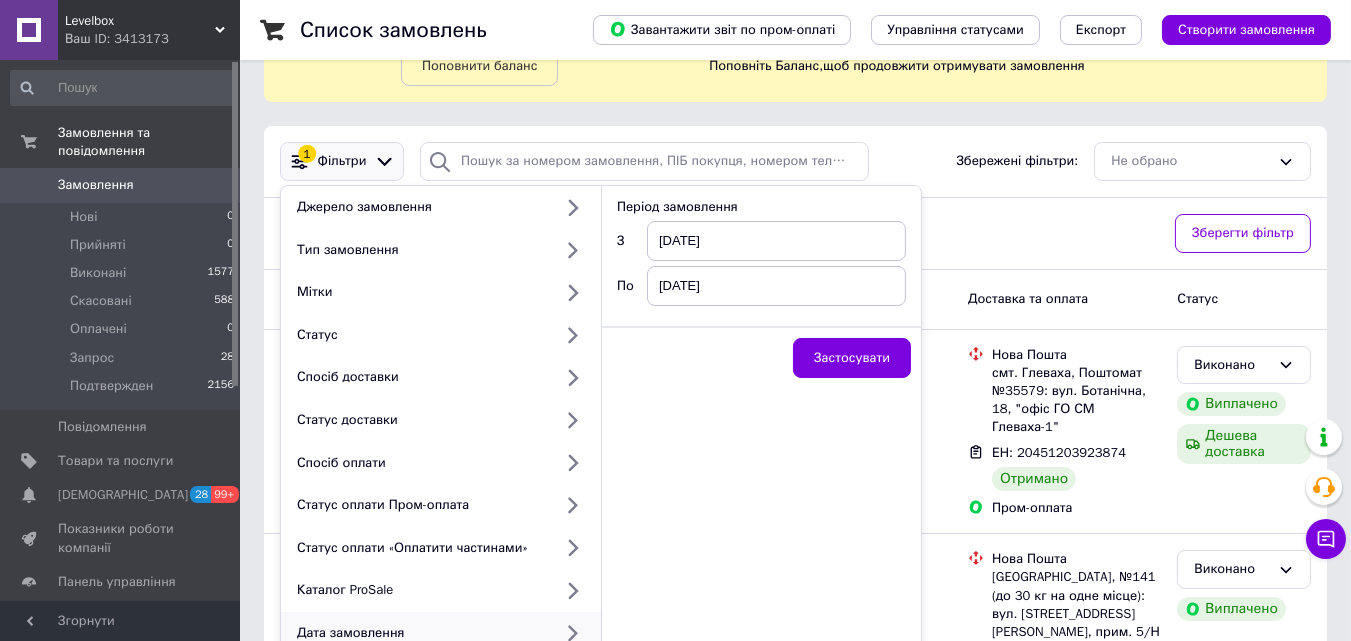 click on "[DATE]" at bounding box center [776, 241] 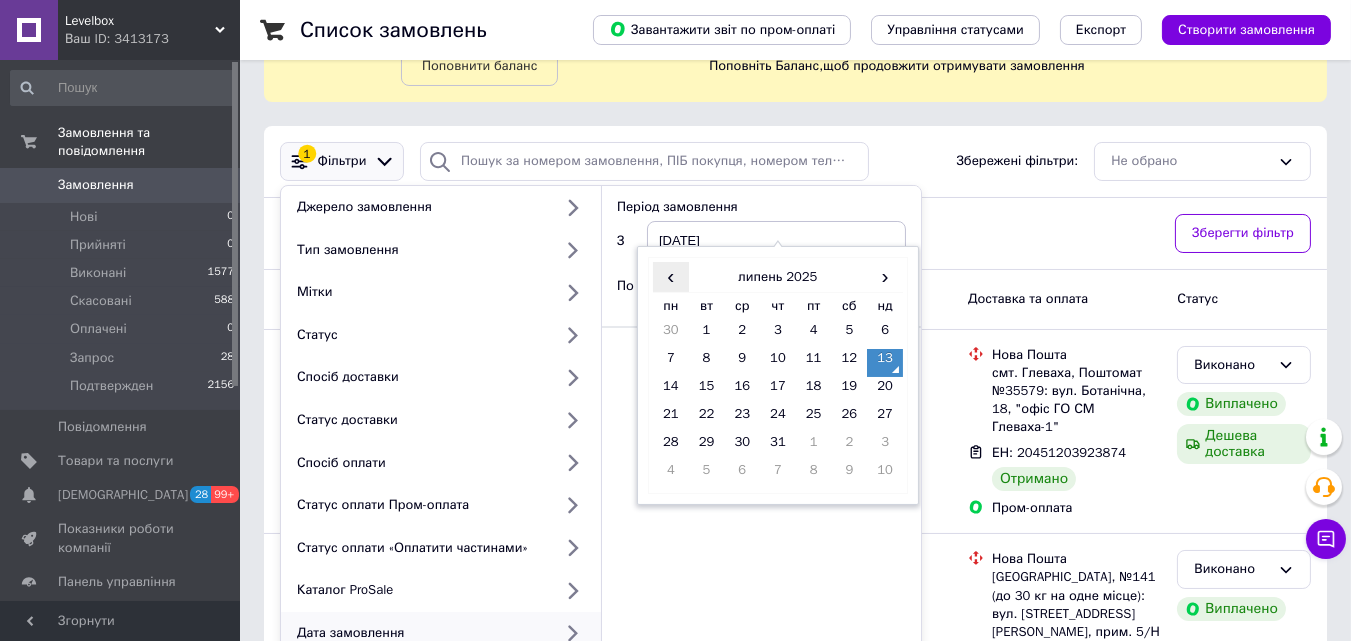 click on "‹" at bounding box center (671, 276) 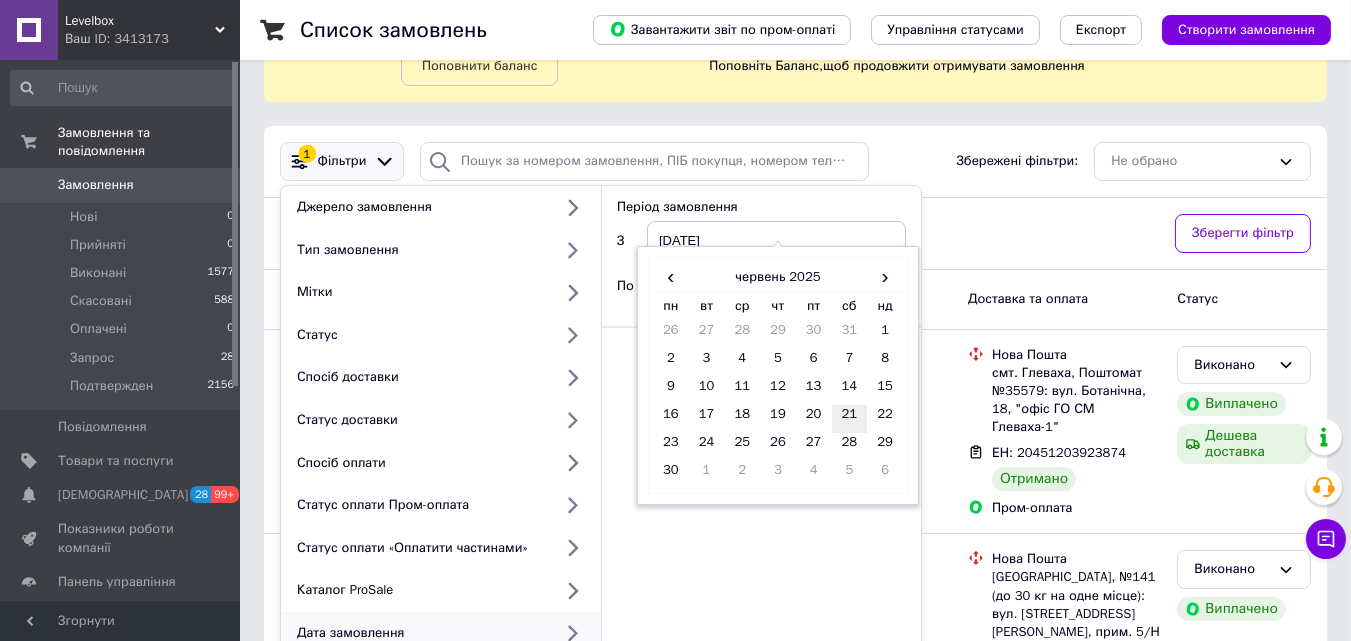 click on "21" at bounding box center (850, 419) 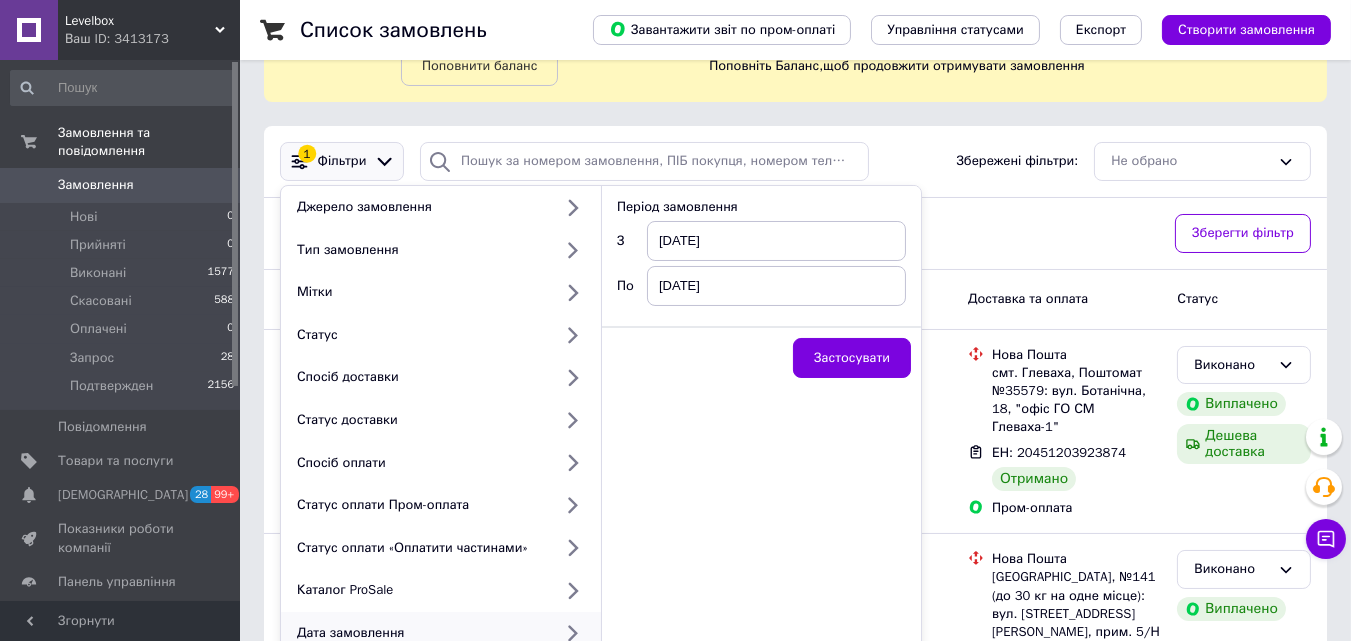 click on "[DATE]" at bounding box center (776, 286) 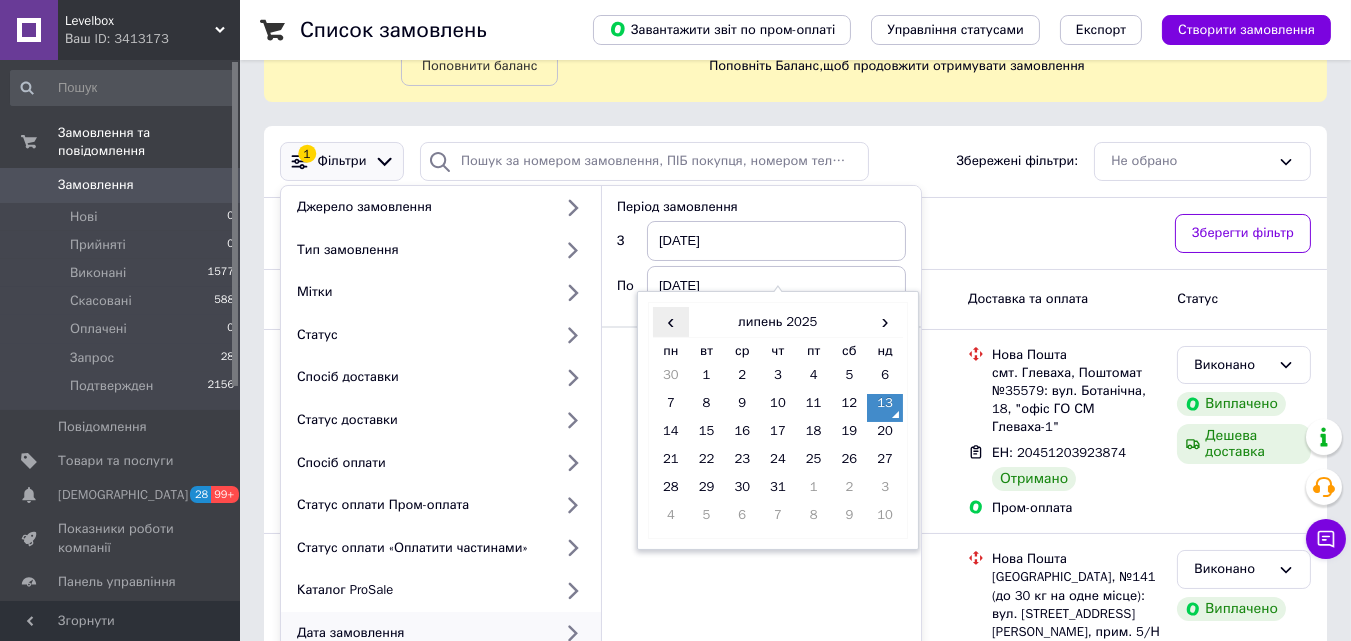 click on "‹" at bounding box center (671, 321) 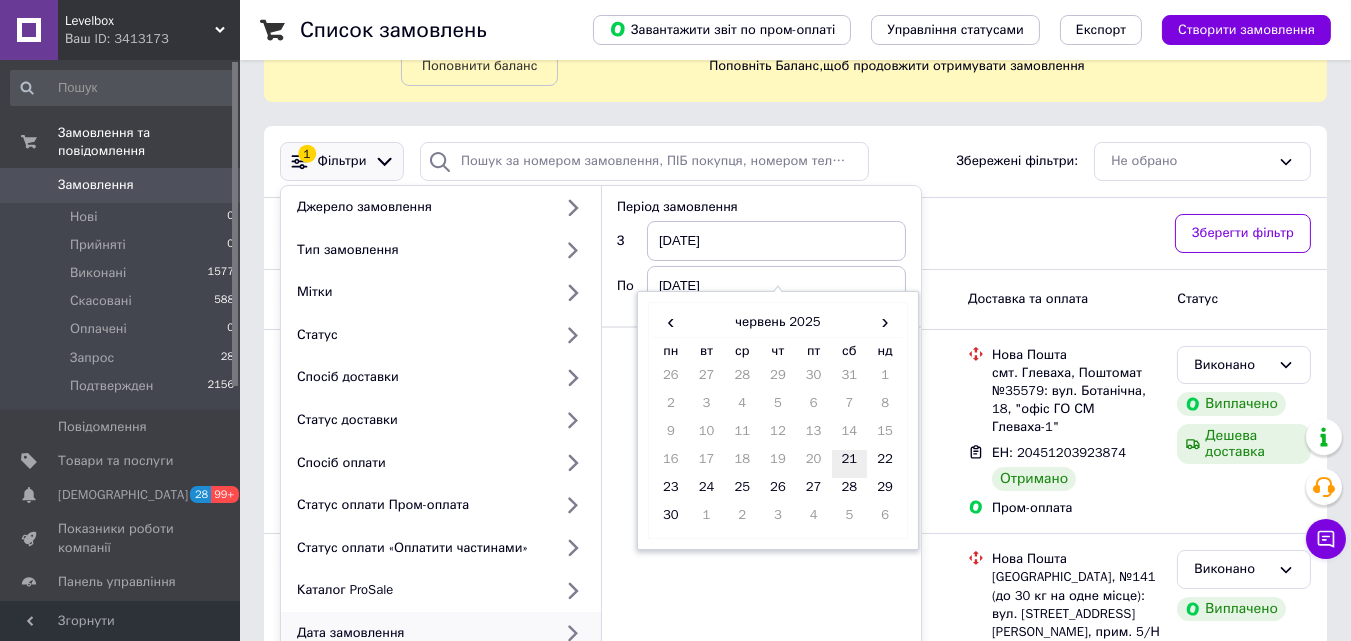 click on "21" at bounding box center (850, 464) 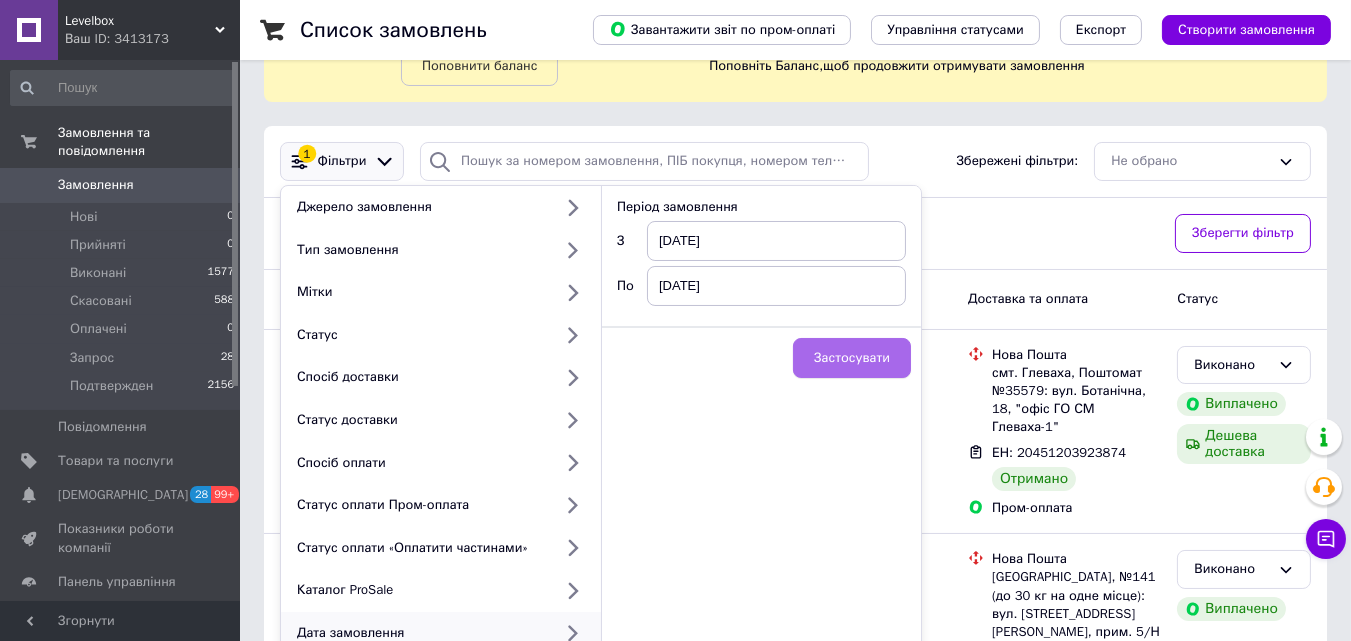 click on "Застосувати" at bounding box center (852, 358) 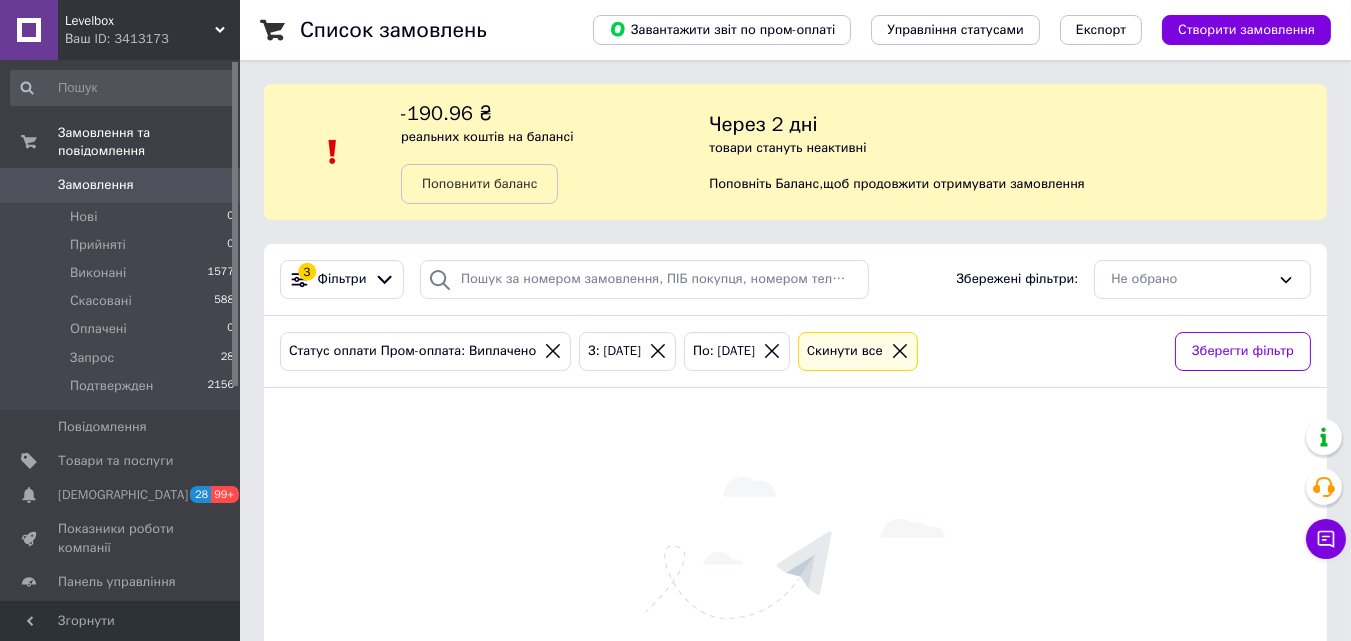 scroll, scrollTop: 164, scrollLeft: 0, axis: vertical 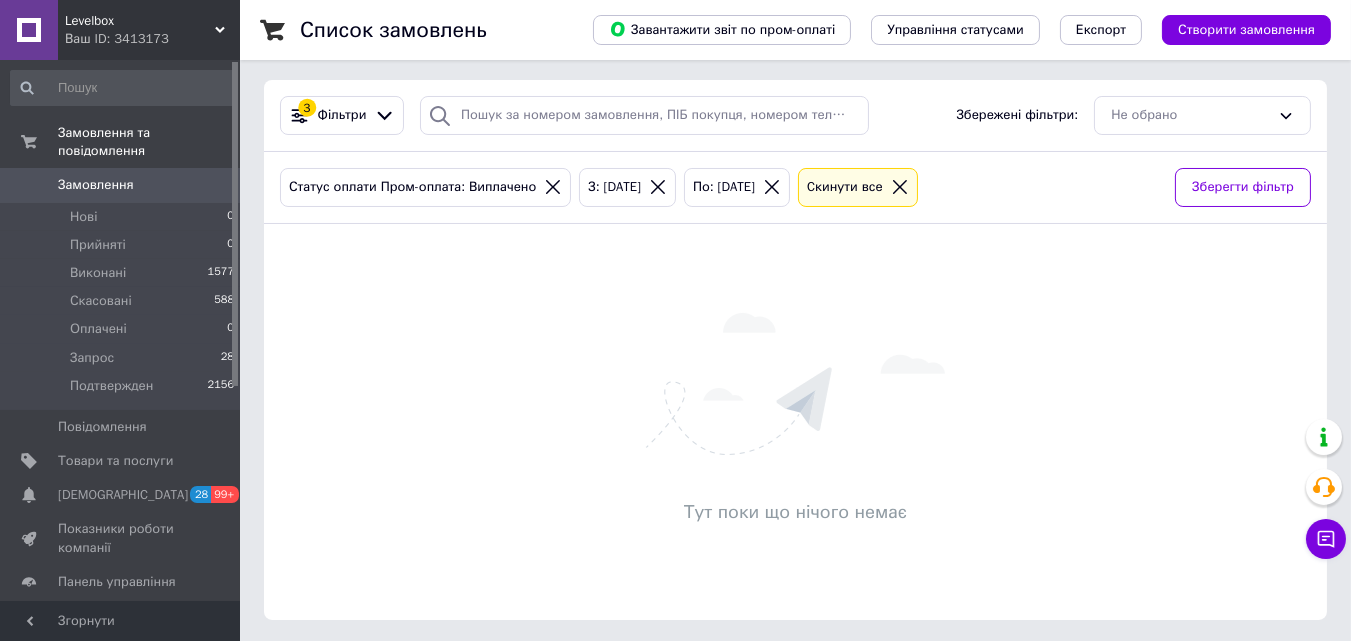 click on "Levelbox" at bounding box center (140, 21) 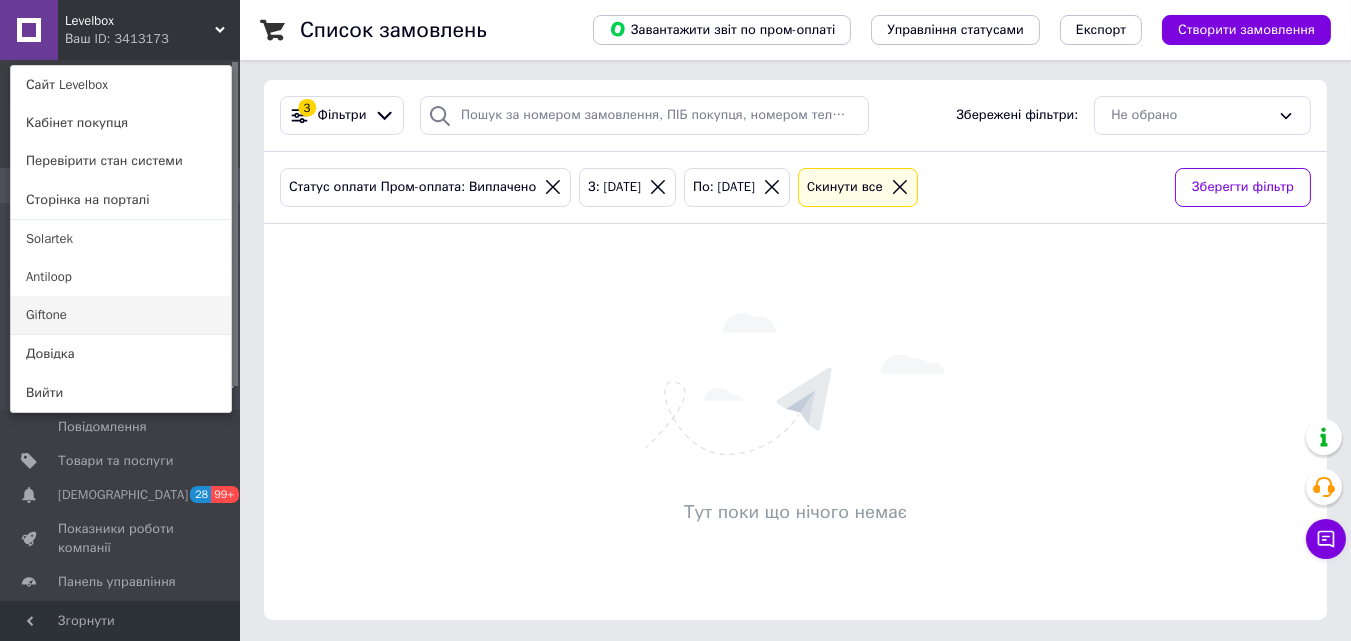 click on "Giftone" at bounding box center [121, 315] 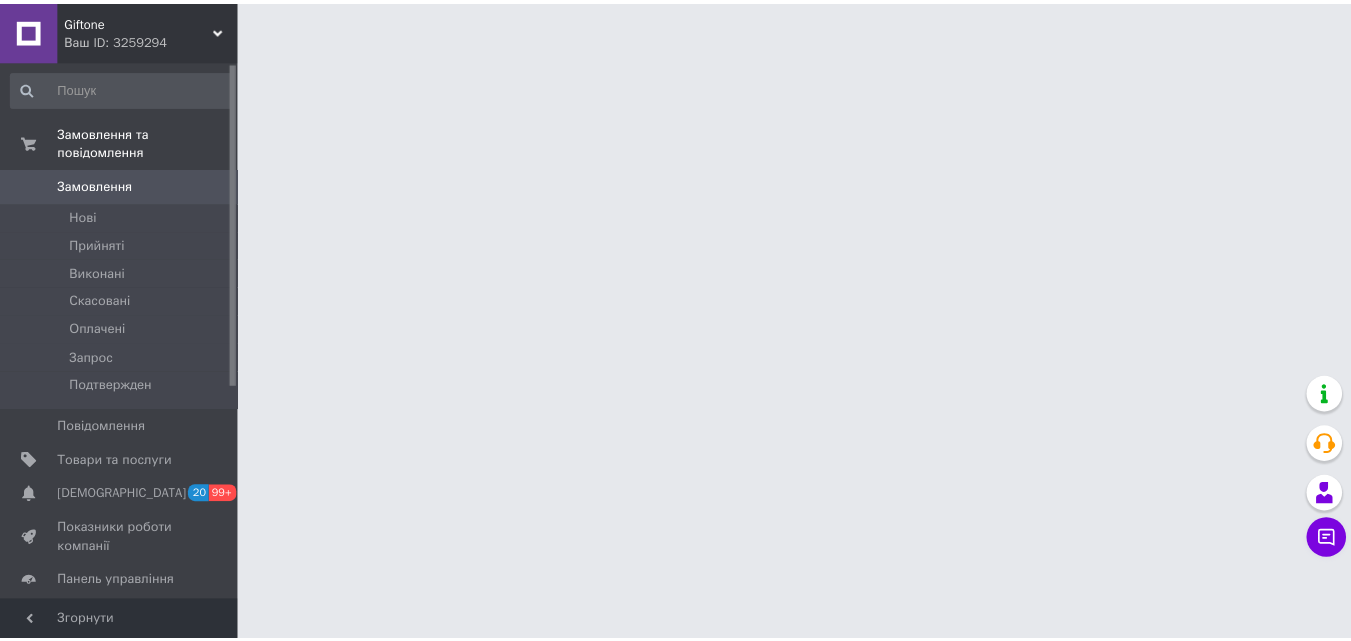 scroll, scrollTop: 0, scrollLeft: 0, axis: both 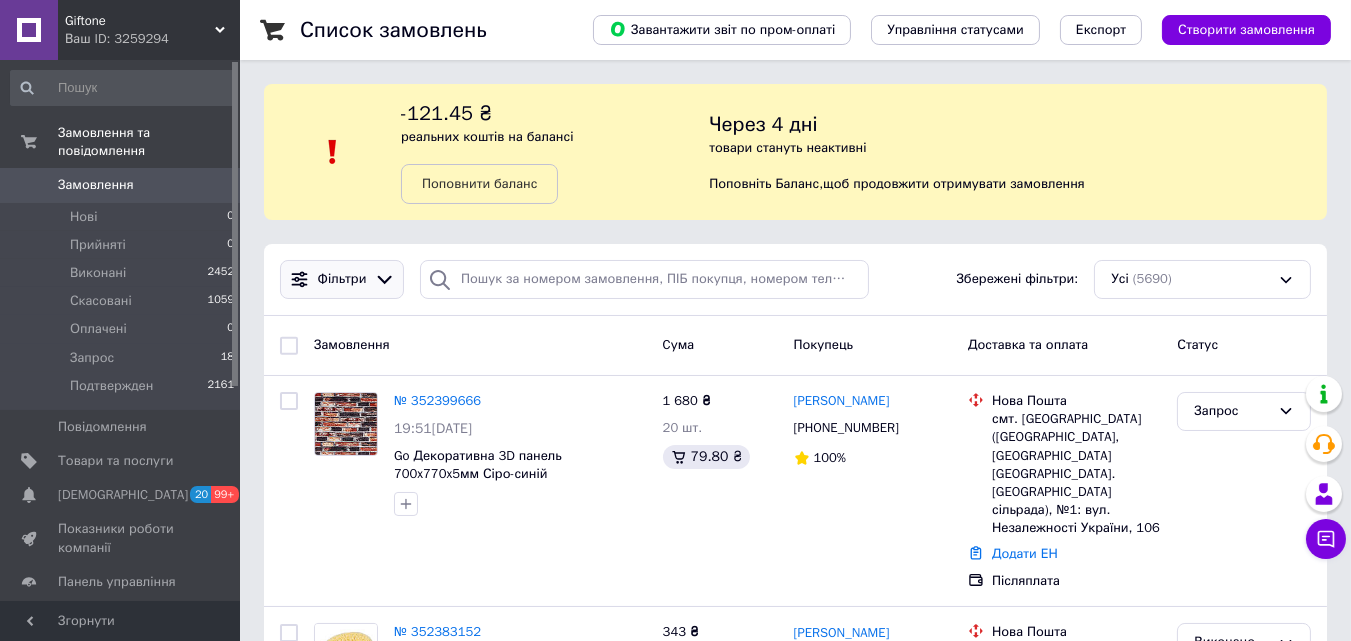 click at bounding box center (299, 279) 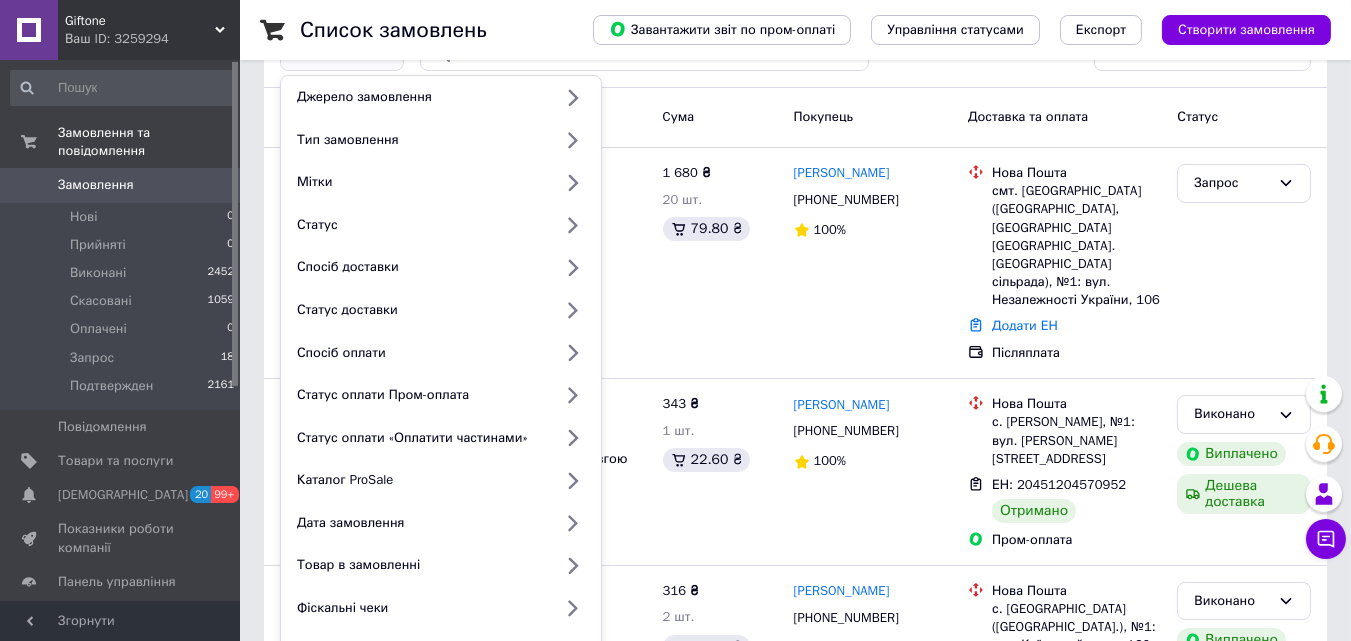 scroll, scrollTop: 236, scrollLeft: 0, axis: vertical 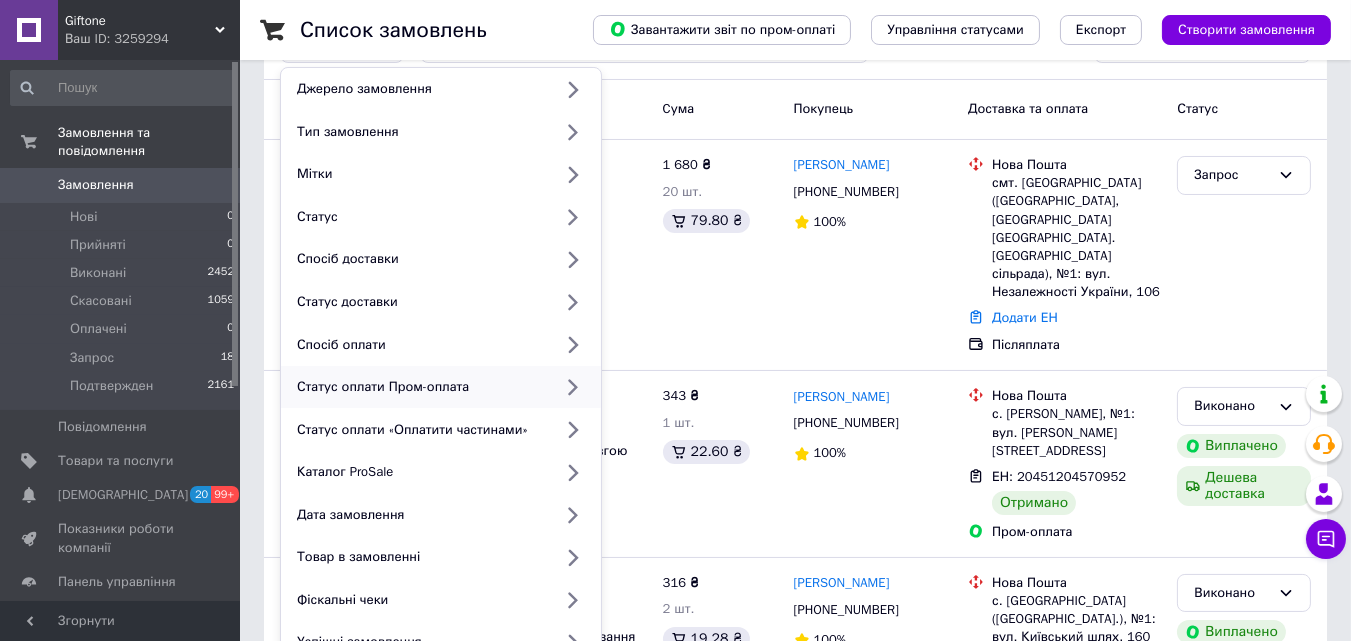 click on "Статус оплати Пром-оплата" at bounding box center [420, 387] 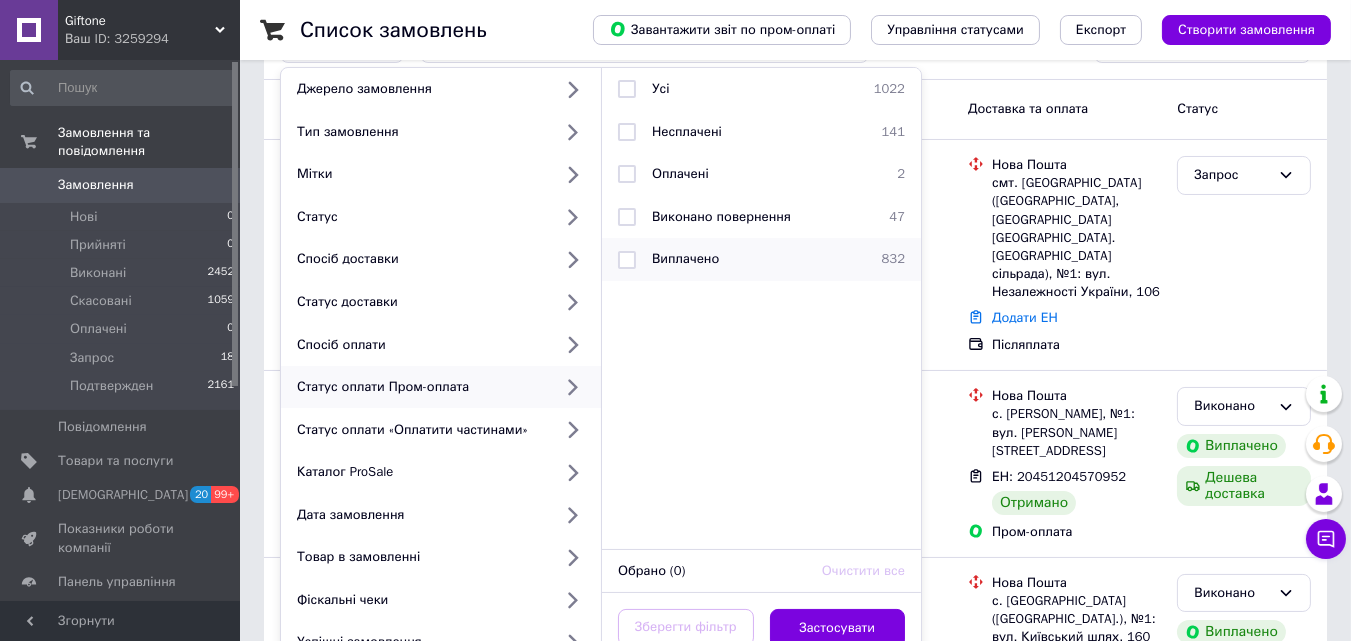 click on "Виплачено" at bounding box center [758, 259] 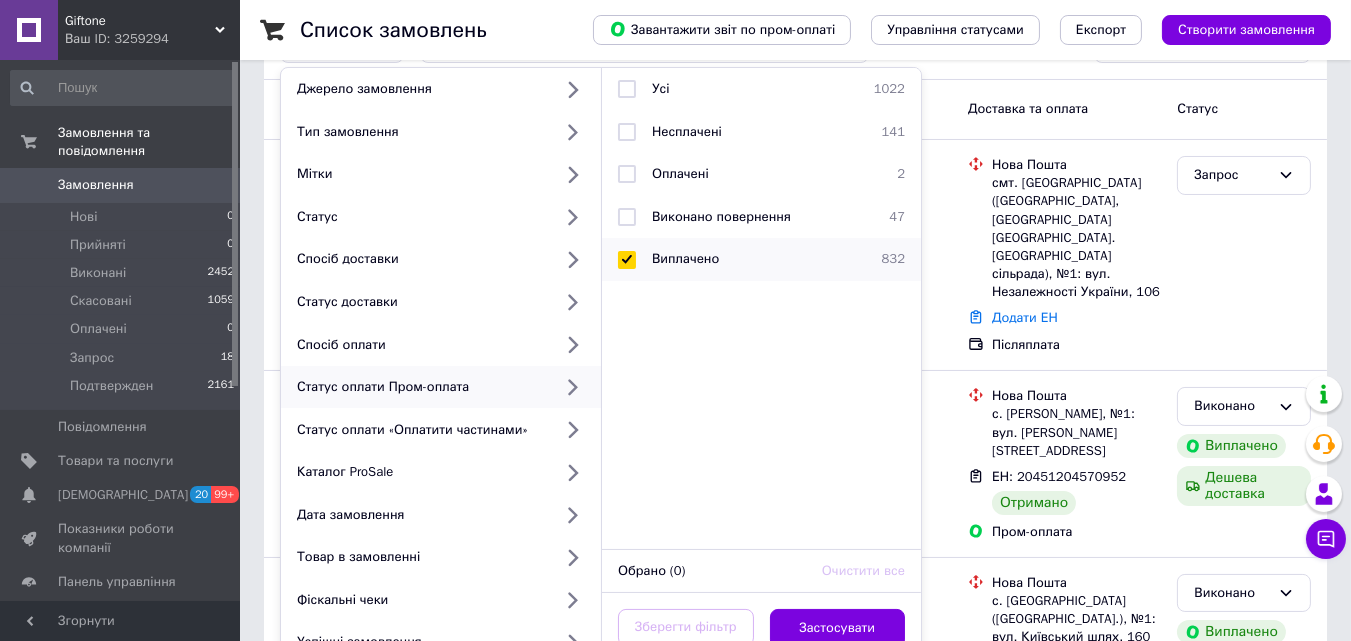 checkbox on "true" 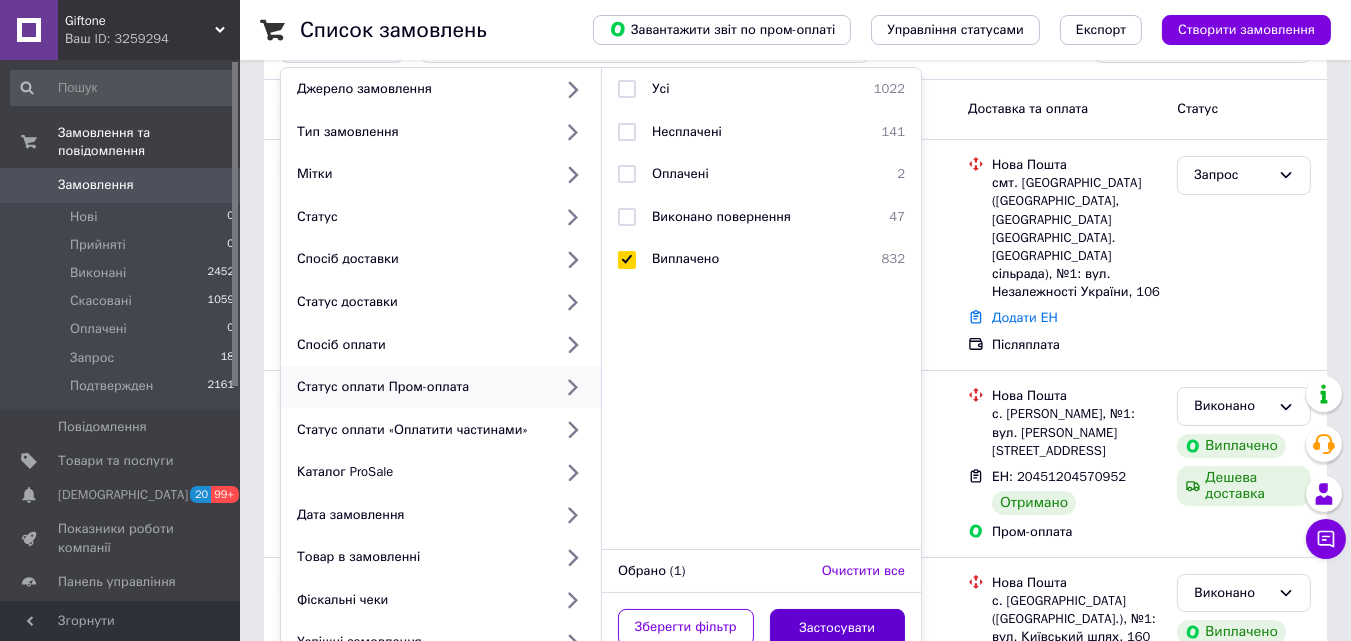 click on "Застосувати" at bounding box center (838, 628) 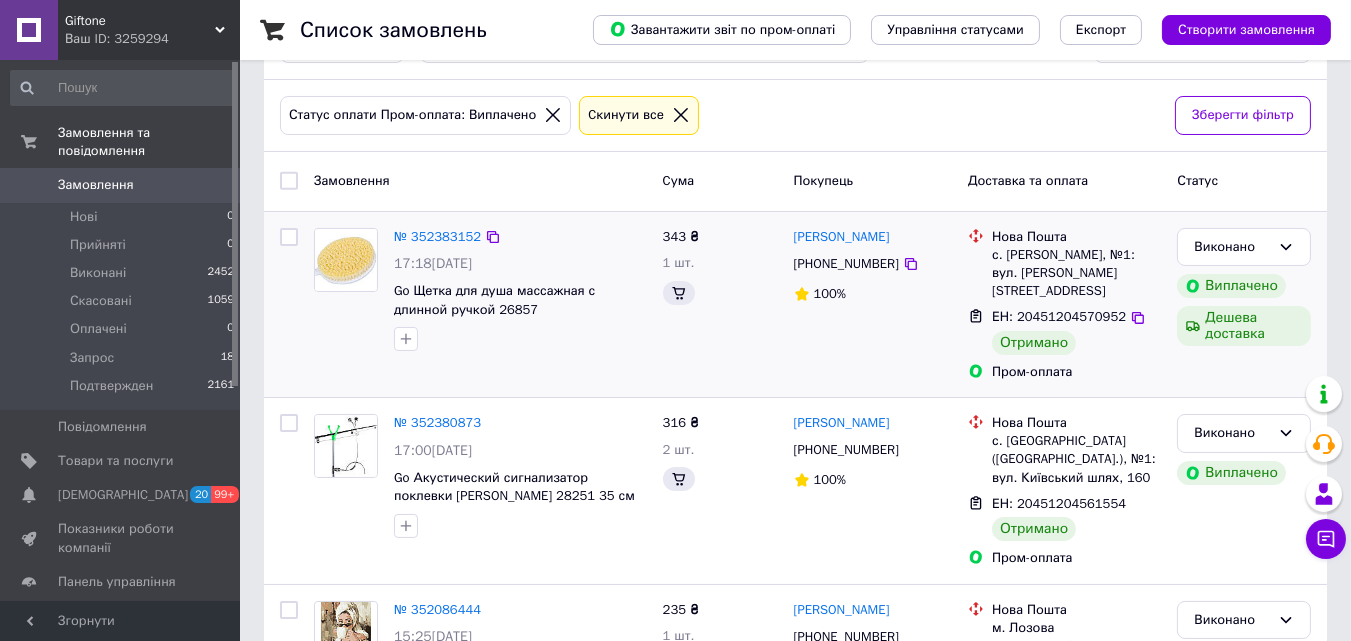 scroll, scrollTop: 0, scrollLeft: 0, axis: both 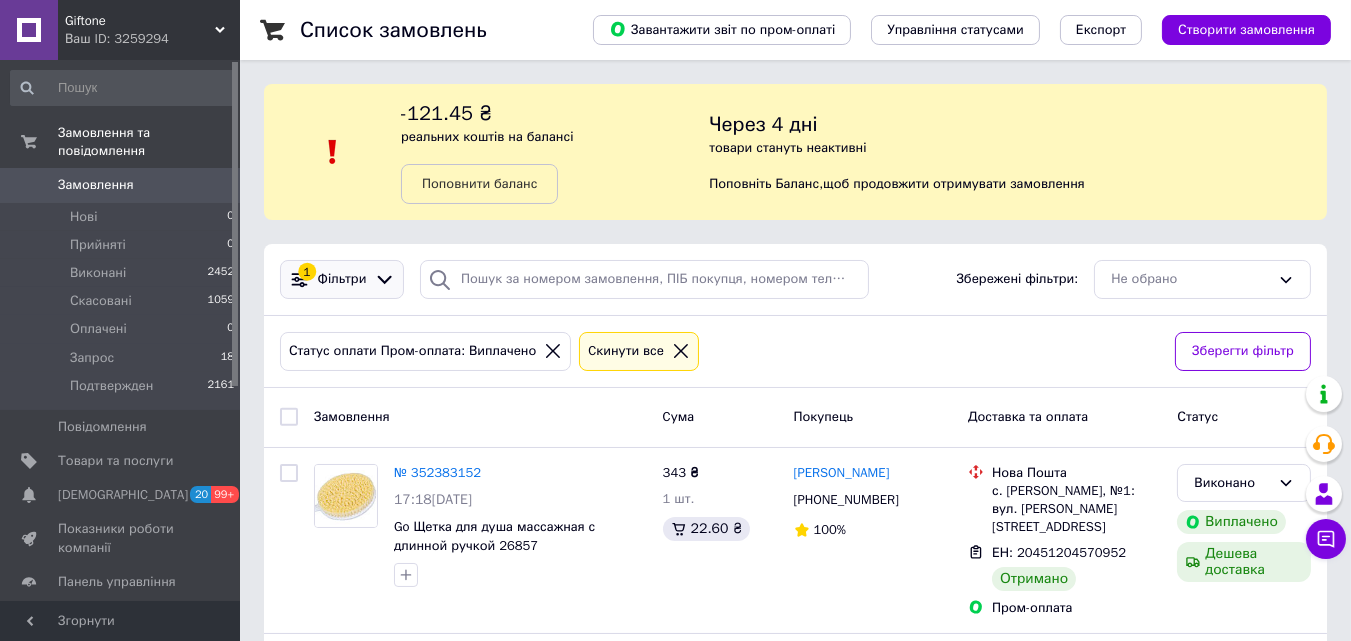 click on "Фільтри" at bounding box center (342, 279) 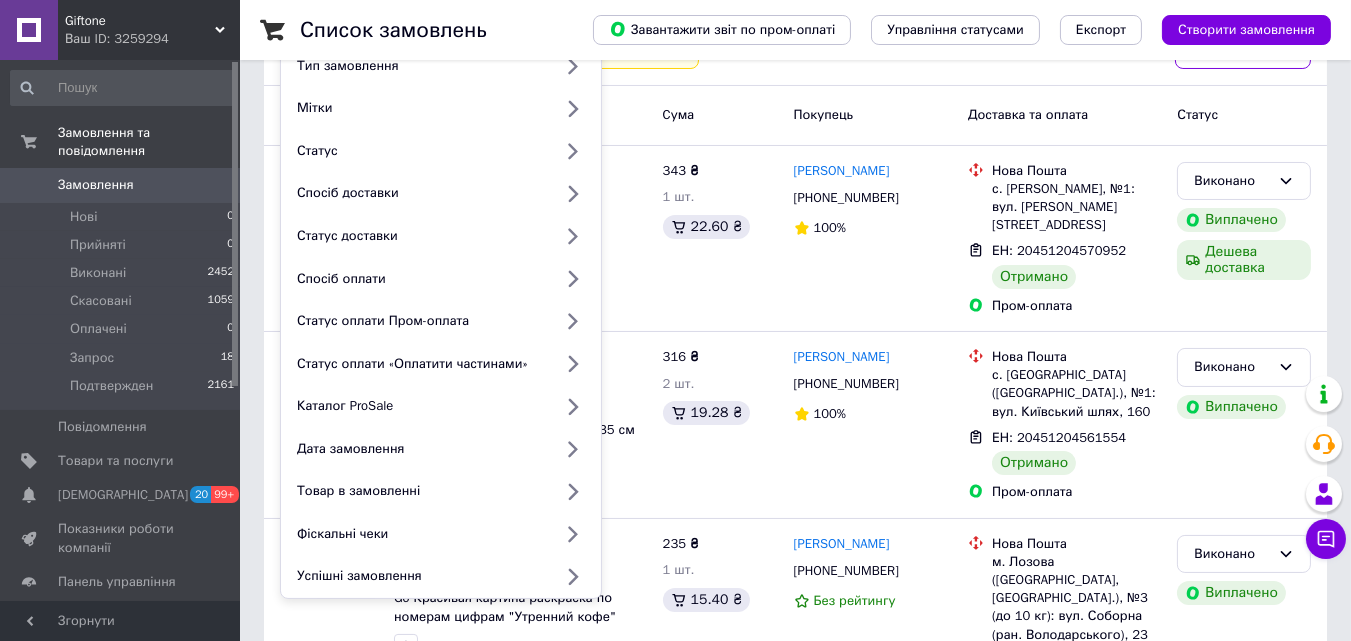 scroll, scrollTop: 307, scrollLeft: 0, axis: vertical 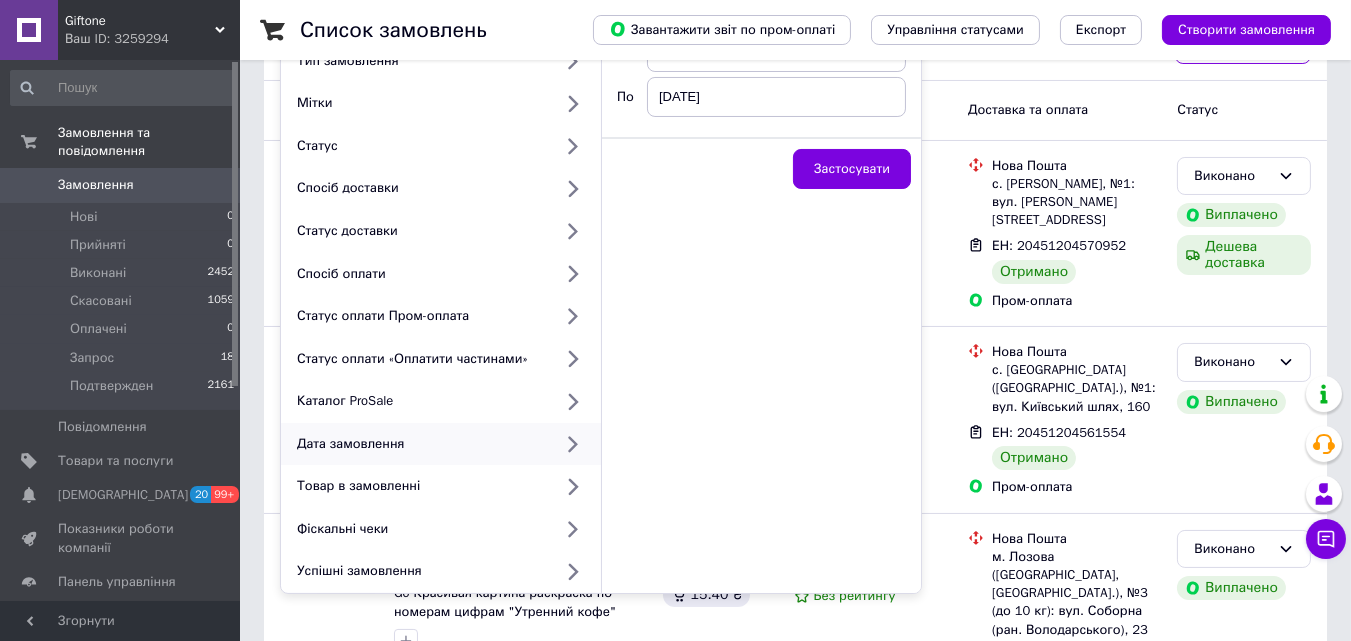 click on "Дата замовлення" at bounding box center (441, 444) 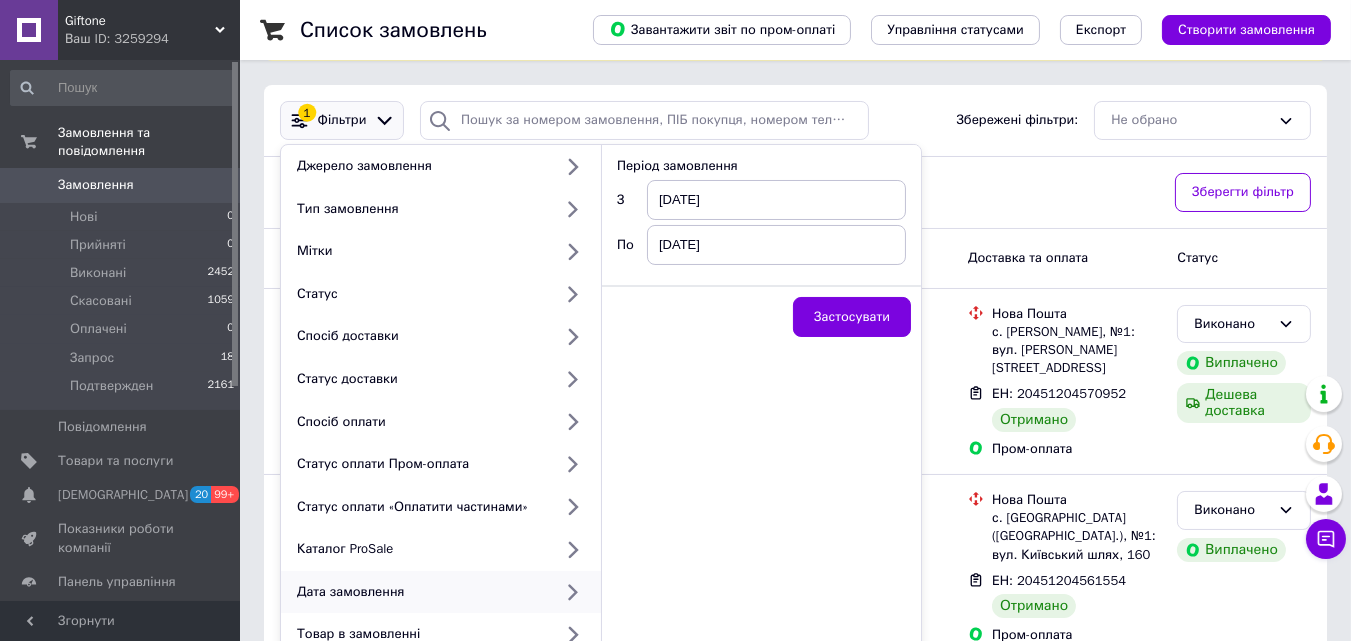scroll, scrollTop: 152, scrollLeft: 0, axis: vertical 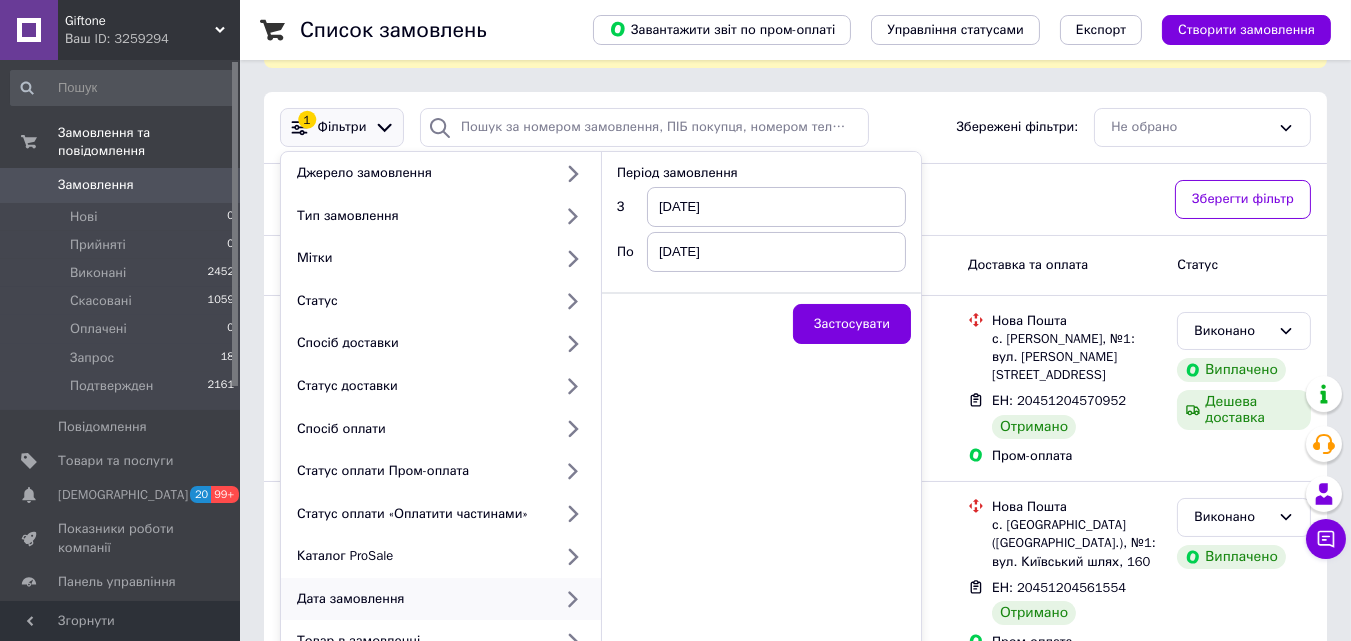 click on "[DATE]" at bounding box center (776, 207) 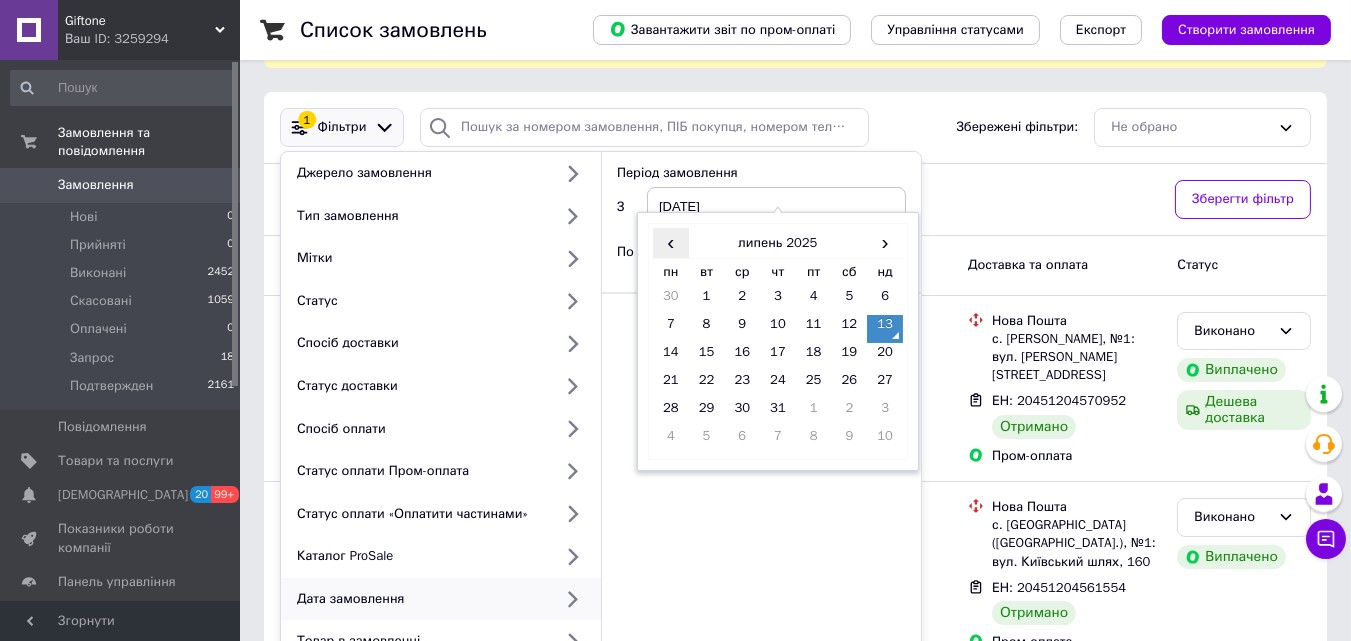 click on "‹" at bounding box center [671, 242] 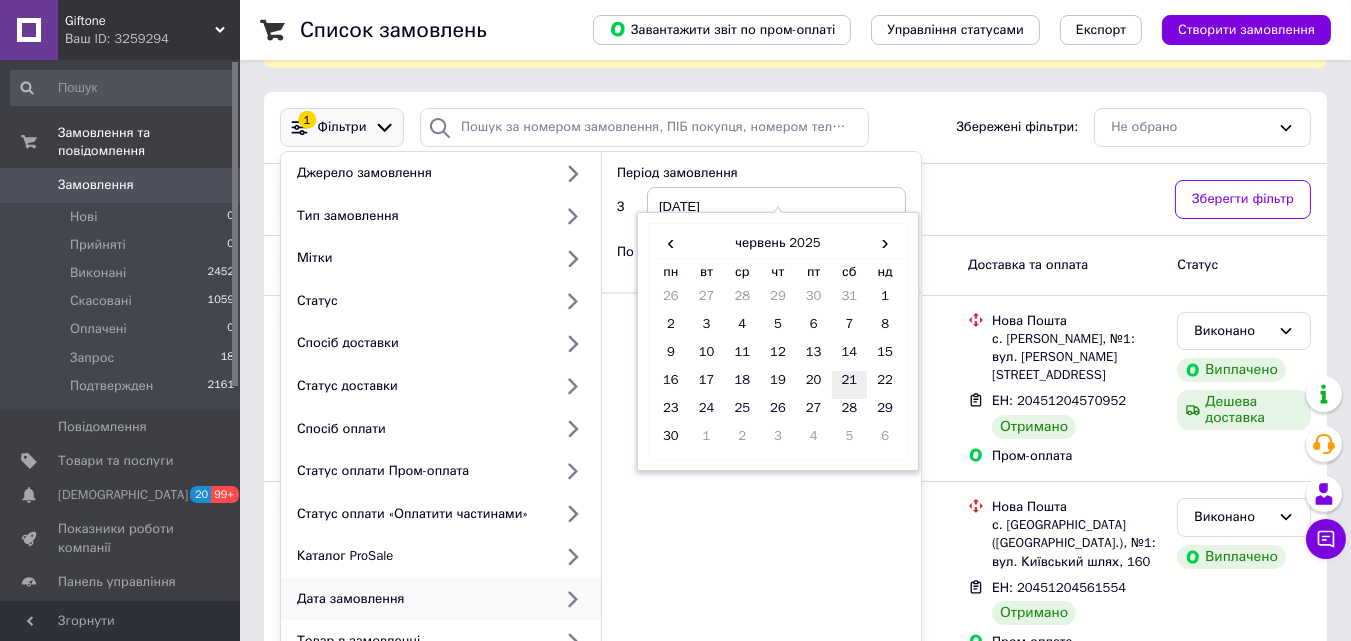 click on "21" at bounding box center (850, 385) 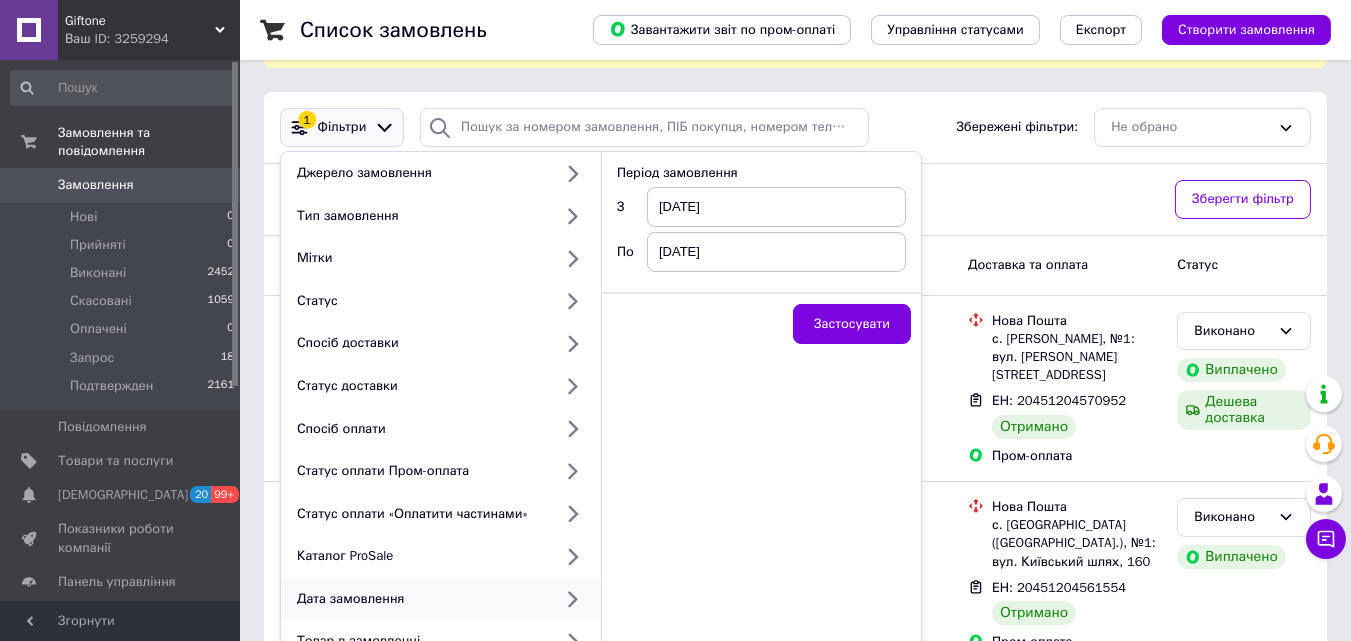 click on "[DATE]" at bounding box center [776, 252] 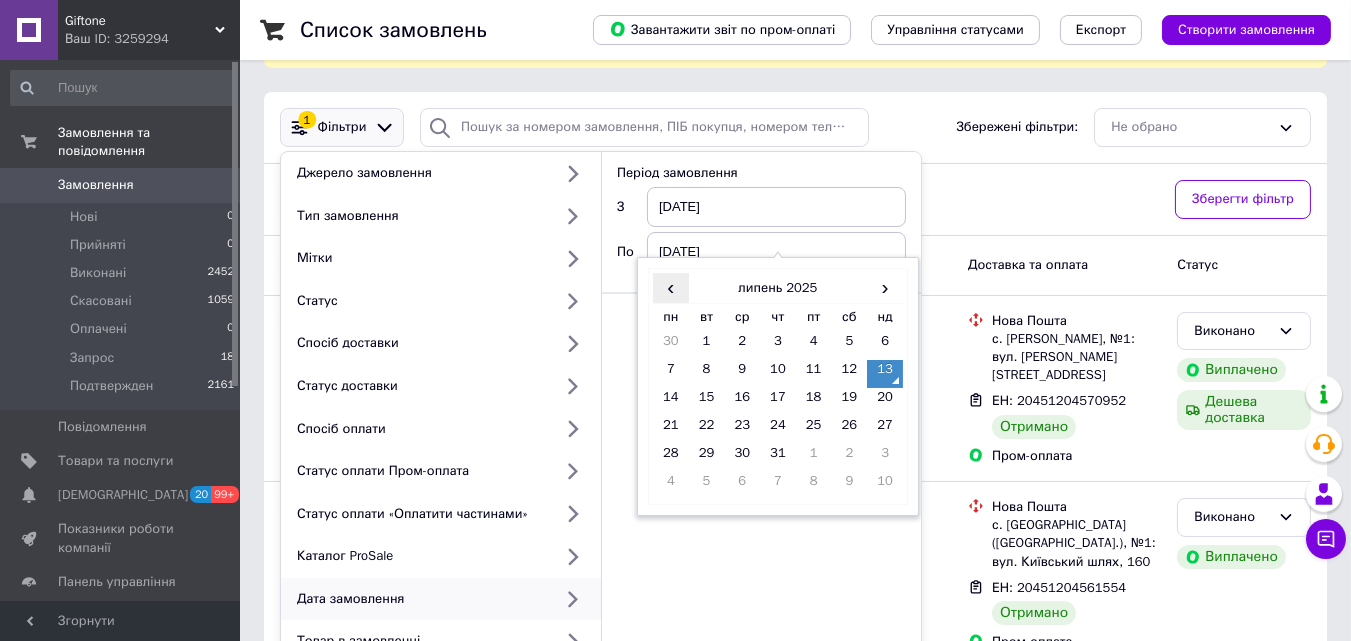 click on "‹" at bounding box center [671, 287] 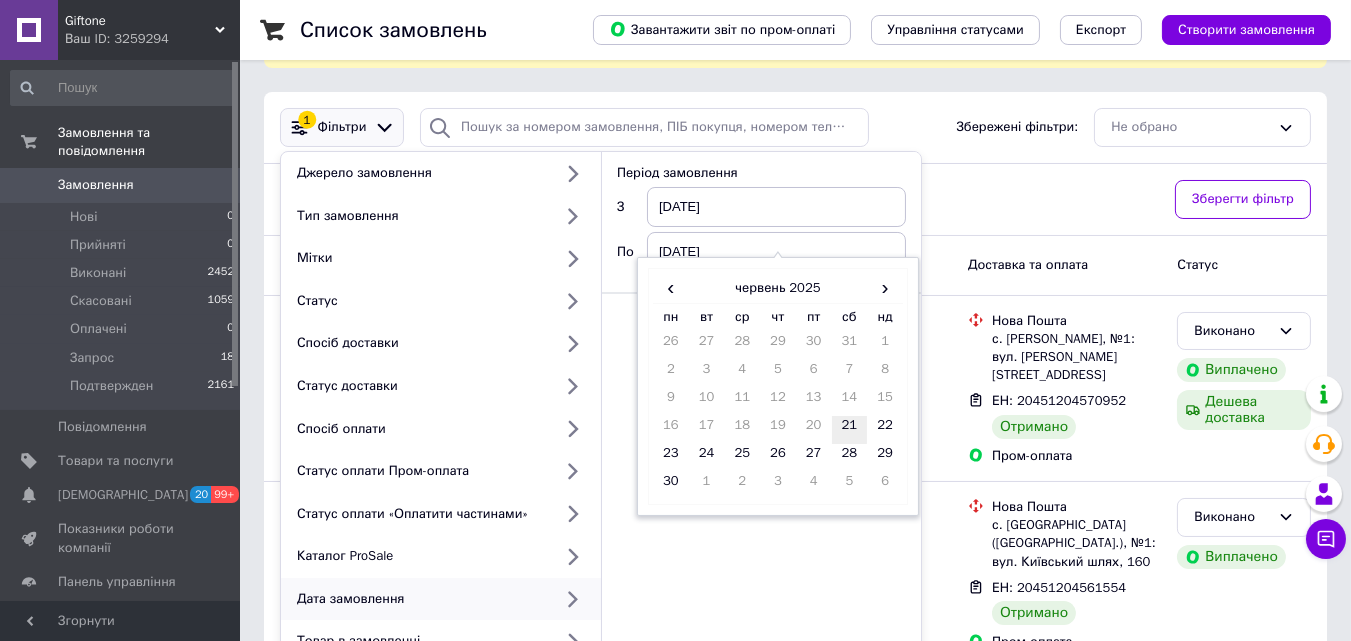 click on "21" at bounding box center [850, 430] 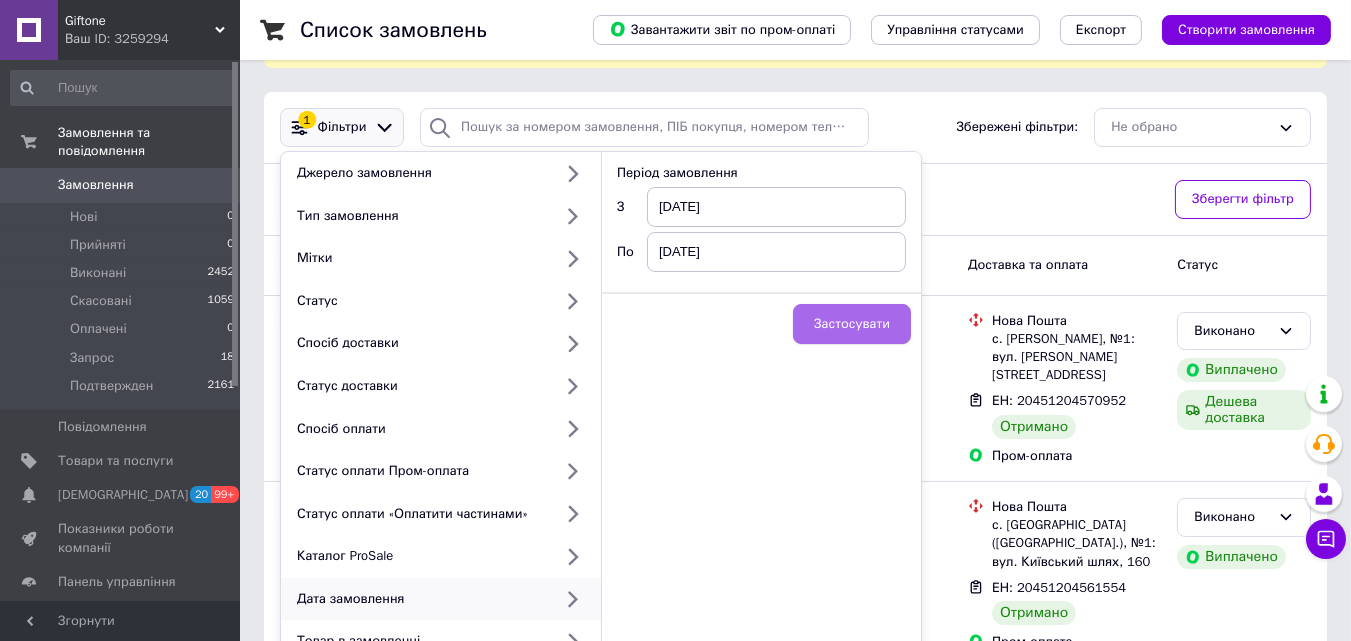 click on "Застосувати" at bounding box center [852, 324] 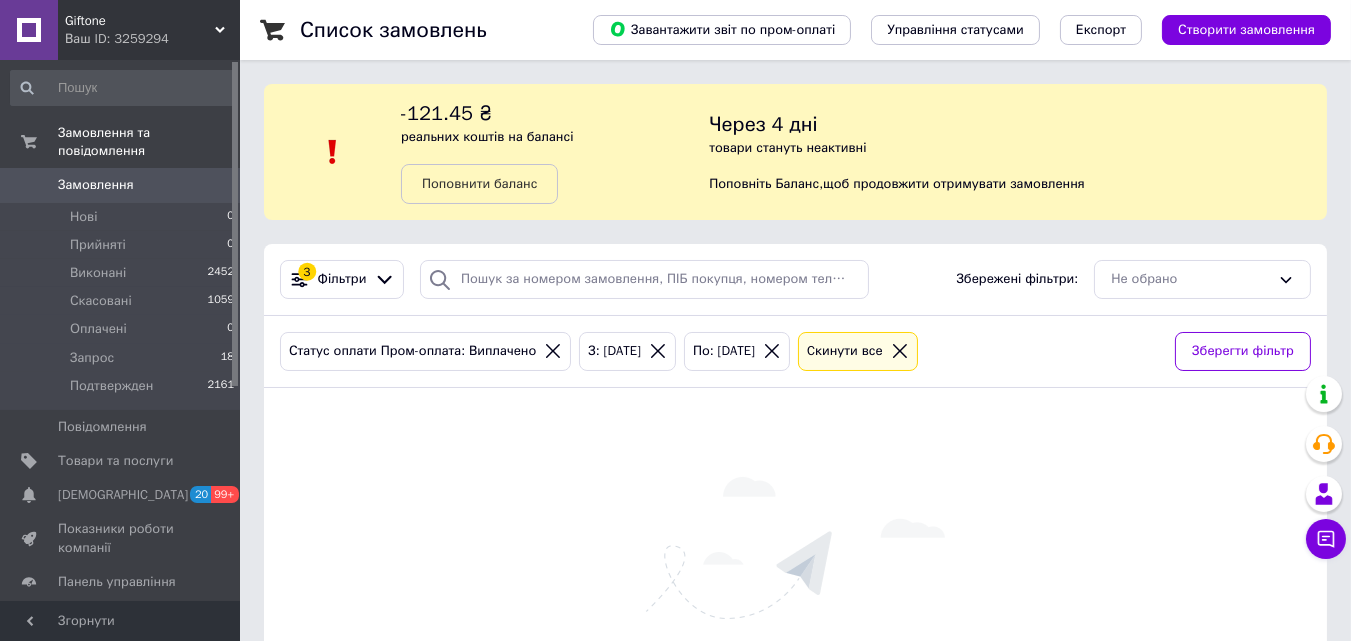scroll, scrollTop: 164, scrollLeft: 0, axis: vertical 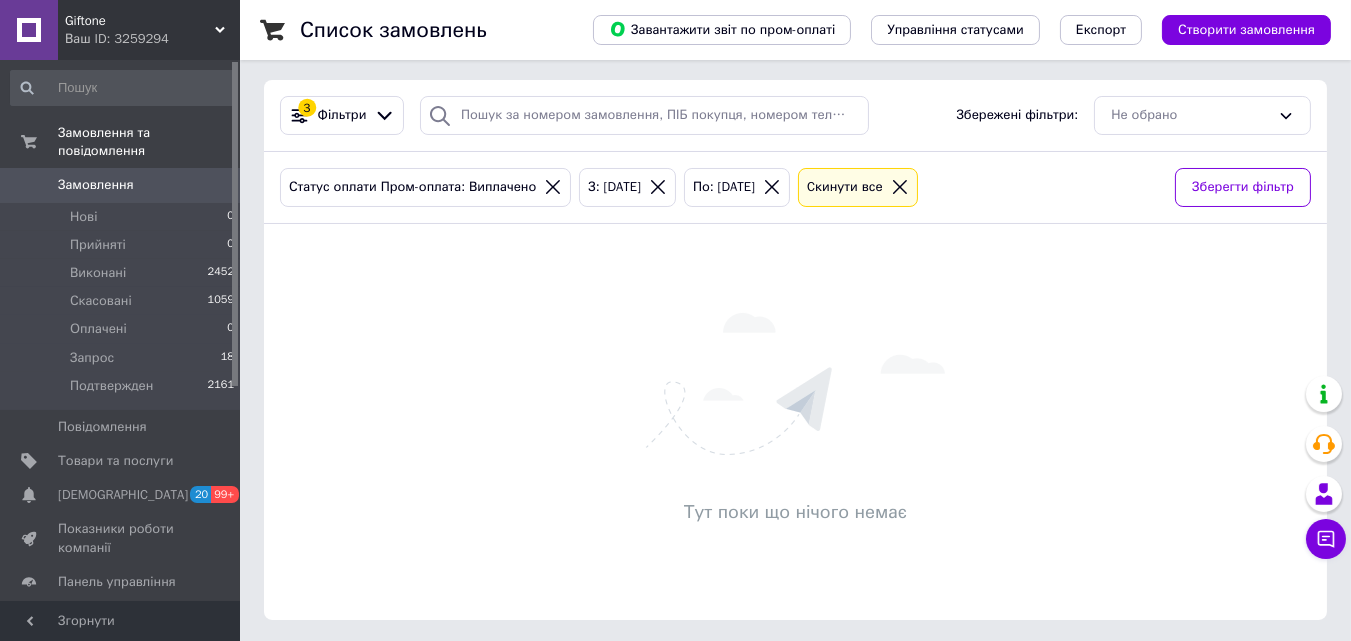 click on "Замовлення" at bounding box center [96, 185] 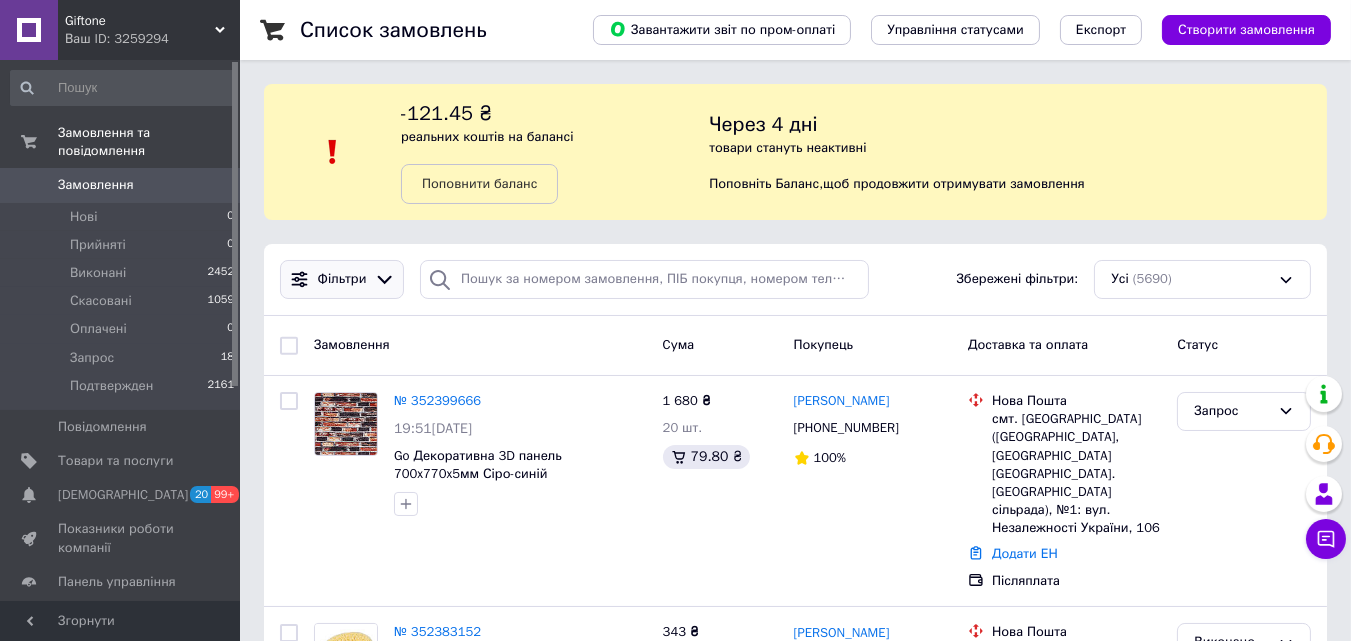 click on "Фільтри" at bounding box center (342, 279) 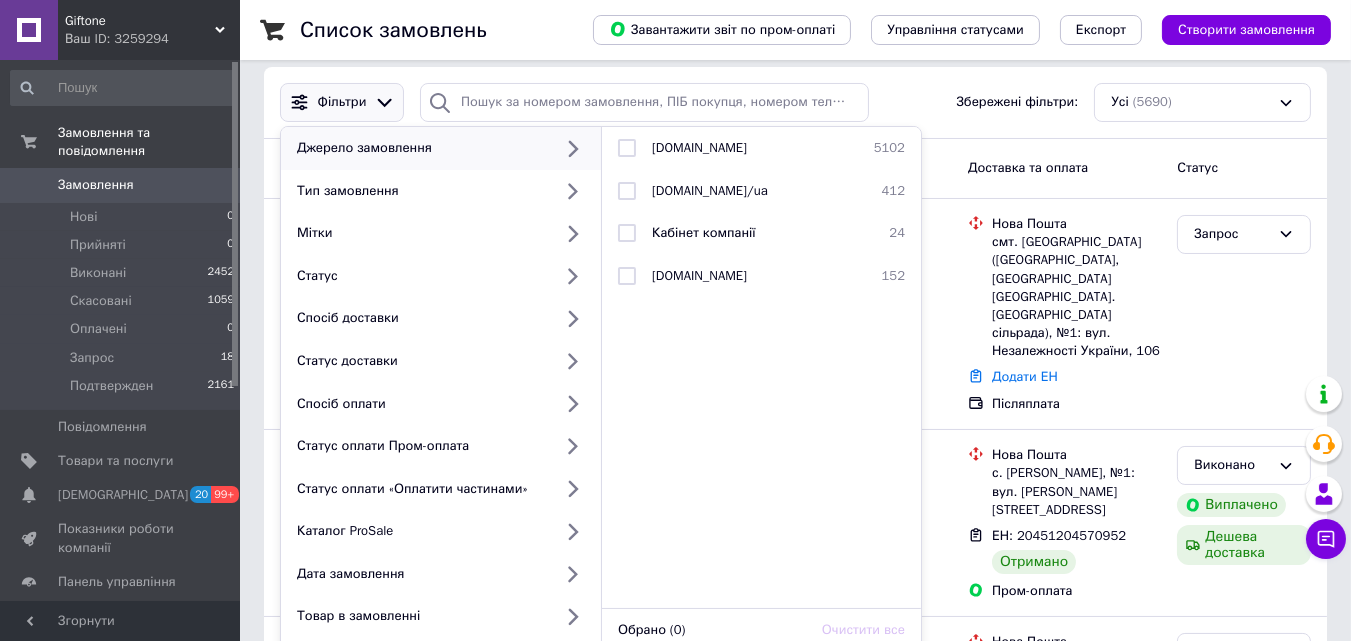 scroll, scrollTop: 179, scrollLeft: 0, axis: vertical 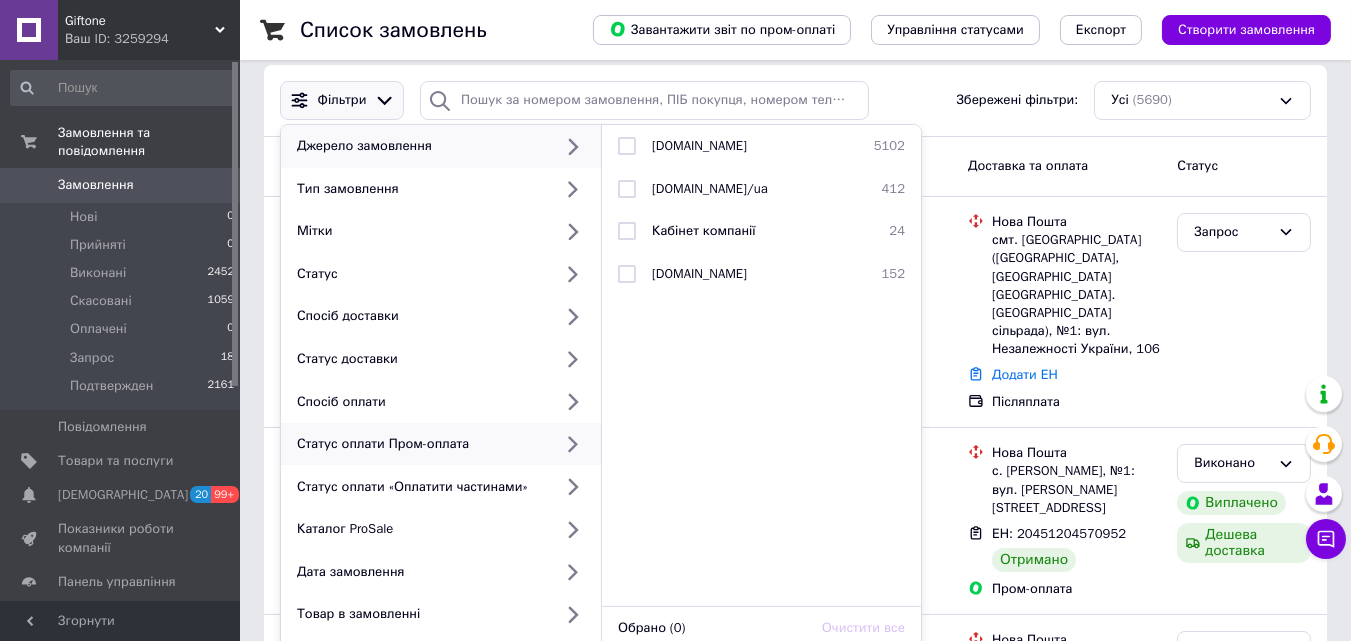 click on "Статус оплати Пром-оплата" at bounding box center (441, 444) 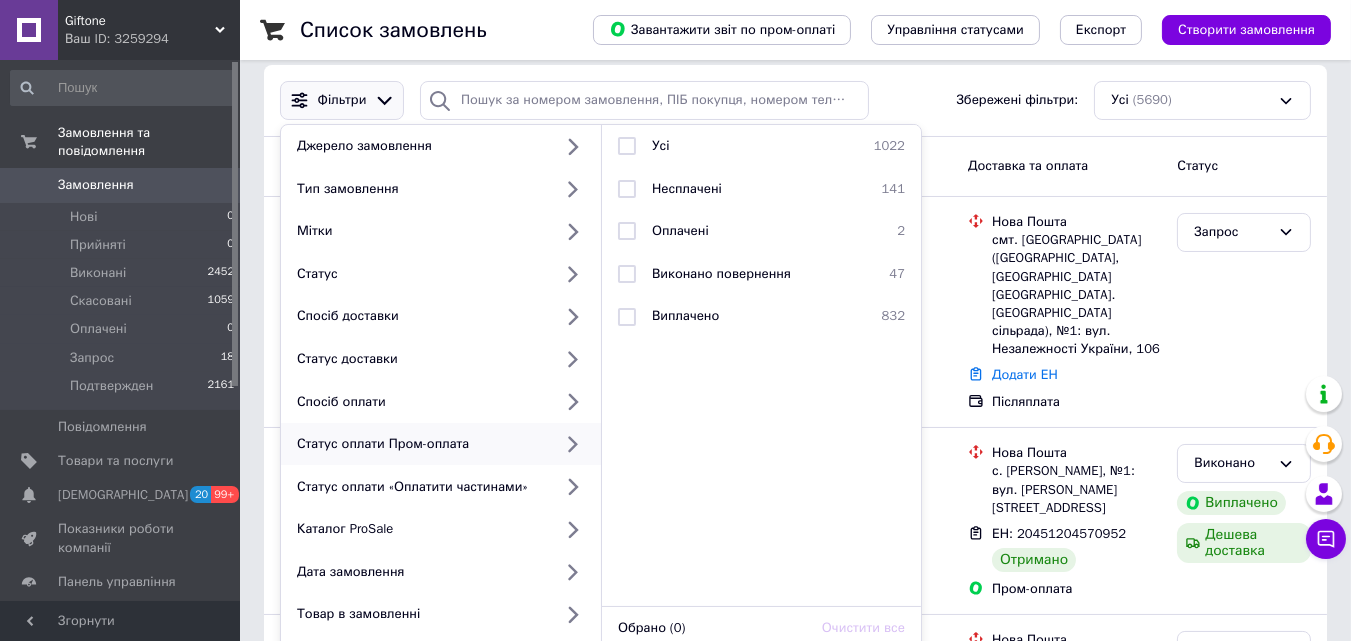 click at bounding box center [572, 444] 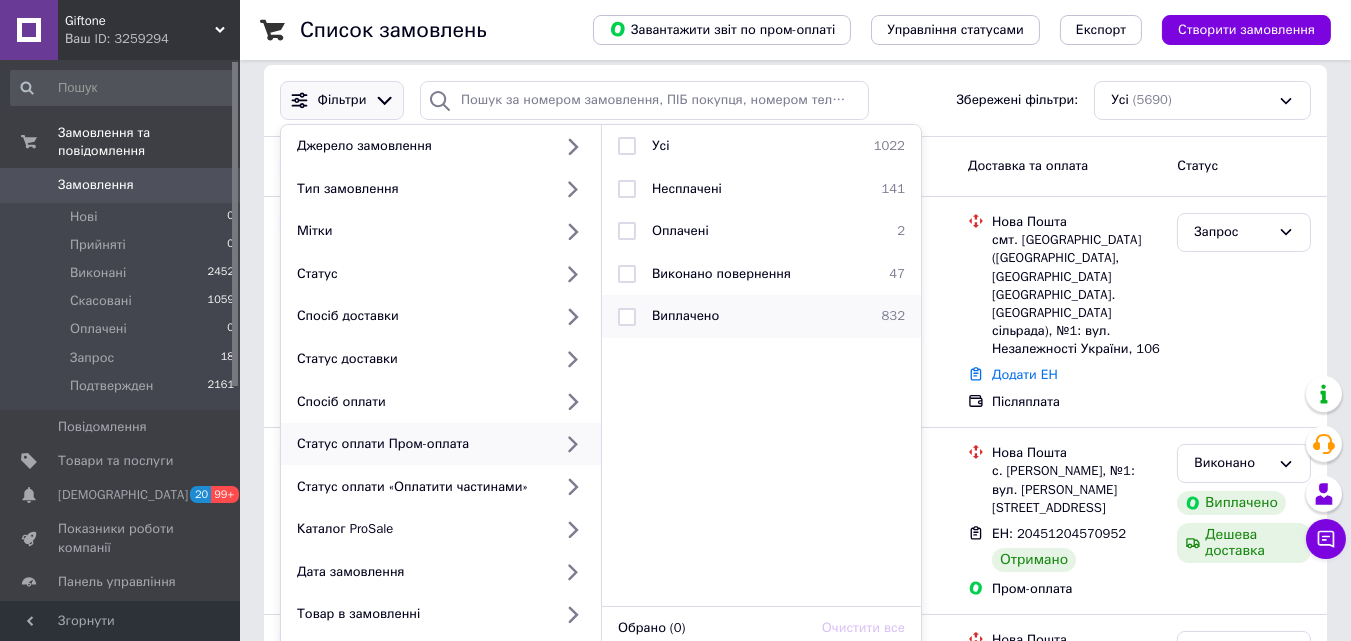 click on "Виплачено" at bounding box center [685, 315] 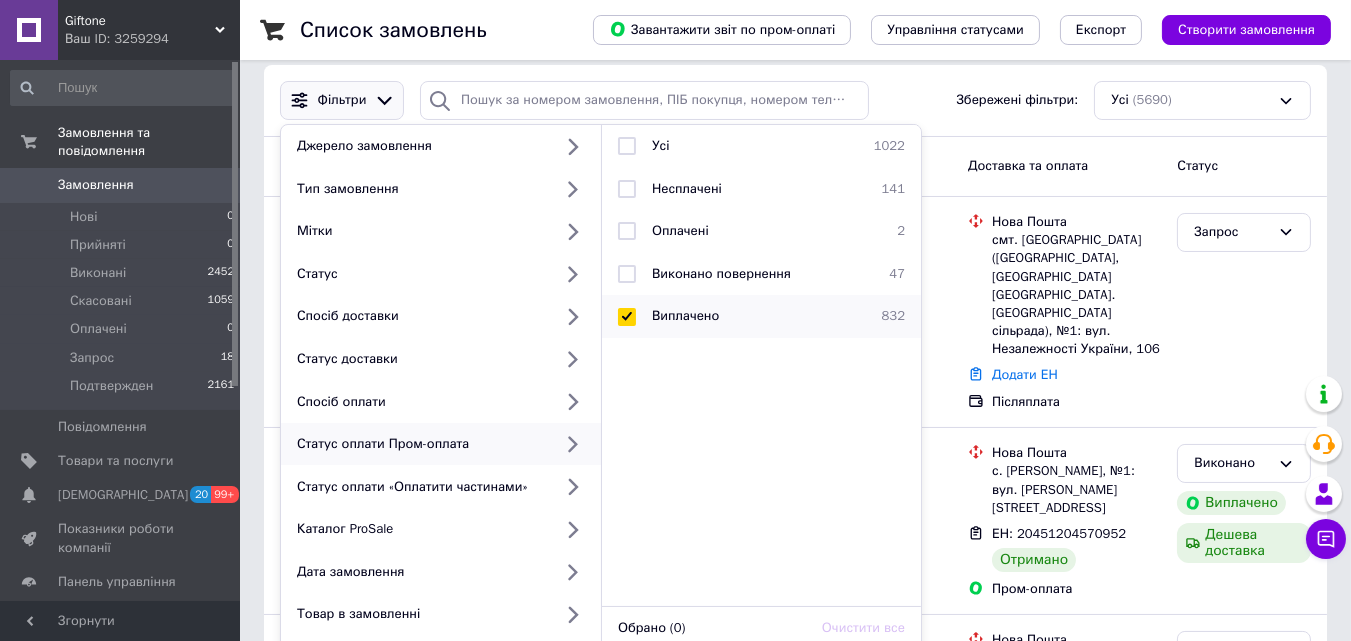 checkbox on "true" 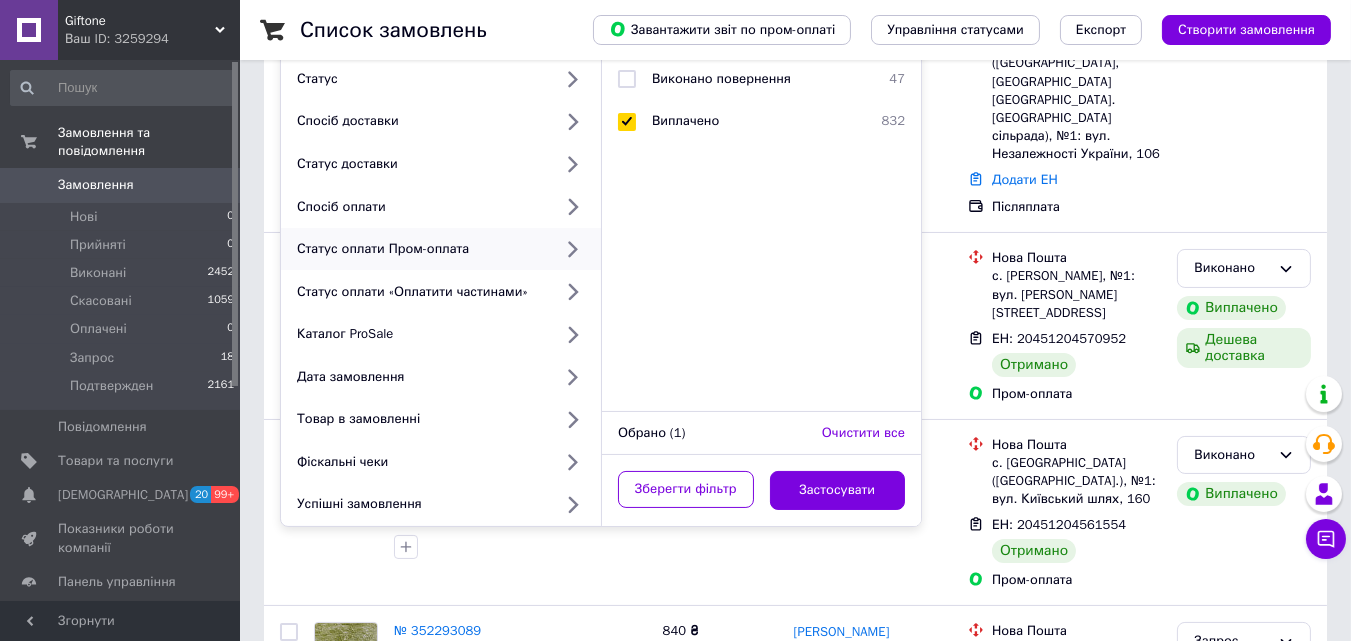 scroll, scrollTop: 376, scrollLeft: 0, axis: vertical 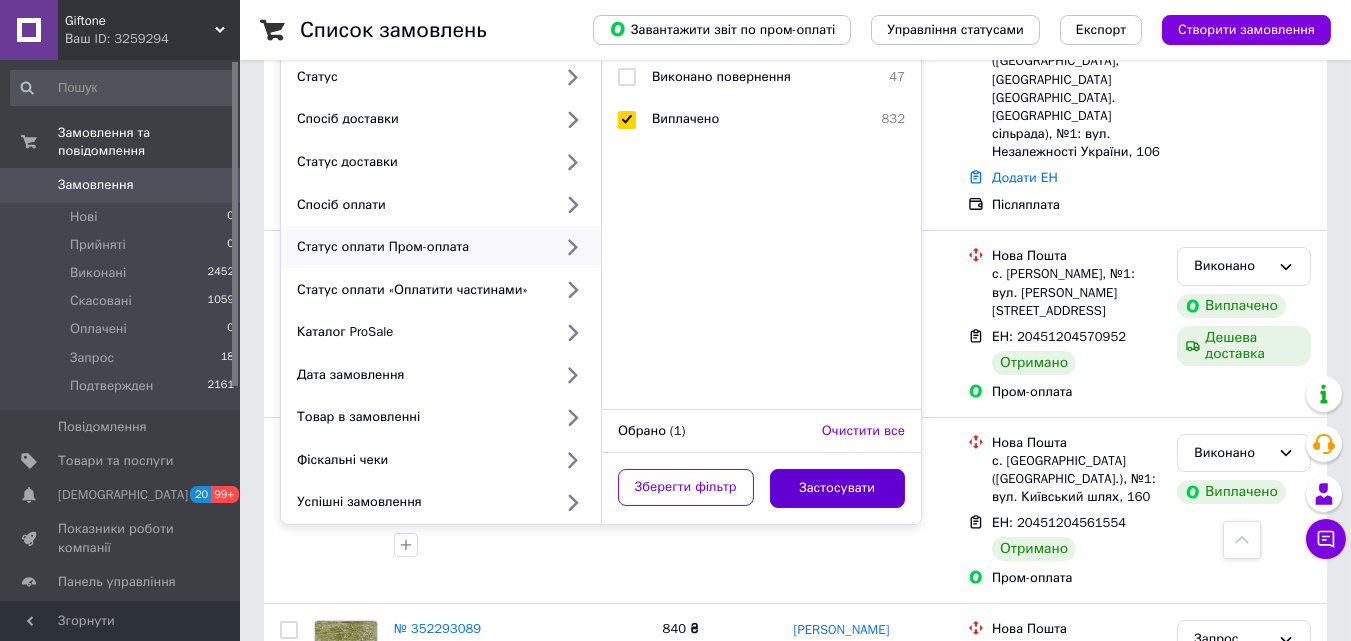 click on "Застосувати" at bounding box center [838, 488] 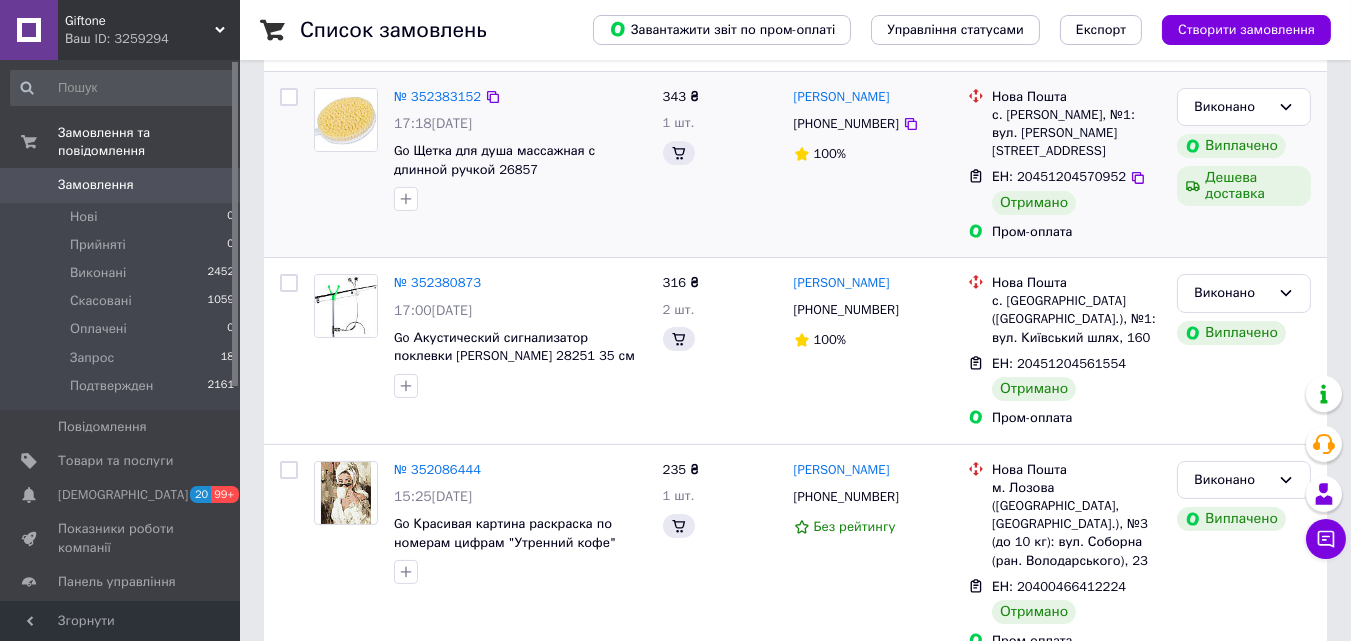 scroll, scrollTop: 0, scrollLeft: 0, axis: both 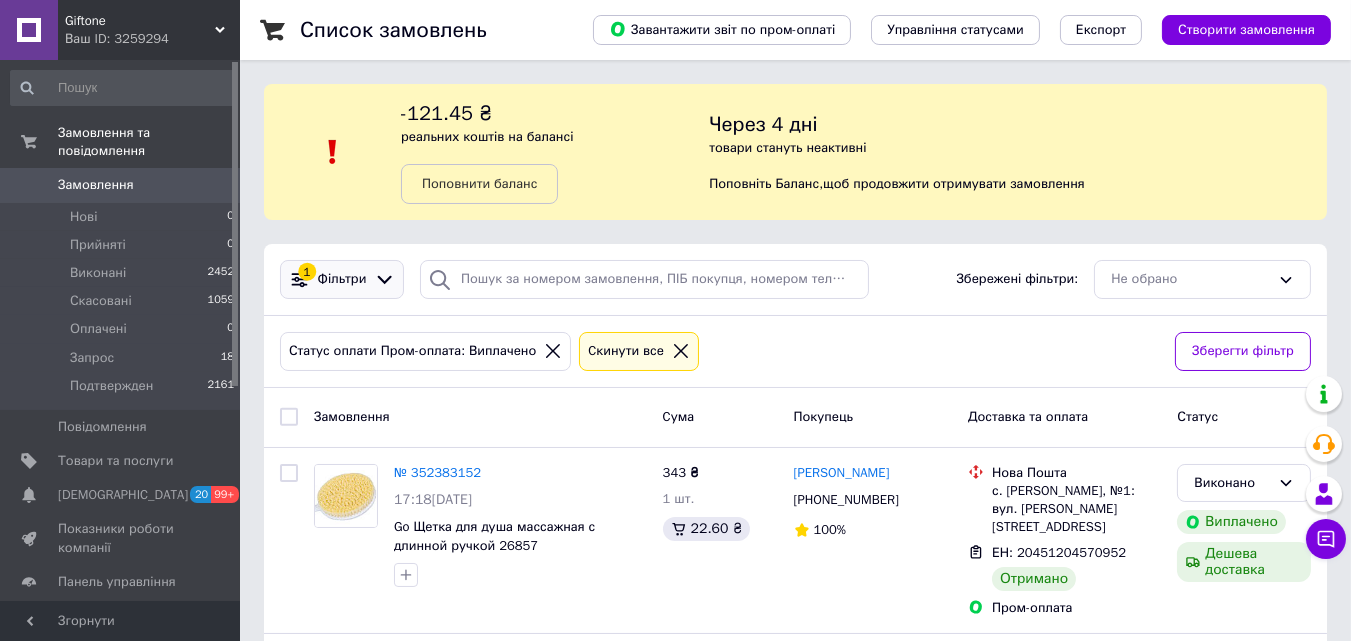 click on "Фільтри" at bounding box center (342, 279) 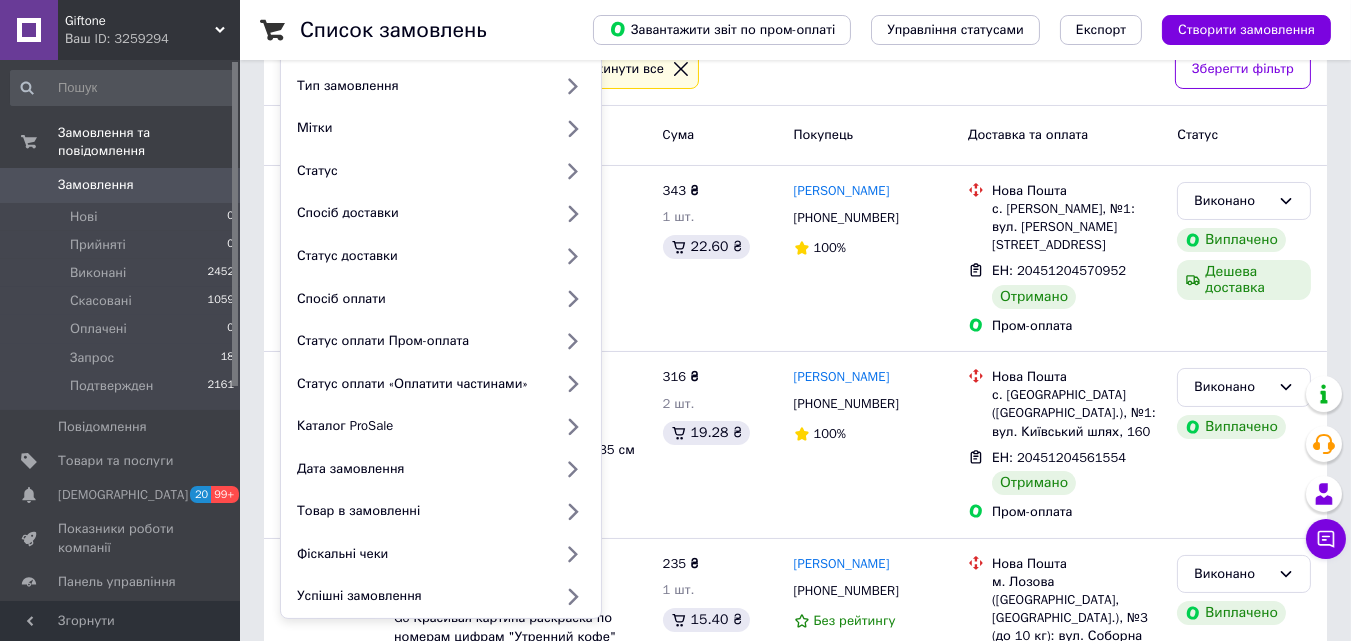 scroll, scrollTop: 283, scrollLeft: 0, axis: vertical 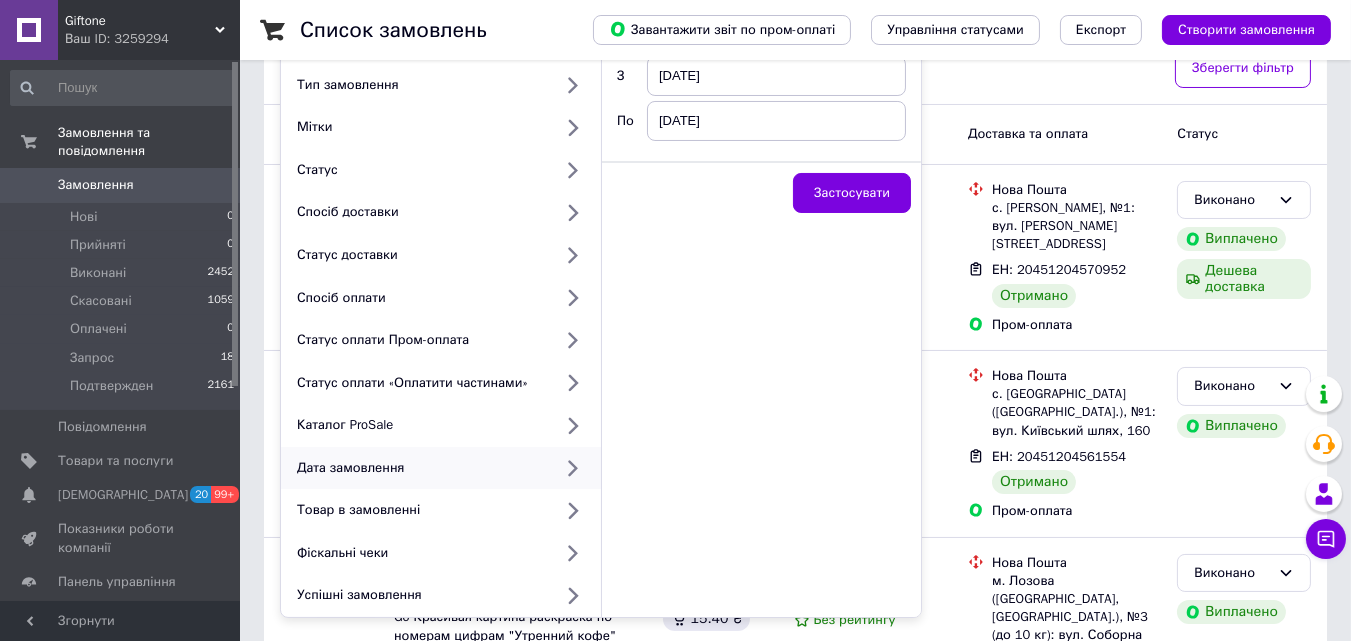 click on "Дата замовлення" at bounding box center (441, 468) 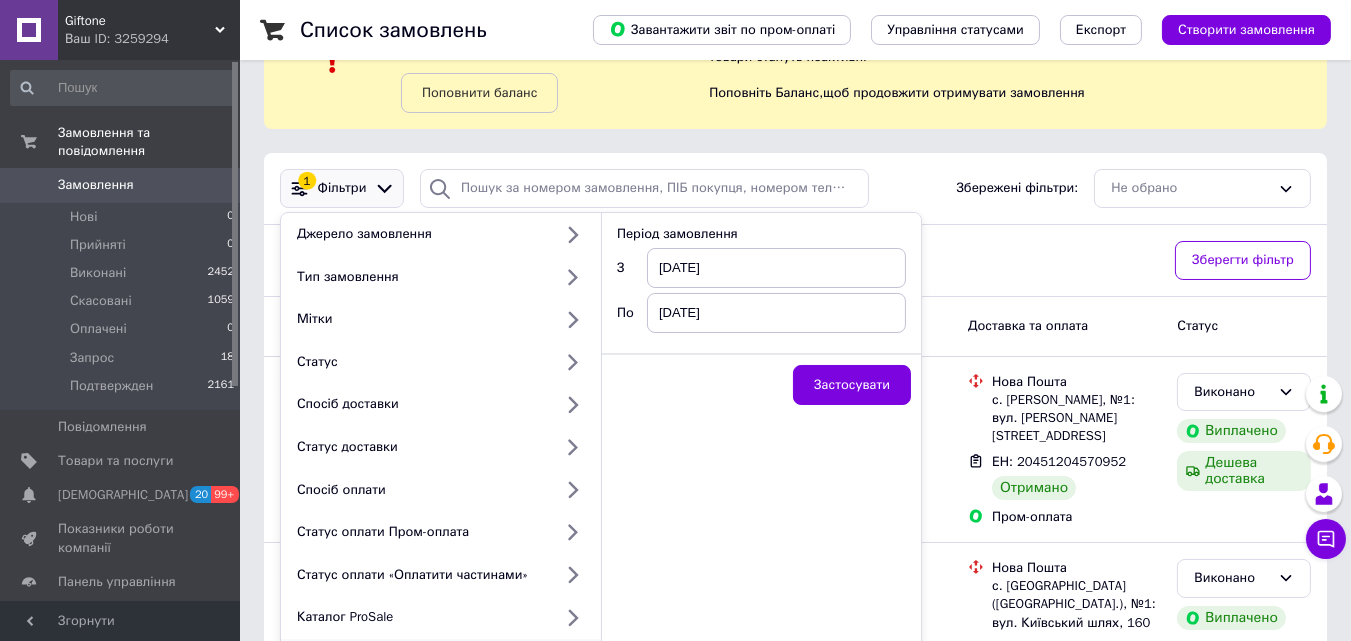 scroll, scrollTop: 91, scrollLeft: 0, axis: vertical 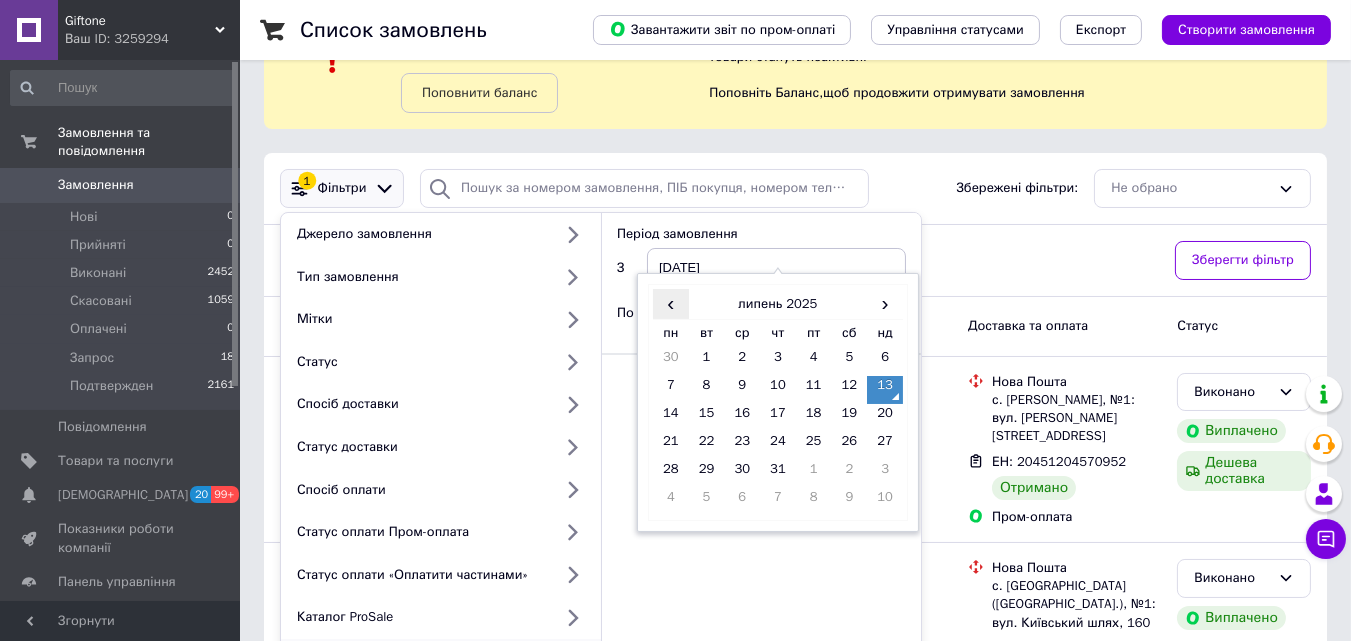 click on "‹" at bounding box center (671, 303) 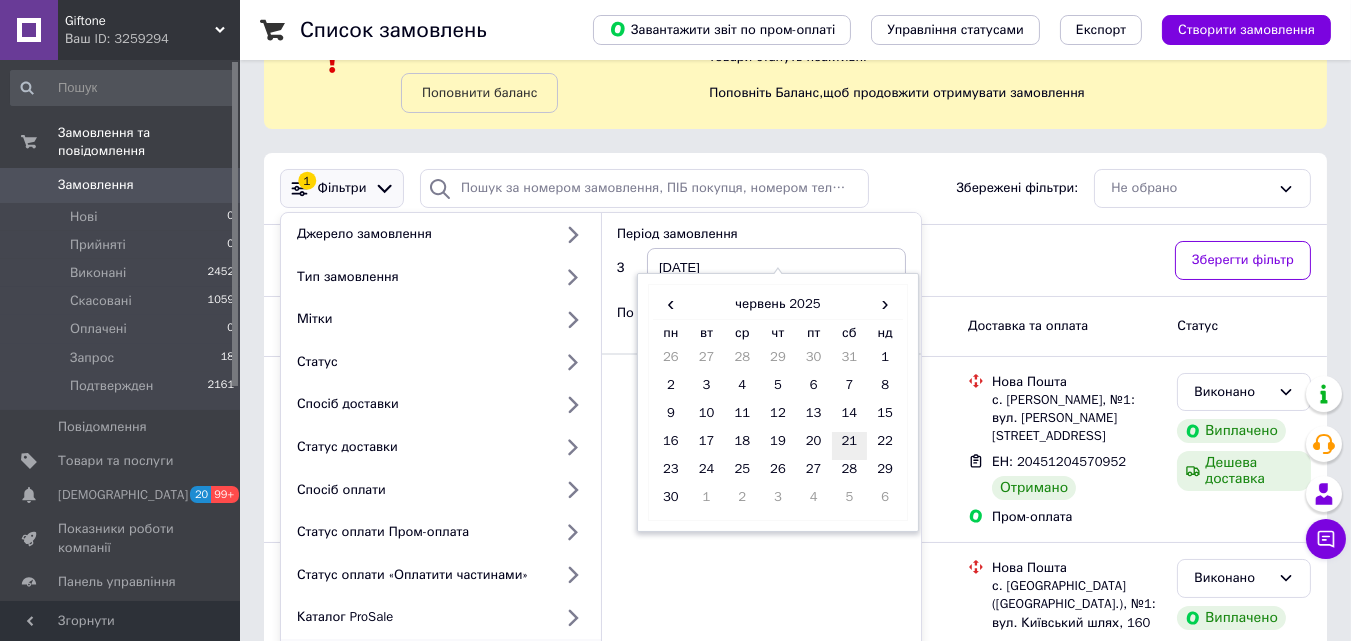 click on "21" at bounding box center (850, 446) 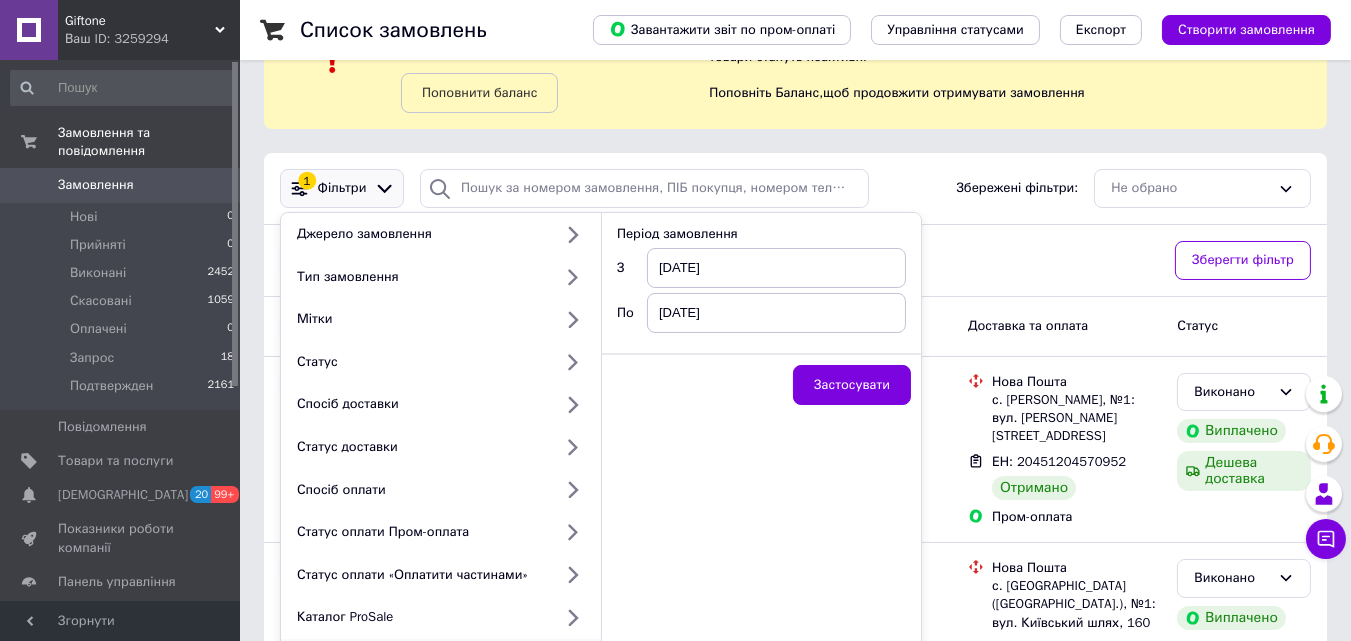 click on "[DATE]" at bounding box center (776, 313) 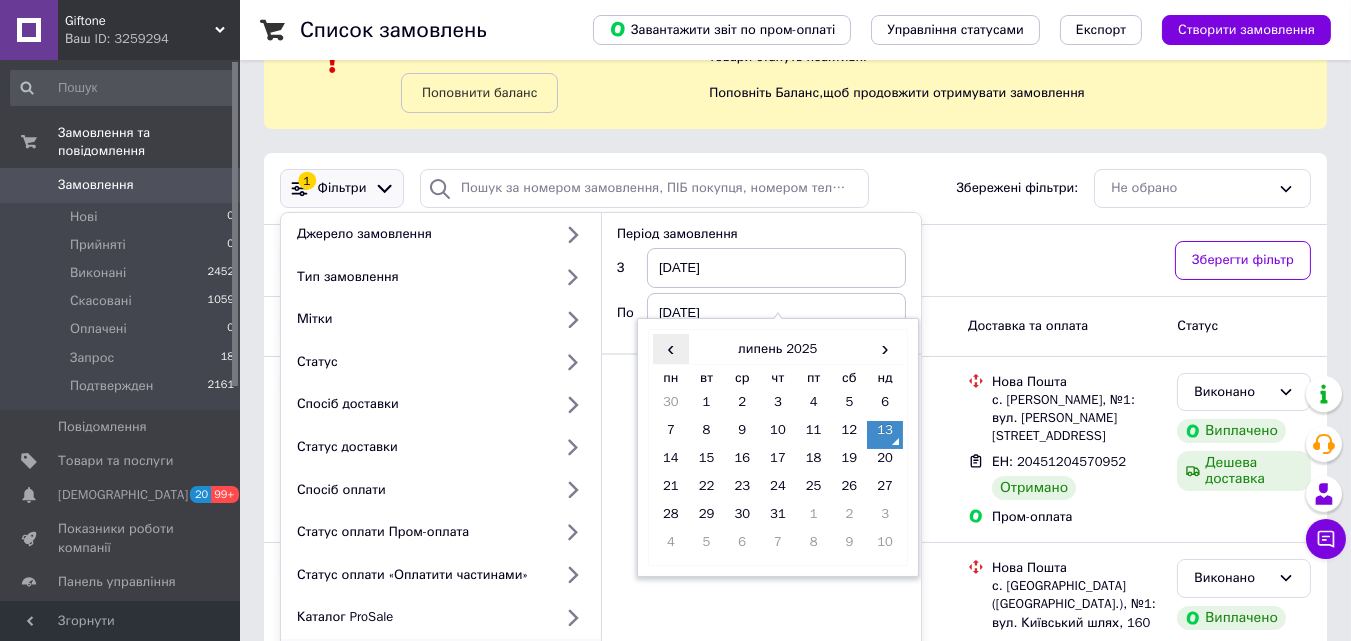 click on "‹" at bounding box center (671, 348) 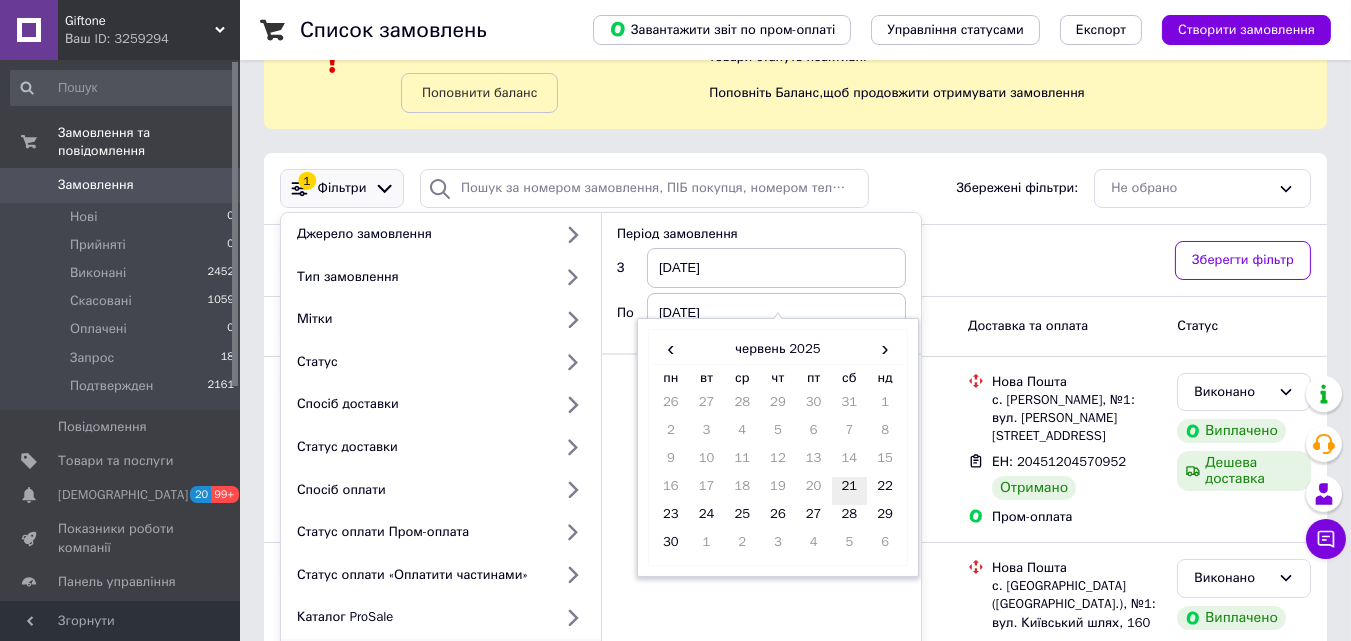 click on "21" at bounding box center [850, 491] 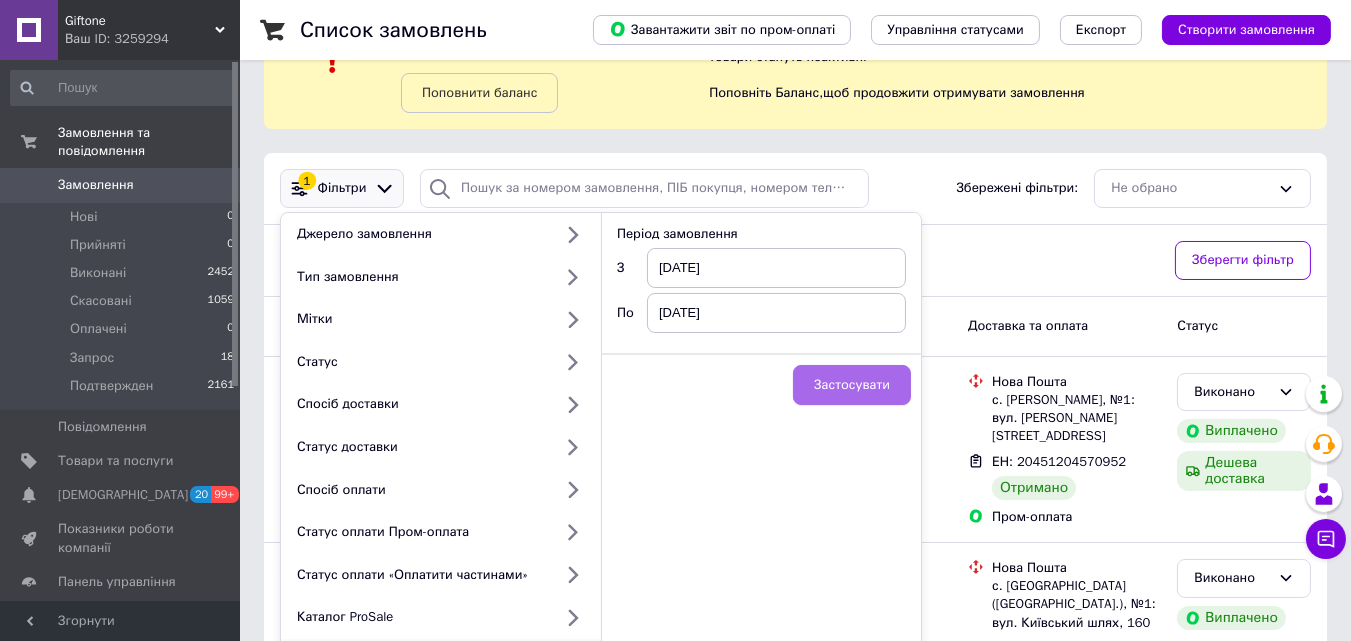 click on "Застосувати" at bounding box center (852, 385) 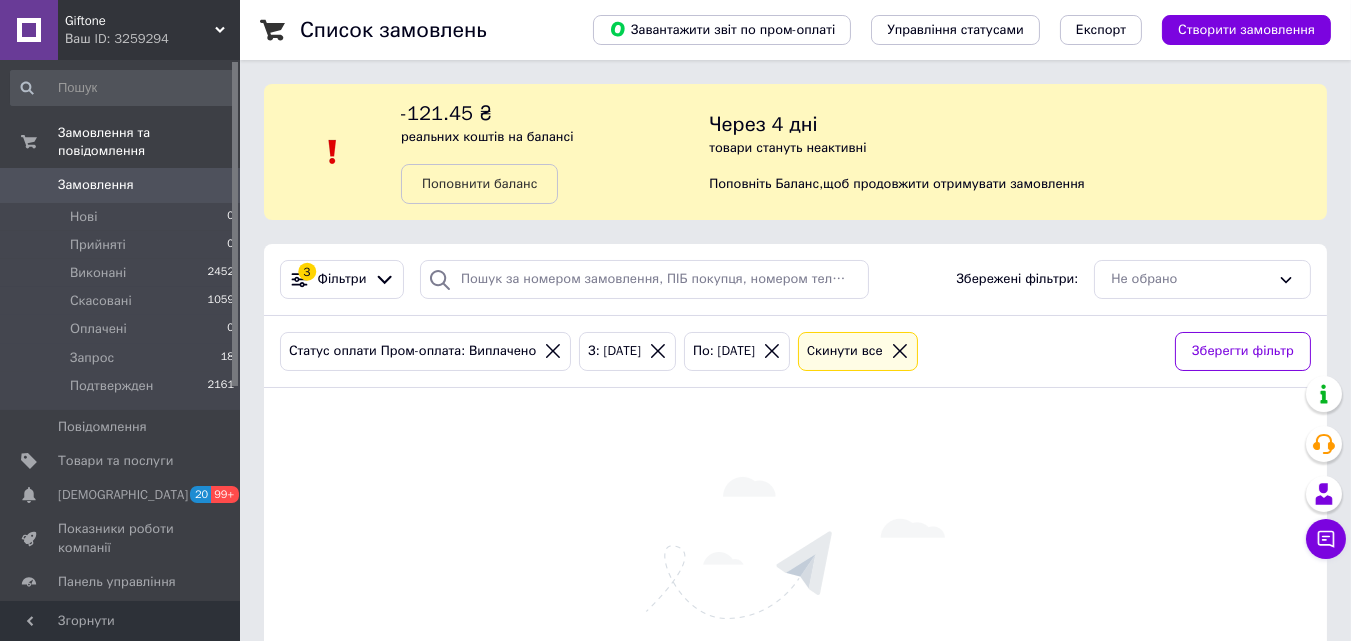 scroll, scrollTop: 164, scrollLeft: 0, axis: vertical 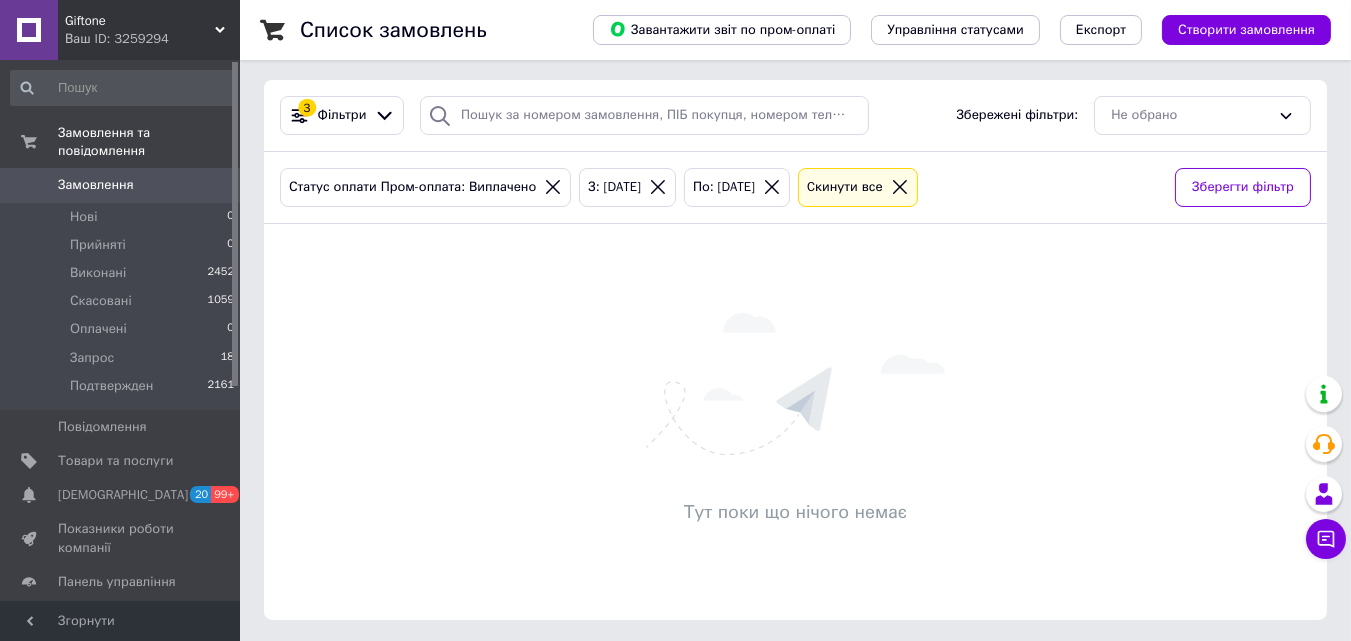 click on "Замовлення" at bounding box center [96, 185] 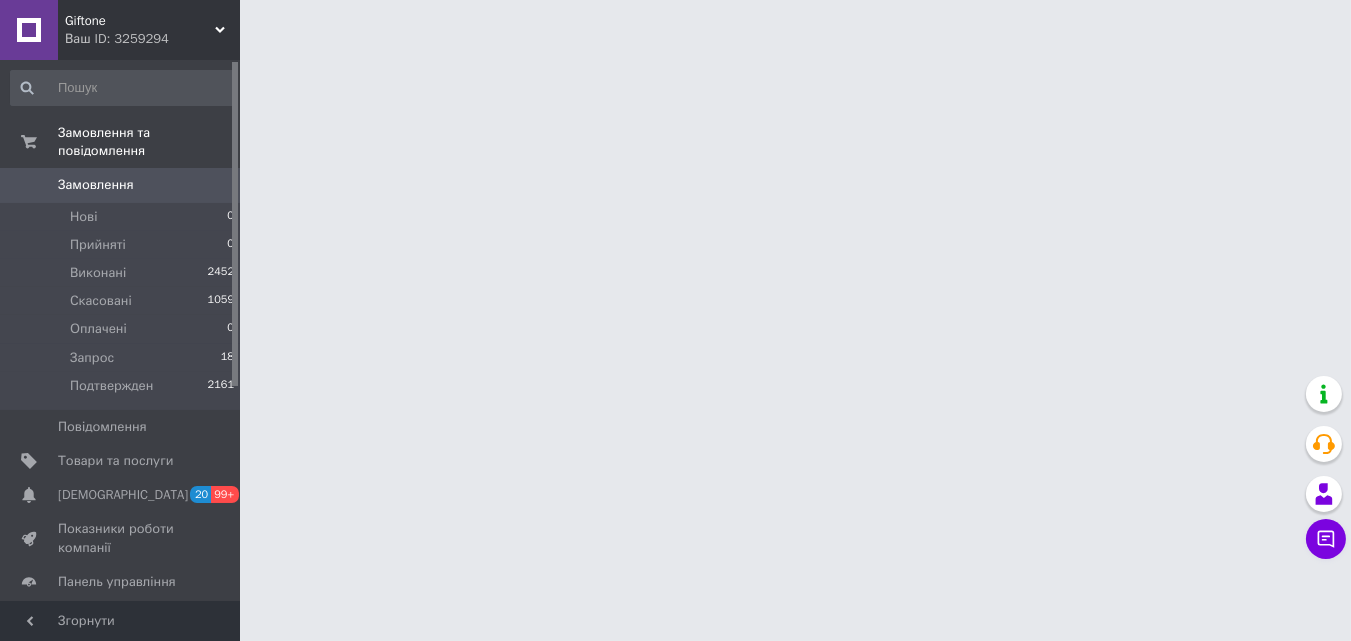 scroll, scrollTop: 0, scrollLeft: 0, axis: both 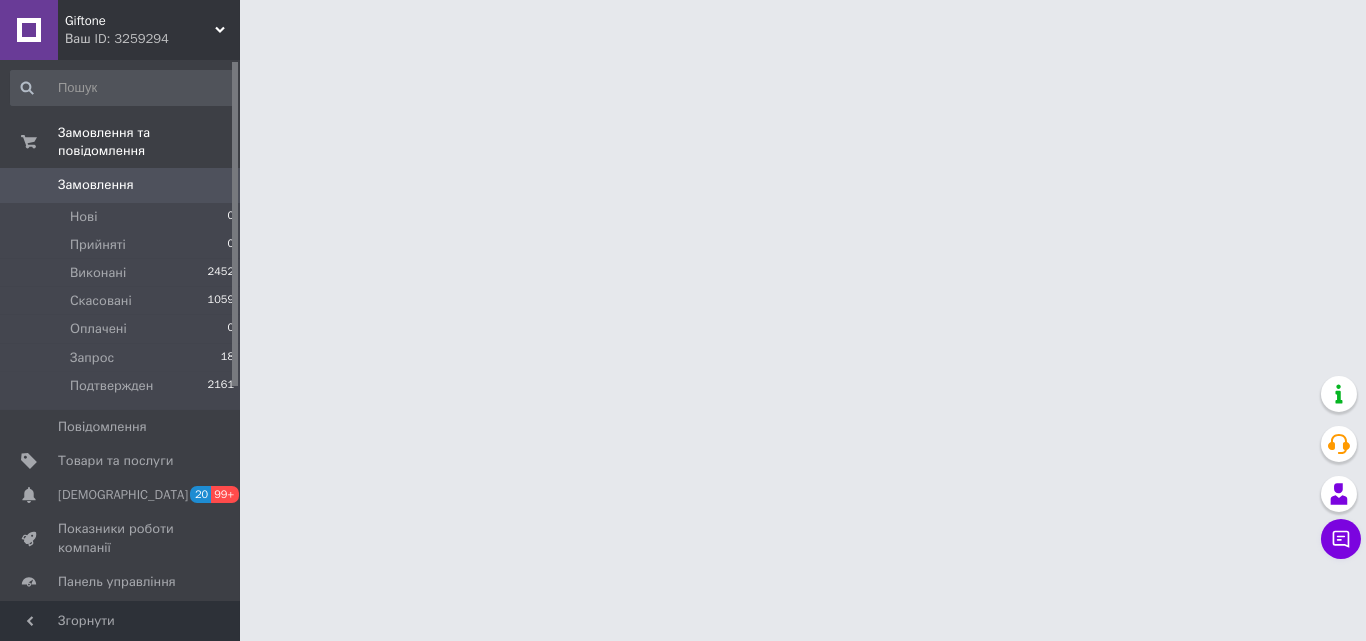 click on "Giftone Ваш ID: 3259294 Сайт Giftone Кабінет покупця Перевірити стан системи Сторінка на порталі Solartek Antiloop Levelbox Довідка Вийти Замовлення та повідомлення Замовлення 0 Нові 0 Прийняті 0 Виконані 2452 Скасовані 1059 Оплачені 0 Запрос 18 Подтвержден 2161 Повідомлення 0 Товари та послуги Сповіщення 20 99+ Показники роботи компанії Панель управління Відгуки Покупці Каталог ProSale Аналітика Інструменти веб-майстра та SEO Управління сайтом Гаманець компанії [PERSON_NAME] Тарифи та рахунки Prom топ Згорнути" at bounding box center [683, 25] 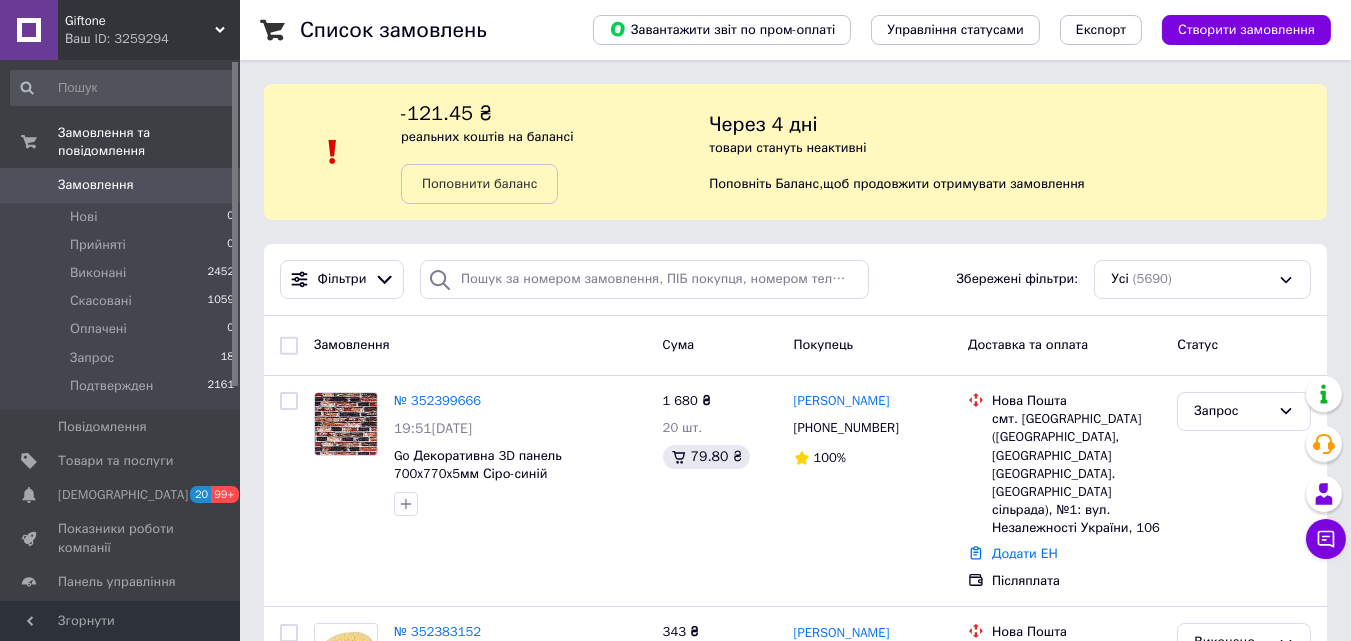 click on "Список замовлень   Завантажити звіт по пром-оплаті Управління статусами Експорт Створити замовлення -121.45 ₴ реальних коштів на балансі Поповнити баланс Через 4 дні товари стануть неактивні Поповніть Баланс ,  щоб продовжити отримувати замовлення Фільтри Збережені фільтри: Усі (5690) Замовлення Cума Покупець Доставка та оплата Статус № 352399666 19:51[DATE] Go Декоративна 3D панель 700x770x5мм Сіро-синій Катеринославська цегла (048) SW-00000027 1 680 ₴ 20 шт. 79.80 ₴ [PERSON_NAME] [PHONE_NUMBER] 100% Нова Пошта Додати ЕН Післяплата Запрос № 352383152 17:18[DATE] 343 ₴ 1 шт. 22.60 ₴ [PHONE_NUMBER] 100% 100%" at bounding box center (795, 2311) 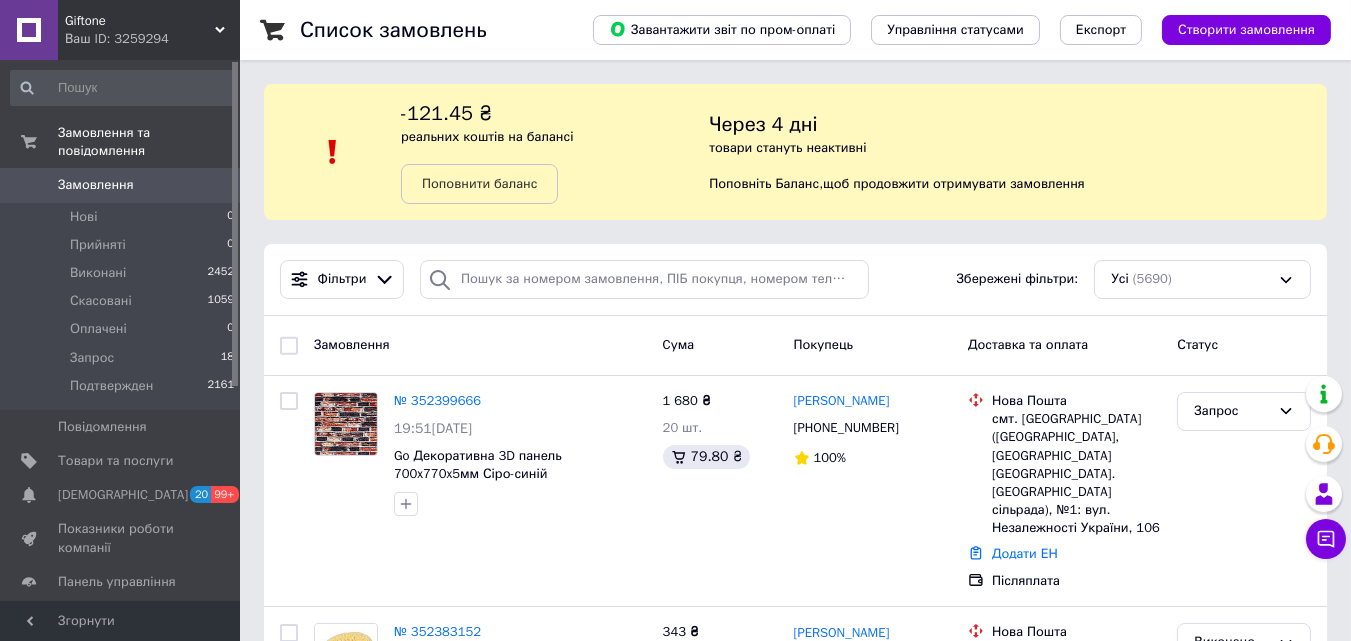 click on "Список замовлень   Завантажити звіт по пром-оплаті Управління статусами Експорт Створити замовлення -121.45 ₴ реальних коштів на балансі Поповнити баланс Через 4 дні товари стануть неактивні Поповніть Баланс ,  щоб продовжити отримувати замовлення Фільтри Збережені фільтри: Усі (5690) Замовлення Cума Покупець Доставка та оплата Статус № 352399666 19:51[DATE] Go Декоративна 3D панель 700x770x5мм Сіро-синій Катеринославська цегла (048) SW-00000027 1 680 ₴ 20 шт. 79.80 ₴ [PERSON_NAME] [PHONE_NUMBER] 100% Нова Пошта Додати ЕН Післяплата Запрос № 352383152 17:18[DATE] 343 ₴ 1 шт. 22.60 ₴ [PHONE_NUMBER] 100% 100%" at bounding box center [795, 2311] 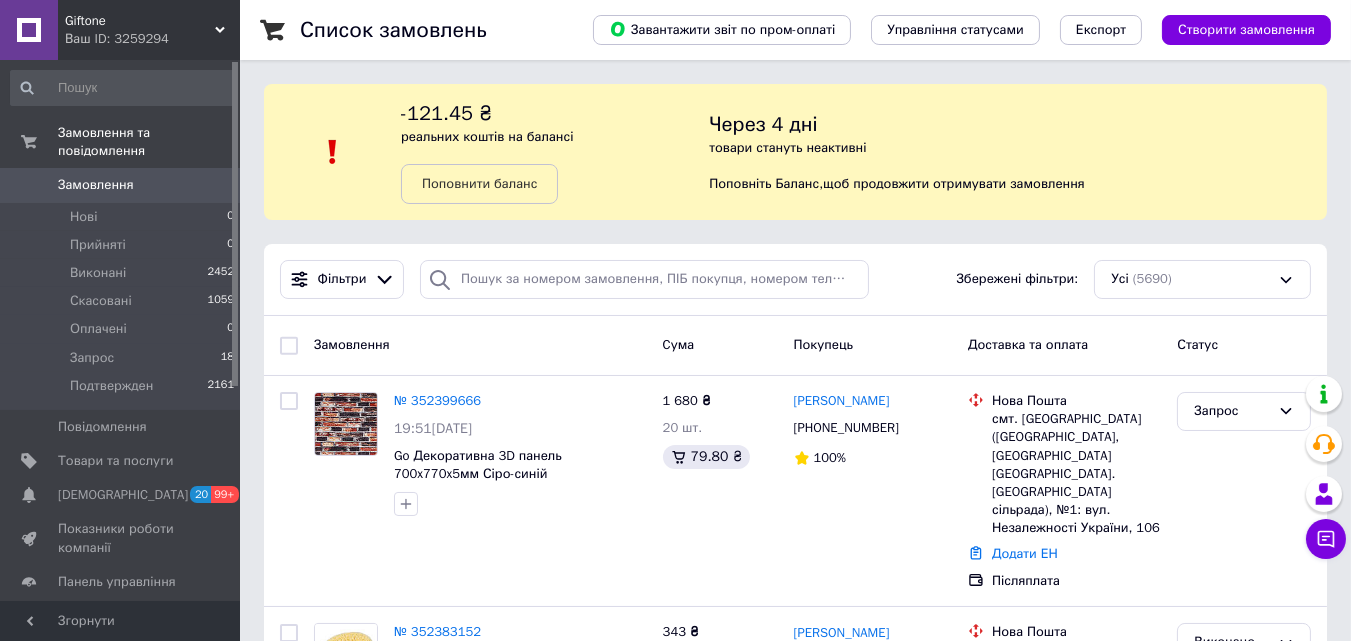 click on "Список замовлень   Завантажити звіт по пром-оплаті Управління статусами Експорт Створити замовлення -121.45 ₴ реальних коштів на балансі Поповнити баланс Через 4 дні товари стануть неактивні Поповніть Баланс ,  щоб продовжити отримувати замовлення Фільтри Збережені фільтри: Усі (5690) Замовлення Cума Покупець Доставка та оплата Статус № 352399666 19:51[DATE] Go Декоративна 3D панель 700x770x5мм Сіро-синій Катеринославська цегла (048) SW-00000027 1 680 ₴ 20 шт. 79.80 ₴ [PERSON_NAME] [PHONE_NUMBER] 100% Нова Пошта Додати ЕН Післяплата Запрос № 352383152 17:18[DATE] 343 ₴ 1 шт. 22.60 ₴ [PHONE_NUMBER] 100% 100%" at bounding box center [795, 2311] 